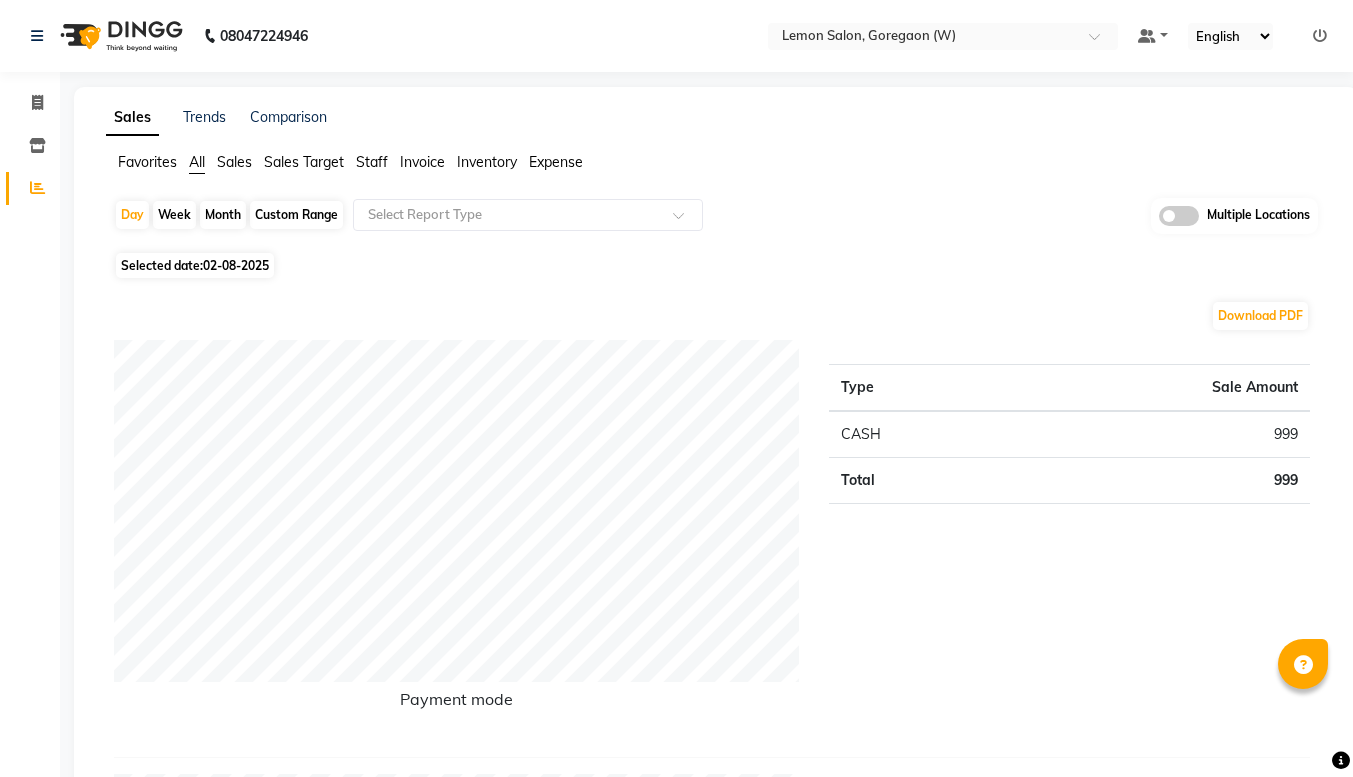 scroll, scrollTop: 0, scrollLeft: 0, axis: both 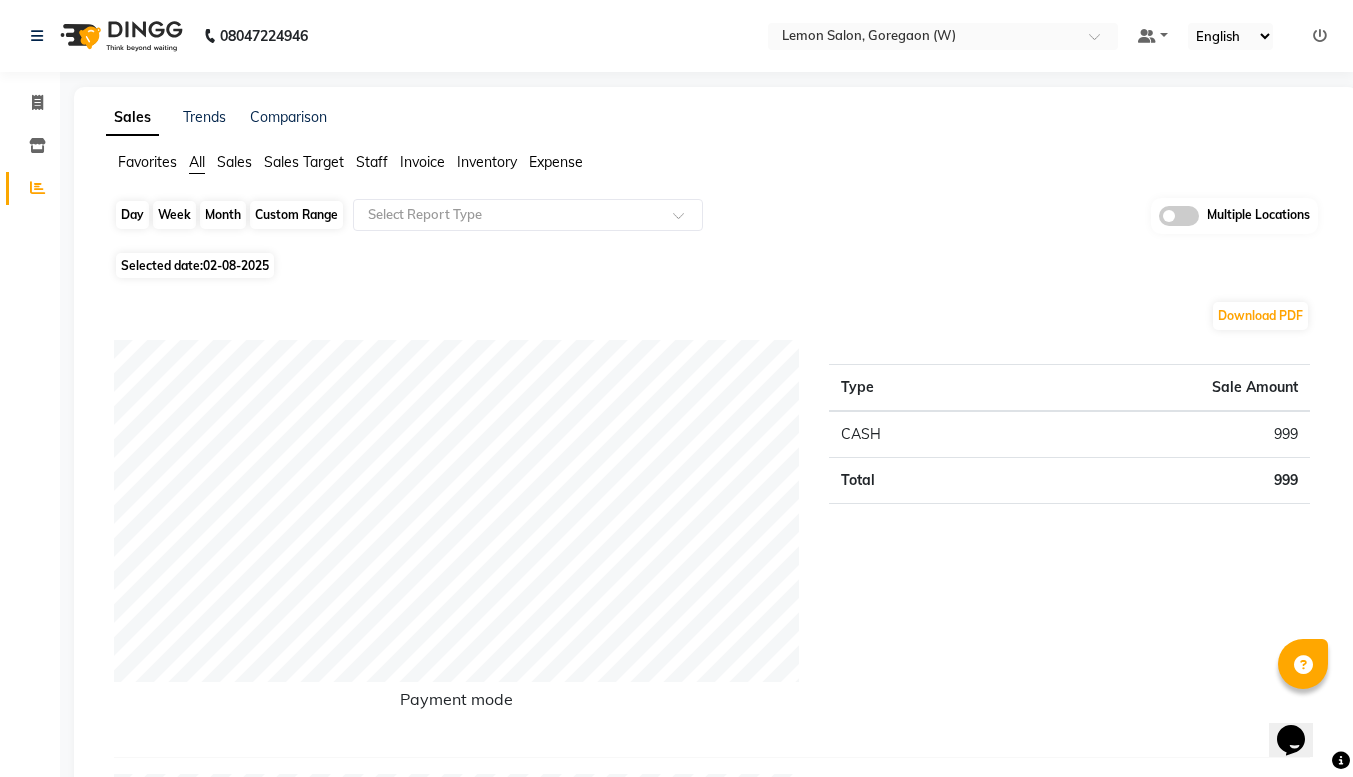 click on "Day" 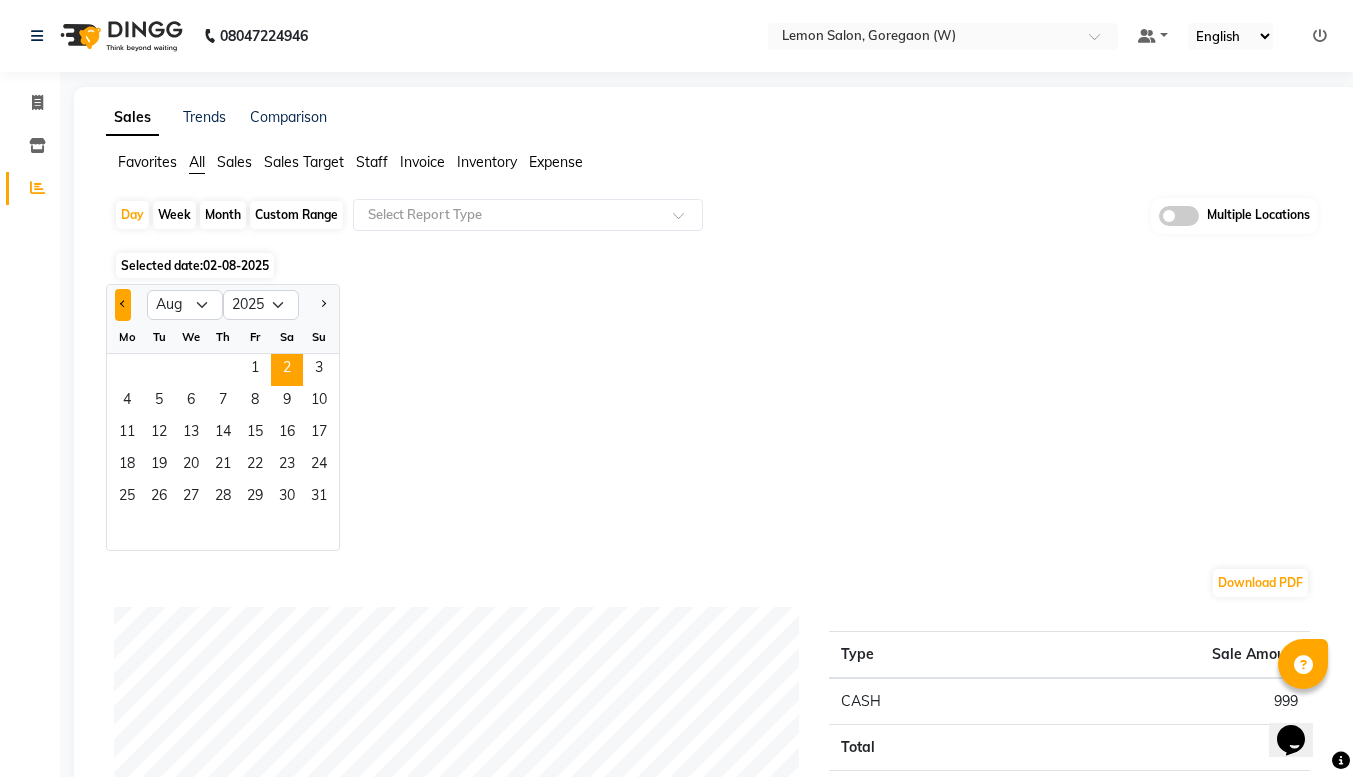 click 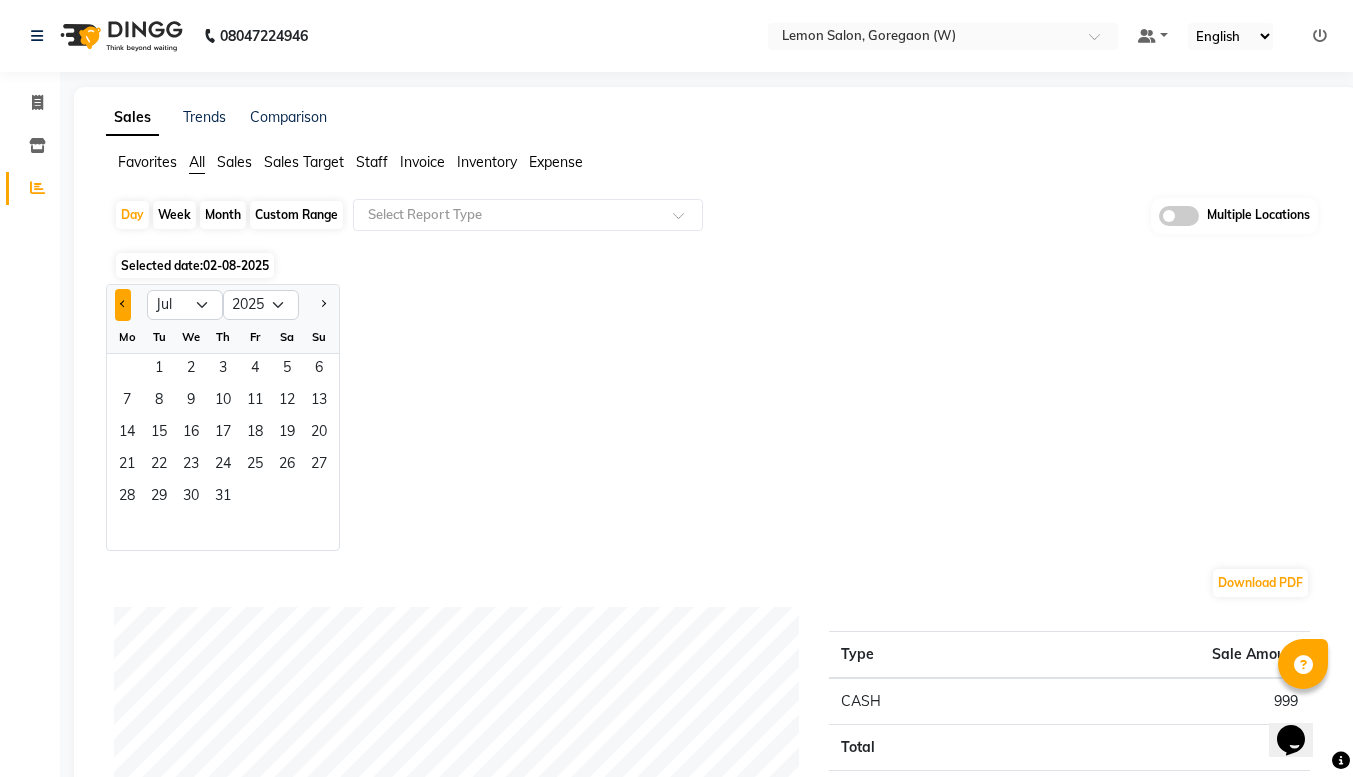 click 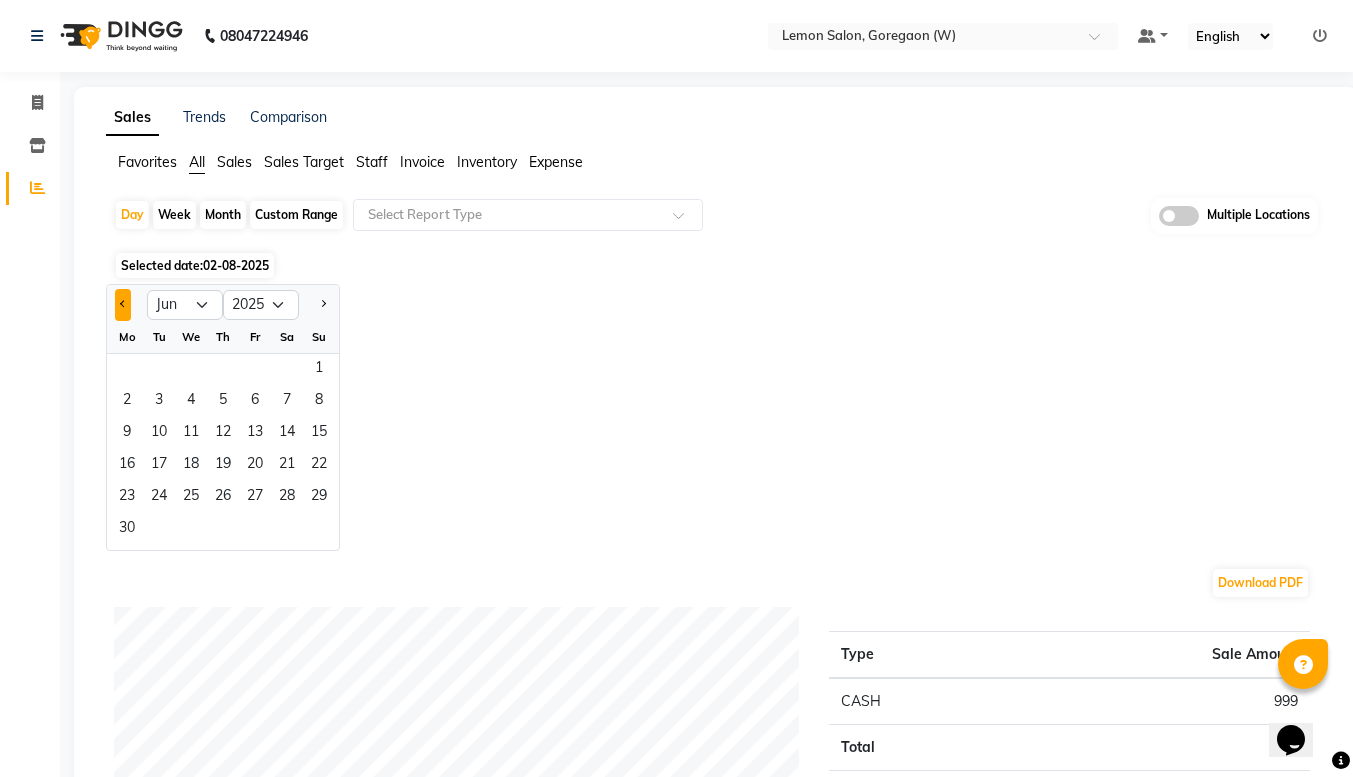 click 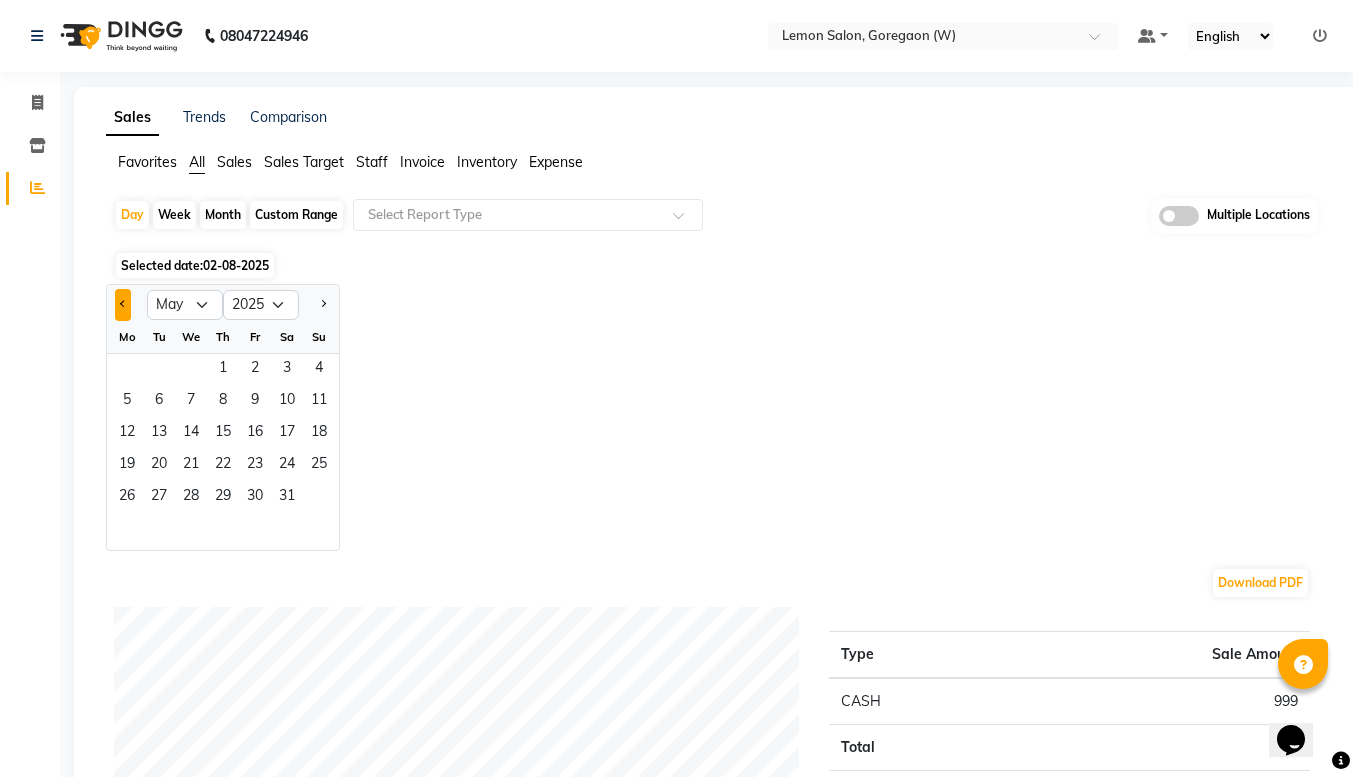 click 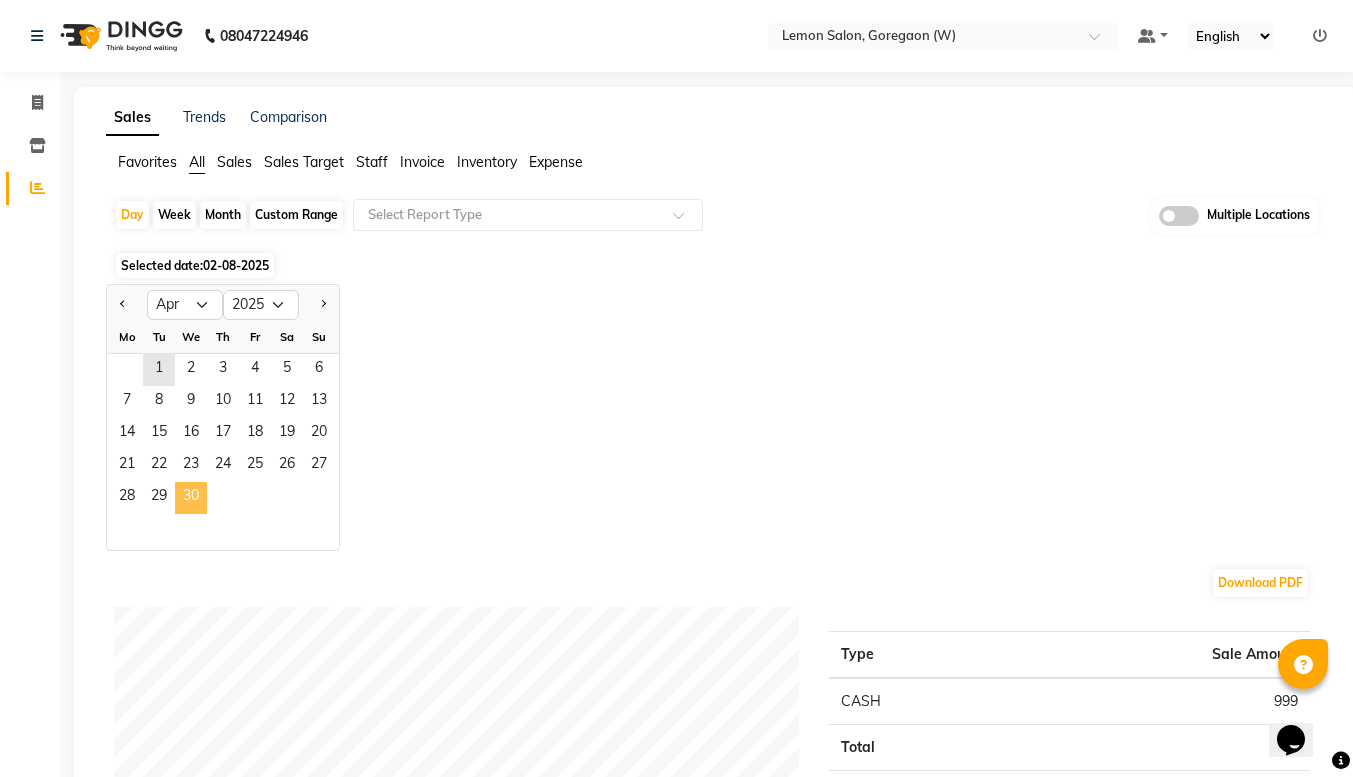 click on "30" 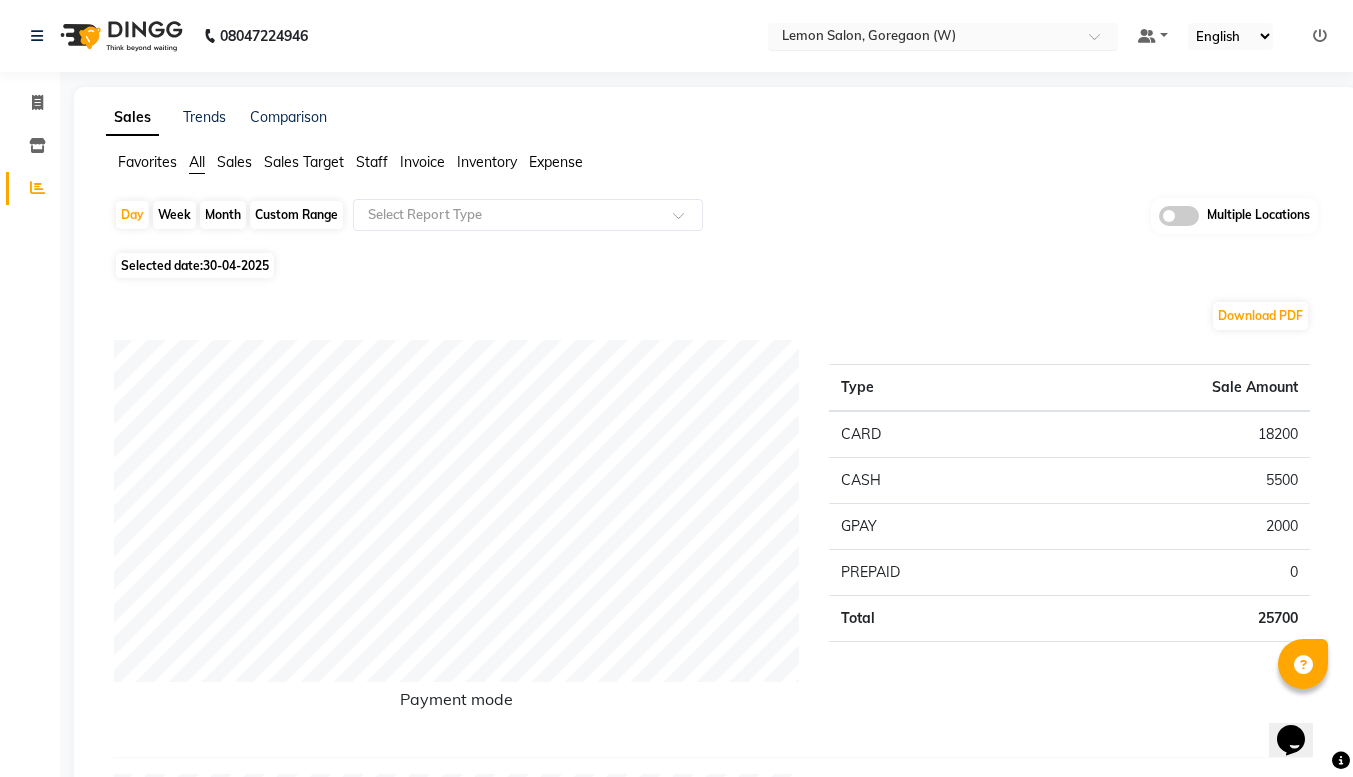 click at bounding box center (943, 38) 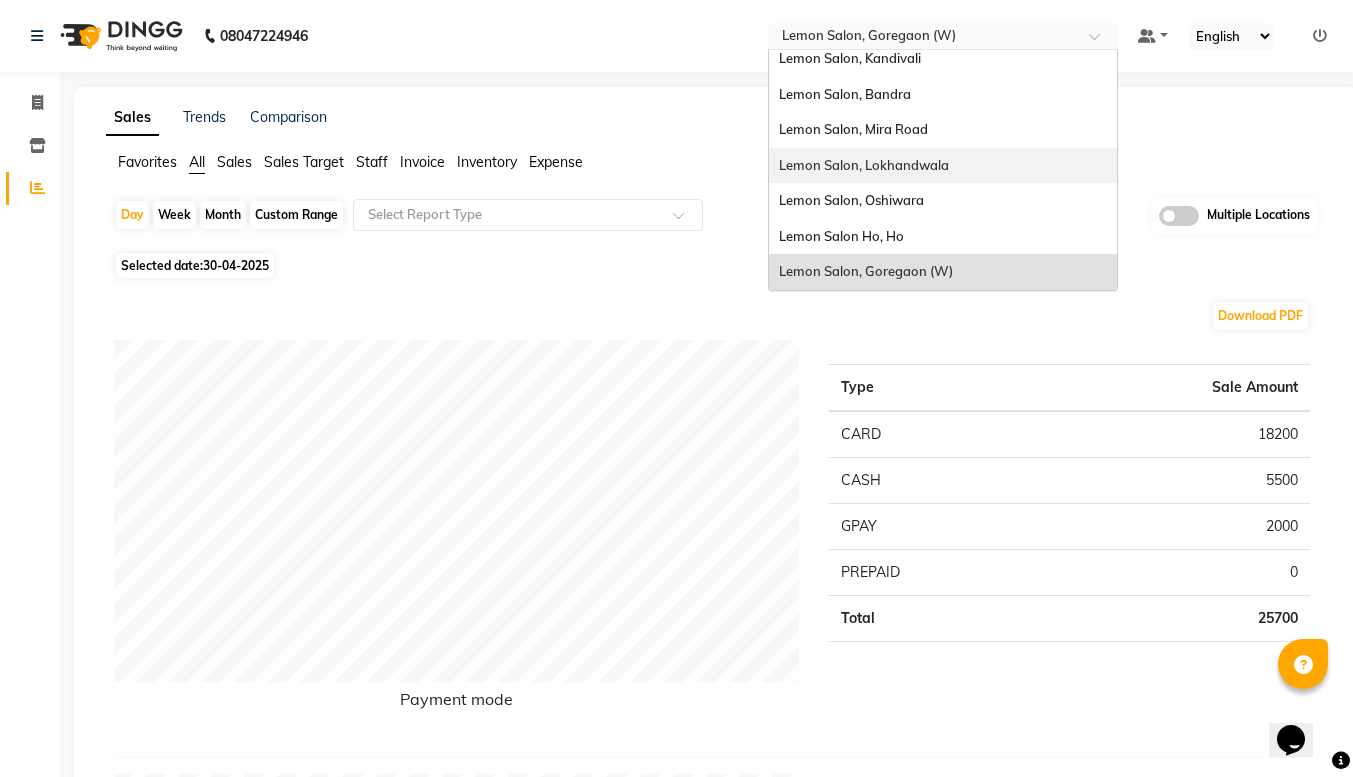 scroll, scrollTop: 0, scrollLeft: 0, axis: both 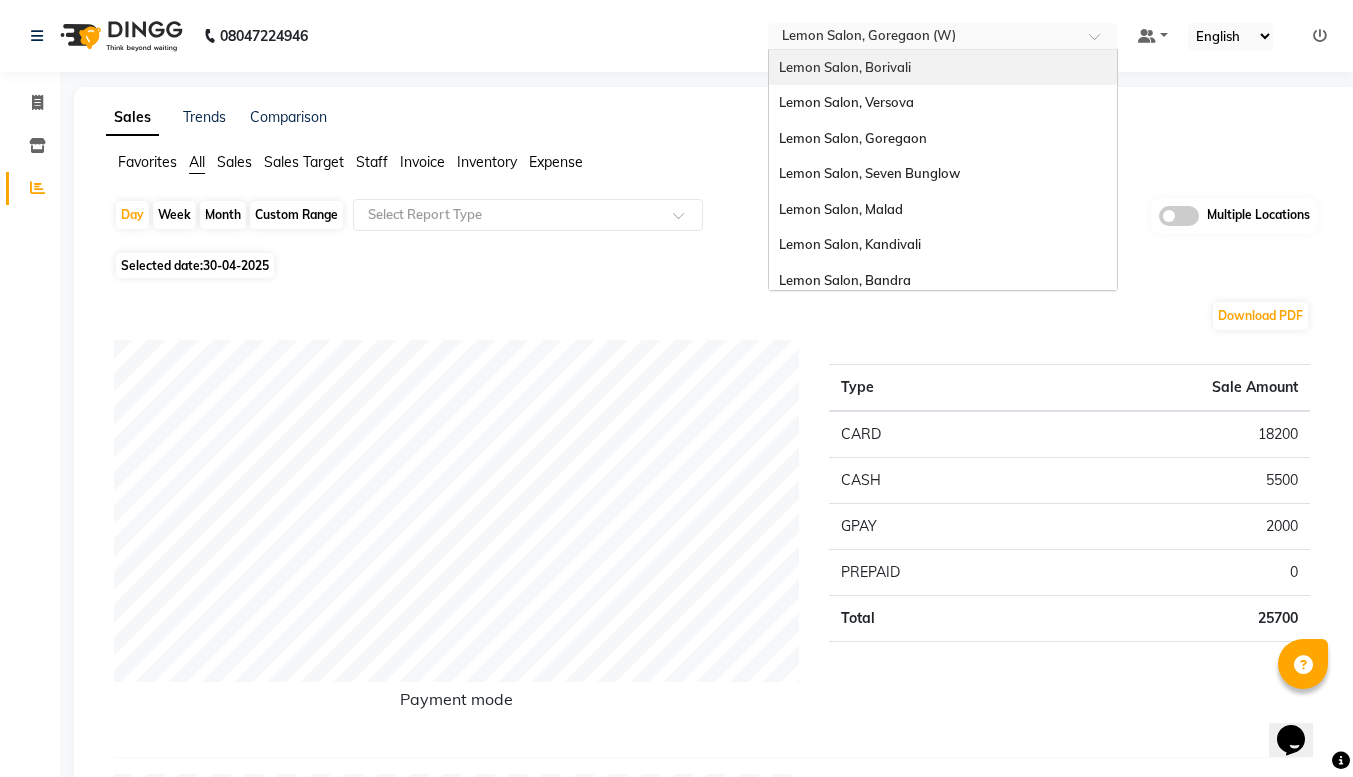 click on "Lemon Salon, Borivali" at bounding box center (943, 68) 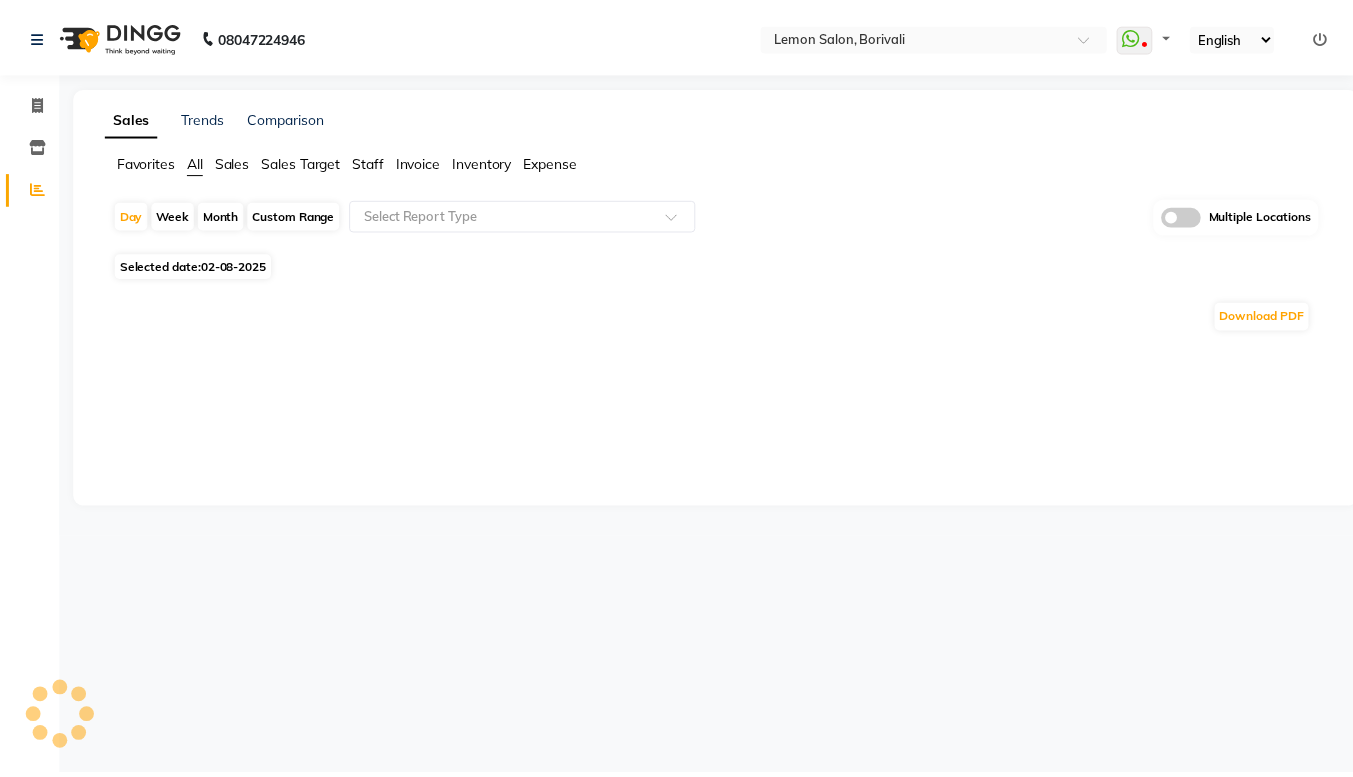 scroll, scrollTop: 0, scrollLeft: 0, axis: both 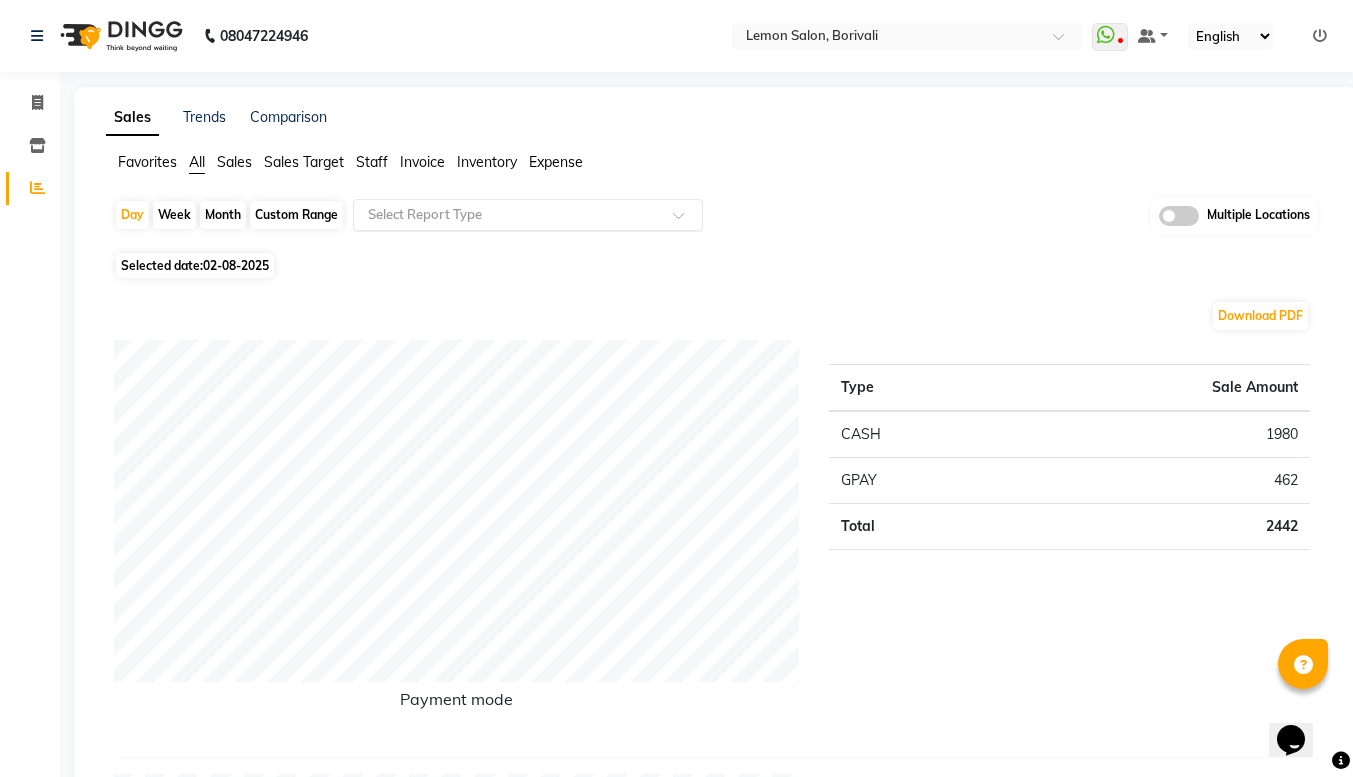click 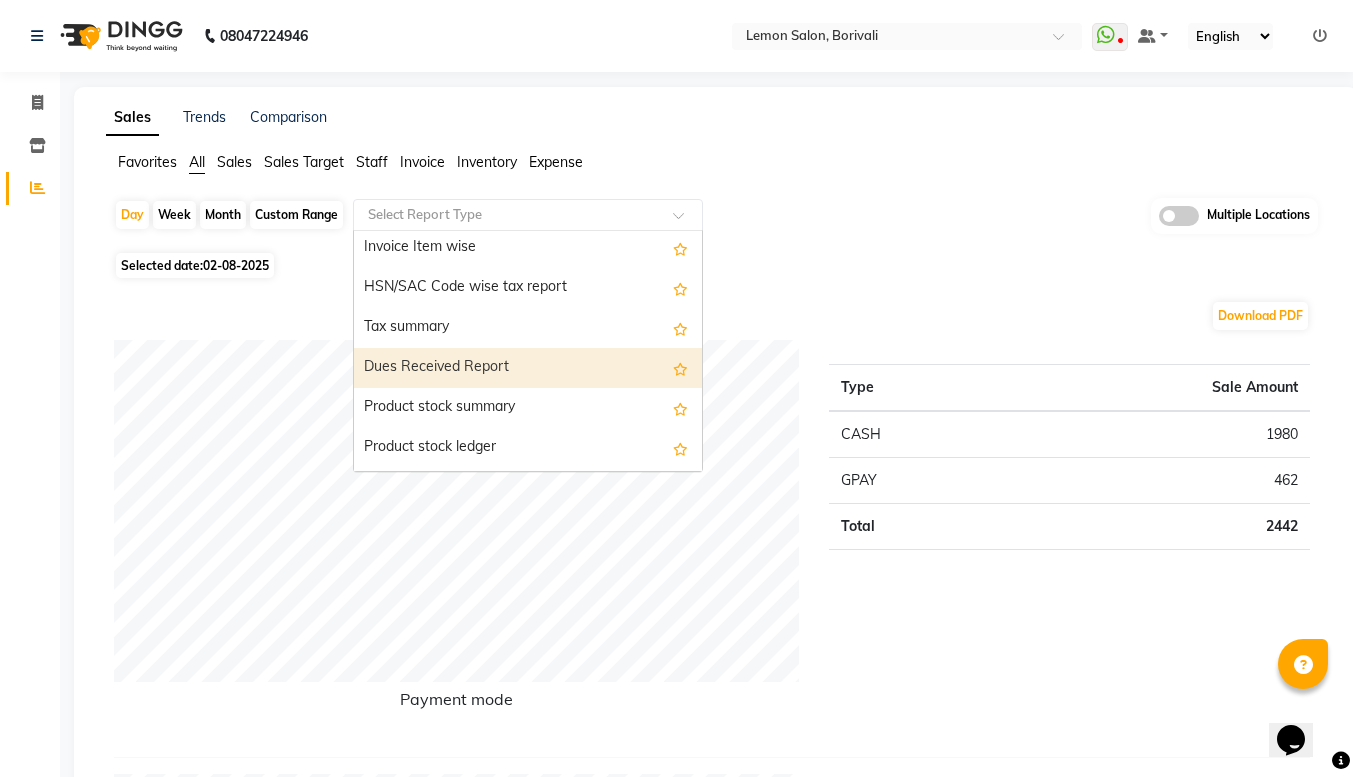 scroll, scrollTop: 1843, scrollLeft: 0, axis: vertical 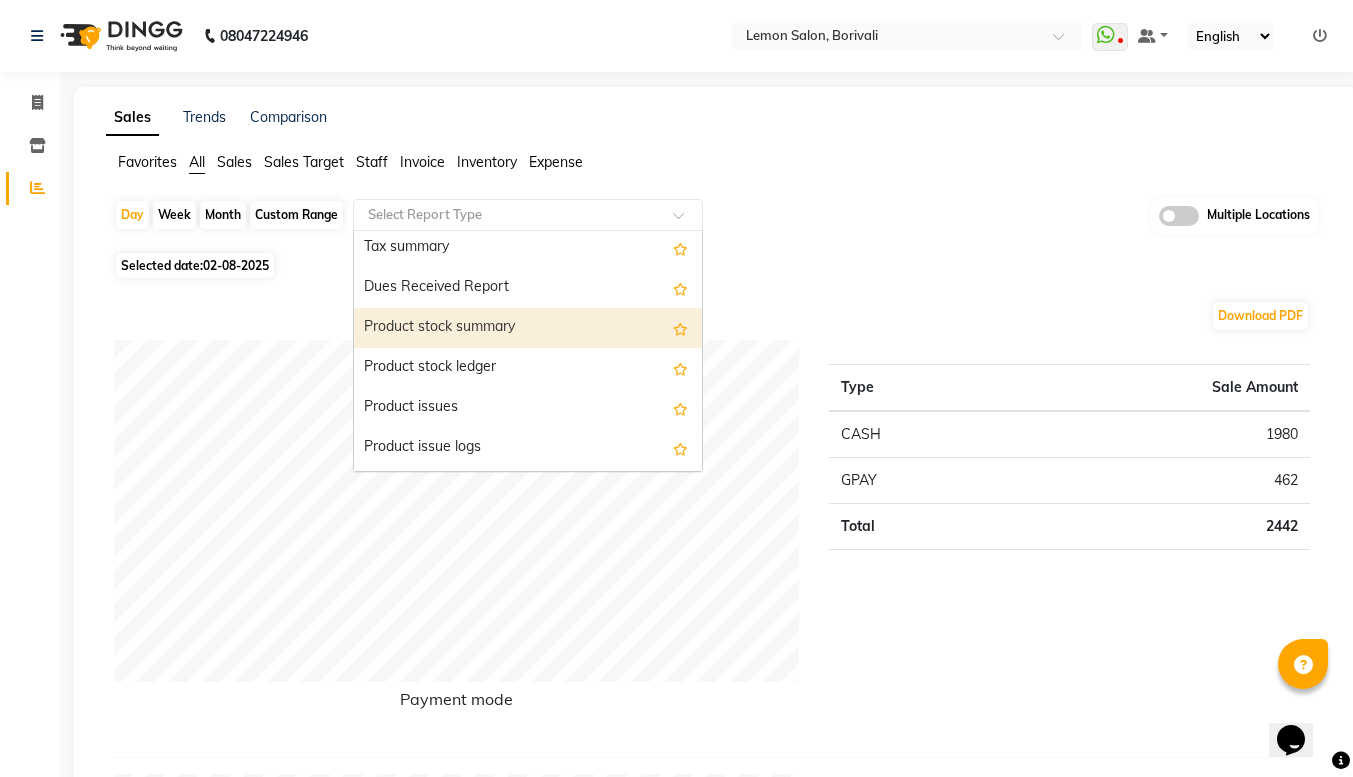 click on "Product stock summary" at bounding box center (528, 328) 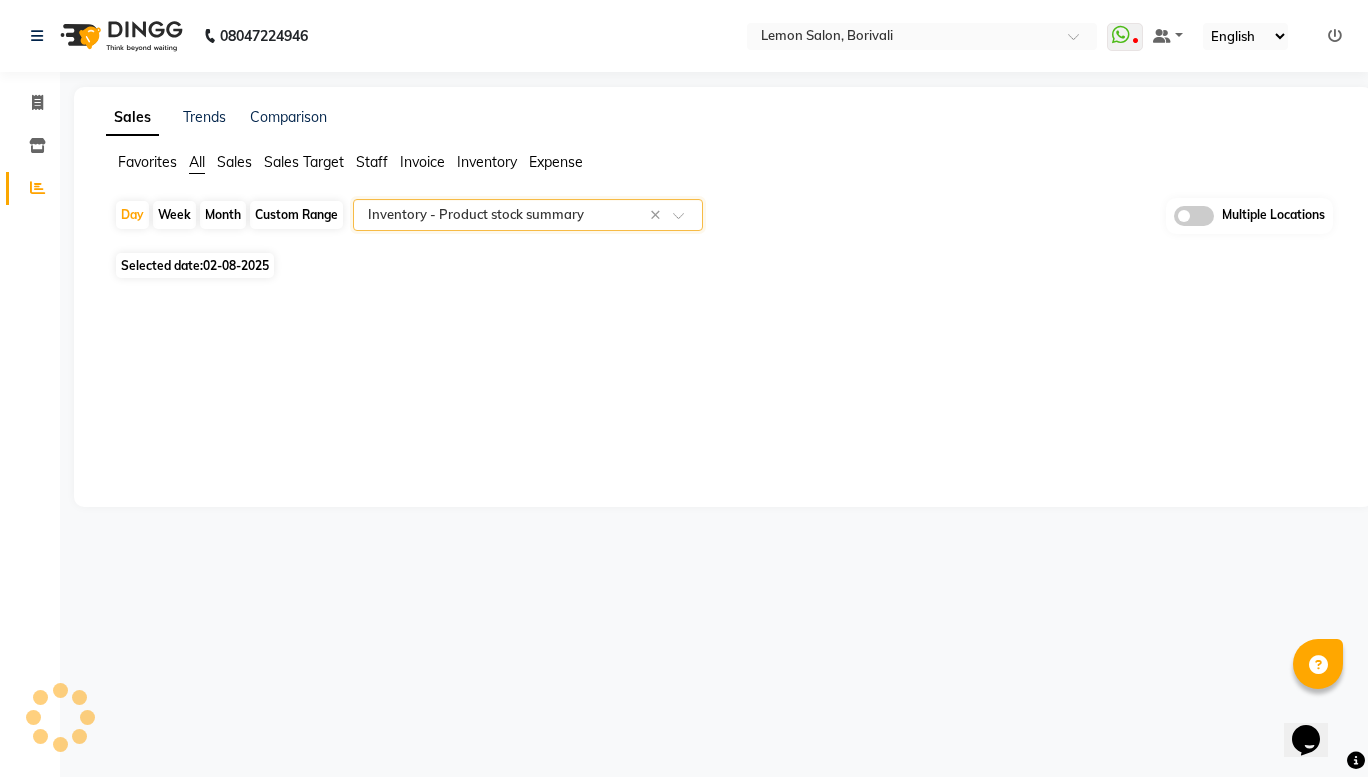 select on "filtered_report" 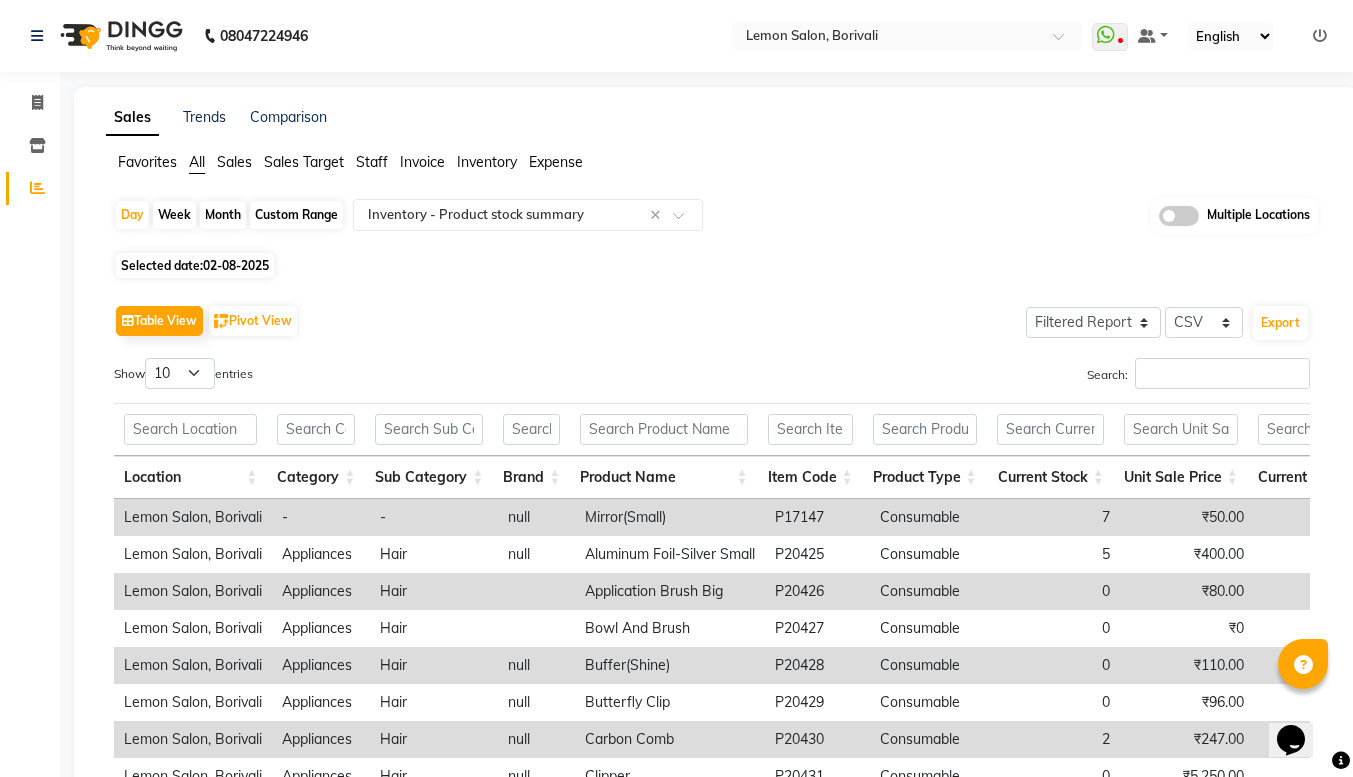 click on "Day   Week   Month   Custom Range  Select Report Type × Inventory -  Product stock summary × Multiple Locations" 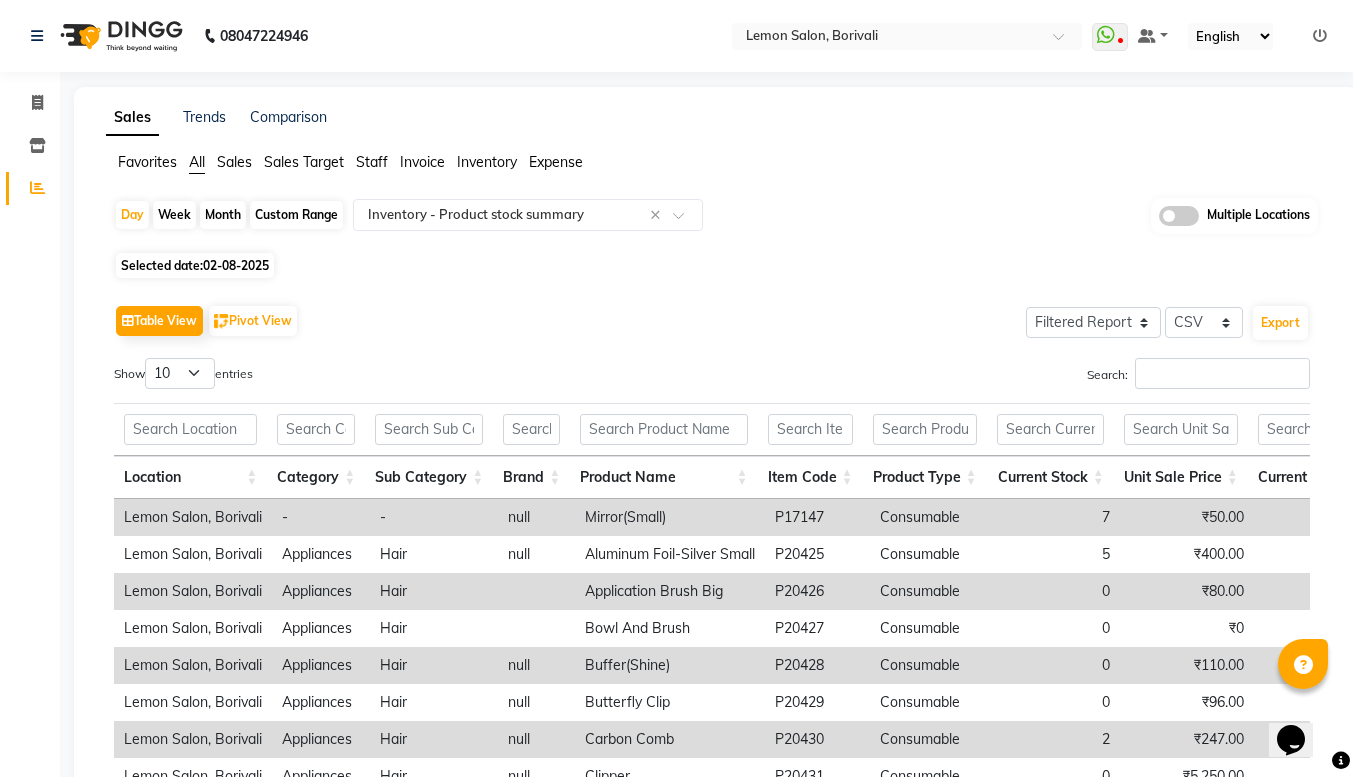 click on "Table View   Pivot View  Select Full Report Filtered Report Select CSV PDF  Export" 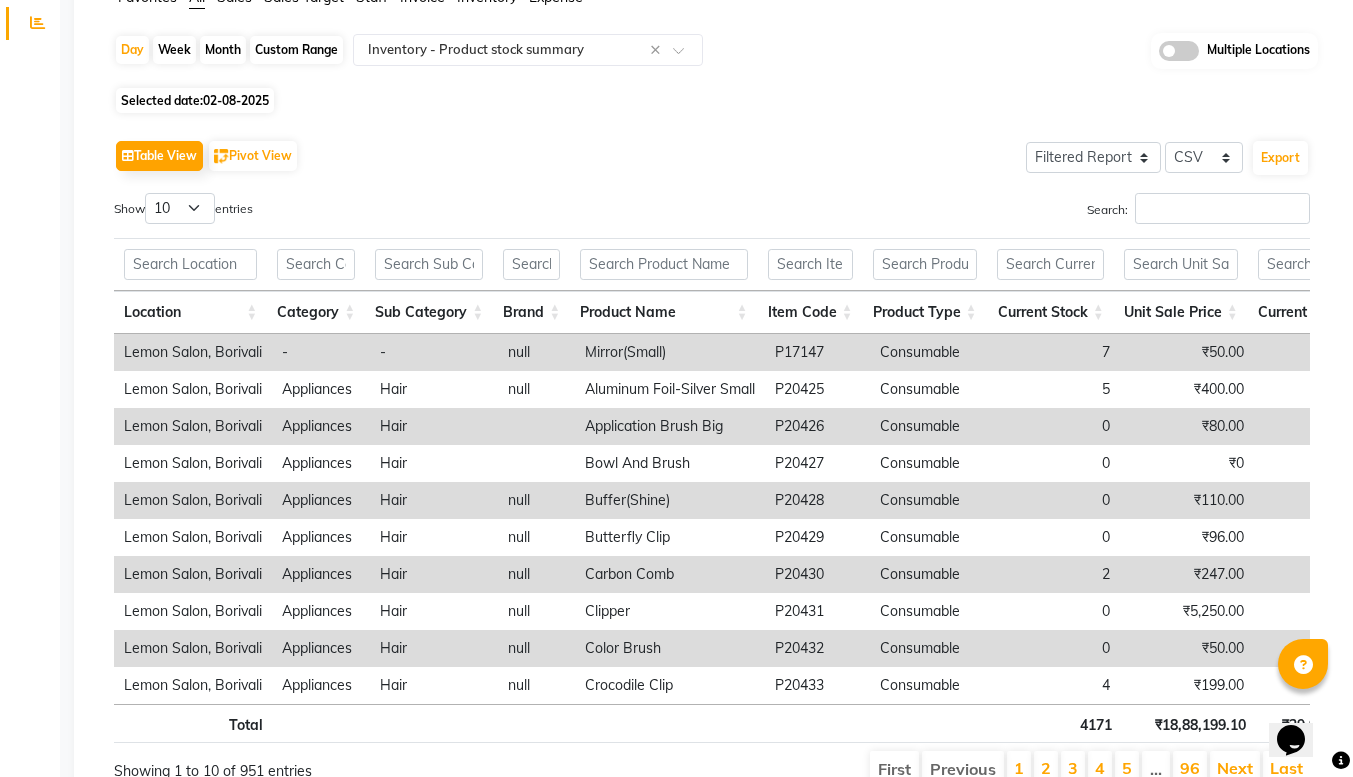 scroll, scrollTop: 273, scrollLeft: 0, axis: vertical 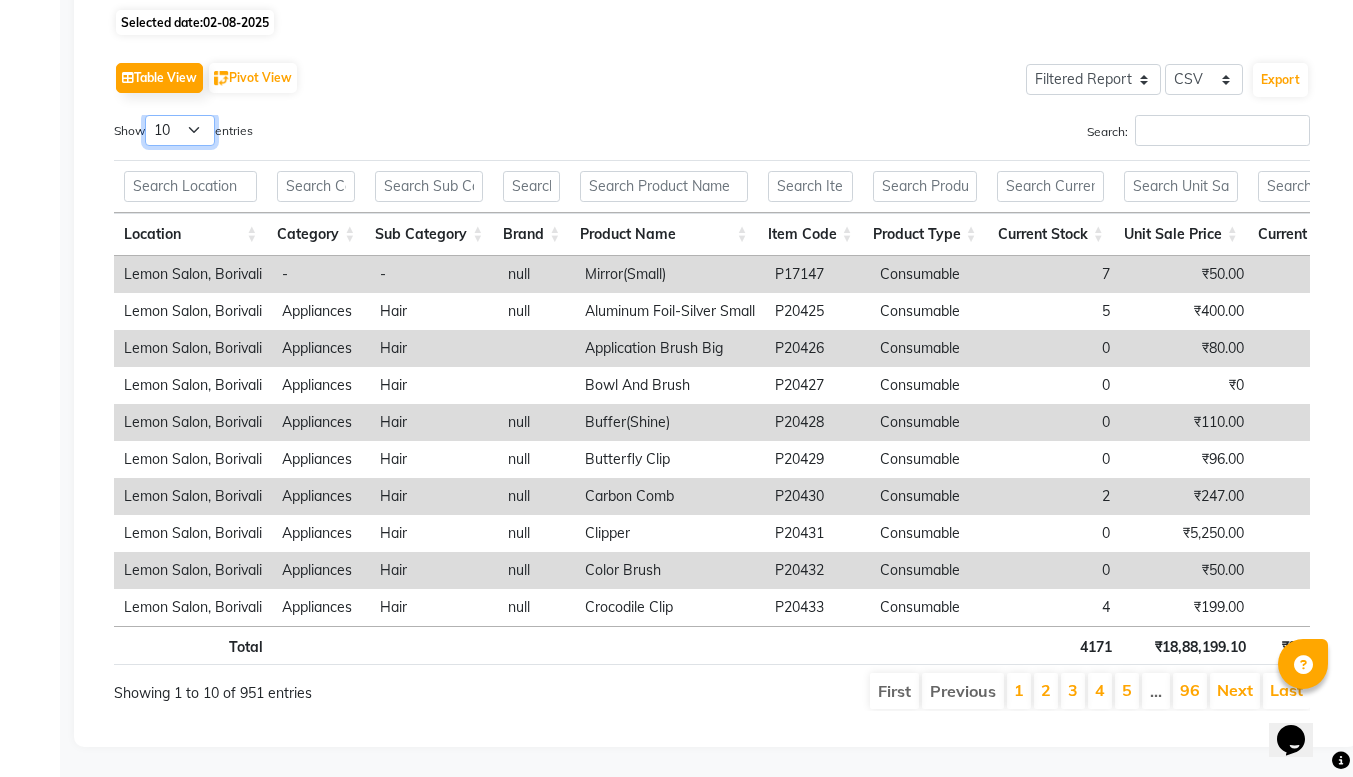 click on "10 25 50 100" at bounding box center [180, 130] 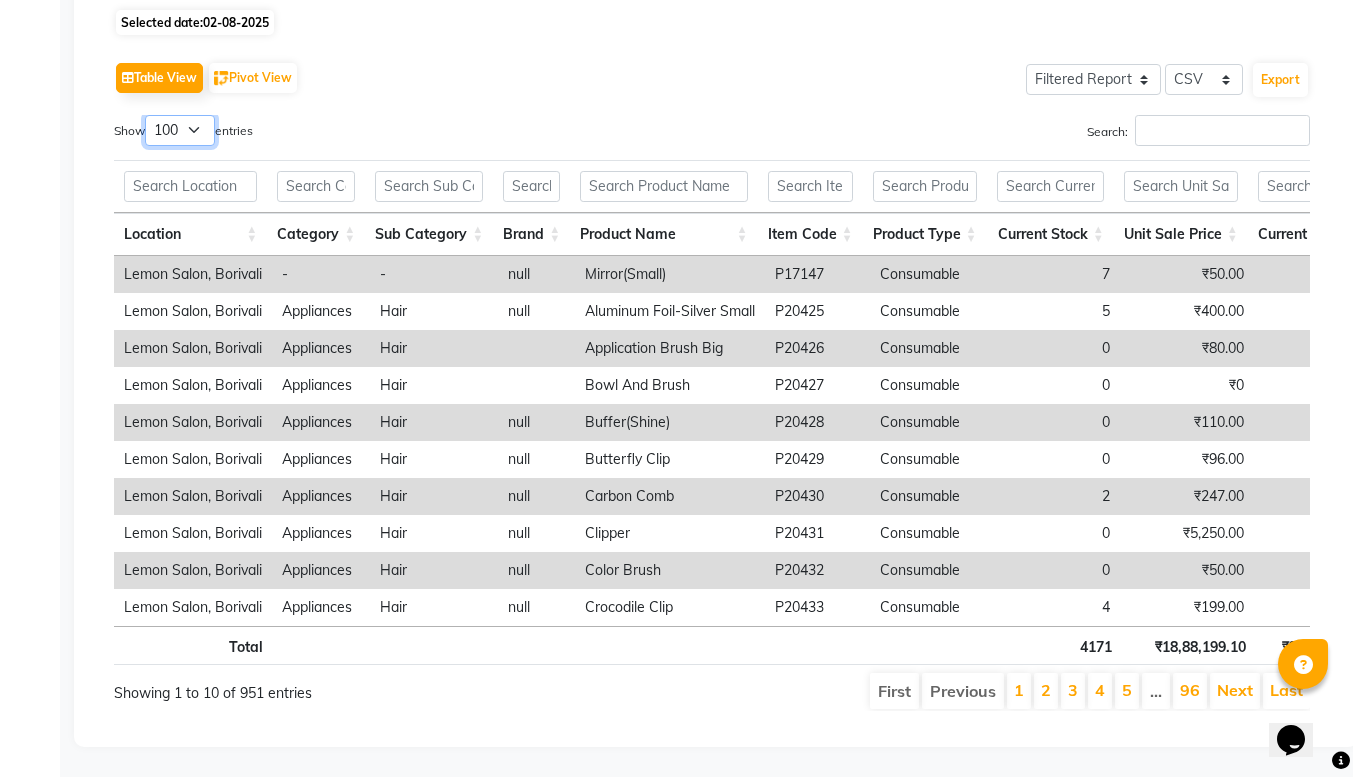 click on "10 25 50 100" at bounding box center (180, 130) 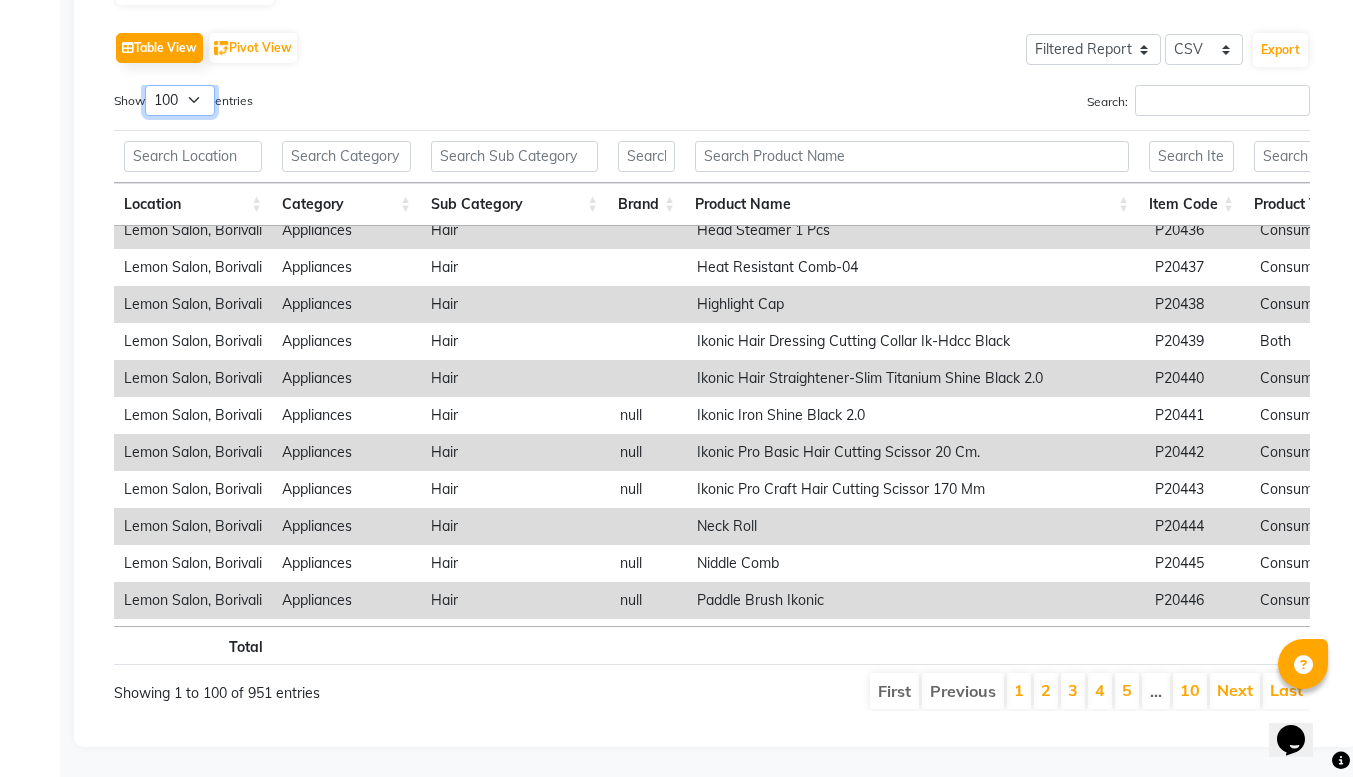 scroll, scrollTop: 0, scrollLeft: 0, axis: both 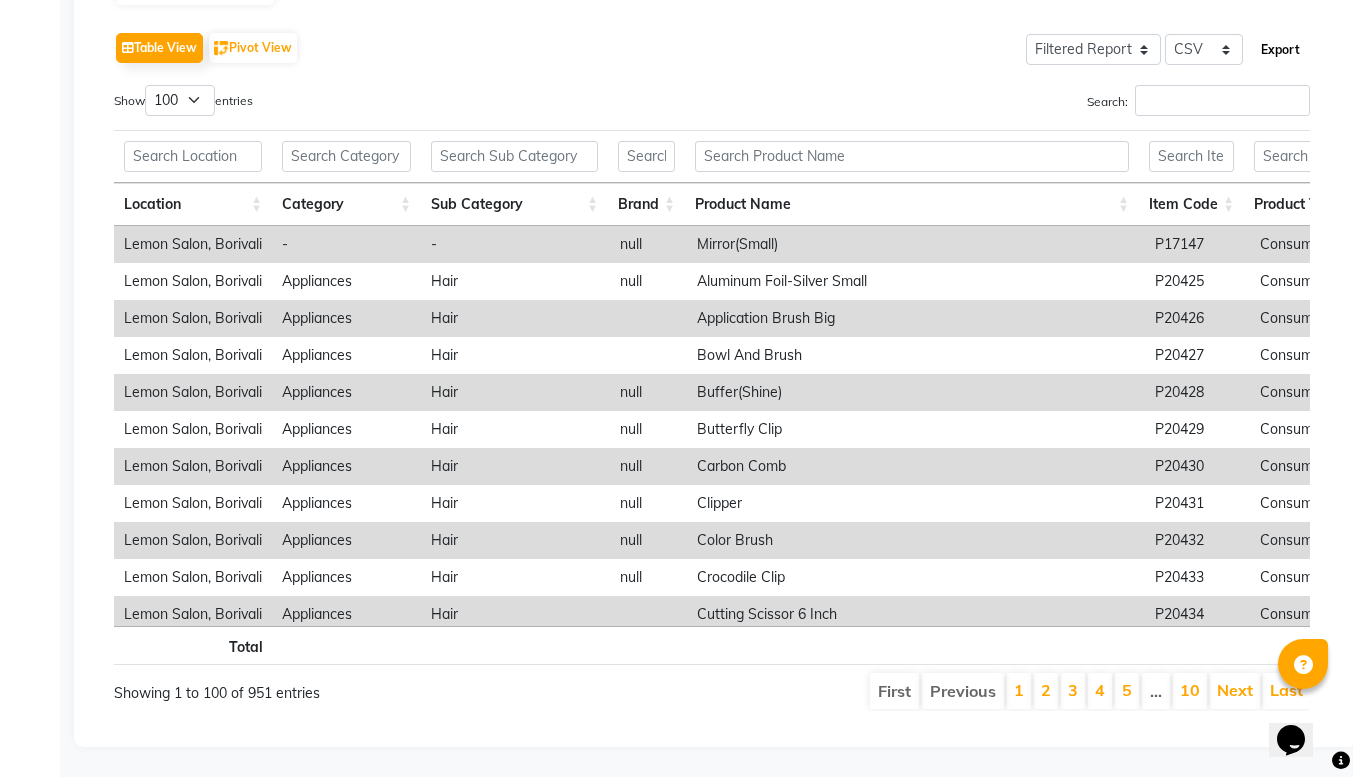click on "Export" 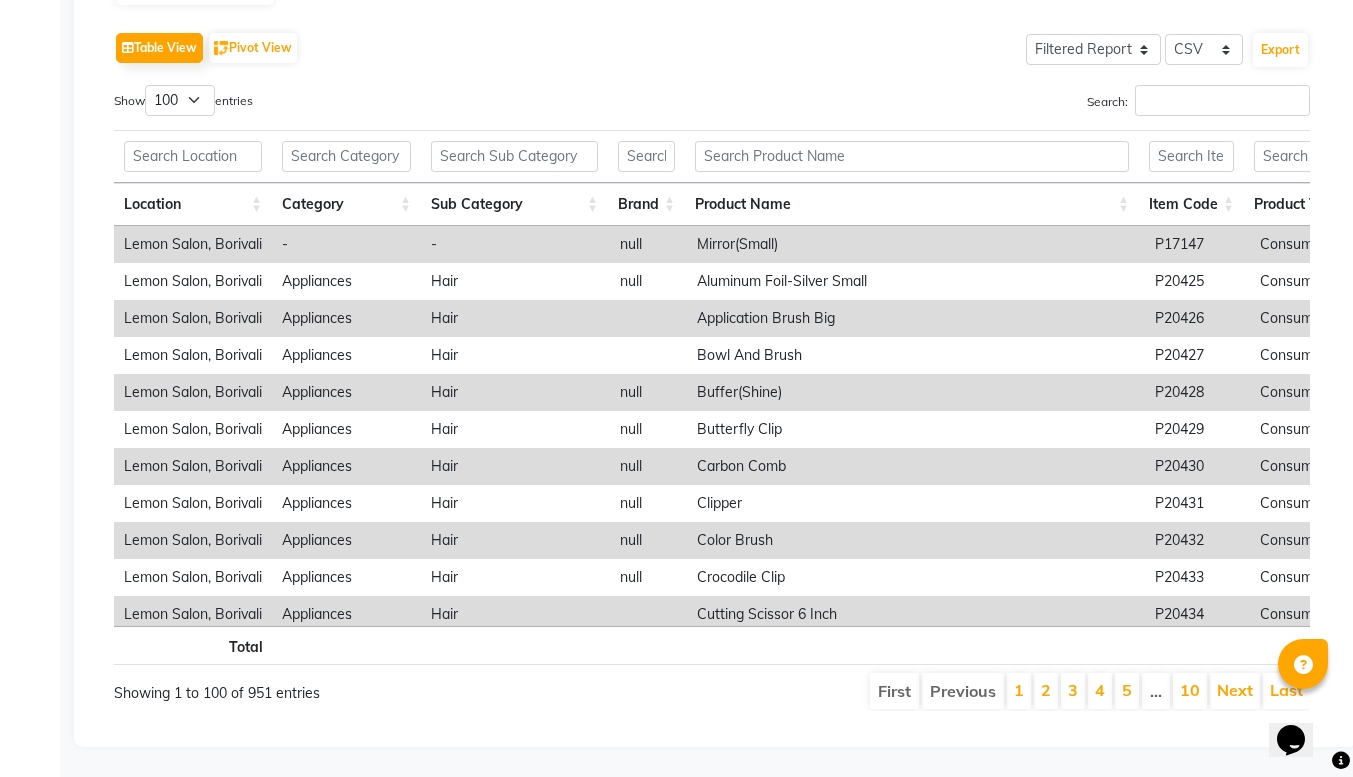 click on "Table View   Pivot View  Select Full Report Filtered Report Select CSV PDF  Export" 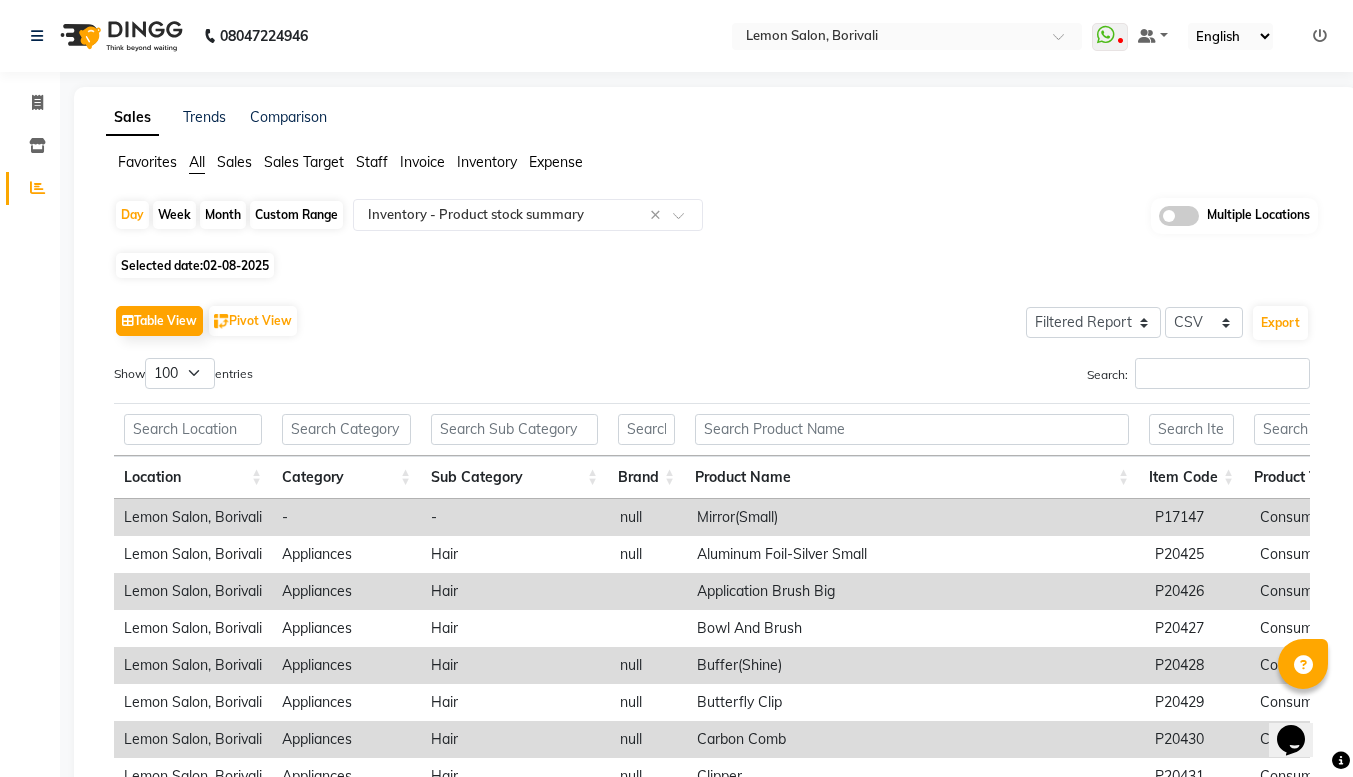 click on "Custom Range" 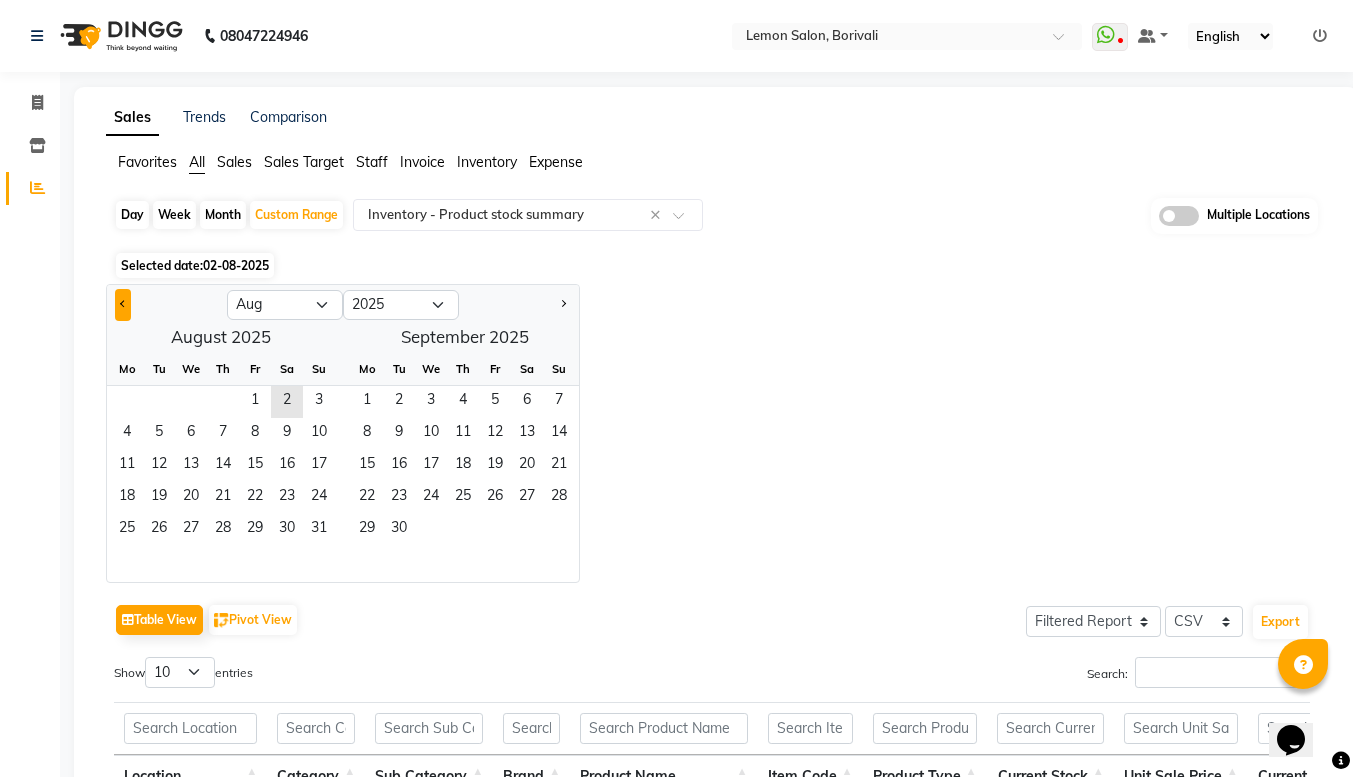 click 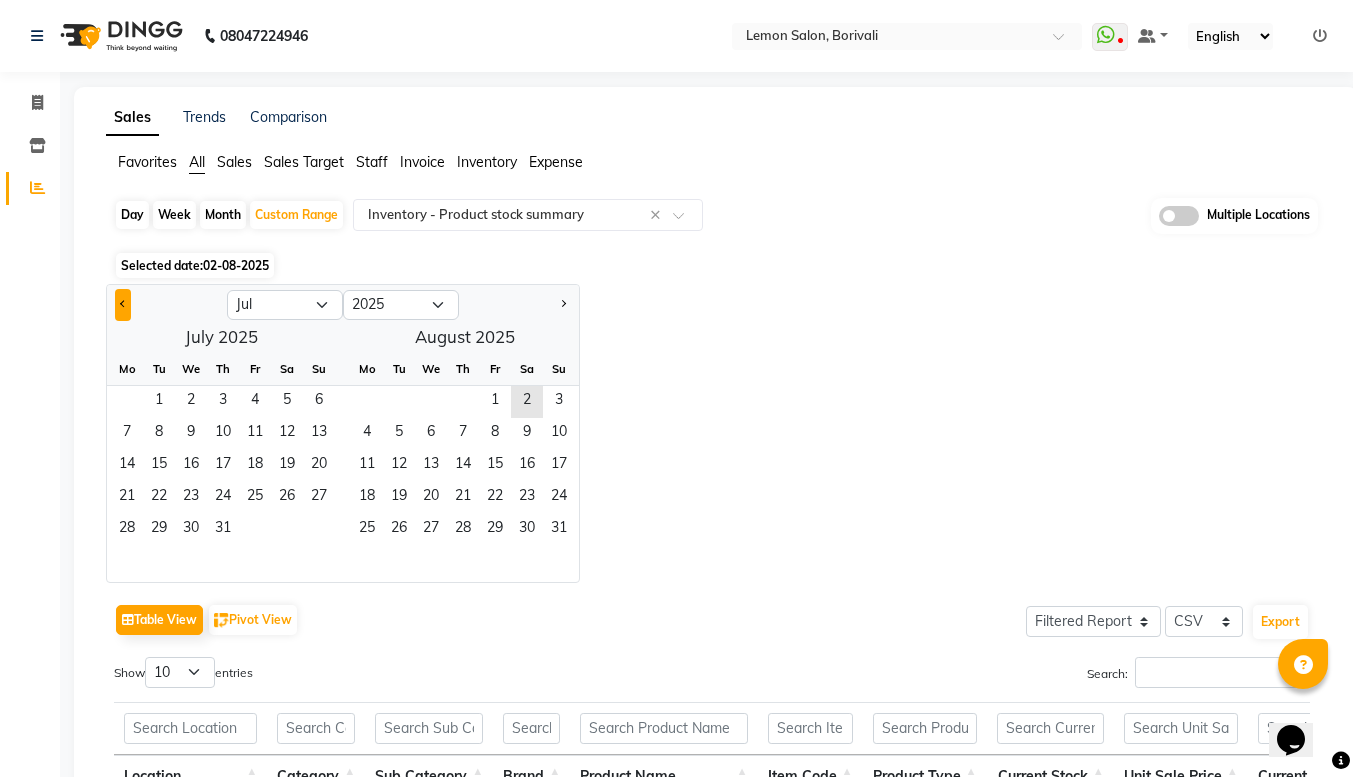 click 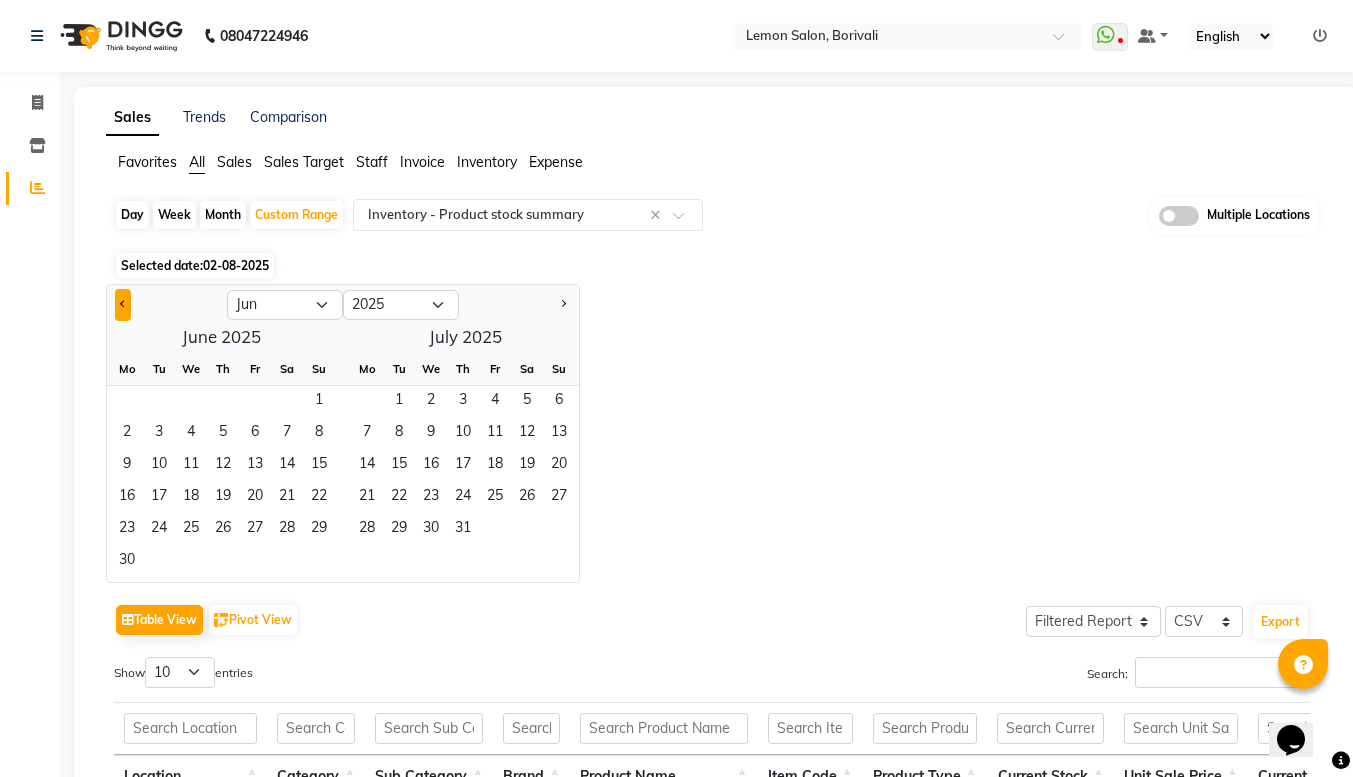click 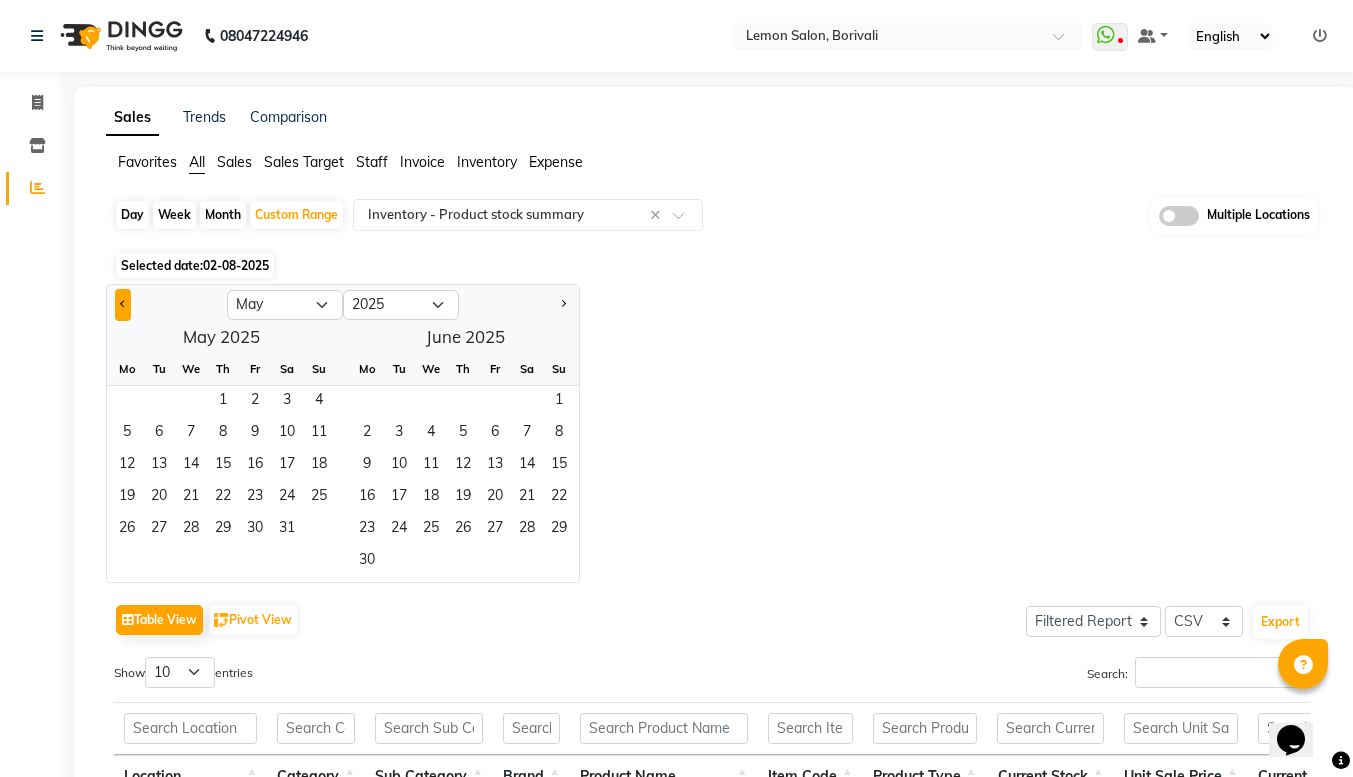 click 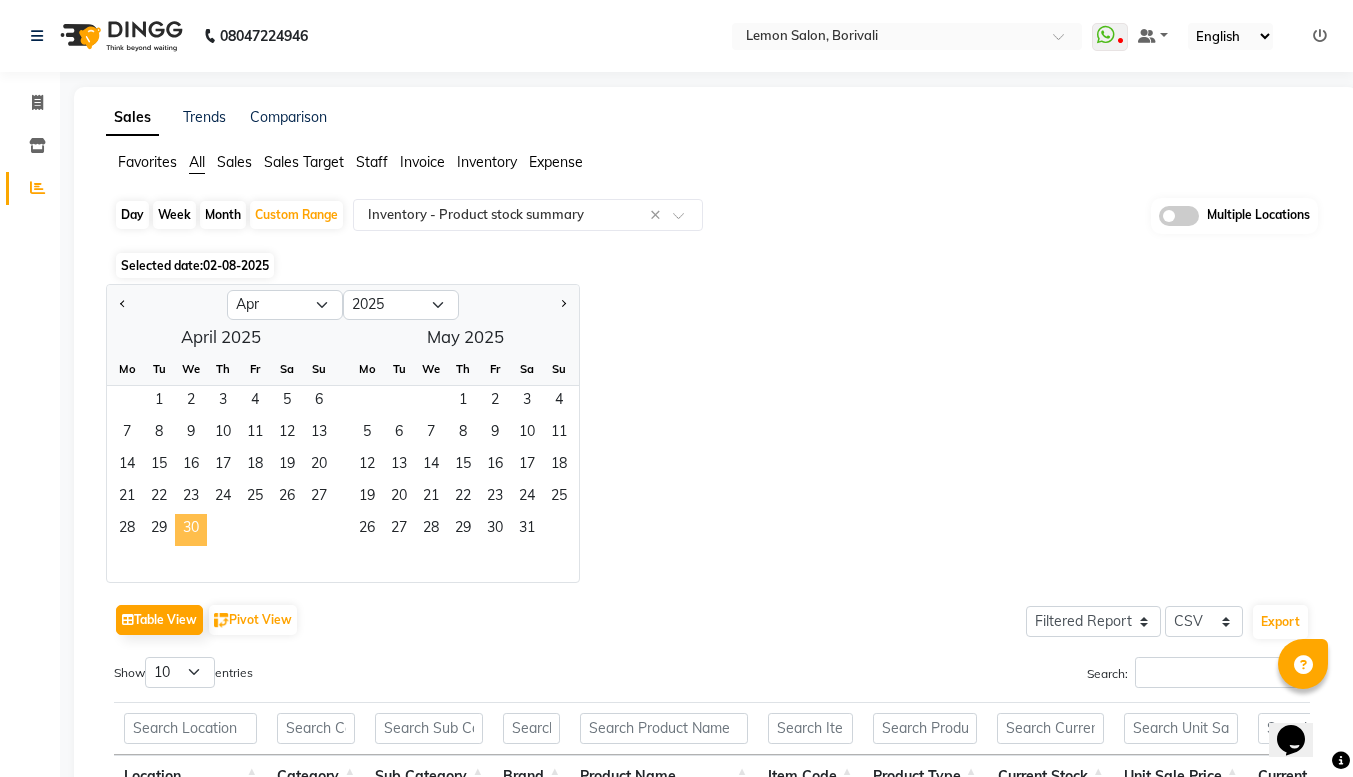 click on "30" 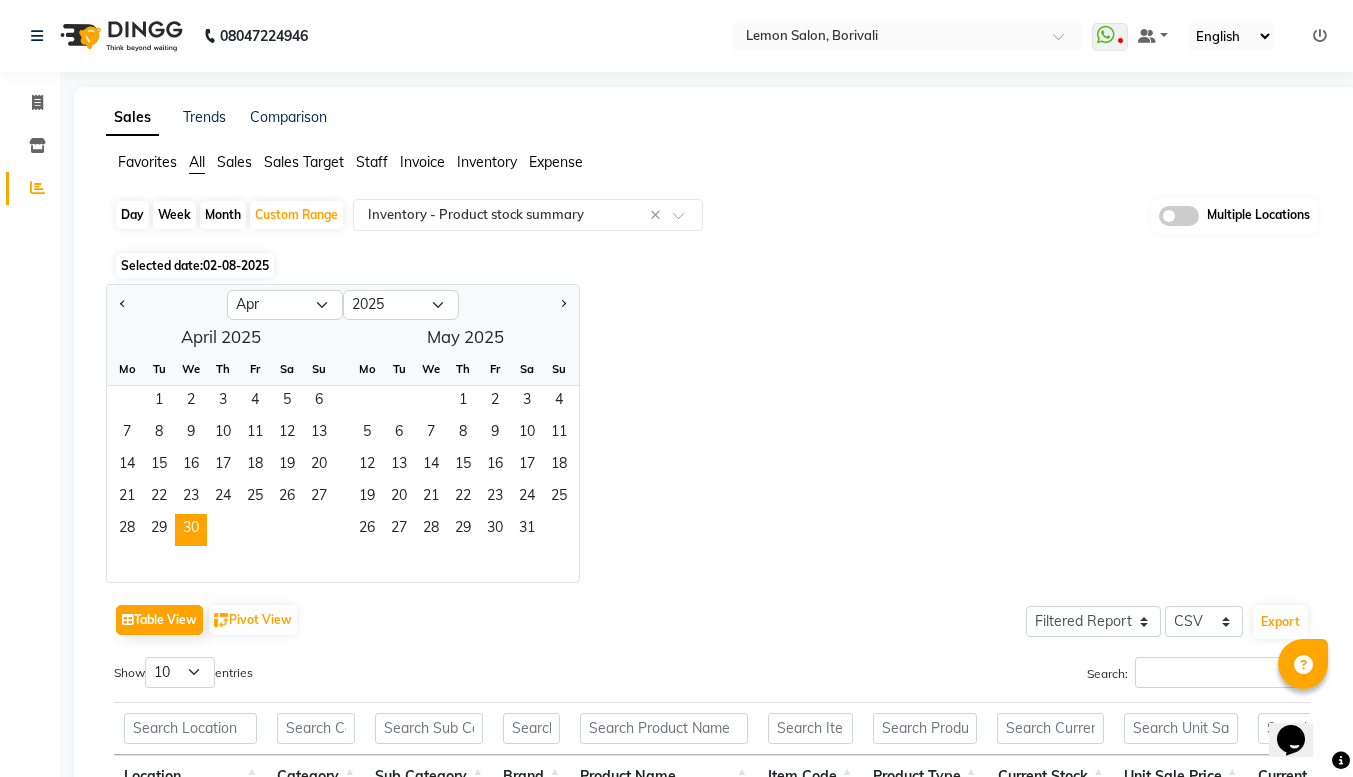 click on "Jan Feb Mar Apr May Jun Jul Aug Sep Oct Nov Dec 2015 2016 2017 2018 2019 2020 2021 2022 2023 2024 2025 2026 2027 2028 2029 2030 2031 2032 2033 2034 2035  April 2025  Mo Tu We Th Fr Sa Su  1   2   3   4   5   6   7   8   9   10   11   12   13   14   15   16   17   18   19   20   21   22   23   24   25   26   27   28   29   30   May 2025  Mo Tu We Th Fr Sa Su  1   2   3   4   5   6   7   8   9   10   11   12   13   14   15   16   17   18   19   20   21   22   23   24   25   26   27   28   29   30   31" 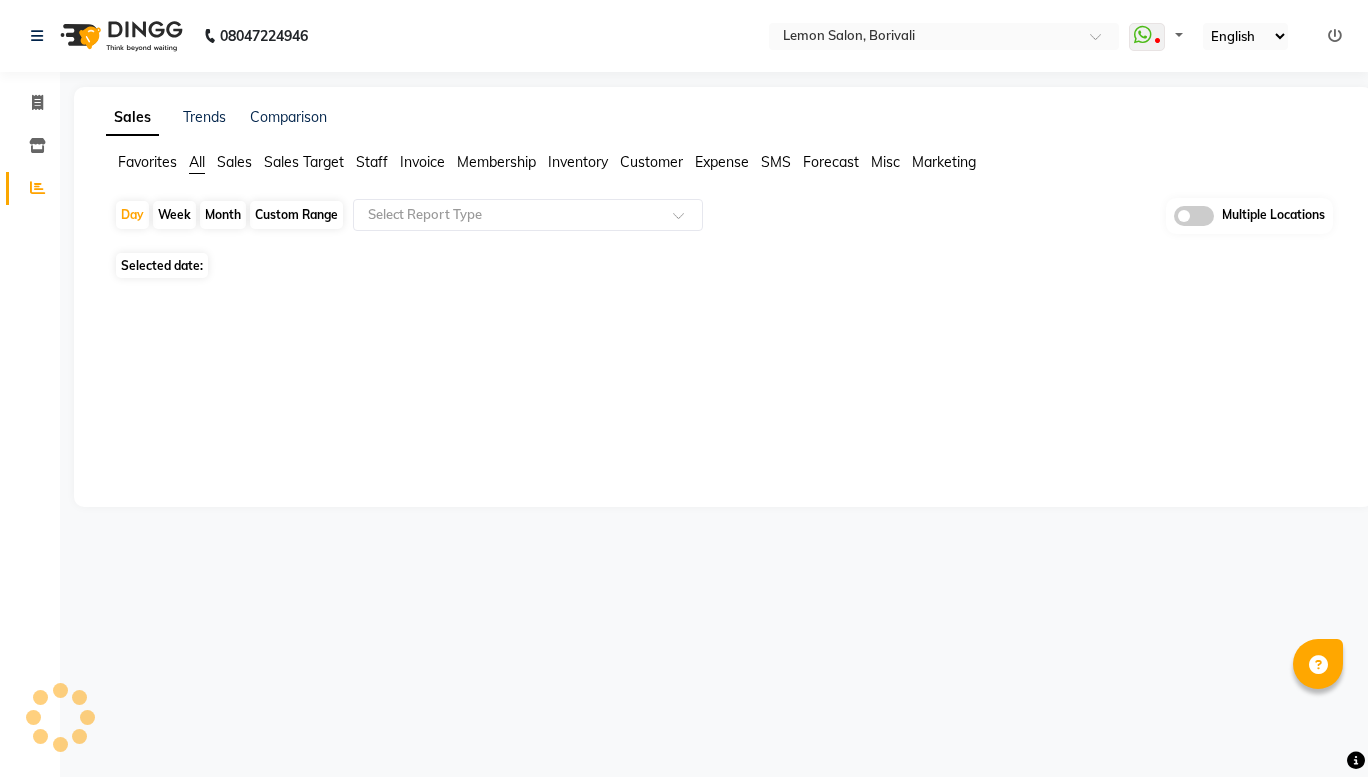 scroll, scrollTop: 0, scrollLeft: 0, axis: both 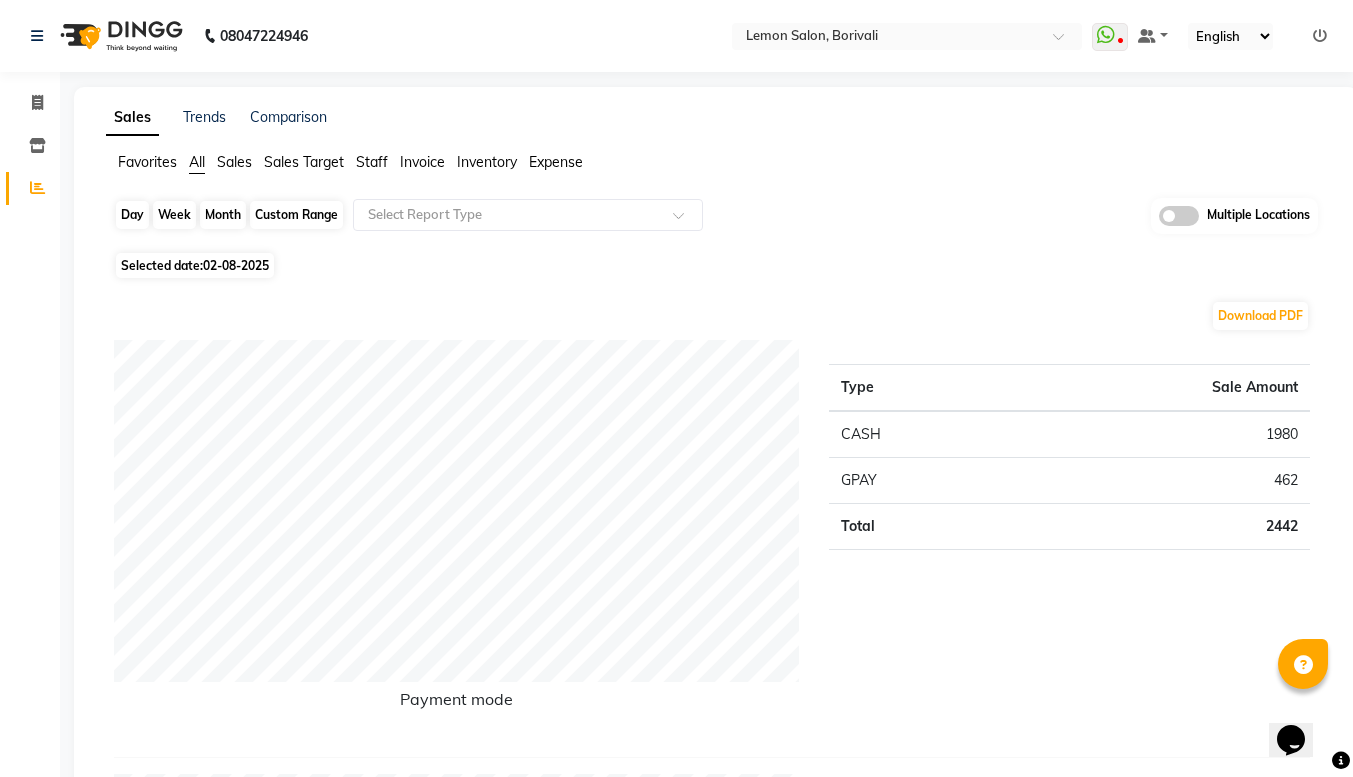 click on "Day" 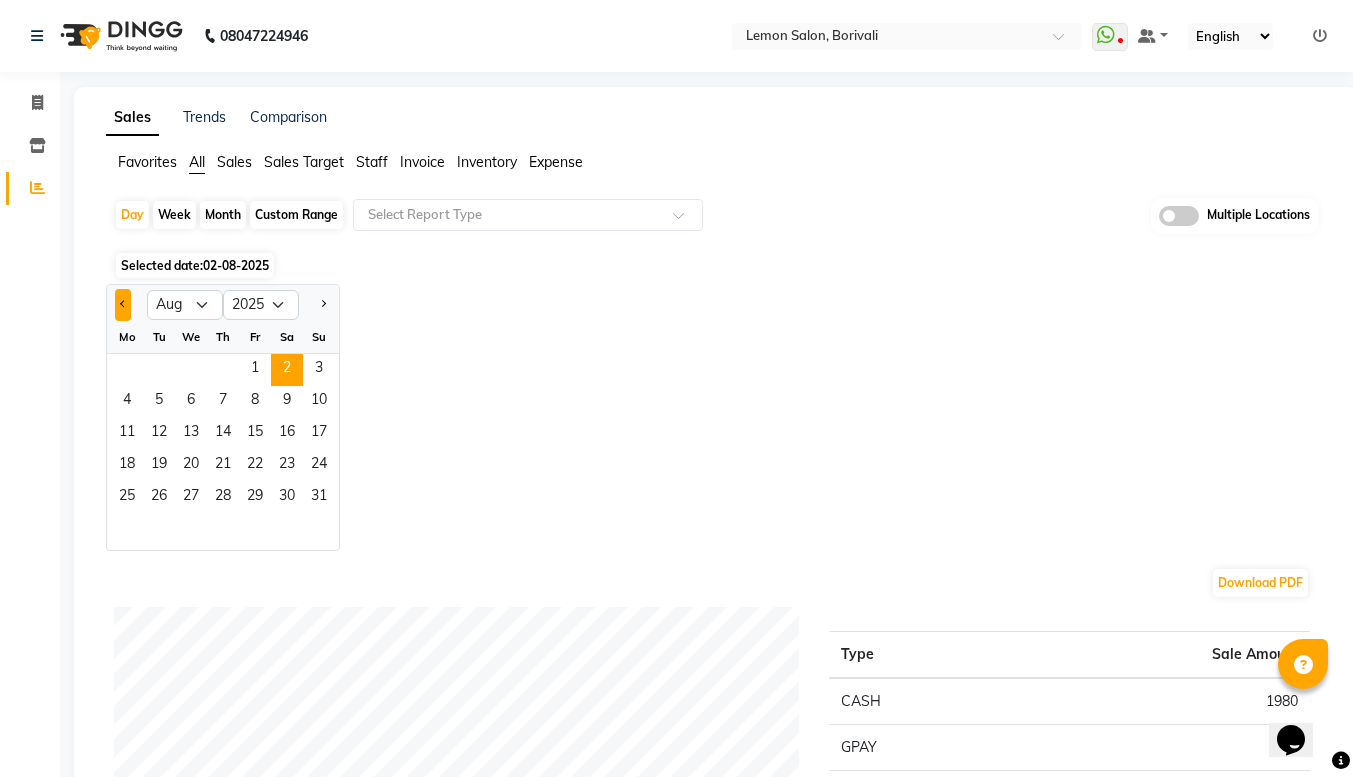 click 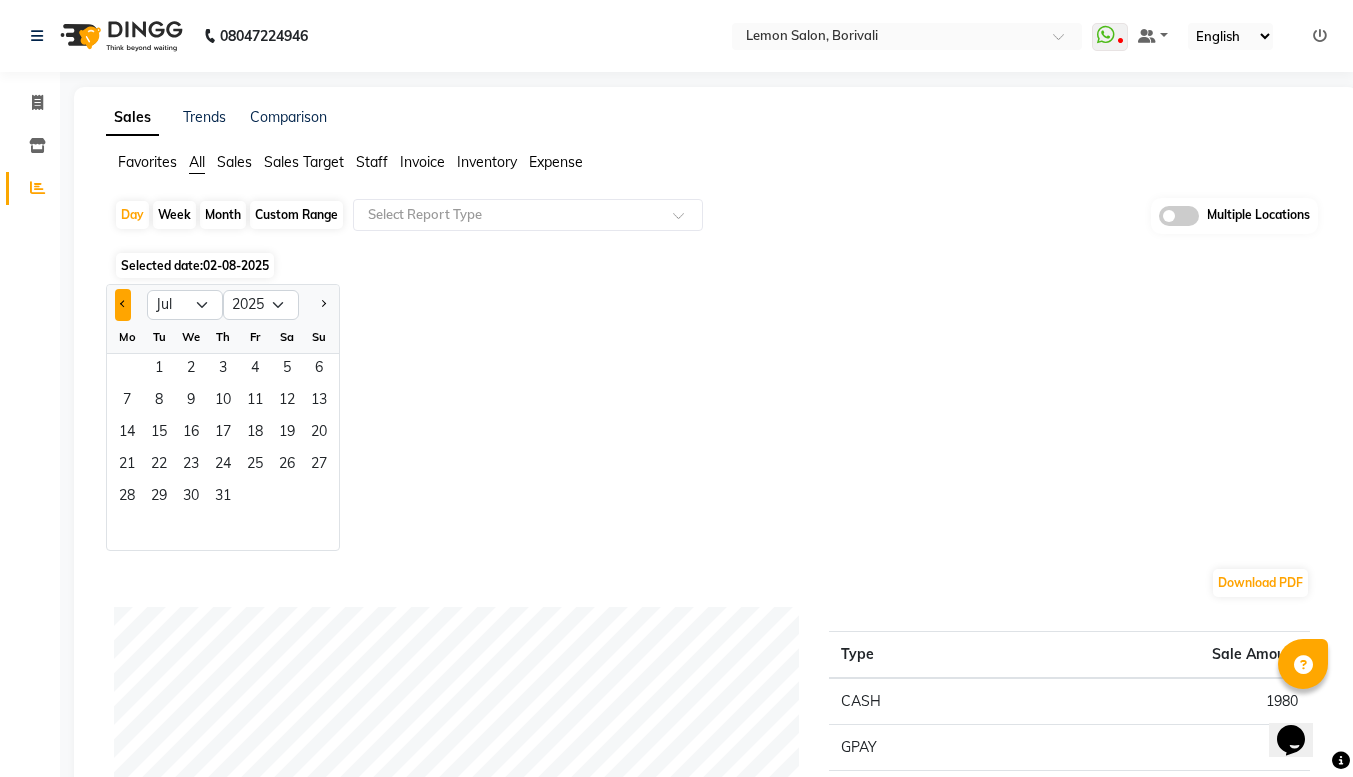 click 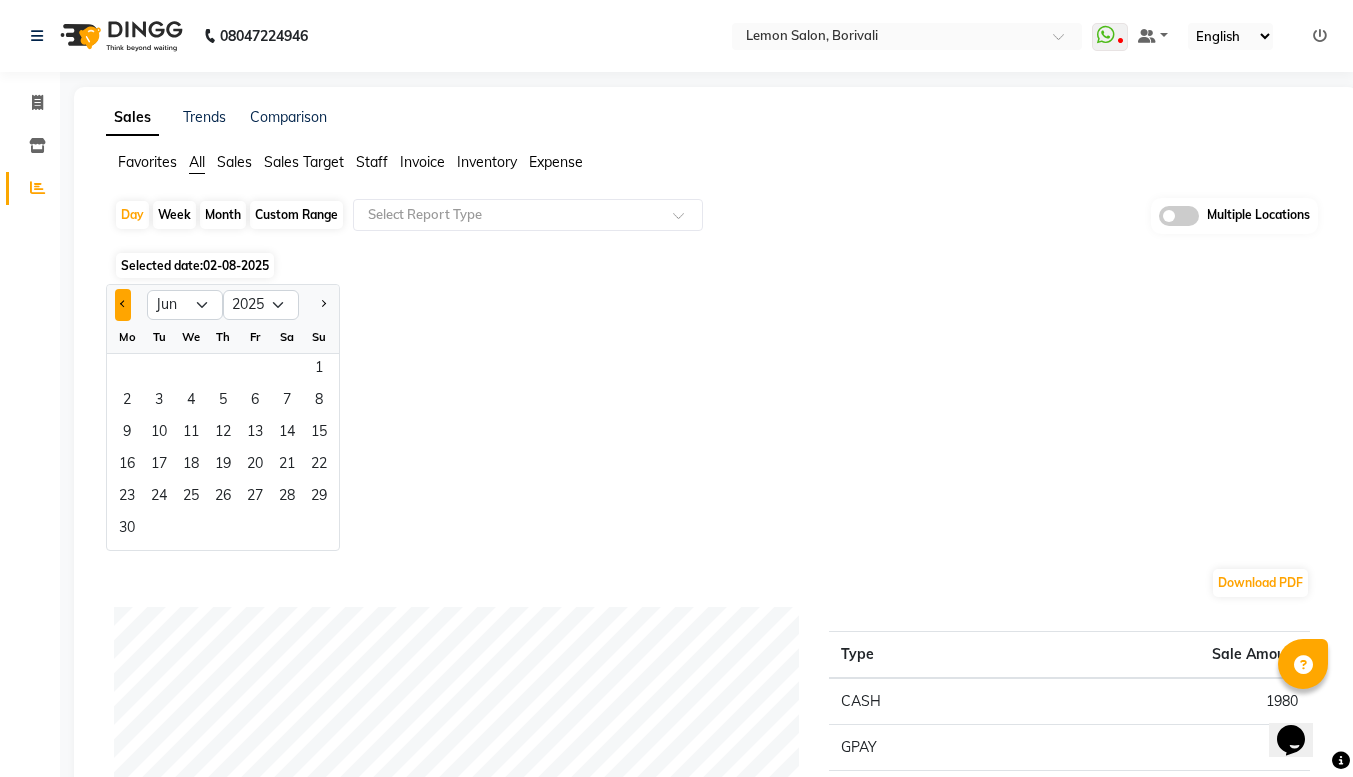 click 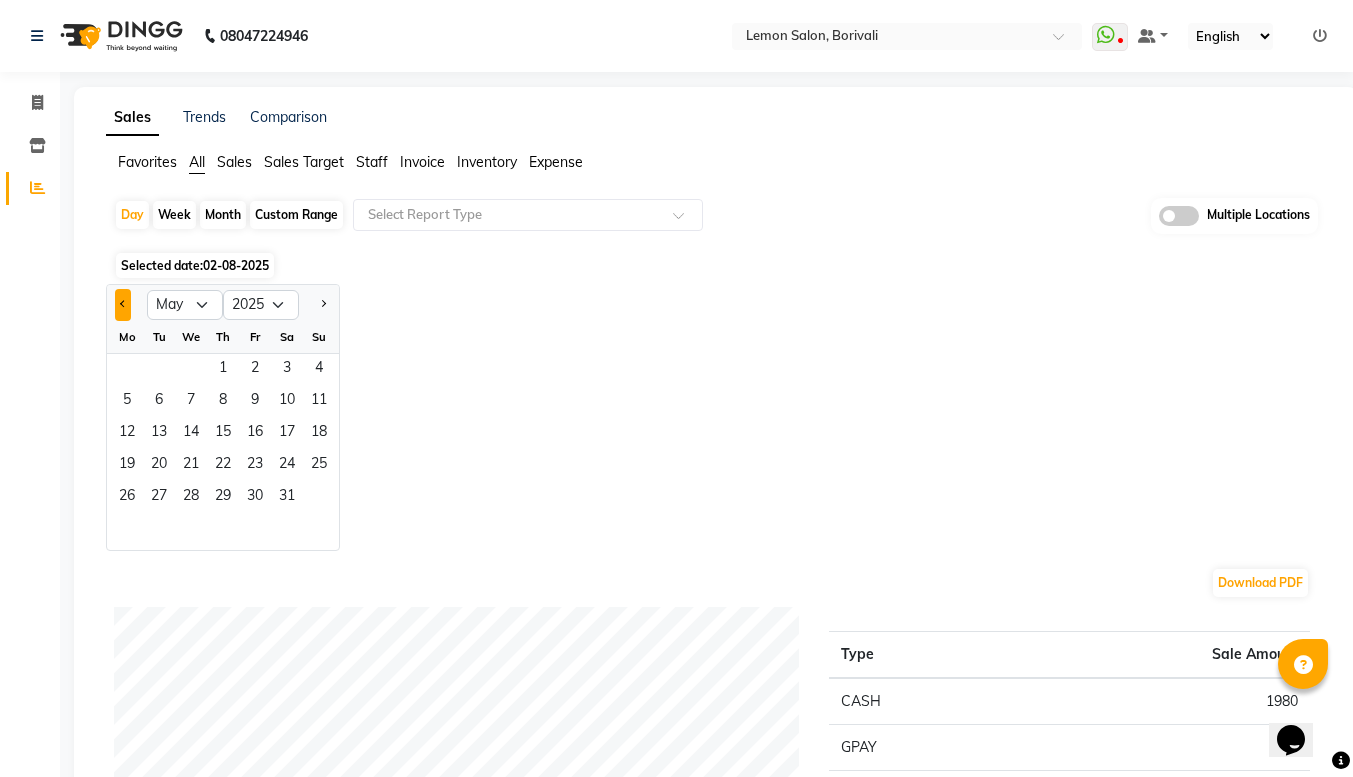 click 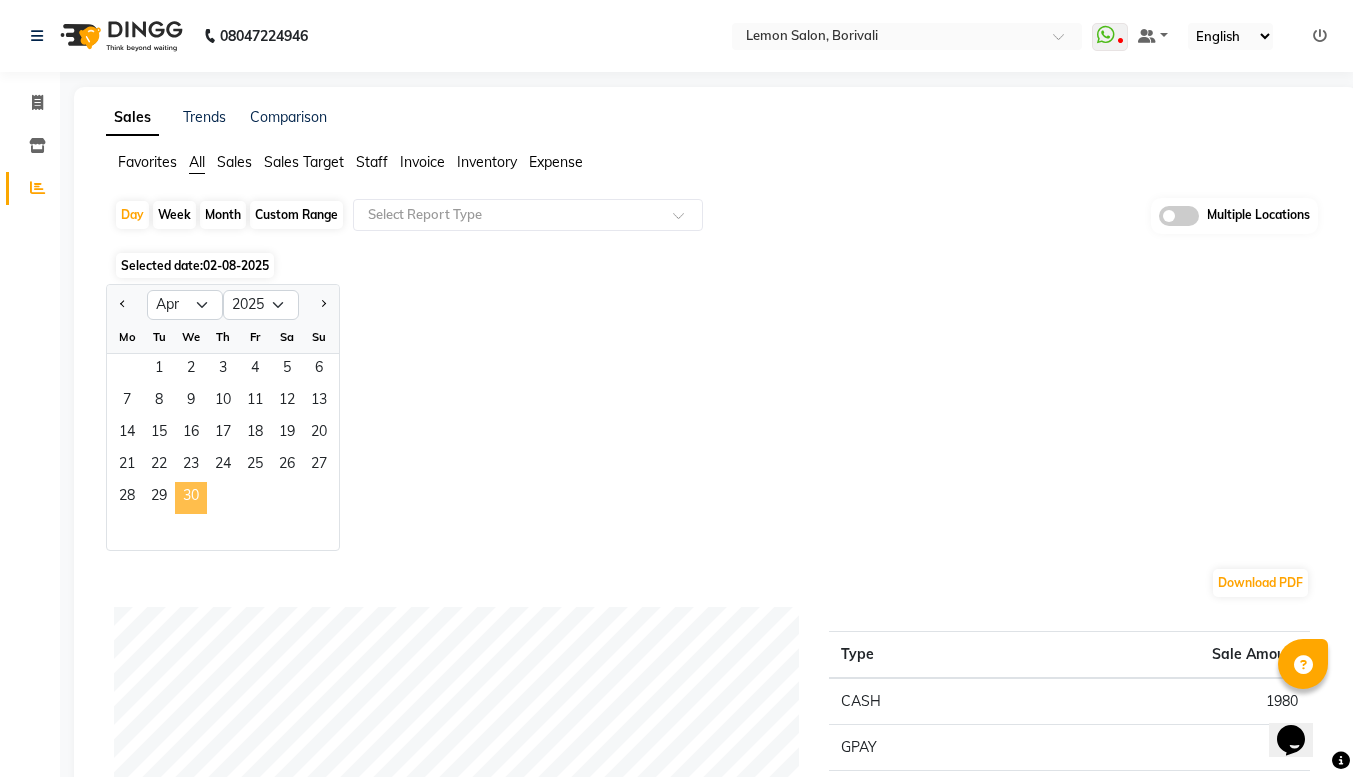 click on "30" 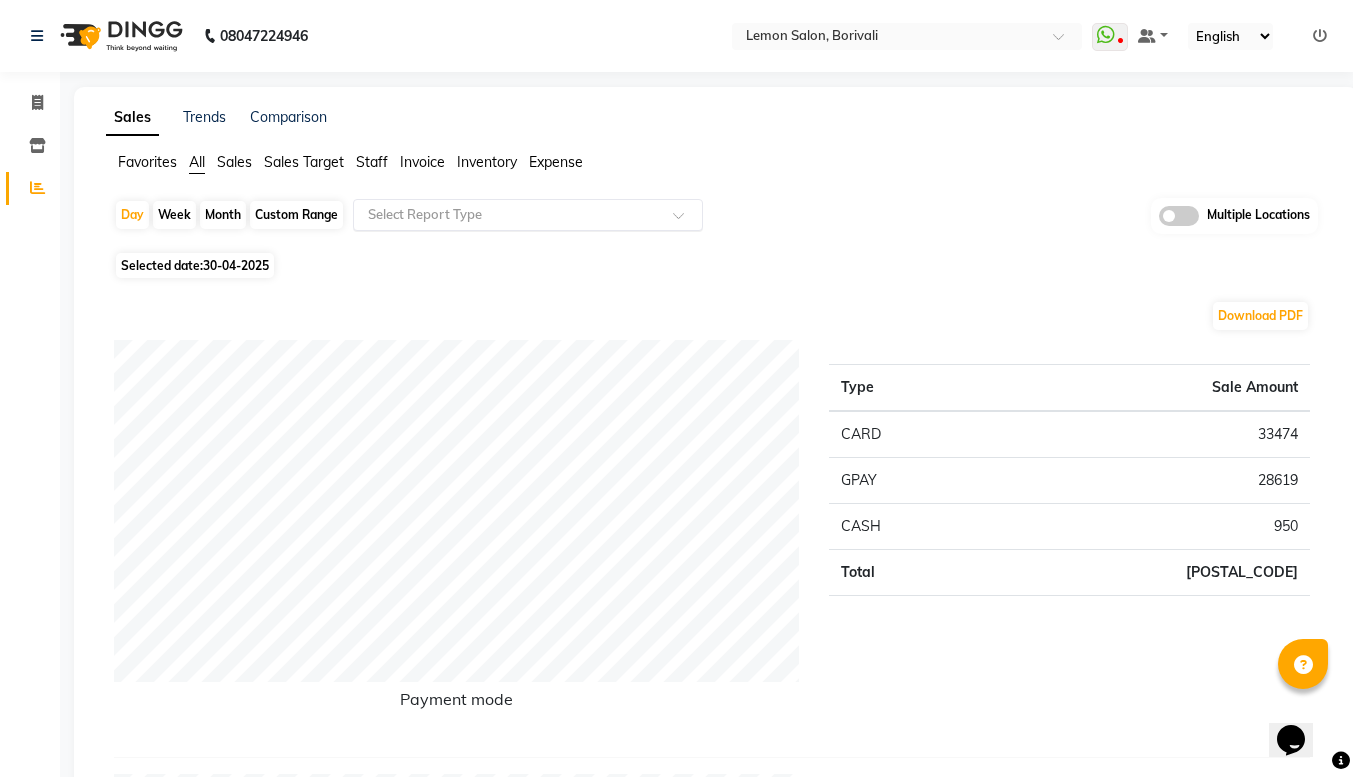 click 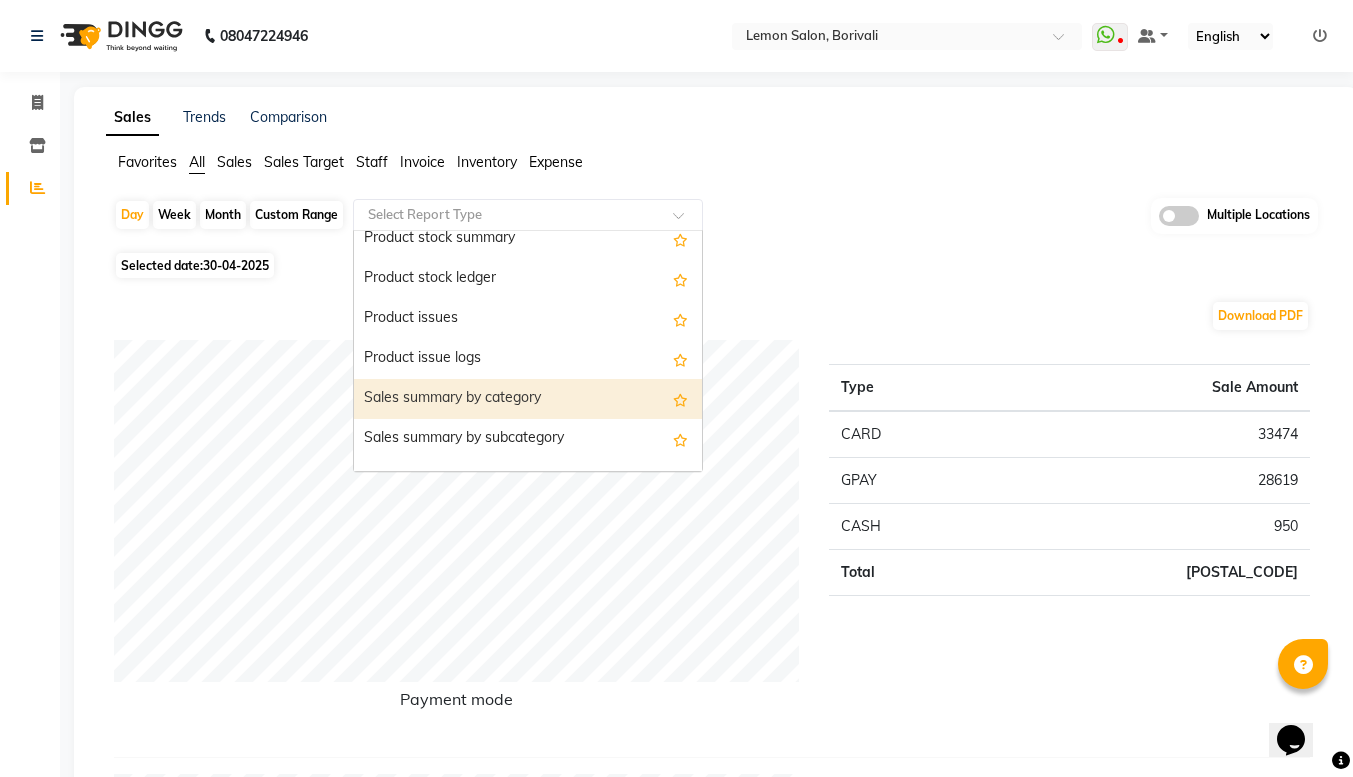 scroll, scrollTop: 1846, scrollLeft: 0, axis: vertical 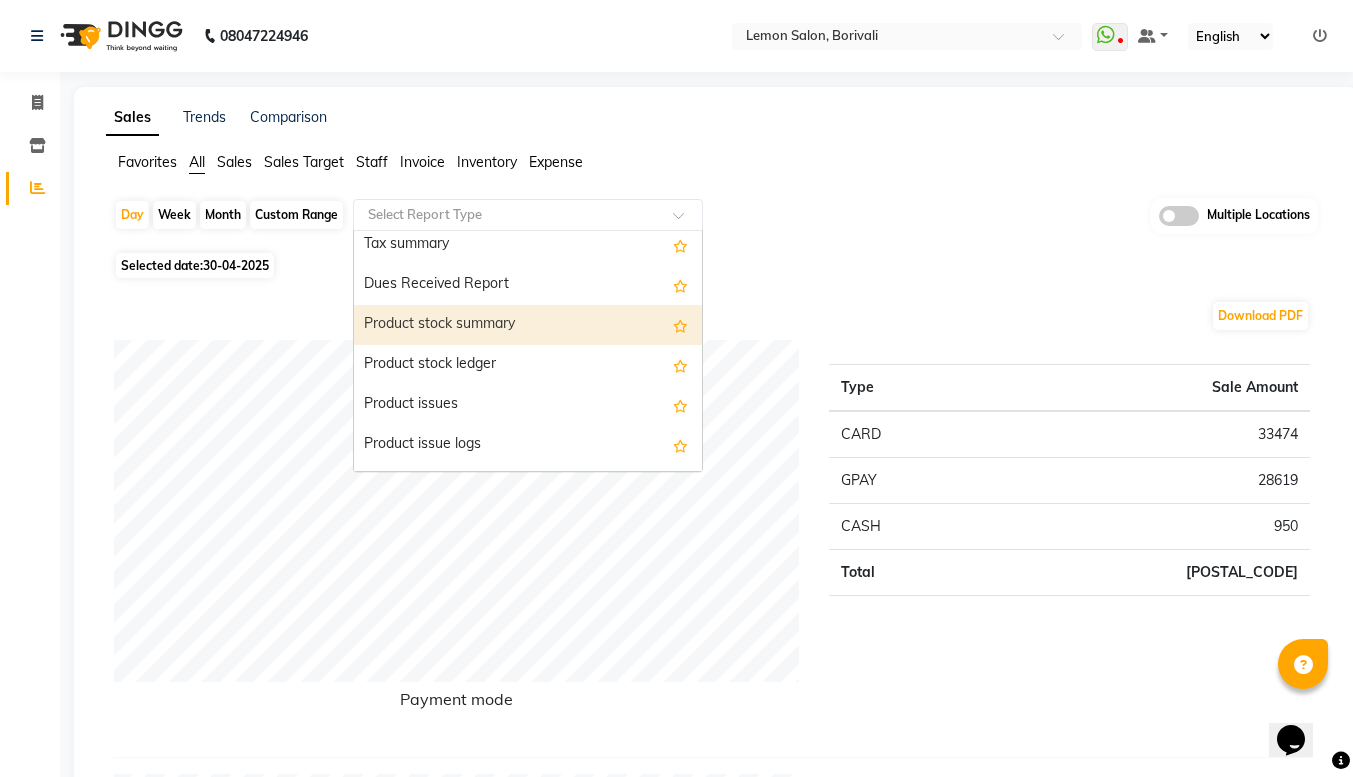 click on "Product stock summary" at bounding box center (528, 325) 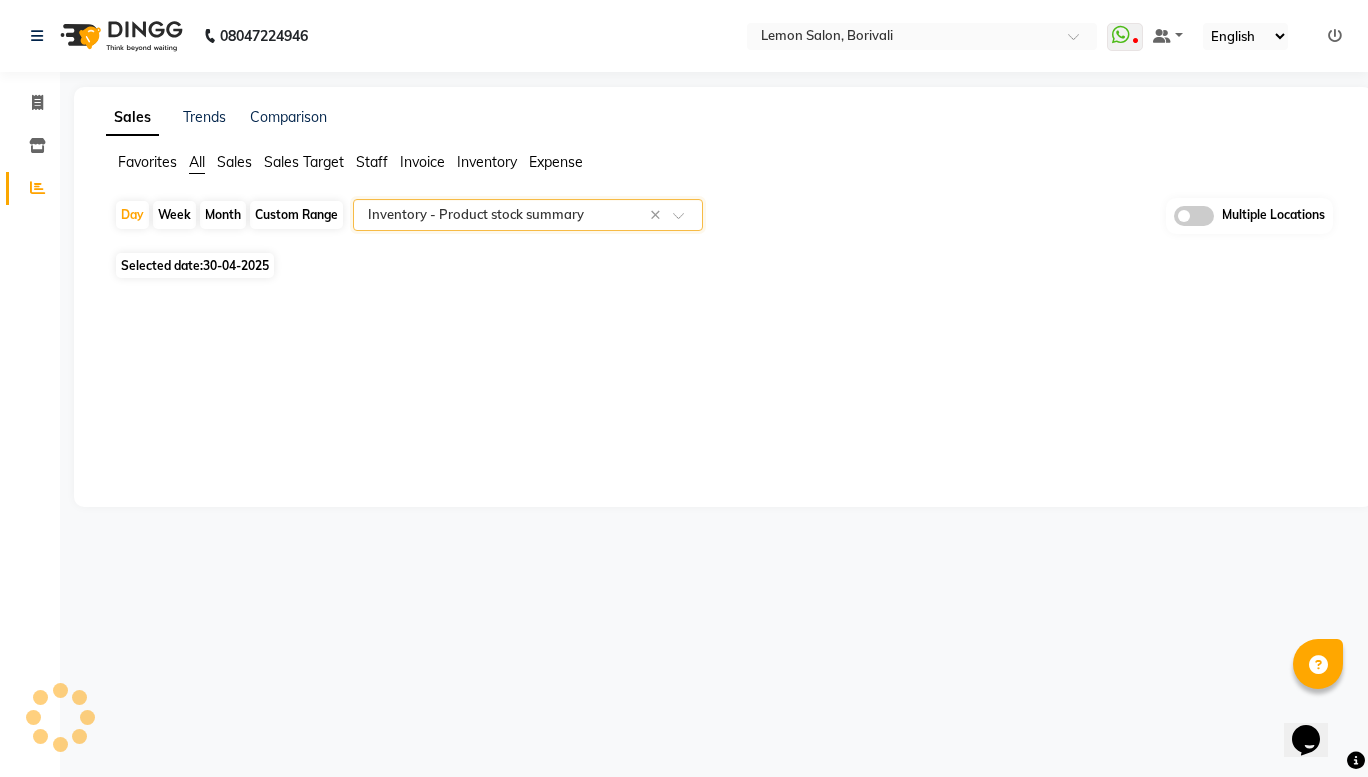 select on "filtered_report" 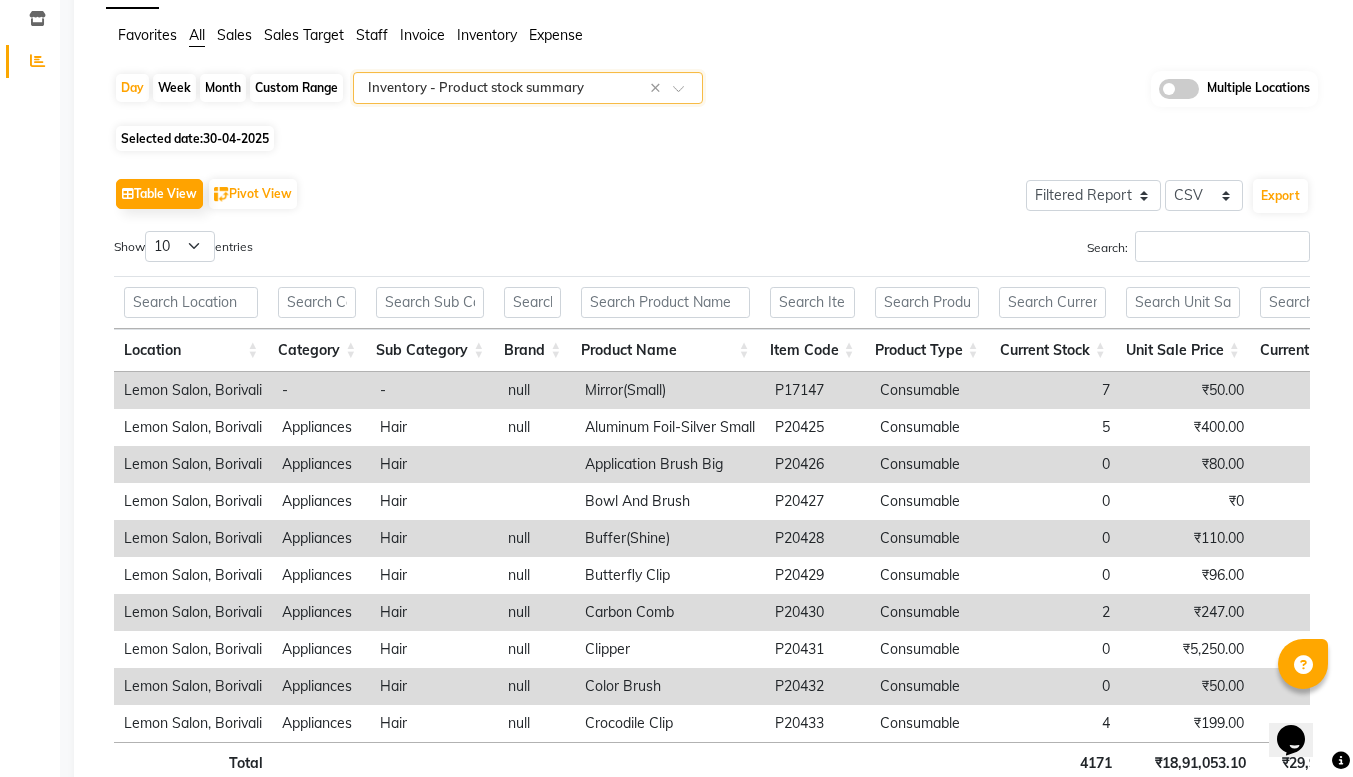scroll, scrollTop: 273, scrollLeft: 0, axis: vertical 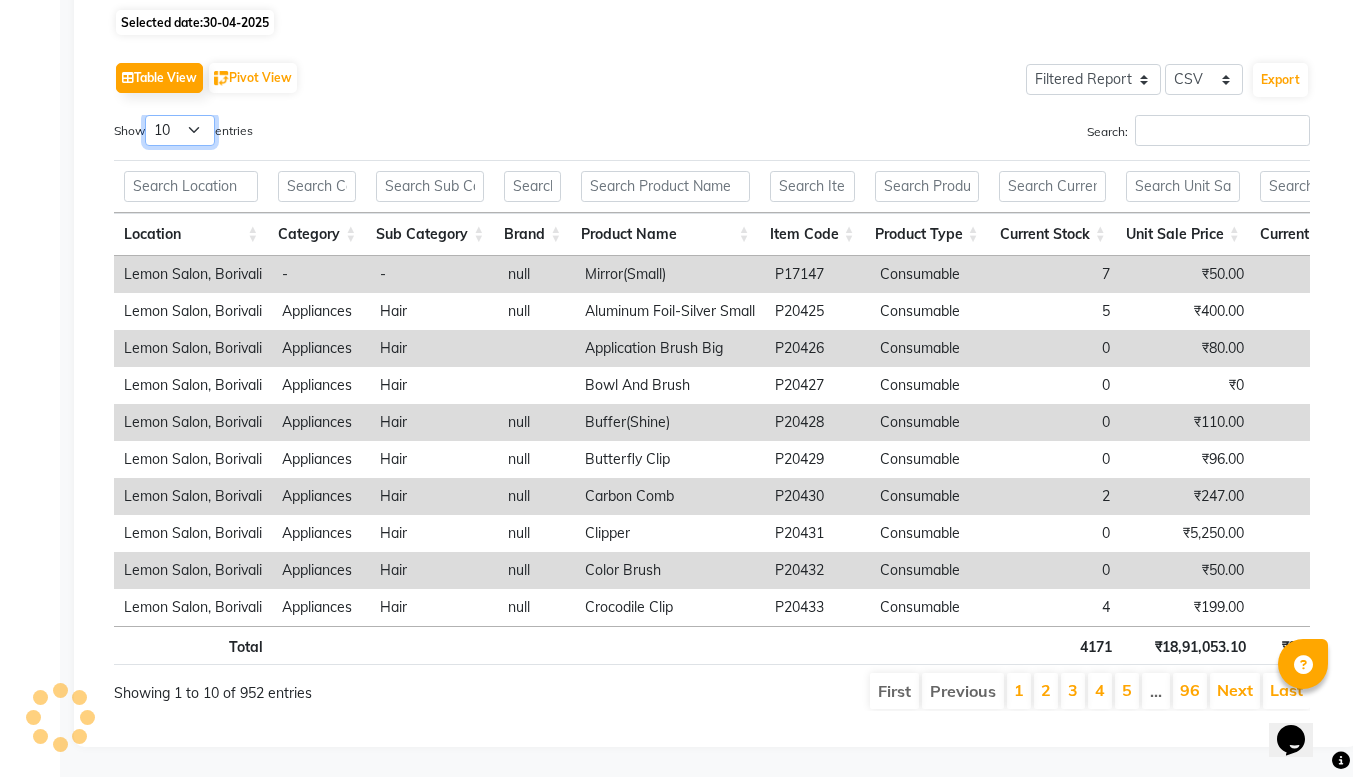 click on "10 25 50 100" at bounding box center (180, 130) 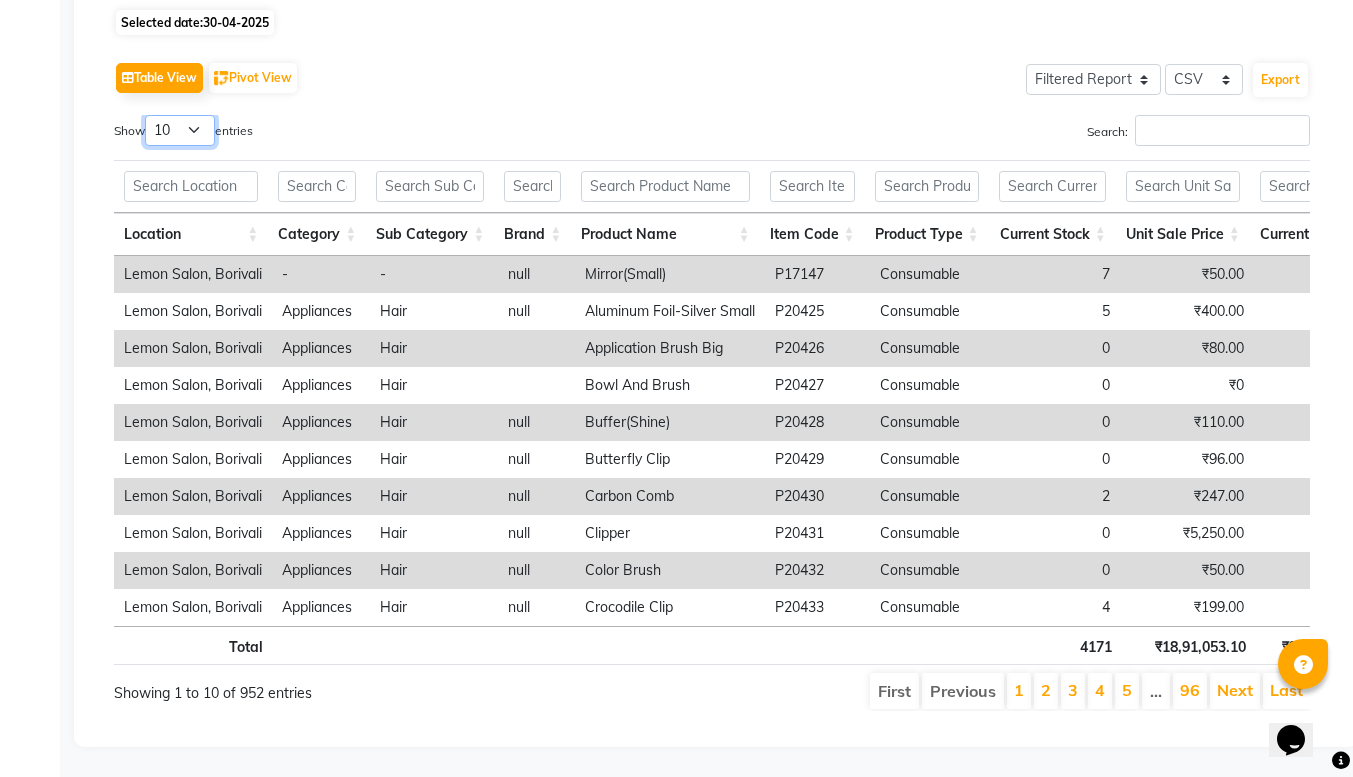select on "100" 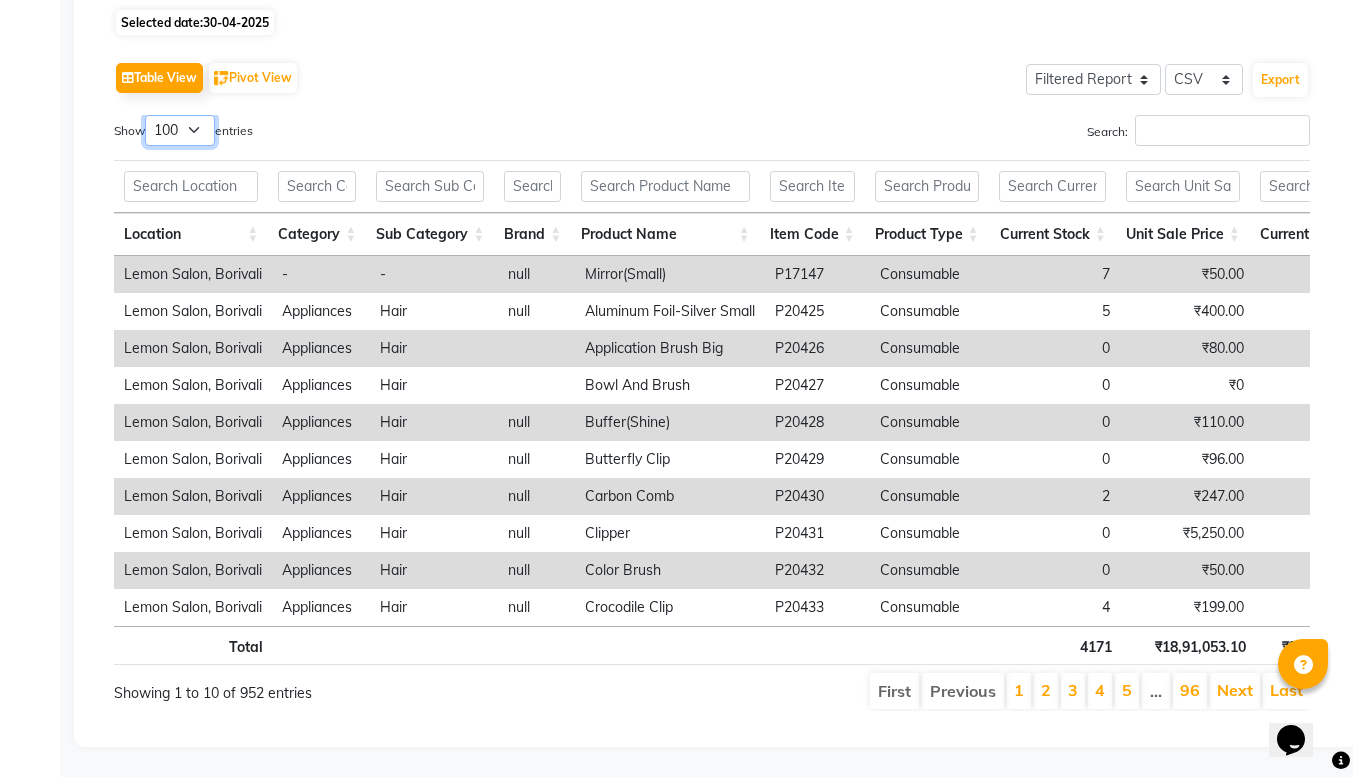 click on "10 25 50 100" at bounding box center [180, 130] 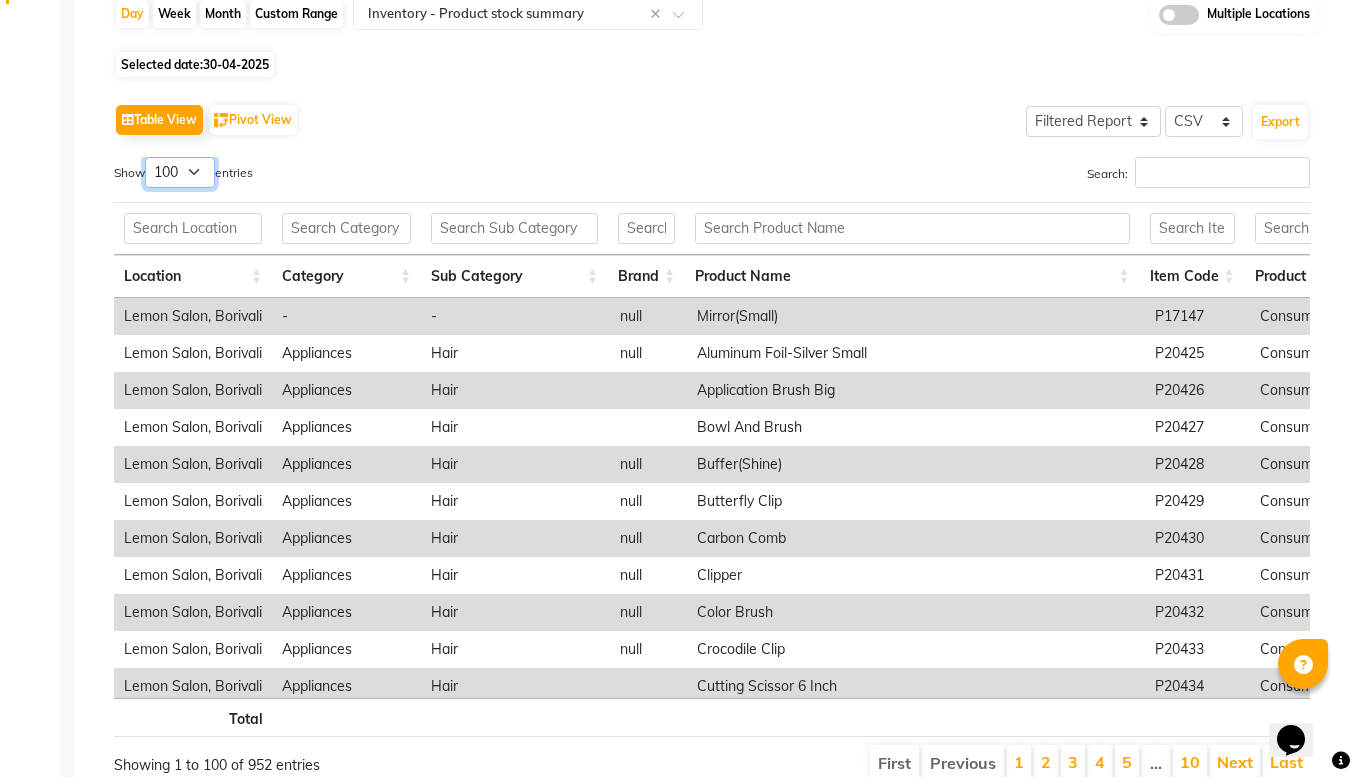 scroll, scrollTop: 200, scrollLeft: 0, axis: vertical 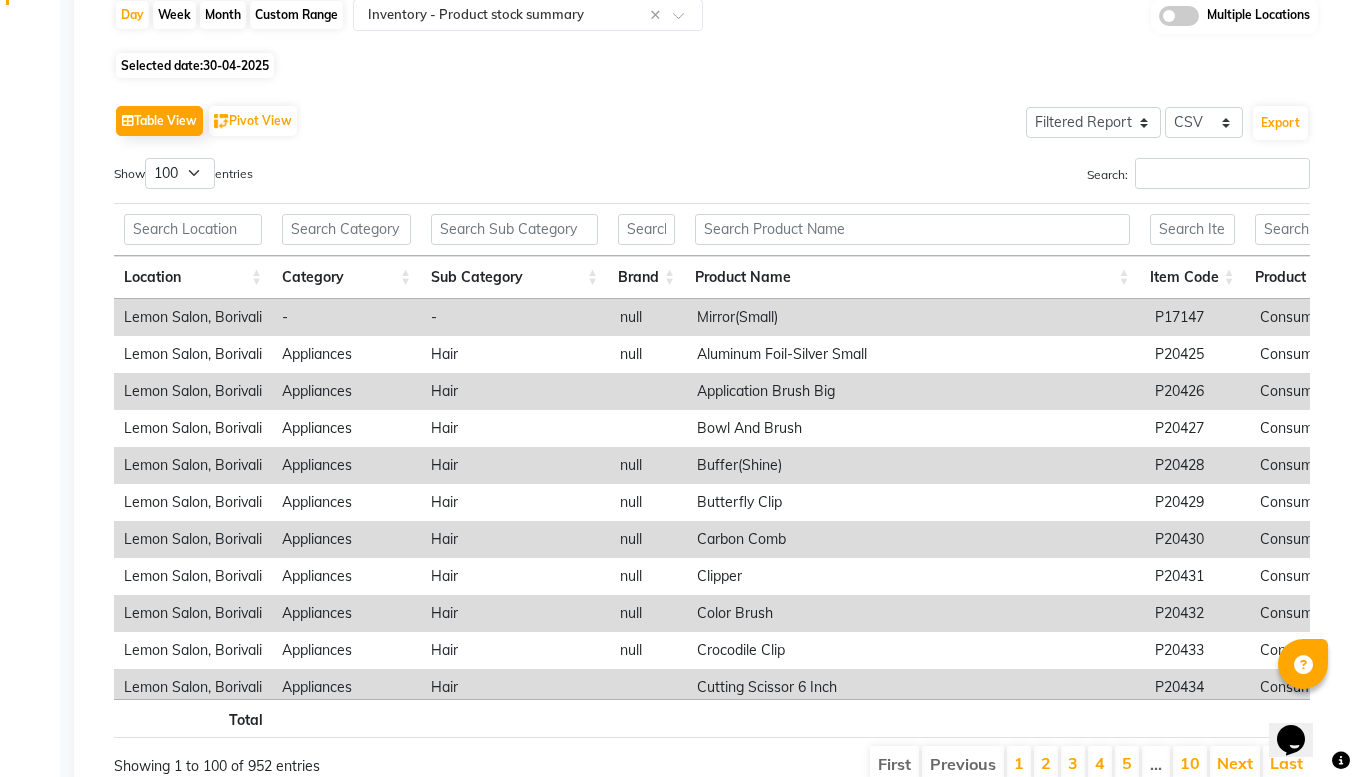 click on "Search:" at bounding box center (1018, 177) 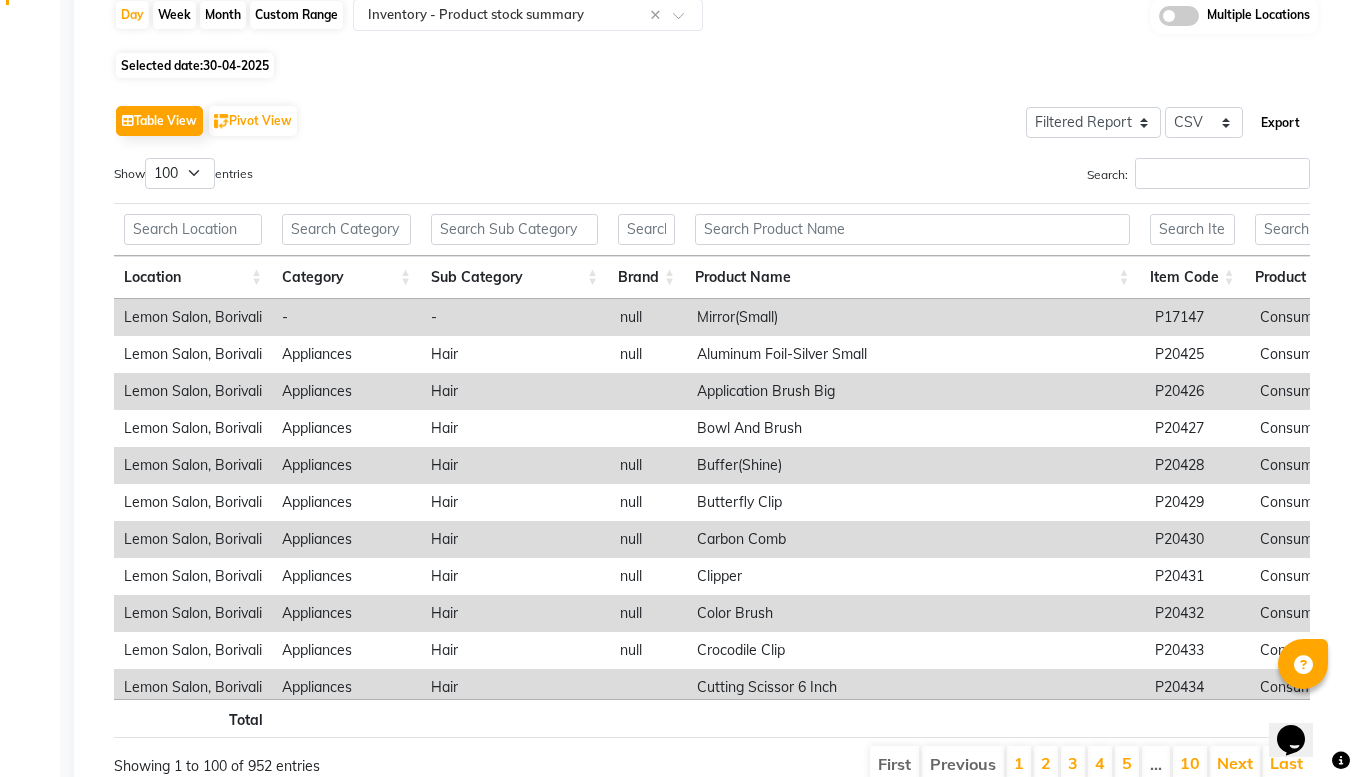 click on "Export" 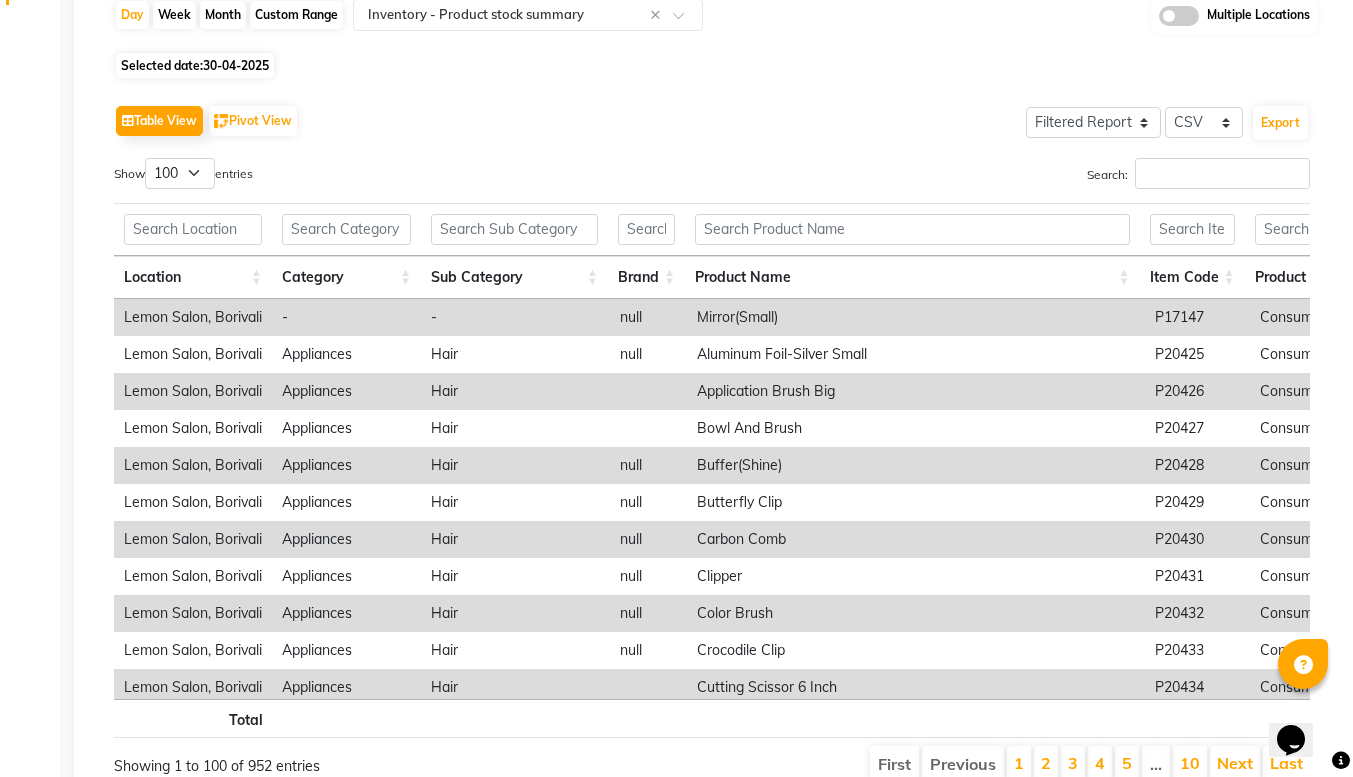 click on "Selected date:  30-04-2025" 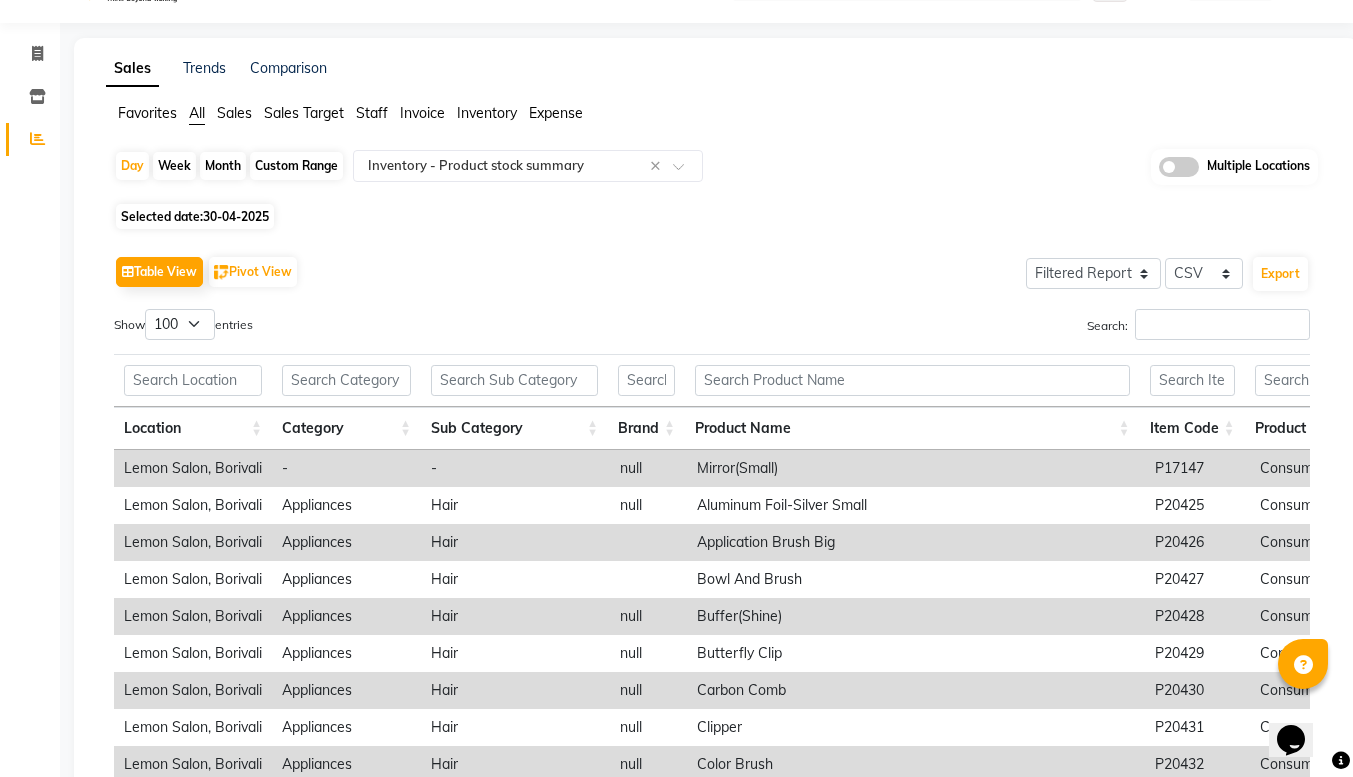 scroll, scrollTop: 0, scrollLeft: 0, axis: both 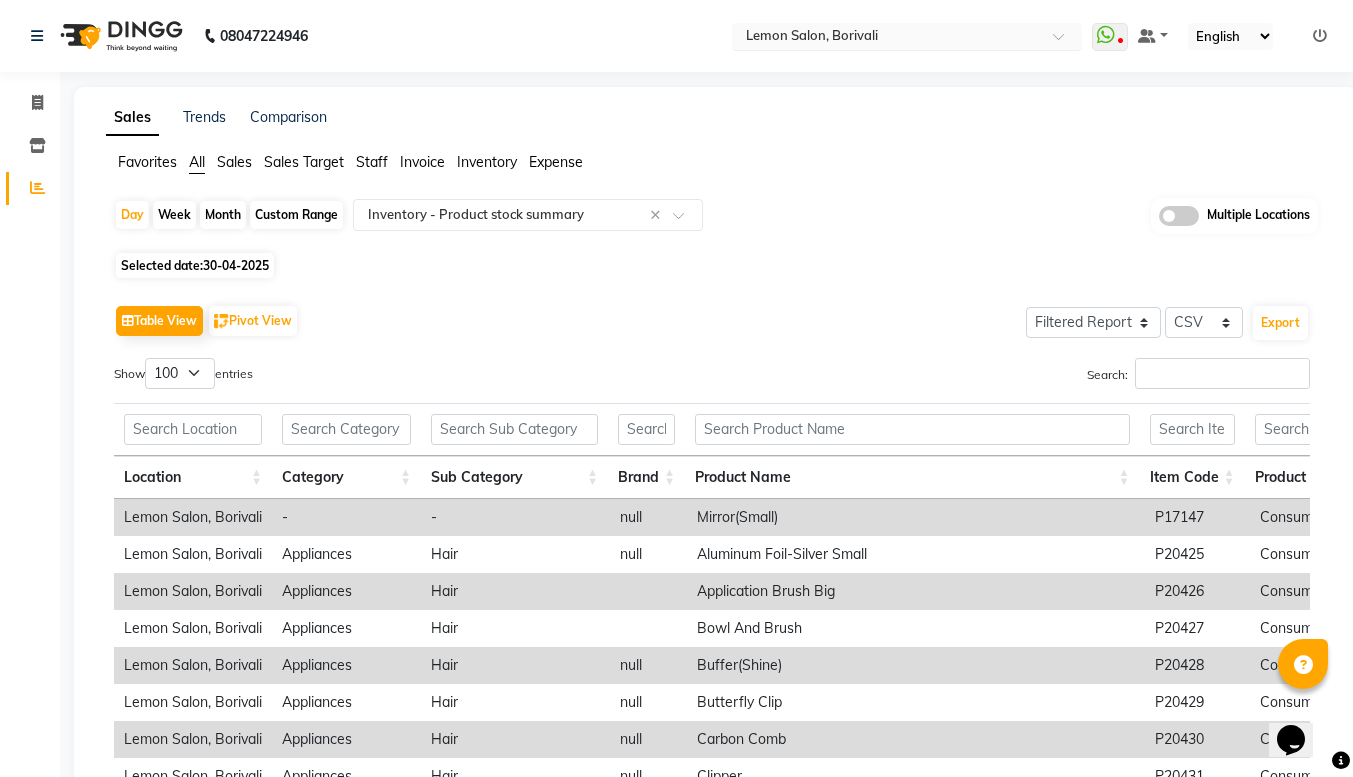 click at bounding box center [1065, 42] 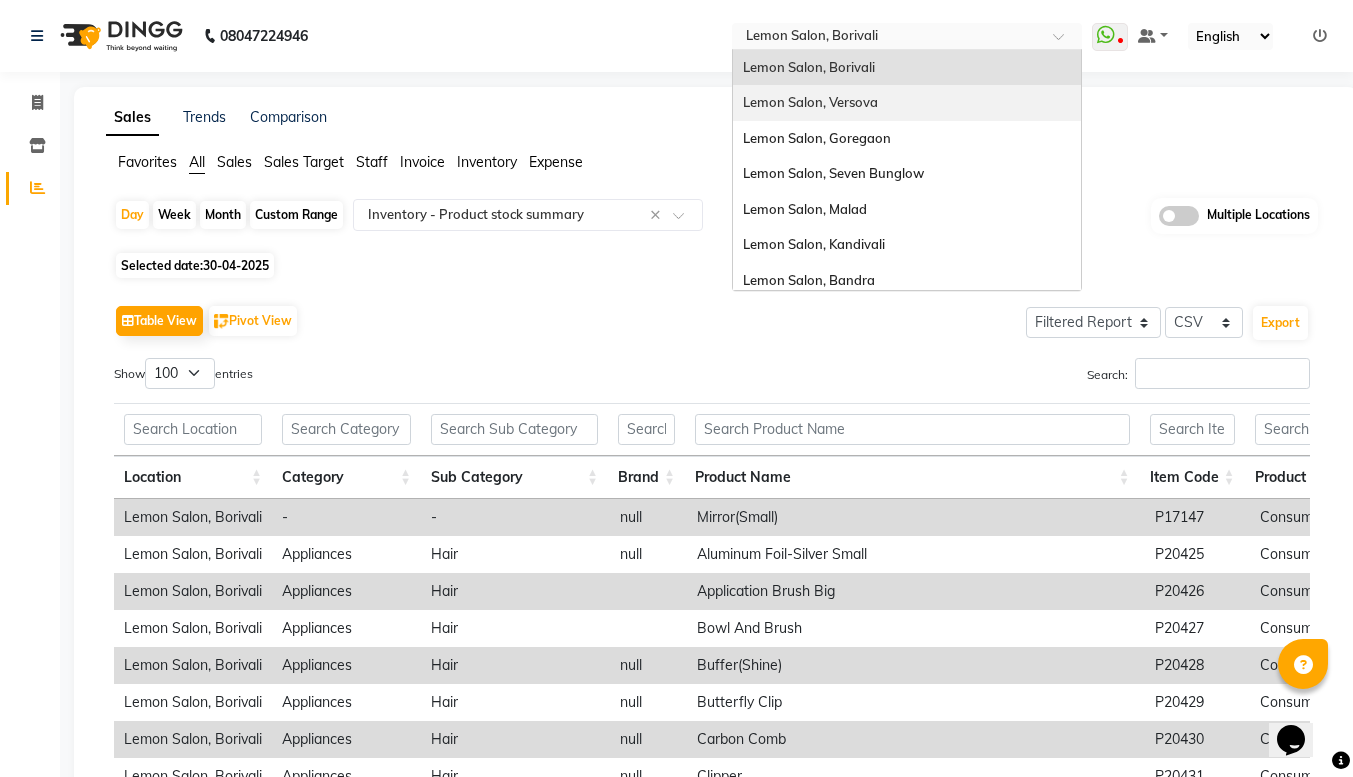 click on "Lemon Salon, Versova" at bounding box center (907, 103) 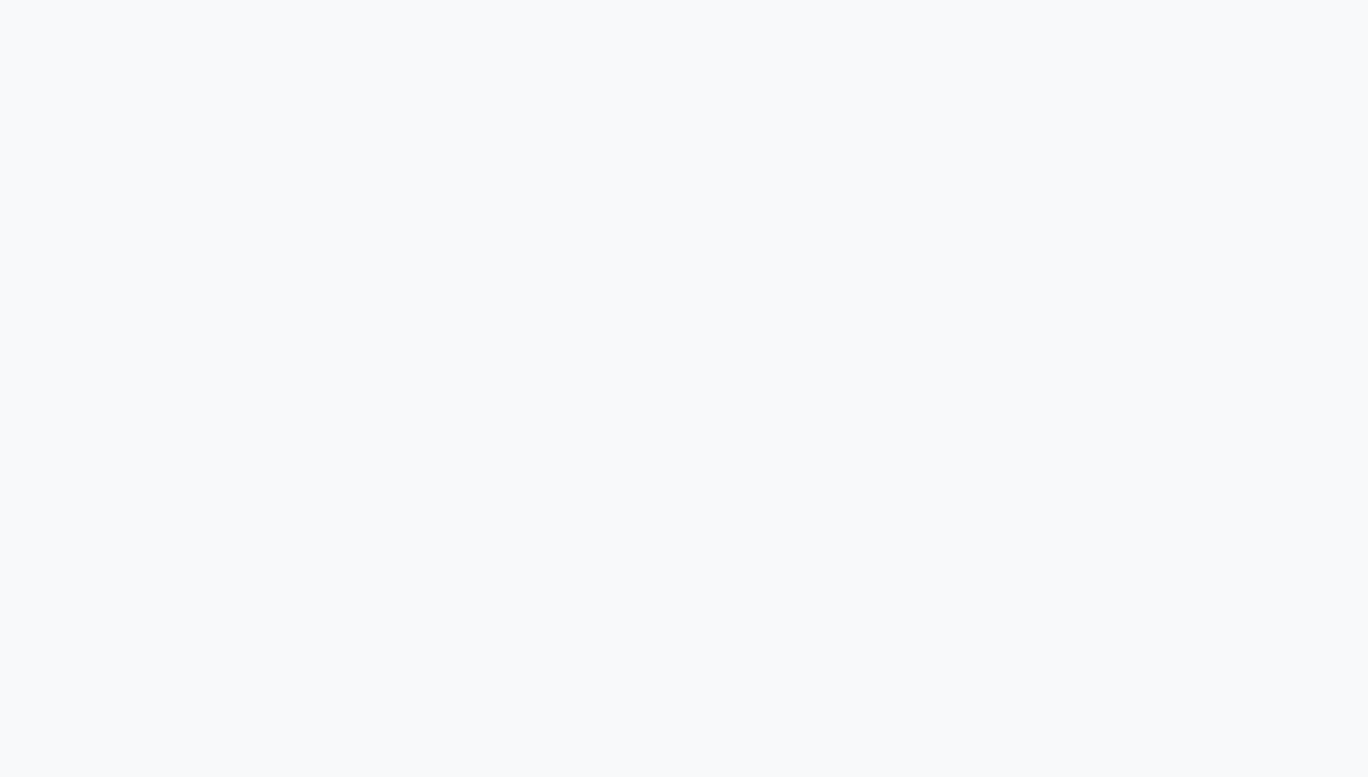 scroll, scrollTop: 0, scrollLeft: 0, axis: both 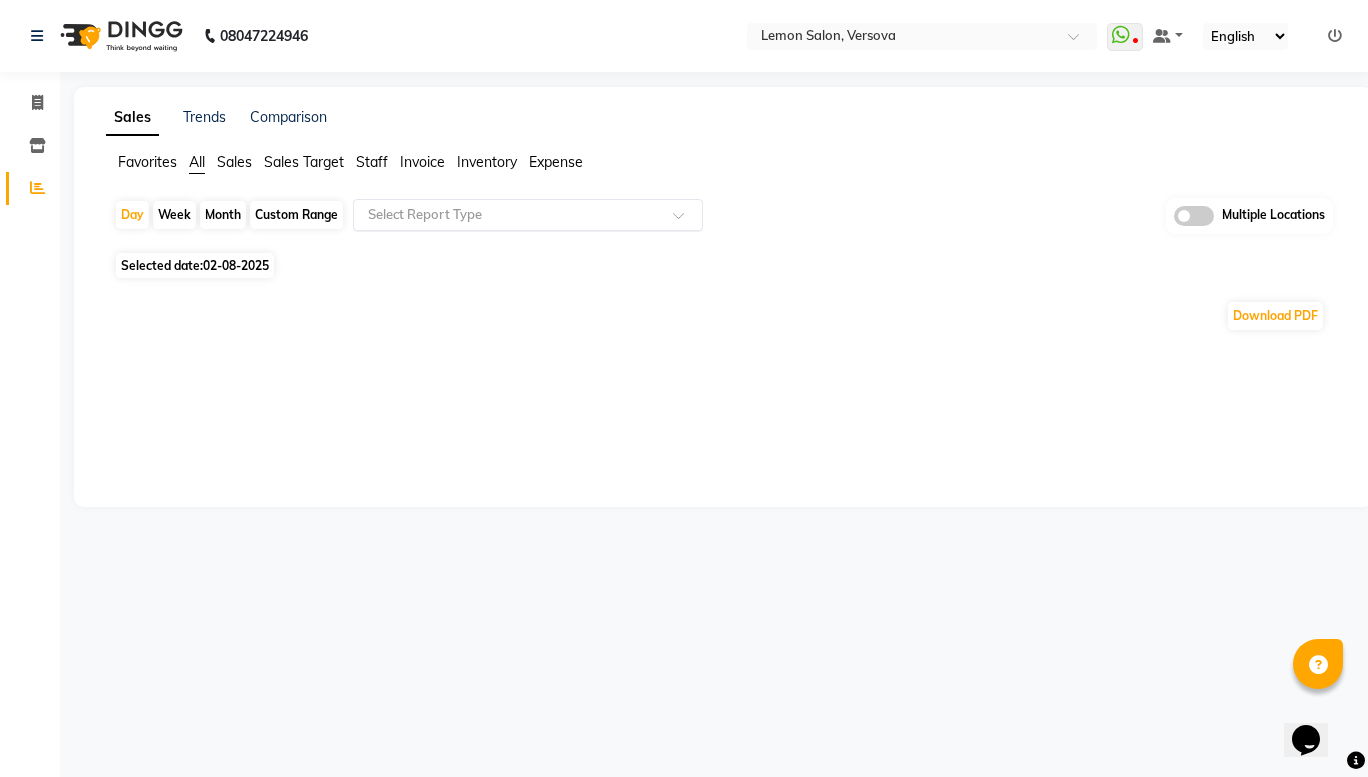 click 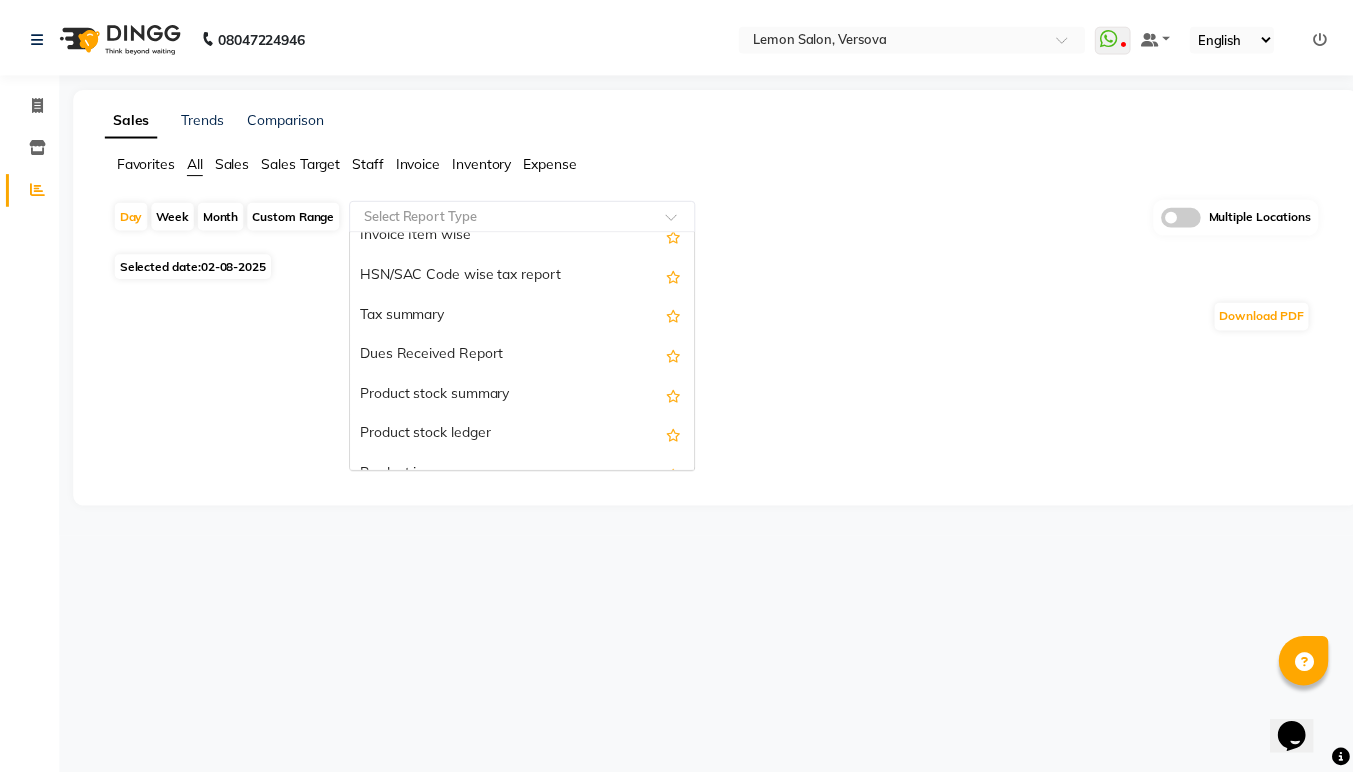 scroll, scrollTop: 1904, scrollLeft: 0, axis: vertical 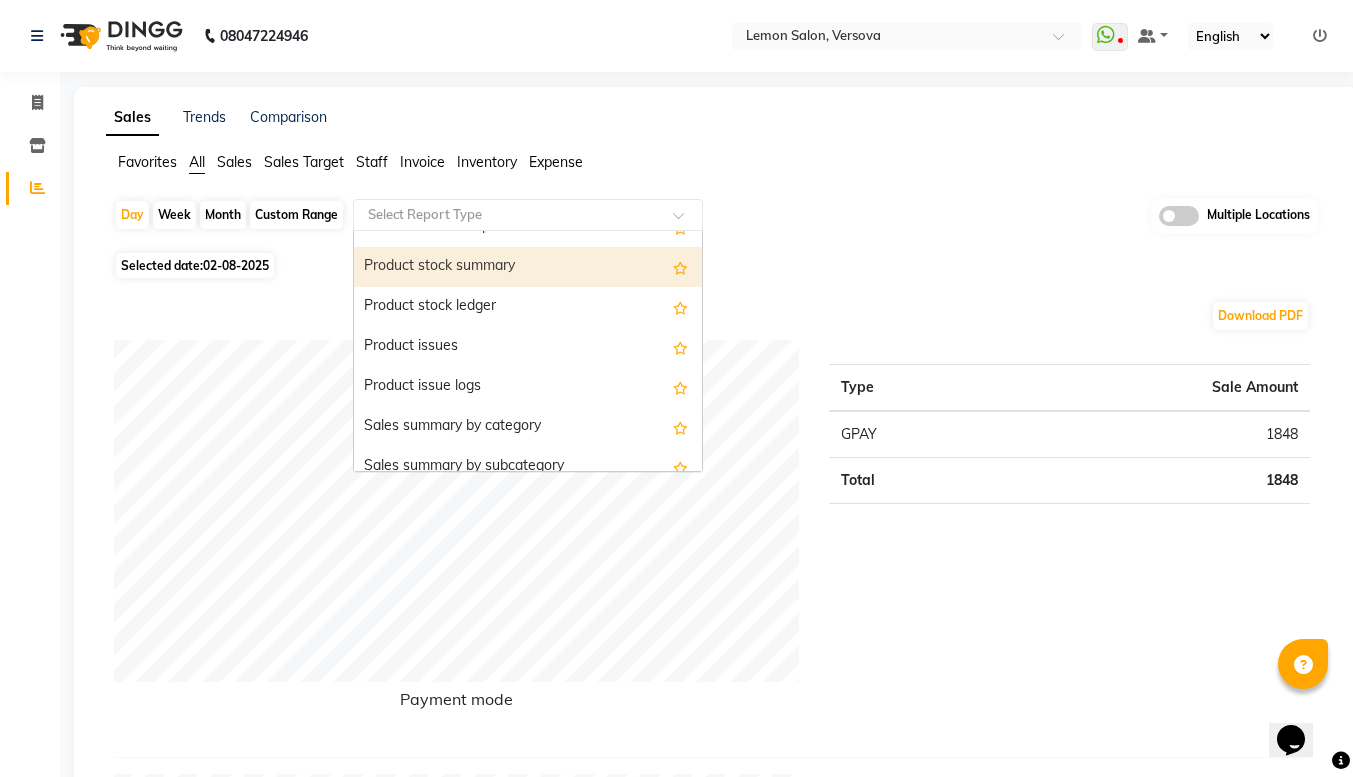 click on "Product stock summary" at bounding box center [528, 267] 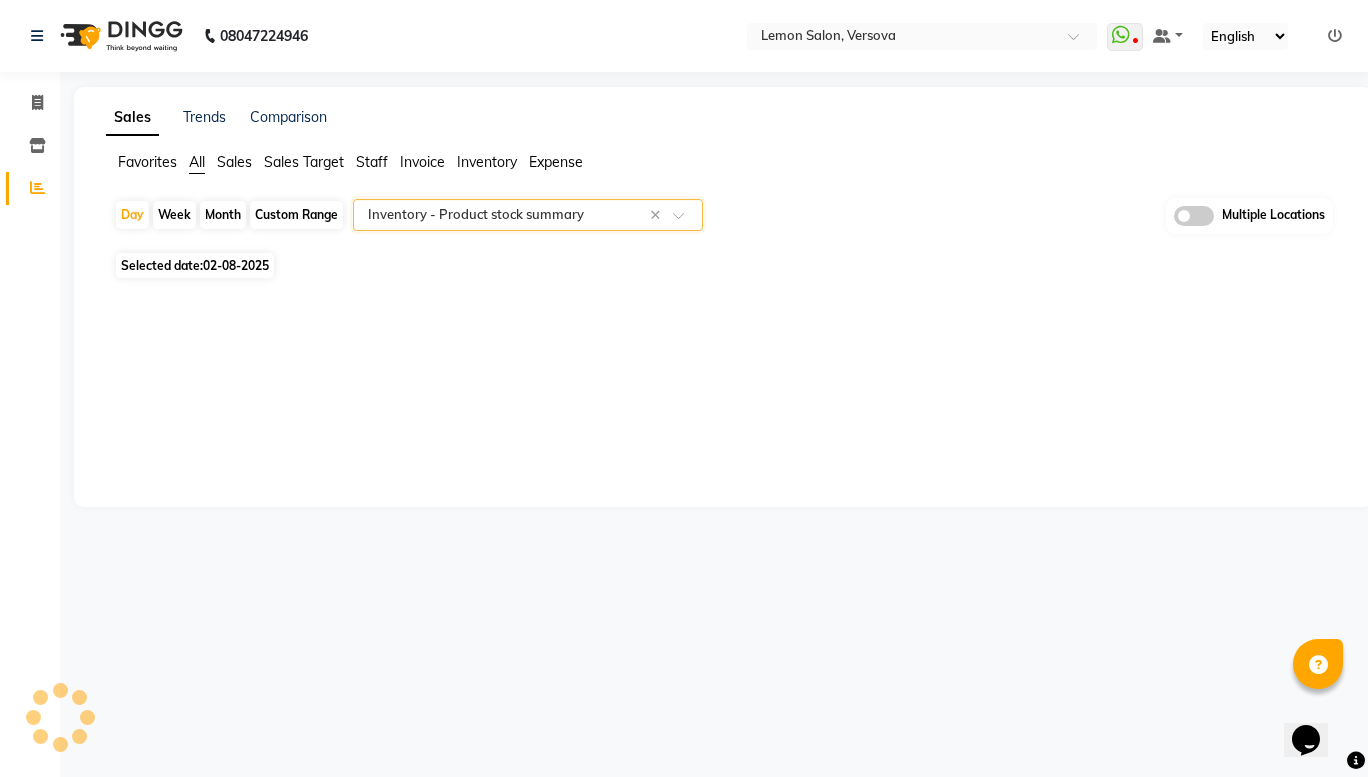 select on "filtered_report" 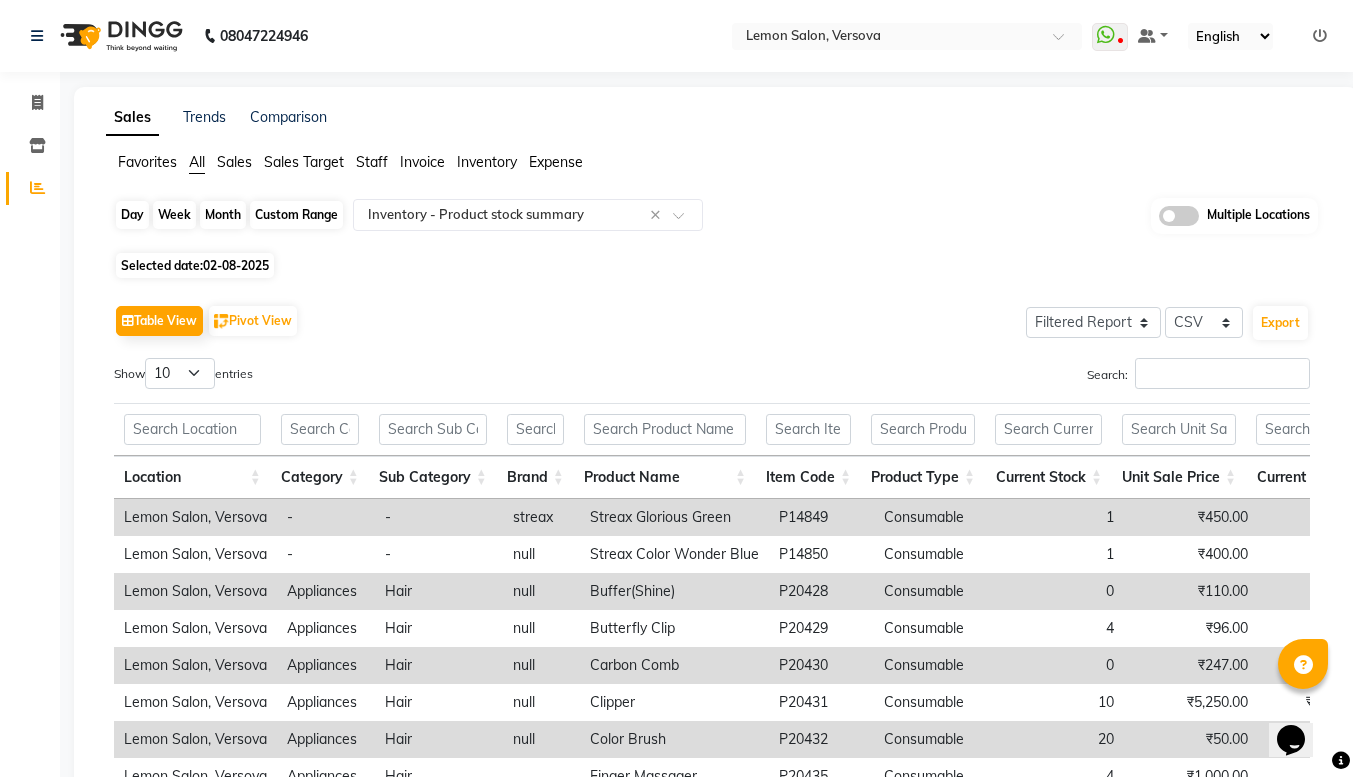 click on "Day" 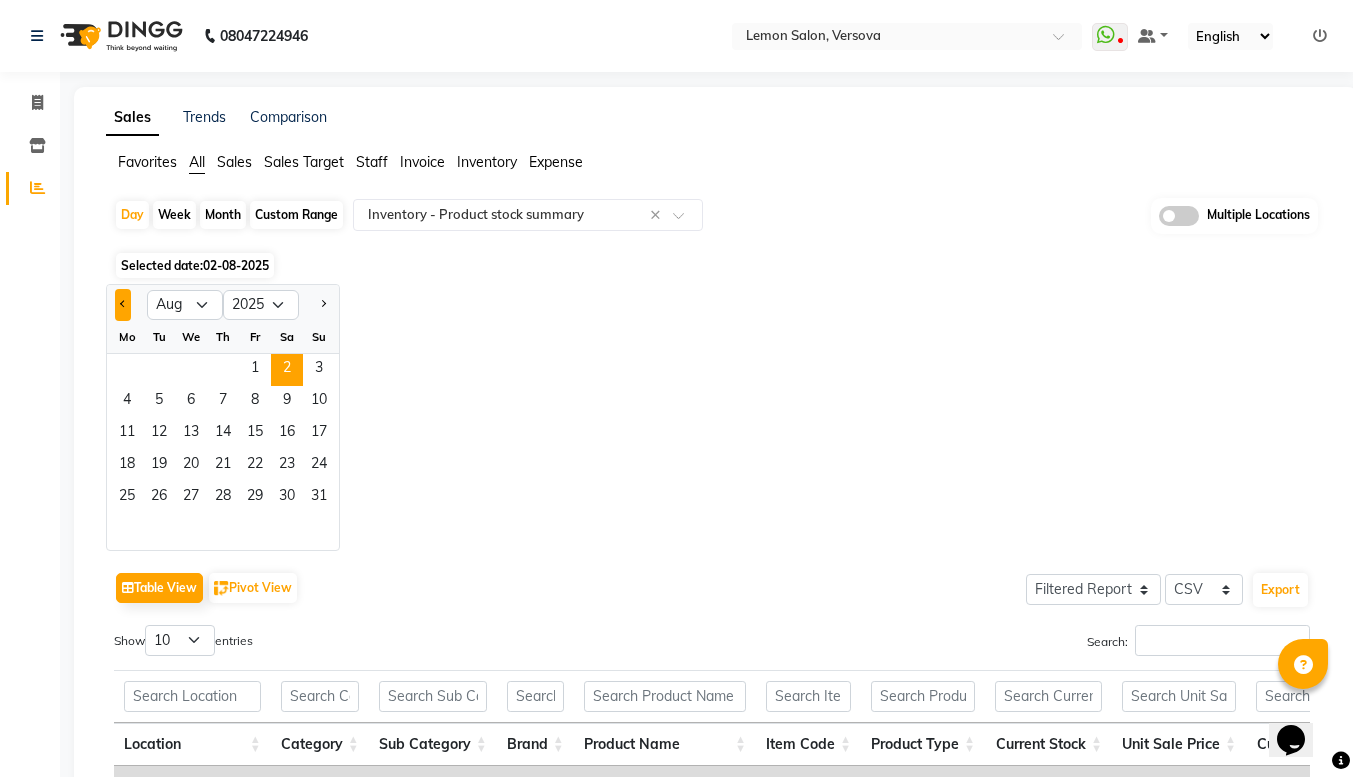 click 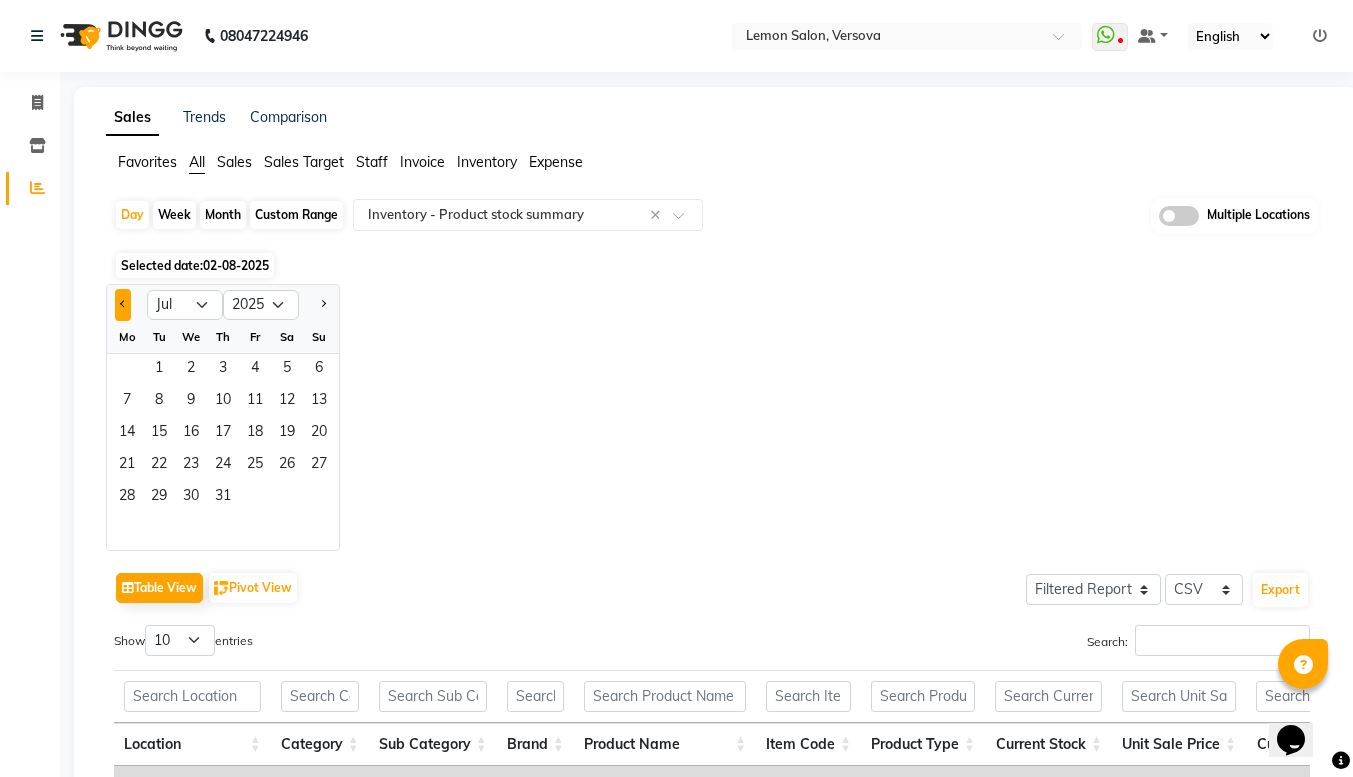 click 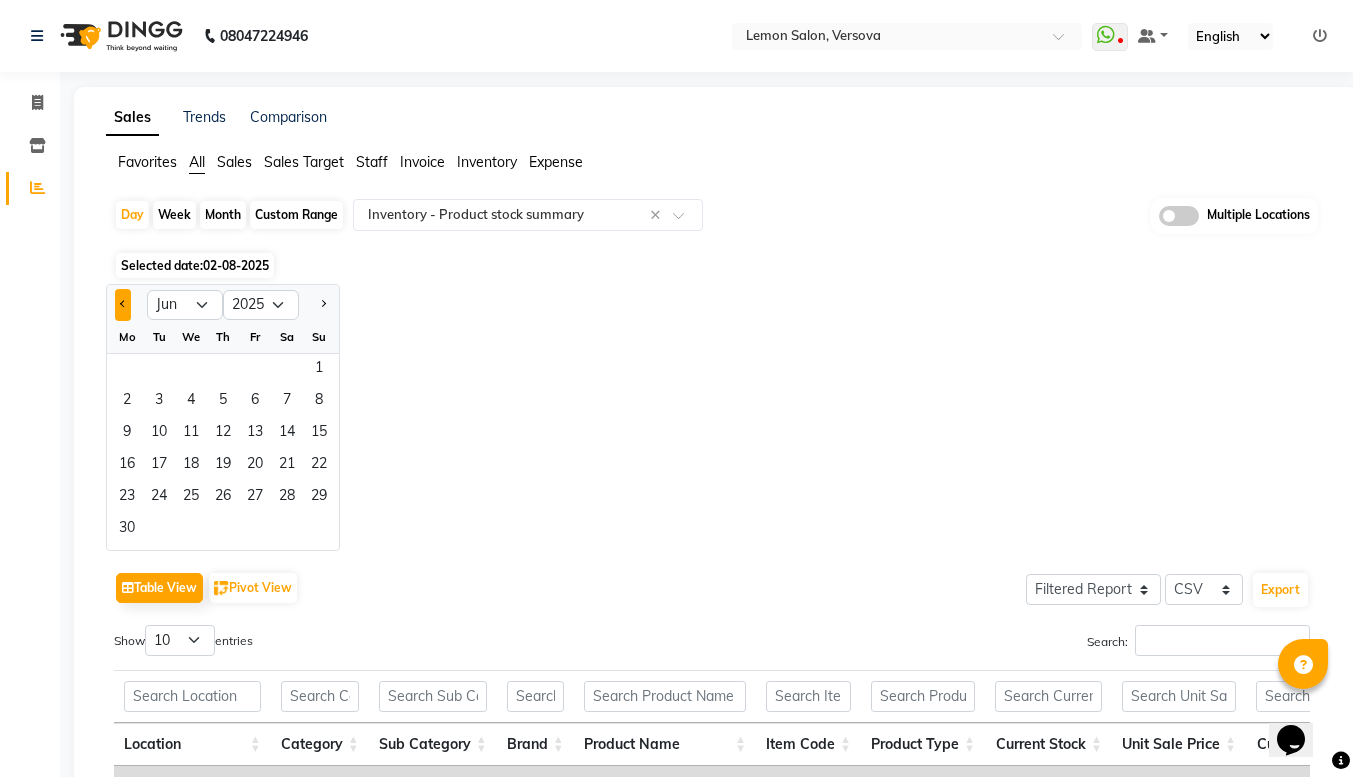 click 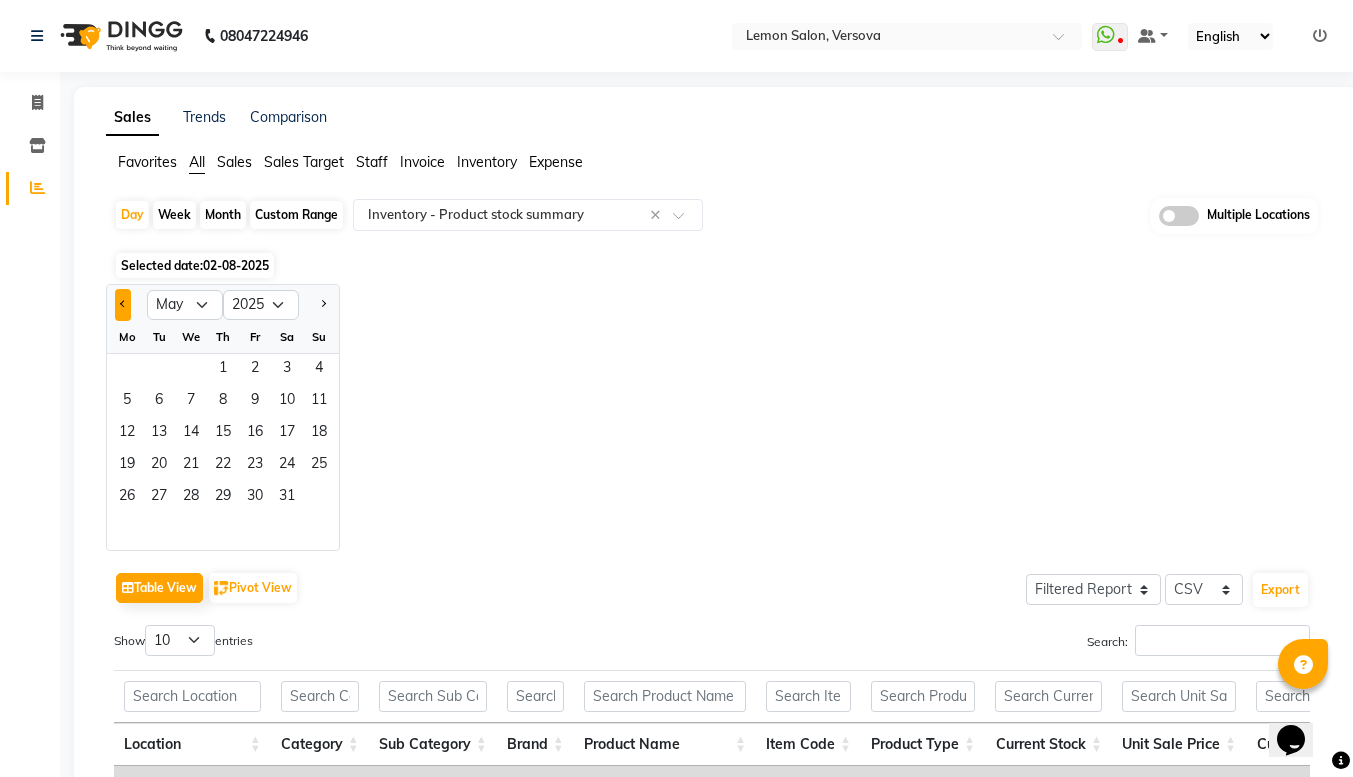 click 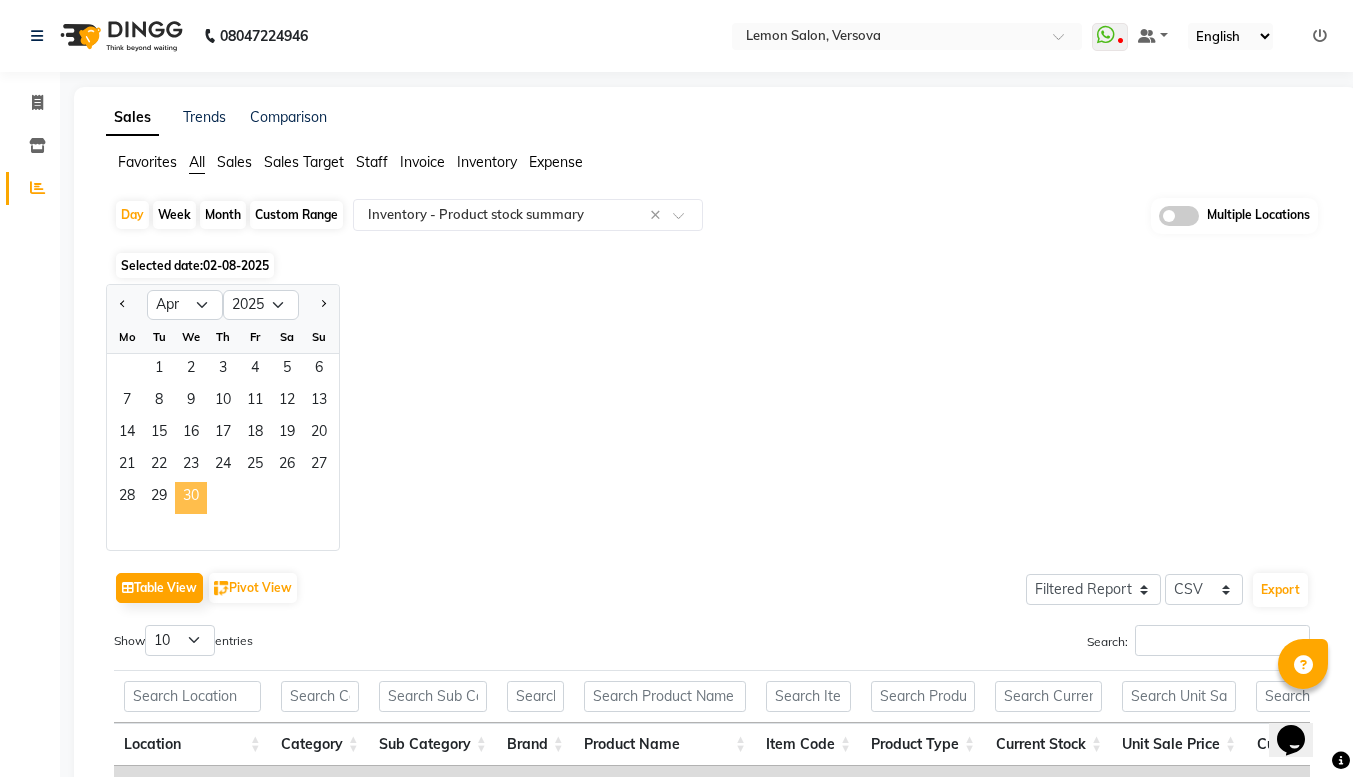 click on "30" 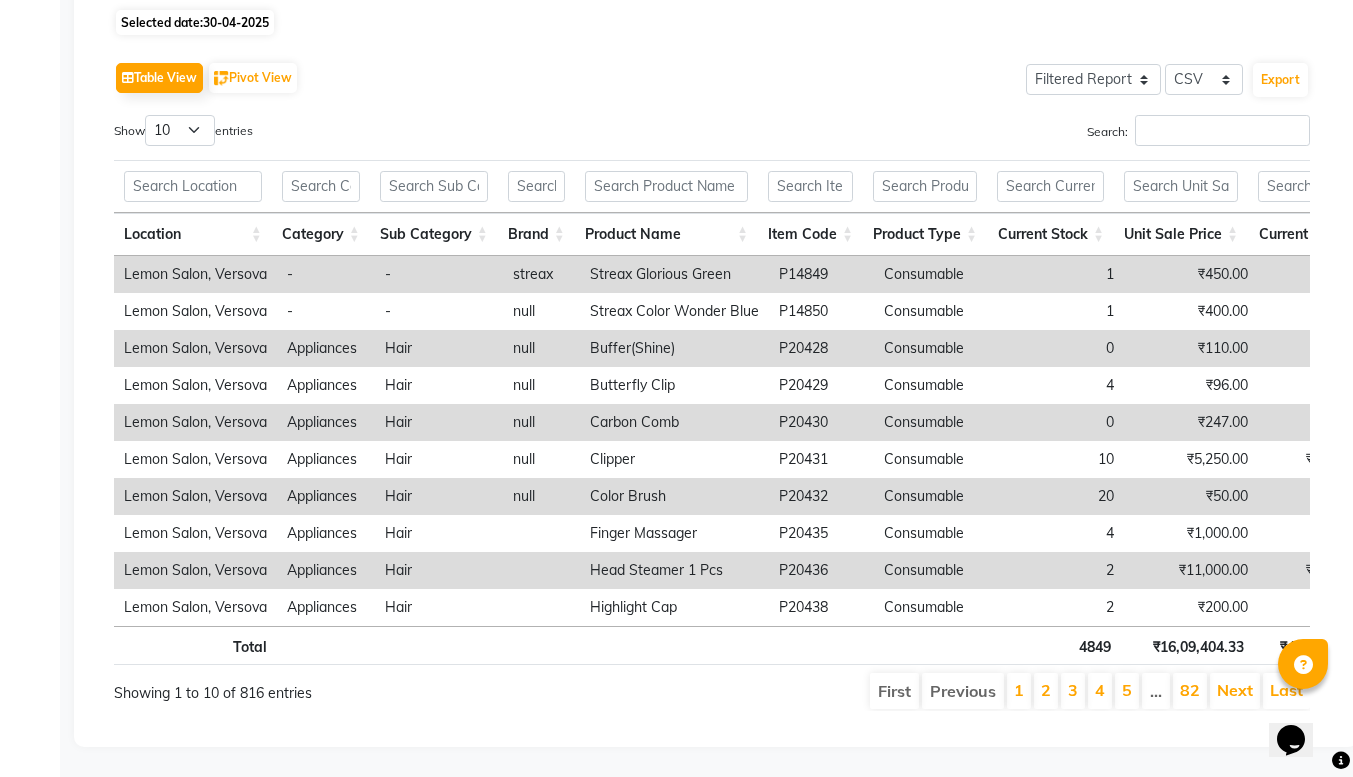 scroll, scrollTop: 273, scrollLeft: 0, axis: vertical 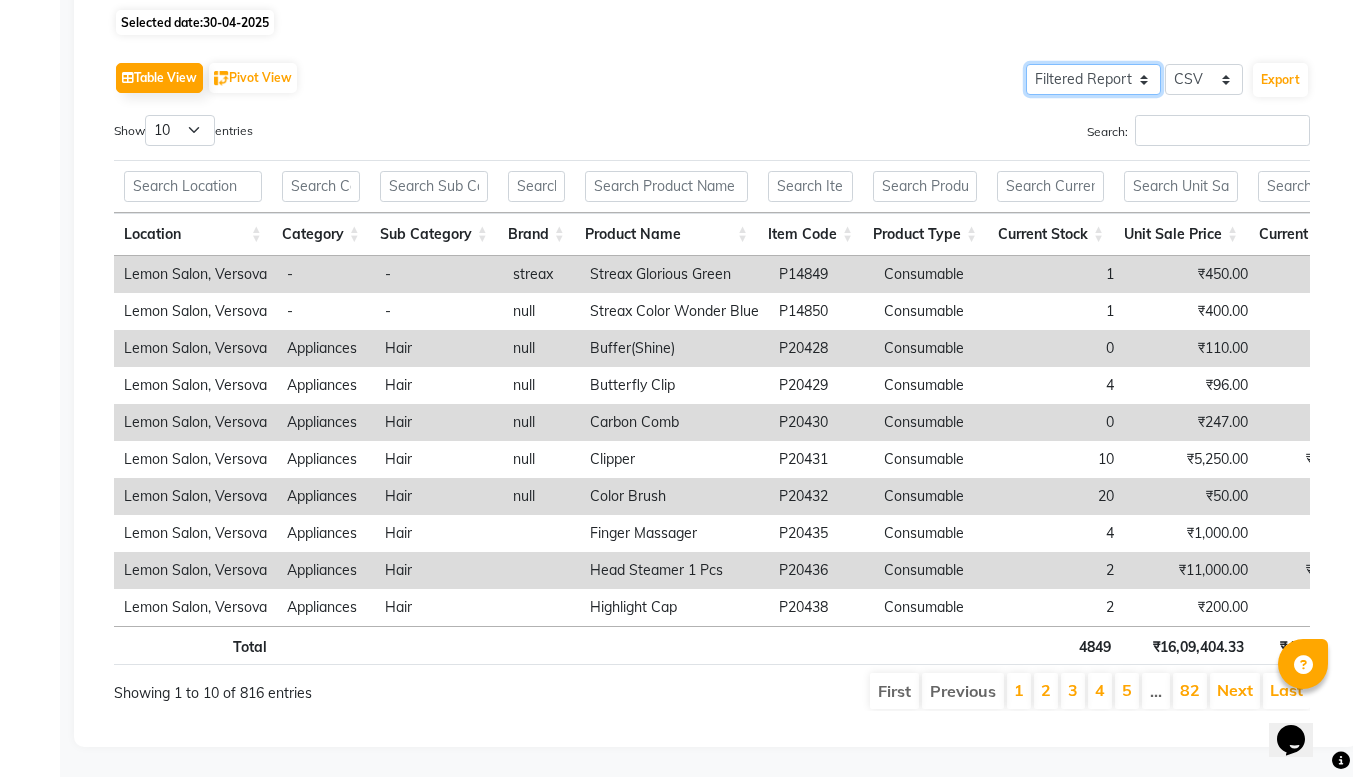 click on "Select Full Report Filtered Report" 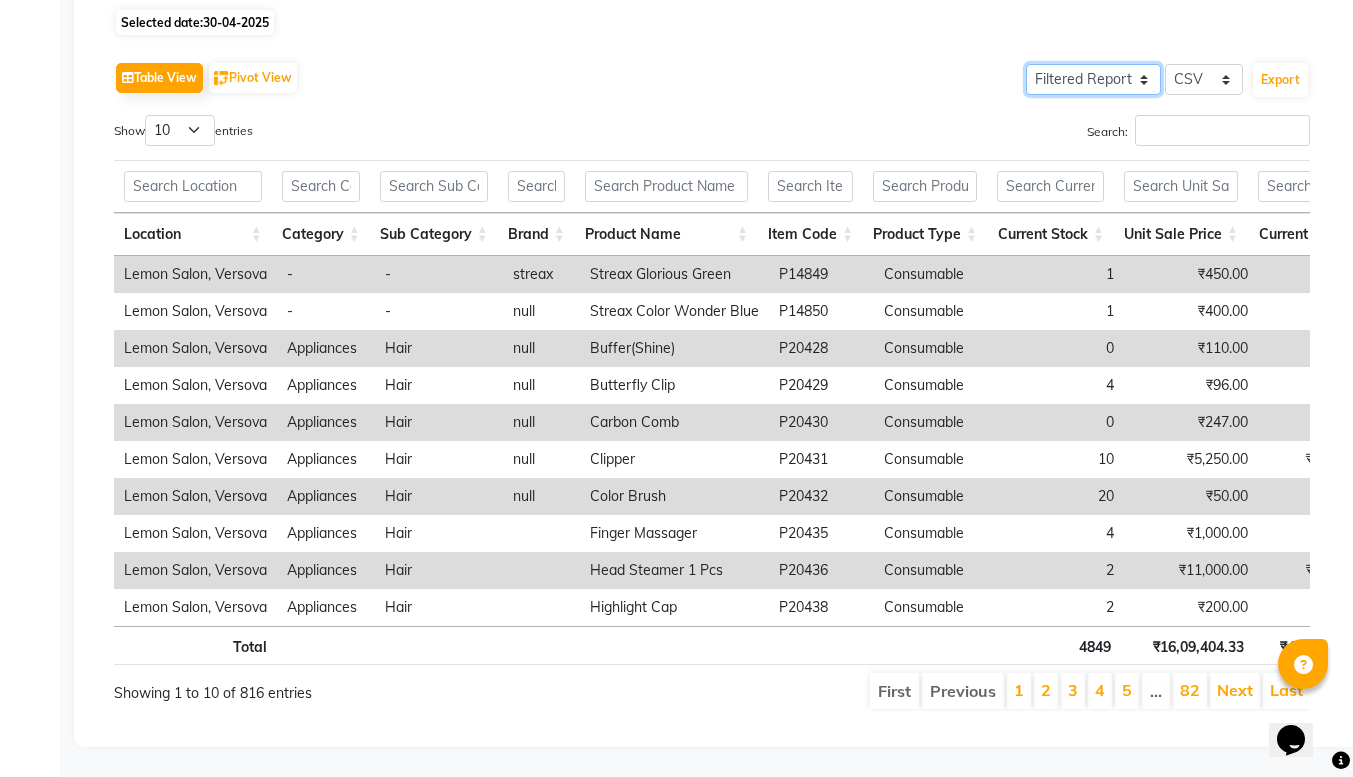 select on "full_report" 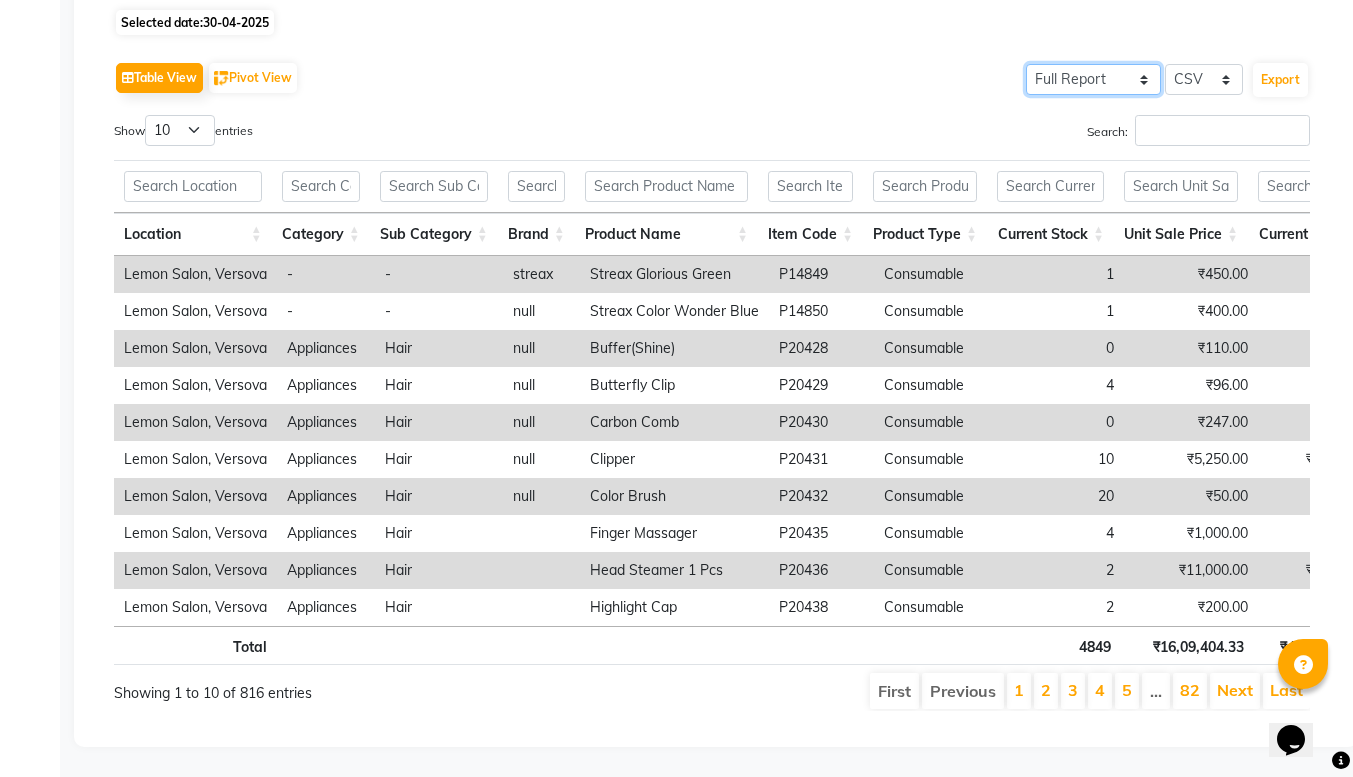 click on "Select Full Report Filtered Report" 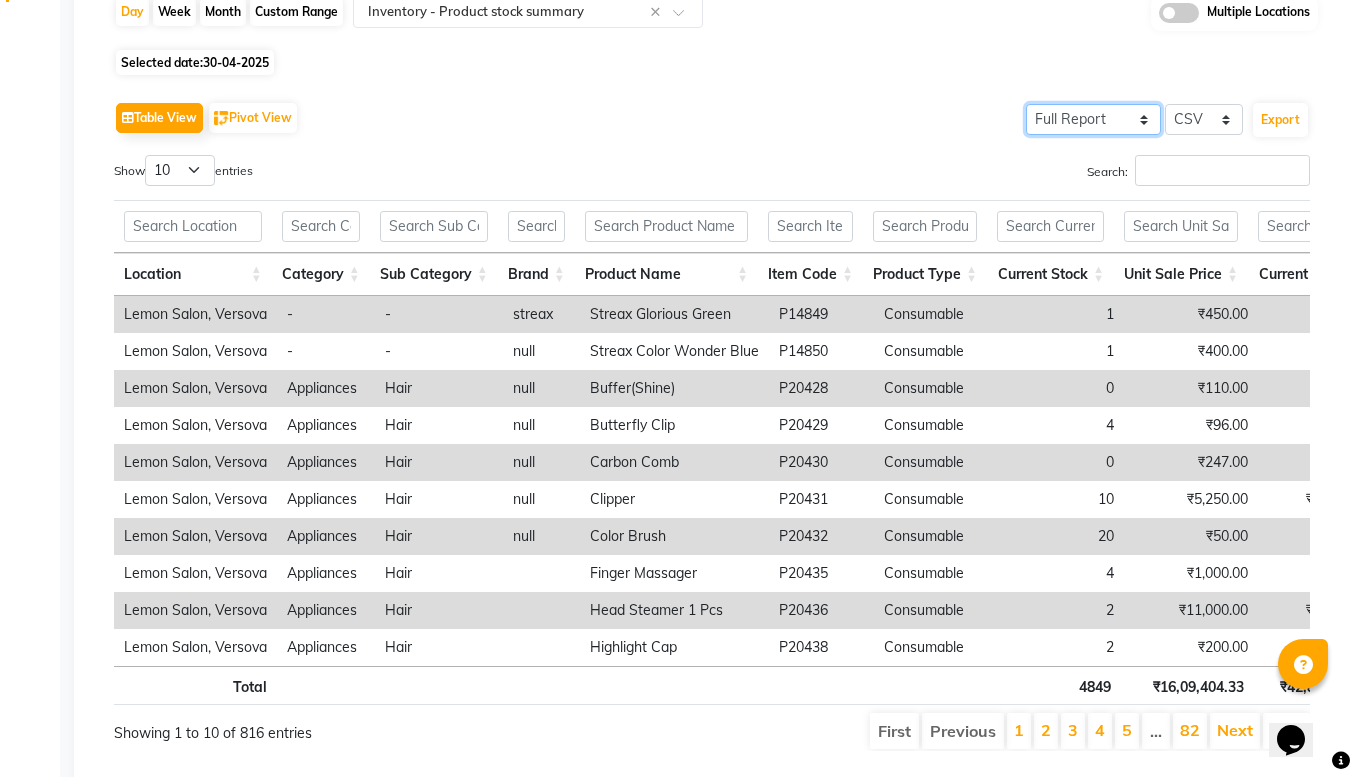 scroll, scrollTop: 198, scrollLeft: 0, axis: vertical 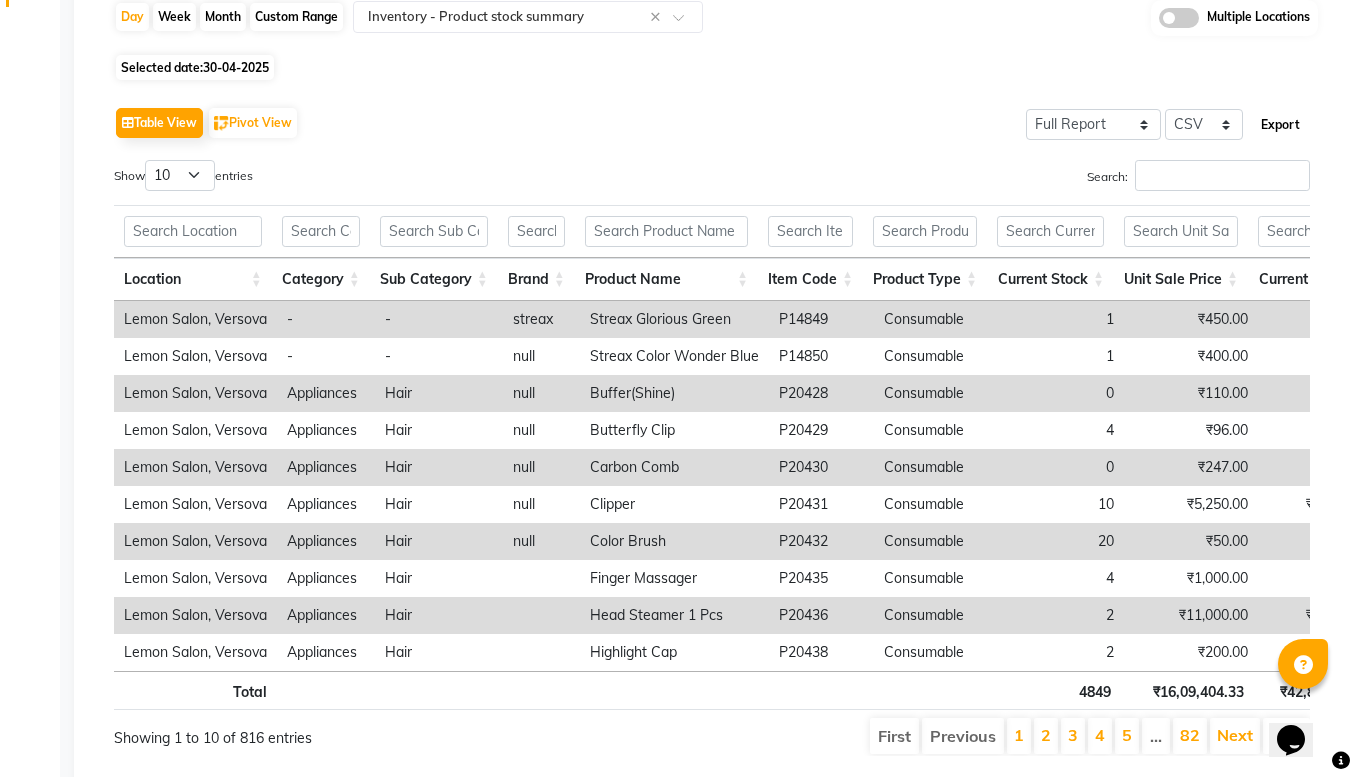 click on "Export" 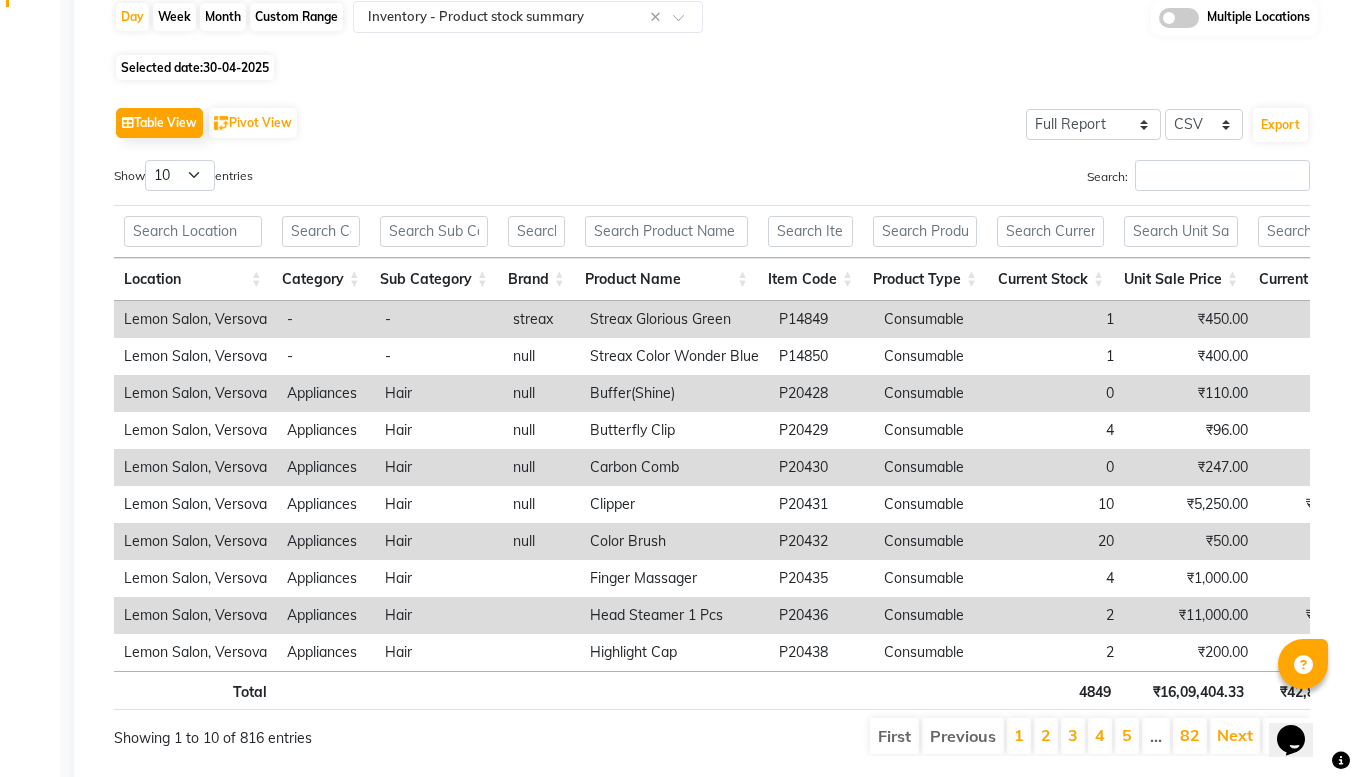 click on "Table View   Pivot View  Select Full Report Filtered Report Select CSV PDF  Export" 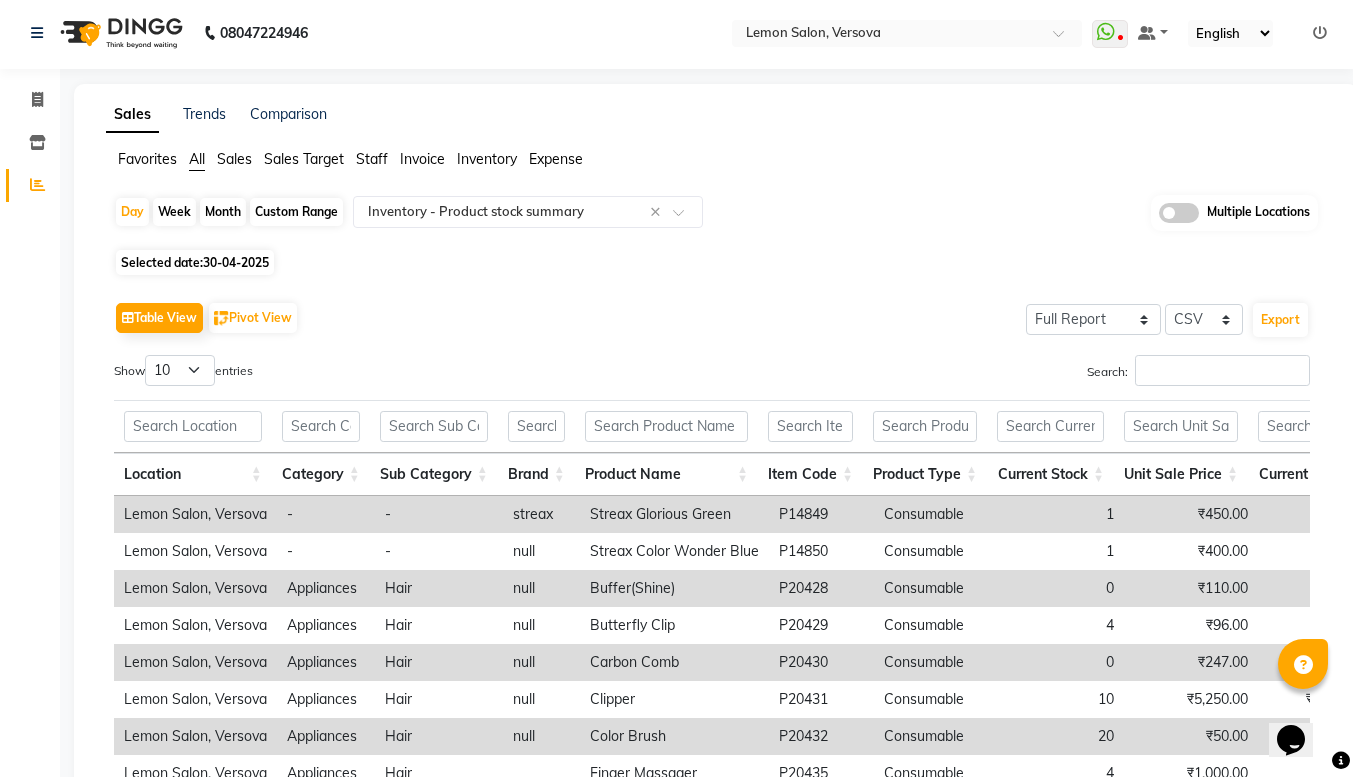 scroll, scrollTop: 0, scrollLeft: 0, axis: both 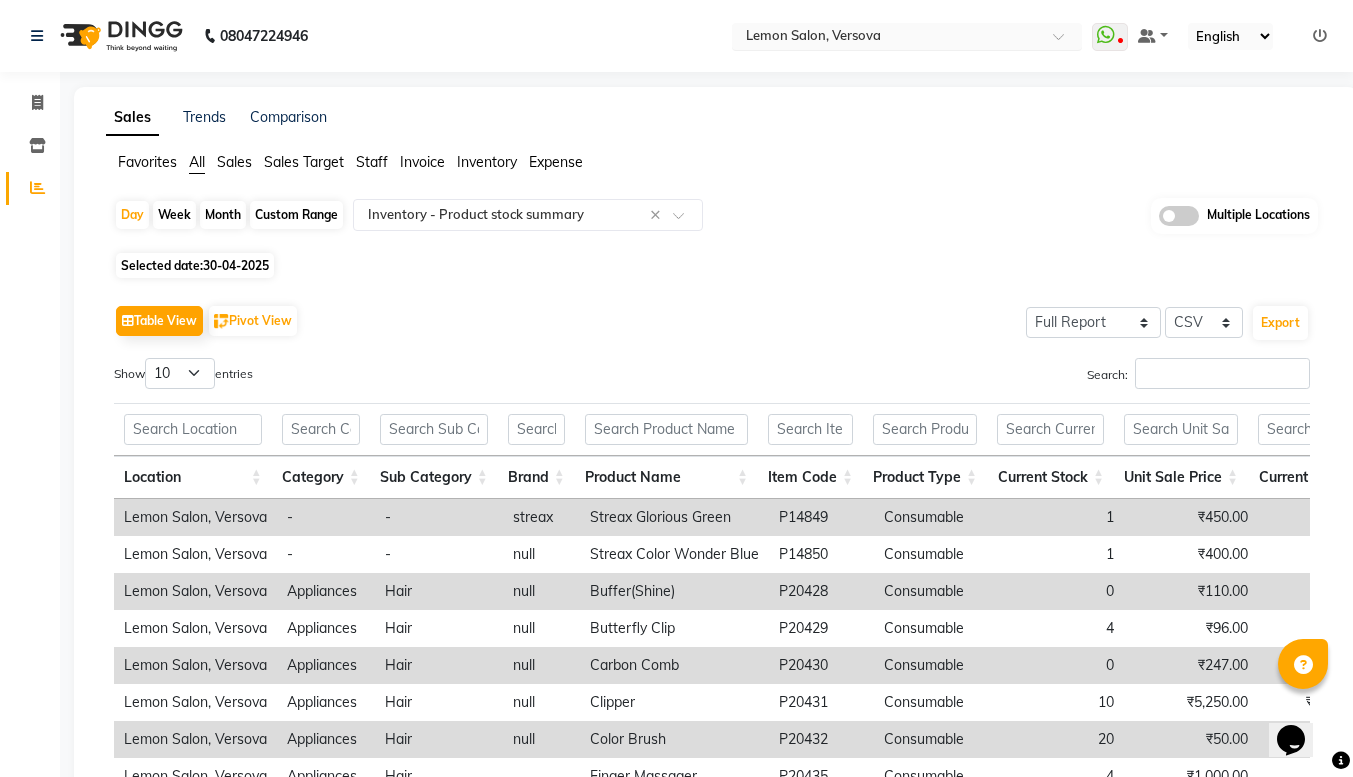 click at bounding box center (887, 38) 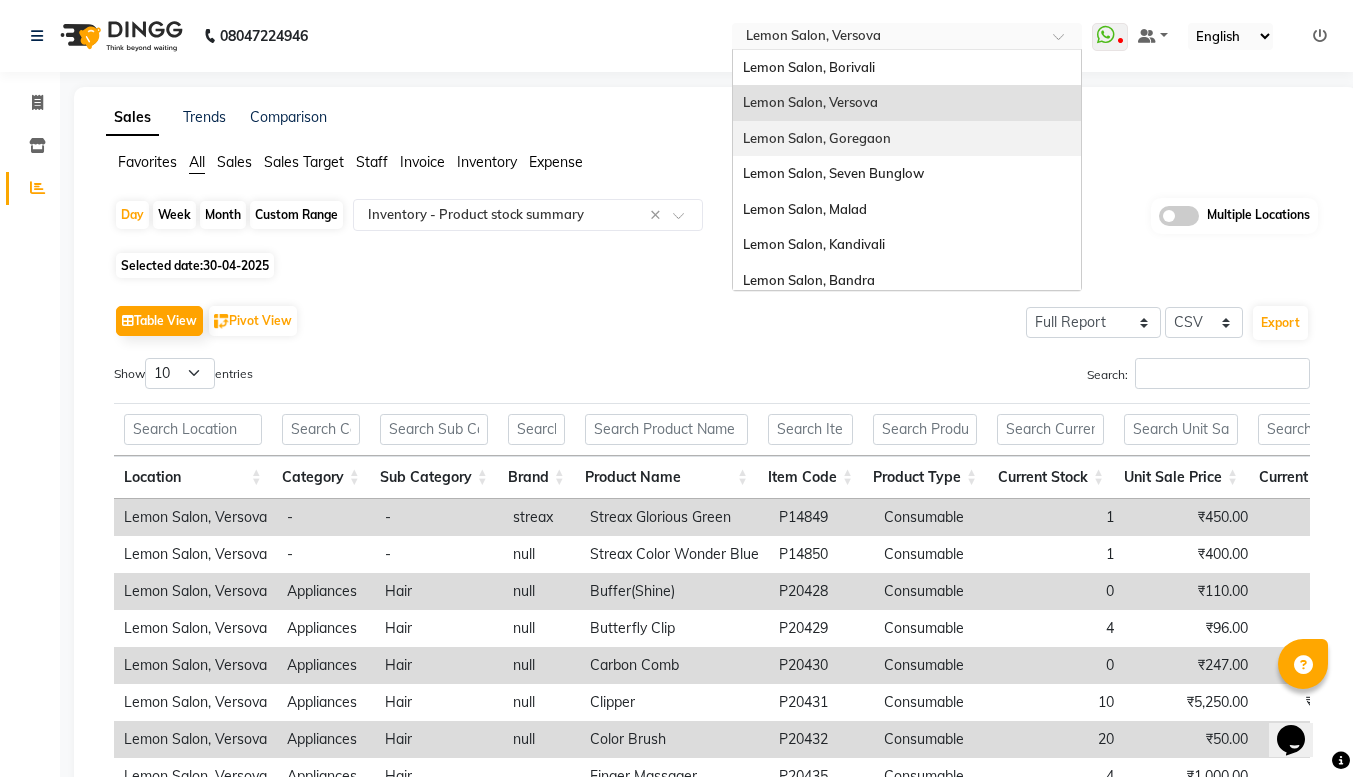 click on "Lemon Salon, Goregaon" at bounding box center [907, 139] 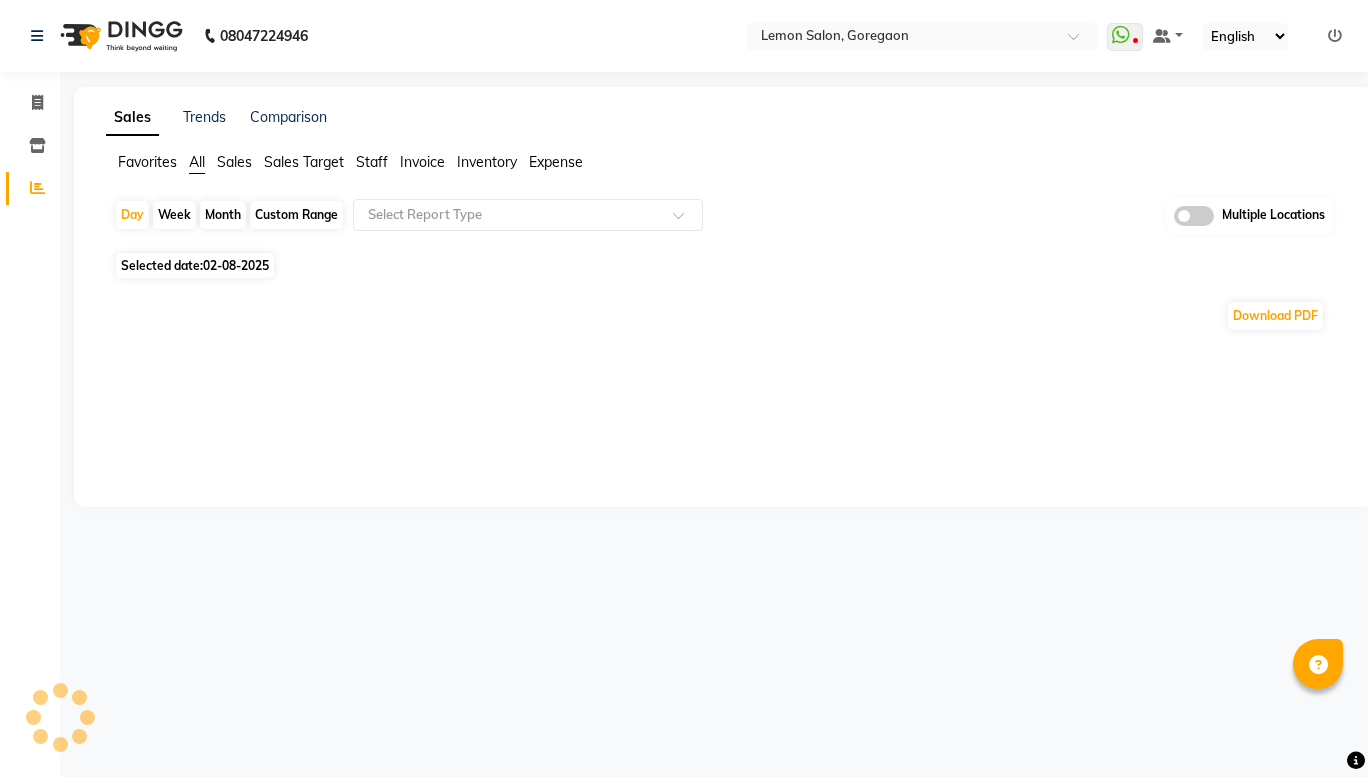 scroll, scrollTop: 0, scrollLeft: 0, axis: both 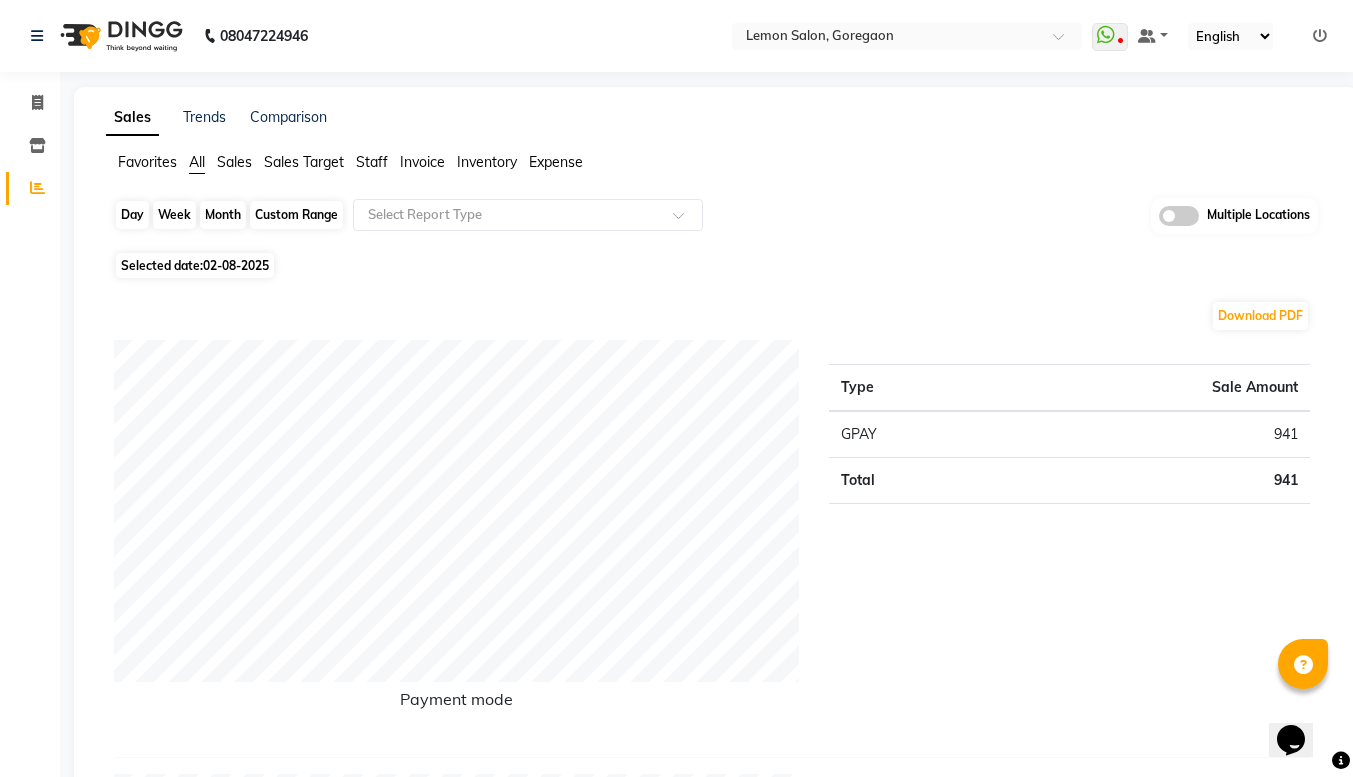 click on "Day" 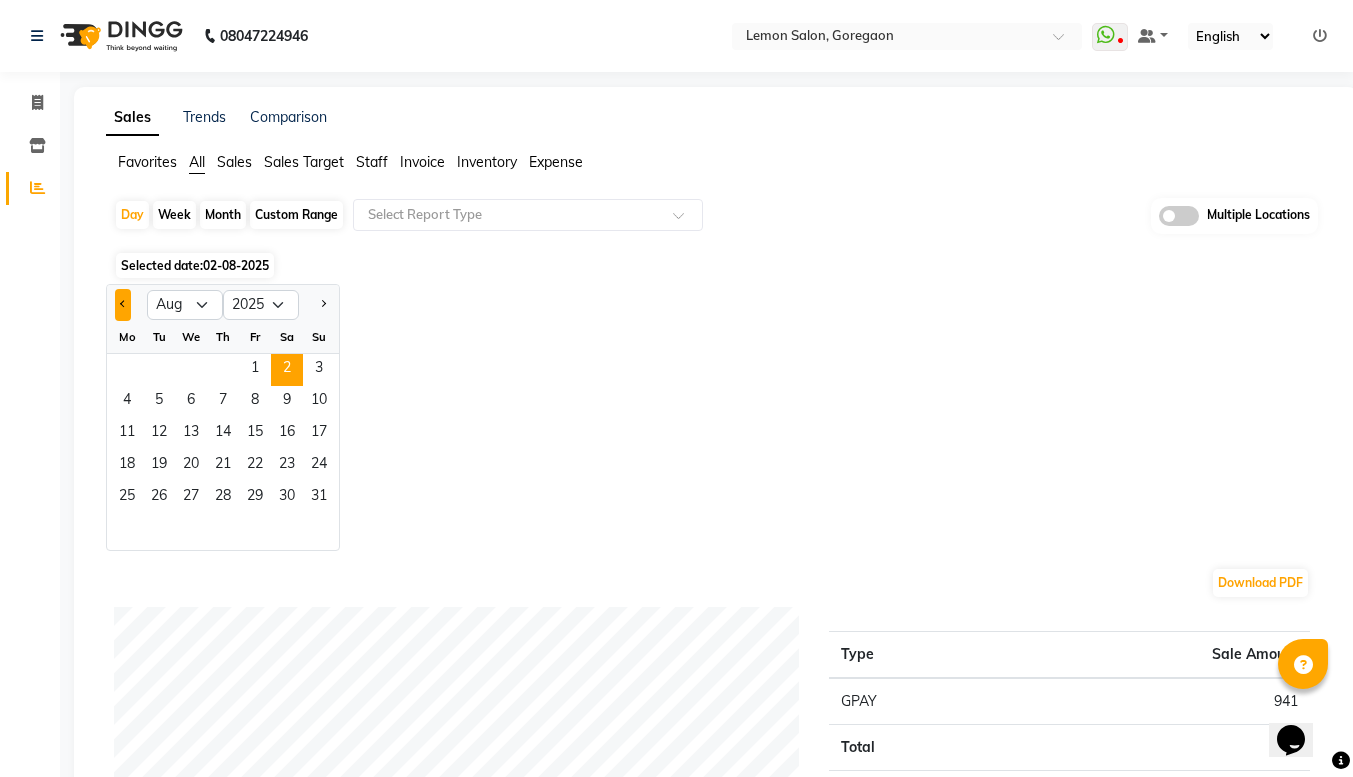 click 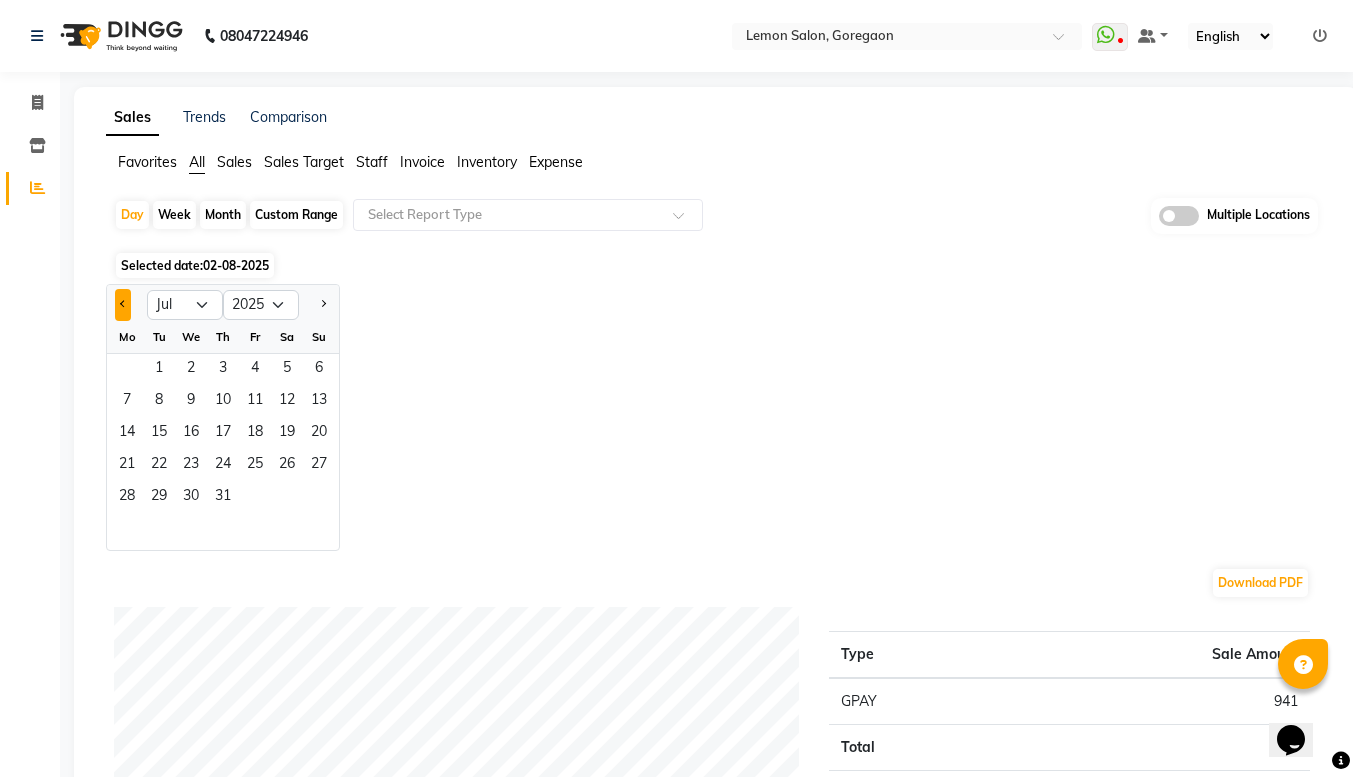 click 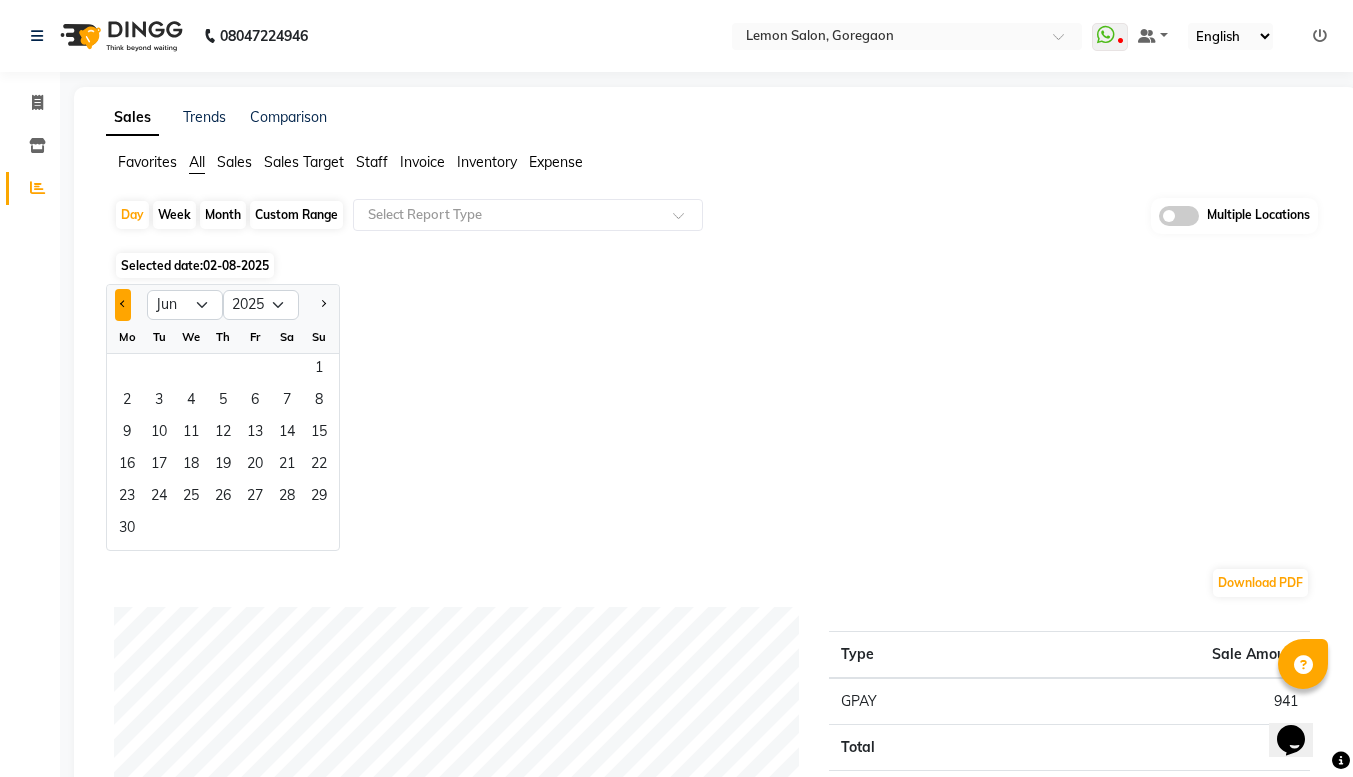 click 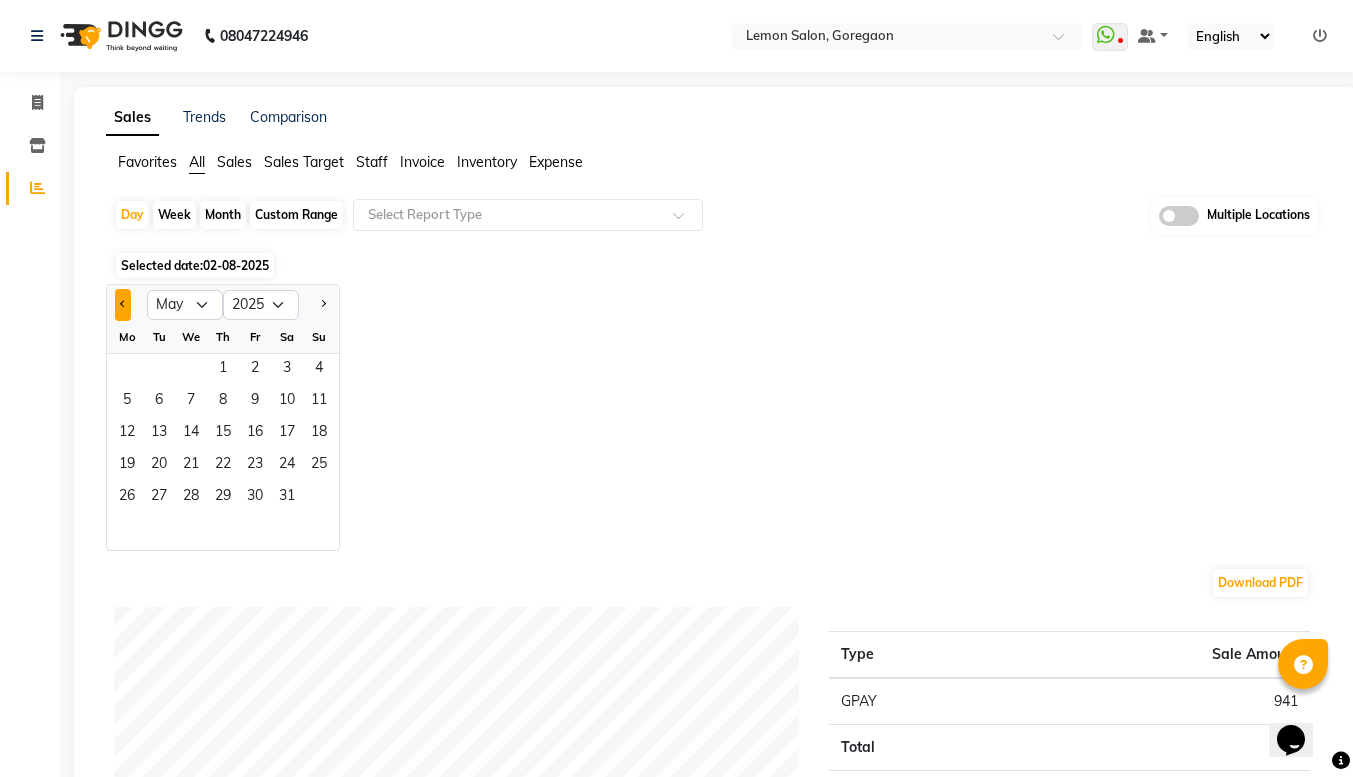 click 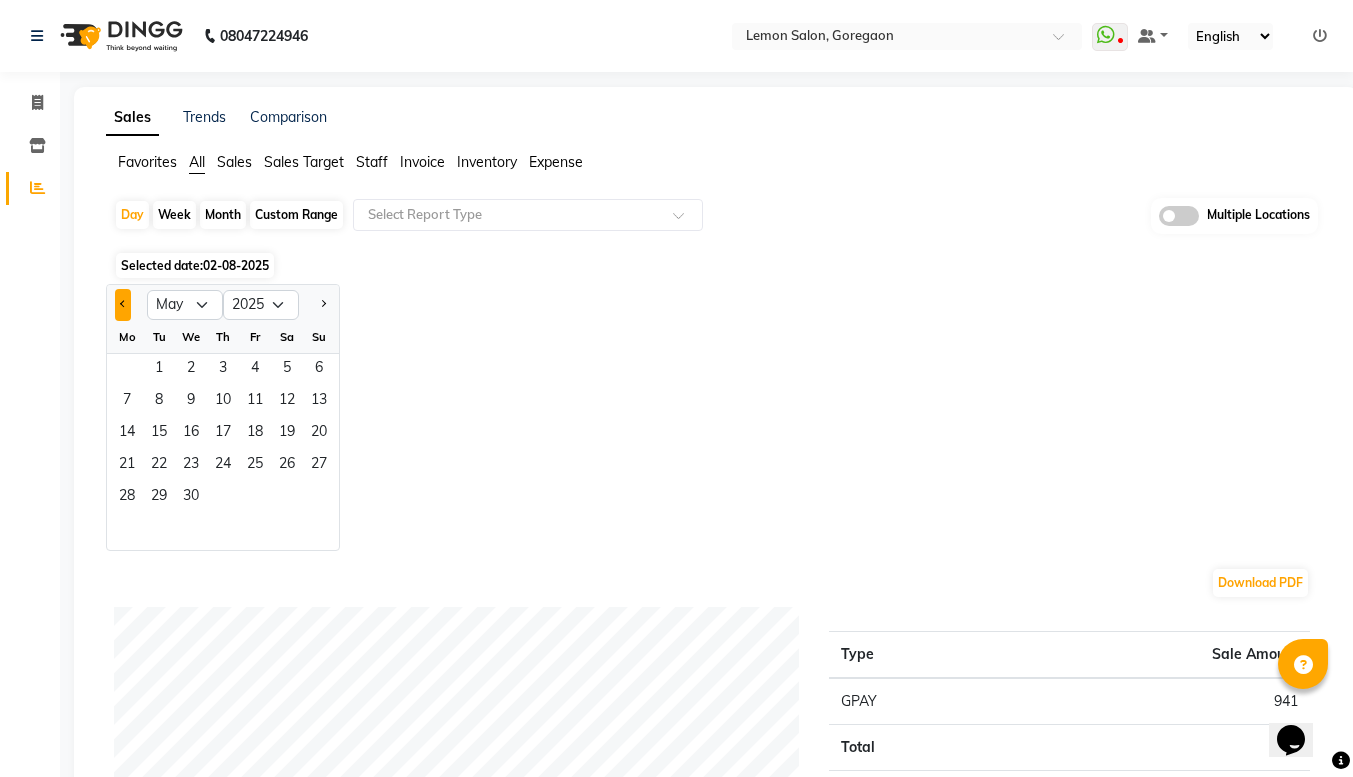 select on "4" 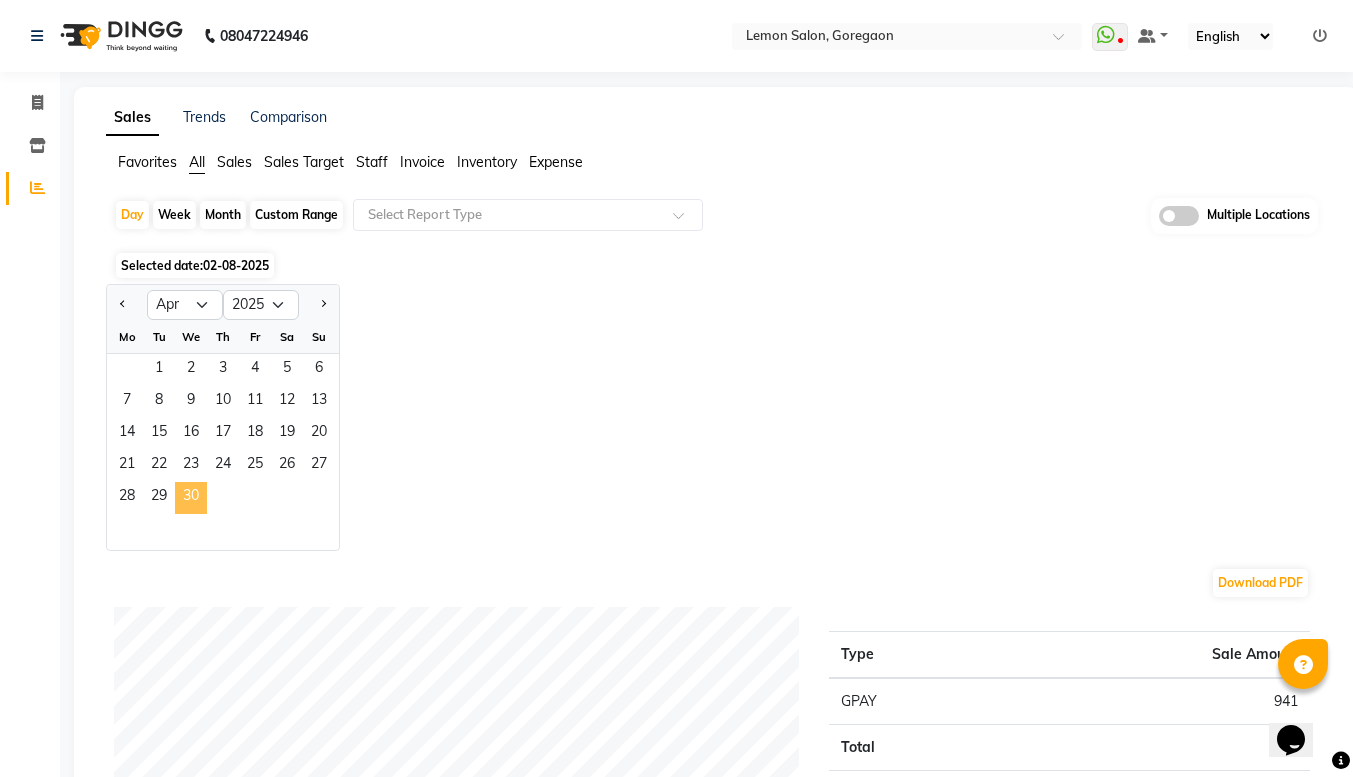 click on "30" 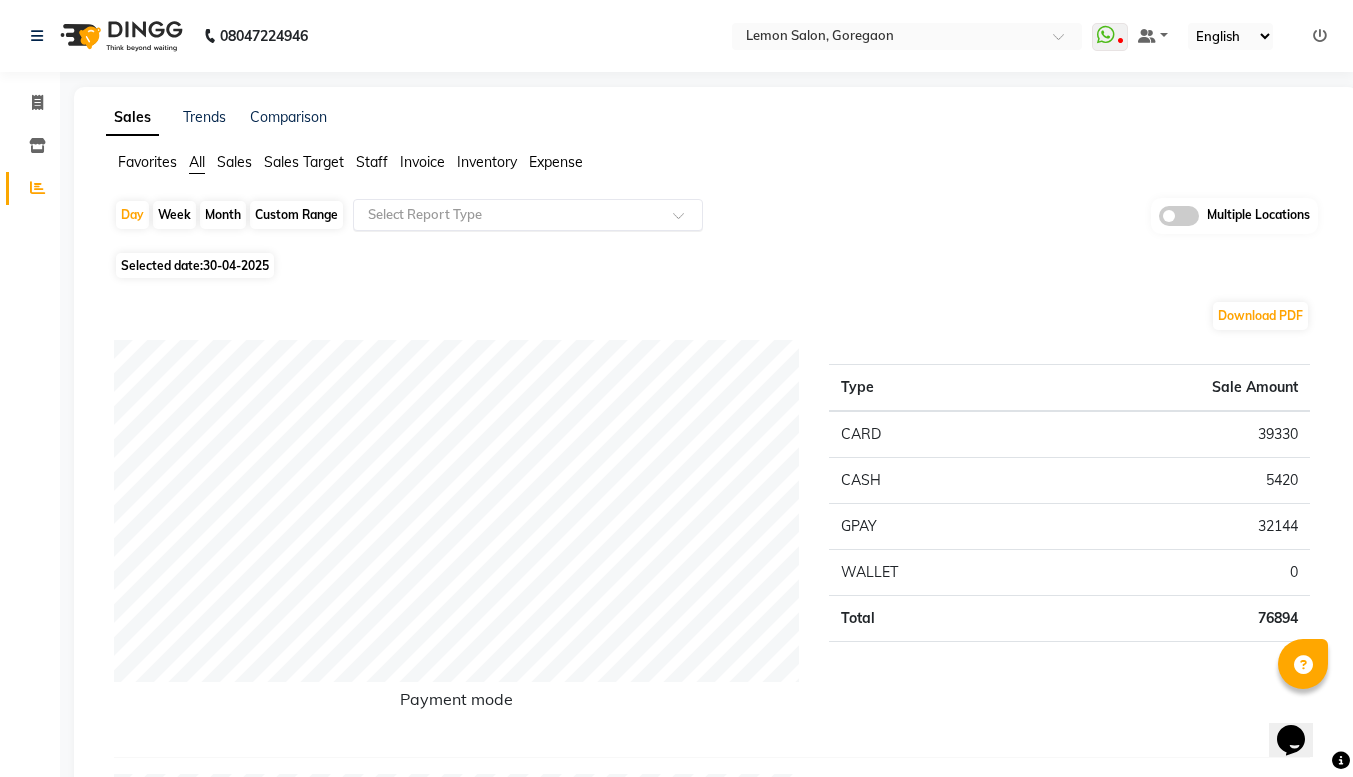 click 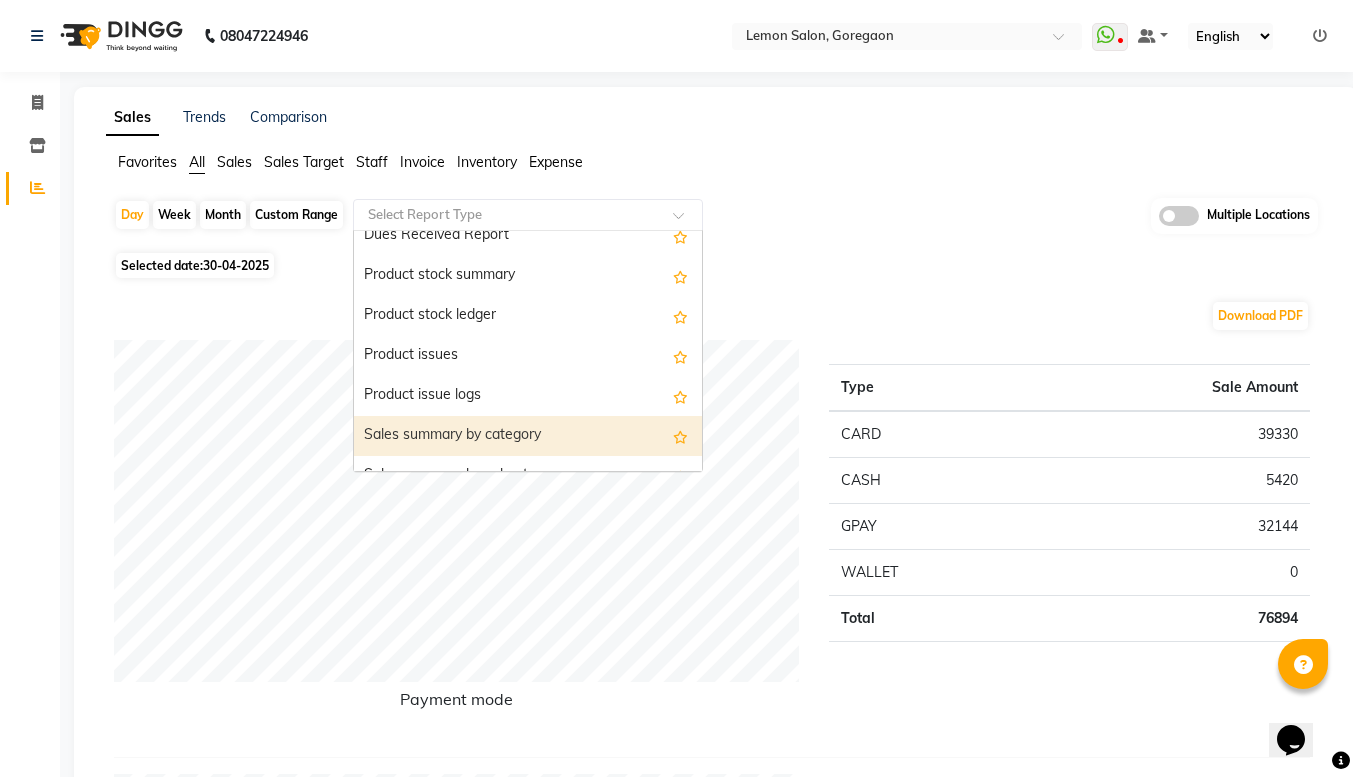 scroll, scrollTop: 1885, scrollLeft: 0, axis: vertical 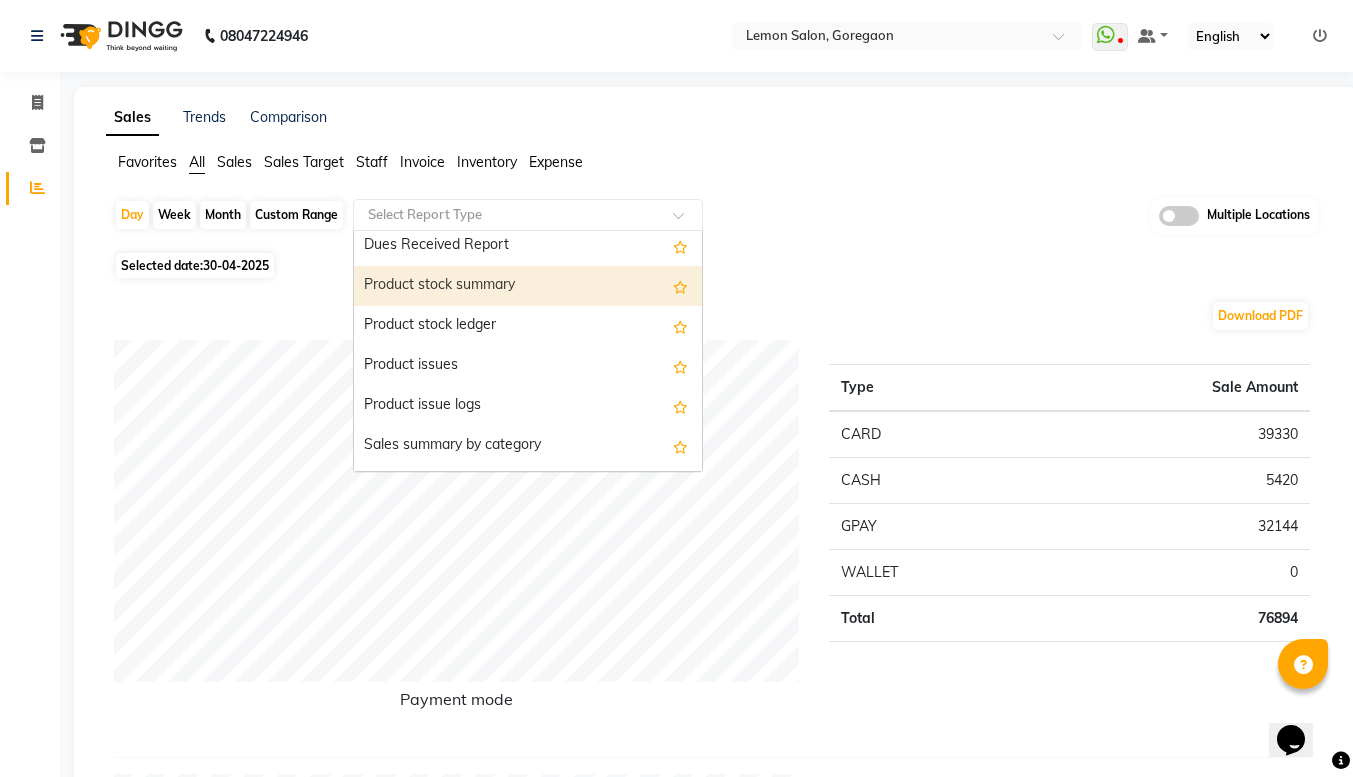 click on "Product stock summary" at bounding box center (528, 286) 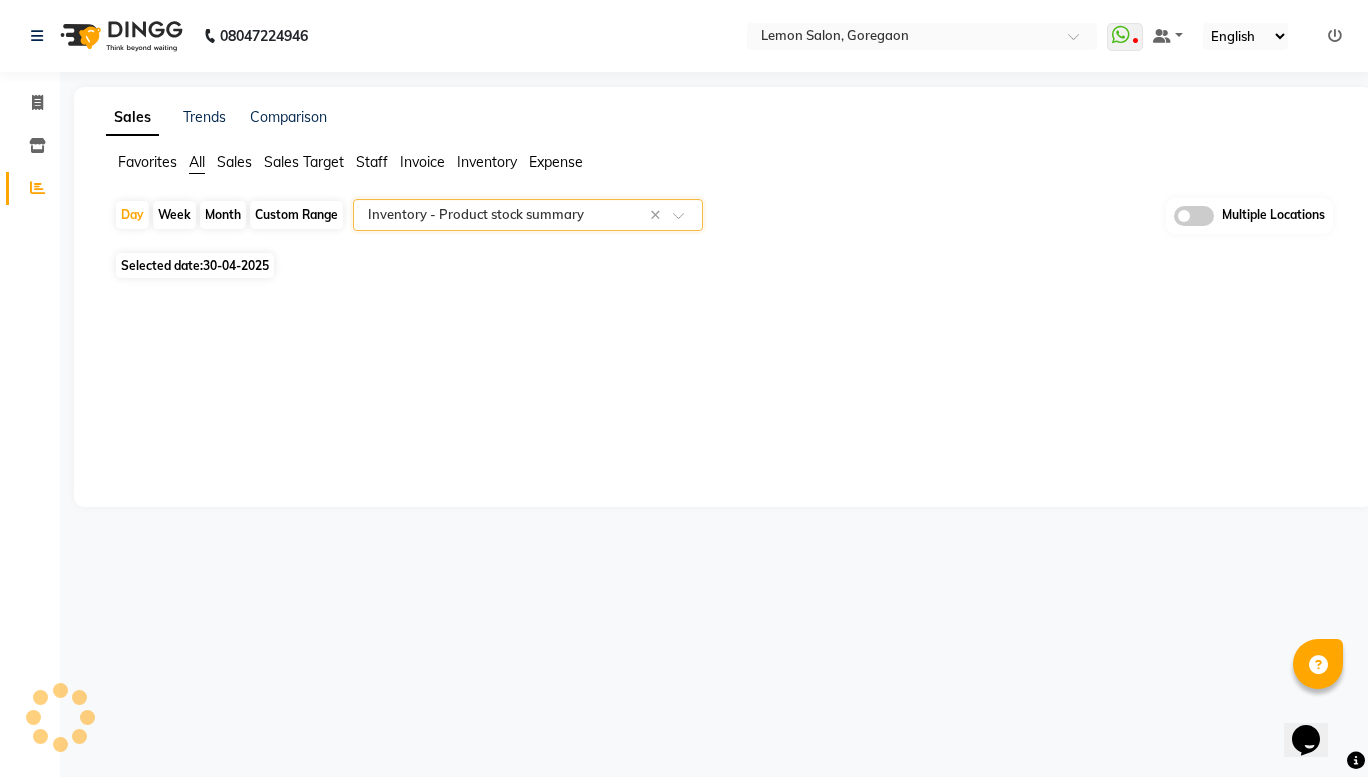 select on "filtered_report" 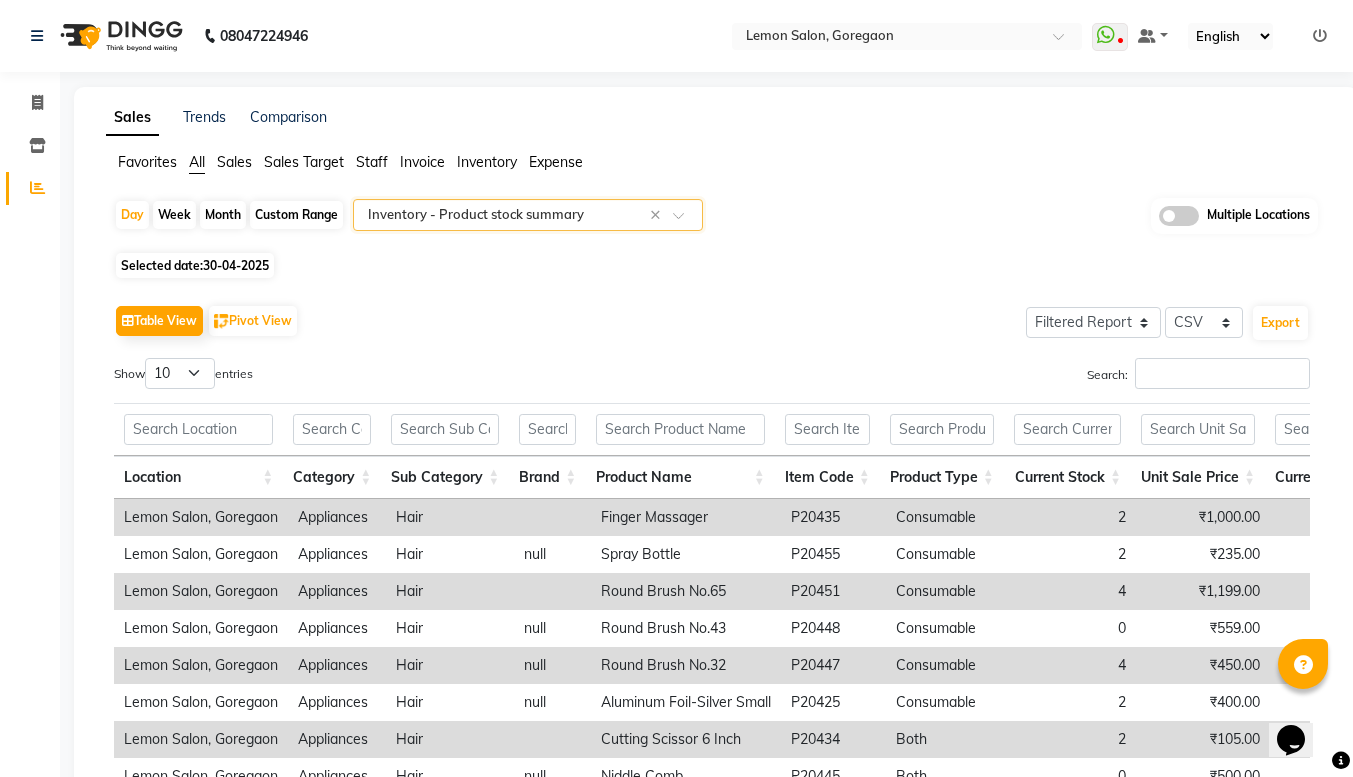 scroll, scrollTop: 273, scrollLeft: 0, axis: vertical 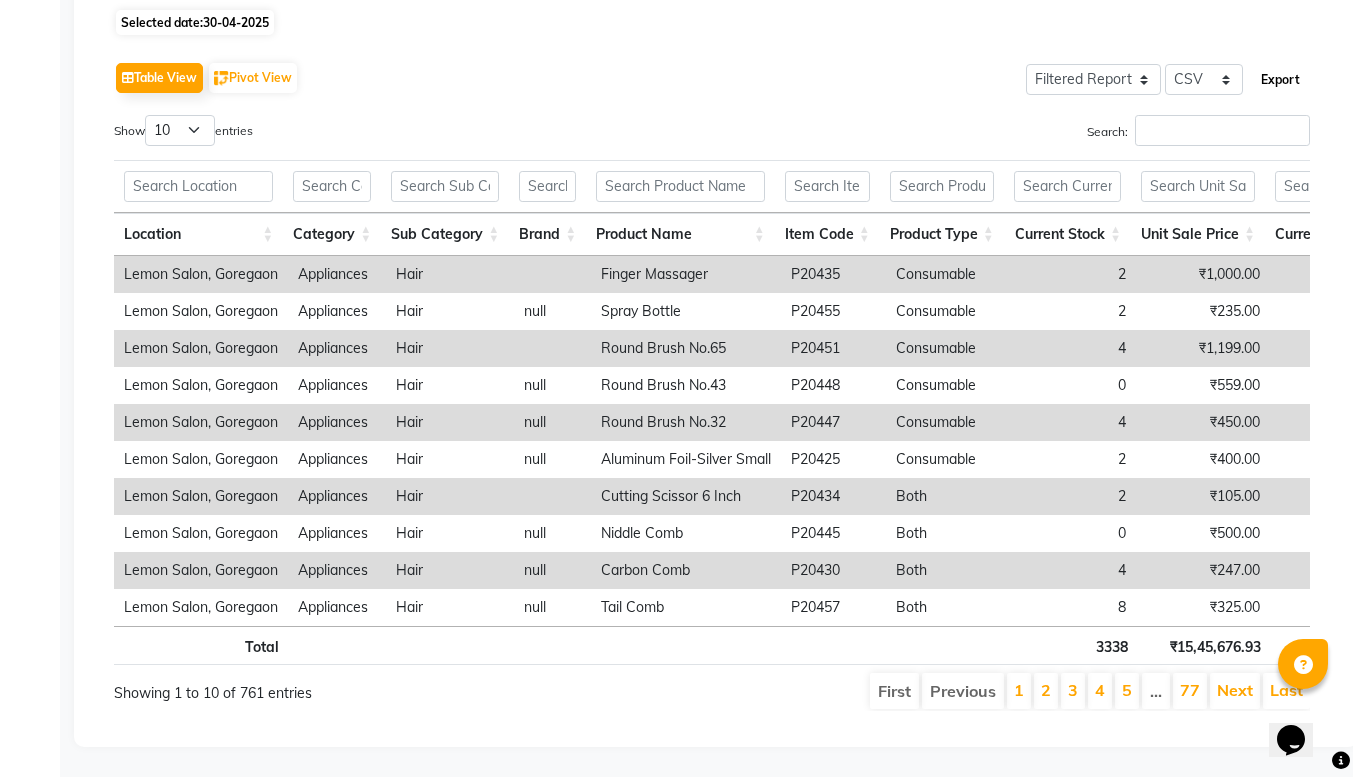 click on "Export" 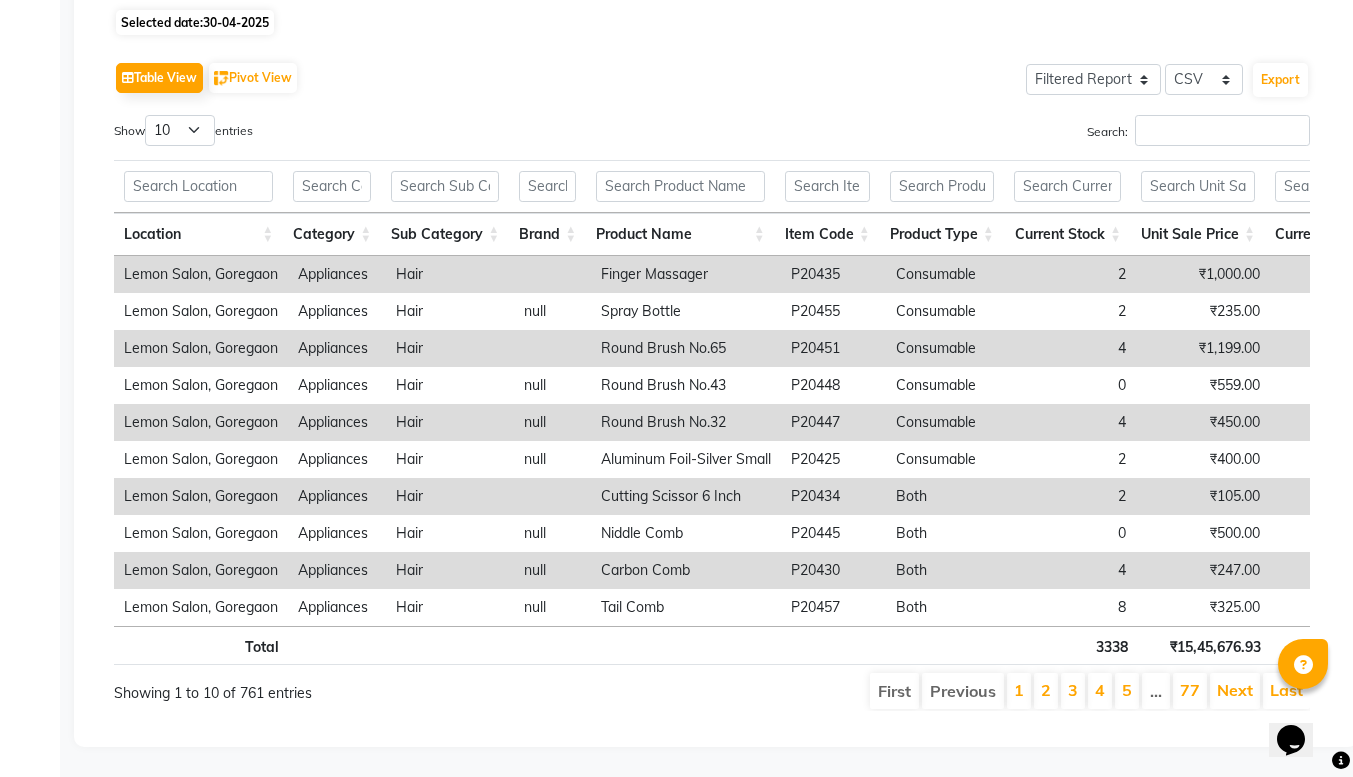 click on "Search:" at bounding box center (1018, 134) 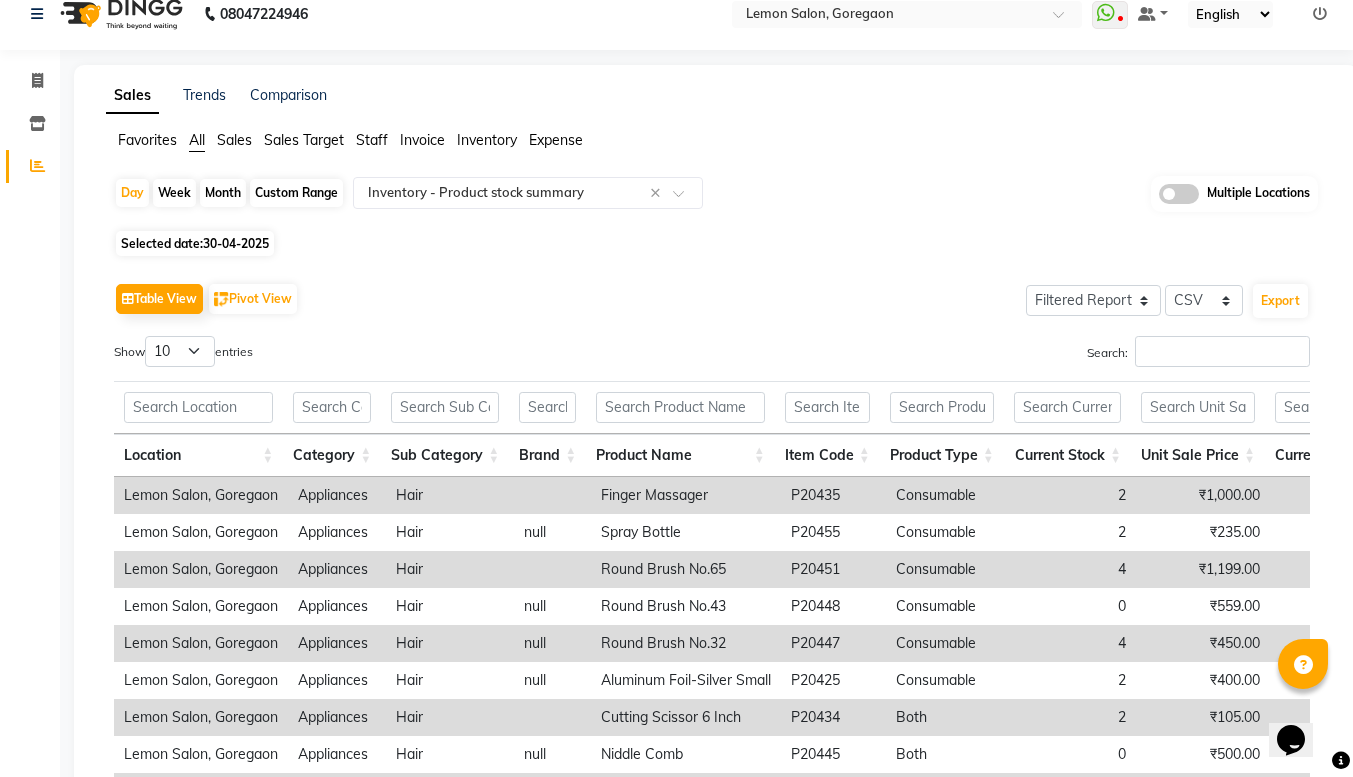 scroll, scrollTop: 21, scrollLeft: 0, axis: vertical 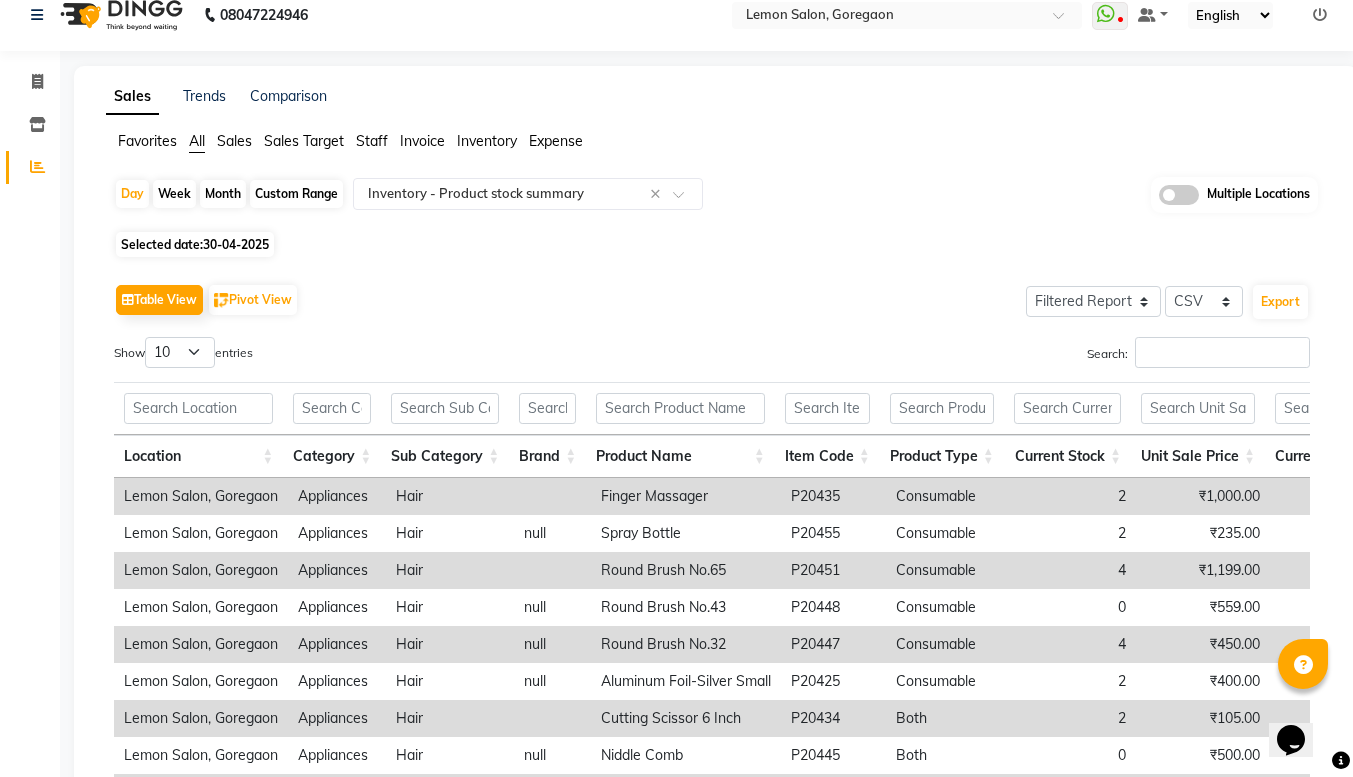click on "Favorites All Sales Sales Target Staff Invoice Inventory Expense" 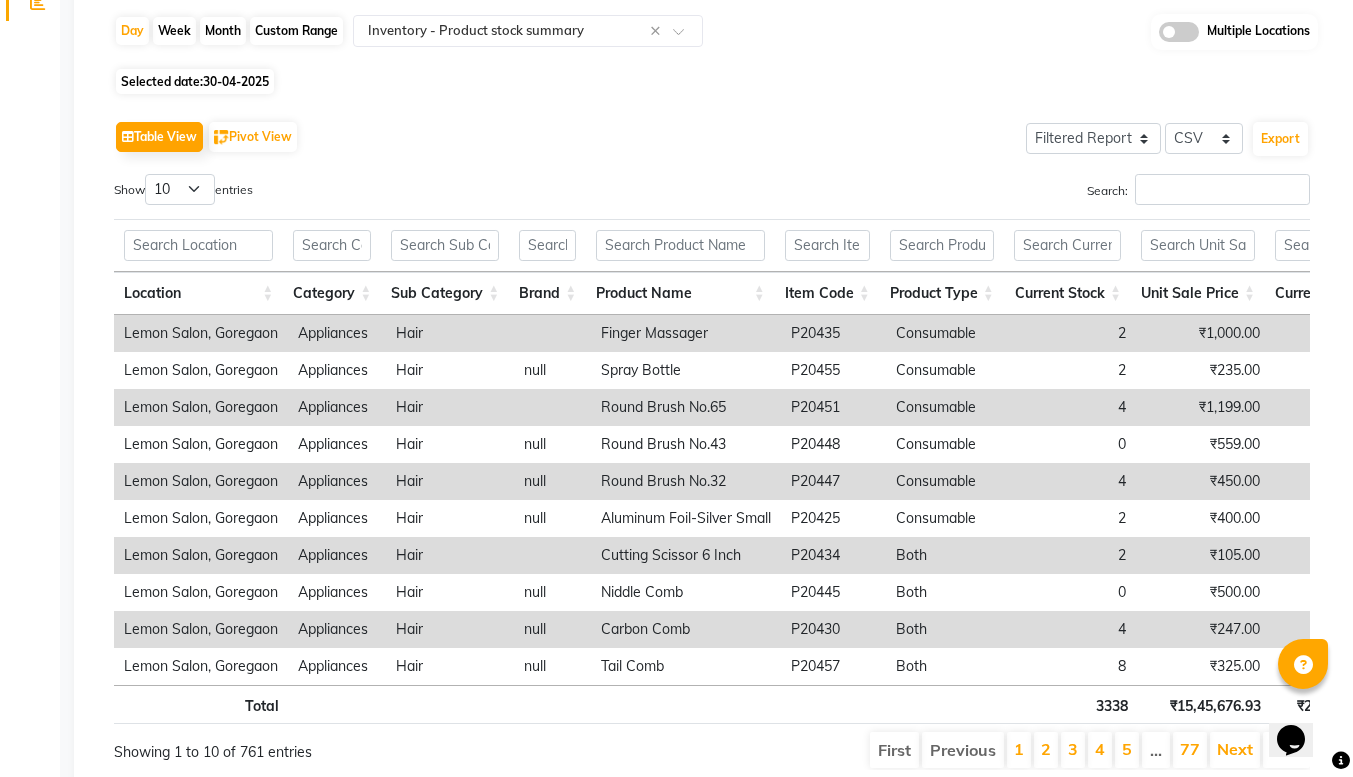 scroll, scrollTop: 185, scrollLeft: 0, axis: vertical 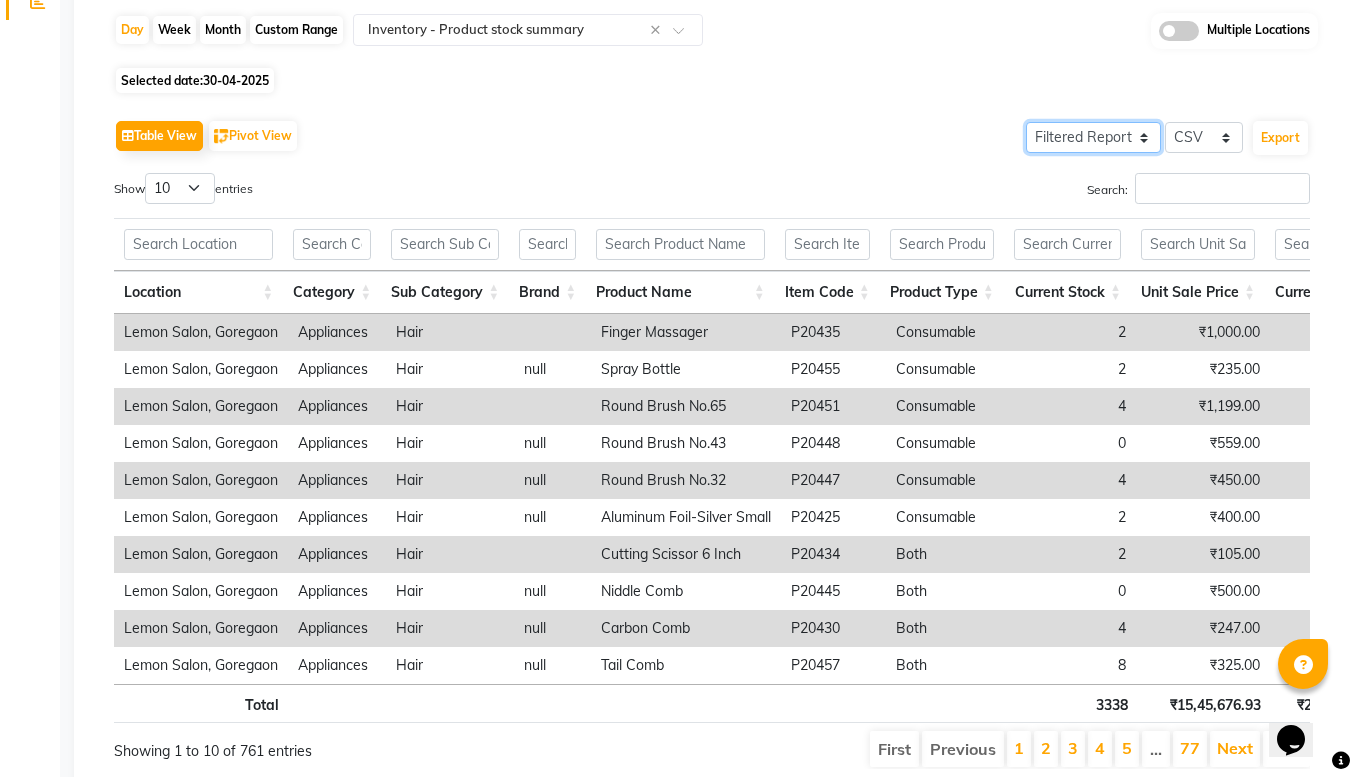 click on "Select Full Report Filtered Report" 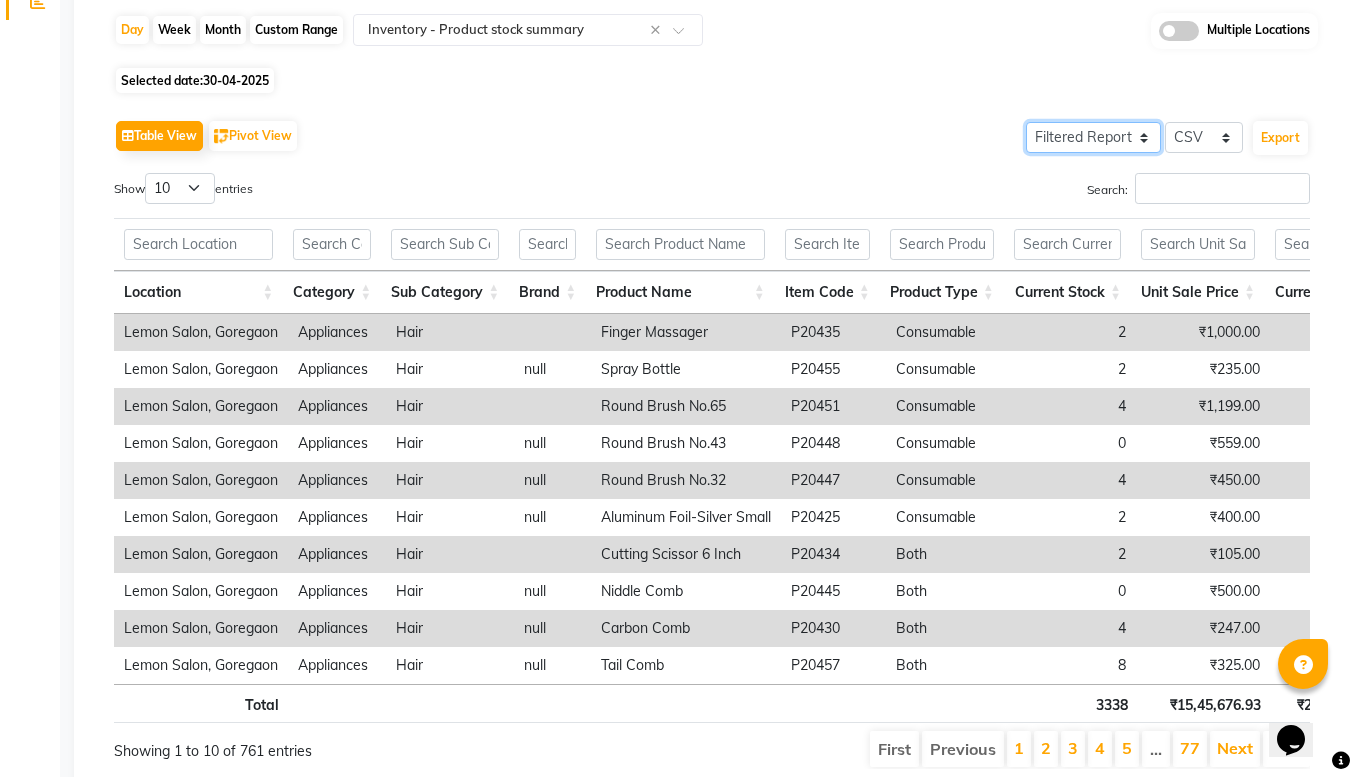 select on "full_report" 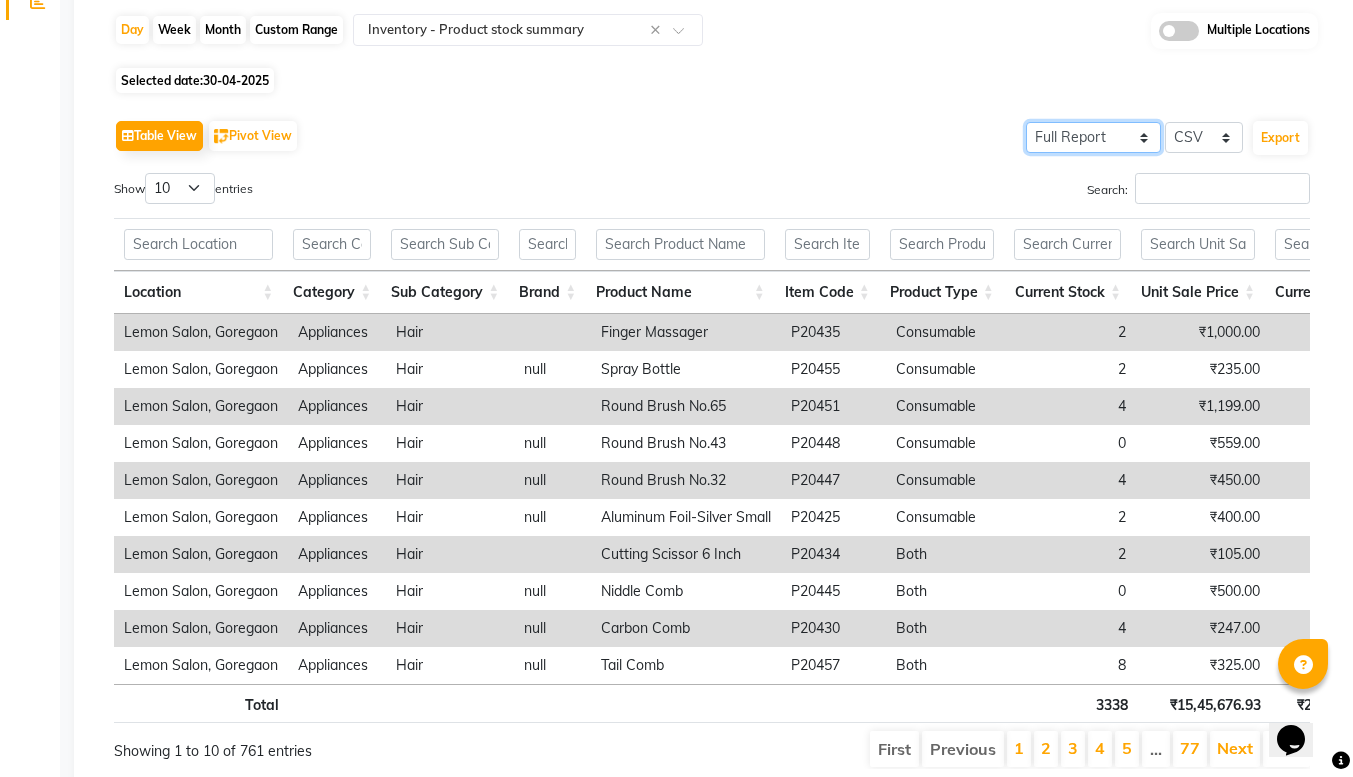 click on "Select Full Report Filtered Report" 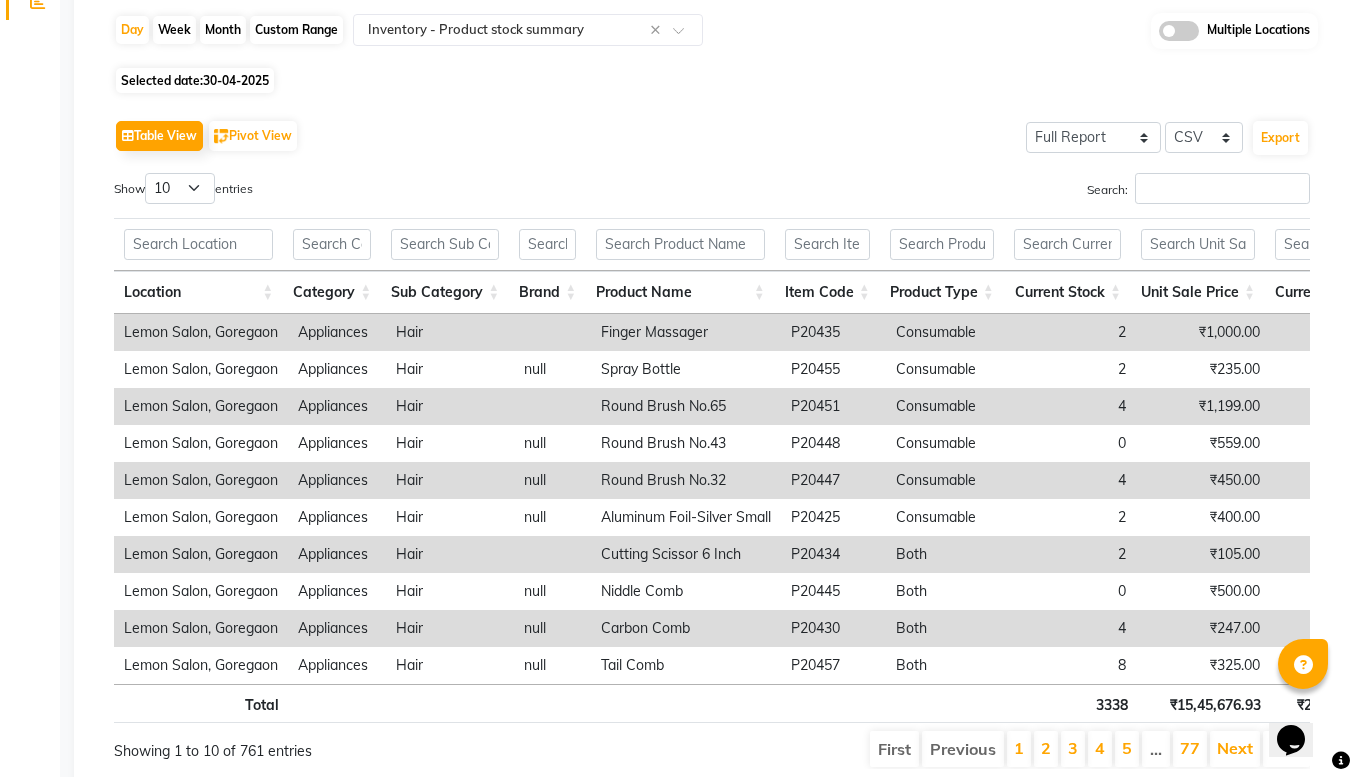 click on "Search:" at bounding box center (1018, 192) 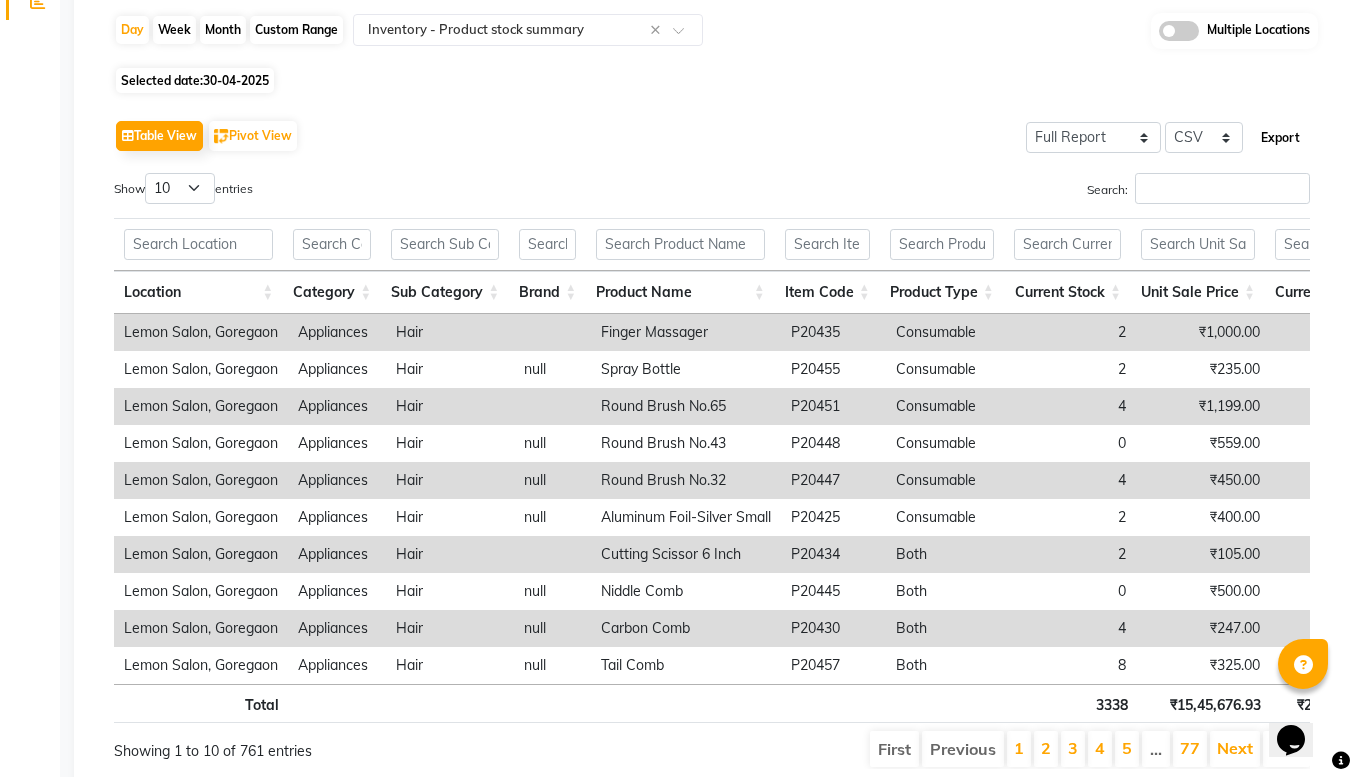 click on "Export" 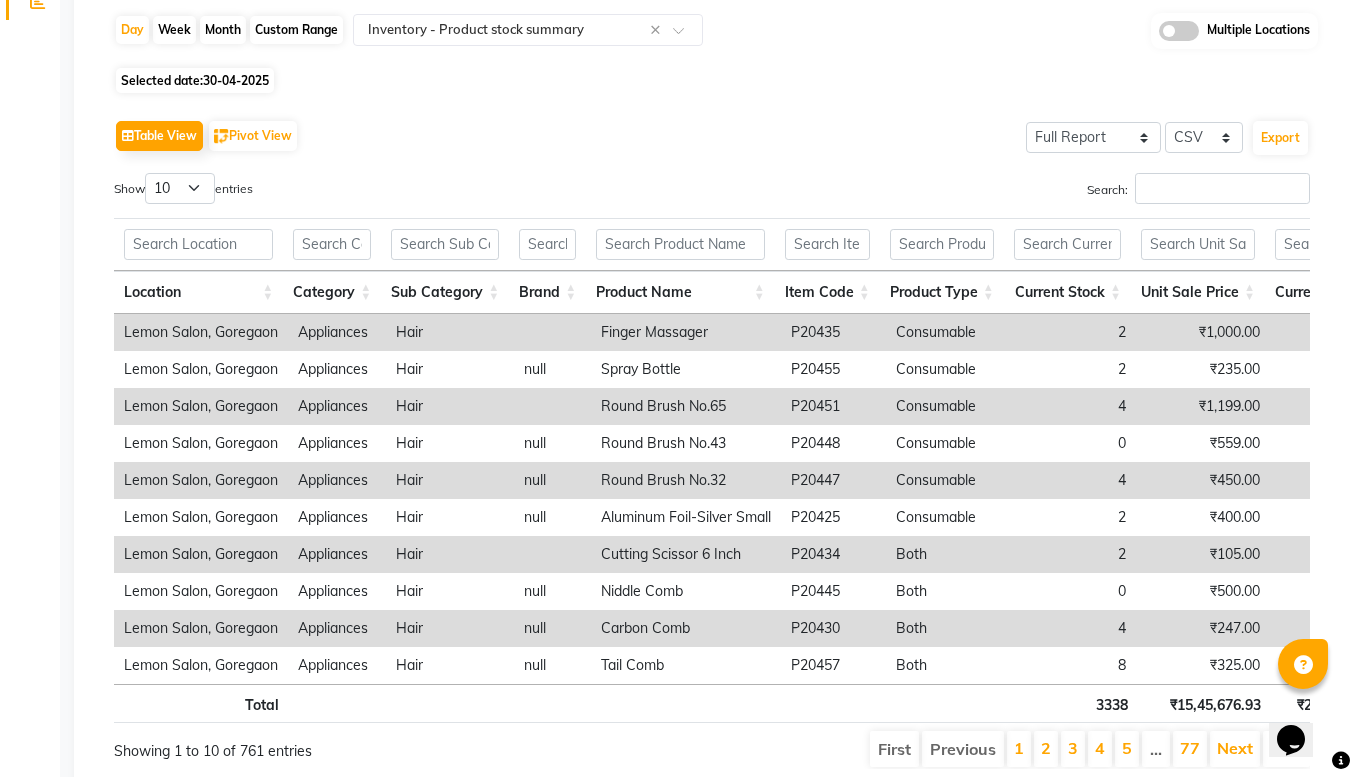 click on "Table View   Pivot View  Select Full Report Filtered Report Select CSV PDF  Export" 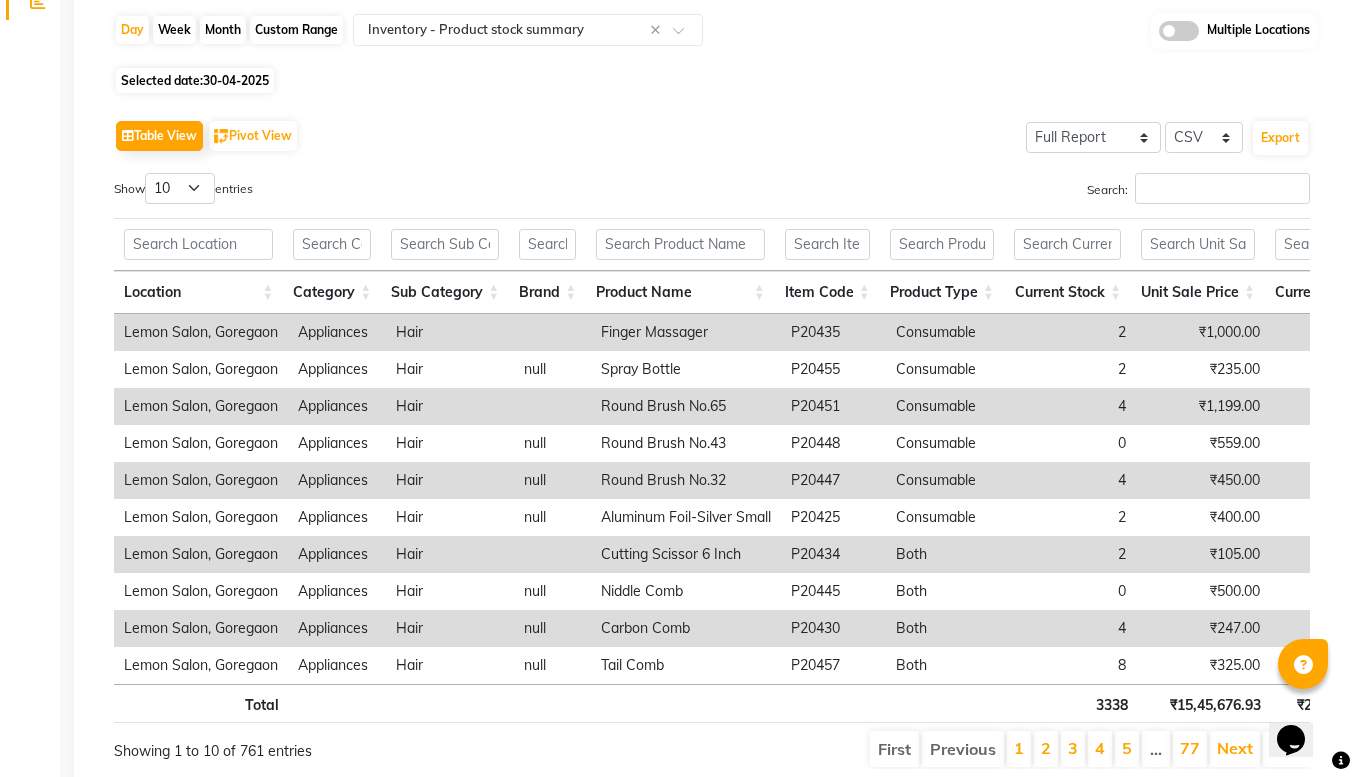 scroll, scrollTop: 0, scrollLeft: 0, axis: both 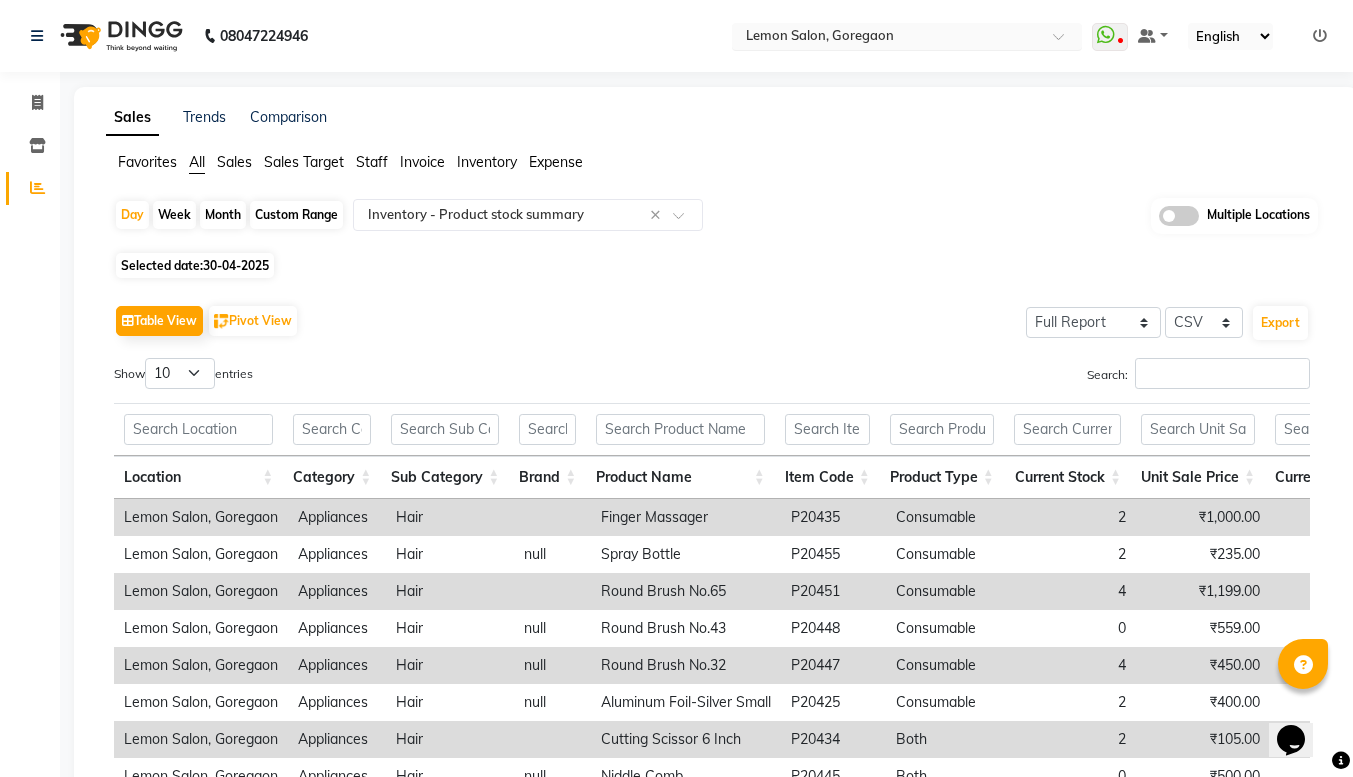 click at bounding box center [887, 38] 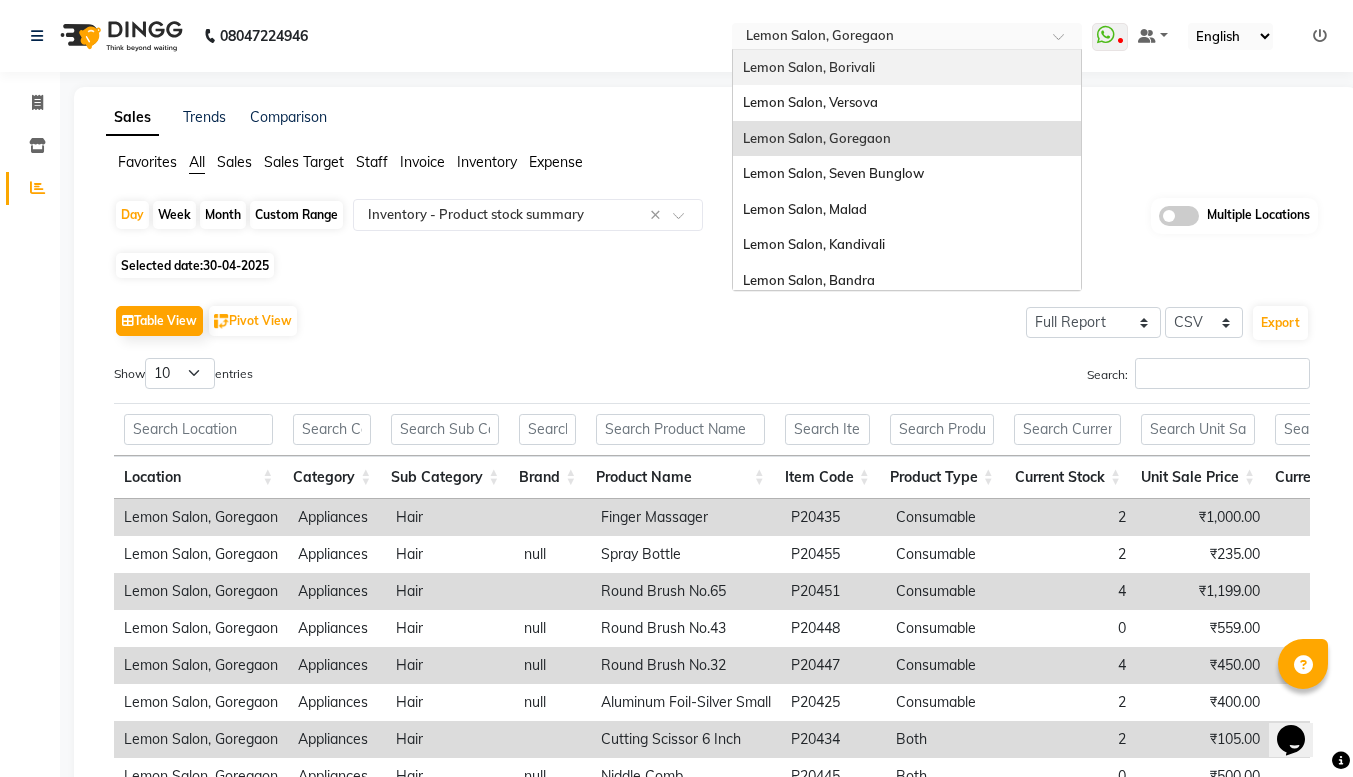 click on "Lemon Salon, Borivali" at bounding box center (907, 68) 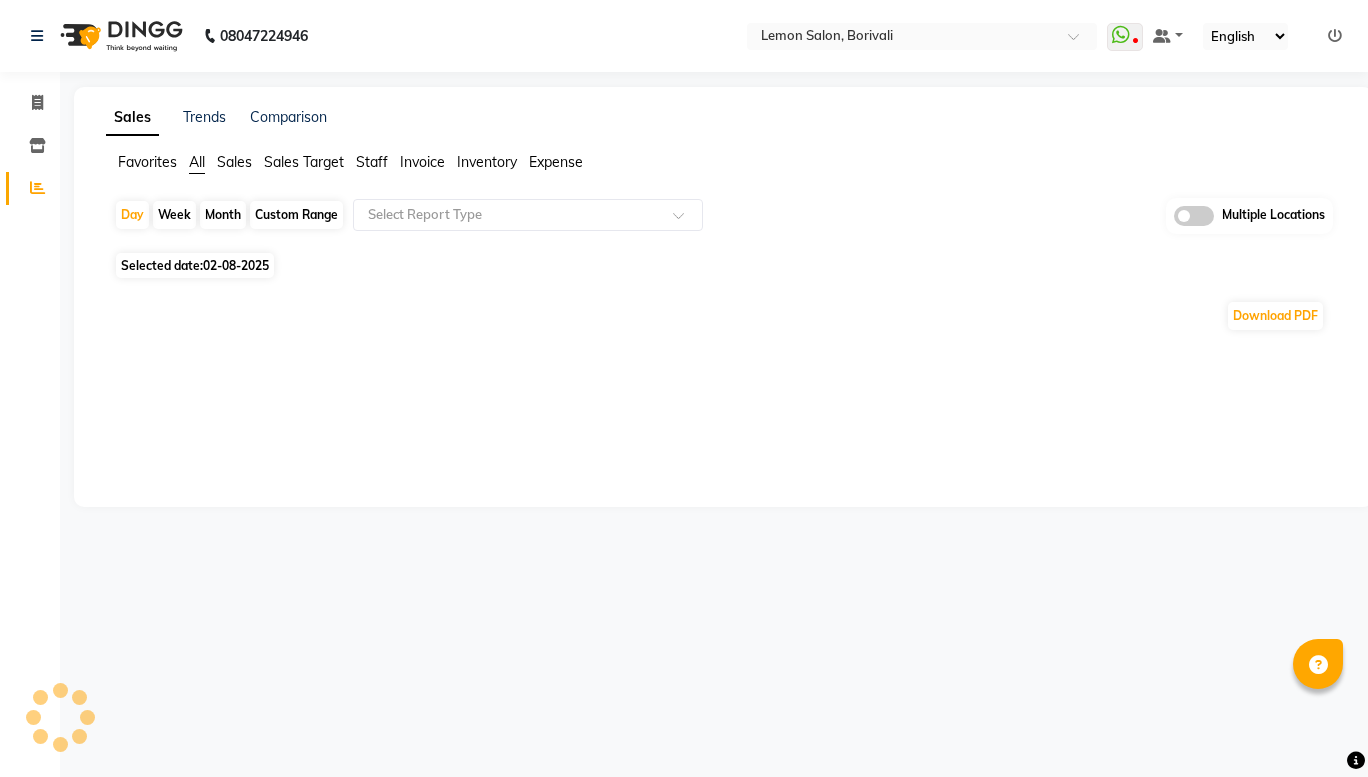 scroll, scrollTop: 0, scrollLeft: 0, axis: both 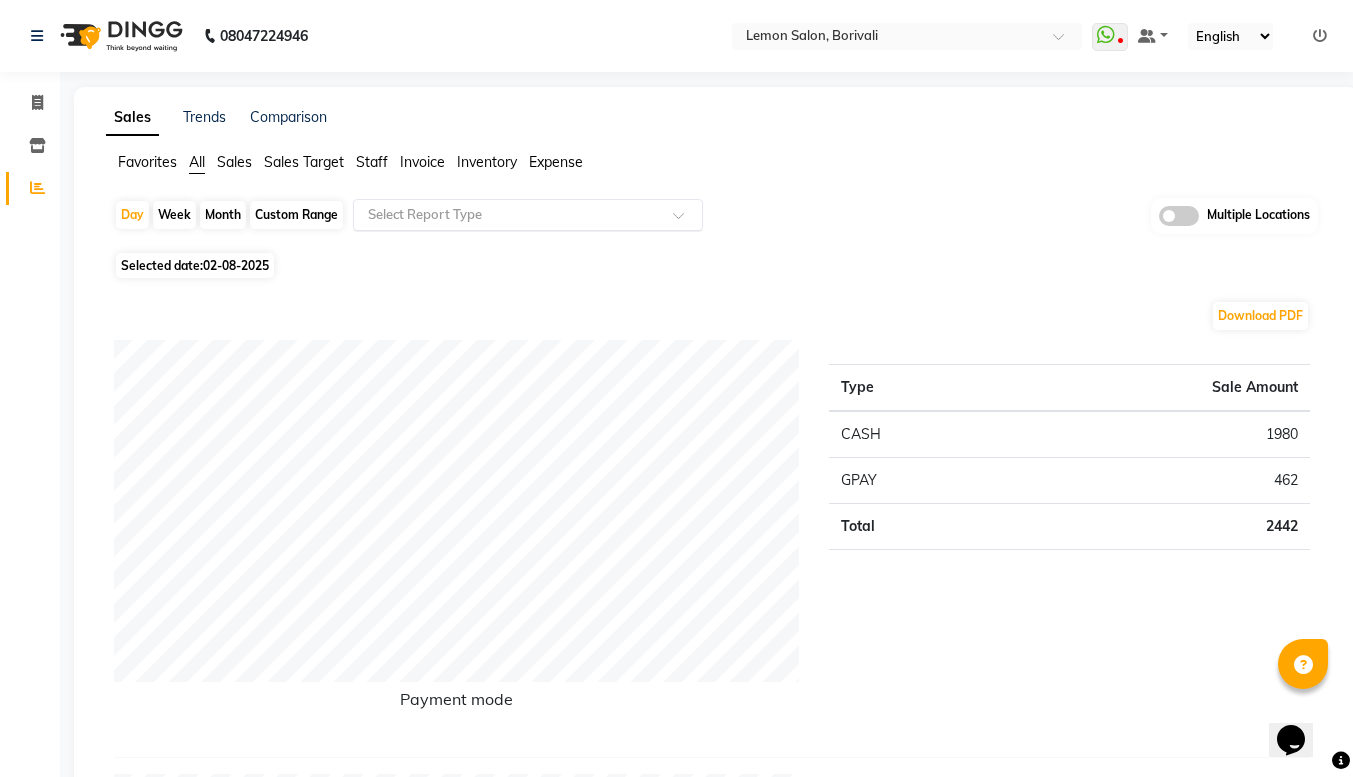click 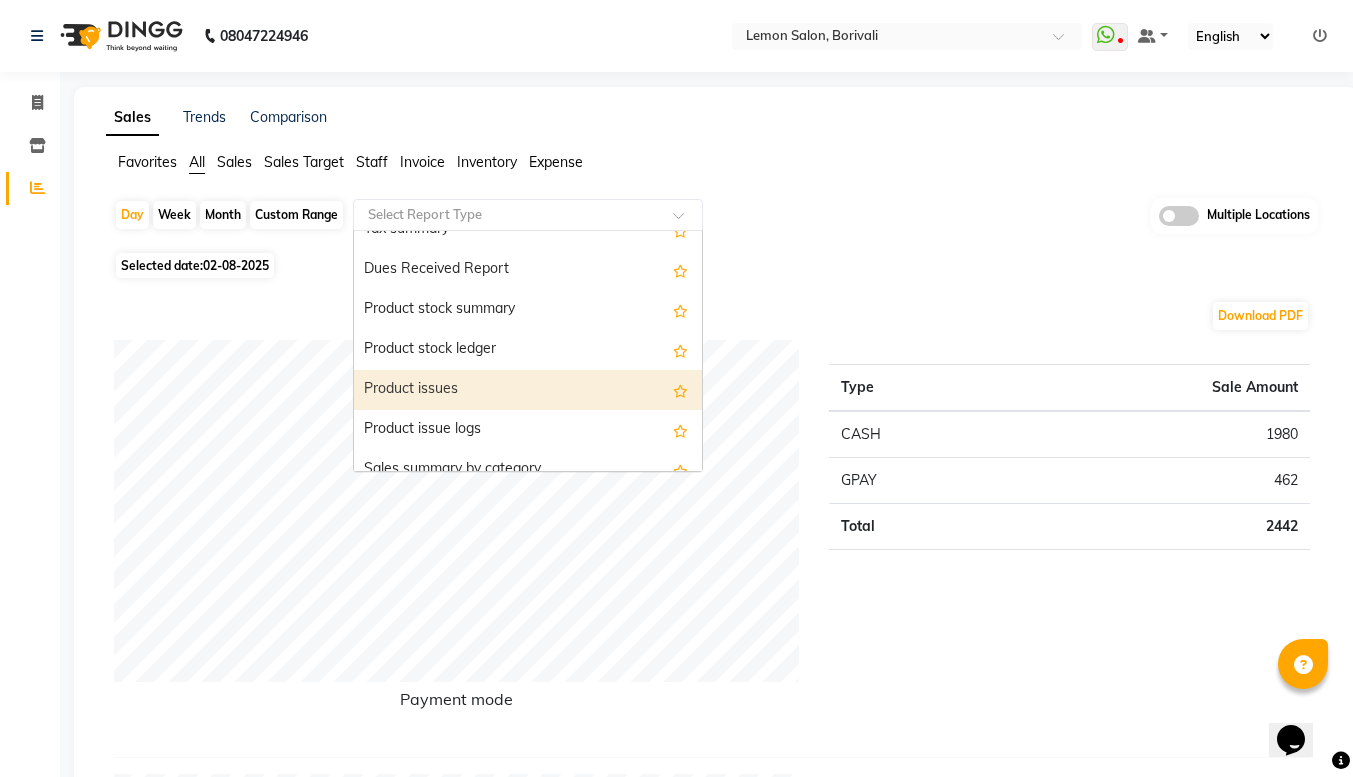 scroll, scrollTop: 1862, scrollLeft: 0, axis: vertical 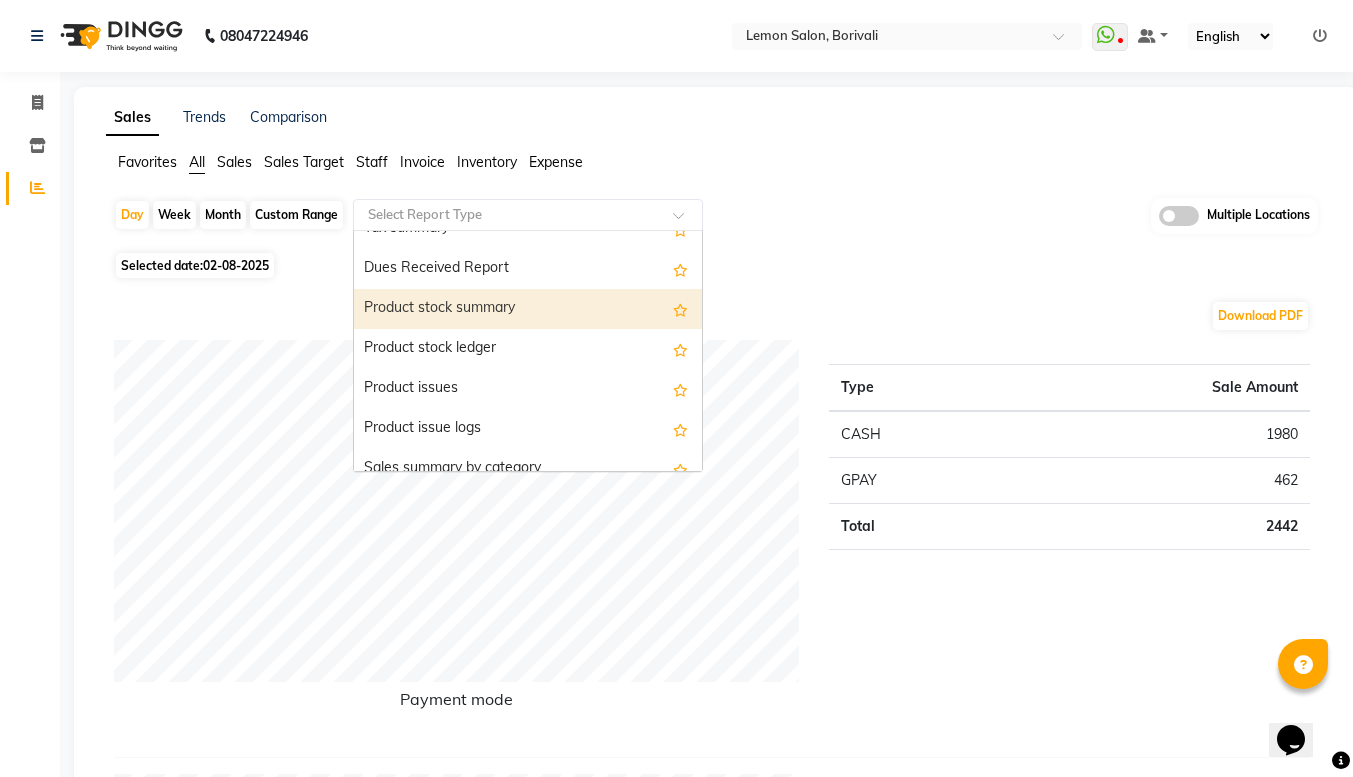 click on "Product stock summary" at bounding box center [528, 309] 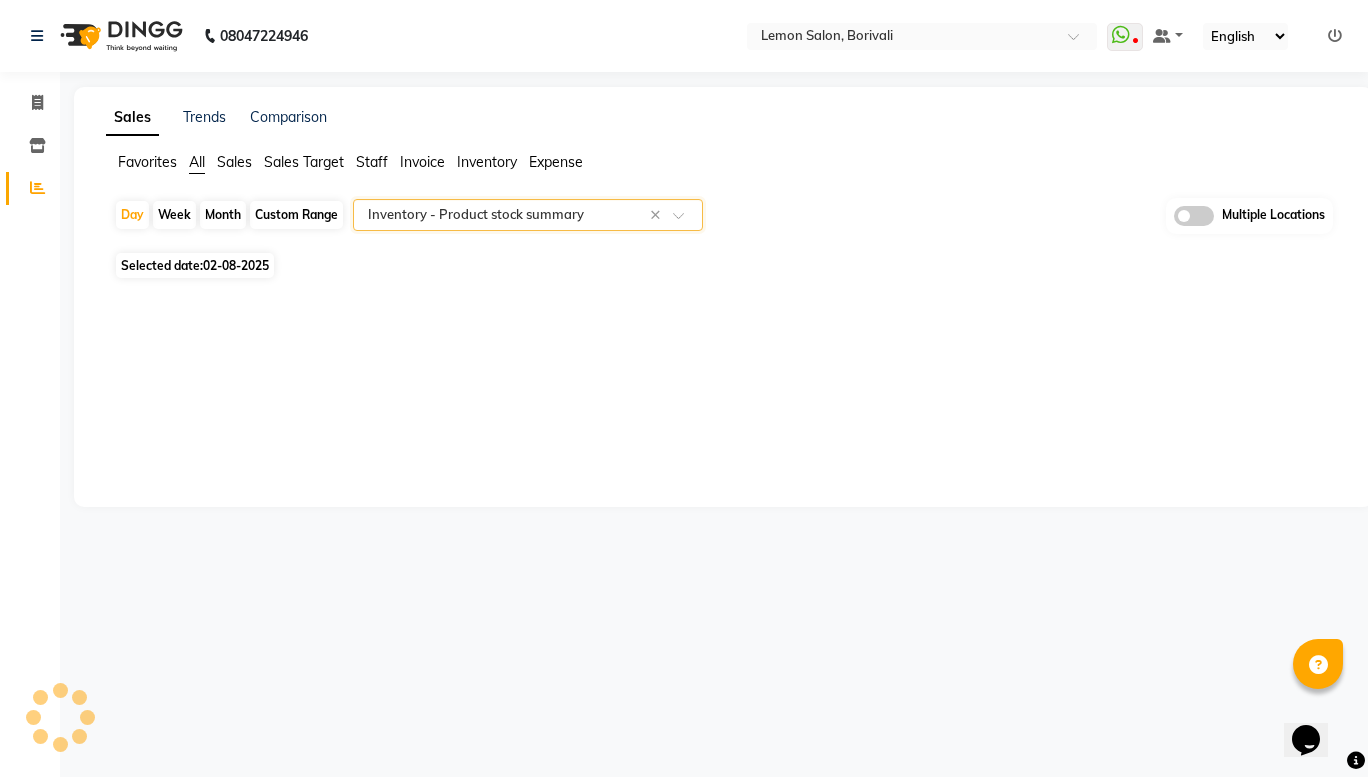 select on "filtered_report" 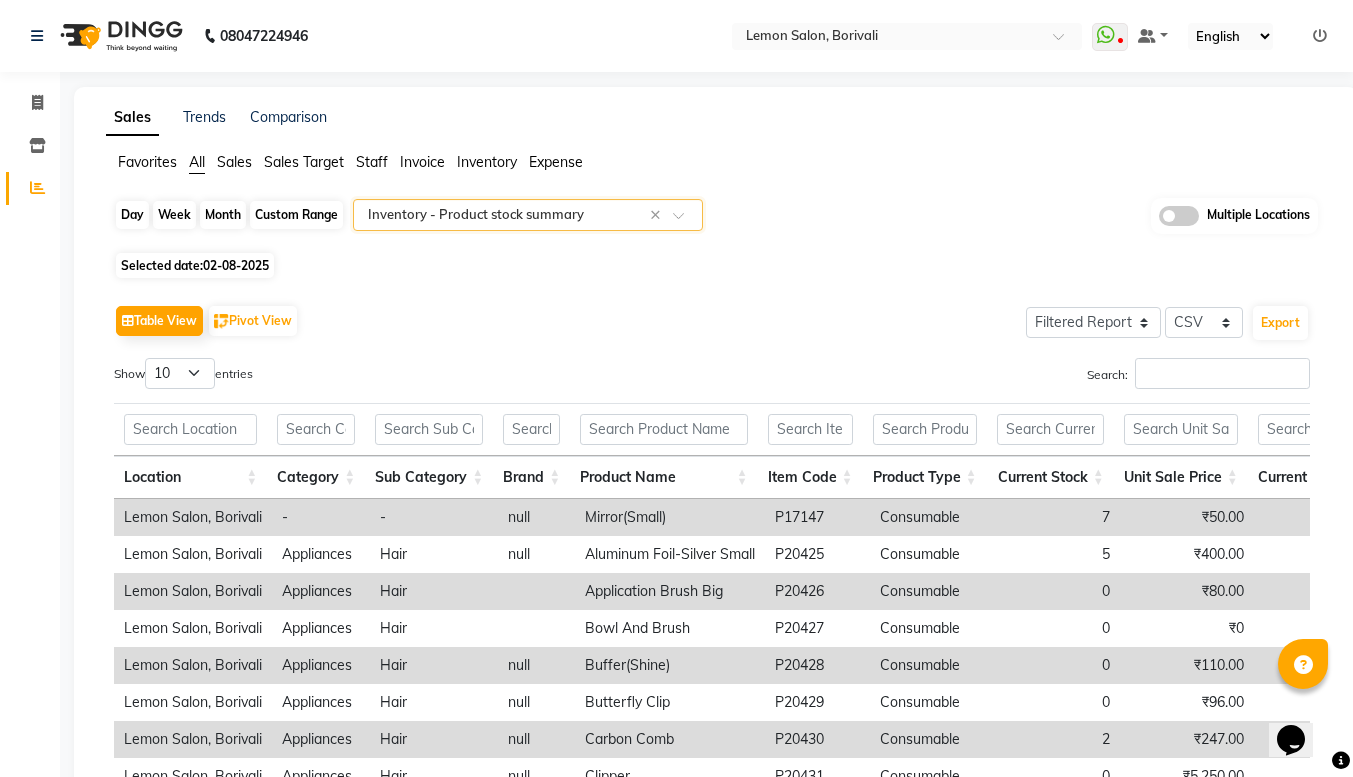click on "Day" 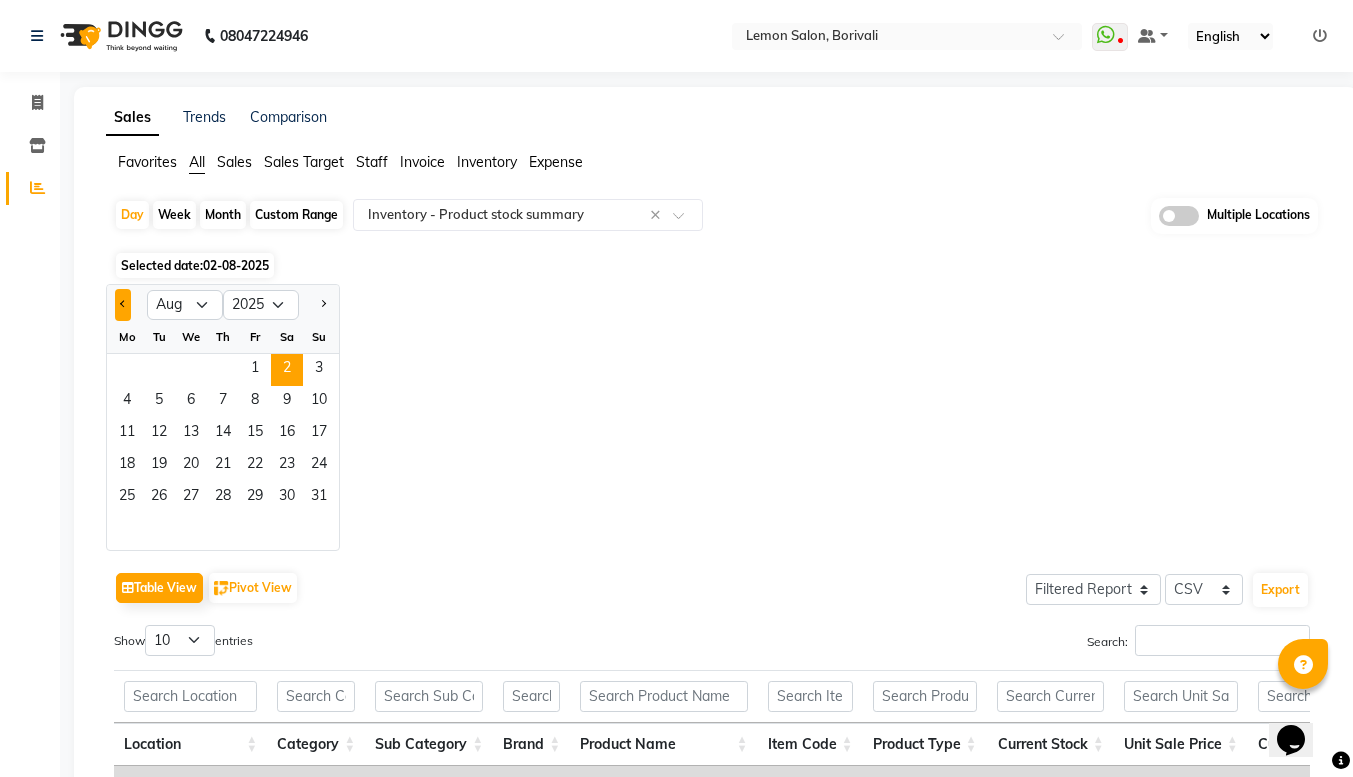 click 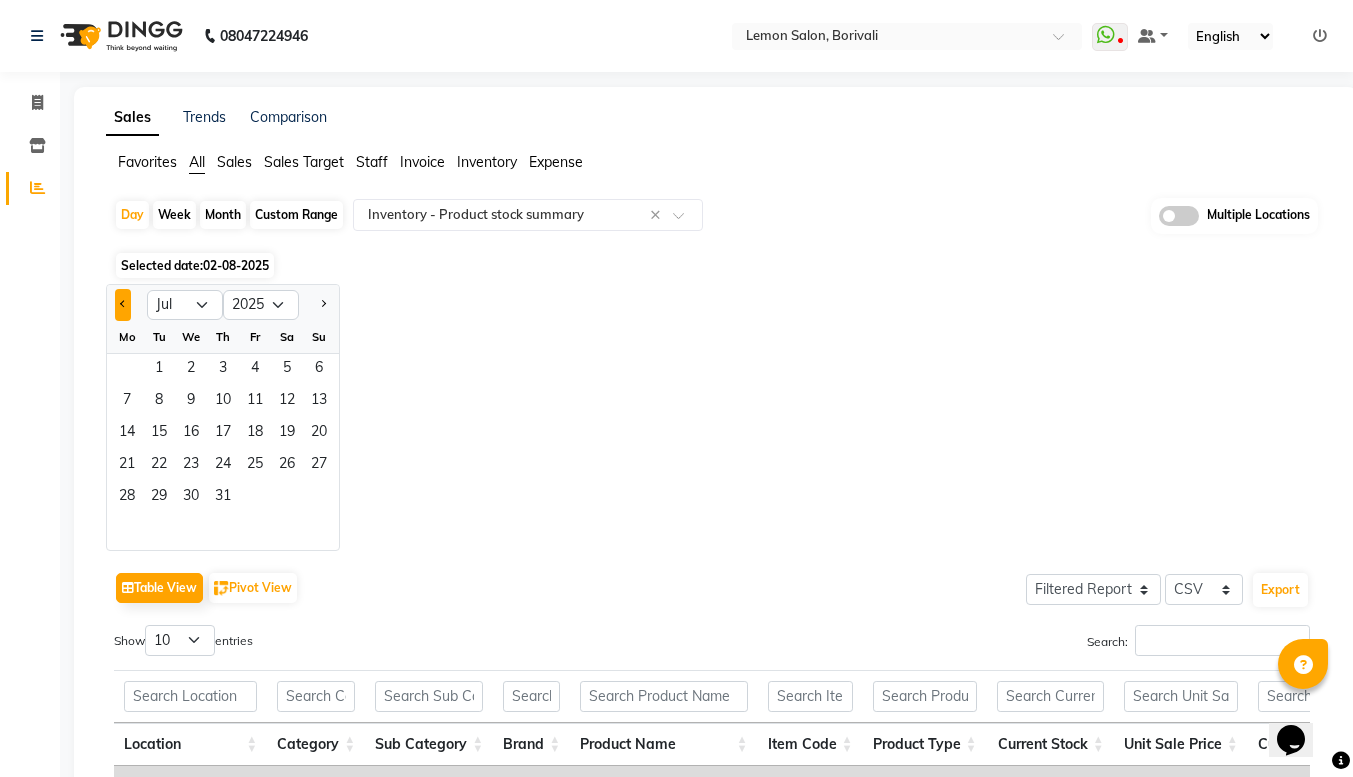 click 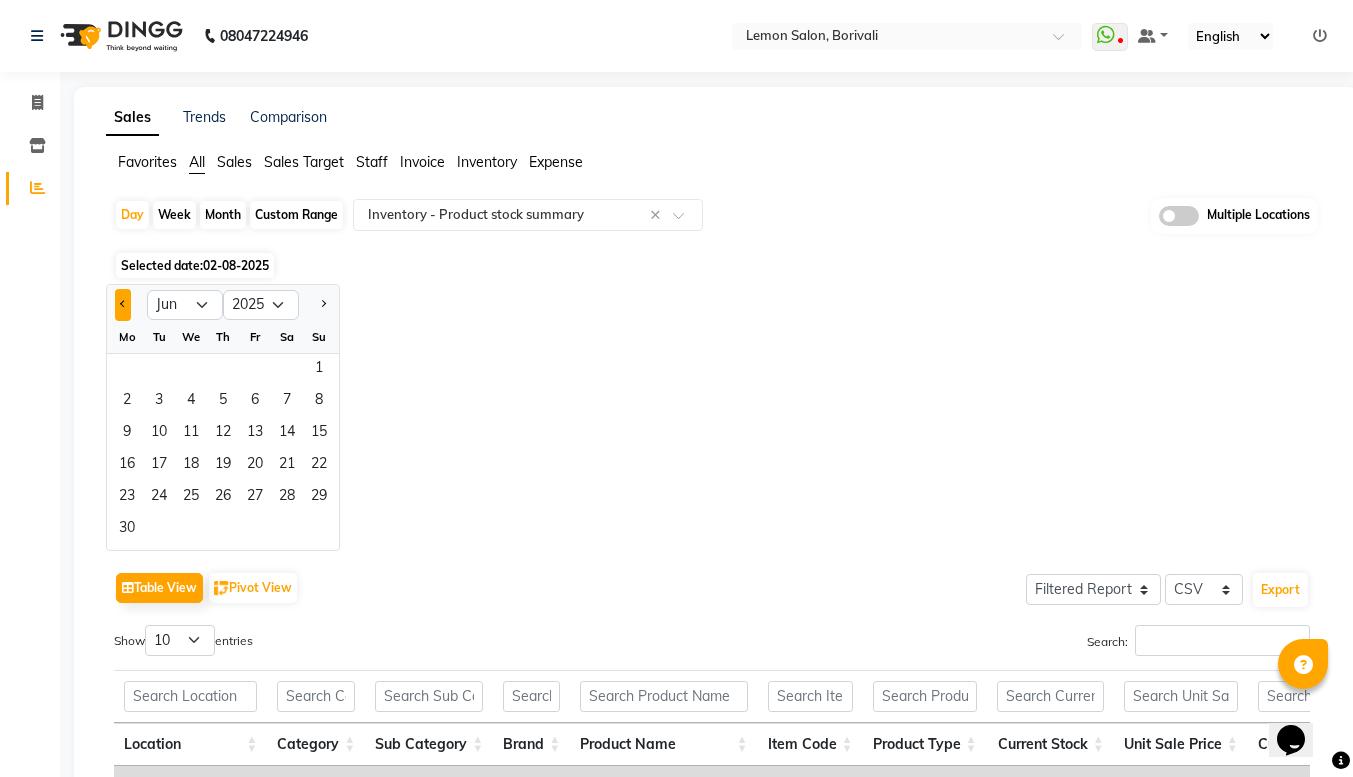 click 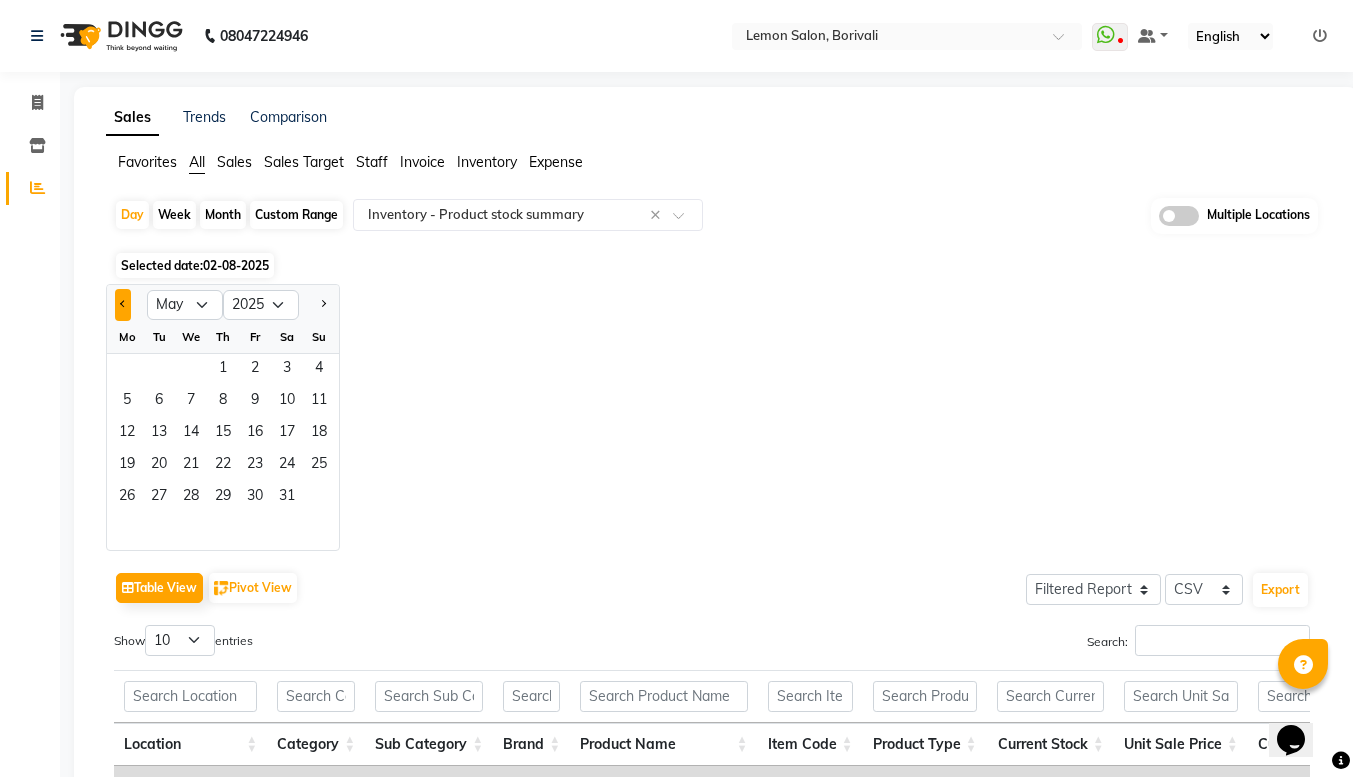 click 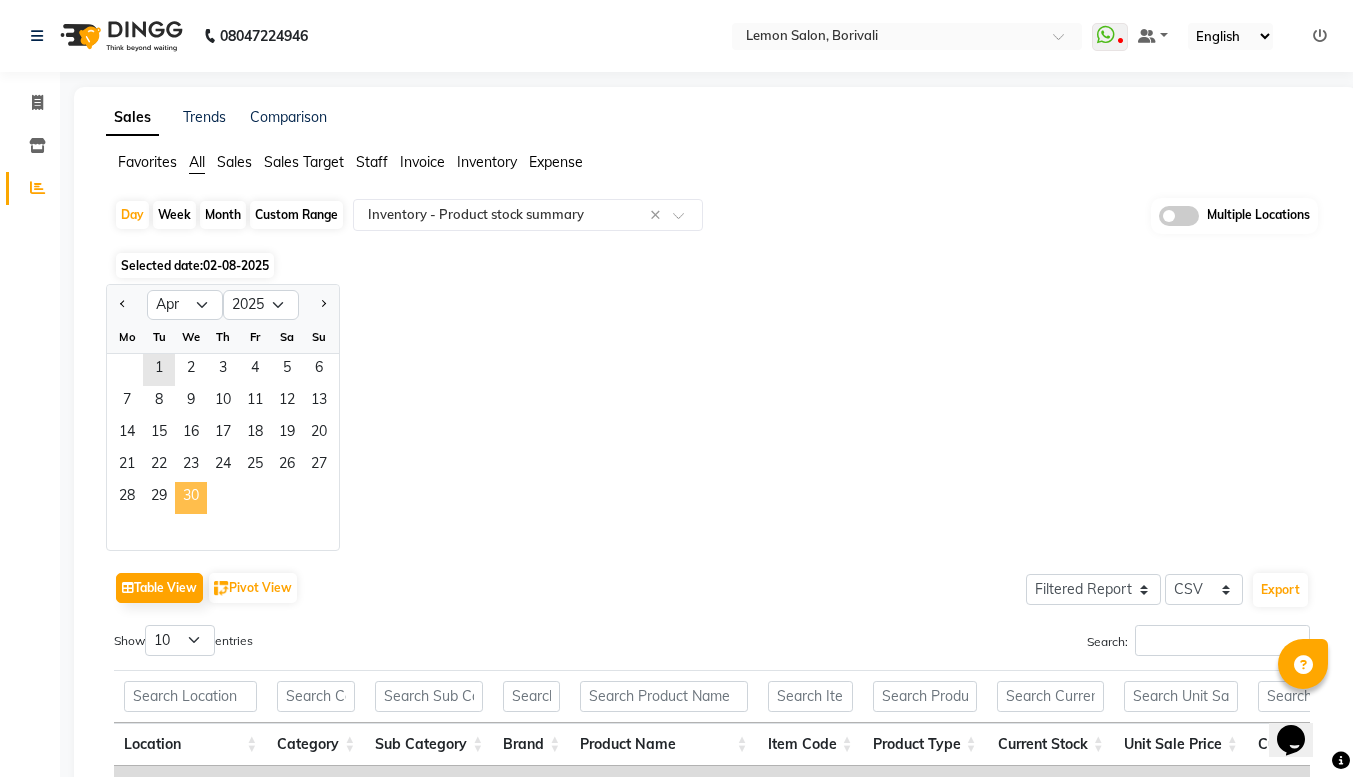click on "30" 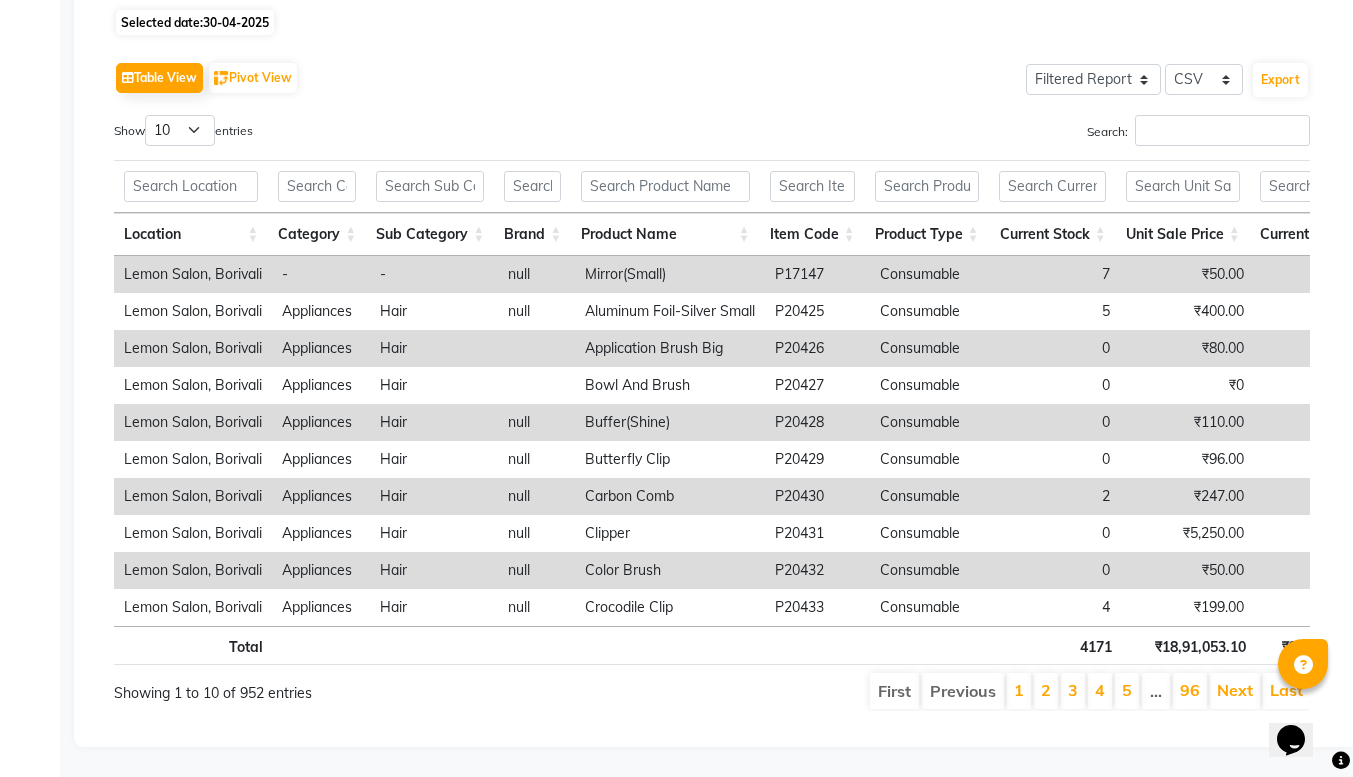 scroll, scrollTop: 265, scrollLeft: 0, axis: vertical 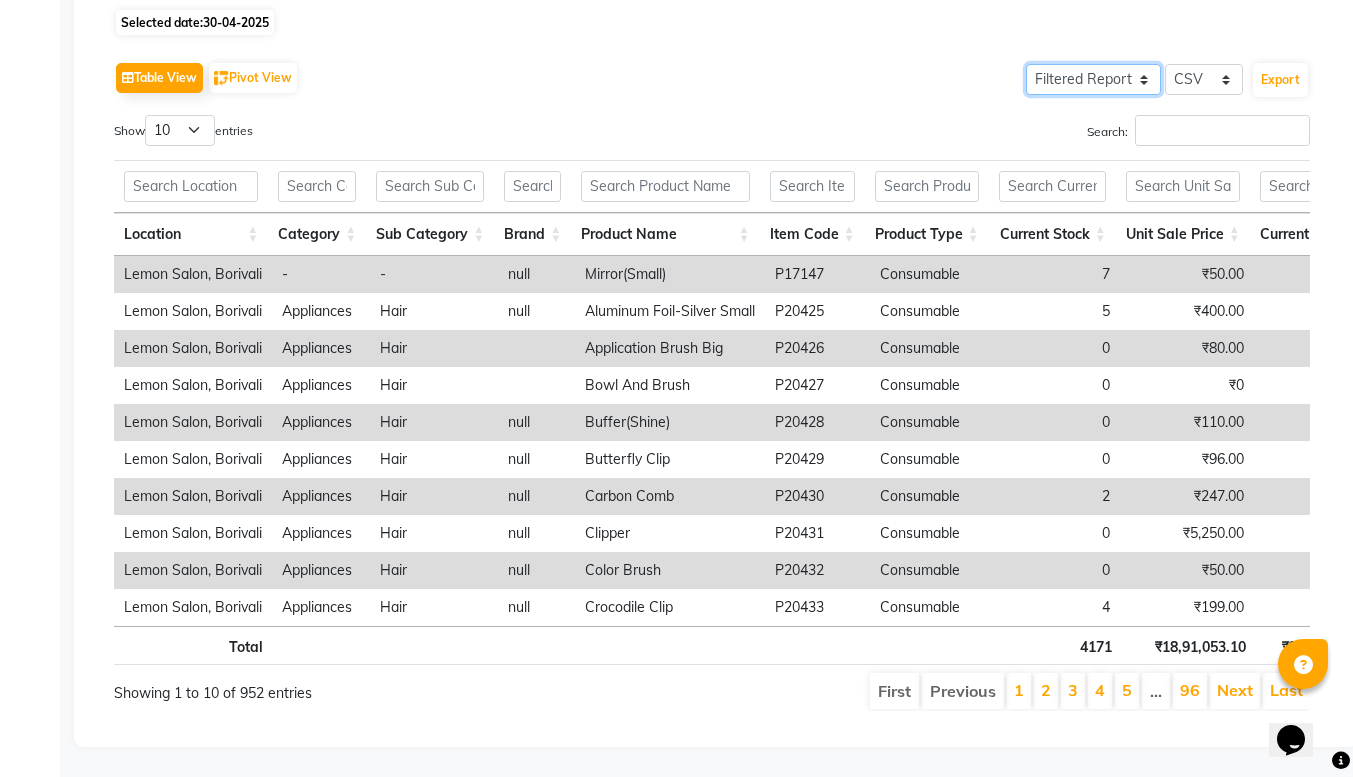 click on "Select Full Report Filtered Report" 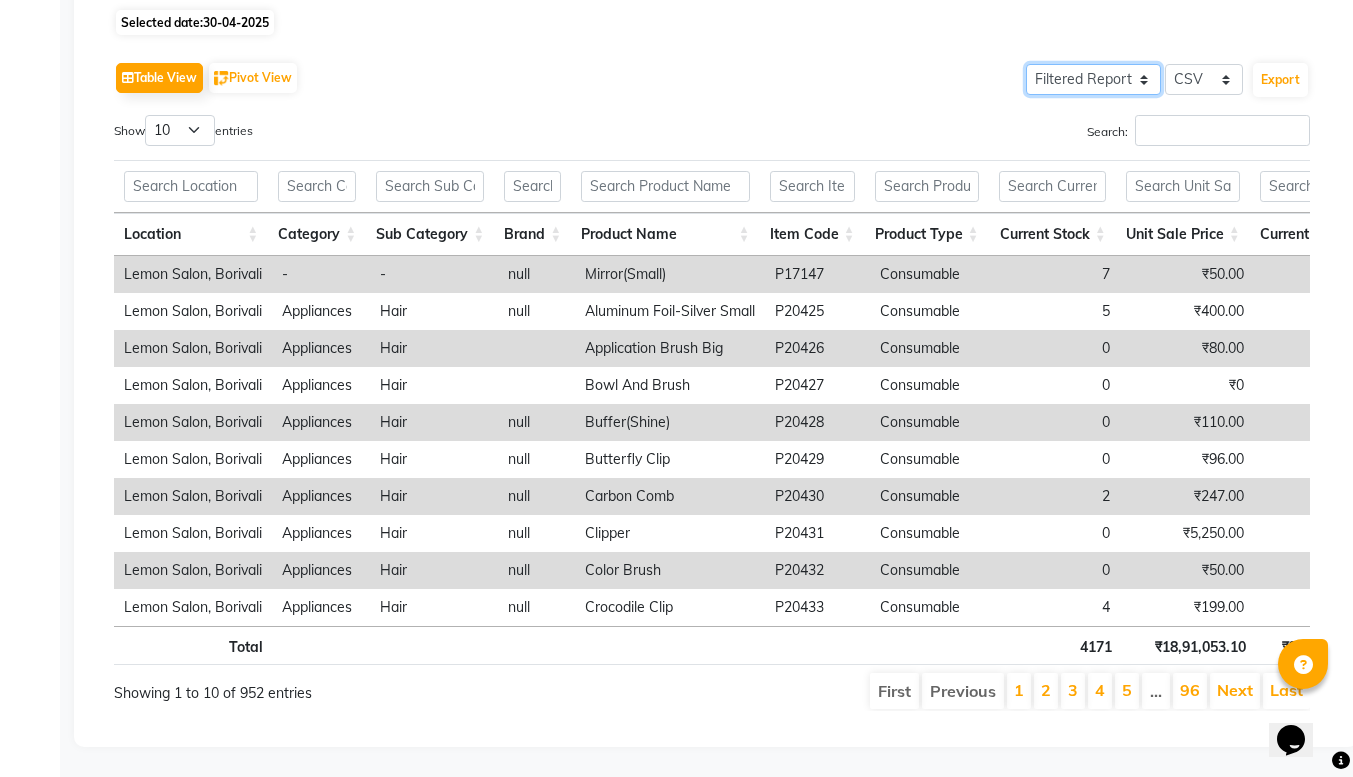 select on "full_report" 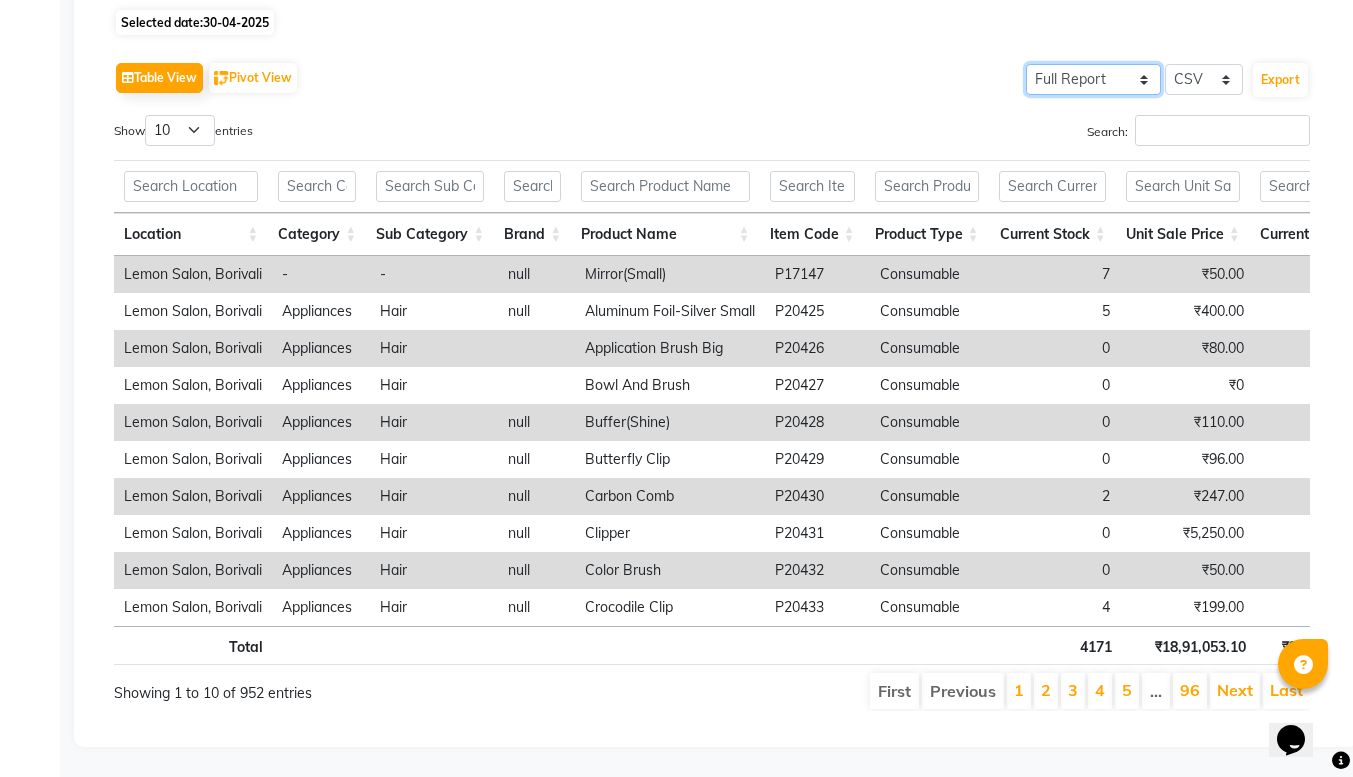 click on "Select Full Report Filtered Report" 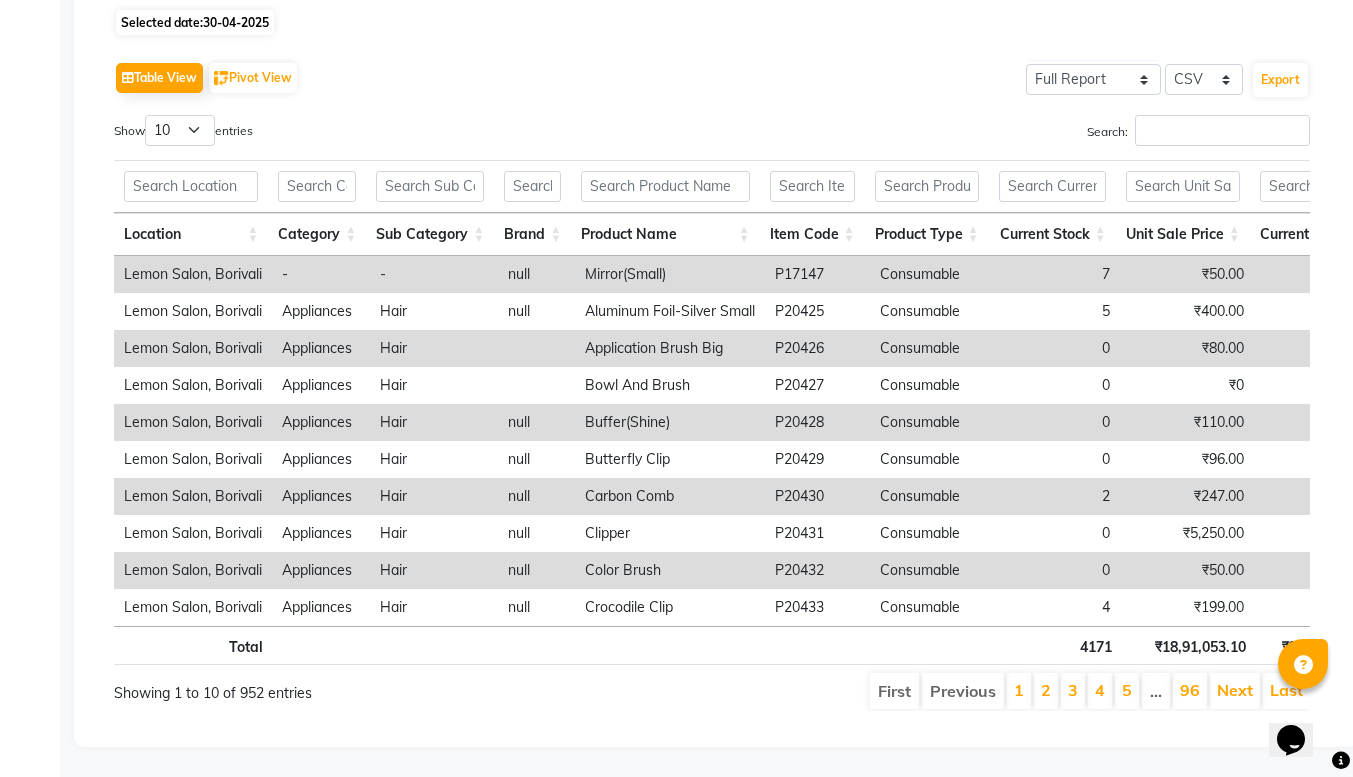click on "Search:" at bounding box center [1018, 134] 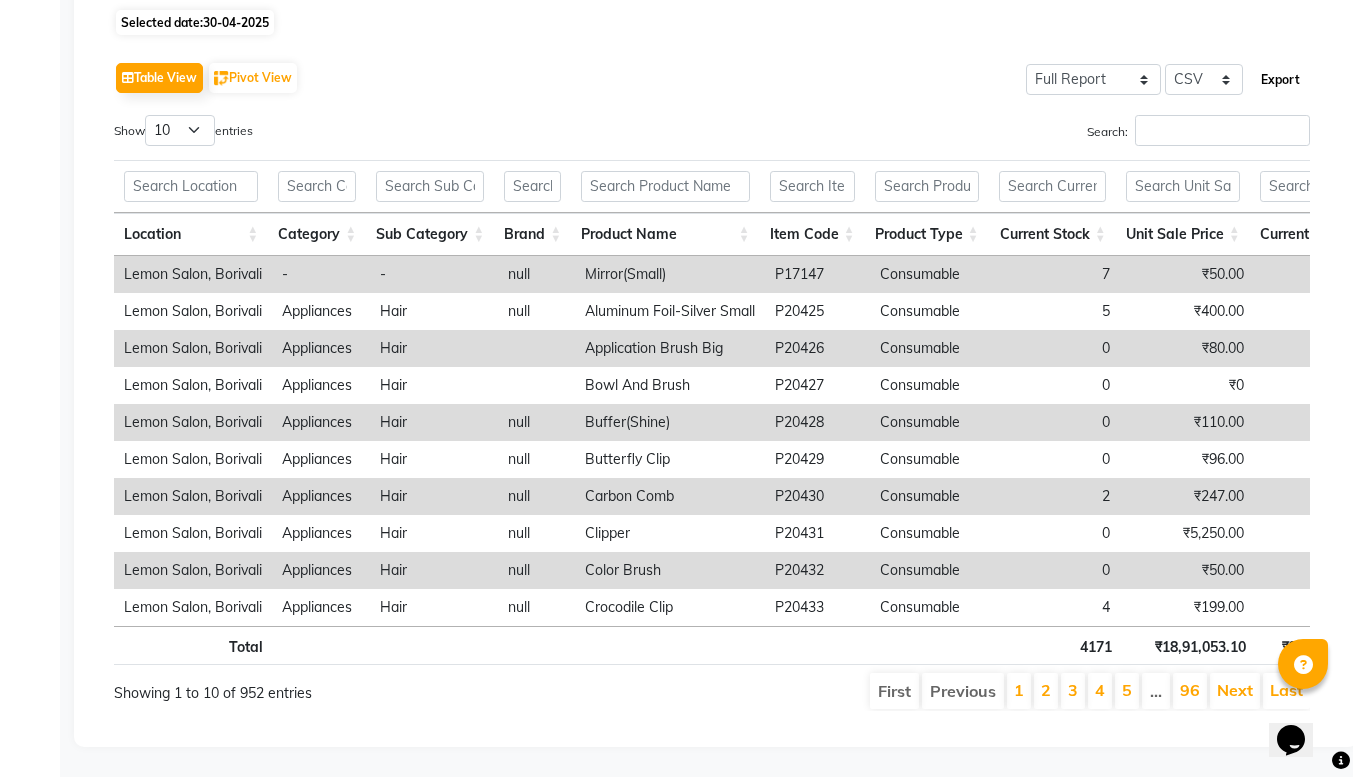 click on "Export" 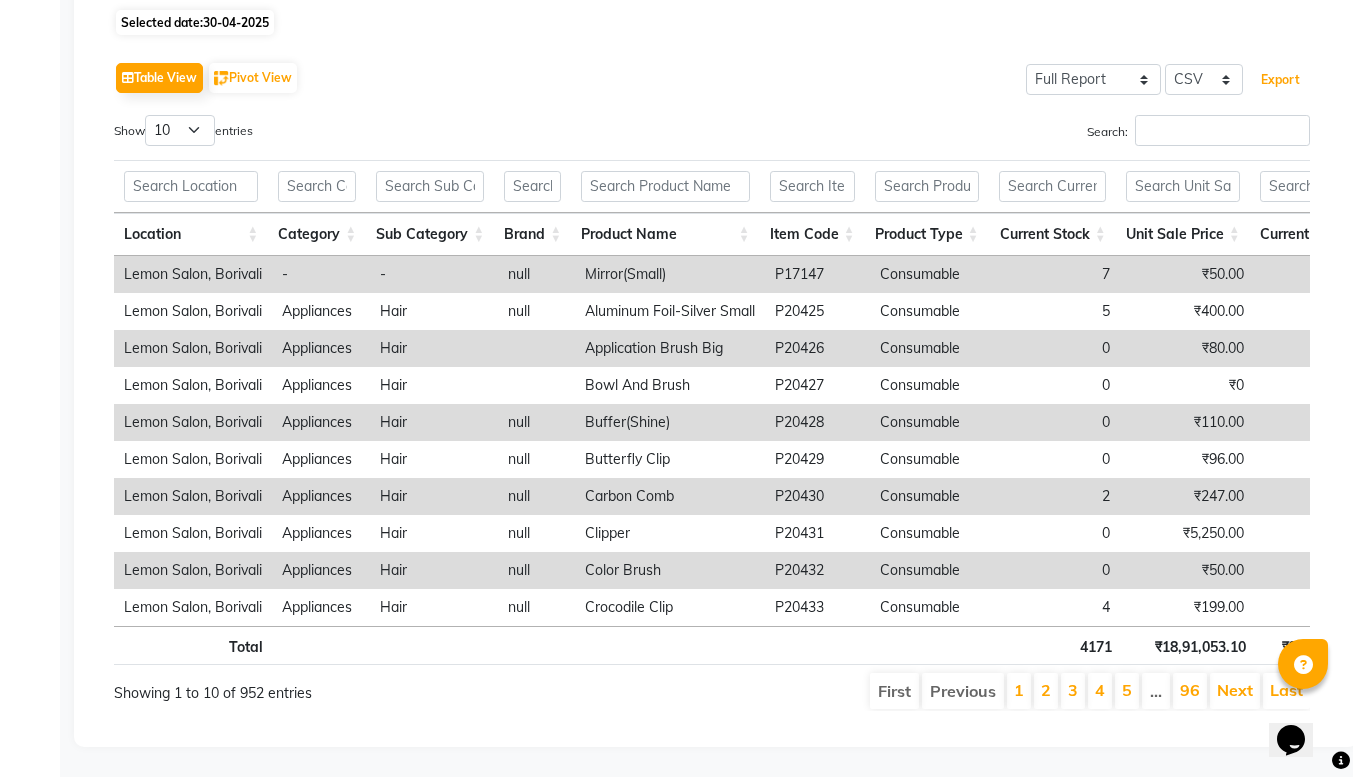 scroll, scrollTop: 0, scrollLeft: 0, axis: both 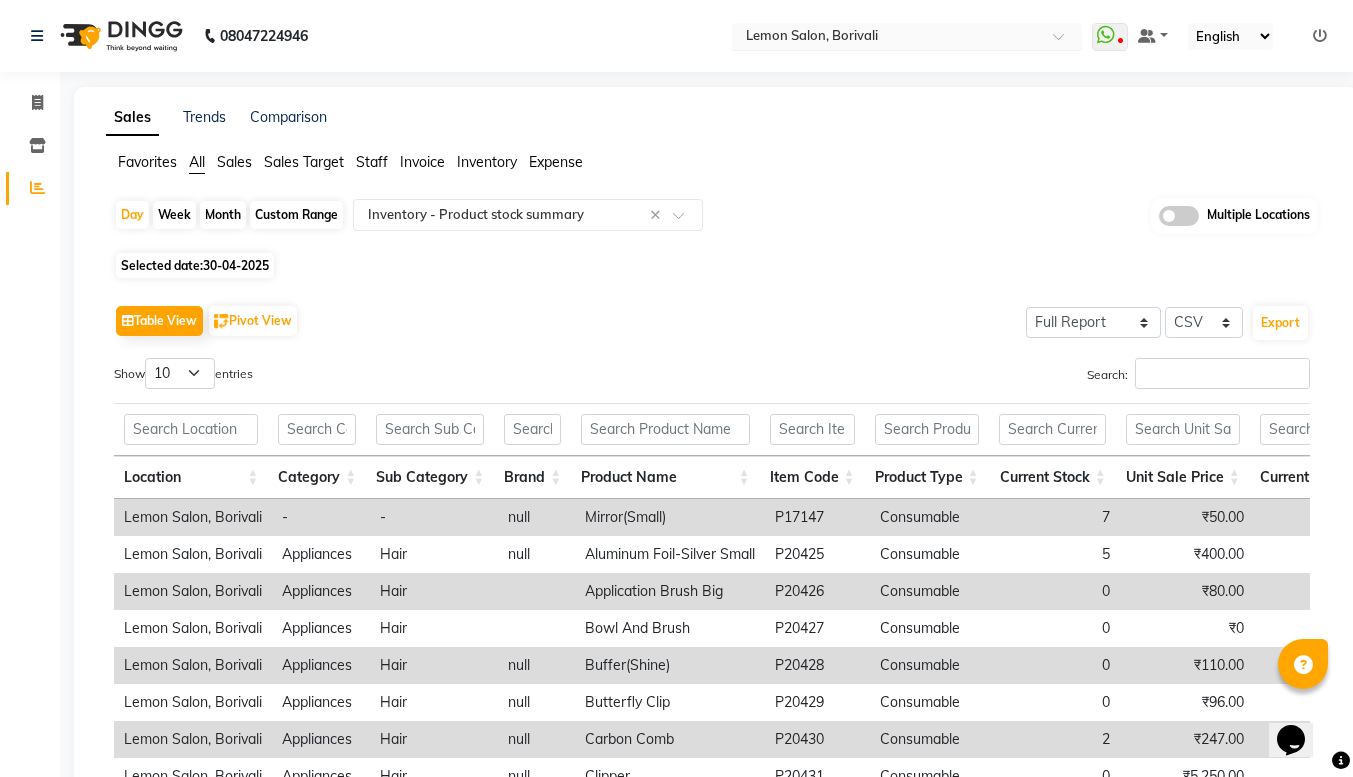click at bounding box center [887, 38] 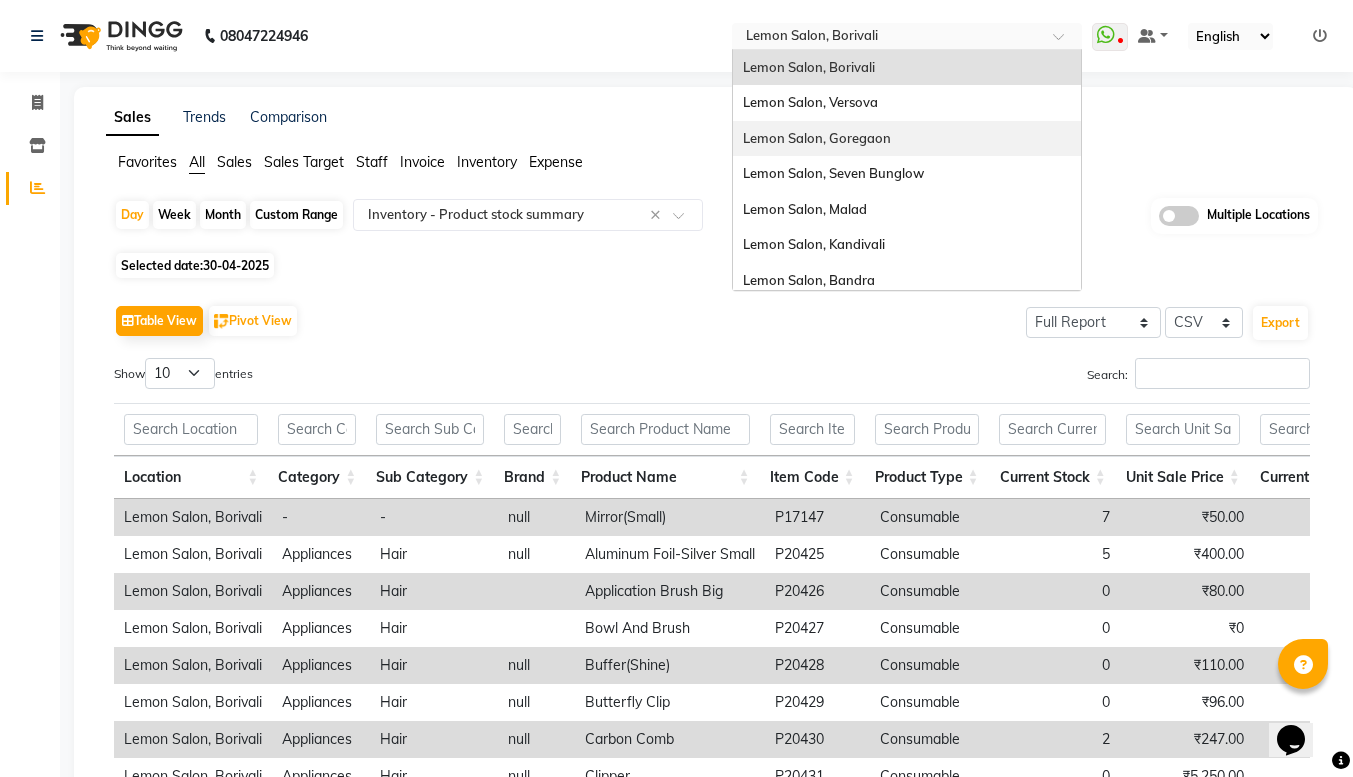 click on "Selected date:  [DATE]   Table View   Pivot View  Select Full Report Filtered Report Select CSV PDF  Export  Show  10 25 50 100  entries Search: Location Category Sub Category Brand Product Name Item Code Product Type Current Stock Unit Sale Price Current Value Unit Purchase Price Weighted Avg Cost Purchase Value Purchase Value As On [DATE] Stock As Per [DATE] Stock In Stock Out Detail Low Quality Measurement Tax Inclusive Sac Code Tax (%) Location Category Sub Category Brand Product Name Item Code Product Type Current Stock Unit Sale Price Current Value Unit Purchase Price Weighted Avg Cost Purchase Value Purchase Value As On [DATE] Stock As Per [DATE] Stock In Stock Out Detail Low Quality Measurement Tax Inclusive Sac Code Tax (%) Total 4171 ₹18,91,053.10 ₹29,98,039.44 3637 16113 -" 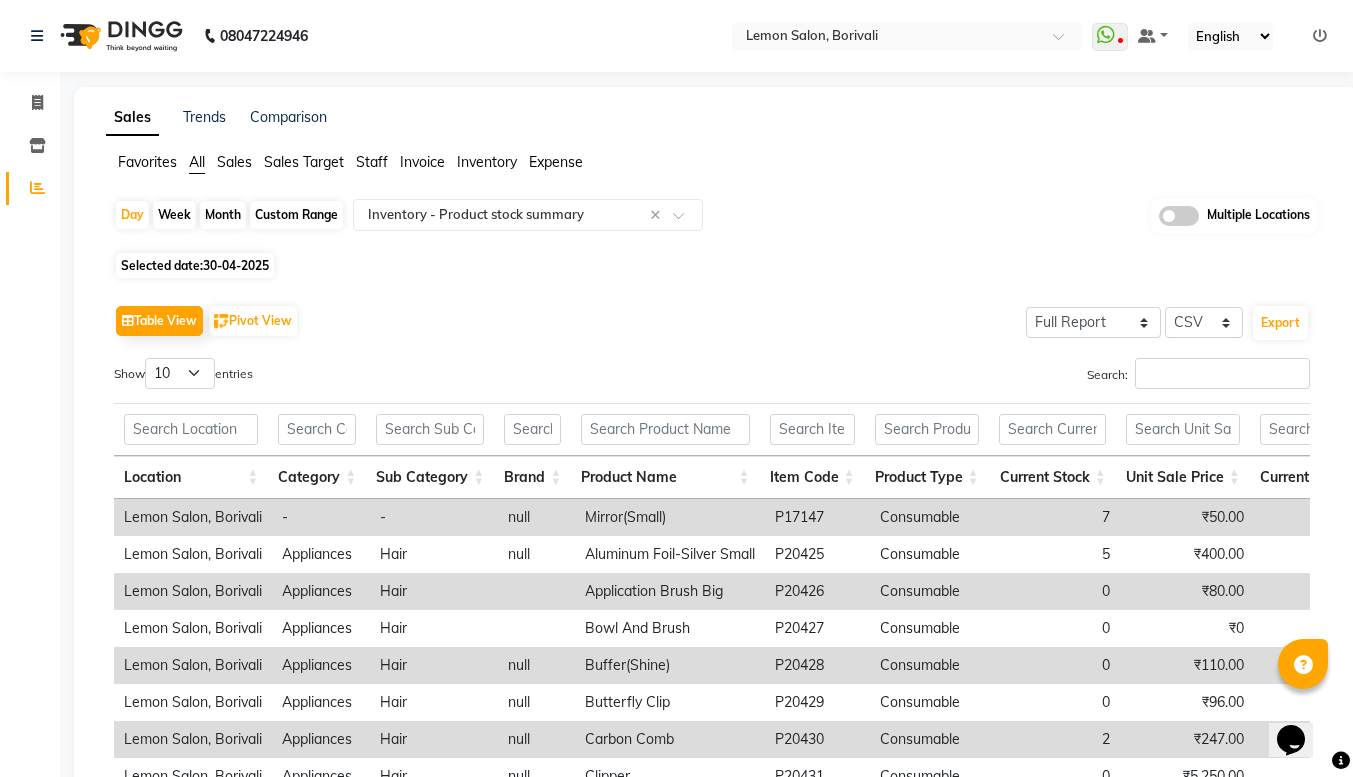 click 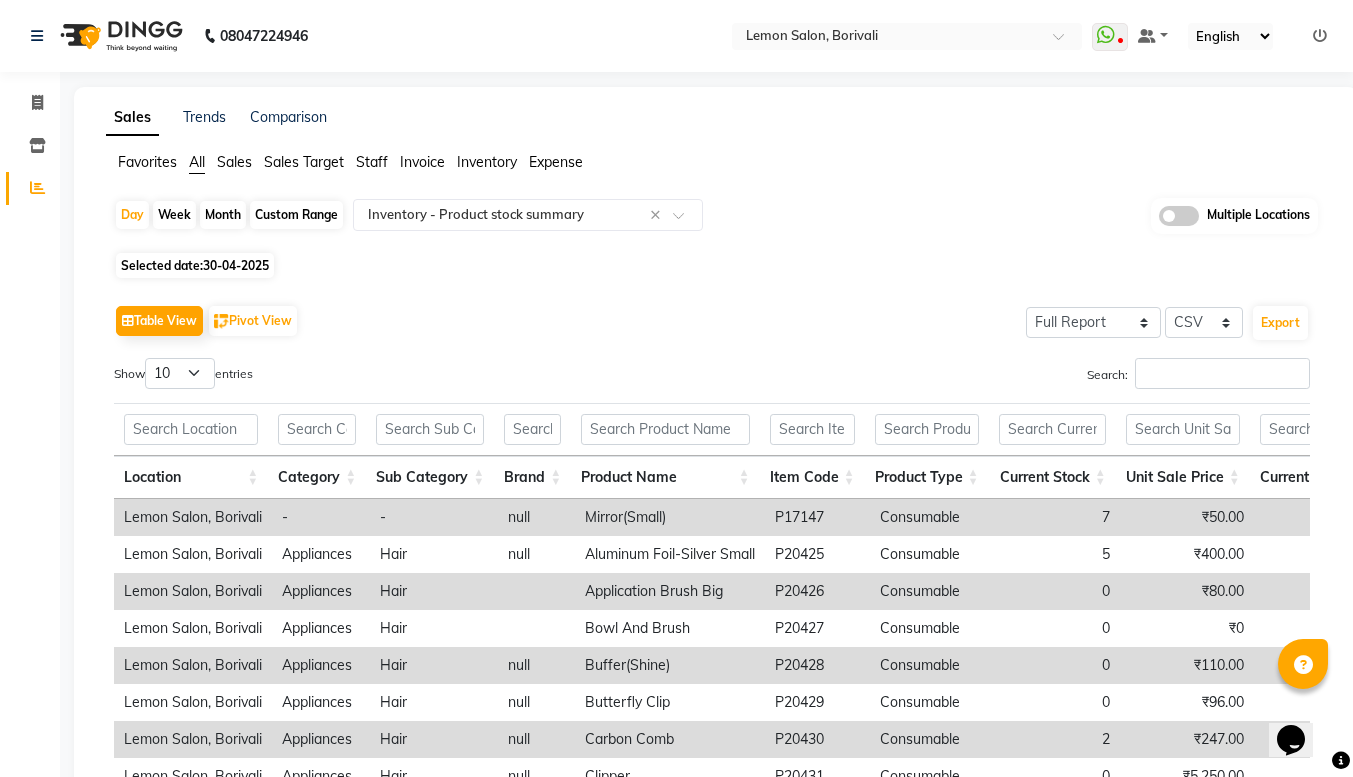 click 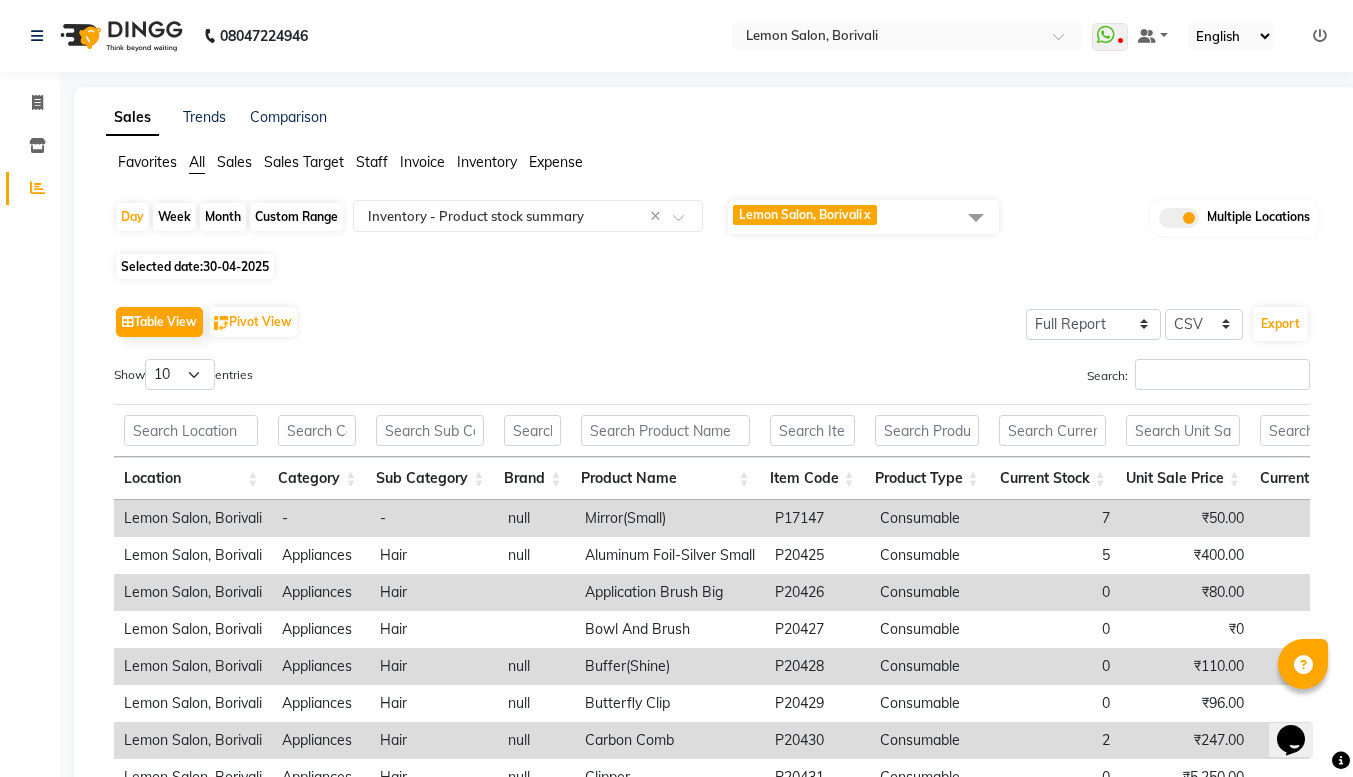click 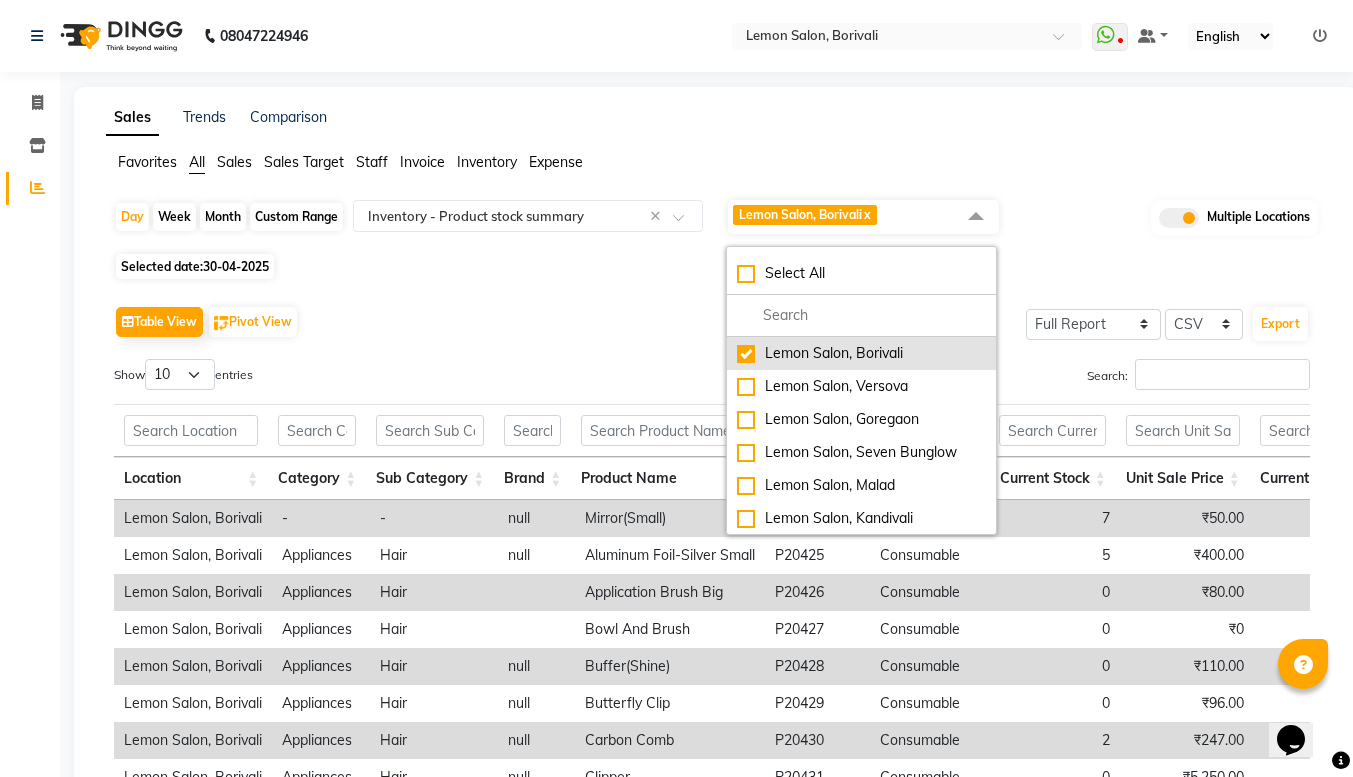 click on "Lemon Salon, Borivali" 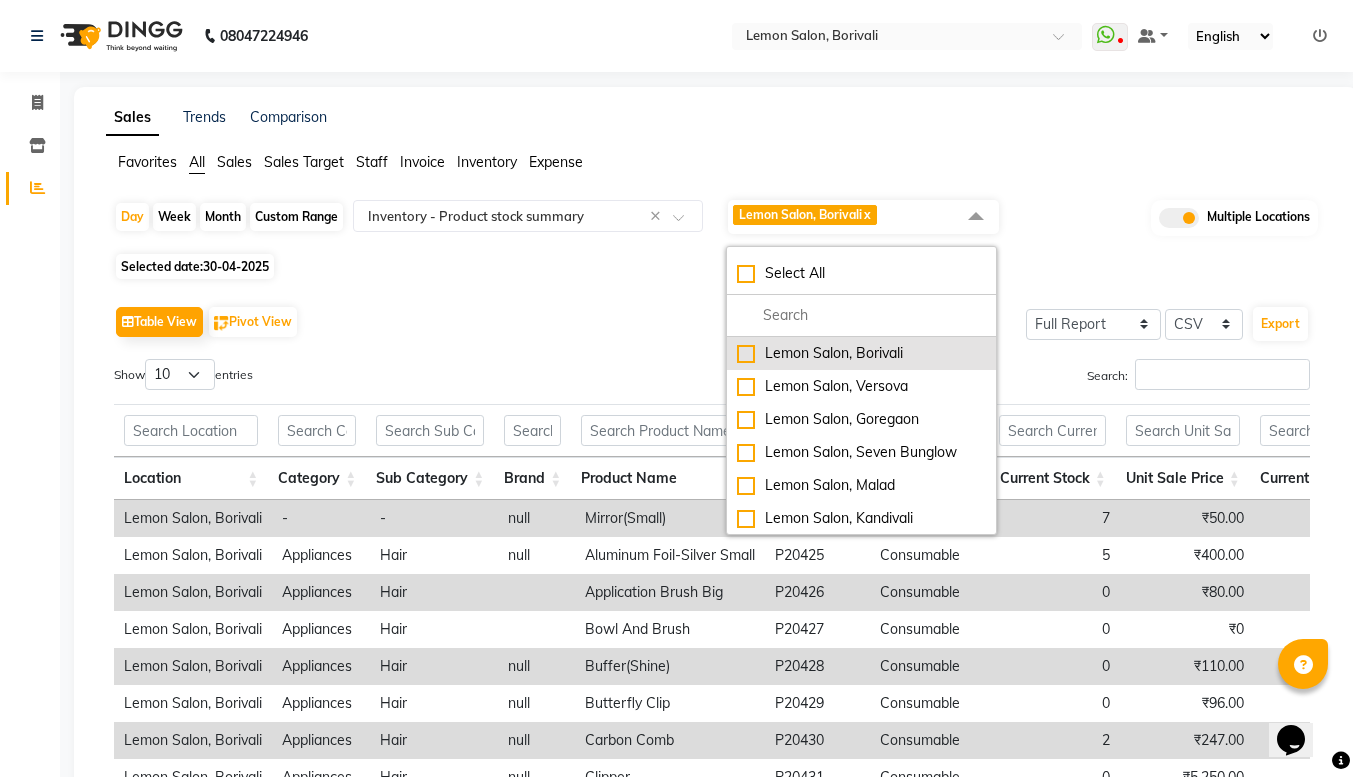 checkbox on "false" 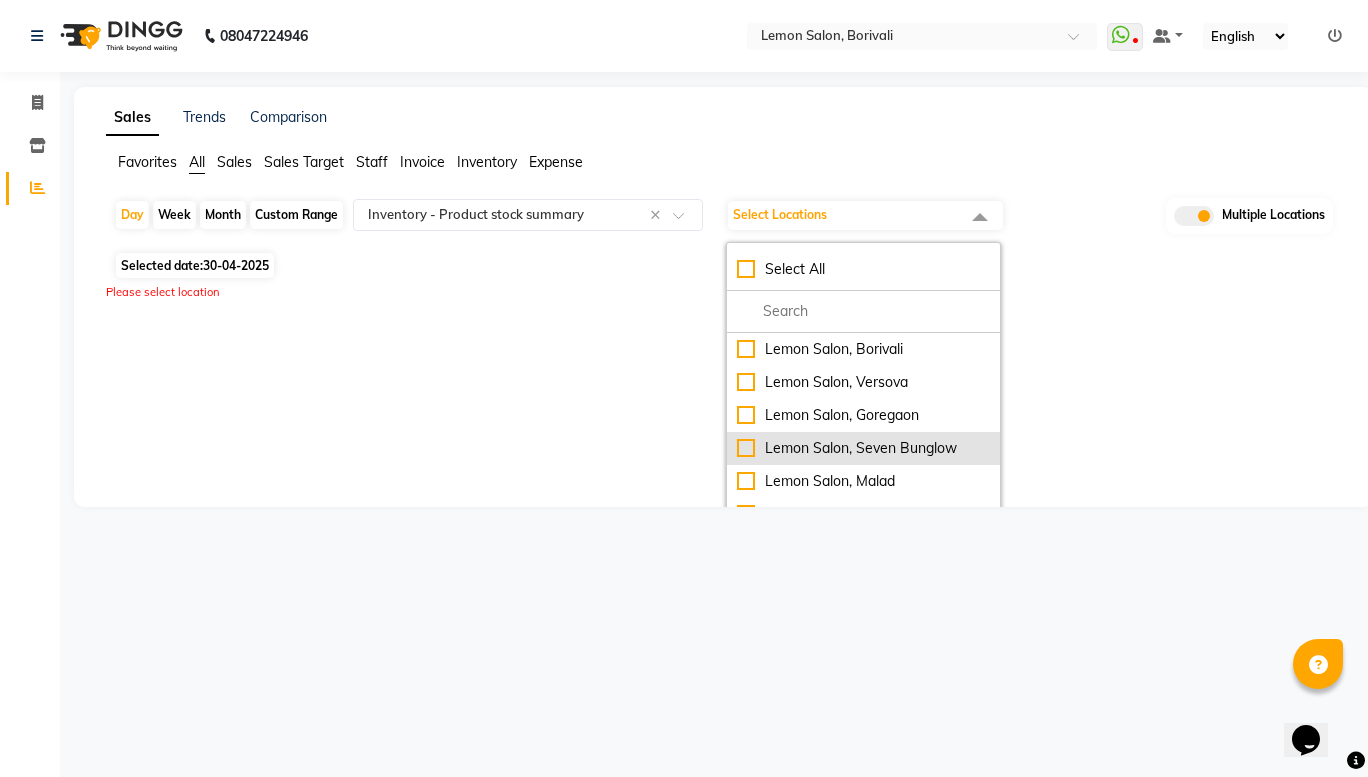 click on "Lemon Salon, Seven Bunglow" 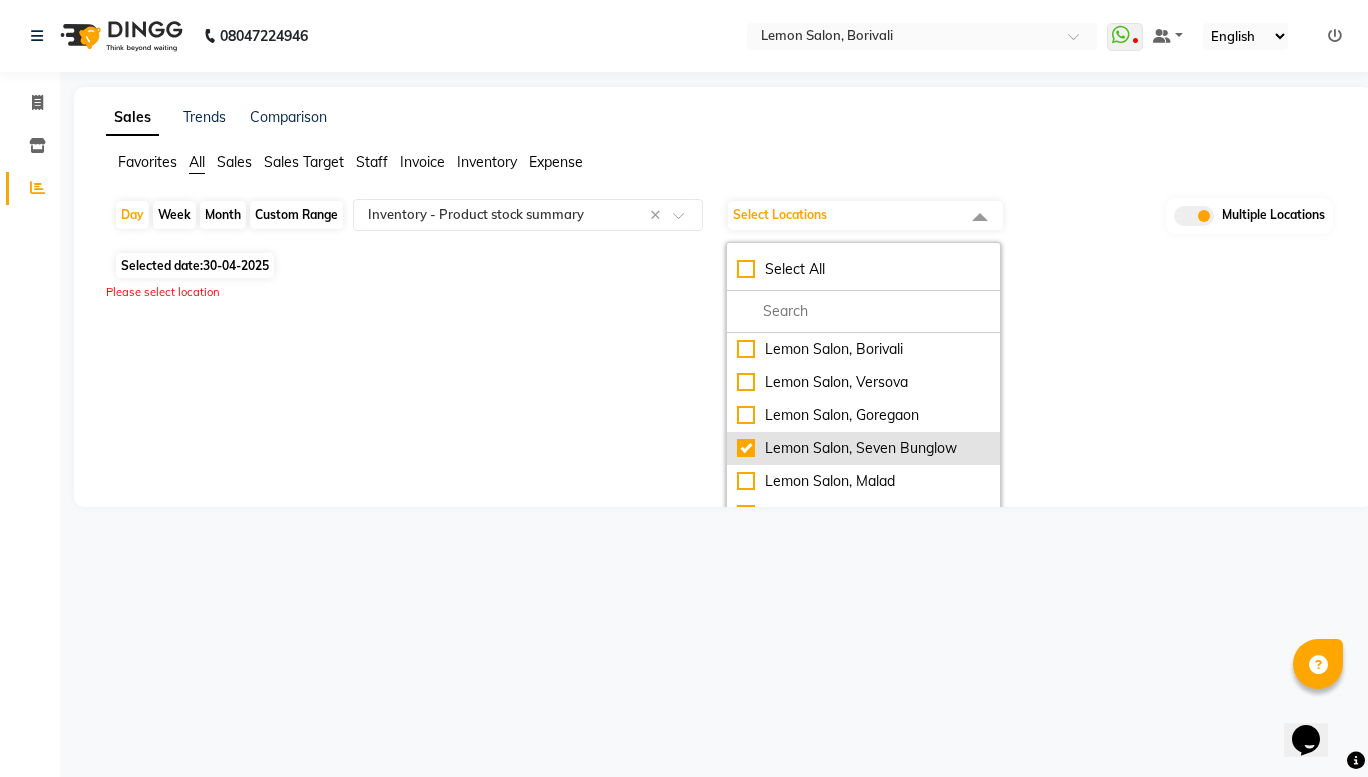 checkbox on "true" 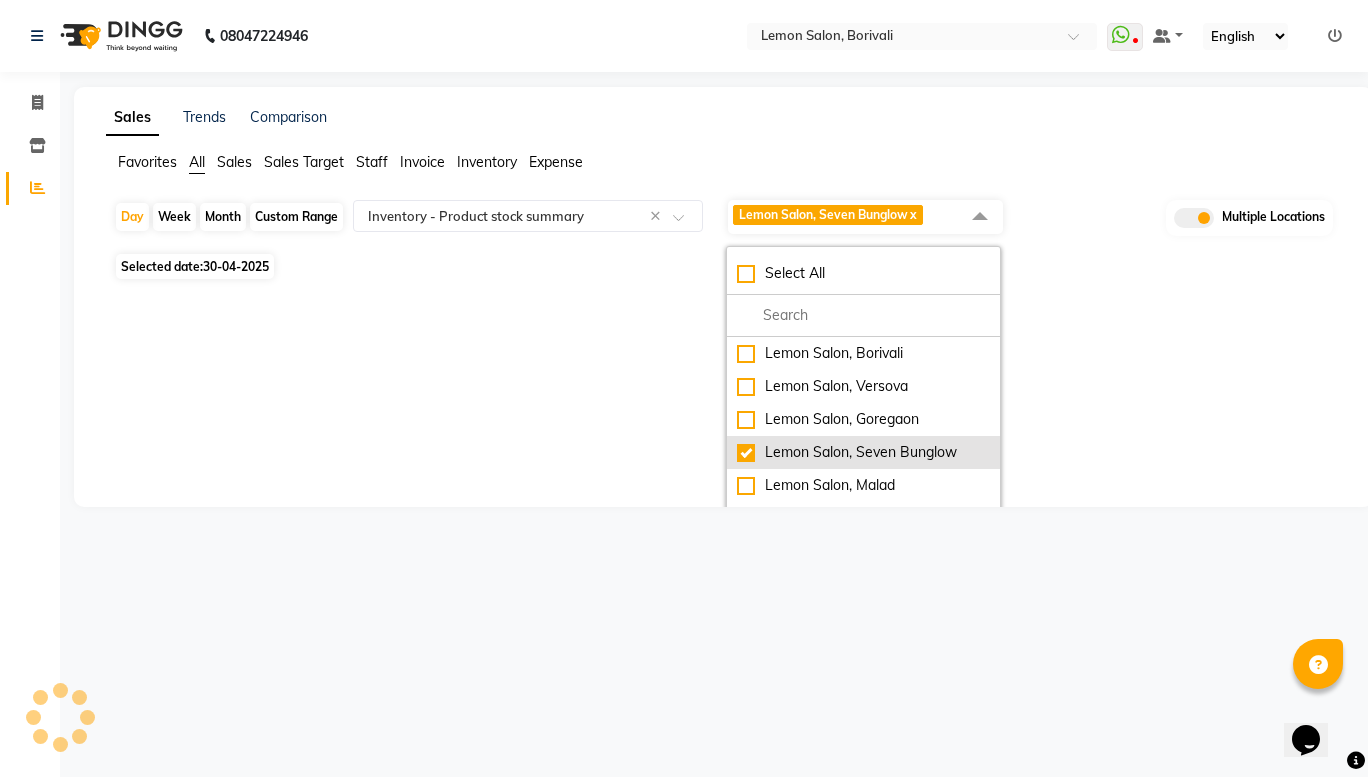 select on "full_report" 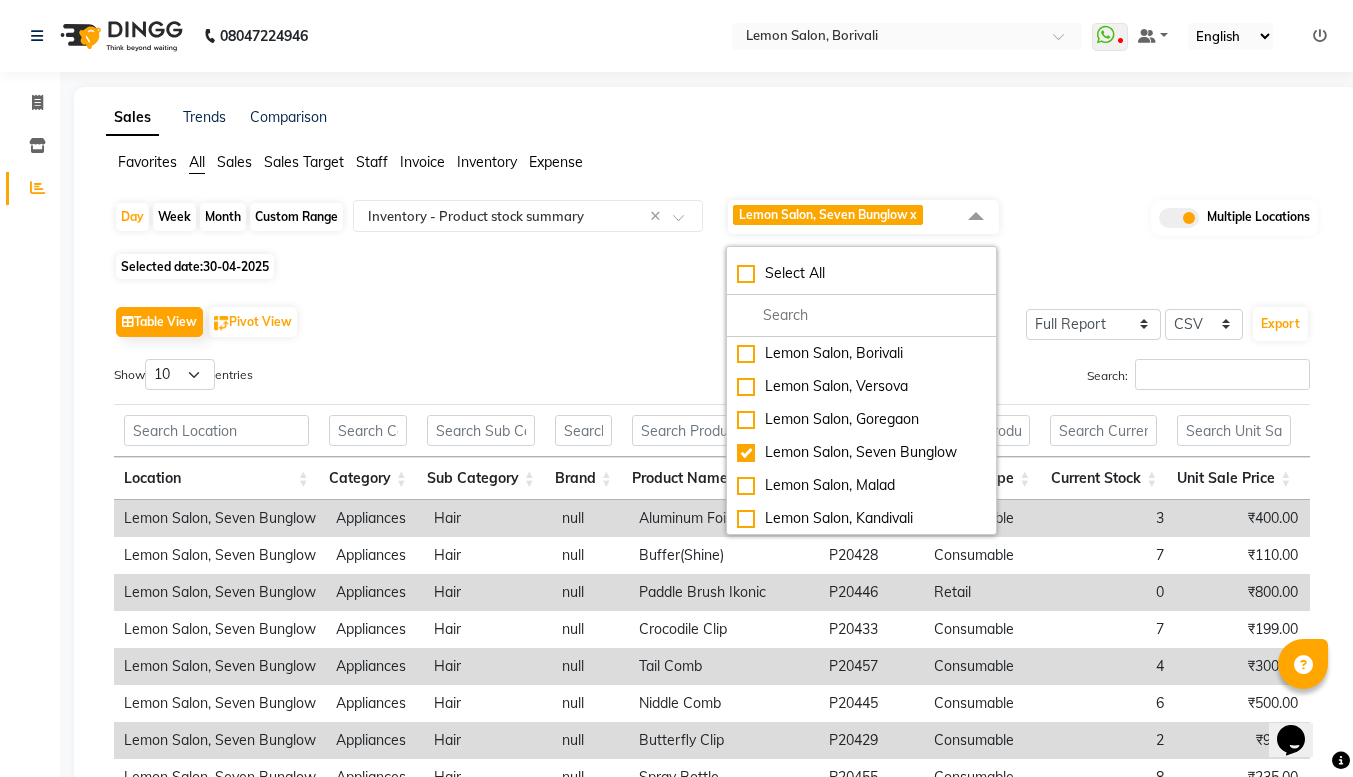 click on "Location Category Sub Category Brand Product Name Item Code Product Type Current Stock Unit Sale Price Current Value Unit Purchase Price Weighted Avg Cost Purchase Value Purchase Value As On 2025-04-30 Stock As Per 2025-04-30 Stock In Stock Out Detail Low Quality Measurement Tax Inclusive Sac Code Tax (%)" at bounding box center [712, 449] 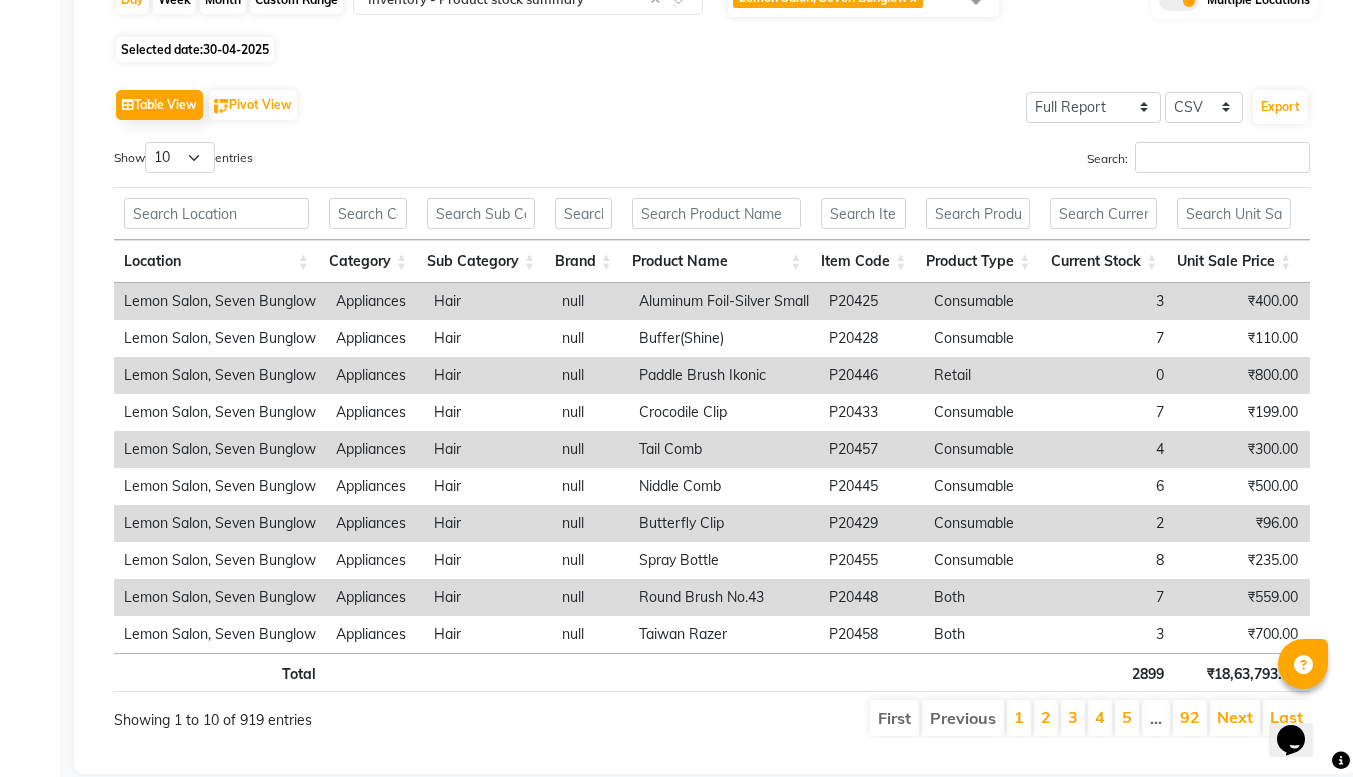 scroll, scrollTop: 274, scrollLeft: 0, axis: vertical 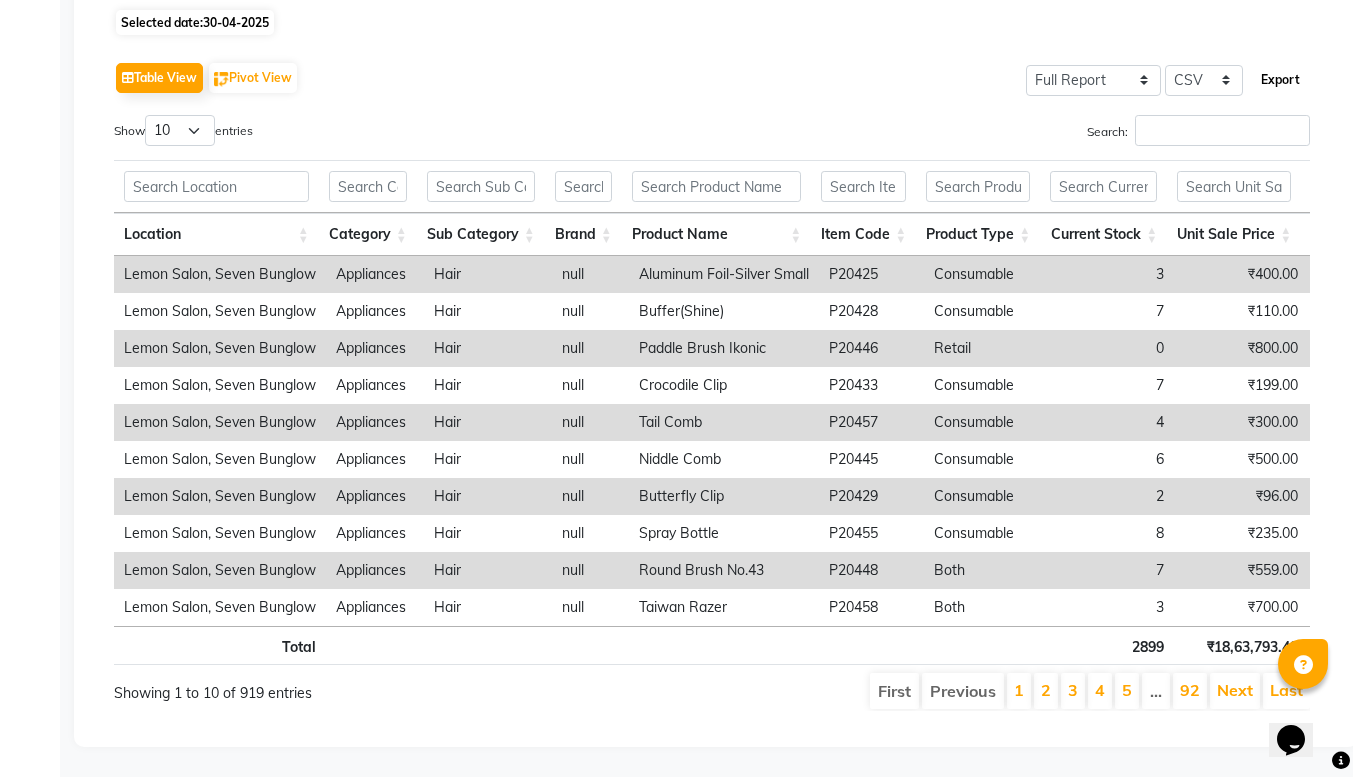 click on "Export" 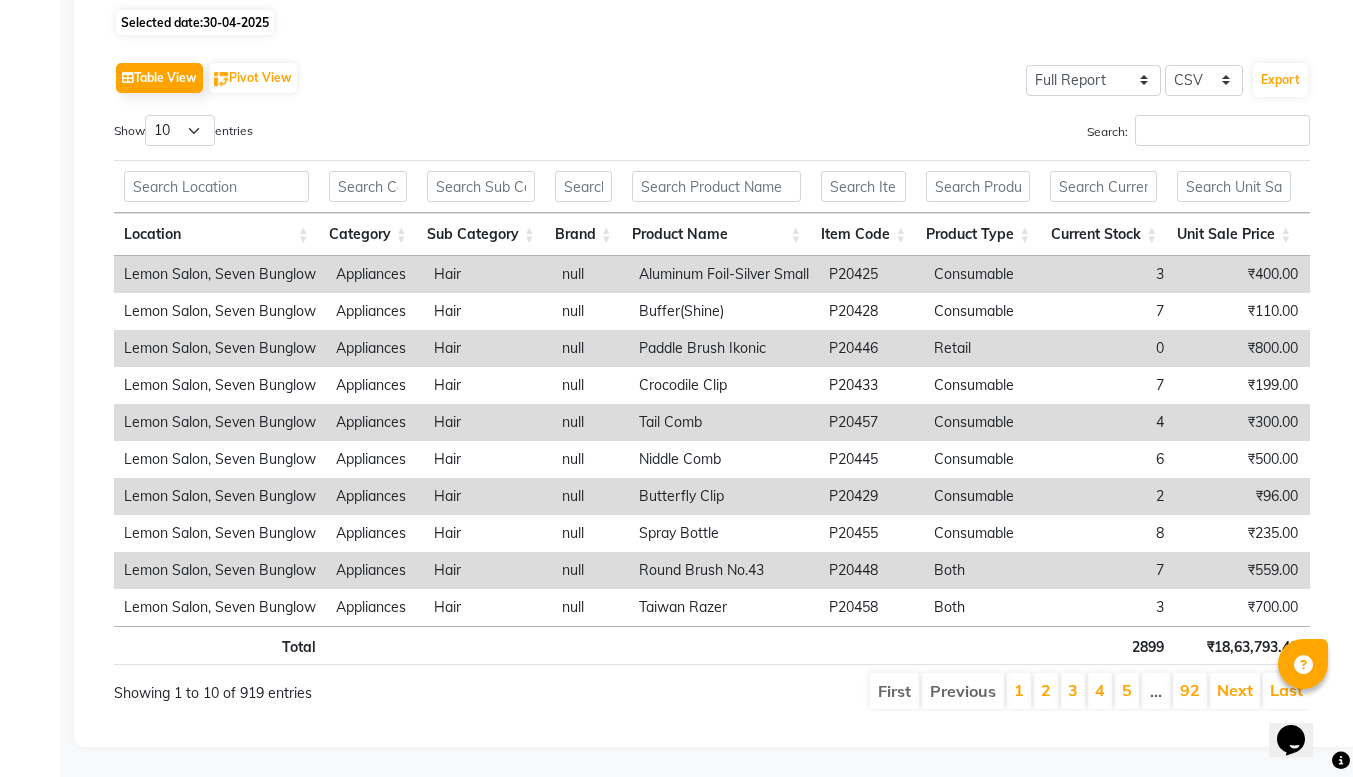 click on "Search:" at bounding box center (1018, 134) 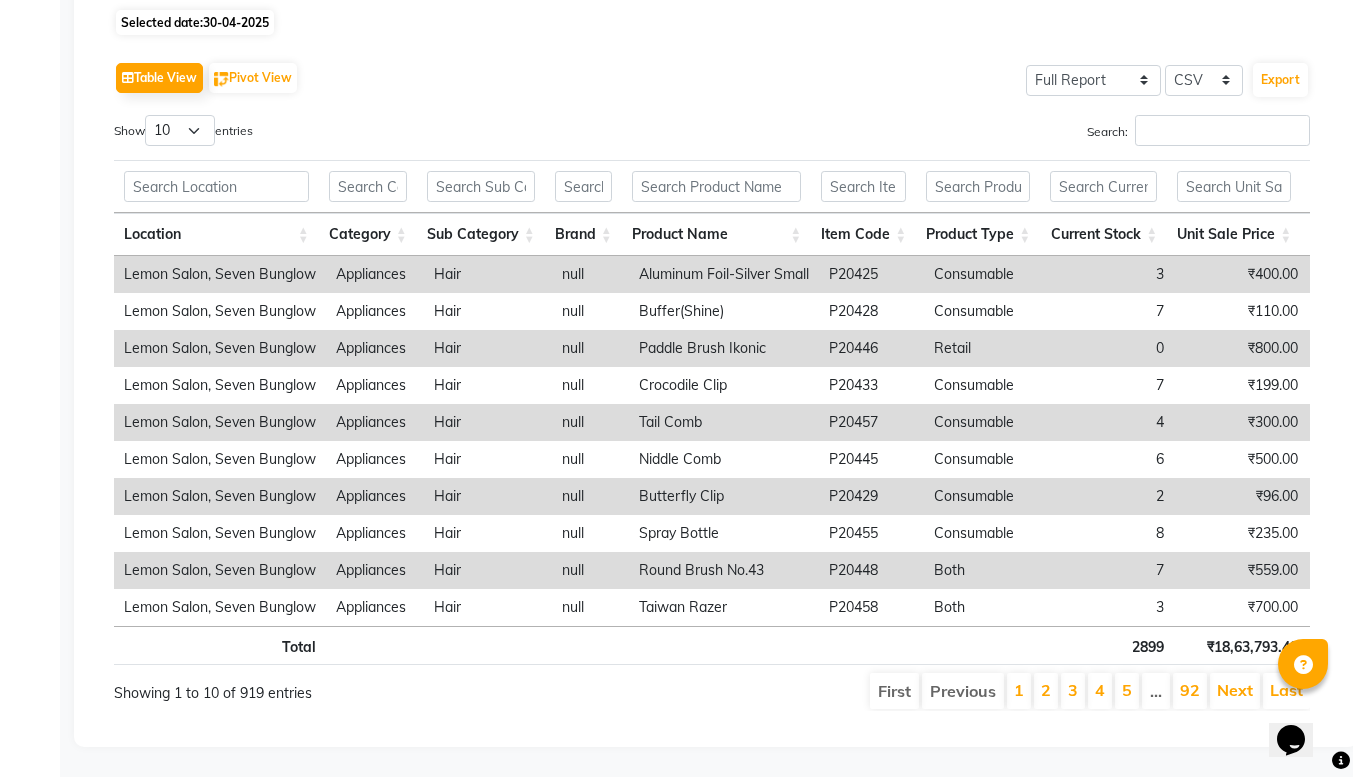 click on "Search:" at bounding box center (1018, 134) 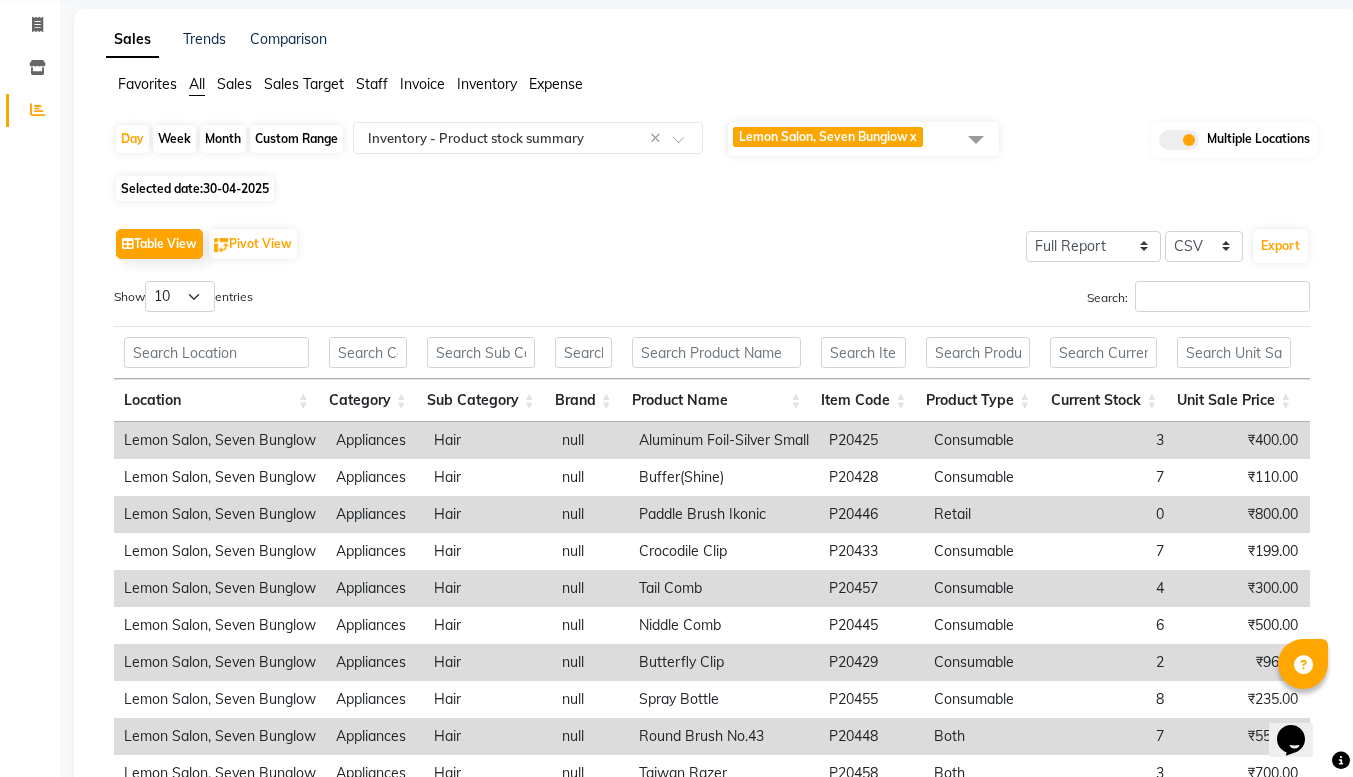 scroll, scrollTop: 81, scrollLeft: 0, axis: vertical 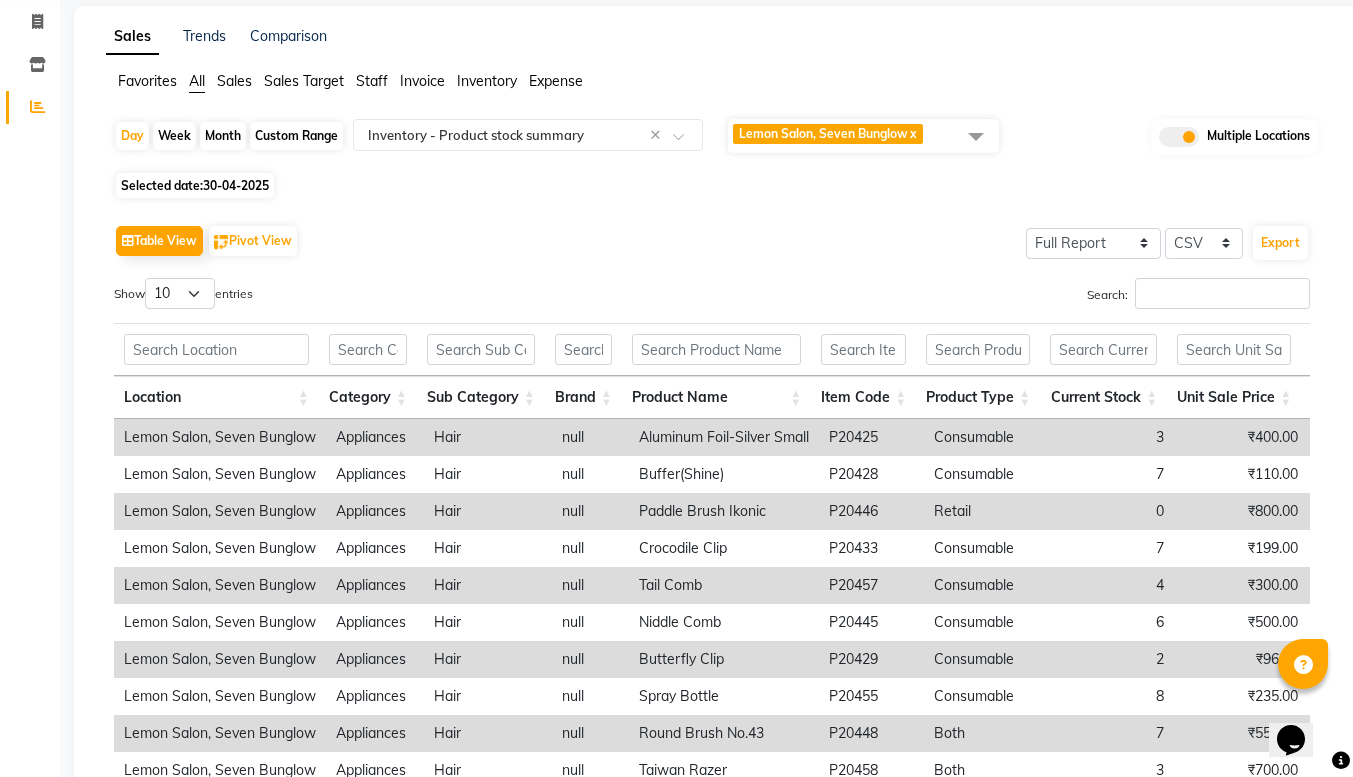 click 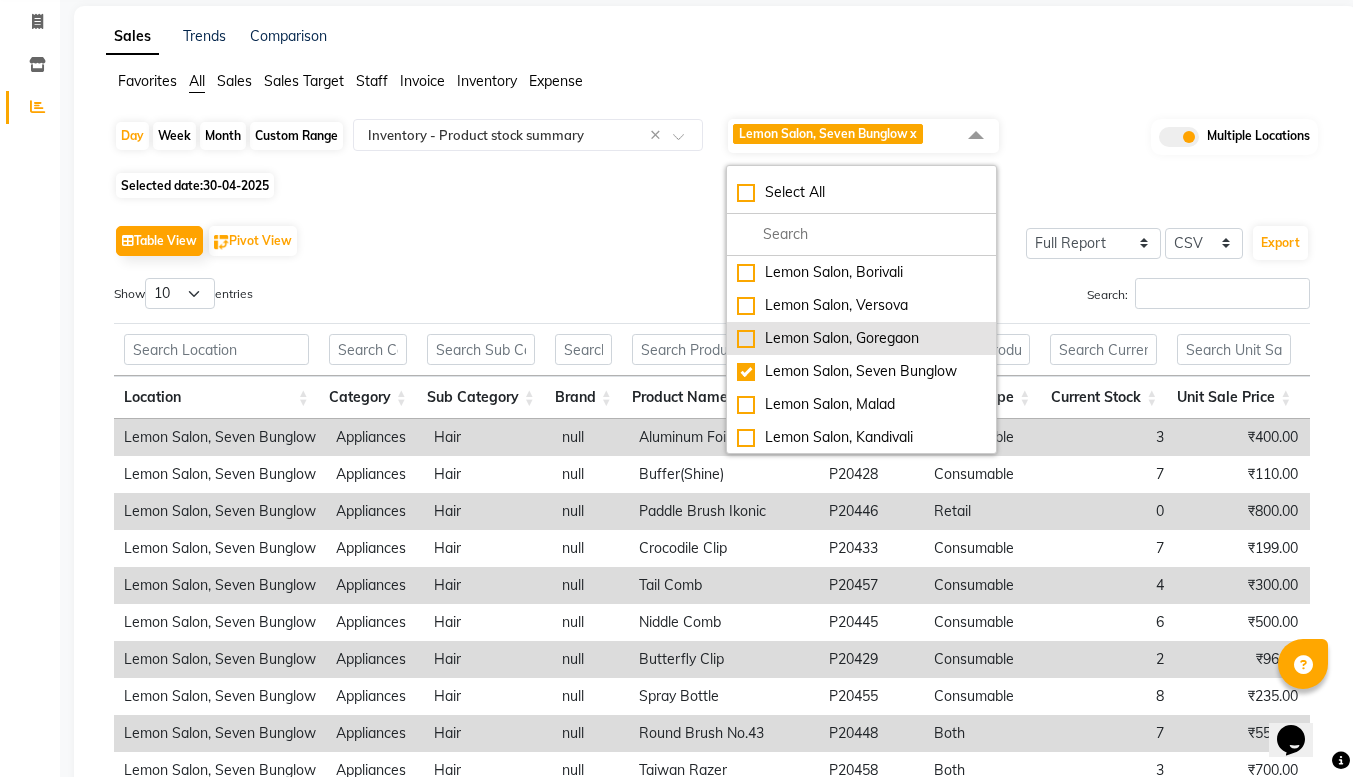 scroll, scrollTop: 199, scrollLeft: 0, axis: vertical 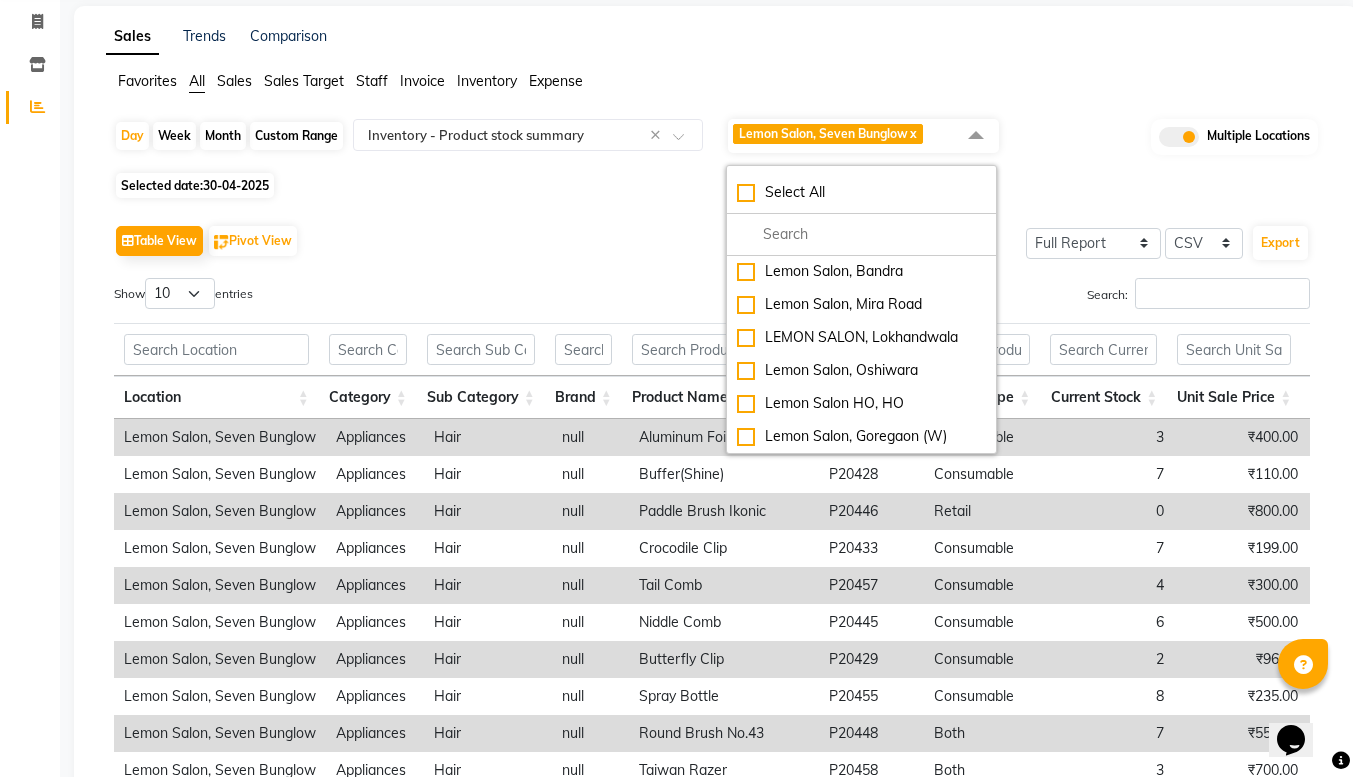click on "Favorites All Sales Sales Target Staff Invoice Inventory Expense" 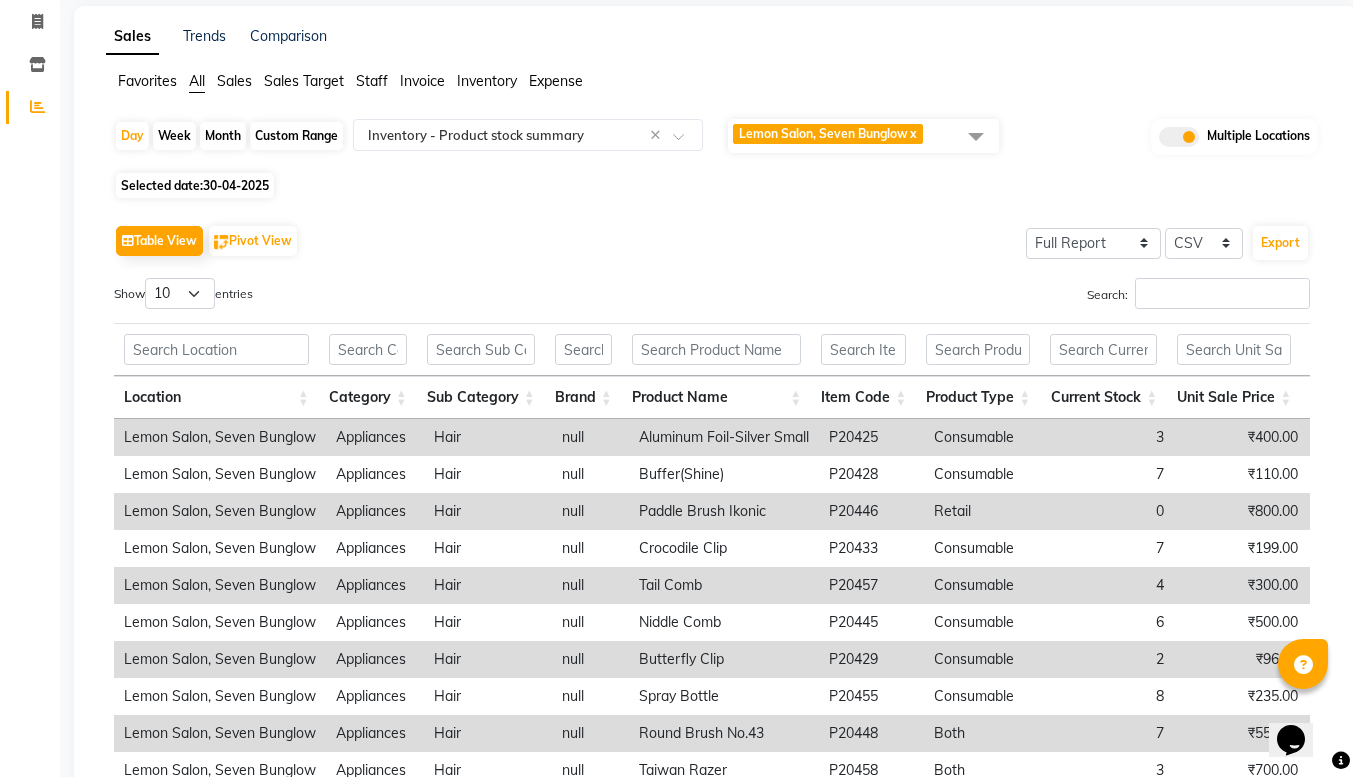 scroll, scrollTop: 0, scrollLeft: 0, axis: both 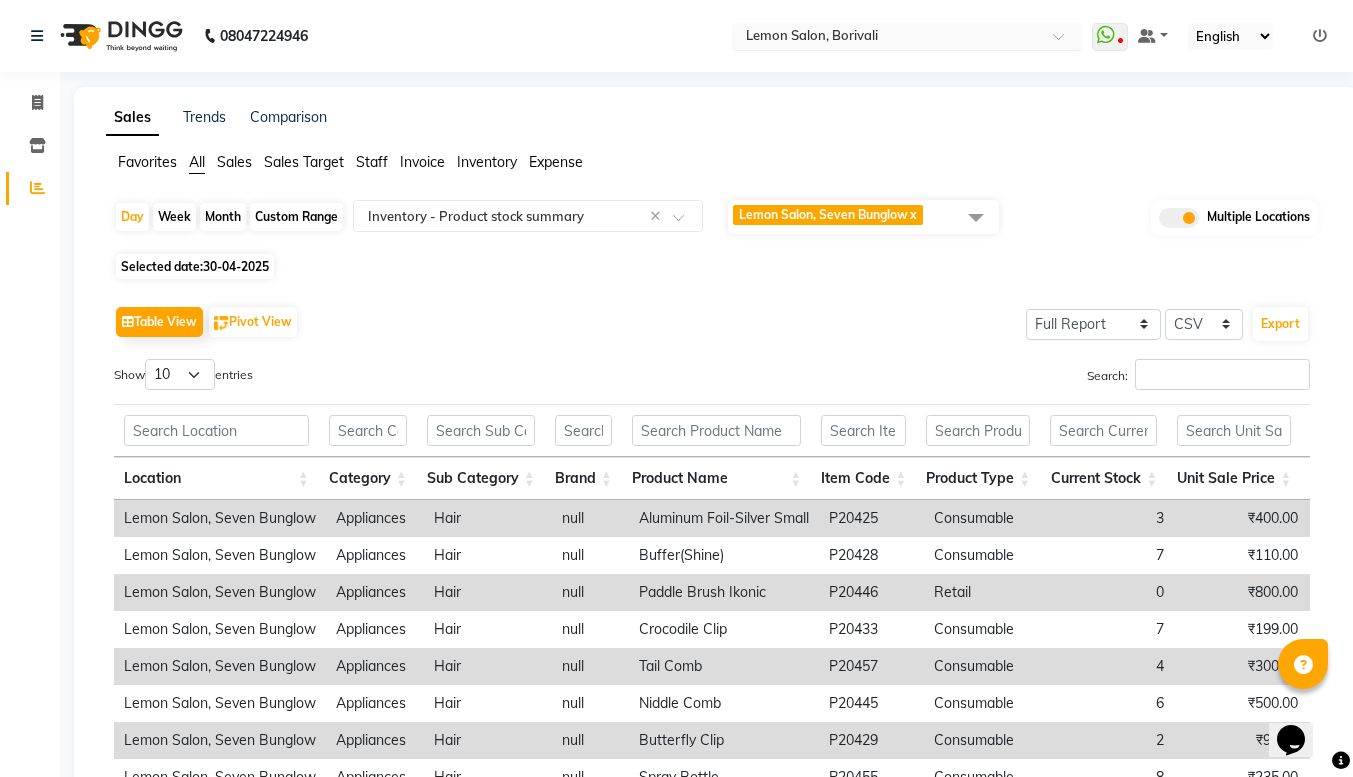 click at bounding box center [1065, 42] 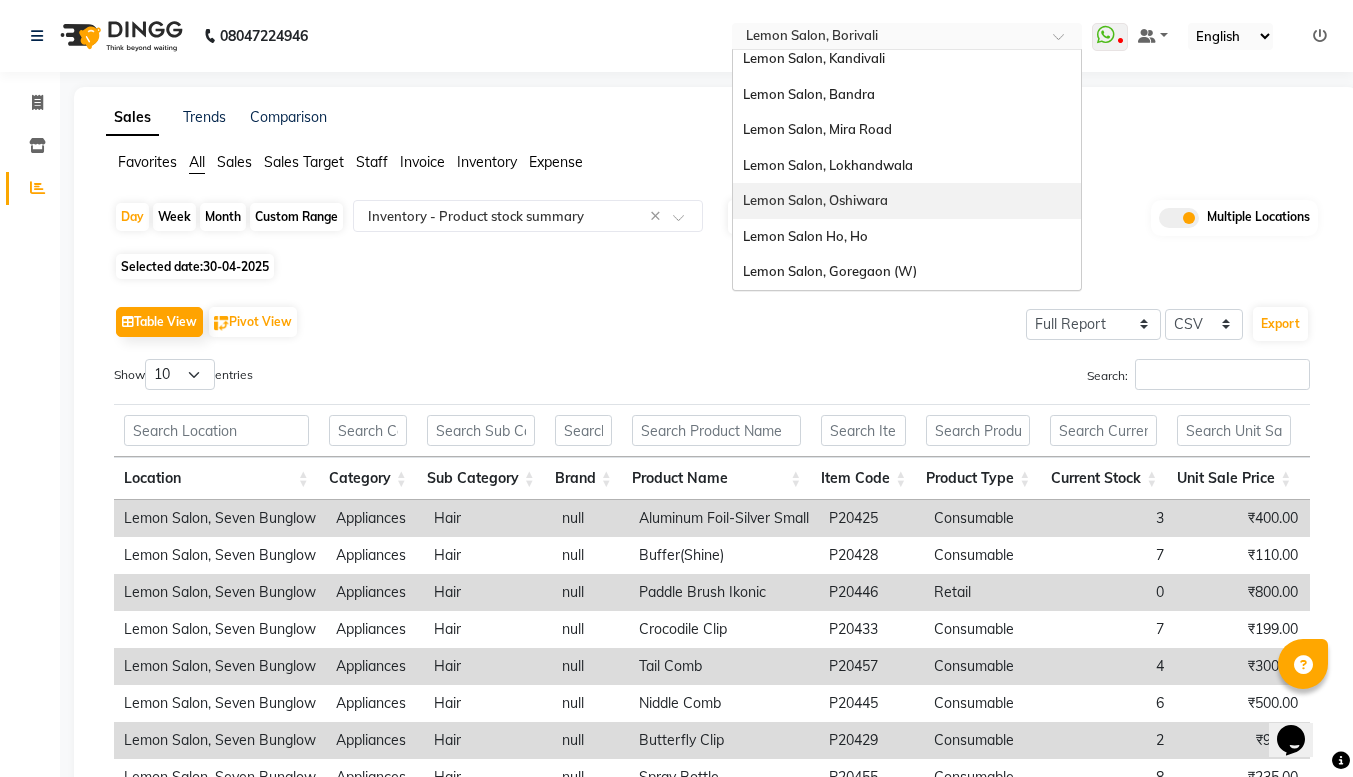 scroll, scrollTop: 0, scrollLeft: 0, axis: both 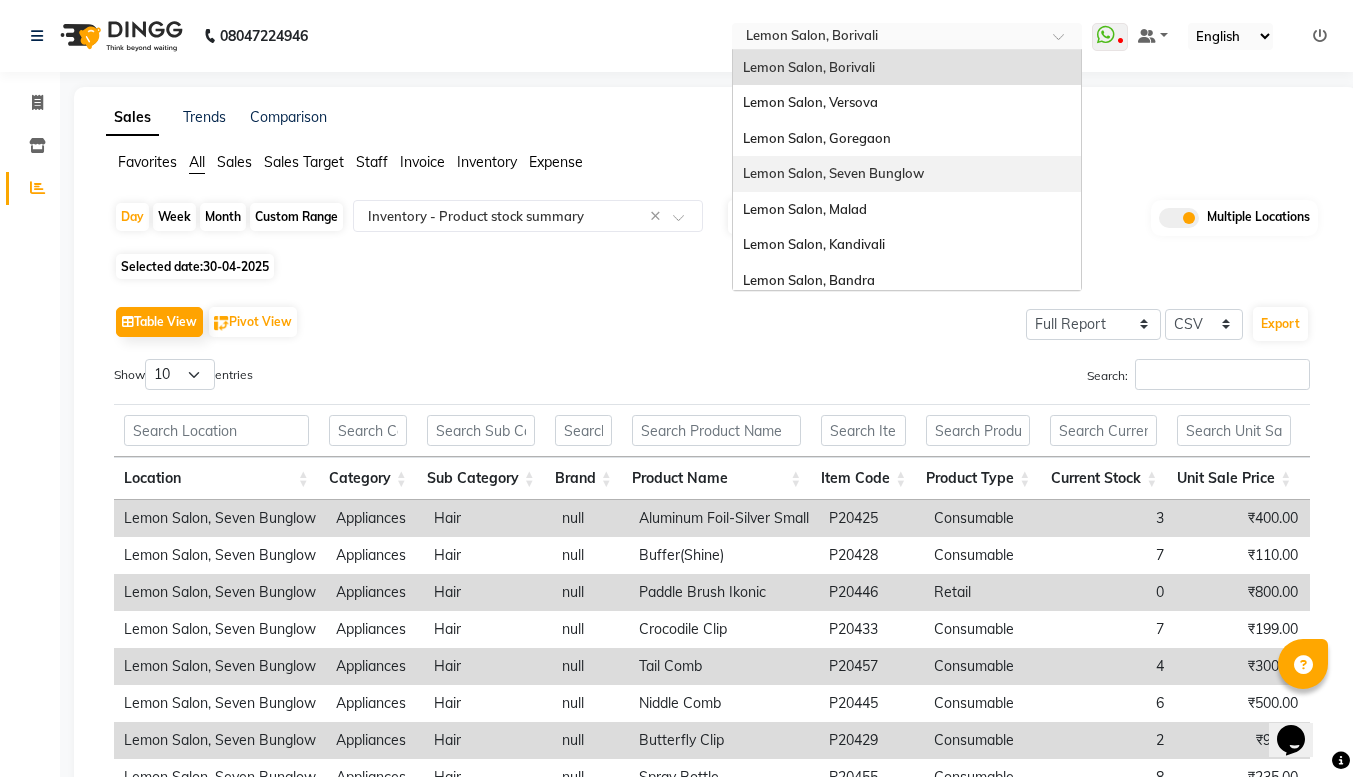 click on "Favorites All Sales Sales Target Staff Invoice Inventory Expense" 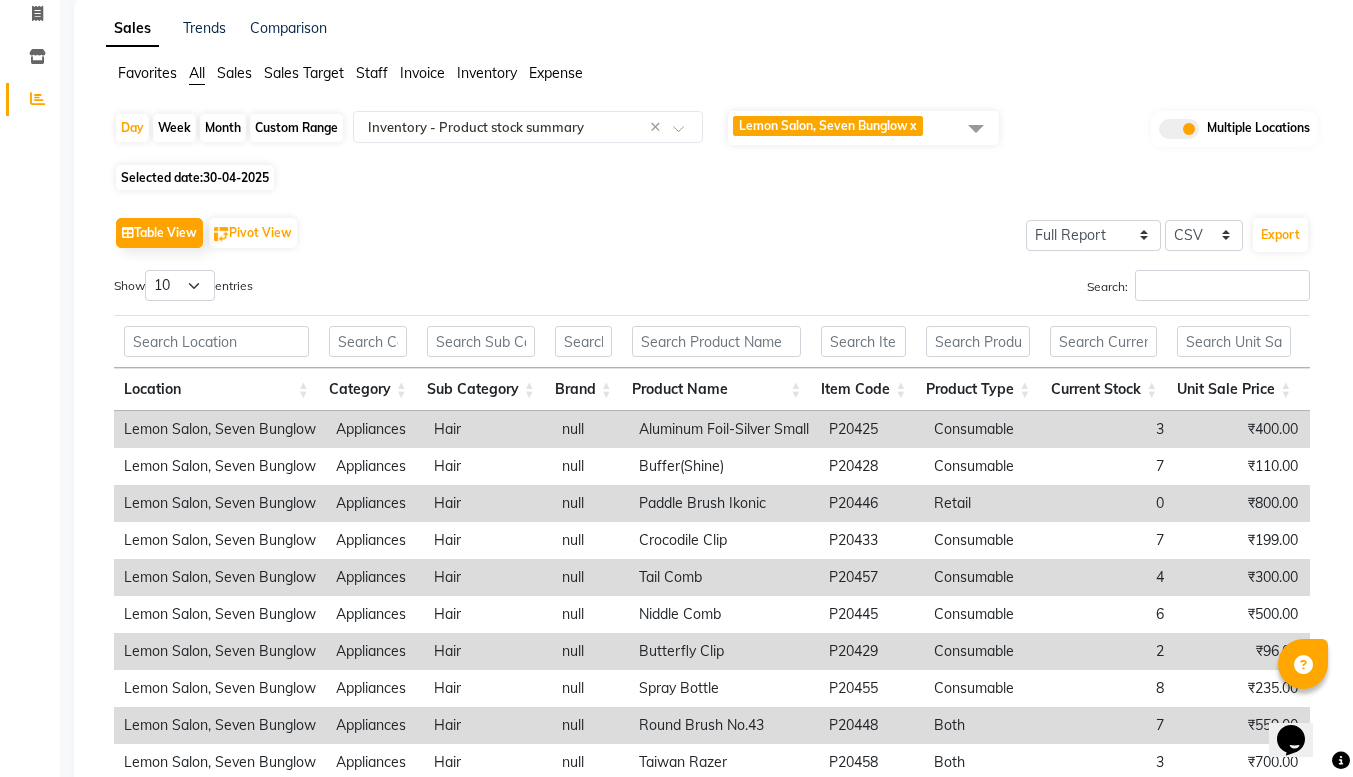 scroll, scrollTop: 90, scrollLeft: 0, axis: vertical 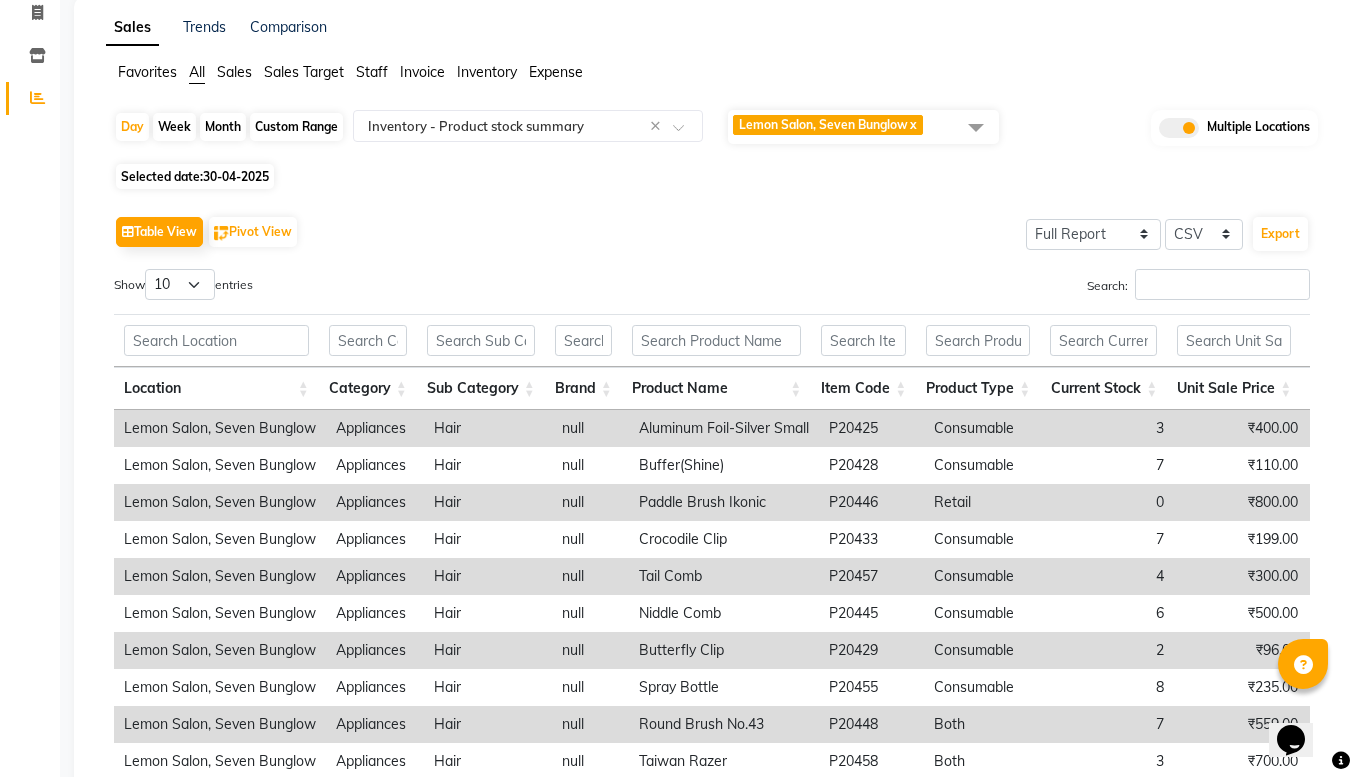 click on "Selected date:  [DATE]" 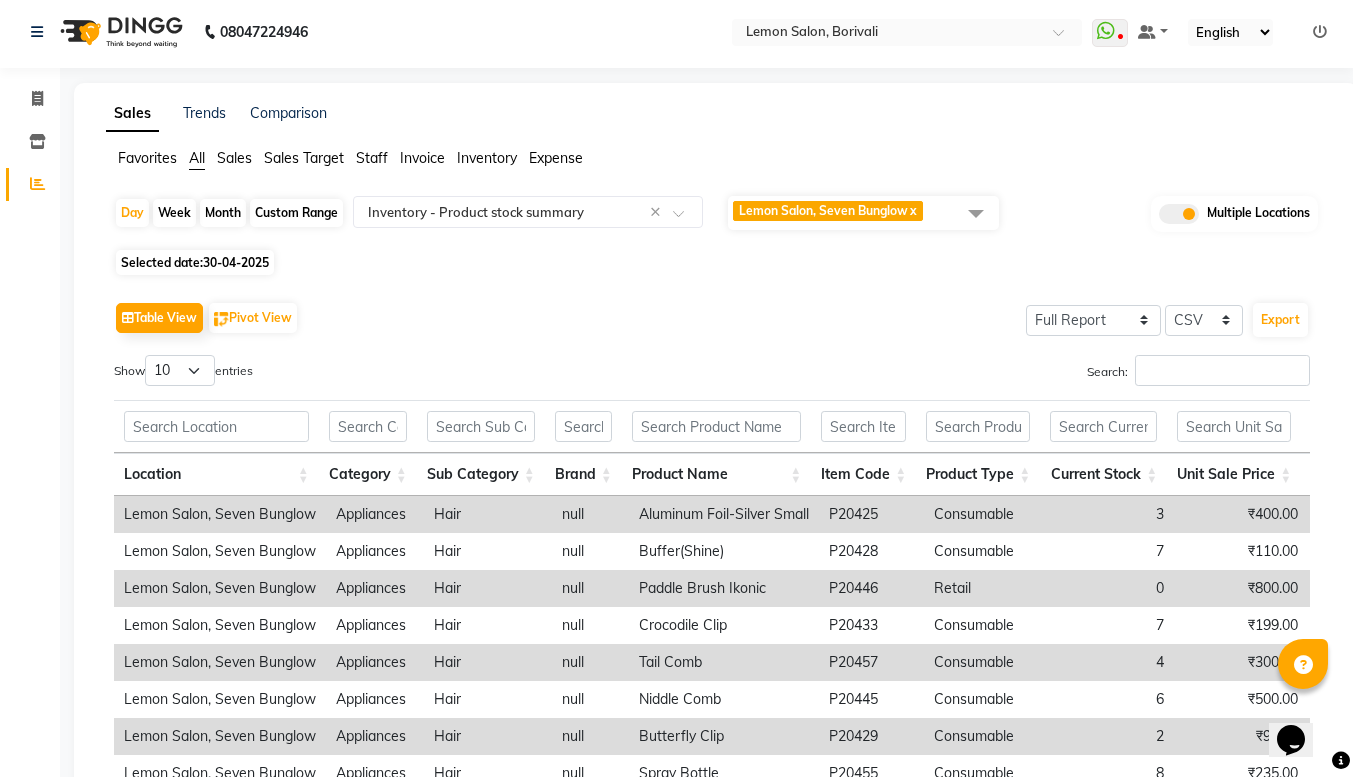 scroll, scrollTop: 2, scrollLeft: 0, axis: vertical 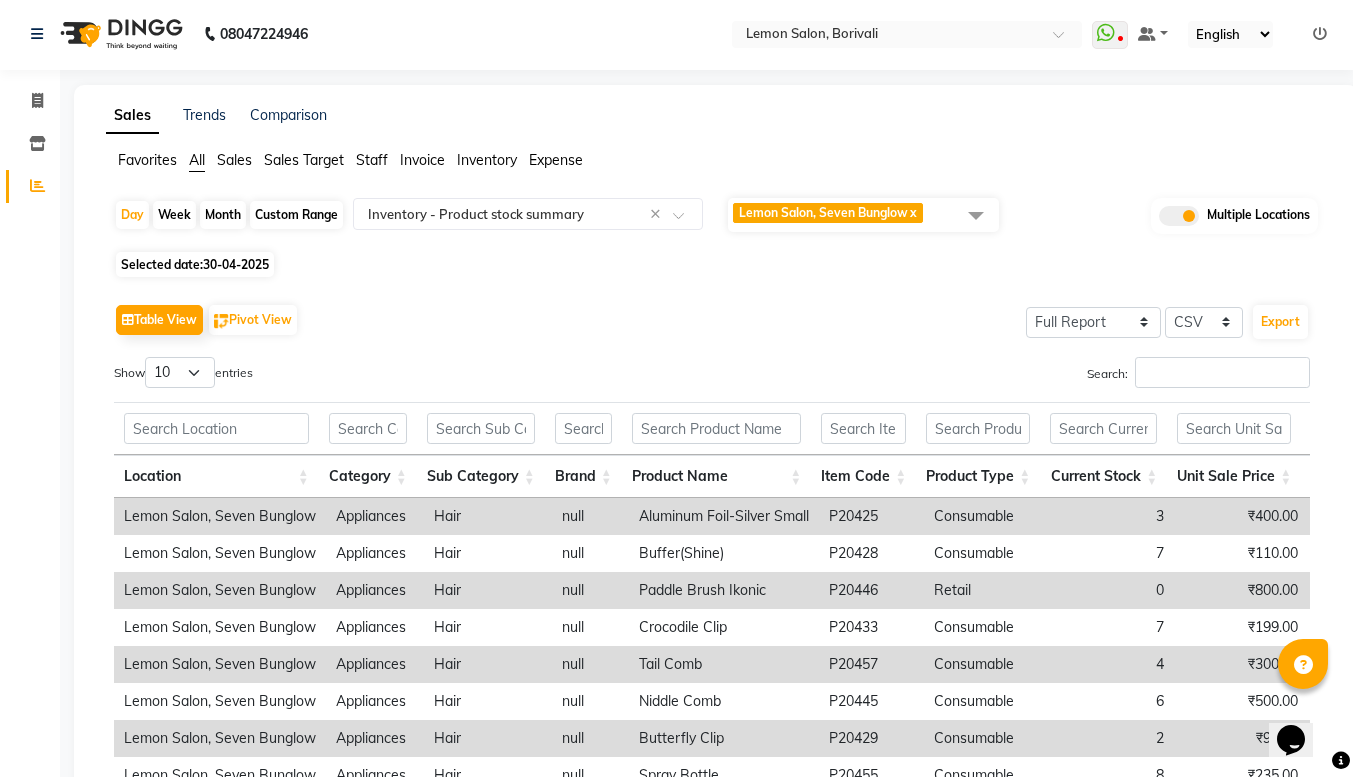click 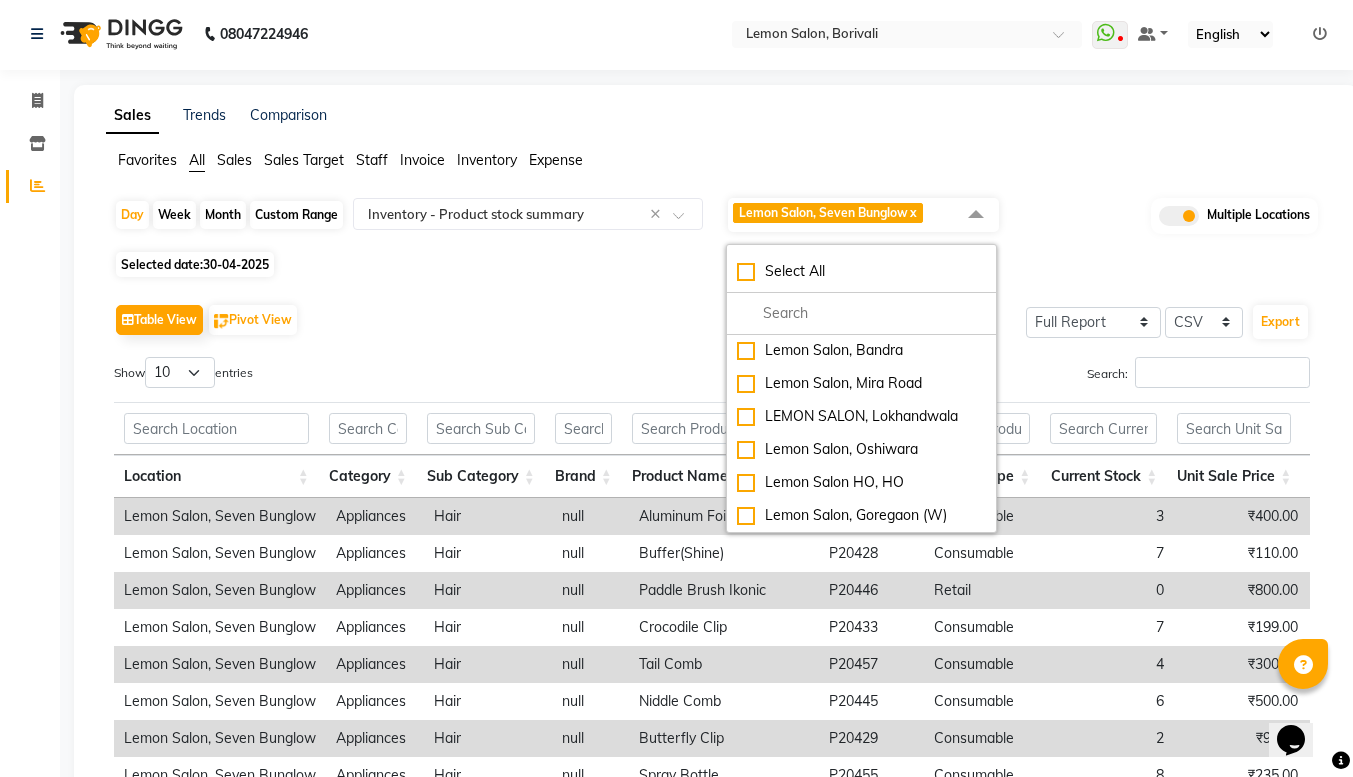 click on "Day   Week   Month   Custom Range  Select Report Type × Inventory -  Product stock summary × [BRAND], [CITY]  x Select All [BRAND], [CITY] [BRAND], [CITY] [BRAND], [CITY] [BRAND], [CITY] [BRAND], [CITY] [BRAND], [CITY] [BRAND], [CITY] [BRAND], [CITY] [BRAND], [CITY] [BRAND], [CITY] [BRAND], [CITY] [BRAND] HO, HO [BRAND], [CITY] (W) Multiple Locations" 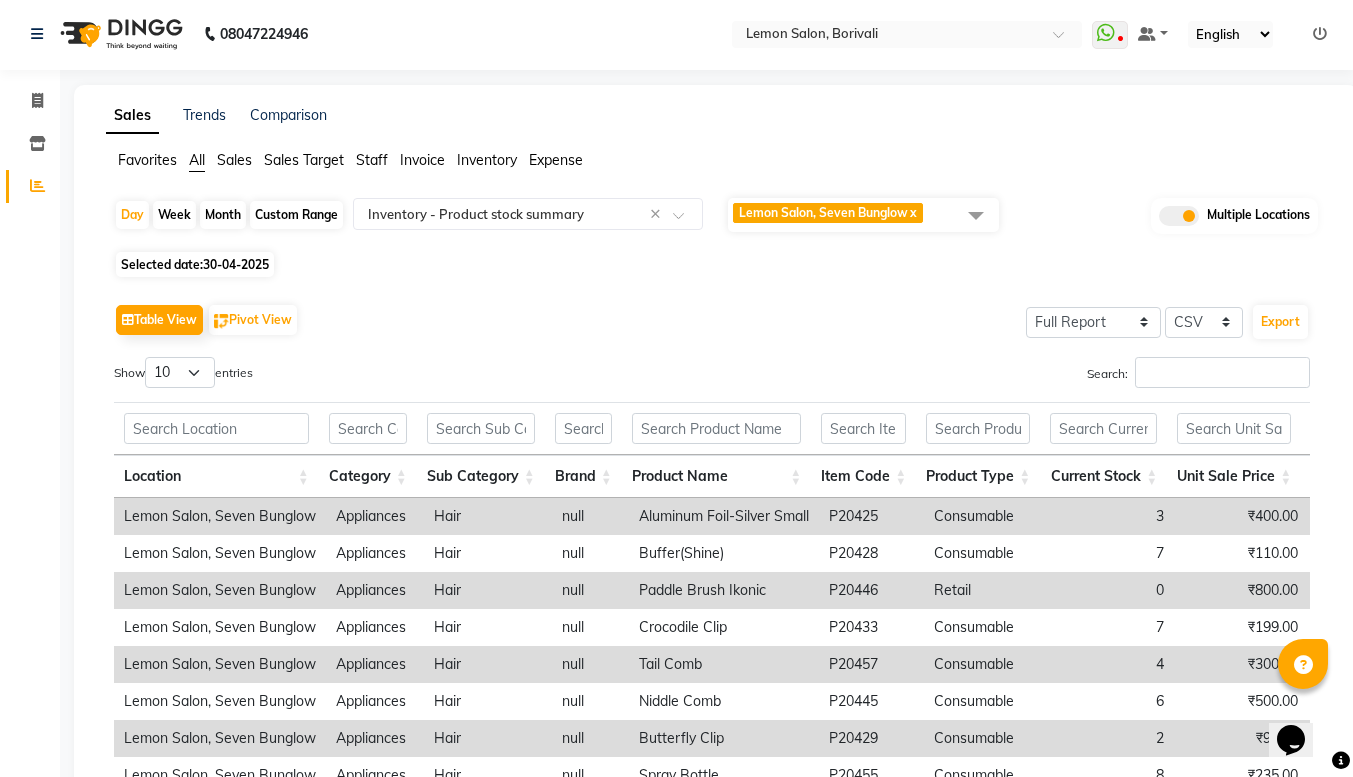 click 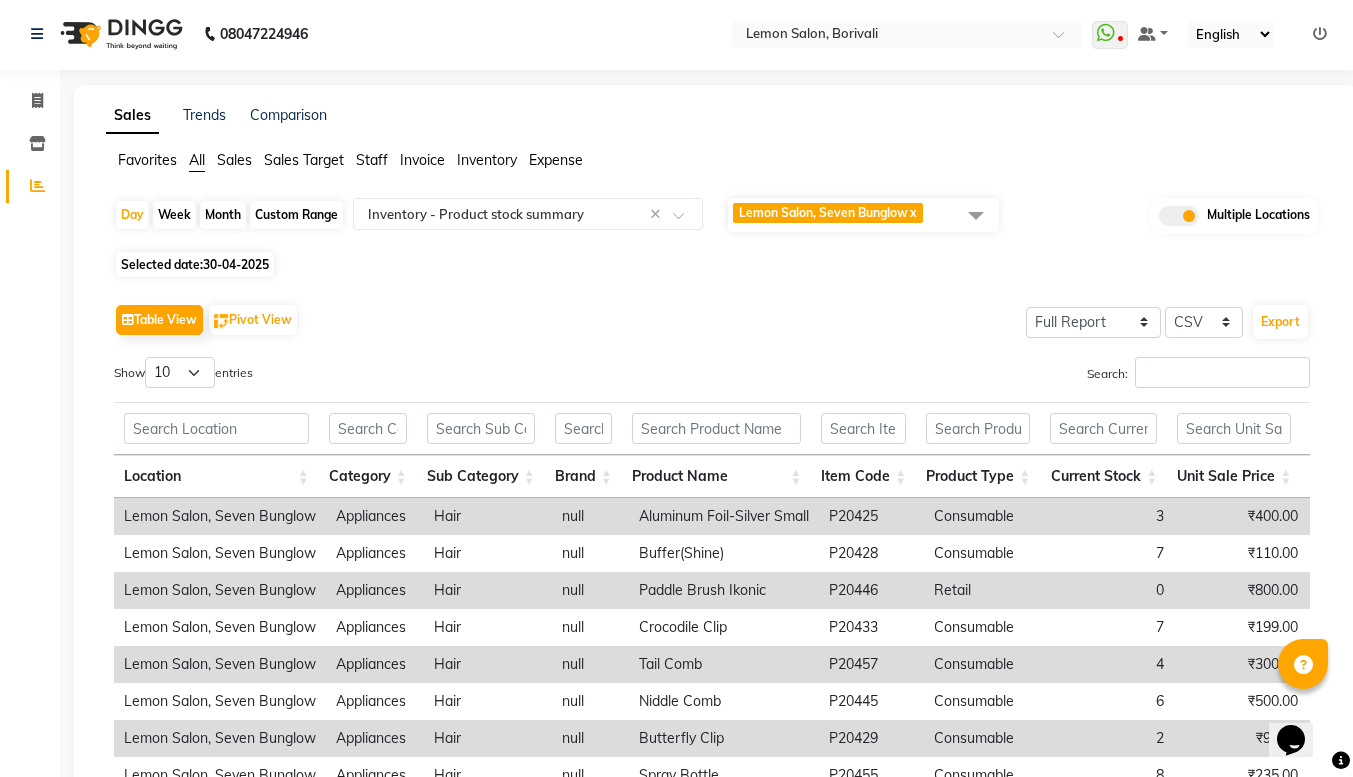click 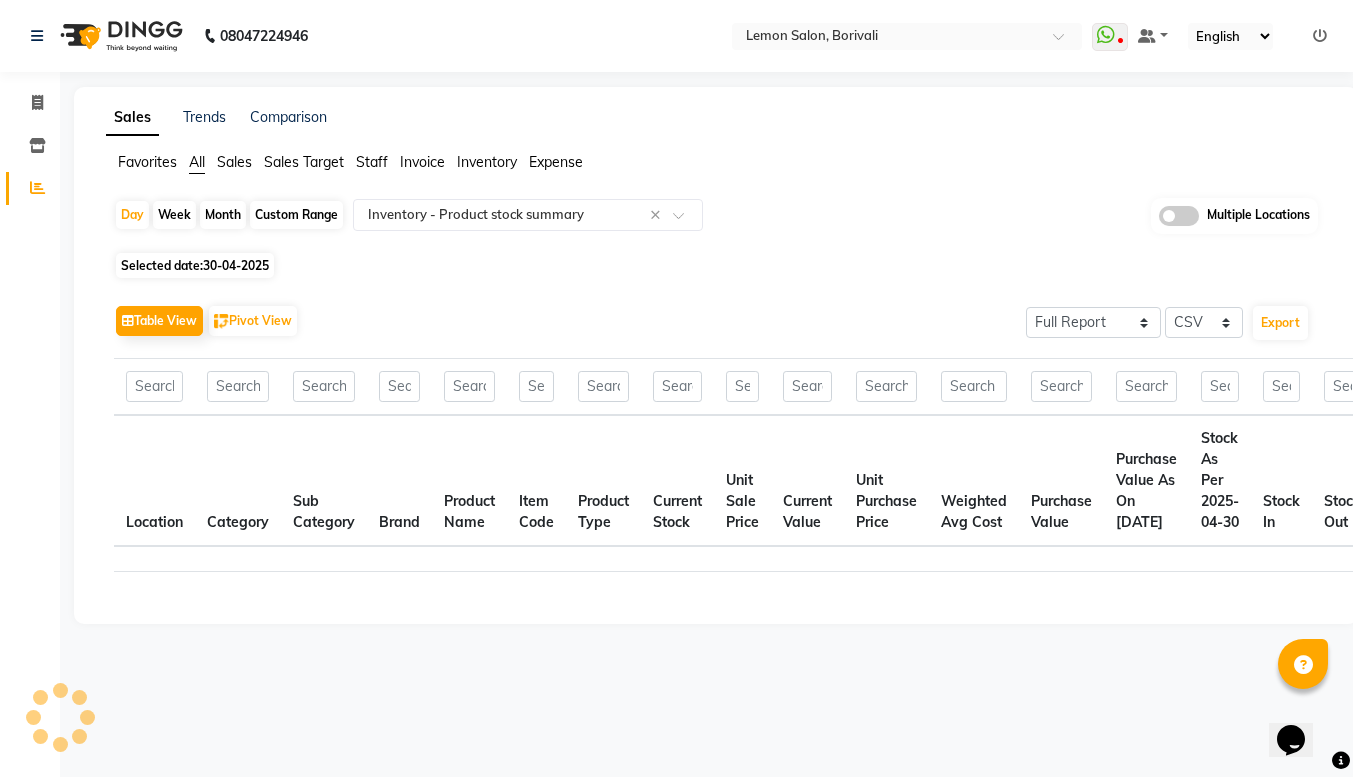 scroll, scrollTop: 0, scrollLeft: 0, axis: both 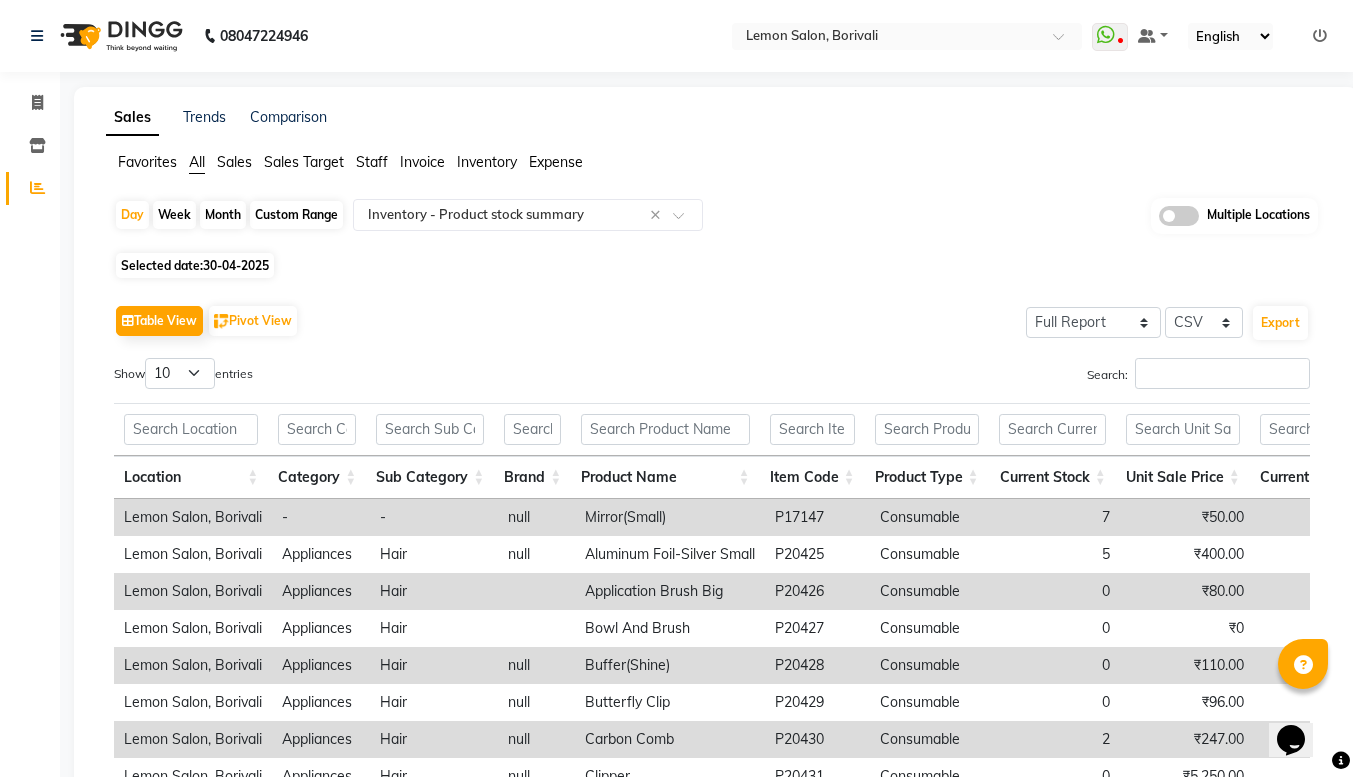 click on "Table View   Pivot View  Select Full Report Filtered Report Select CSV PDF  Export" 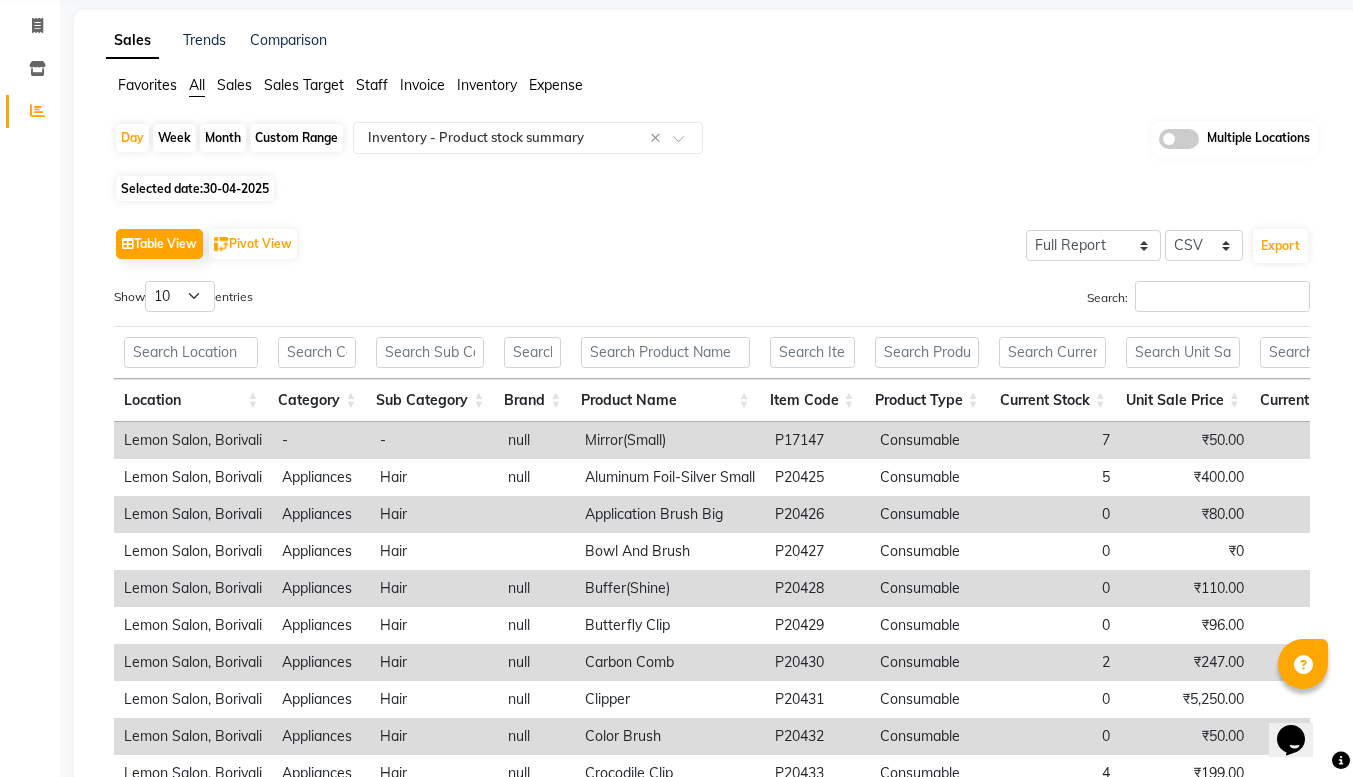 scroll, scrollTop: 0, scrollLeft: 0, axis: both 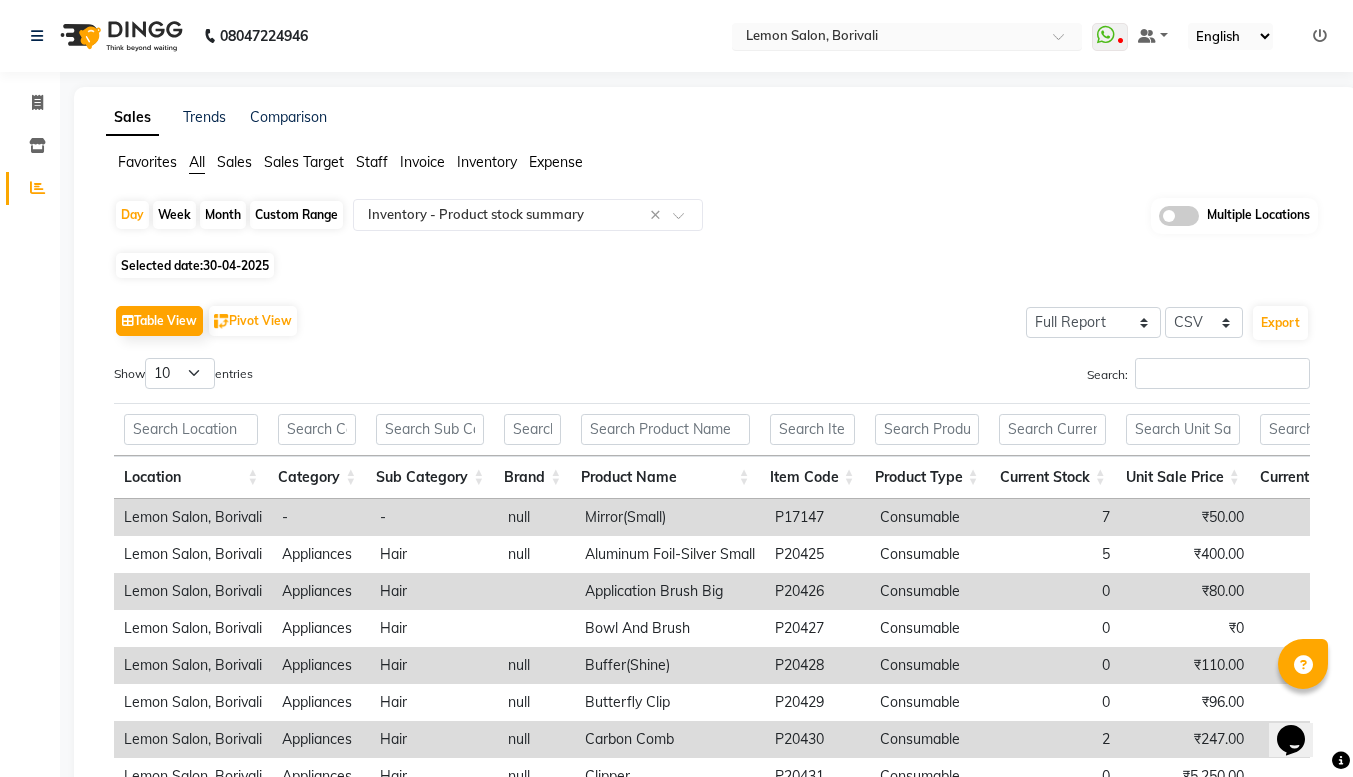 click at bounding box center (1065, 42) 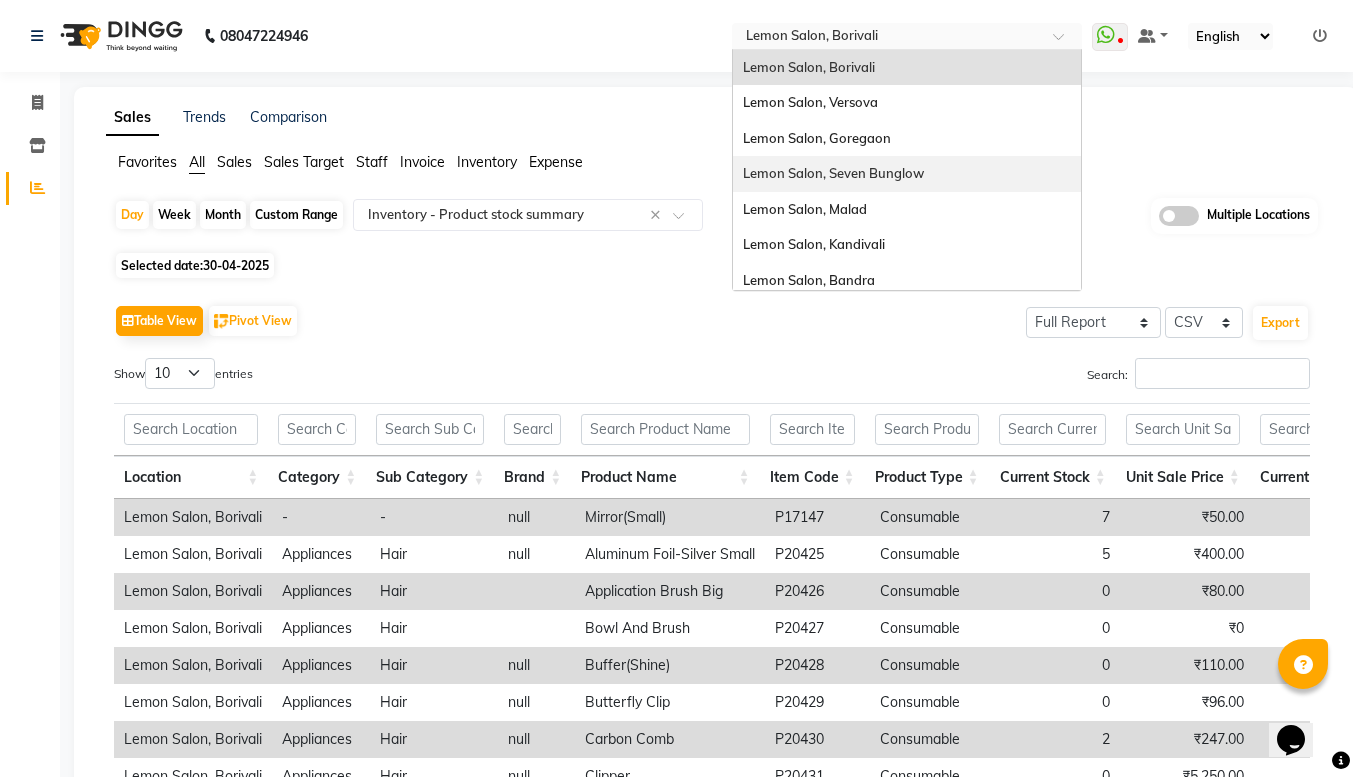 click on "Lemon Salon, Seven Bunglow" at bounding box center [833, 173] 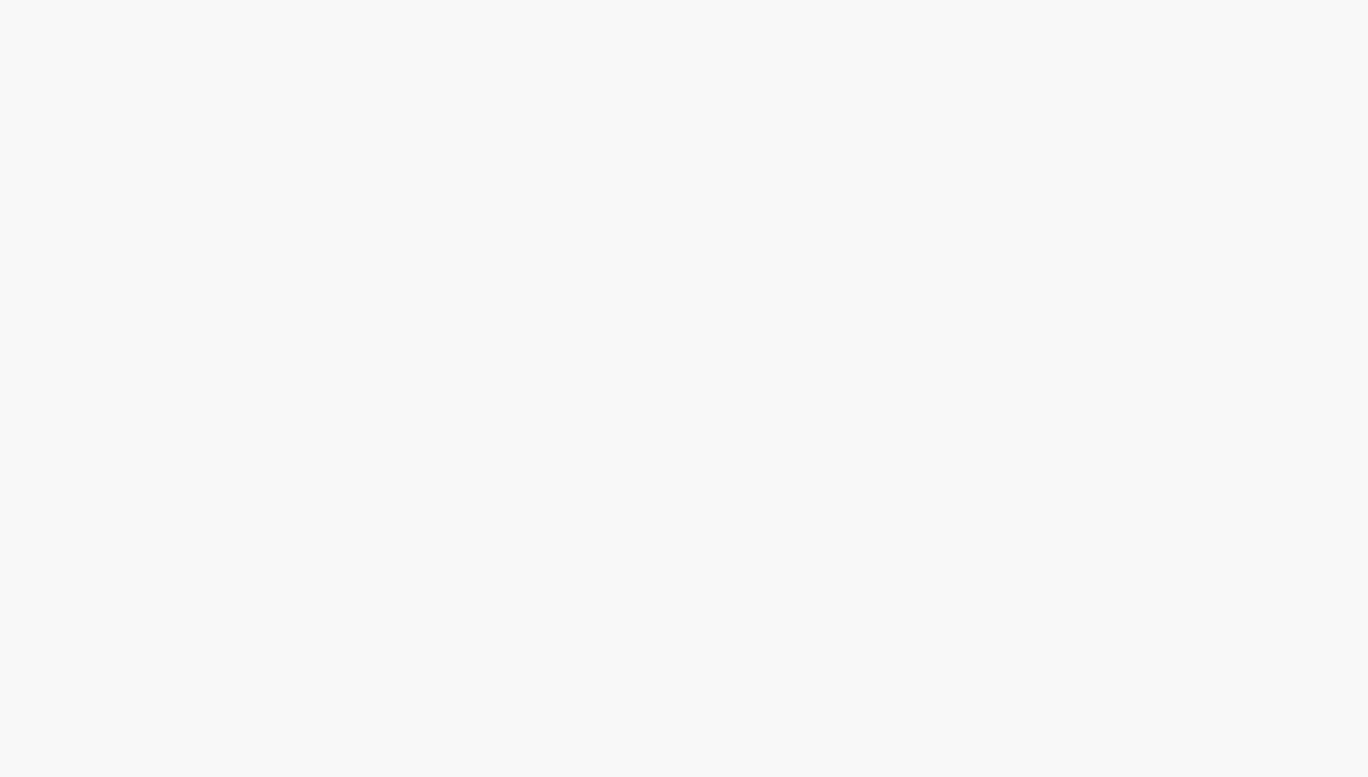 scroll, scrollTop: 0, scrollLeft: 0, axis: both 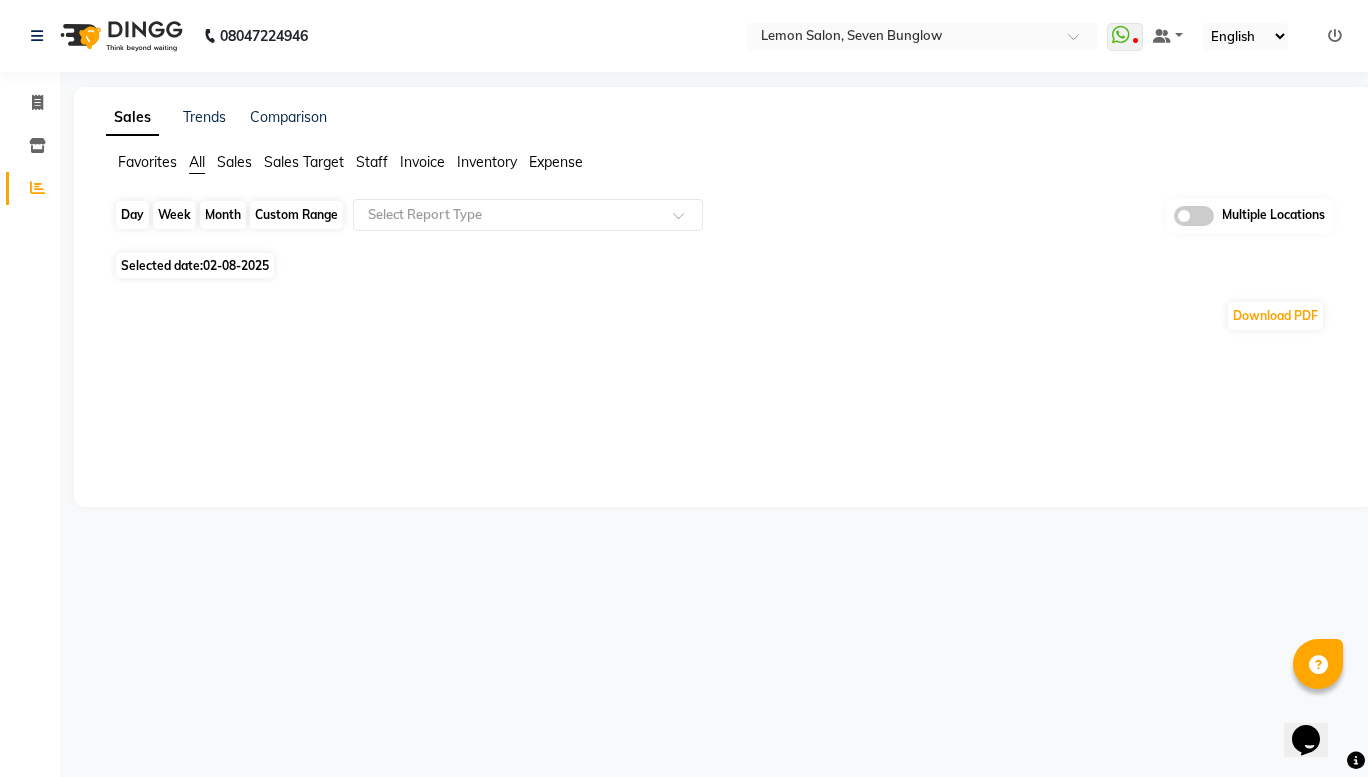 click on "Day" 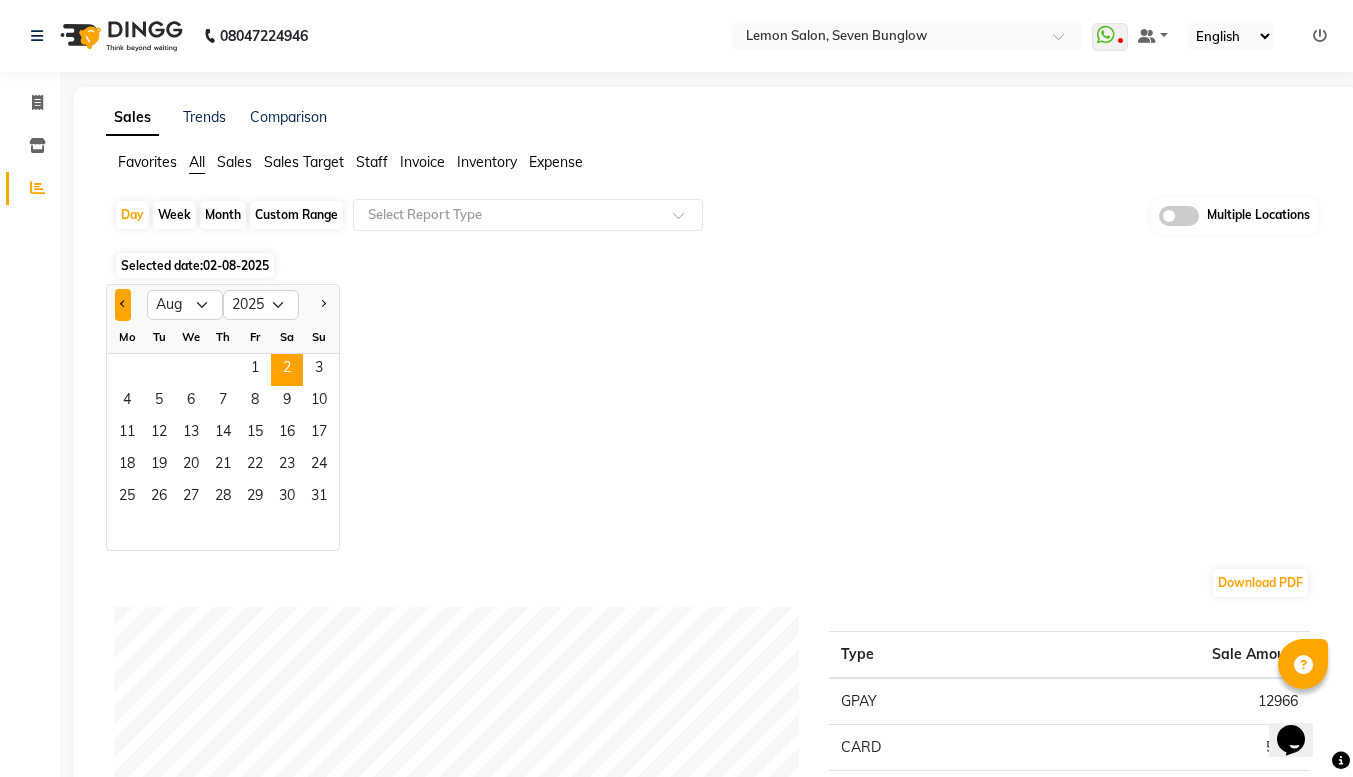 click 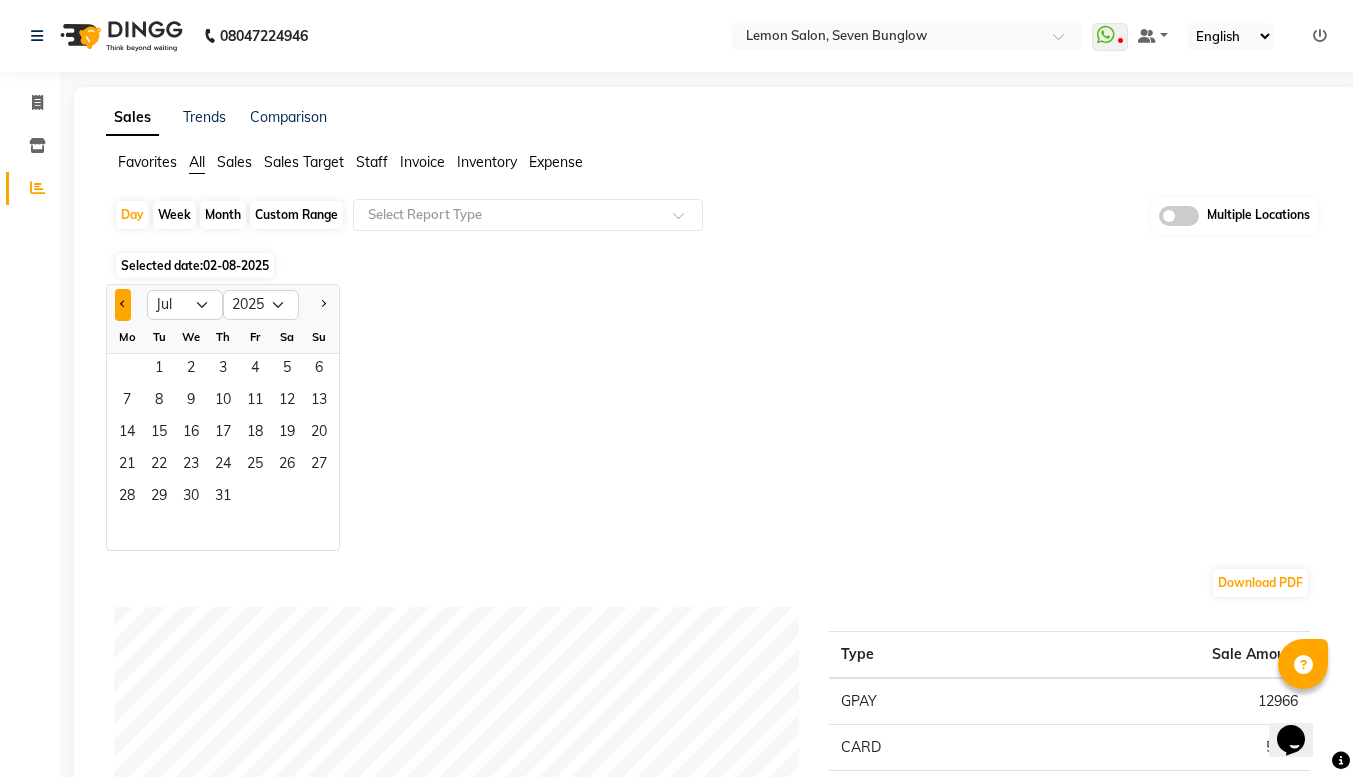 click 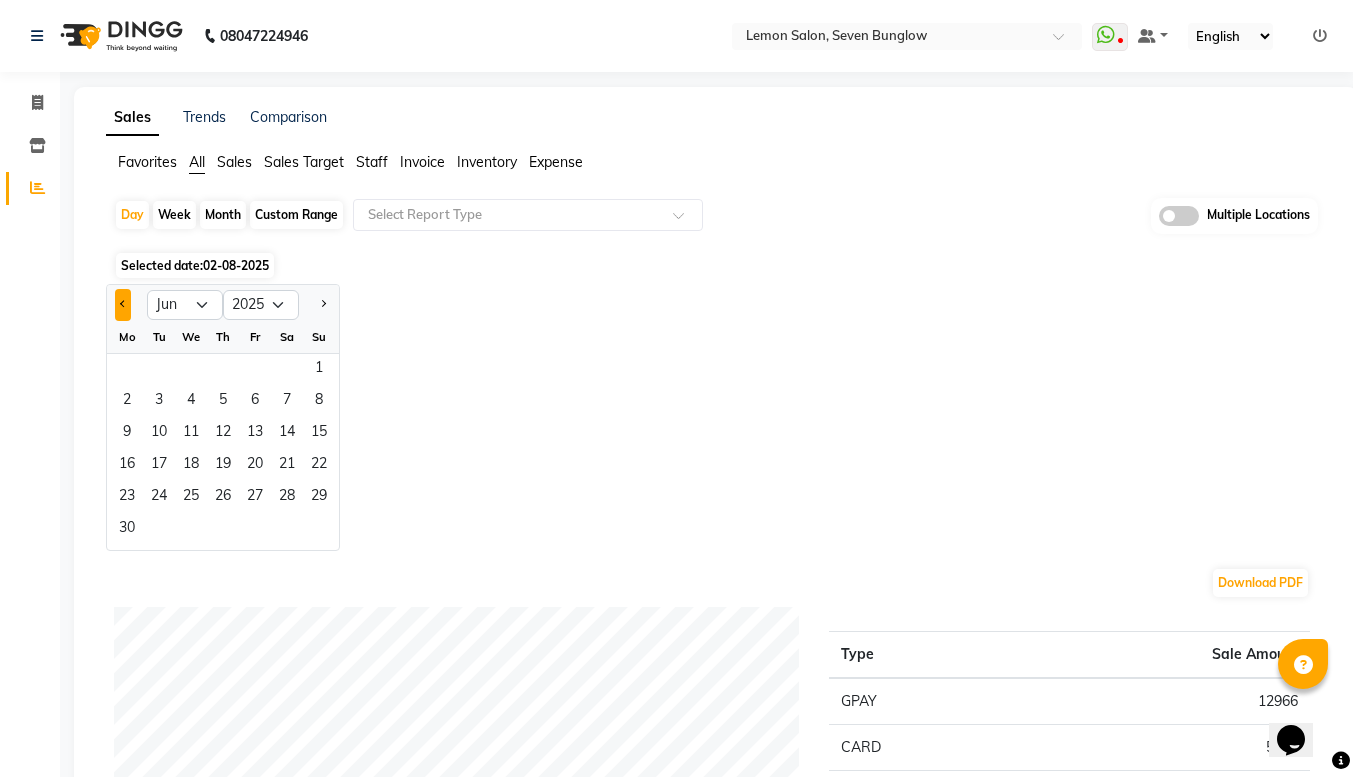 click 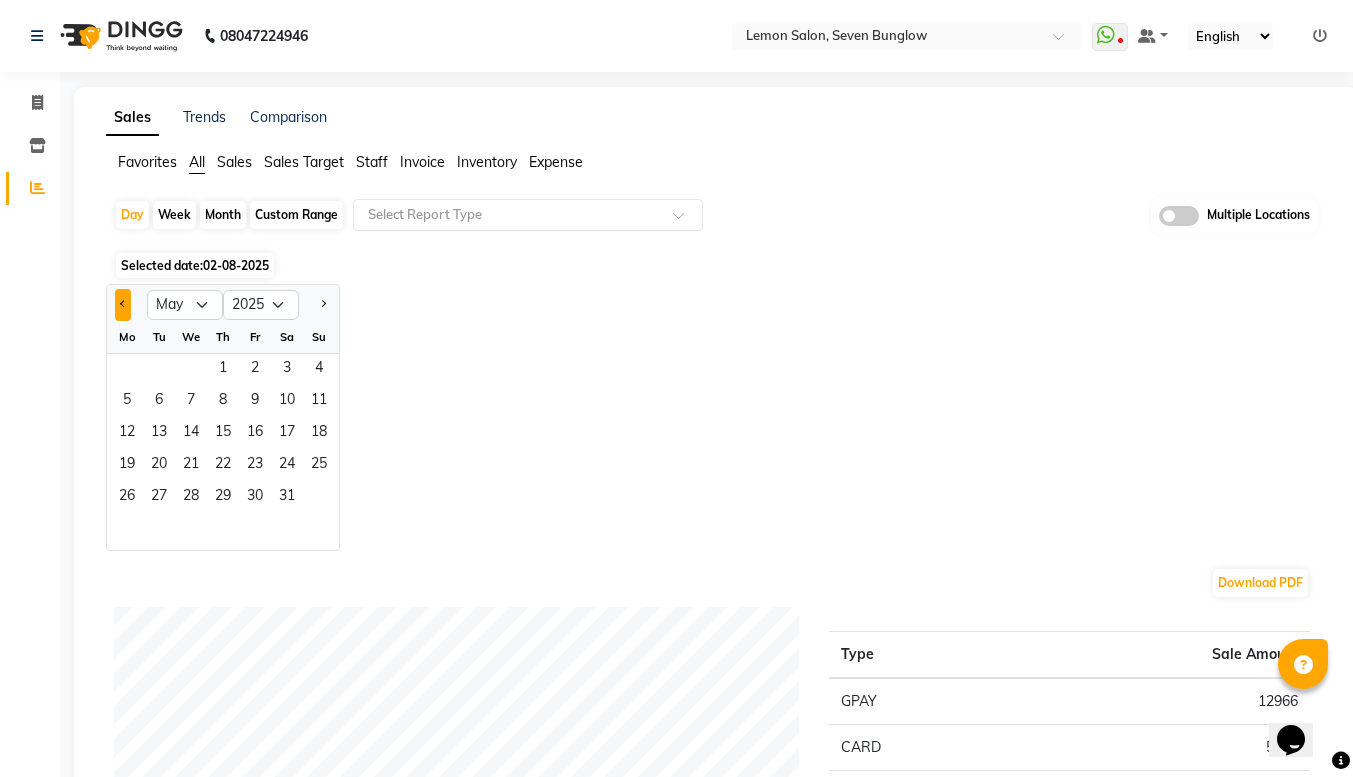 click 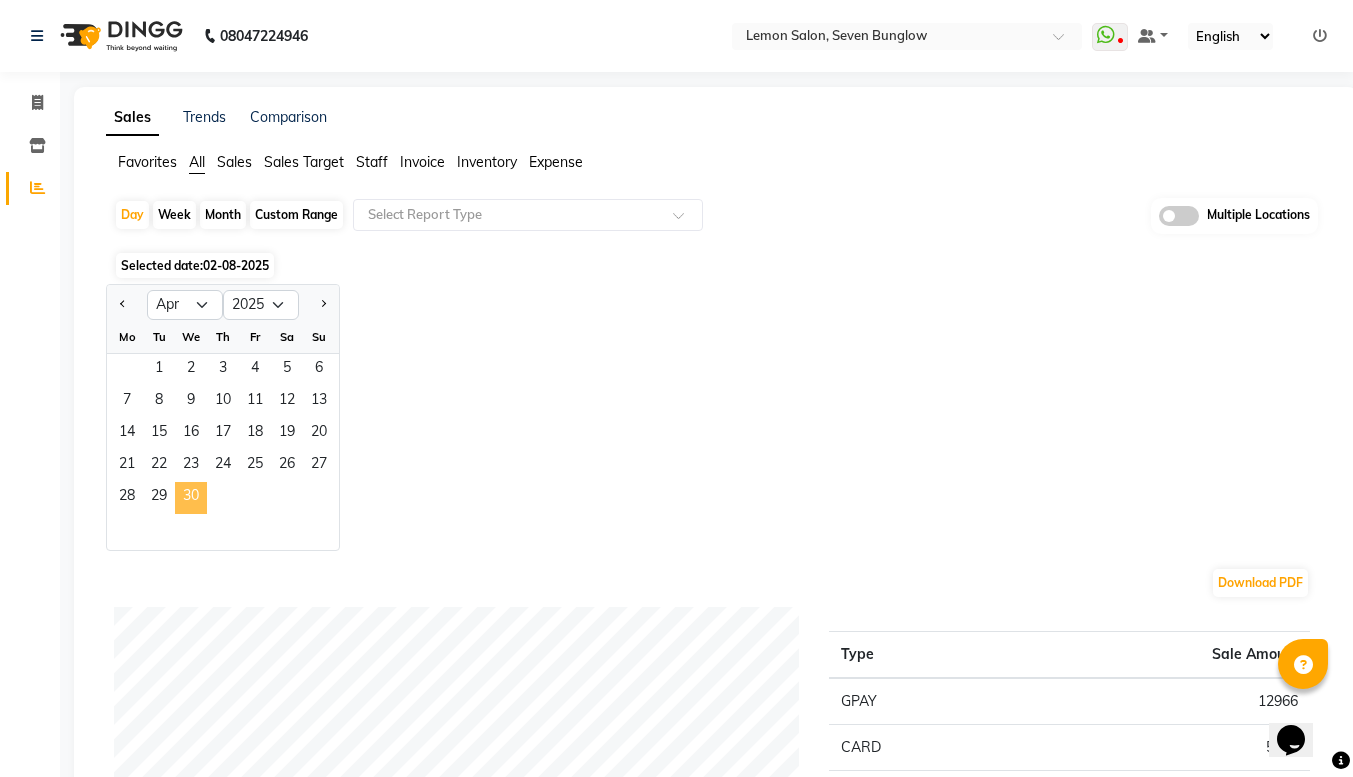 click on "30" 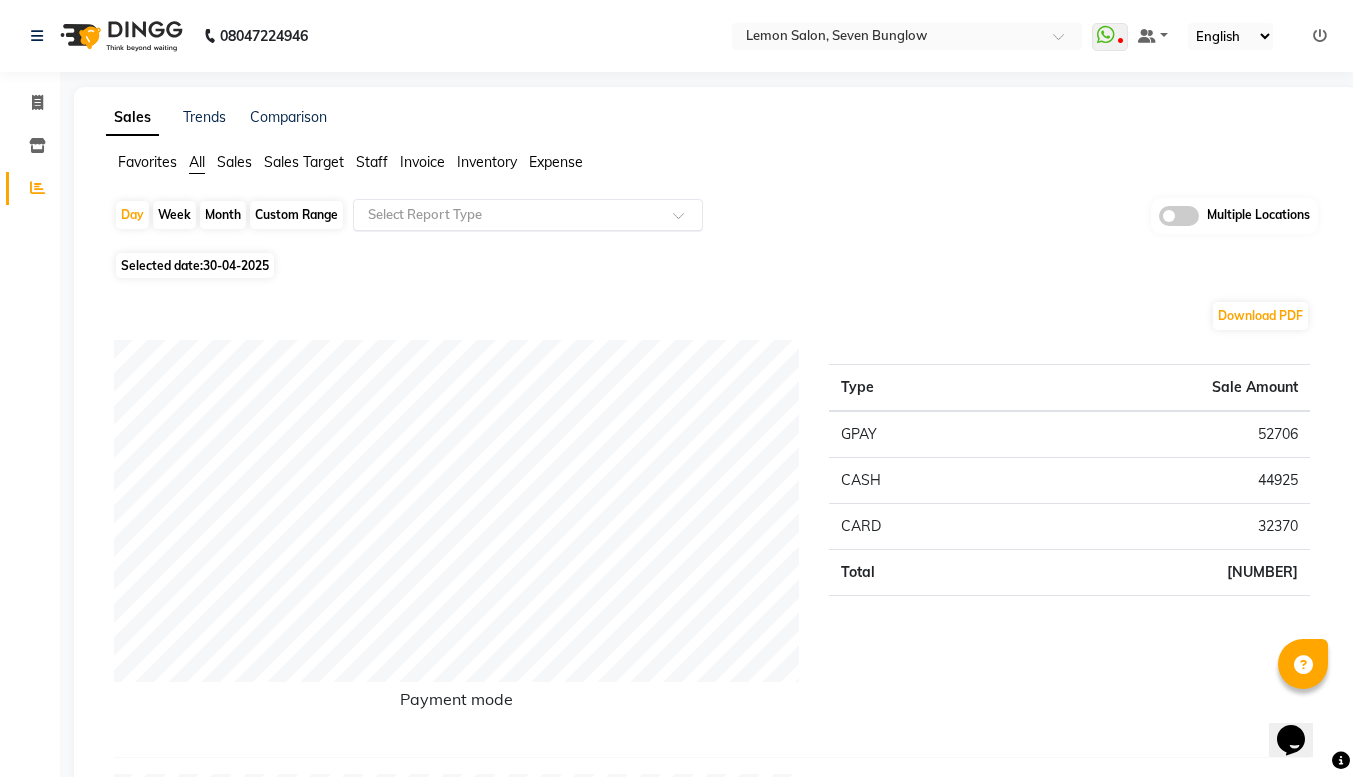 click 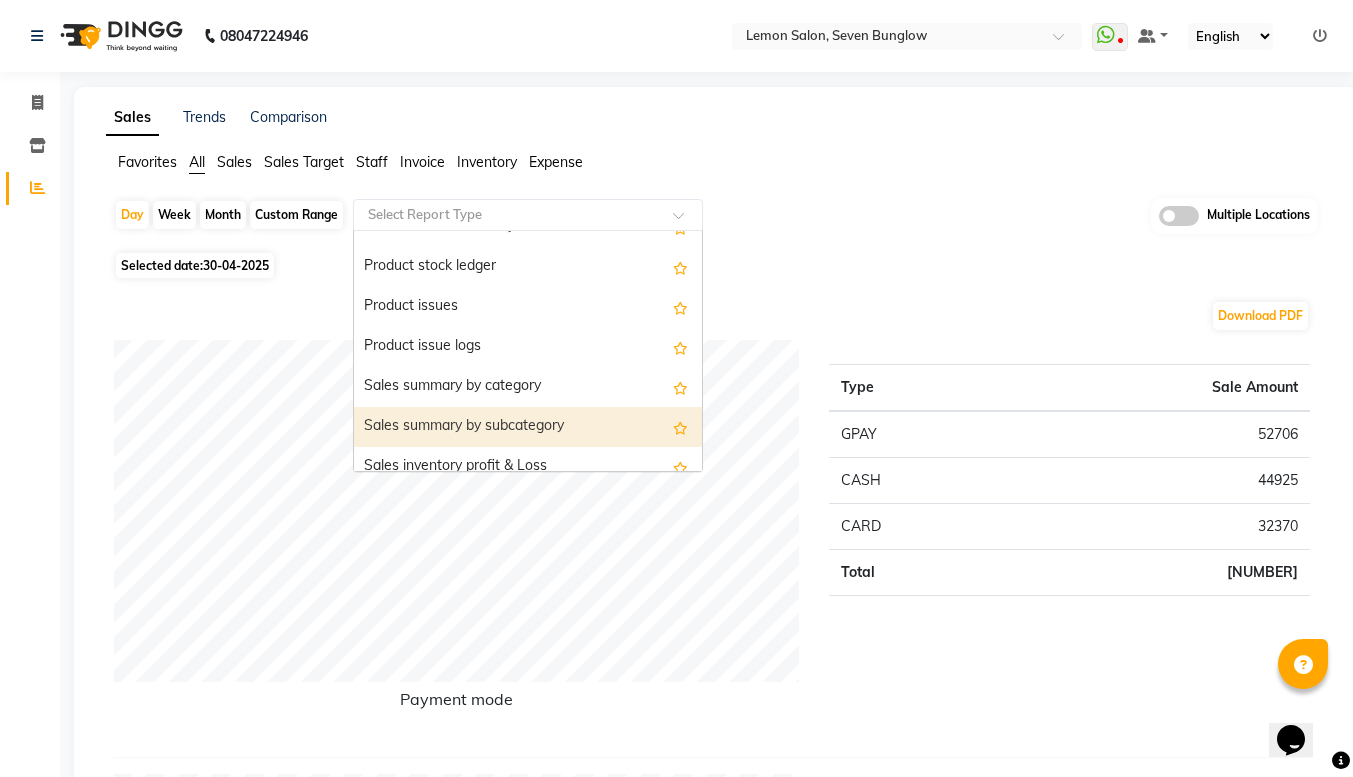scroll, scrollTop: 1850, scrollLeft: 0, axis: vertical 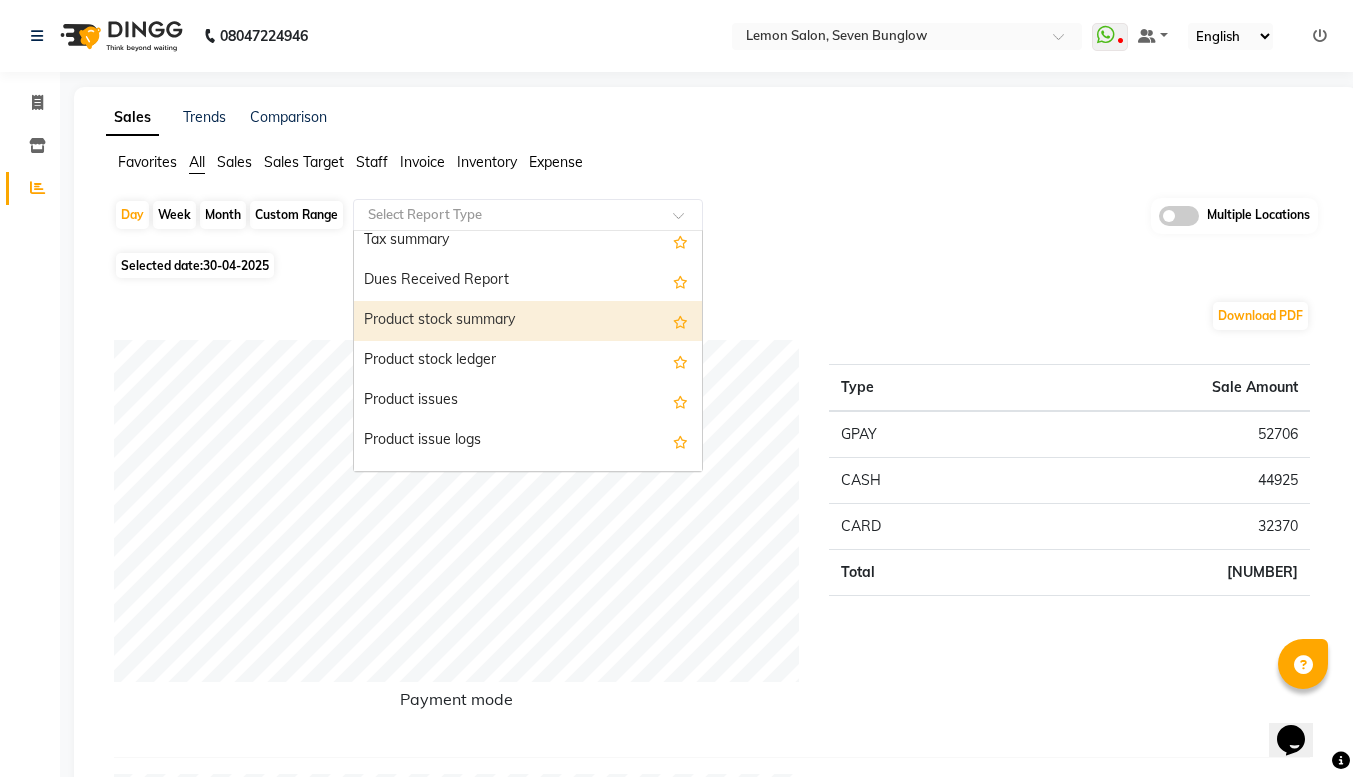 click on "Product stock summary" at bounding box center (528, 321) 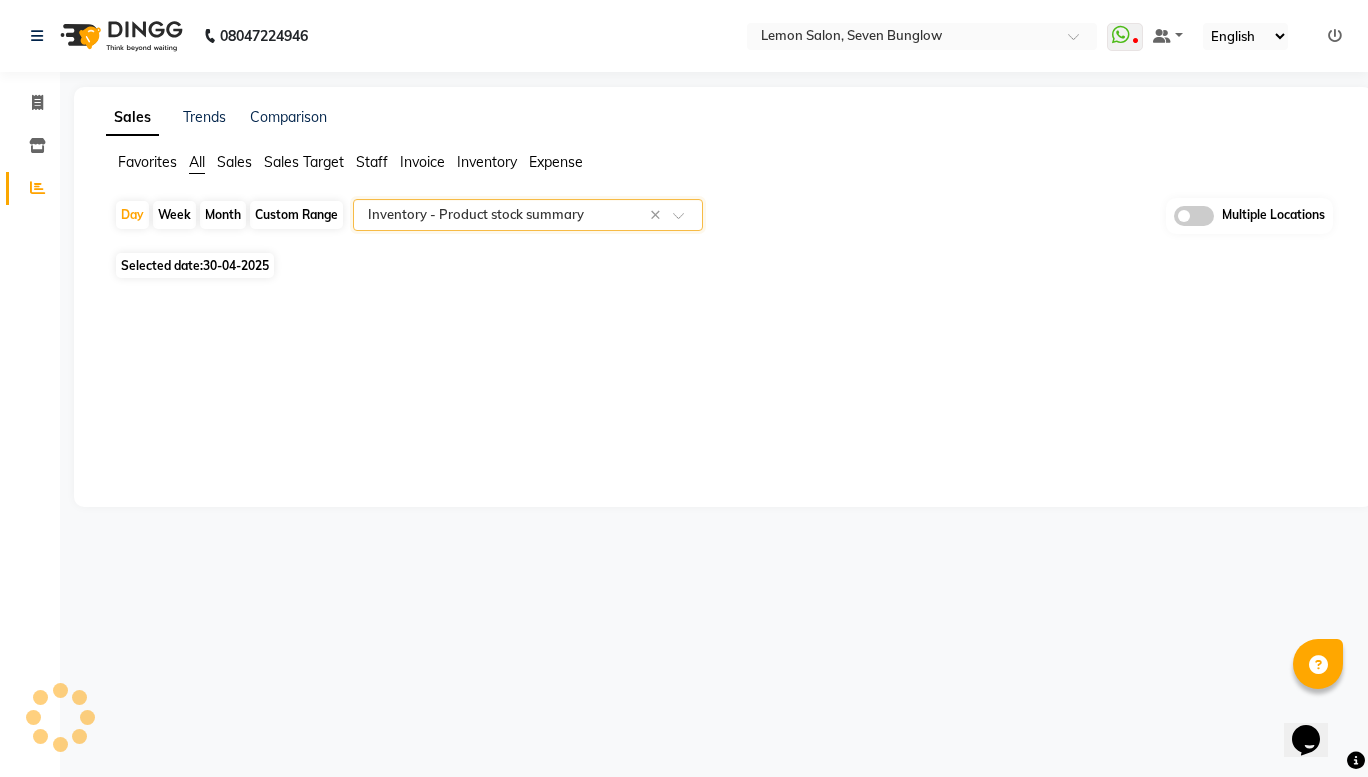 select on "filtered_report" 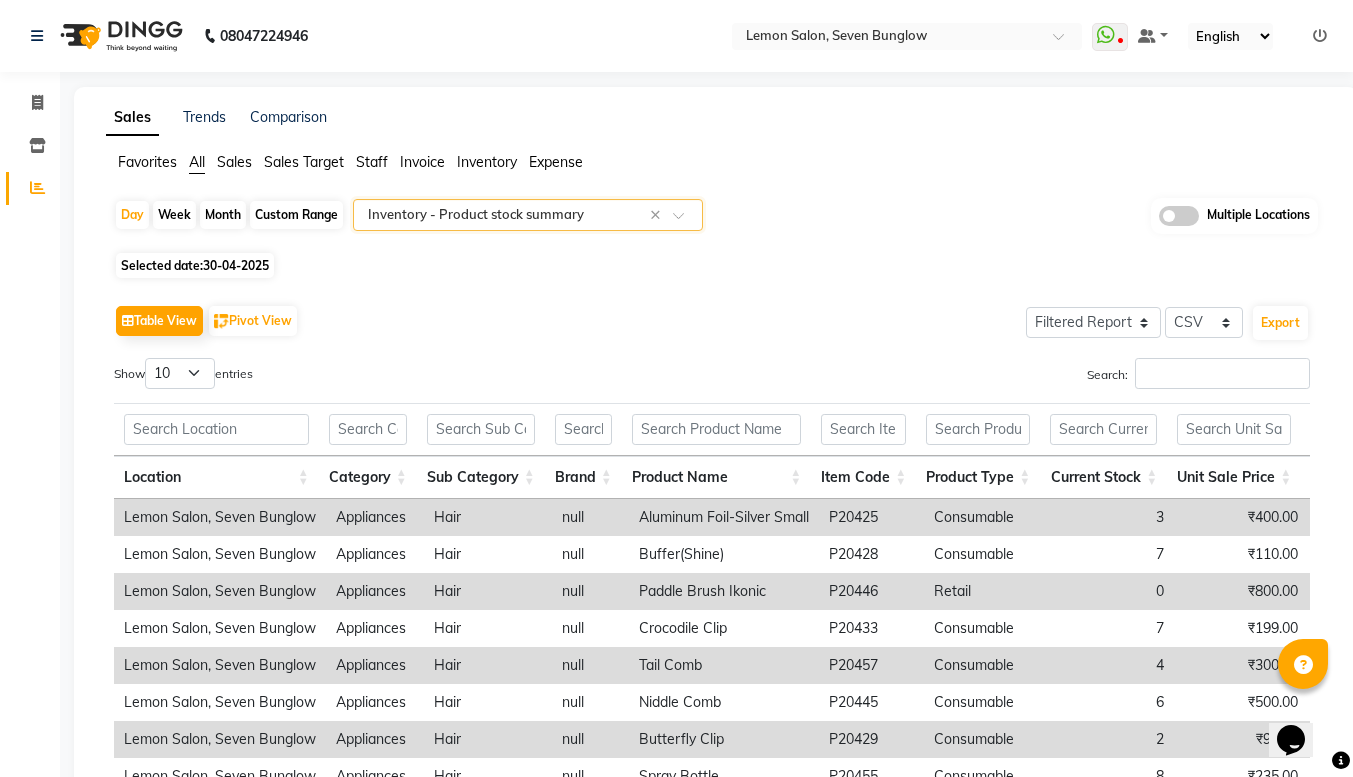 scroll, scrollTop: 273, scrollLeft: 0, axis: vertical 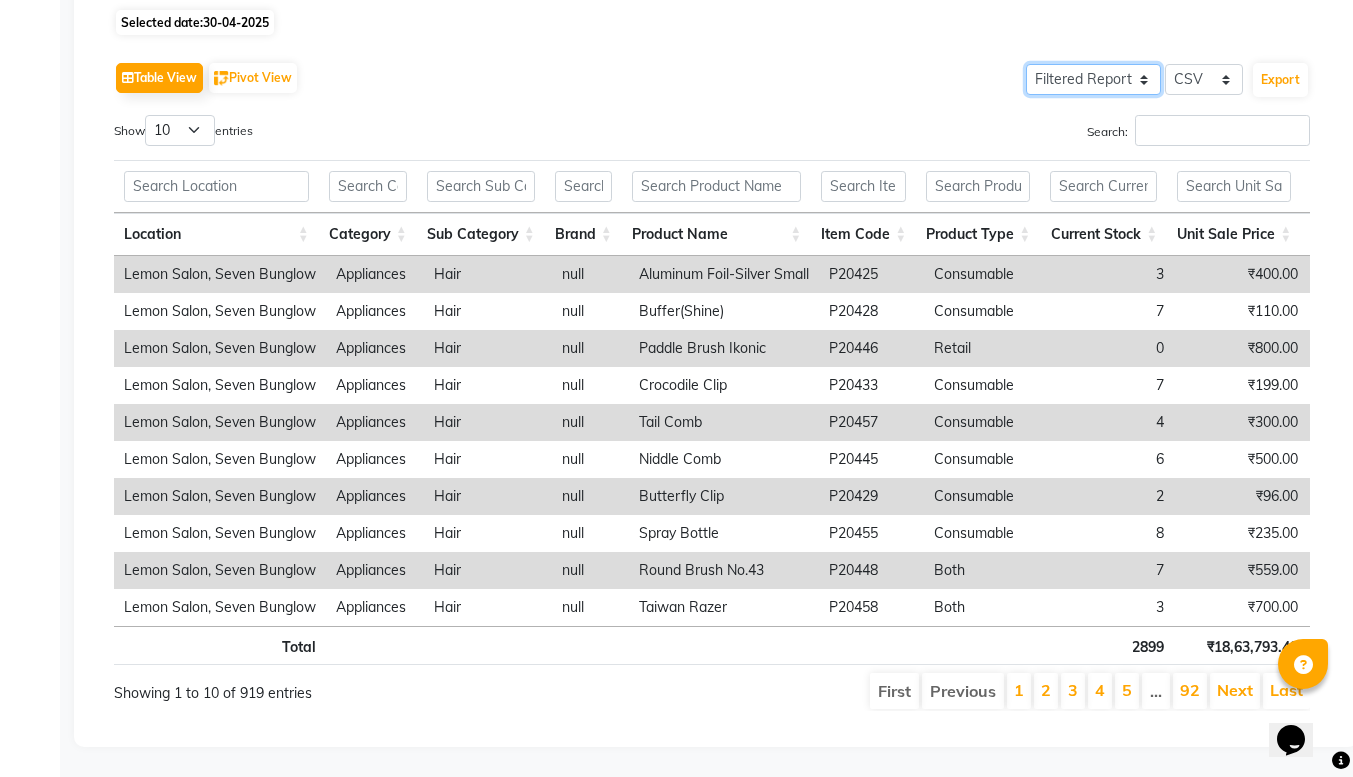 click on "Select Full Report Filtered Report" 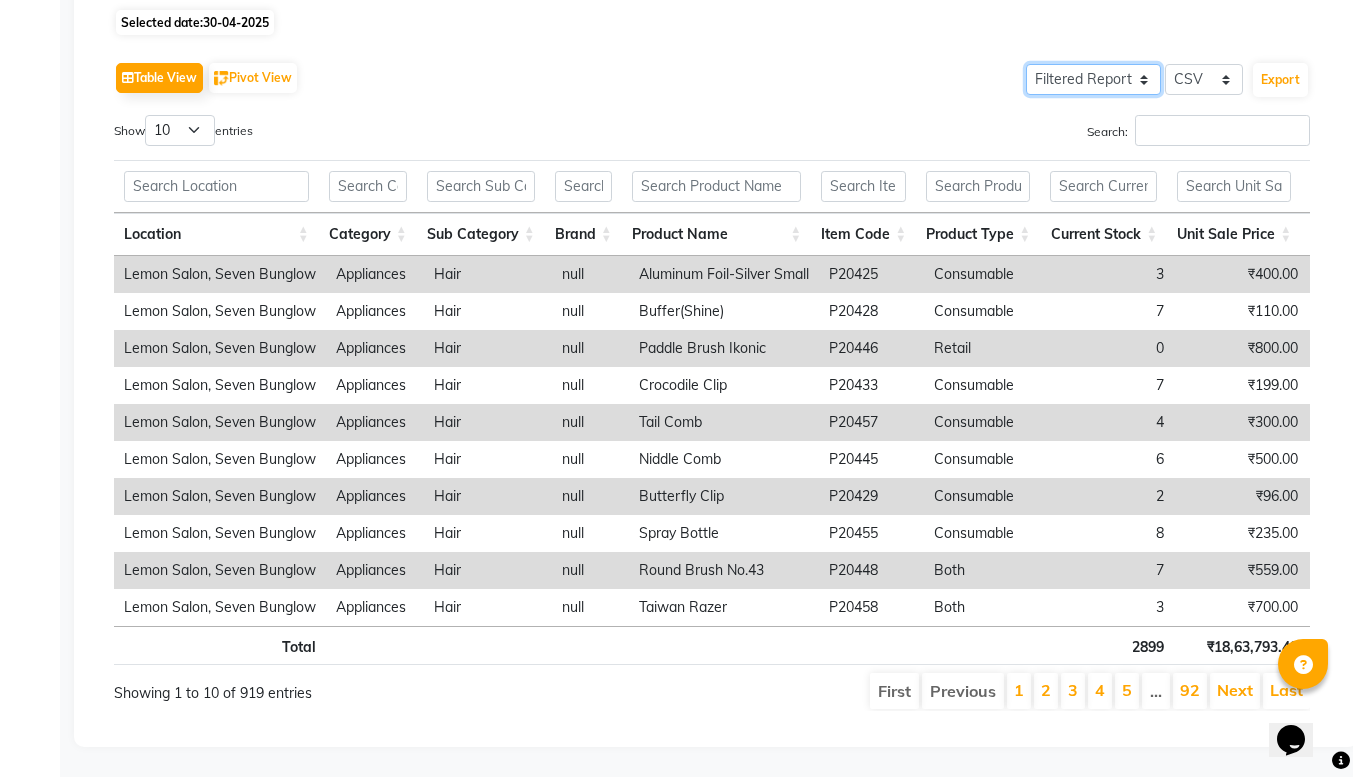 select on "full_report" 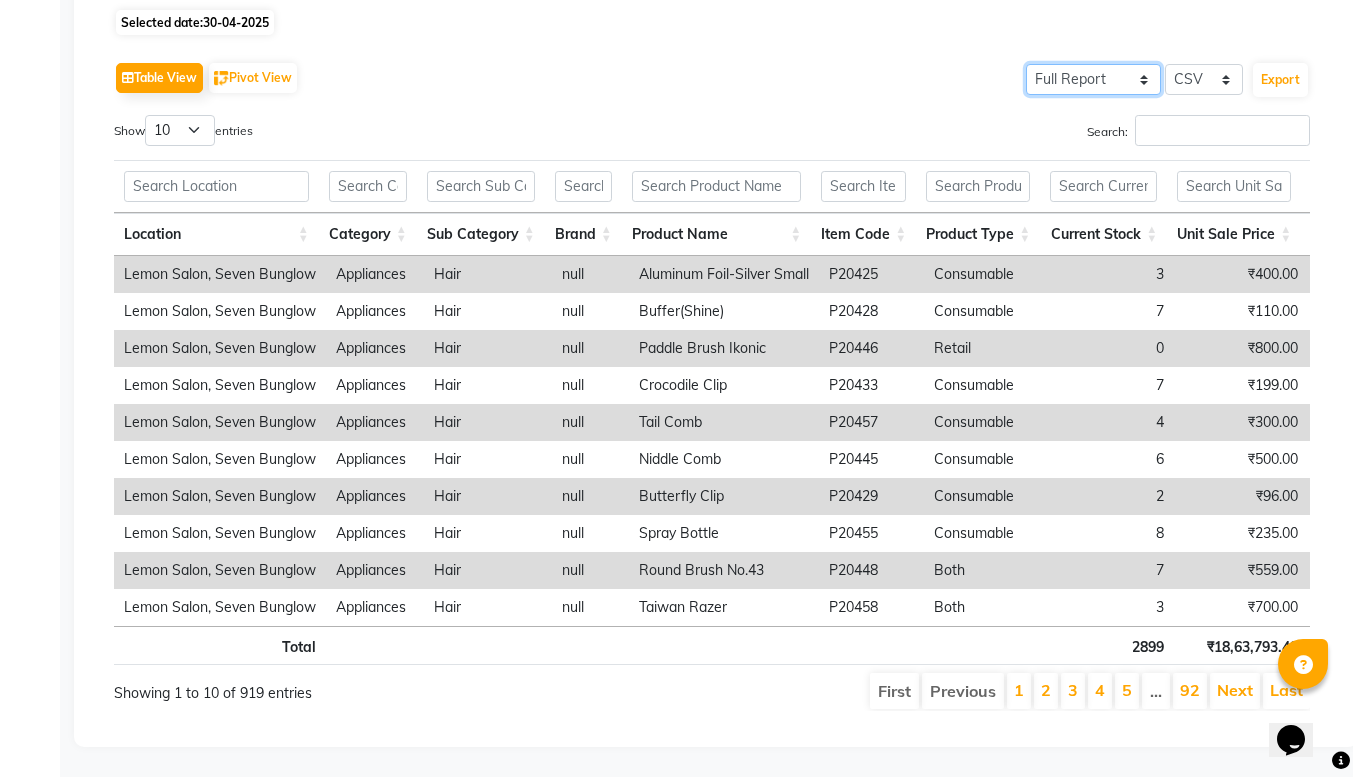 click on "Select Full Report Filtered Report" 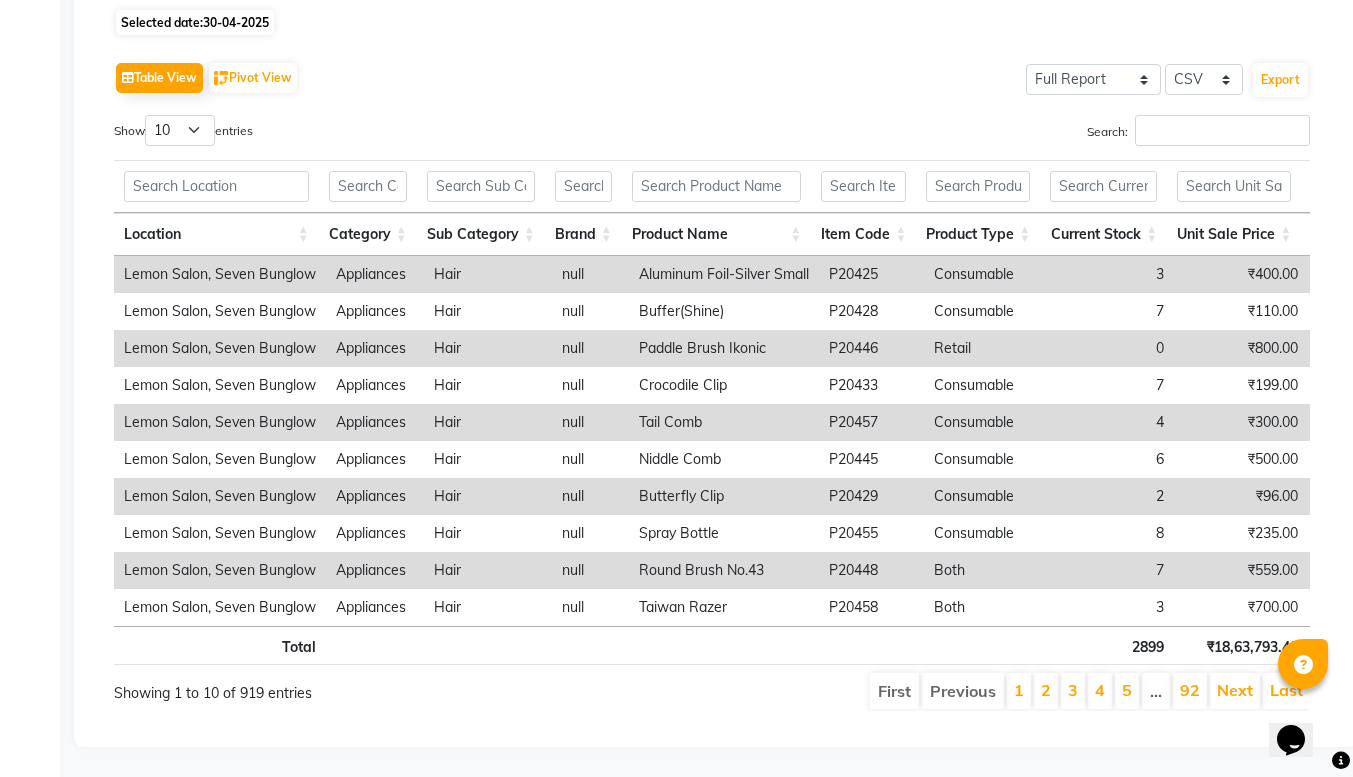 click on "Search:" at bounding box center [1018, 134] 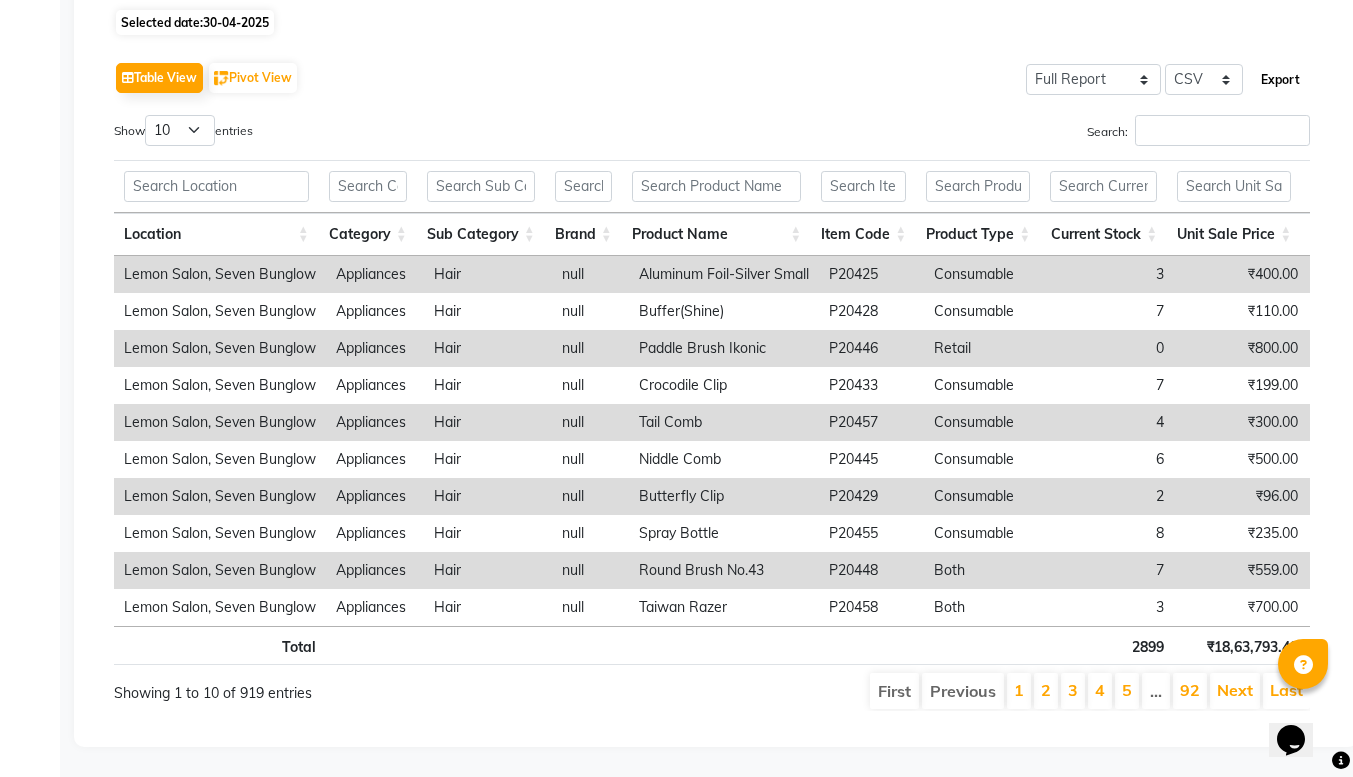 click on "Export" 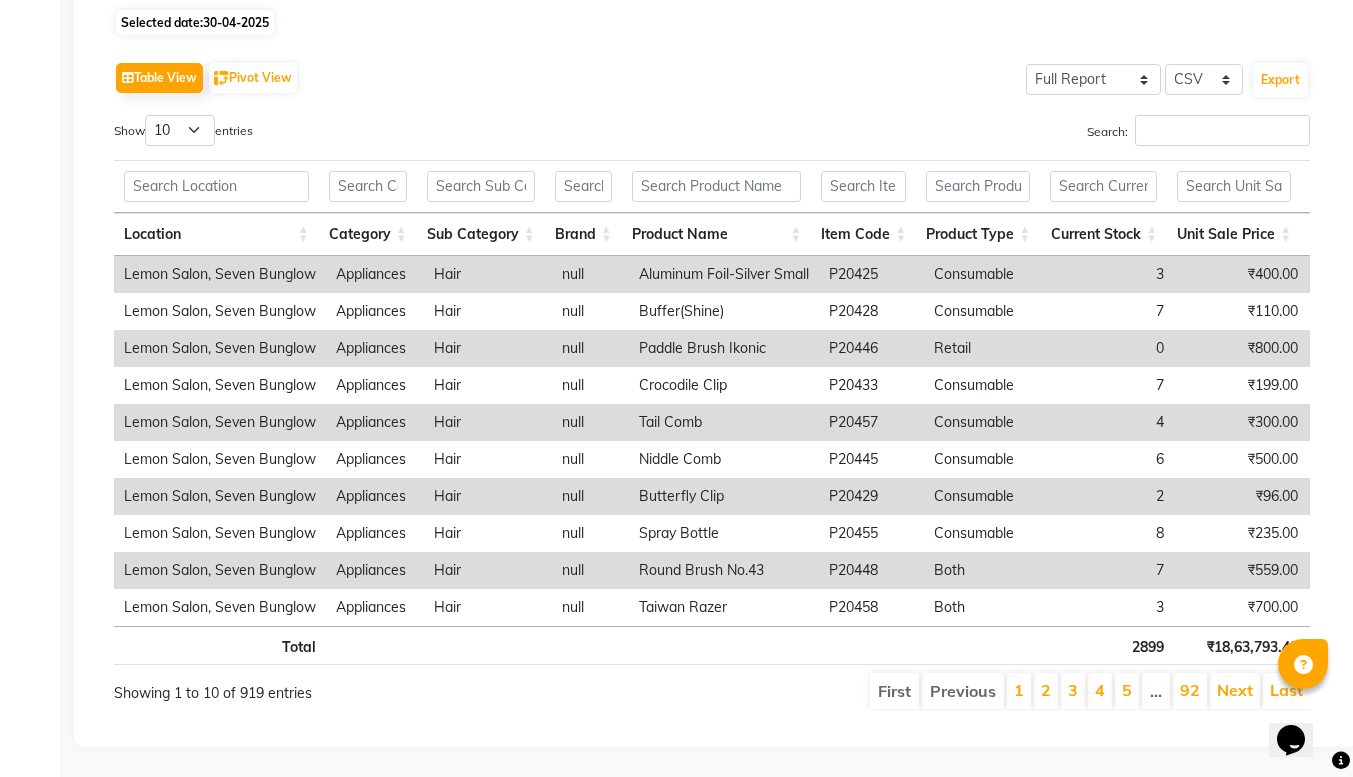 click on "Search:" at bounding box center (1018, 134) 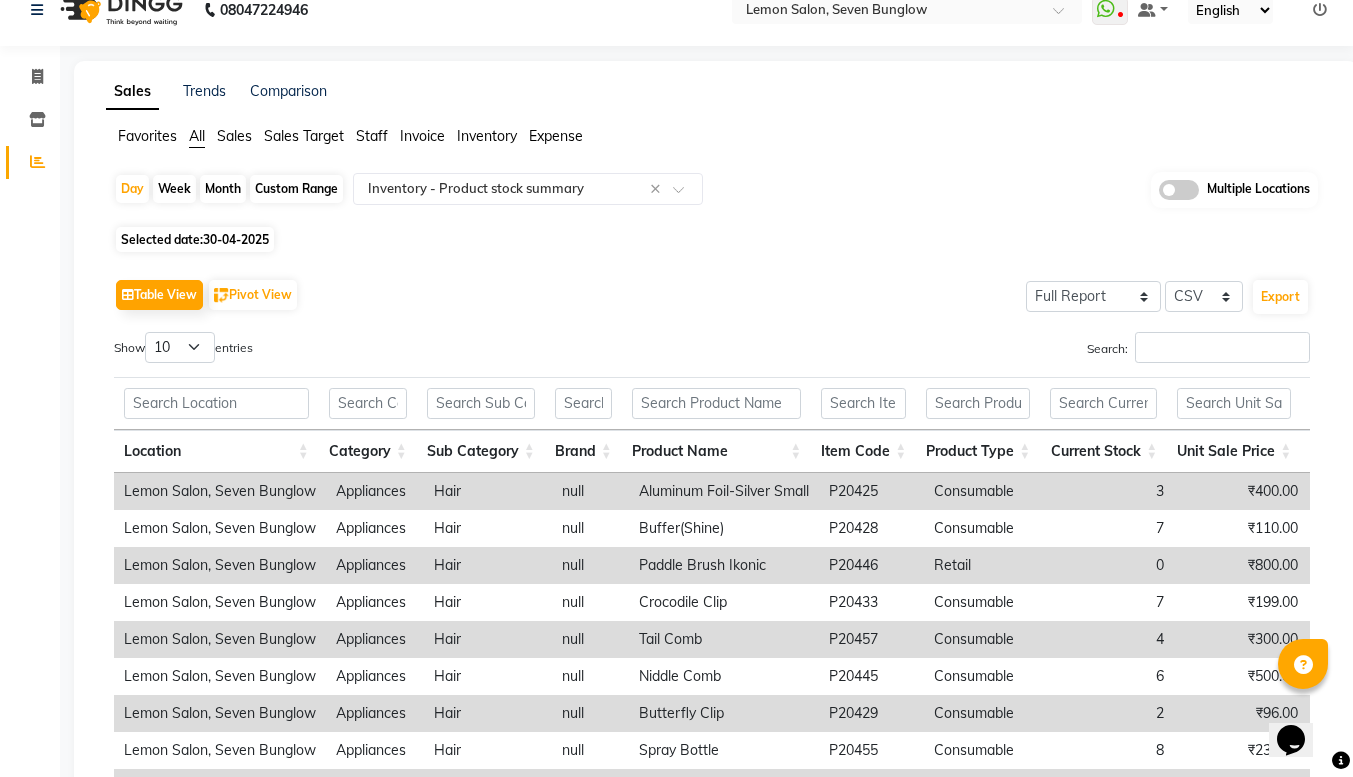 scroll, scrollTop: 0, scrollLeft: 0, axis: both 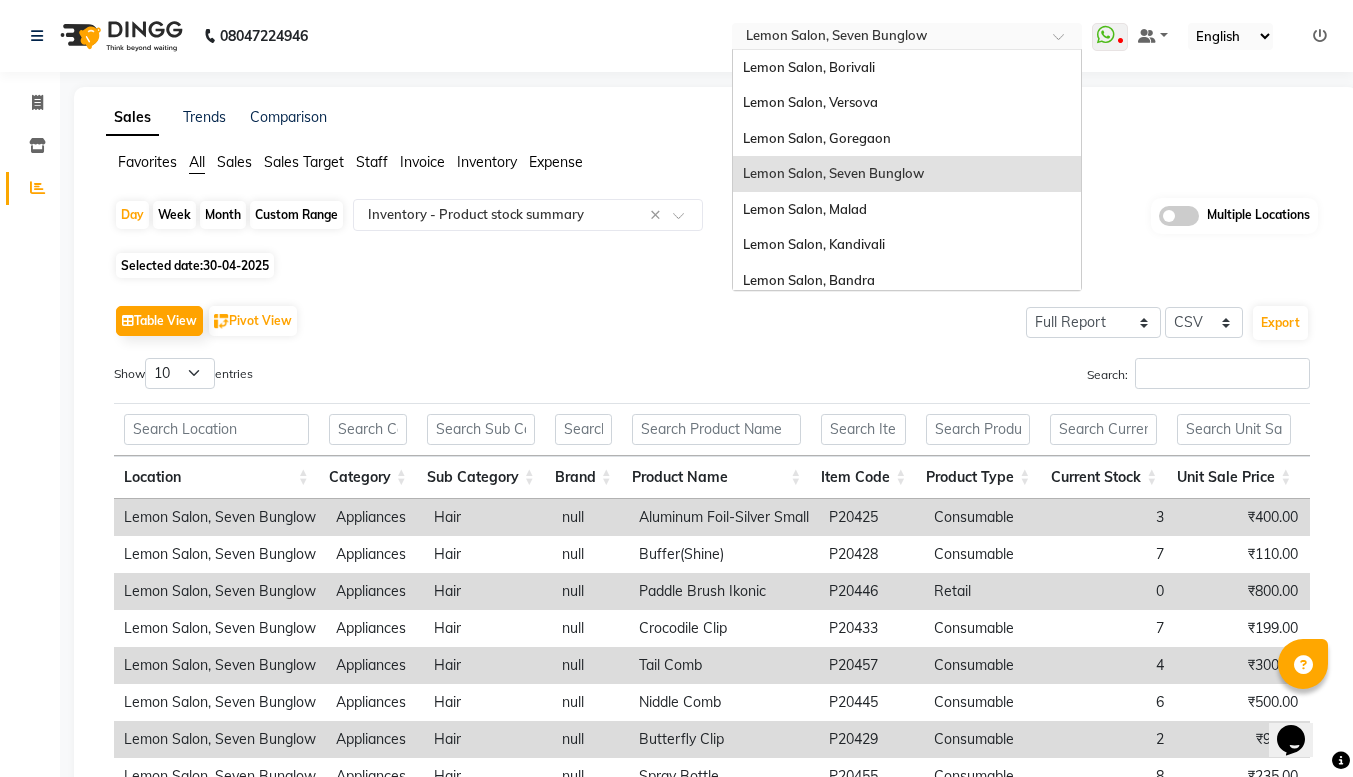click at bounding box center [887, 38] 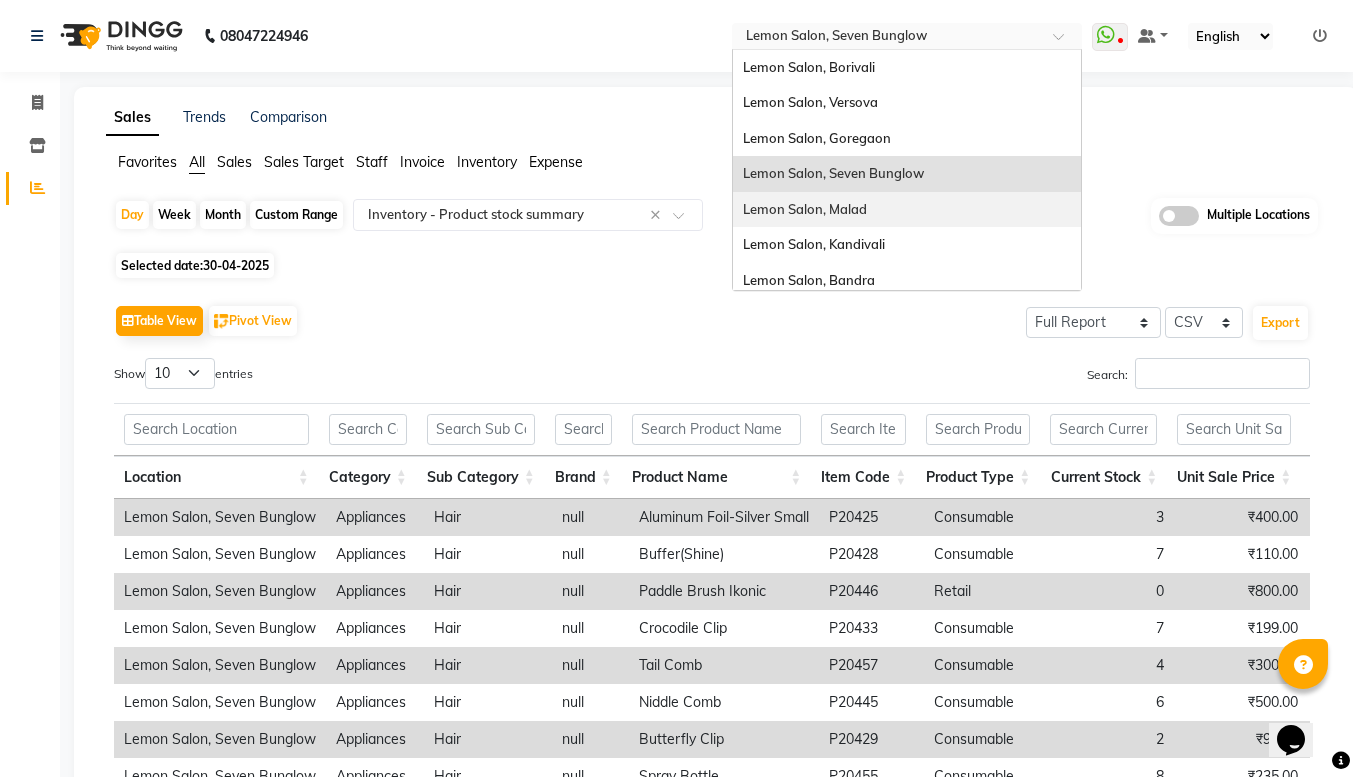 click on "Lemon Salon, Malad" at bounding box center (805, 209) 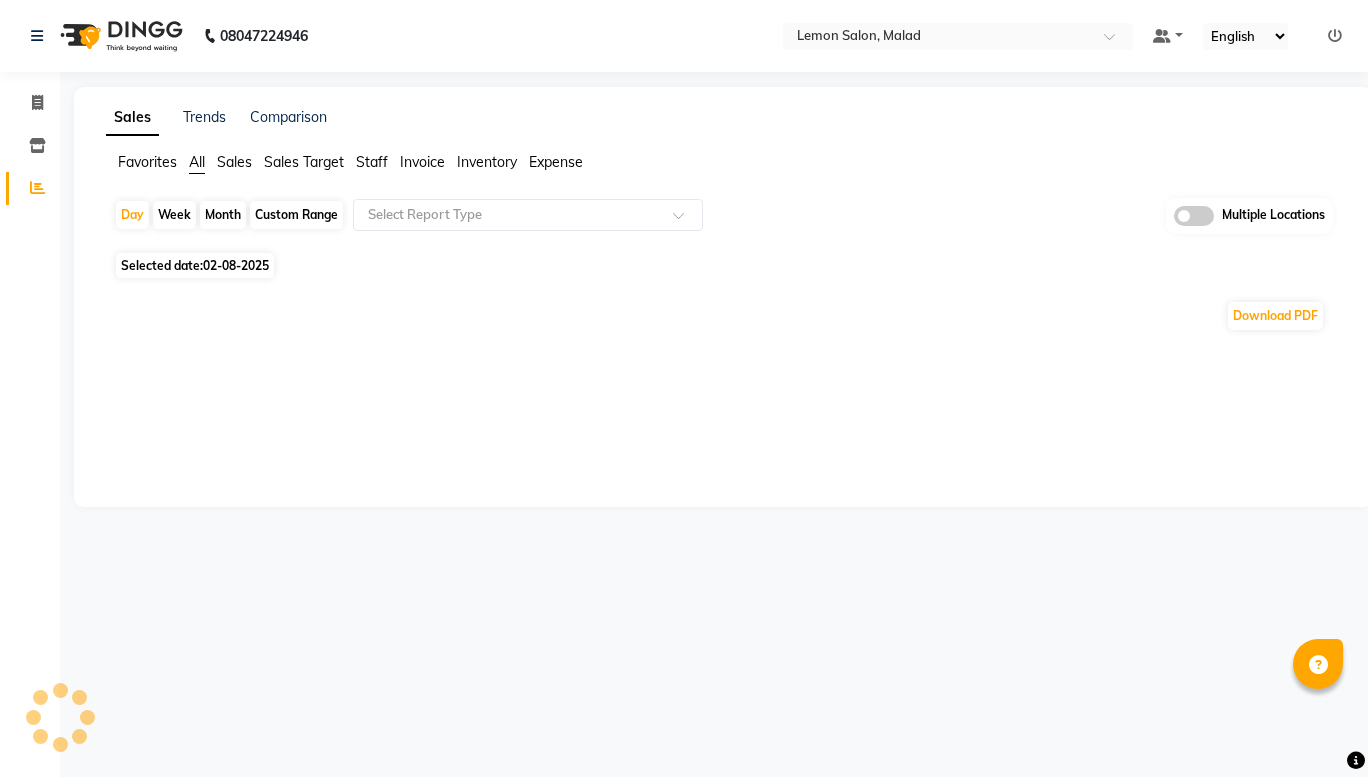 scroll, scrollTop: 0, scrollLeft: 0, axis: both 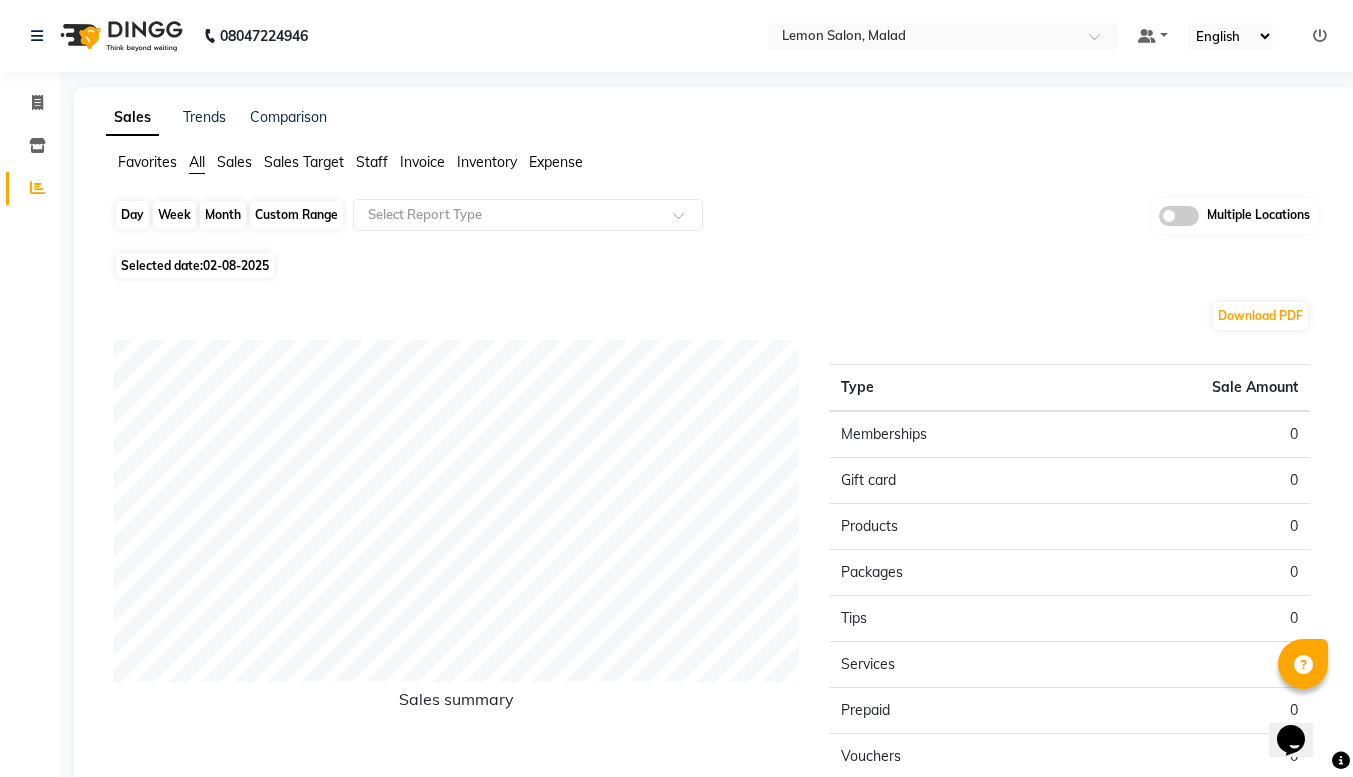 click on "Day" 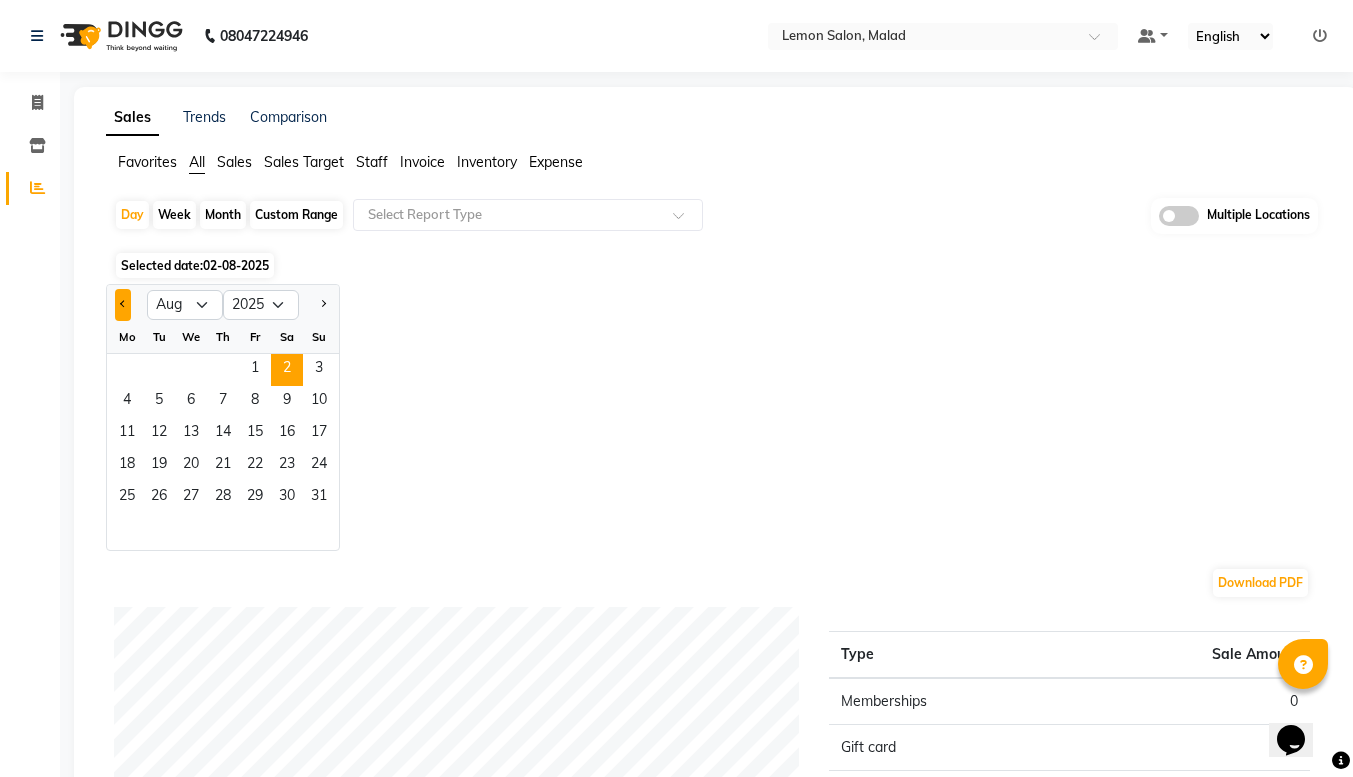 click 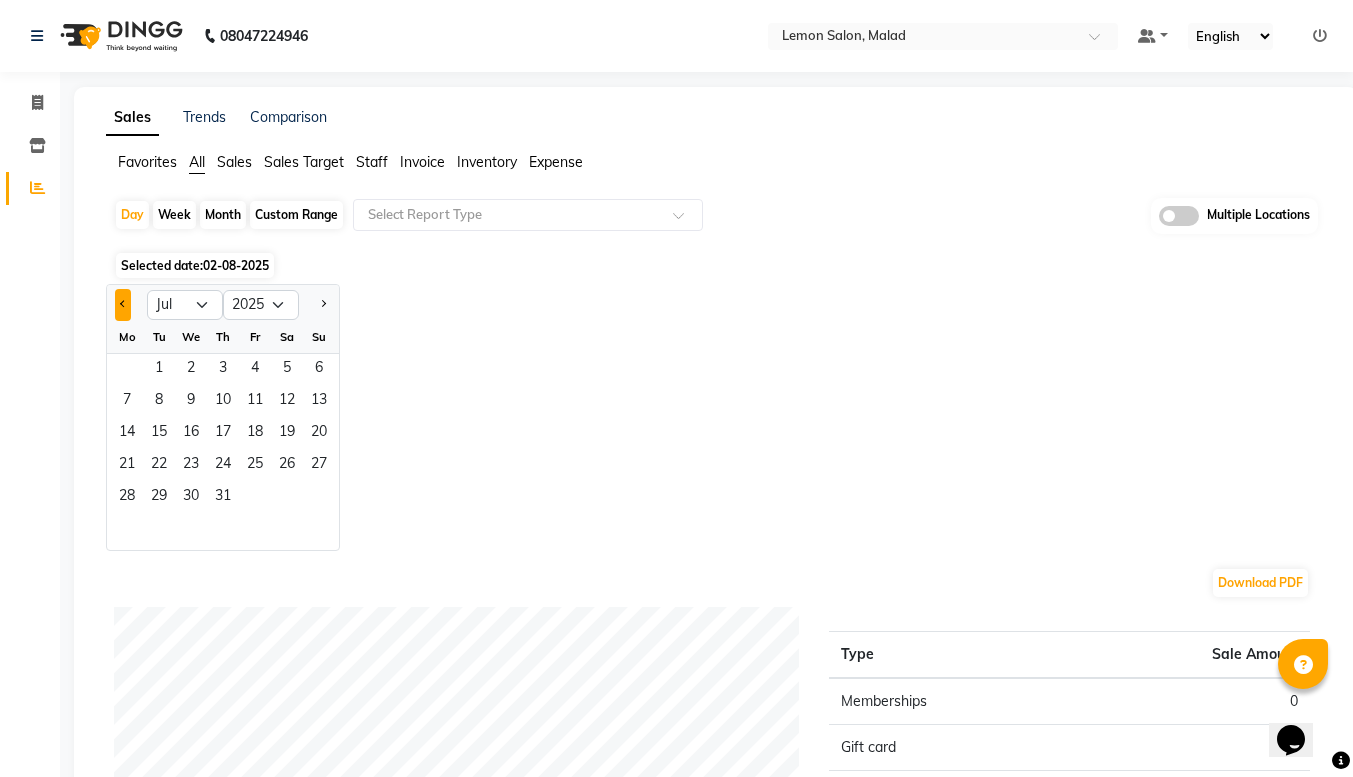 click 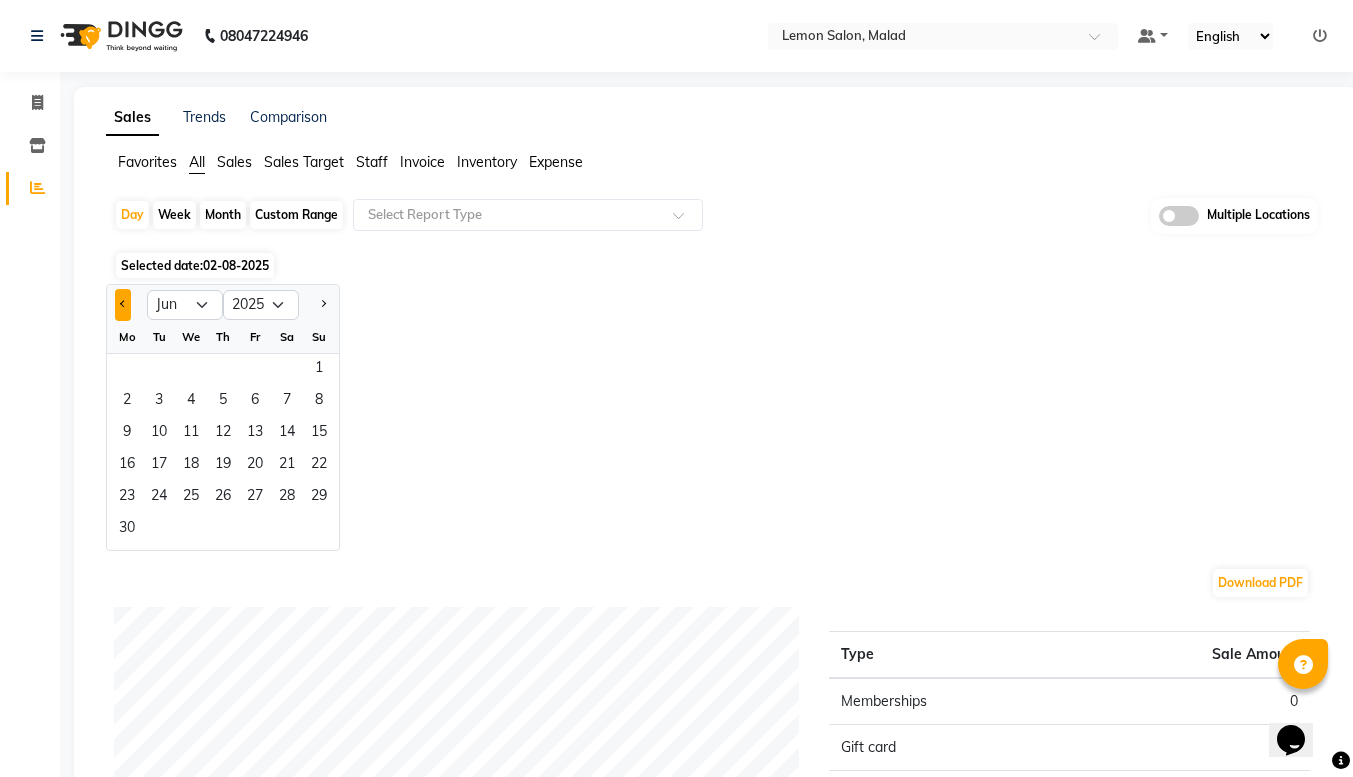 click 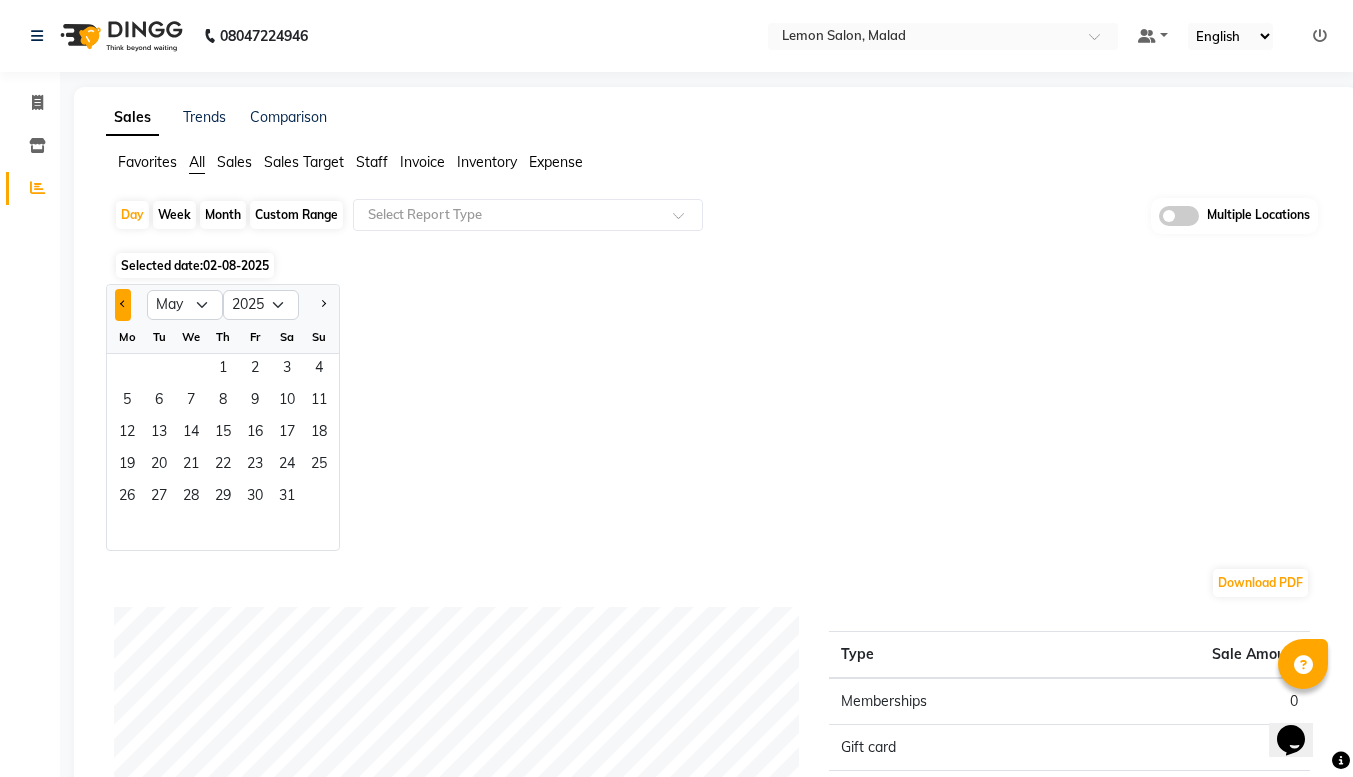 click 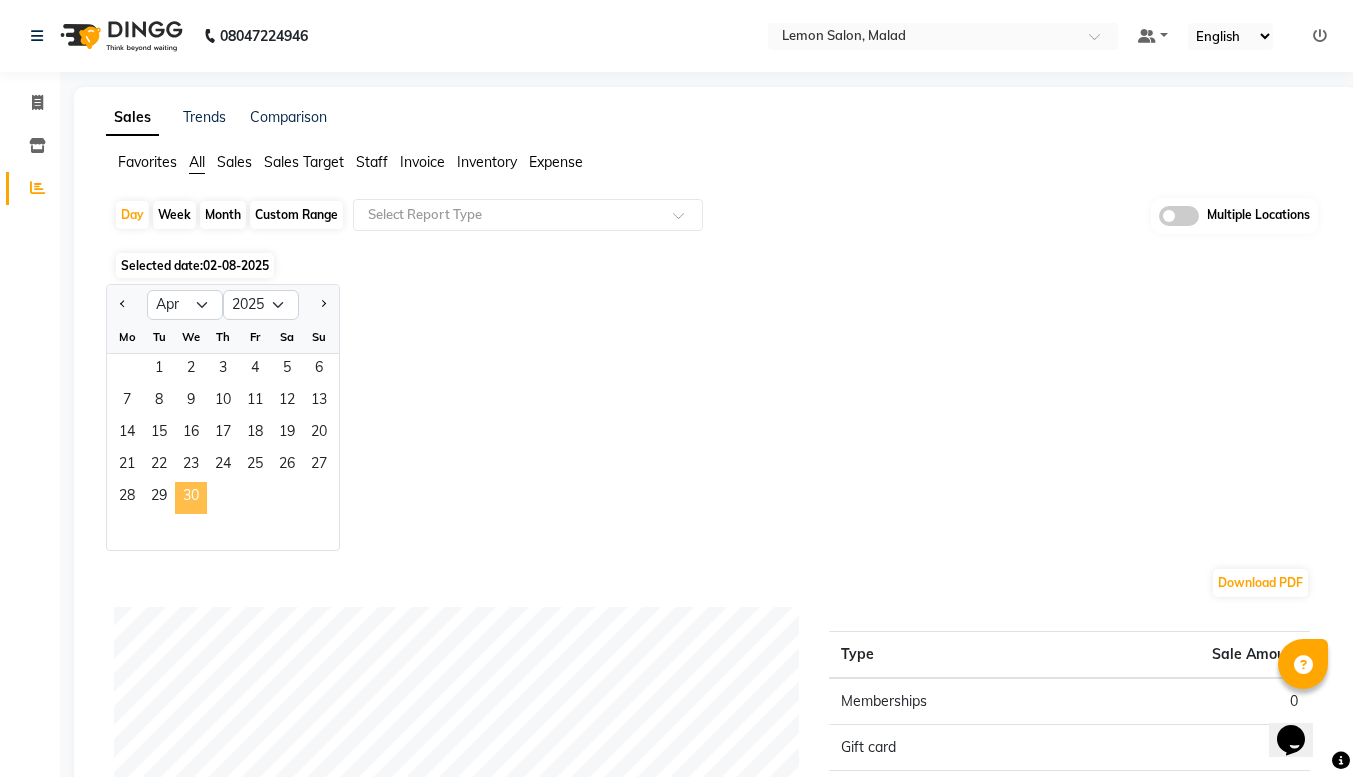 click on "30" 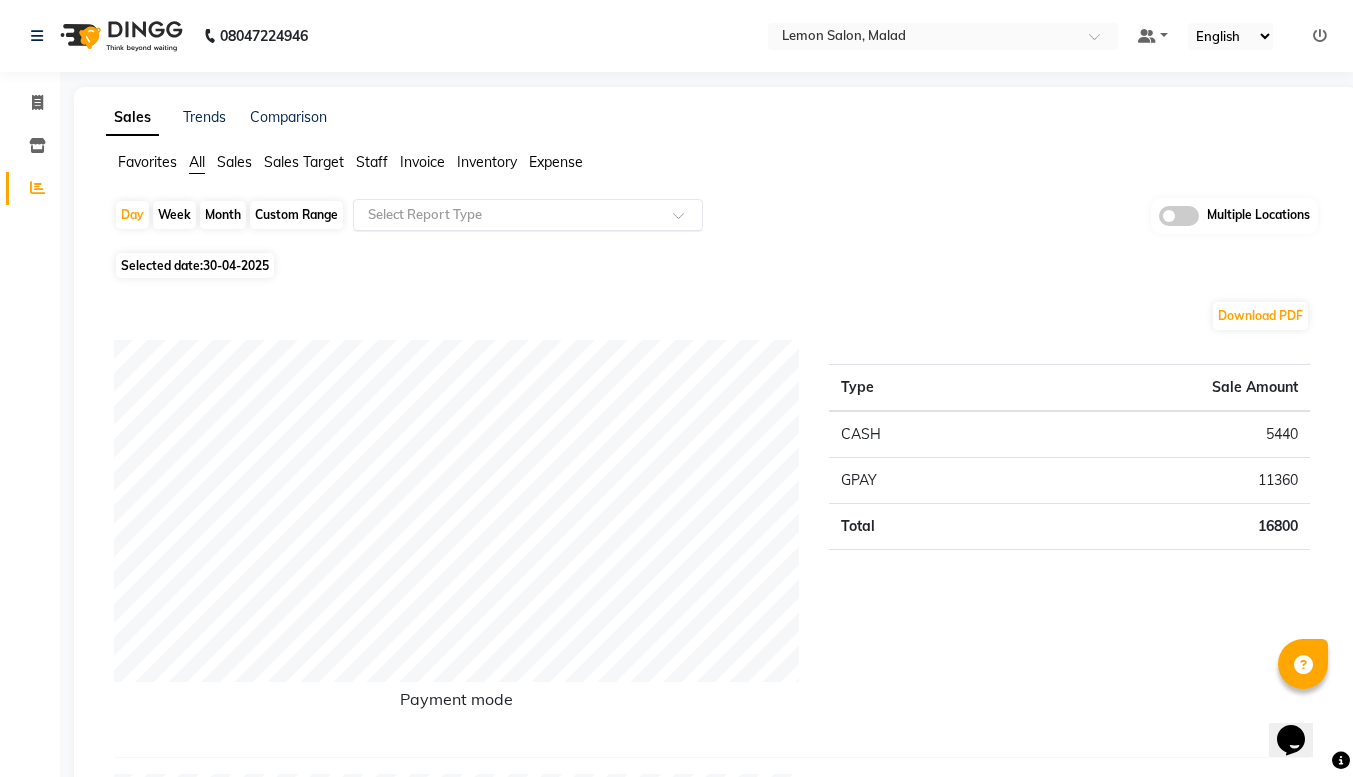 click on "Select Report Type" 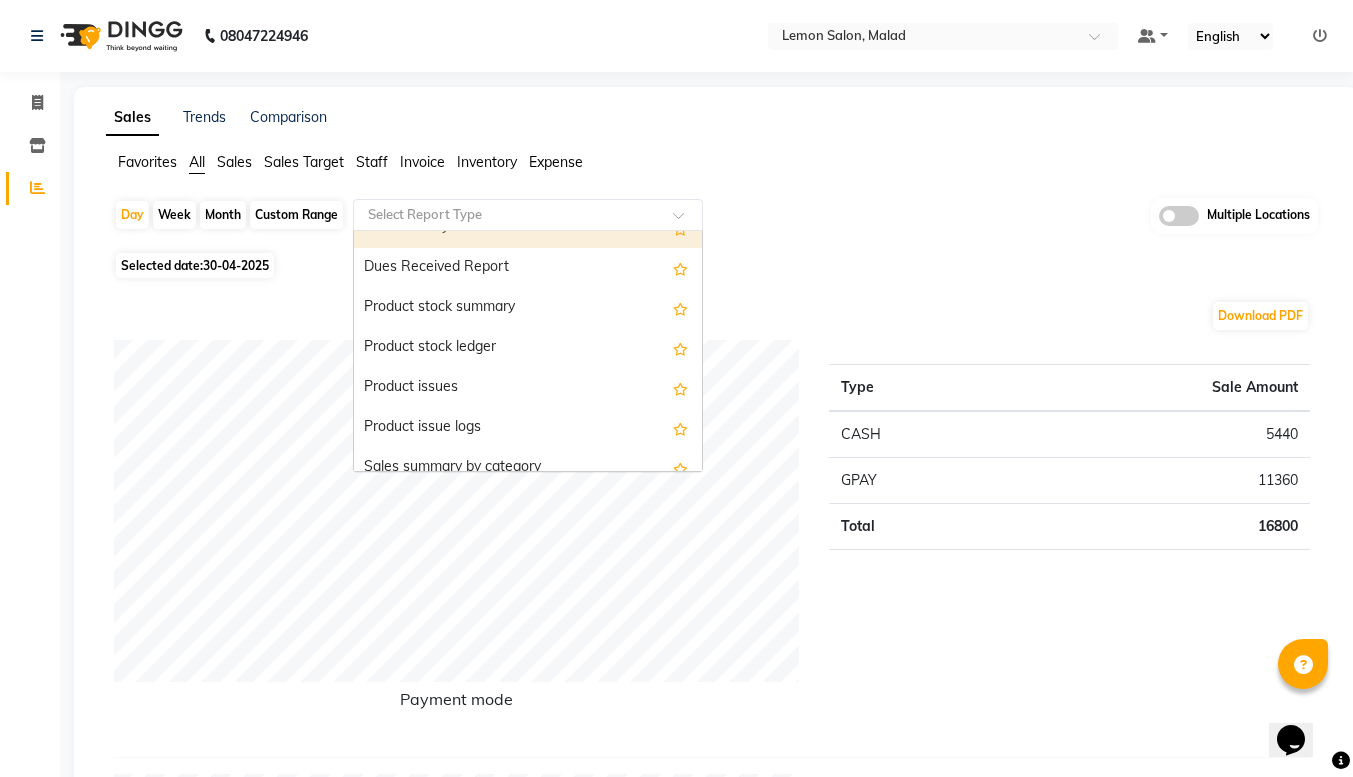 scroll, scrollTop: 1864, scrollLeft: 0, axis: vertical 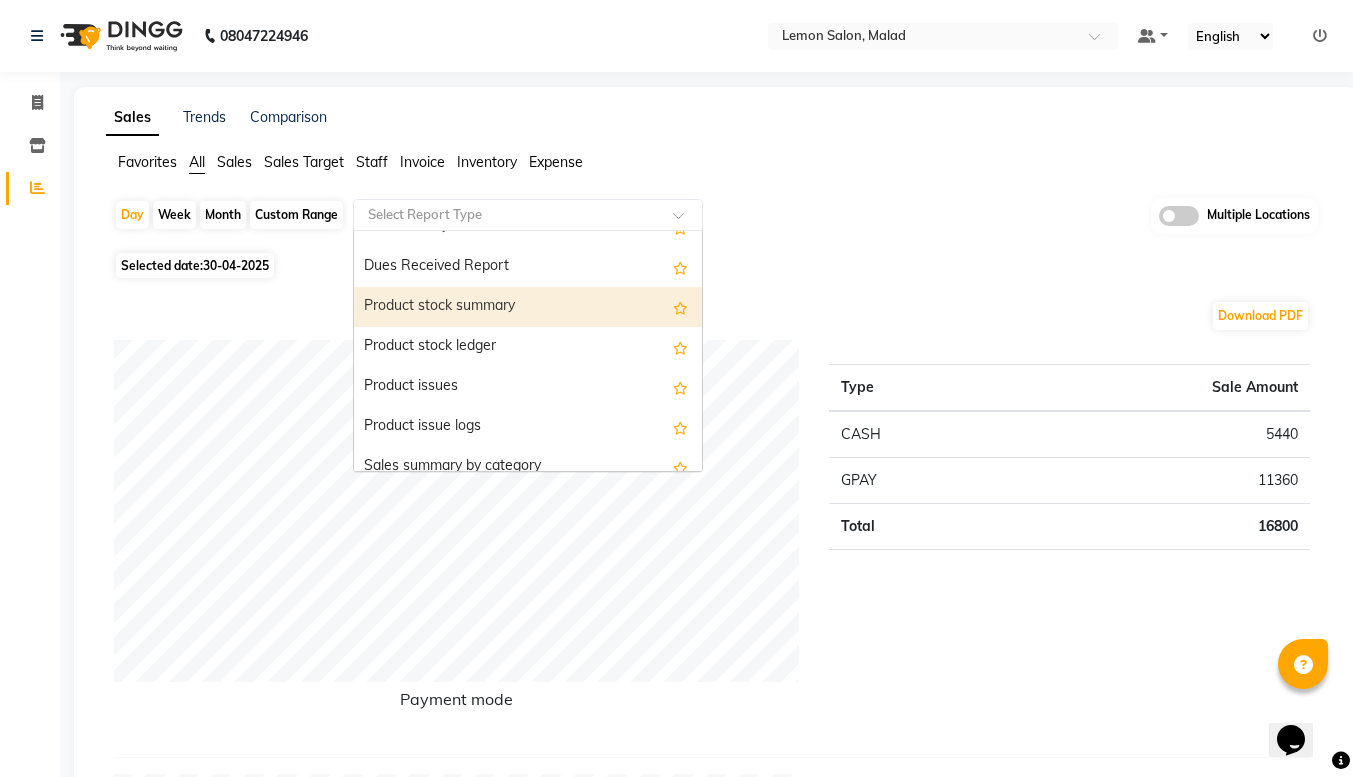 click on "Product stock summary" at bounding box center (528, 307) 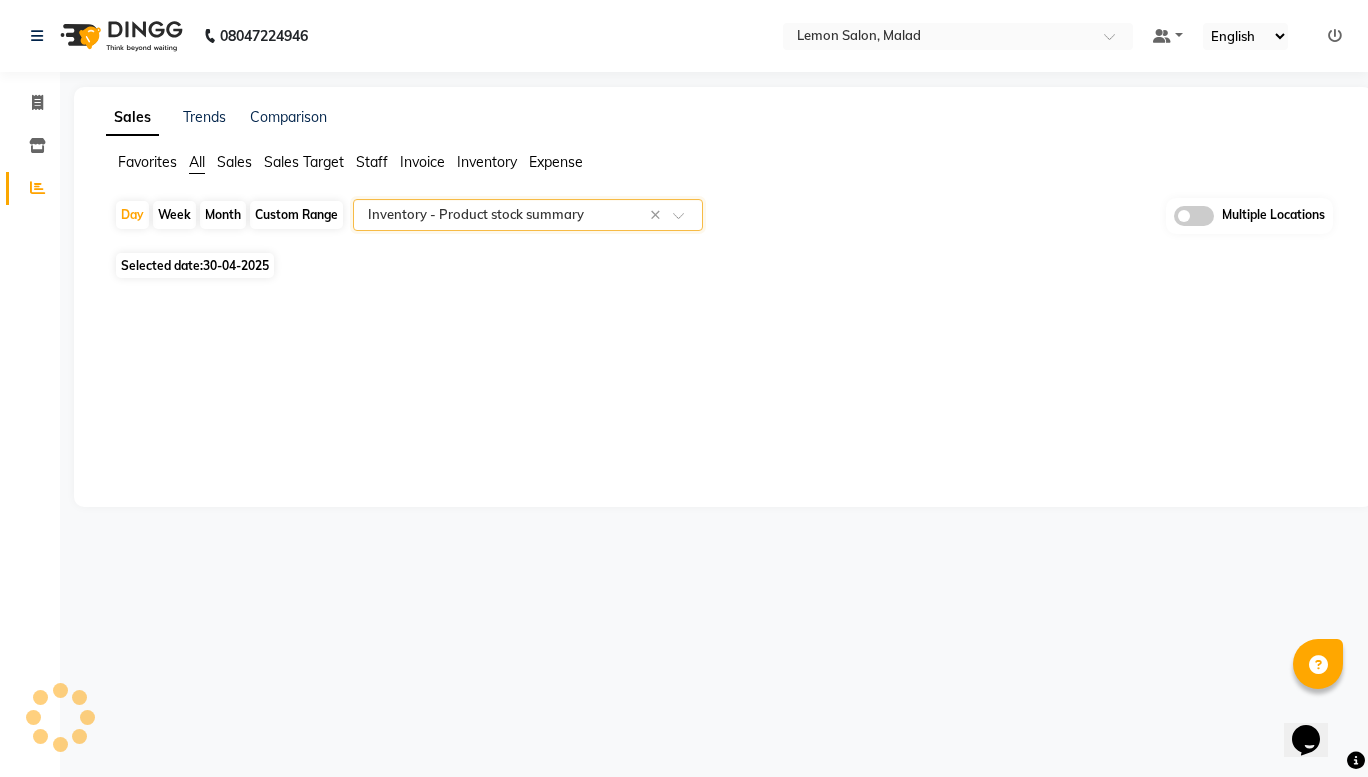 select on "filtered_report" 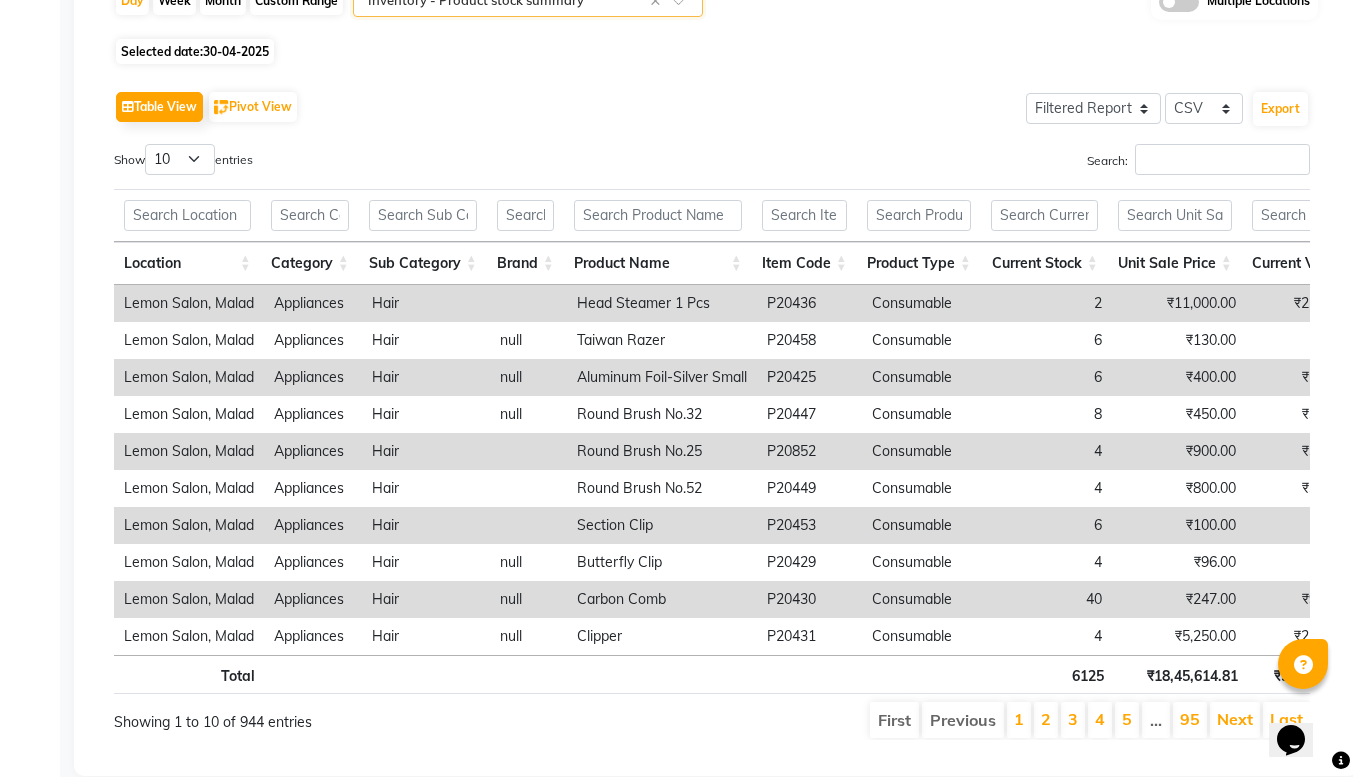 scroll, scrollTop: 223, scrollLeft: 0, axis: vertical 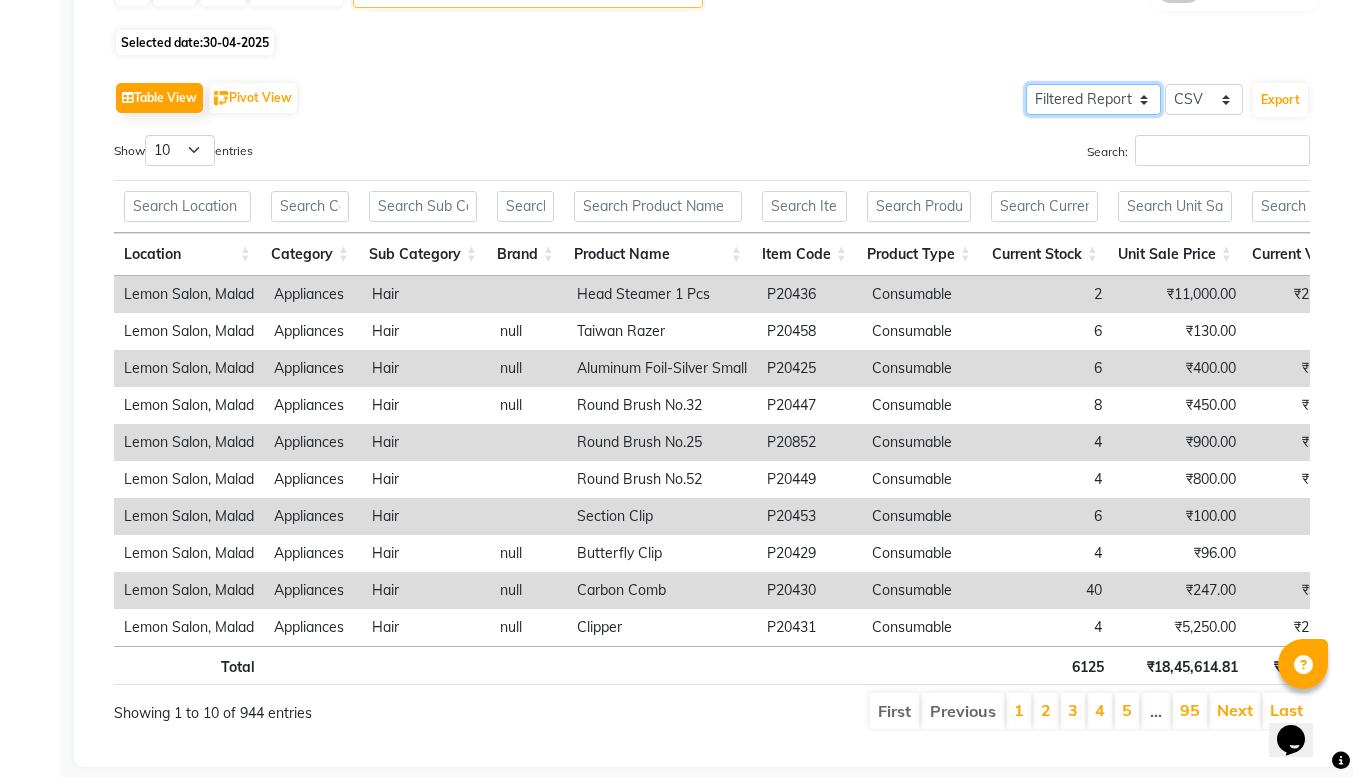 click on "Select Full Report Filtered Report" 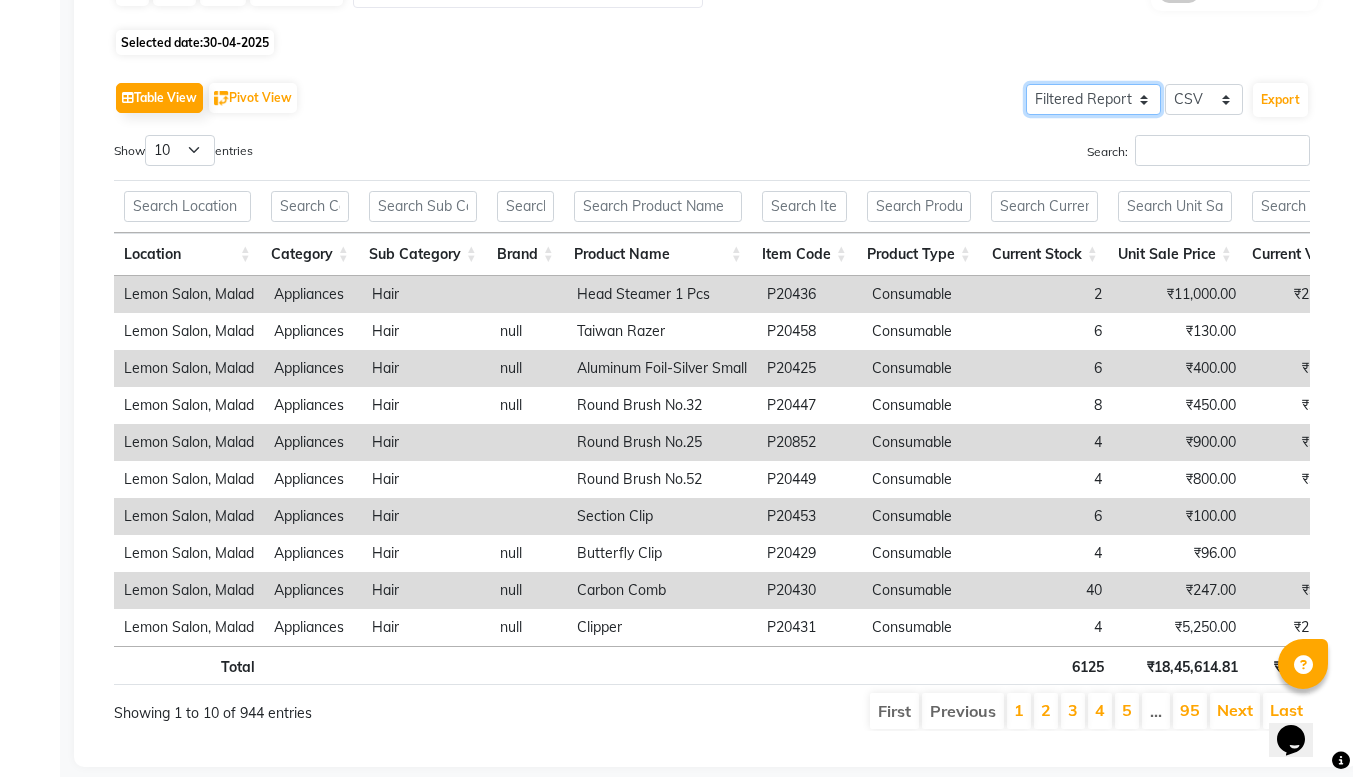 select on "full_report" 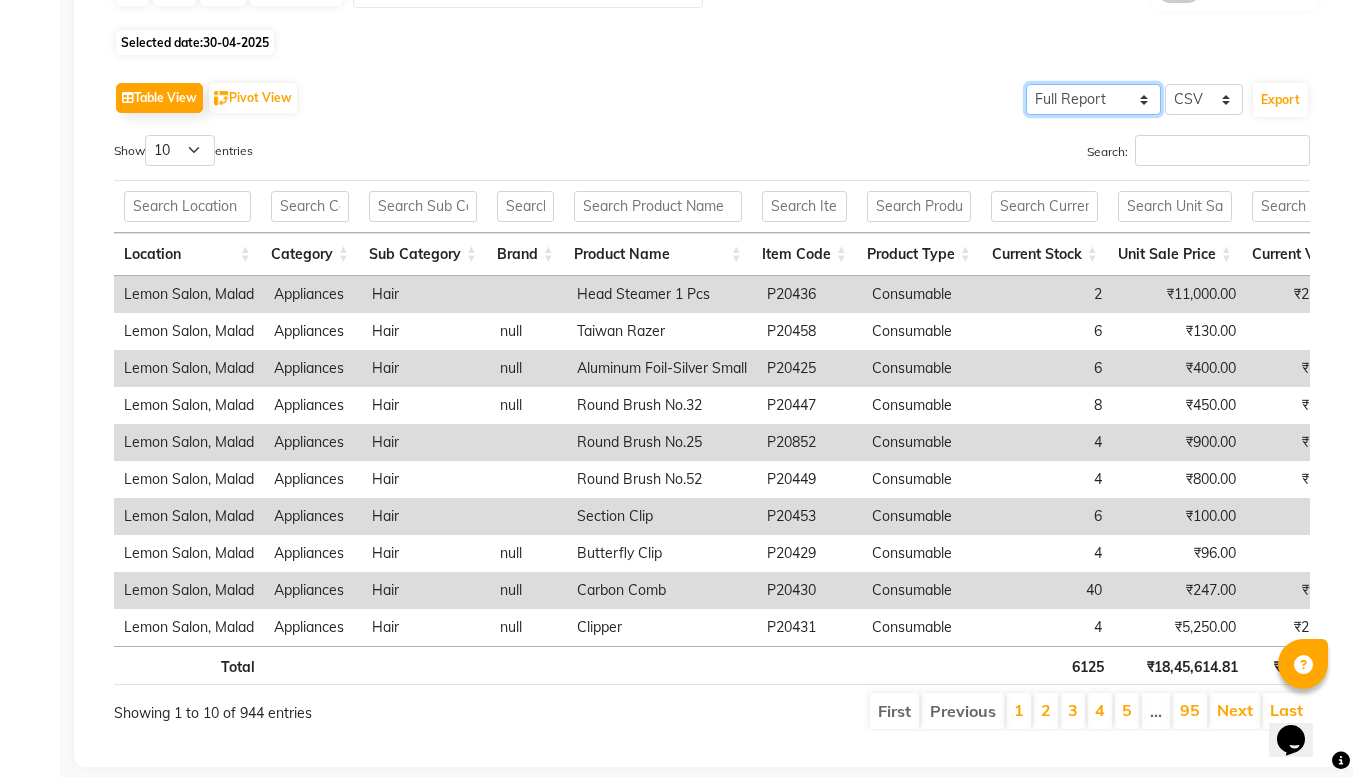 click on "Select Full Report Filtered Report" 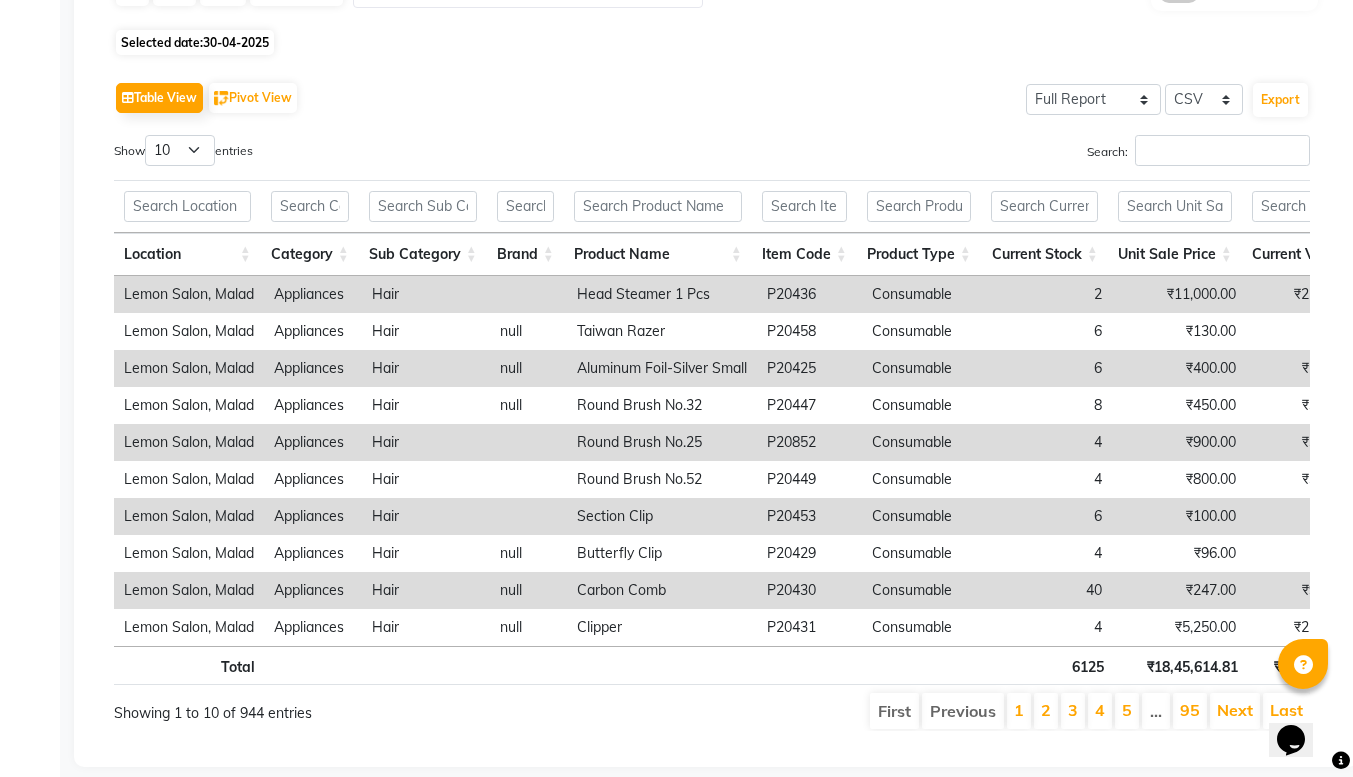 click on "Table View   Pivot View  Select Full Report Filtered Report Select CSV PDF  Export  Show  10 25 50 100  entries Search: Location Category Sub Category Brand Product Name Item Code Product Type Current Stock Unit Sale Price Current Value Unit Purchase Price Weighted Avg Cost Purchase Value Purchase Value As On 2025-04-30 Stock As Per 2025-04-30 Stock In Stock Out Detail Low Quality Measurement Tax Inclusive Sac Code Tax (%) Location Category Sub Category Brand Product Name Item Code Product Type Current Stock Unit Sale Price Current Value Unit Purchase Price Weighted Avg Cost Purchase Value Purchase Value As On 2025-04-30 Stock As Per 2025-04-30 Stock In Stock Out Detail Low Quality Measurement Tax Inclusive Sac Code Tax (%) Total 6125 ₹18,45,614.81 ₹54,59,235.22 ₹12,81,922.20 ₹0 ₹39,64,363.95 ₹18,22,907.05 4467 6301 1834 Lemon Salon, Malad Appliances Hair Head Steamer 1 Pcs P20436 Consumable 2 ₹11,000.00 ₹22,000.00 ₹6,600.00 ₹6,600.00 ₹13,200.00 ₹6,600.00 1 1 0 0 1 pcs Yes Hair null" 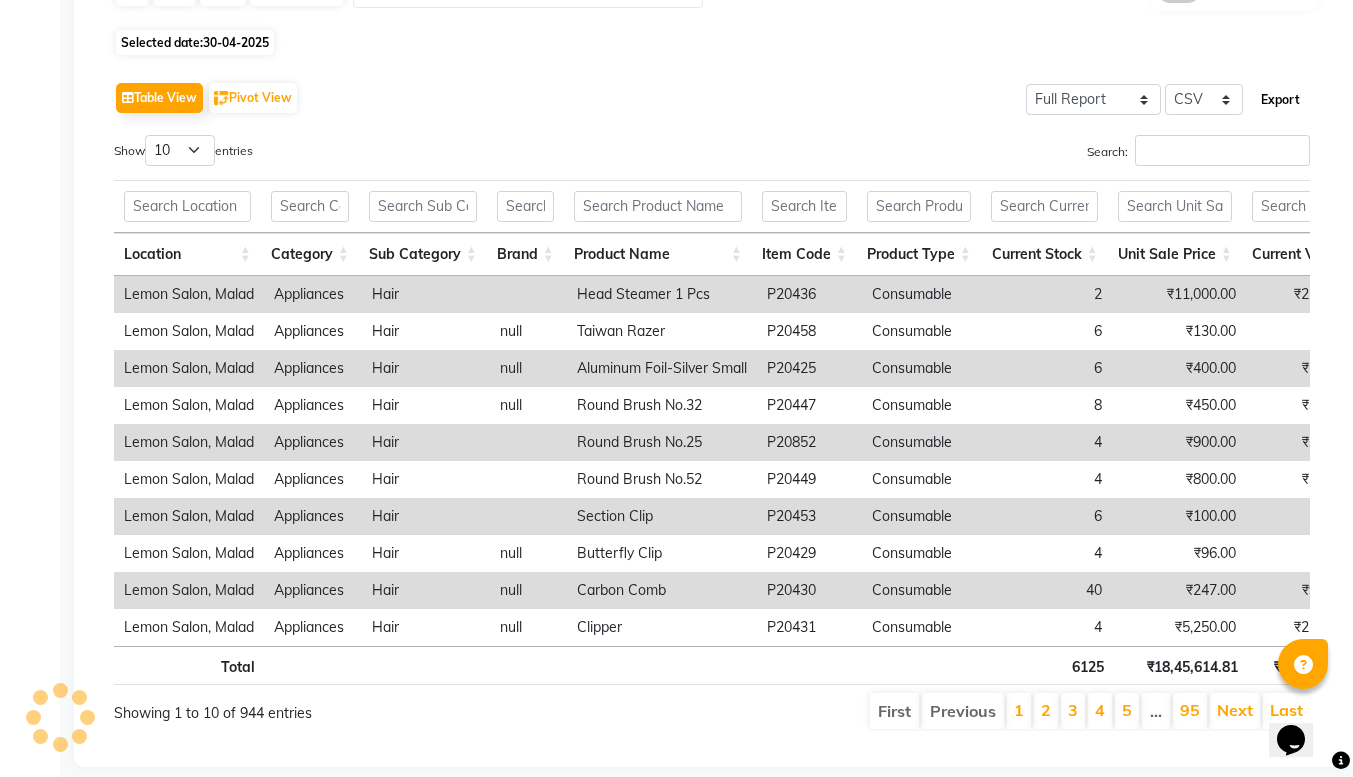 click on "Export" 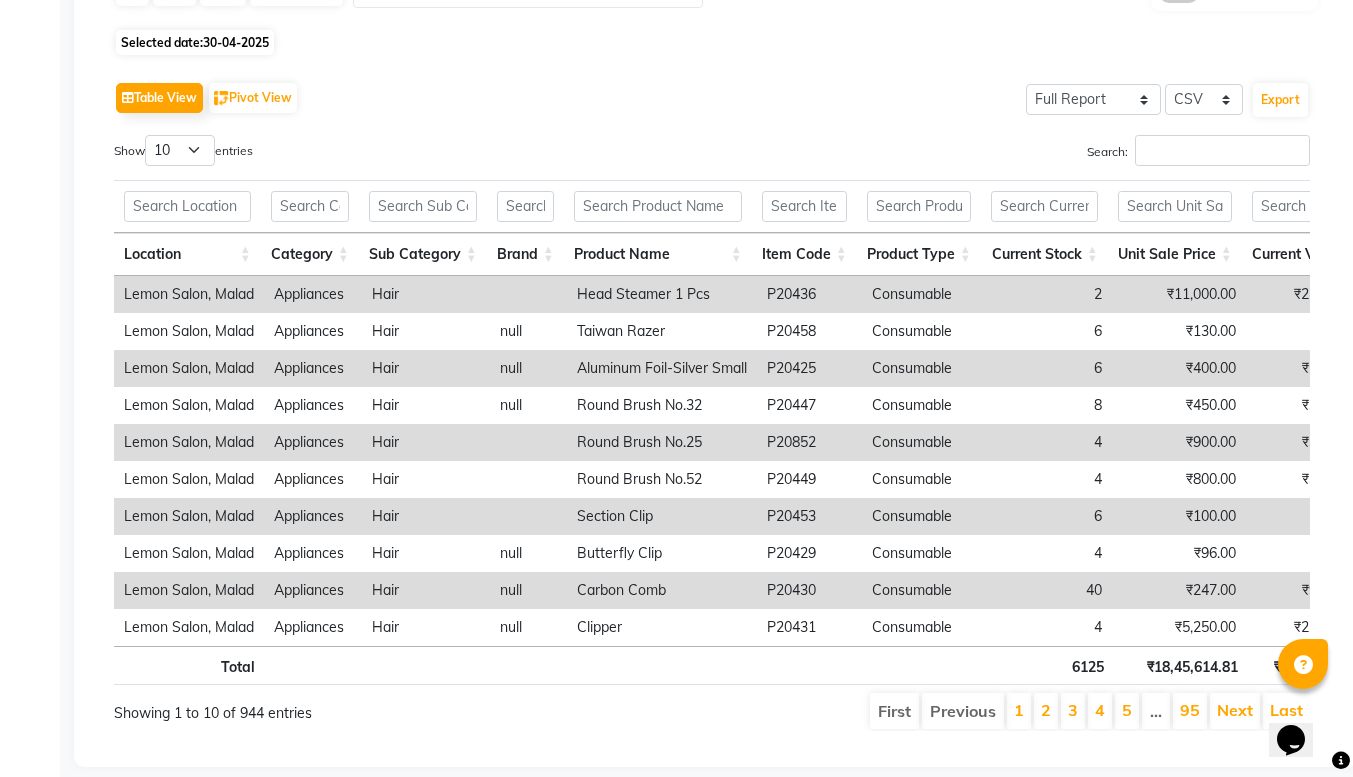 click on "Search:" at bounding box center [1018, 154] 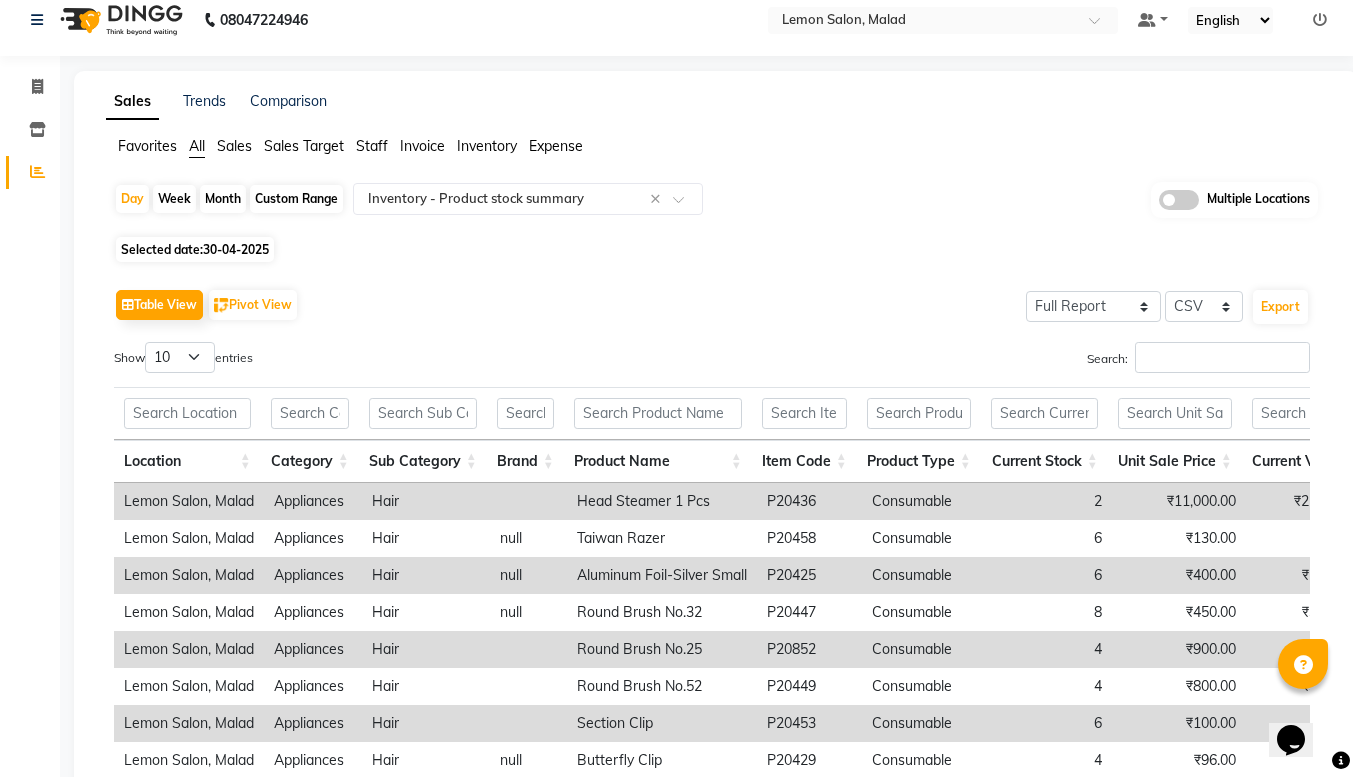 scroll, scrollTop: 15, scrollLeft: 0, axis: vertical 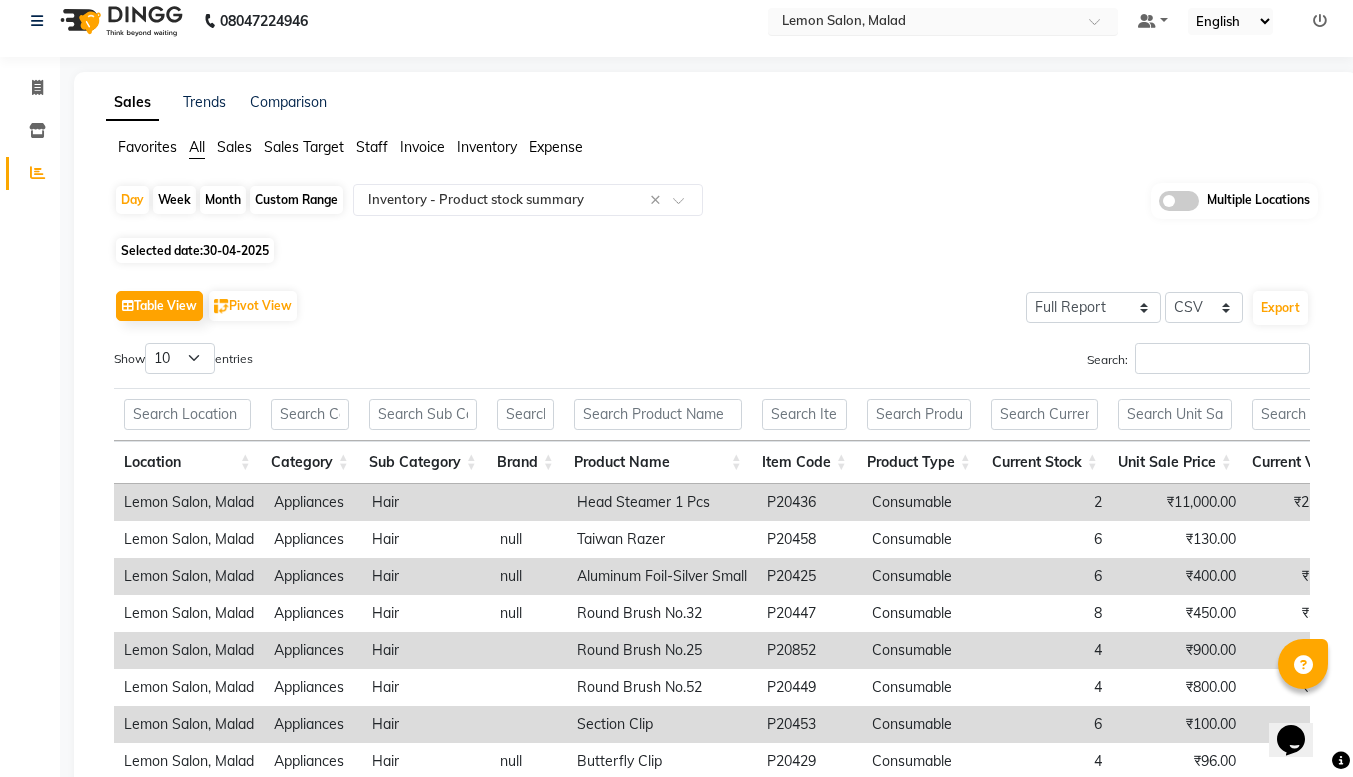 click at bounding box center (923, 23) 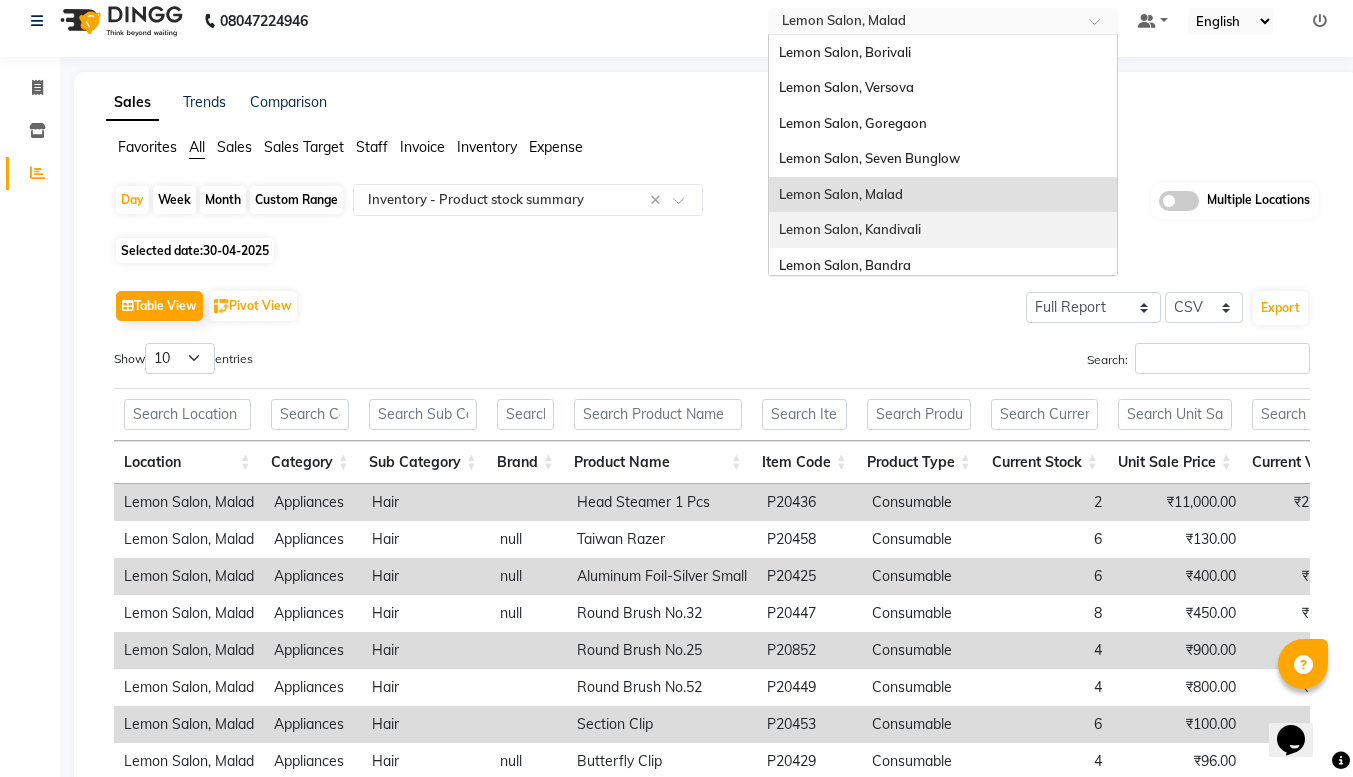 click on "Lemon Salon, Kandivali" at bounding box center (850, 229) 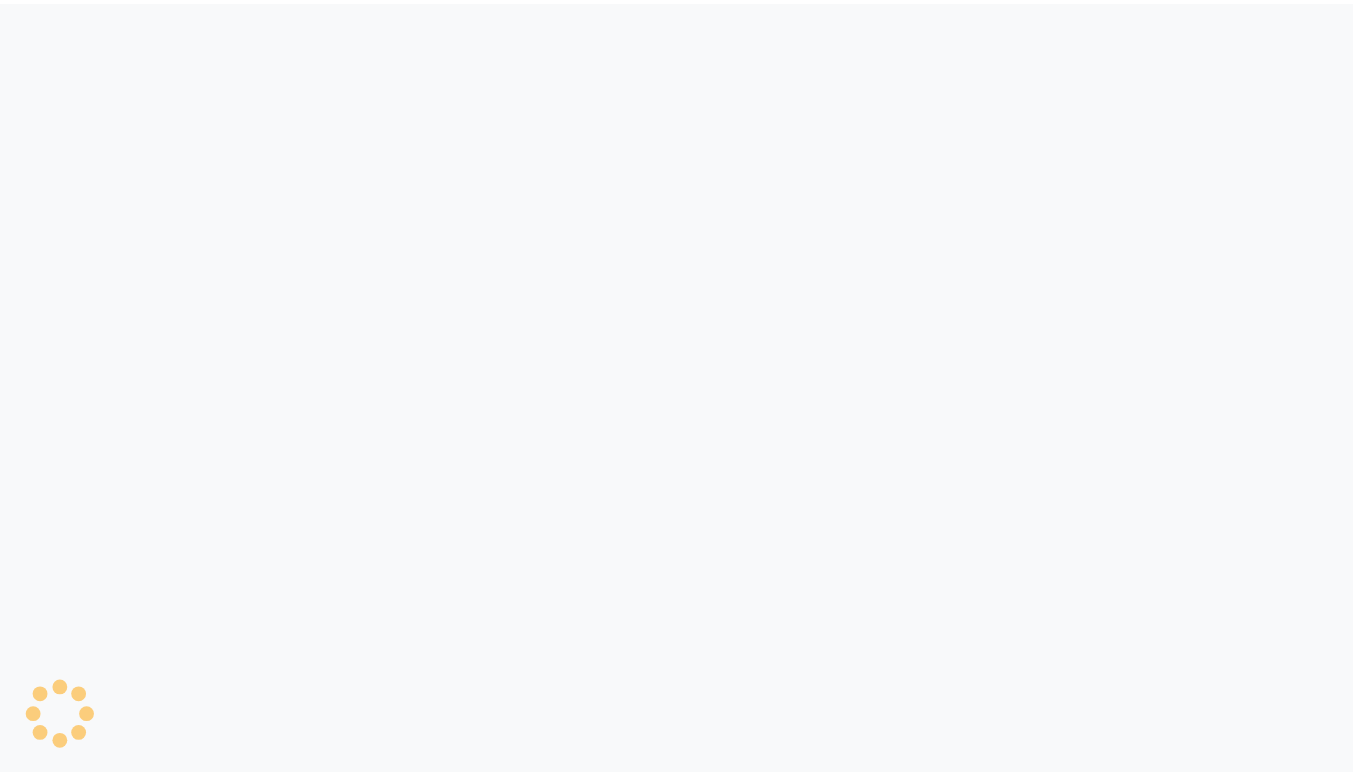 scroll, scrollTop: 0, scrollLeft: 0, axis: both 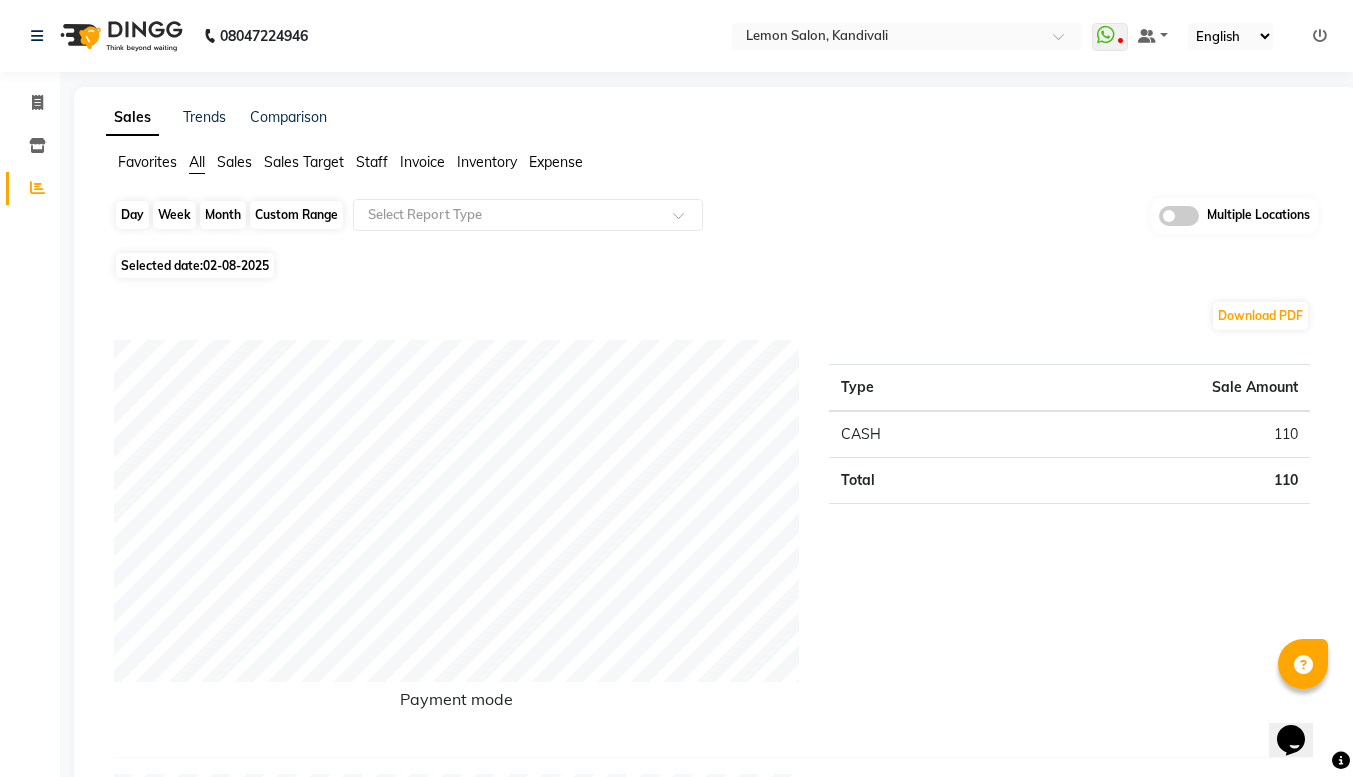 click on "Day" 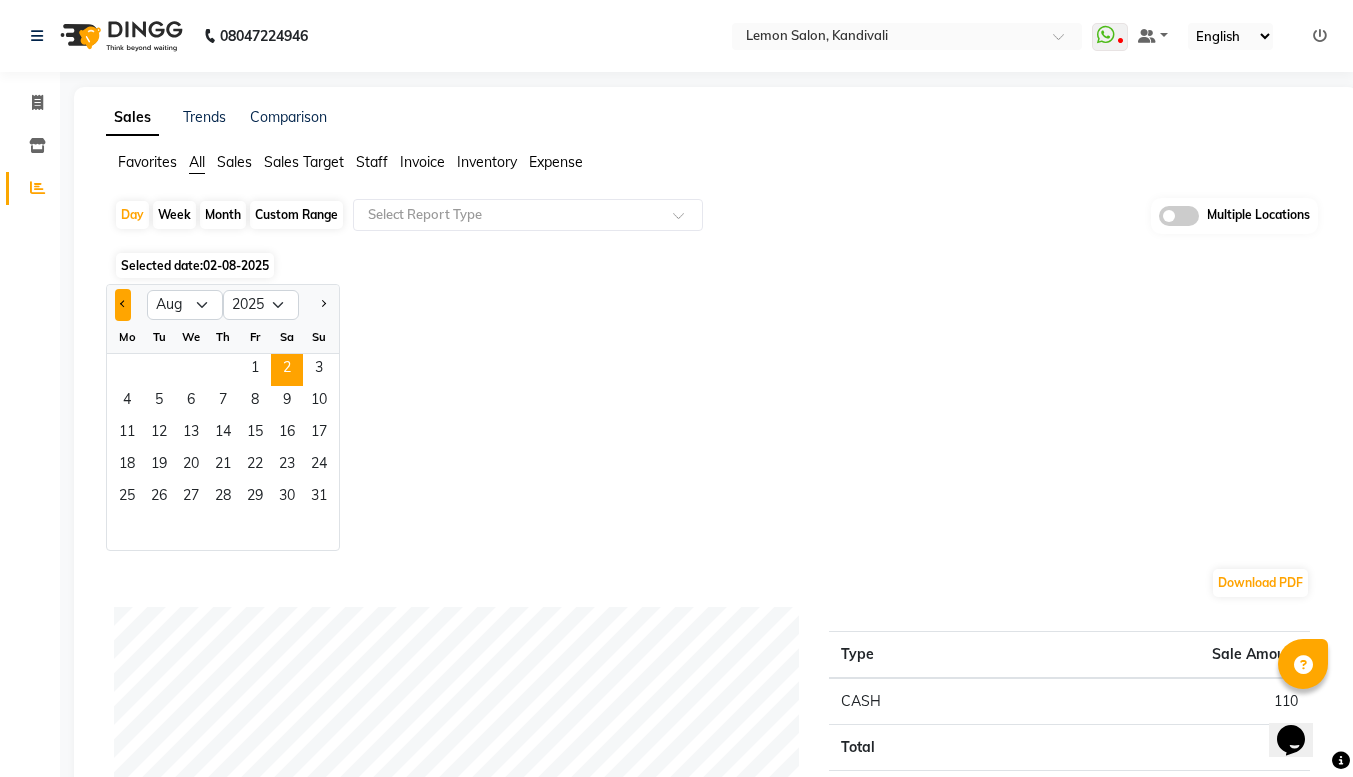 click 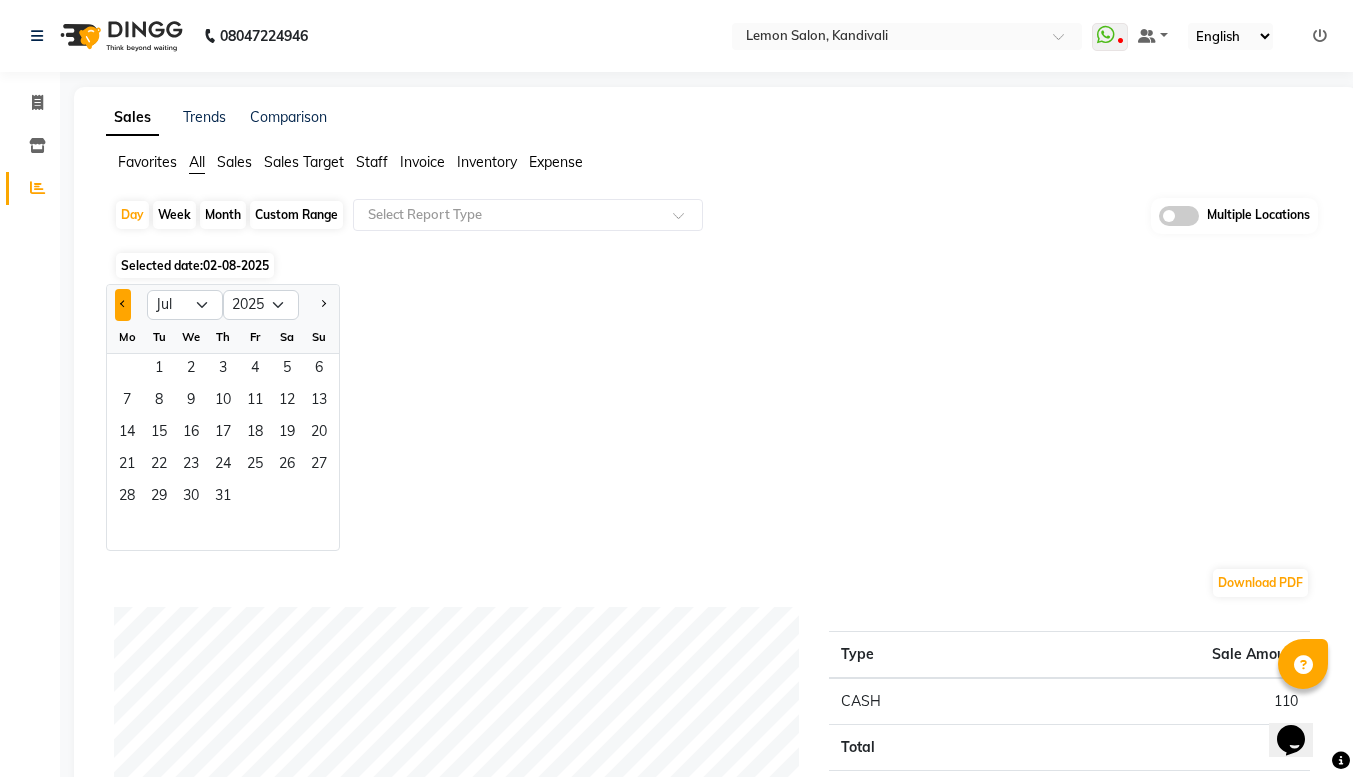 click 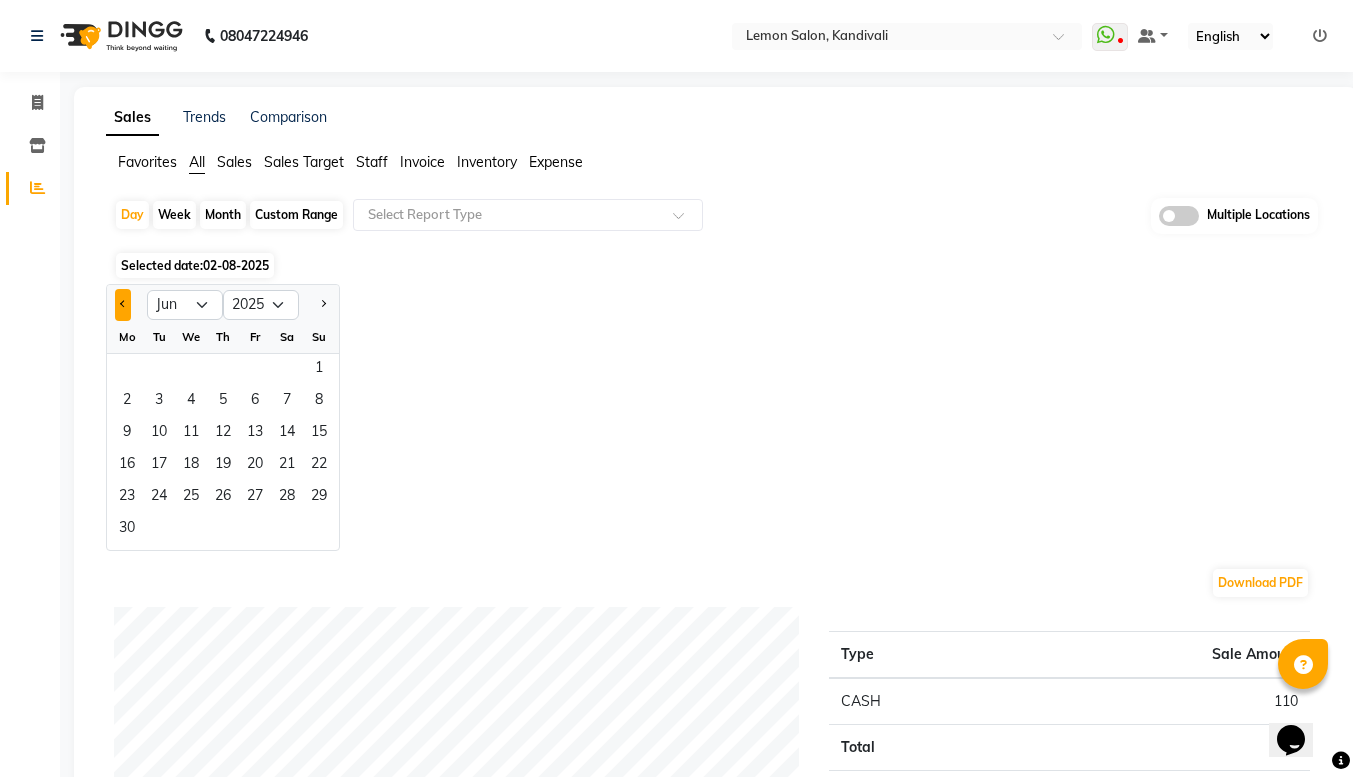 click 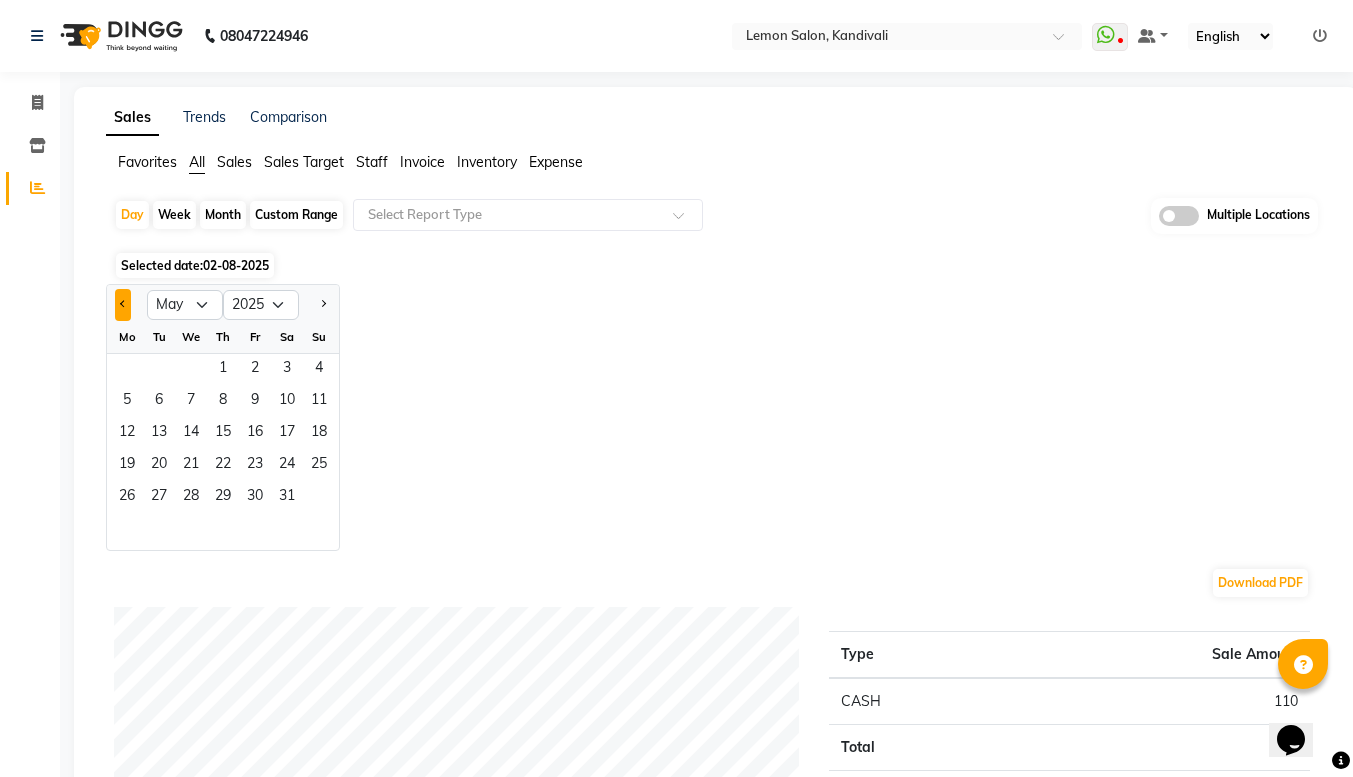 click 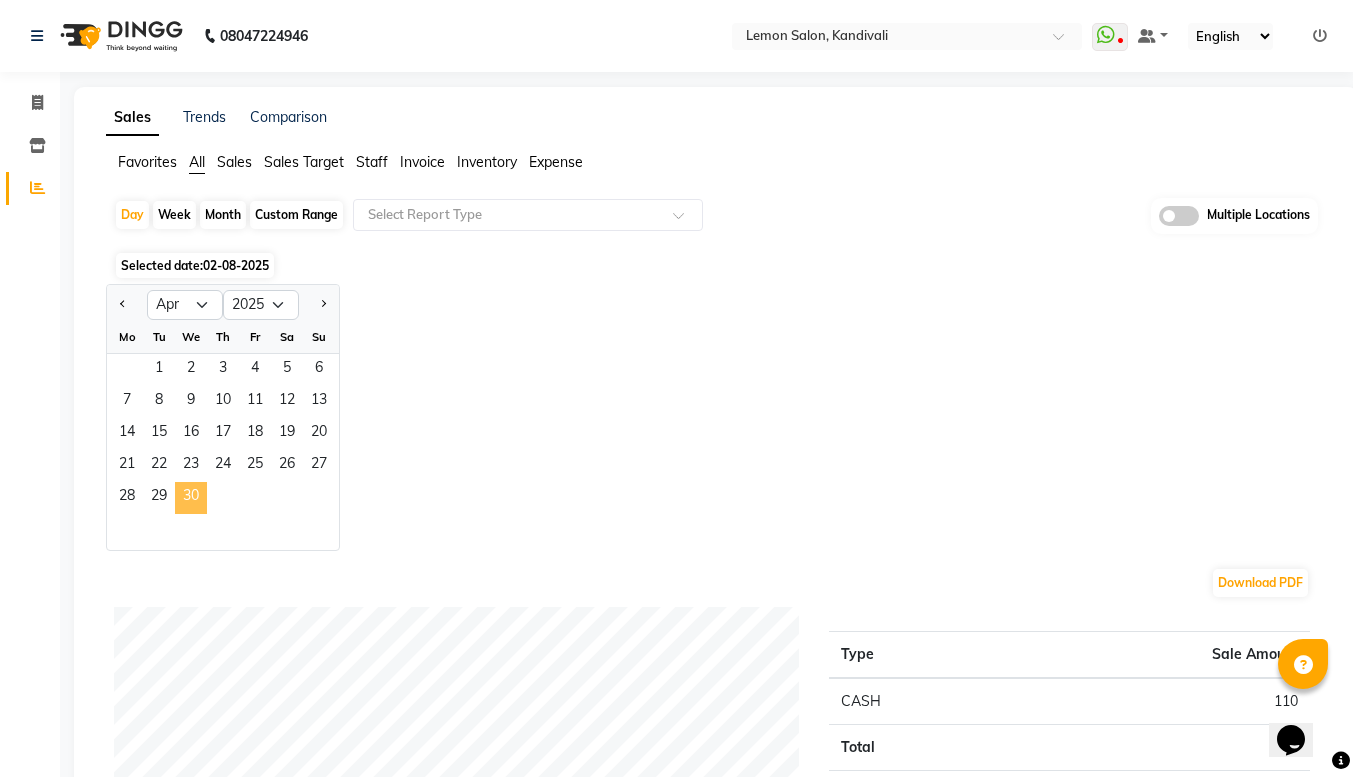 click on "30" 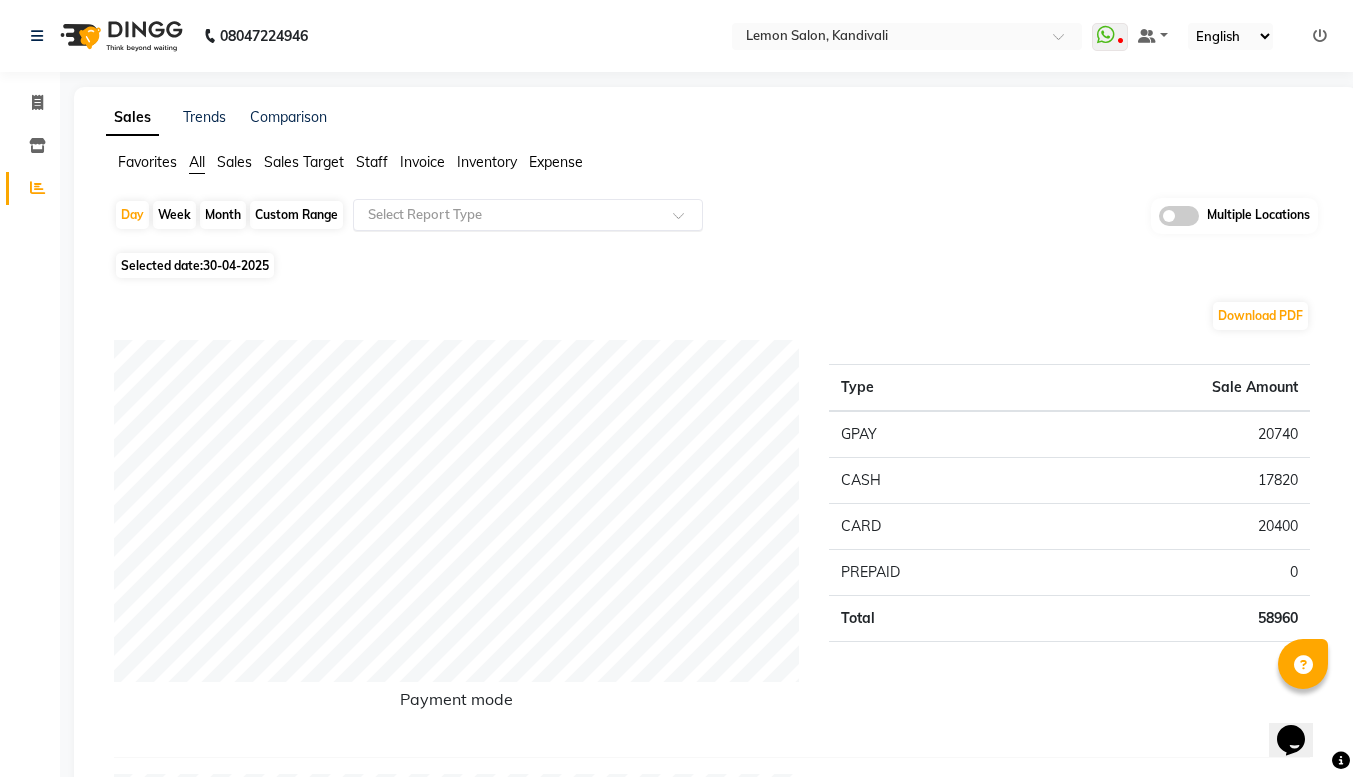 click 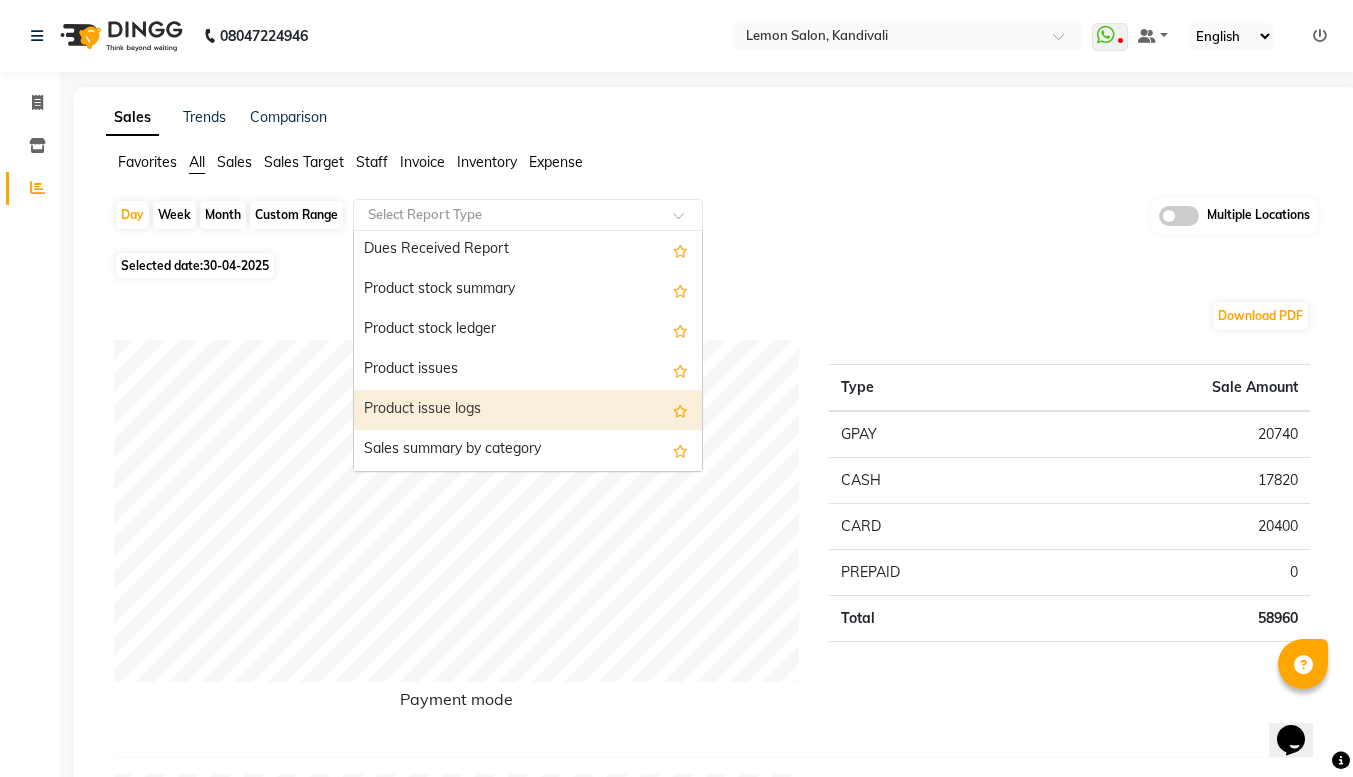 scroll, scrollTop: 1880, scrollLeft: 0, axis: vertical 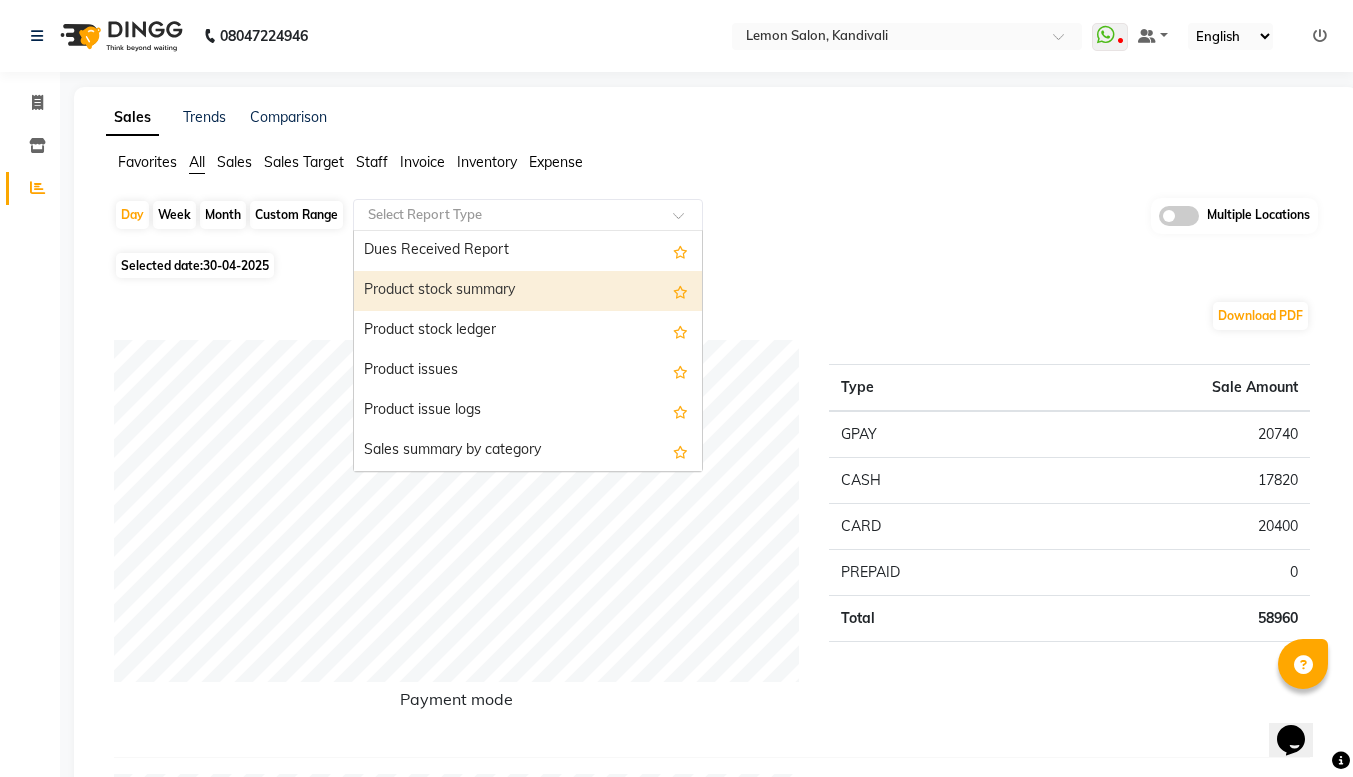 click on "Product stock summary" at bounding box center (528, 291) 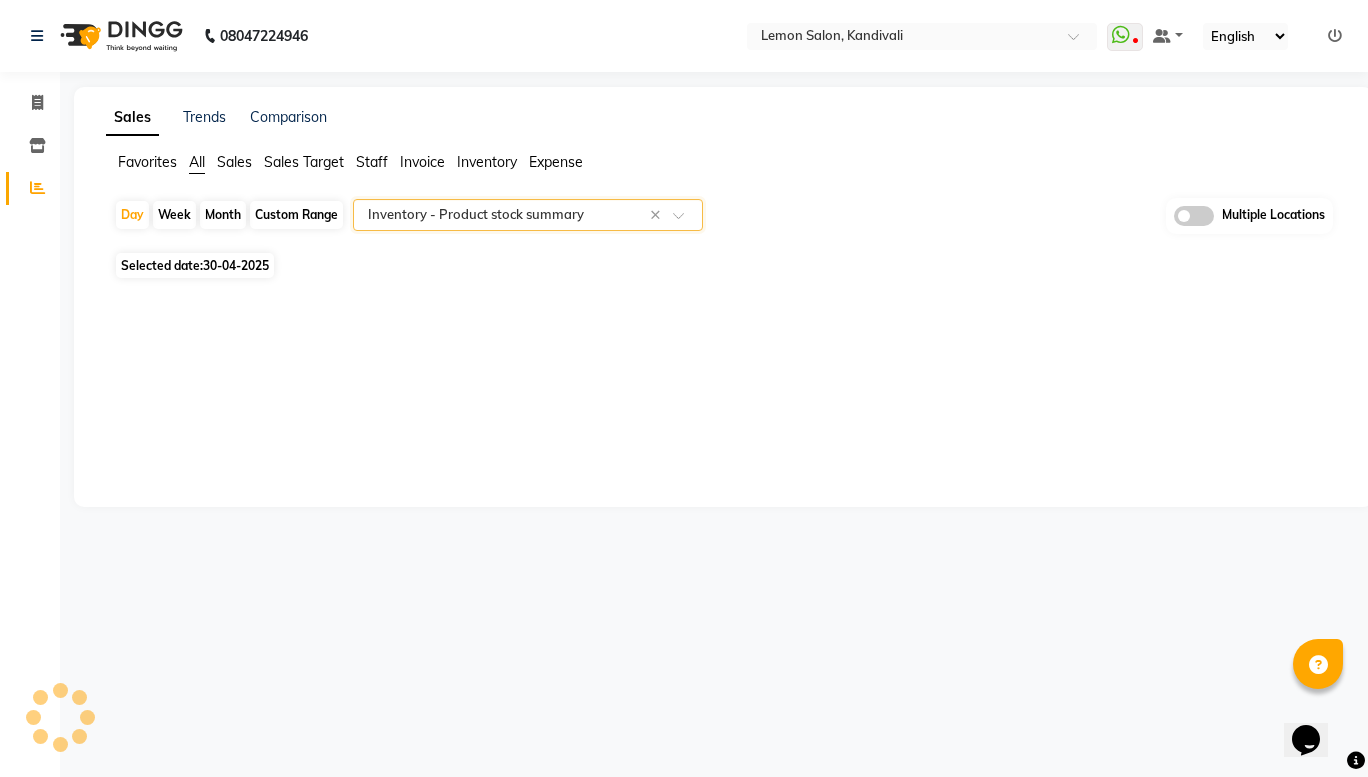 select on "filtered_report" 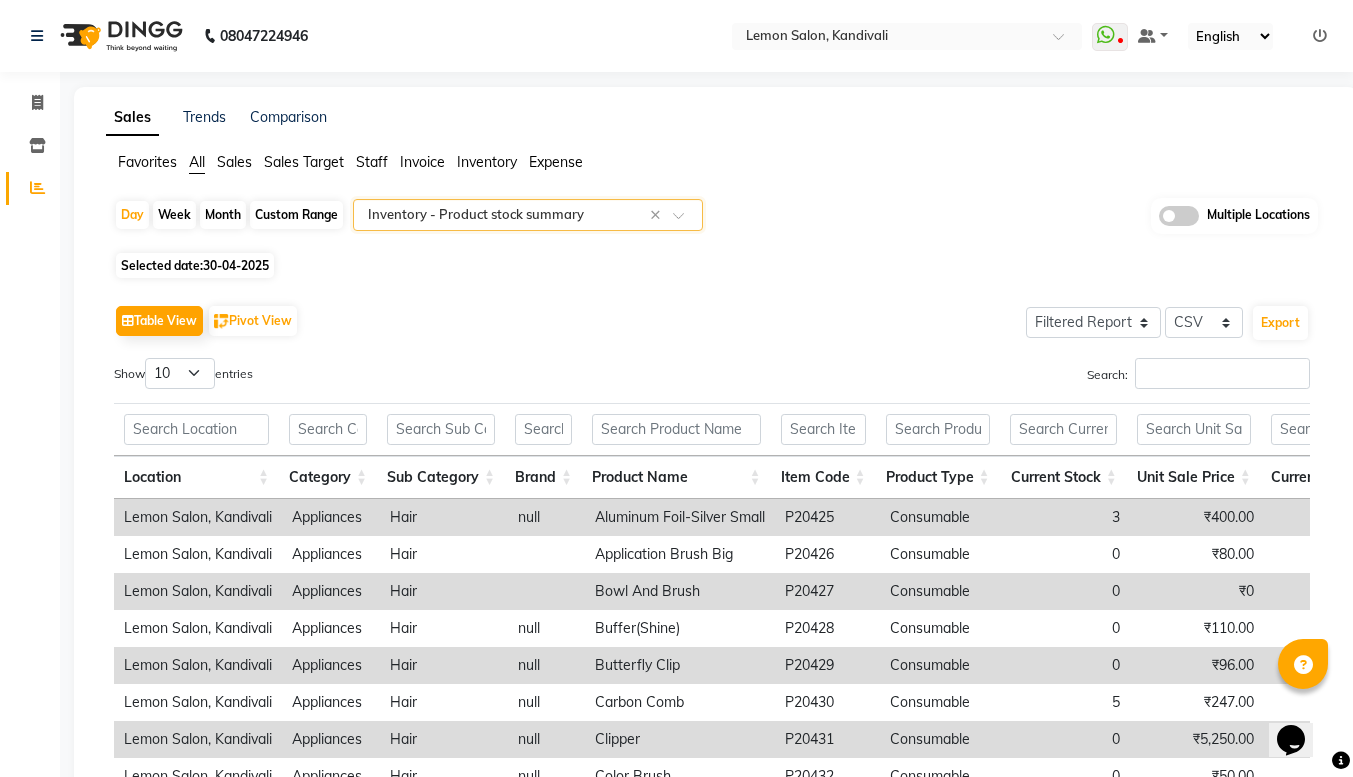 scroll, scrollTop: 206, scrollLeft: 0, axis: vertical 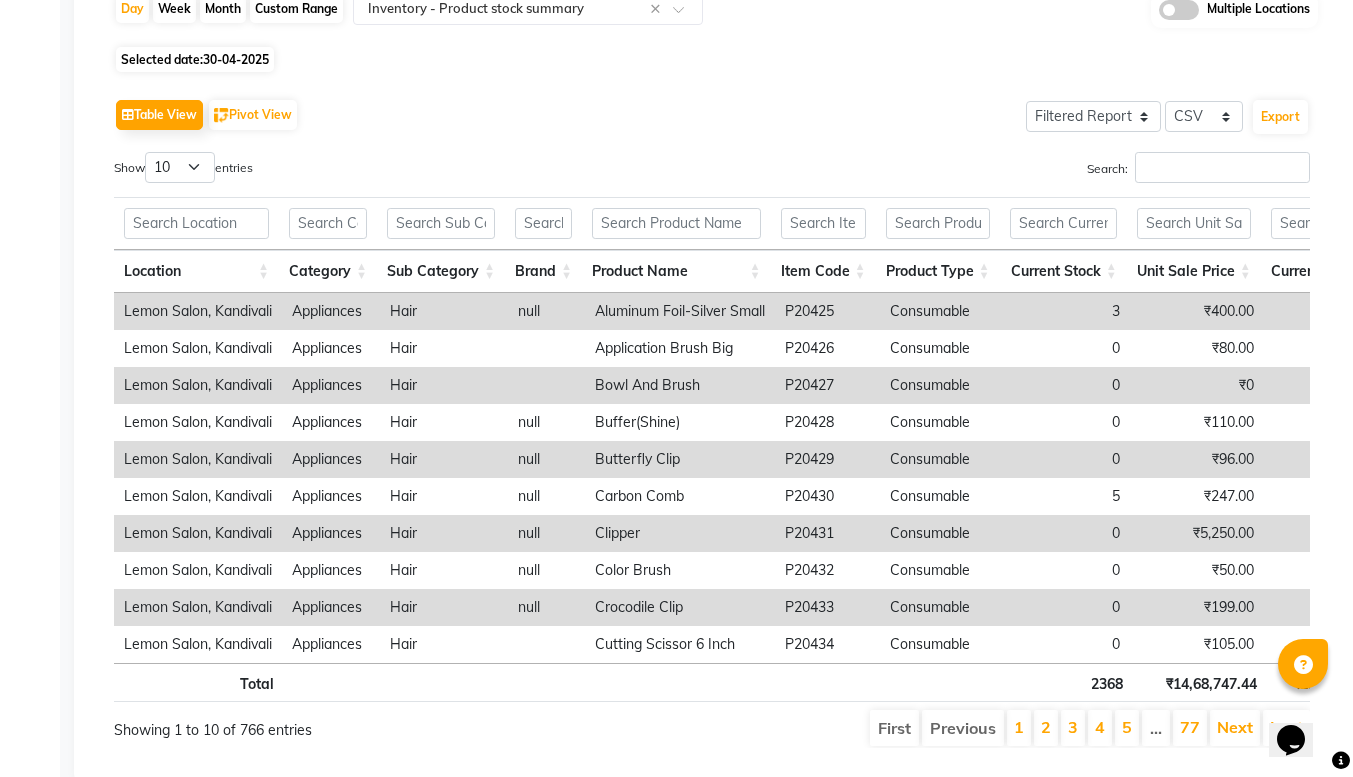 click on "Search:" at bounding box center (1018, 171) 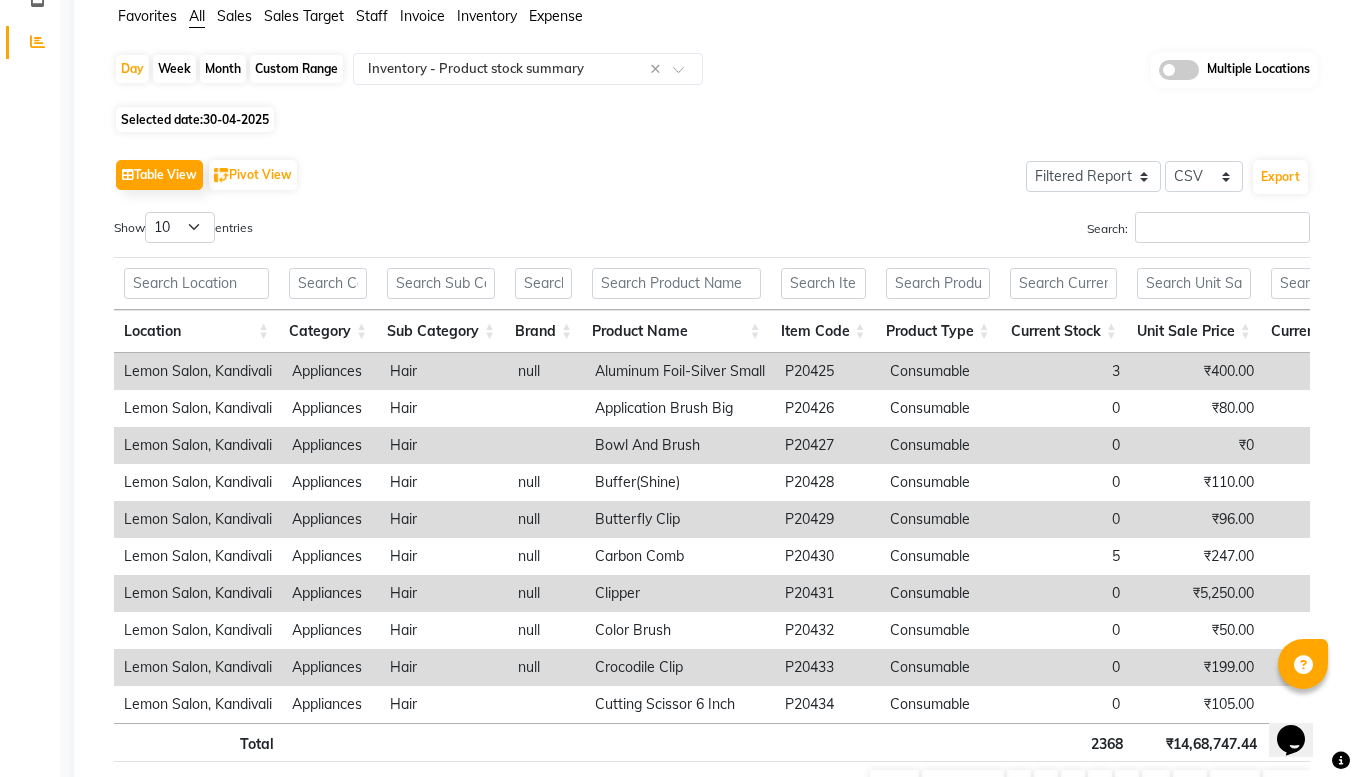 scroll, scrollTop: 147, scrollLeft: 0, axis: vertical 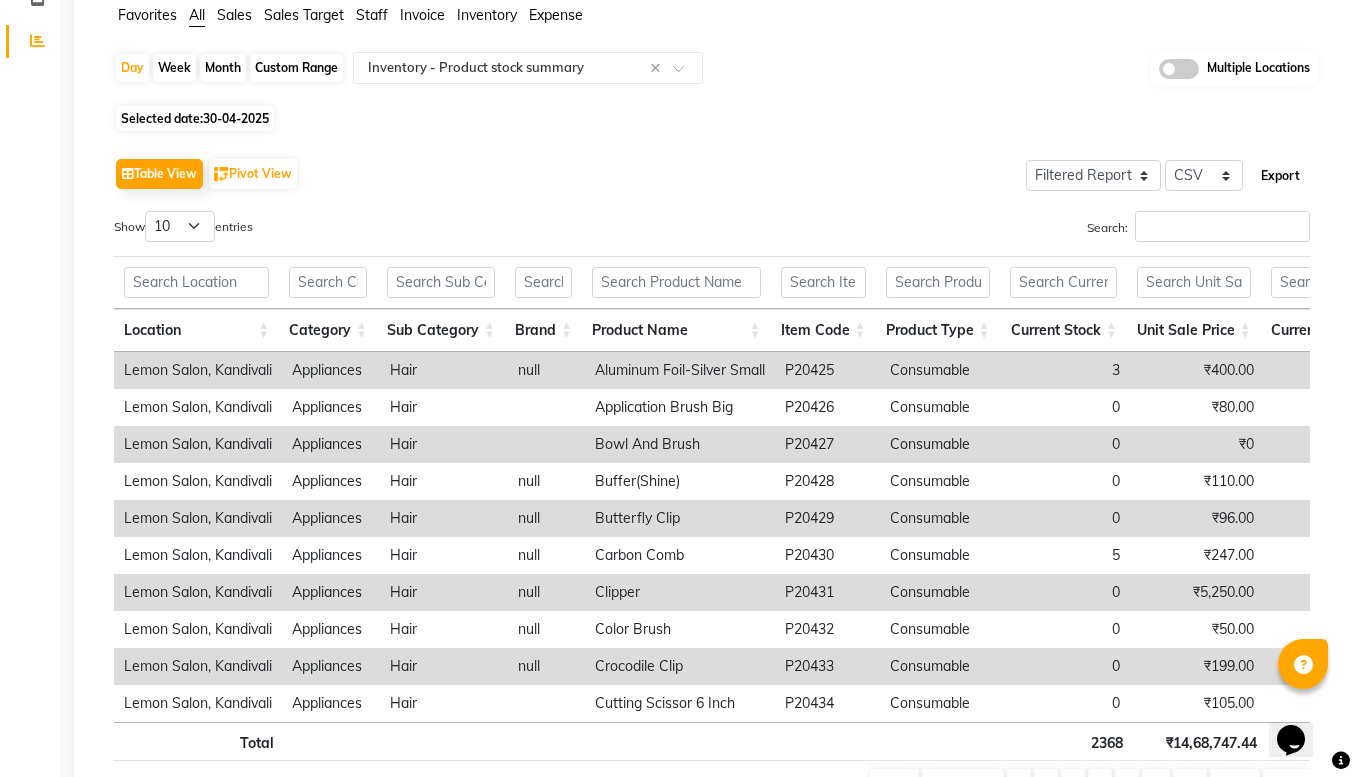 click on "Export" 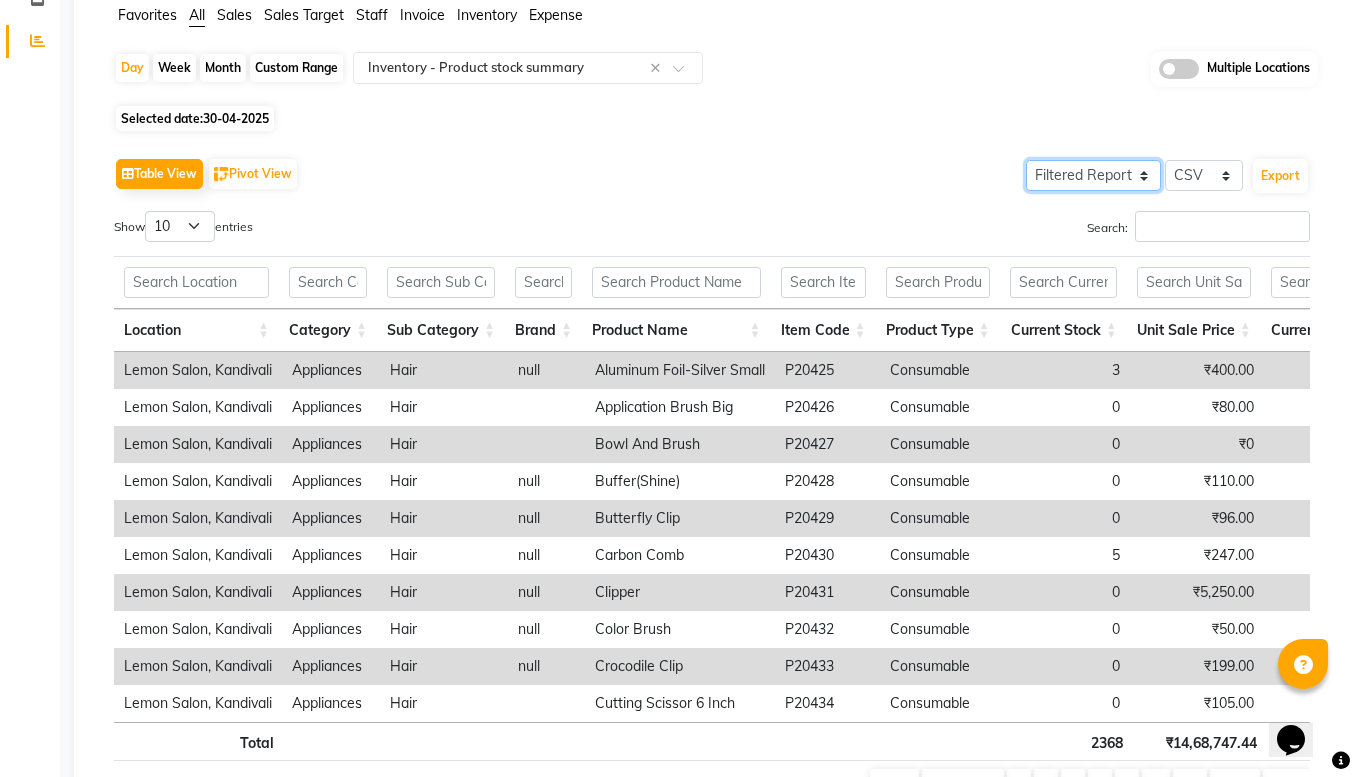 click on "Select Full Report Filtered Report" 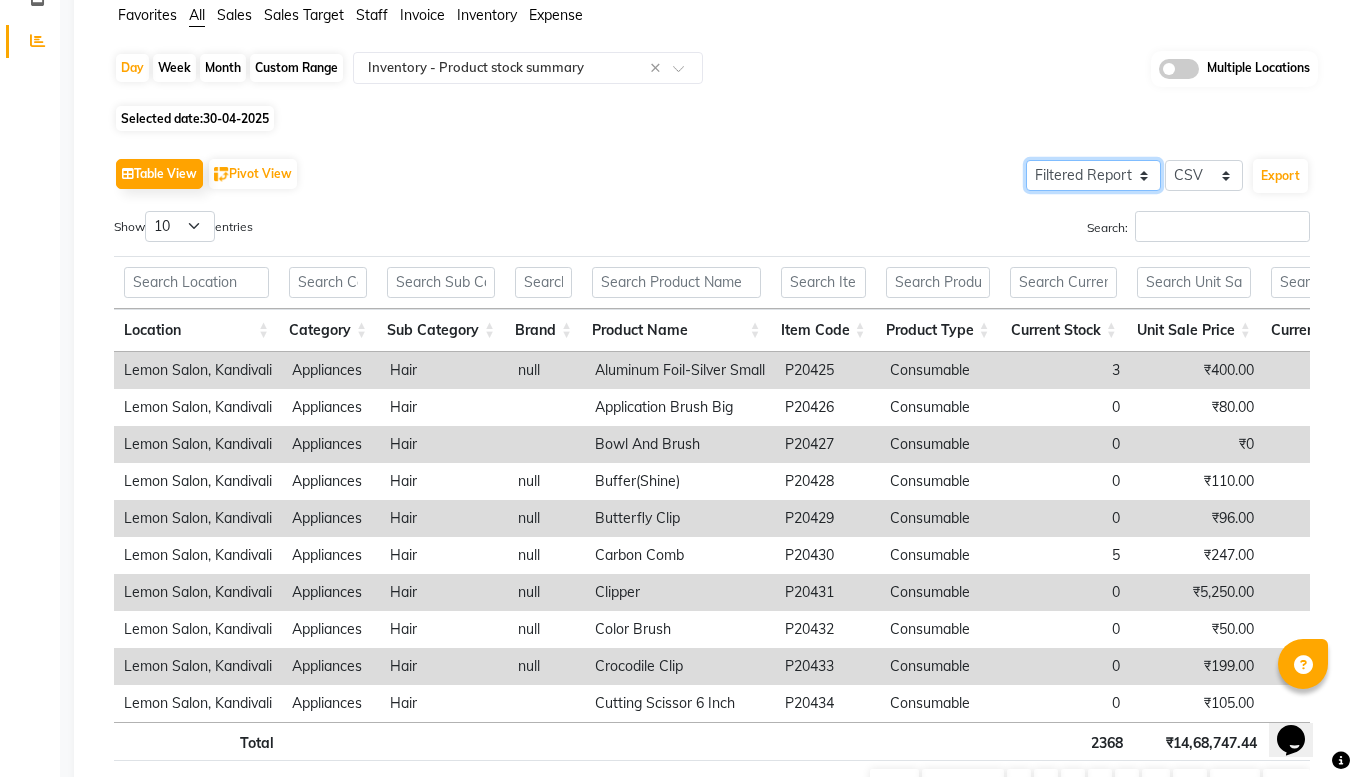 select on "full_report" 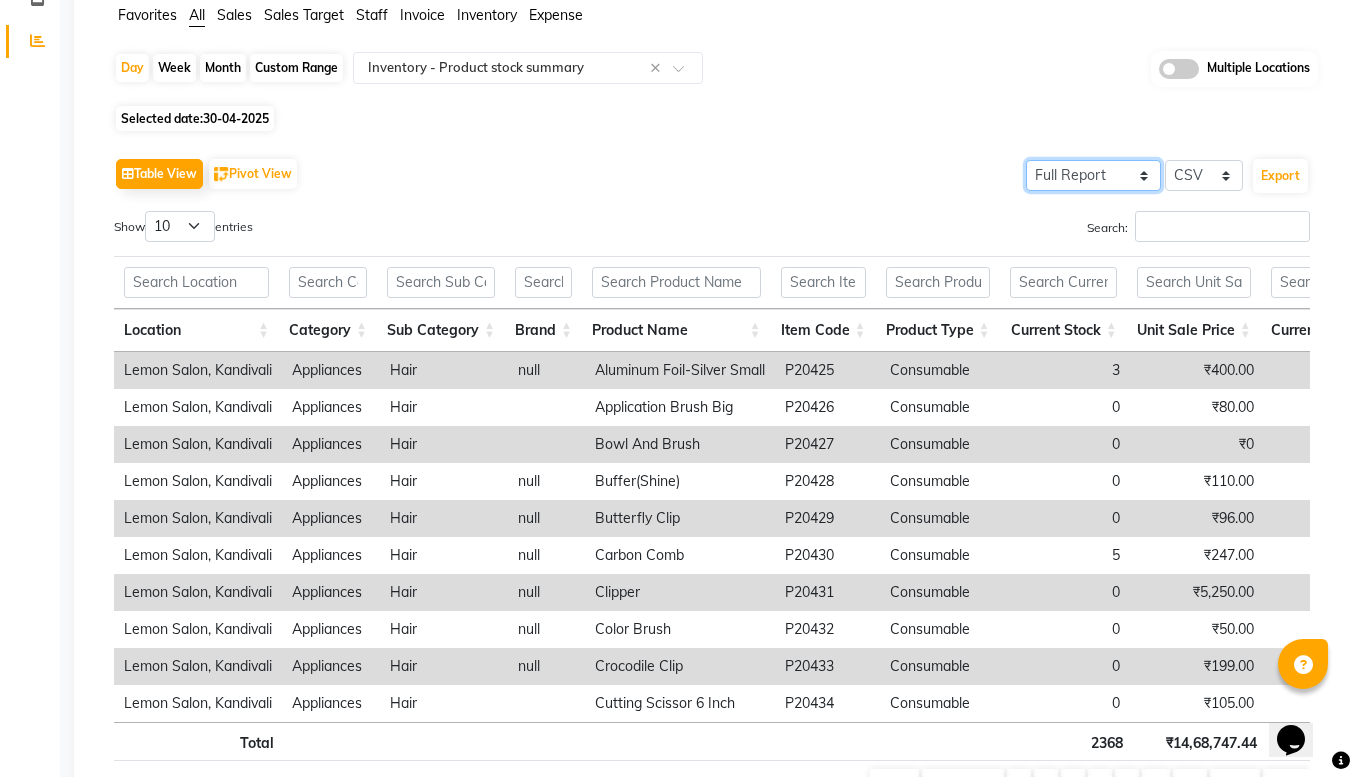 click on "Select Full Report Filtered Report" 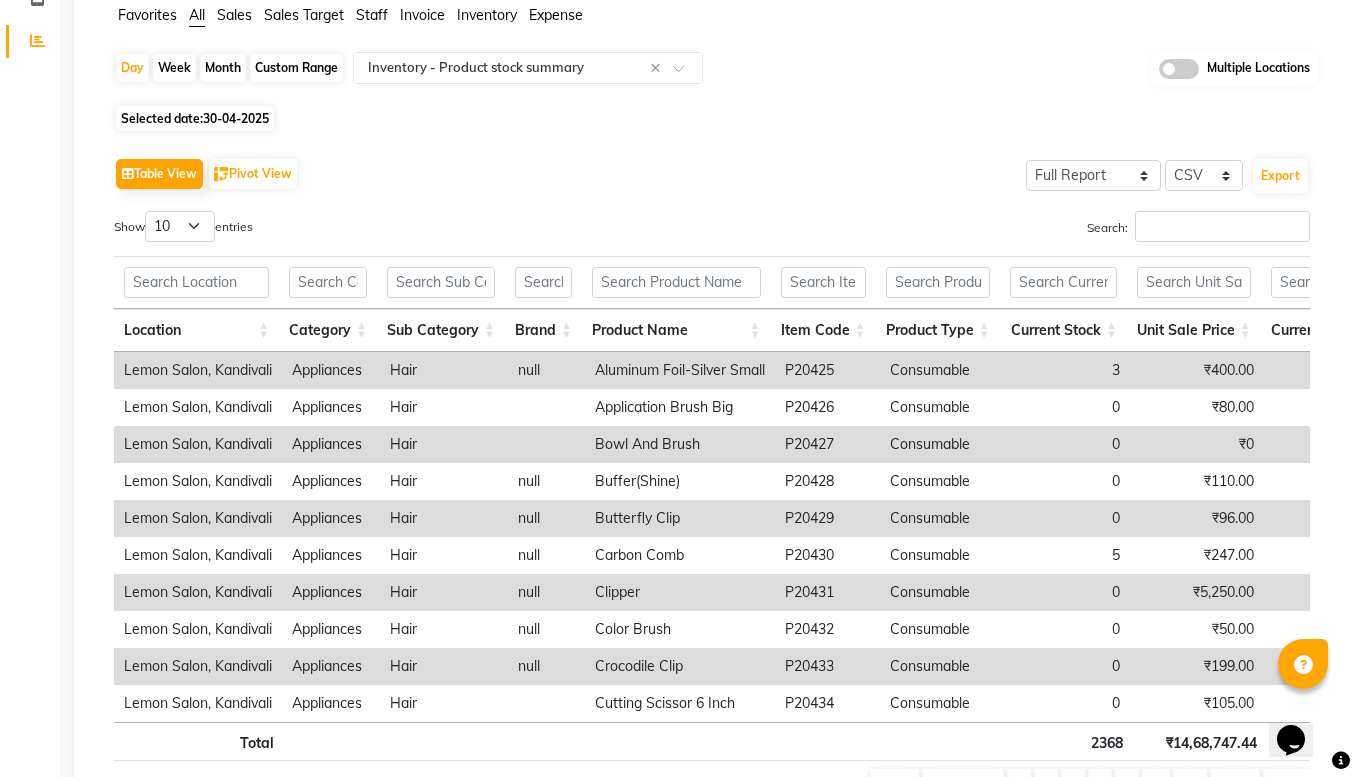 click on "Table View   Pivot View  Select Full Report Filtered Report Select CSV PDF  Export  Show  10 25 50 100  entries Search: Location Category Sub Category Brand Product Name Item Code Product Type Current Stock Unit Sale Price Current Value Unit Purchase Price Weighted Avg Cost Purchase Value Purchase Value As On [DATE] Stock As Per [DATE] Stock In Stock Out Detail Low Quality Measurement Tax Inclusive Sac Code Tax (%) Location Category Sub Category Brand Product Name Item Code Product Type Current Stock Unit Sale Price Current Value Unit Purchase Price Weighted Avg Cost Purchase Value Purchase Value As On [DATE] Stock As Per [DATE] Stock In Stock Out Detail Low Quality Measurement Tax Inclusive Sac Code Tax (%) Total 2368 ₹14,68,747.44 ₹15,05,550.92 ₹5,48,312.77 ₹0 ₹9,64,561.58 ₹3,60,772.53 3988 7313 3325 Lemon Salon, [CITY] Appliances Hair null Aluminum Foil-Silver Small P20425 Consumable 3 ₹400.00 ₹1,200.00 ₹180.00 ₹198.00 ₹594.00 -₹216.00 8 19 11 null 0 1 pcs Yes" 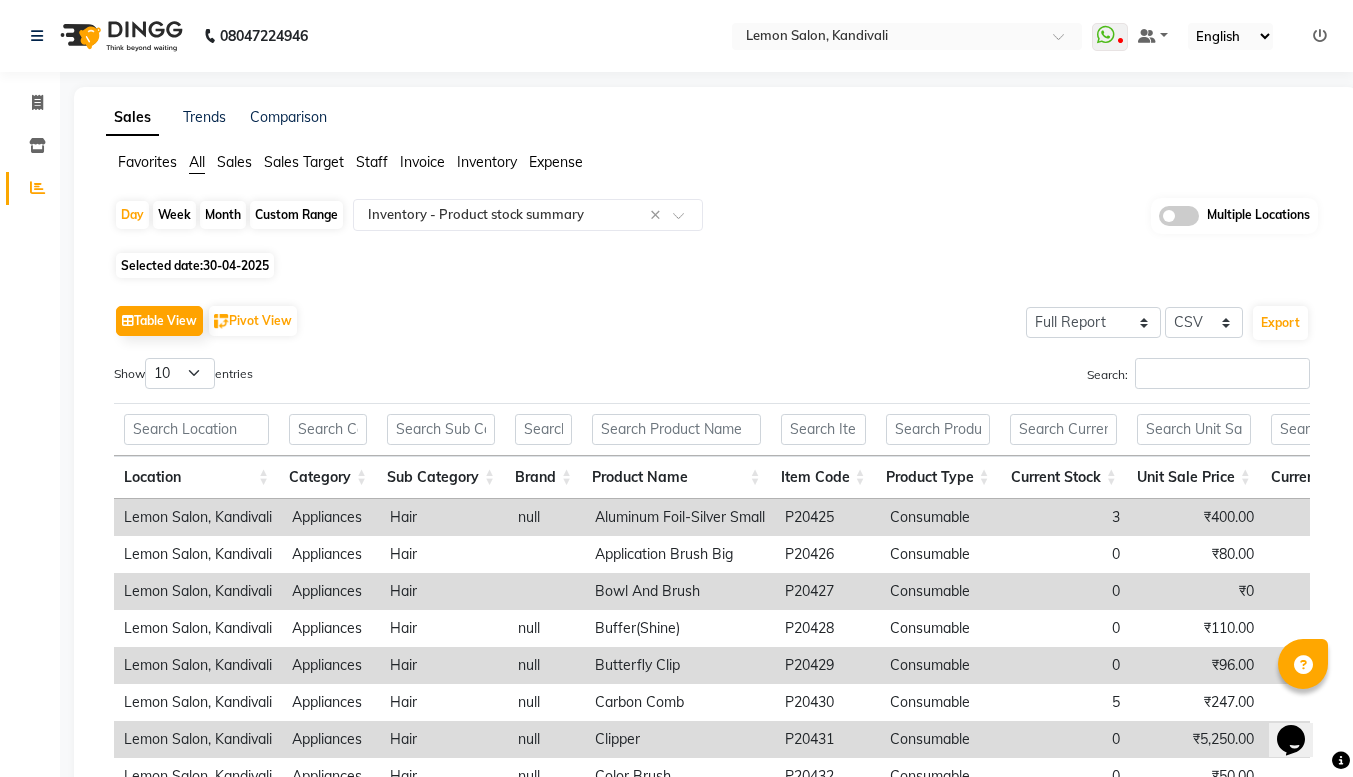 scroll, scrollTop: 273, scrollLeft: 0, axis: vertical 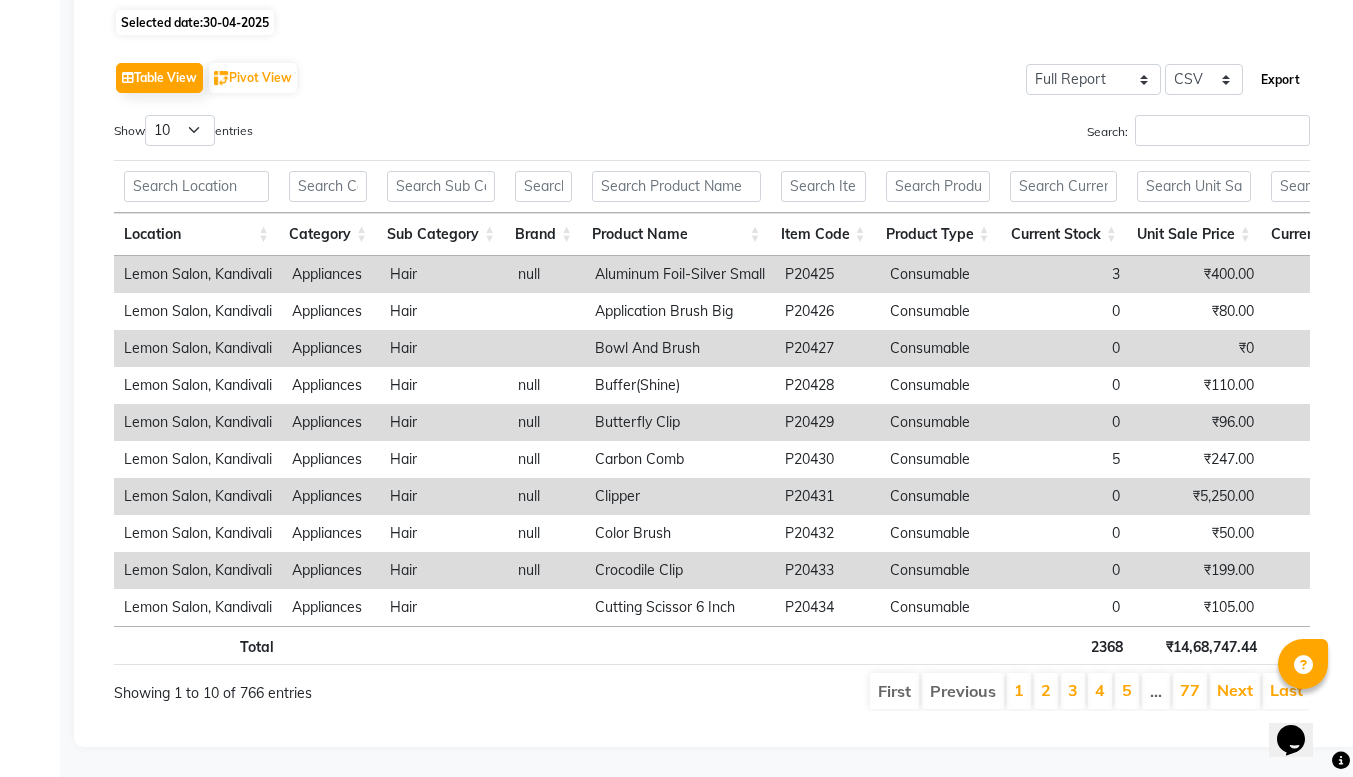 click on "Export" 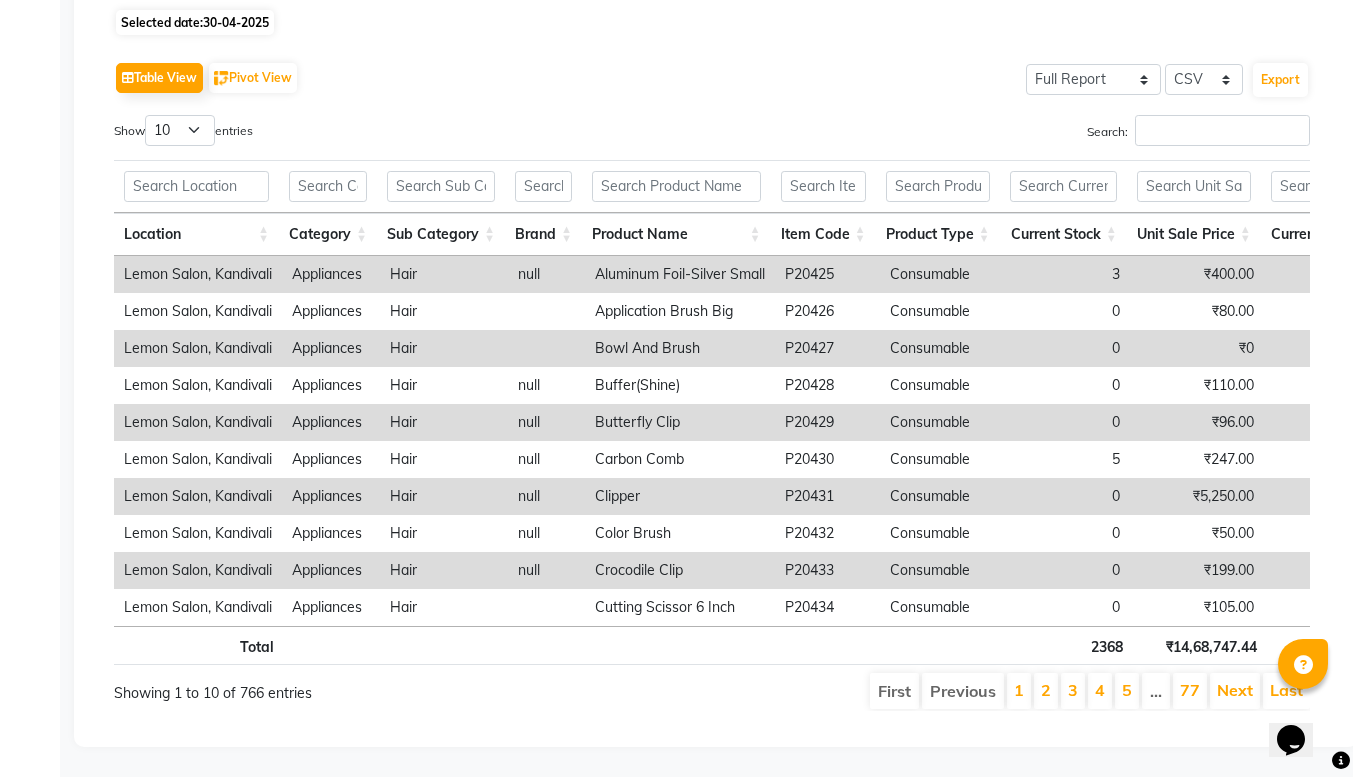 click on "Table View   Pivot View  Select Full Report Filtered Report Select CSV PDF  Export" 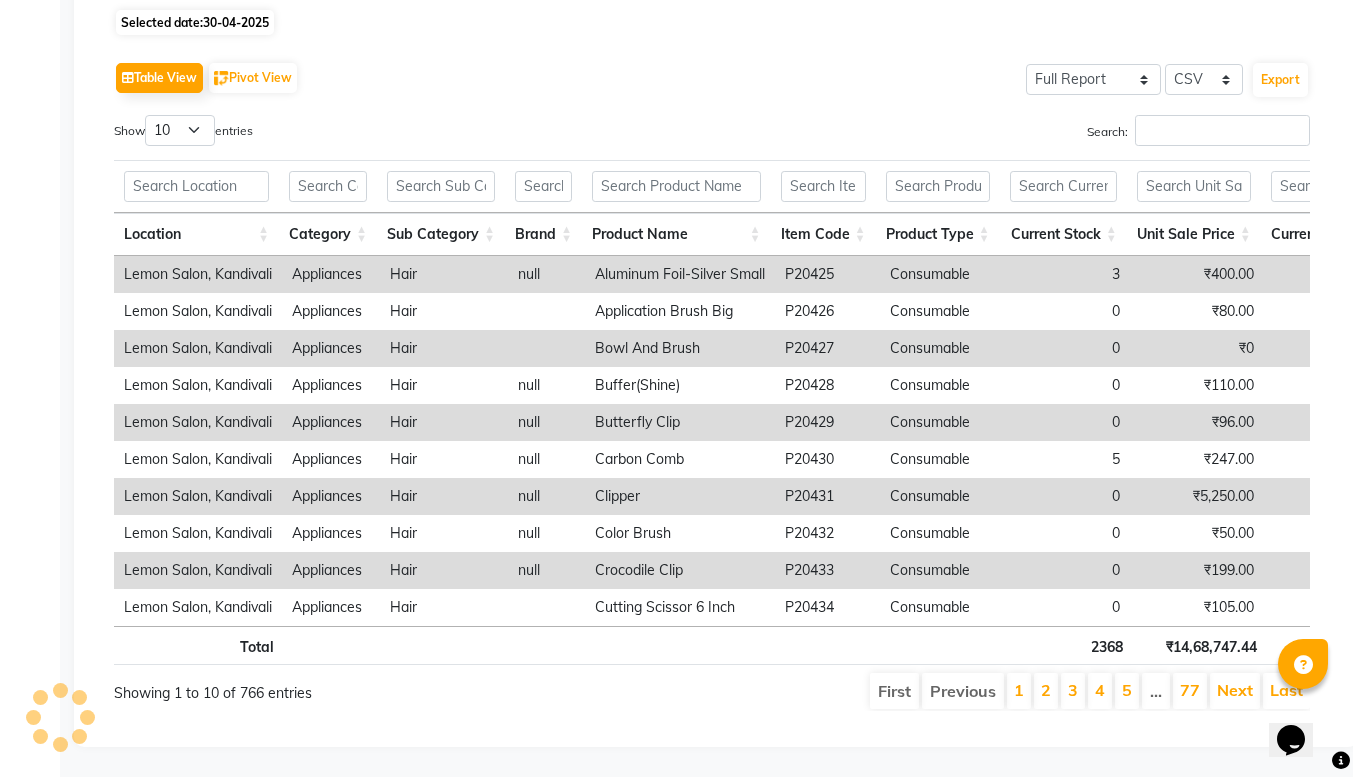 scroll, scrollTop: 0, scrollLeft: 0, axis: both 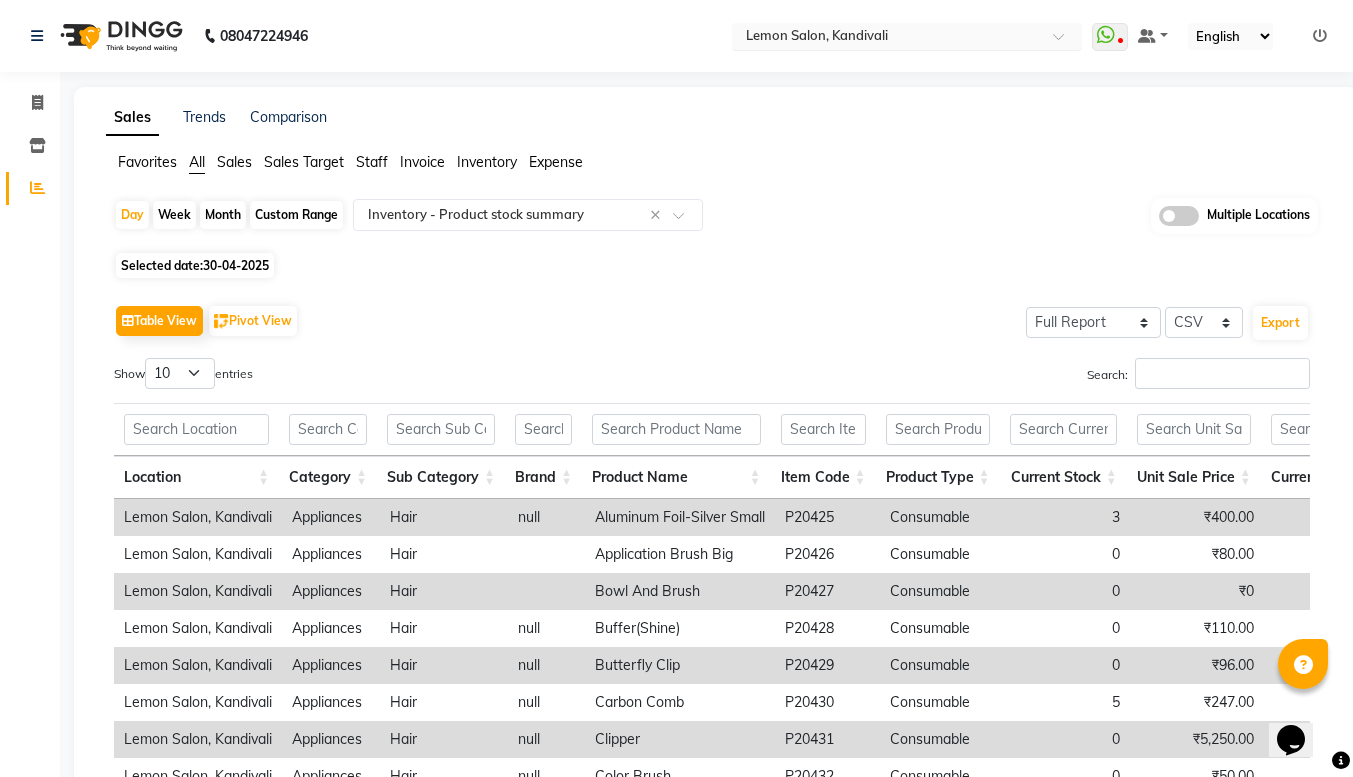 click at bounding box center [887, 38] 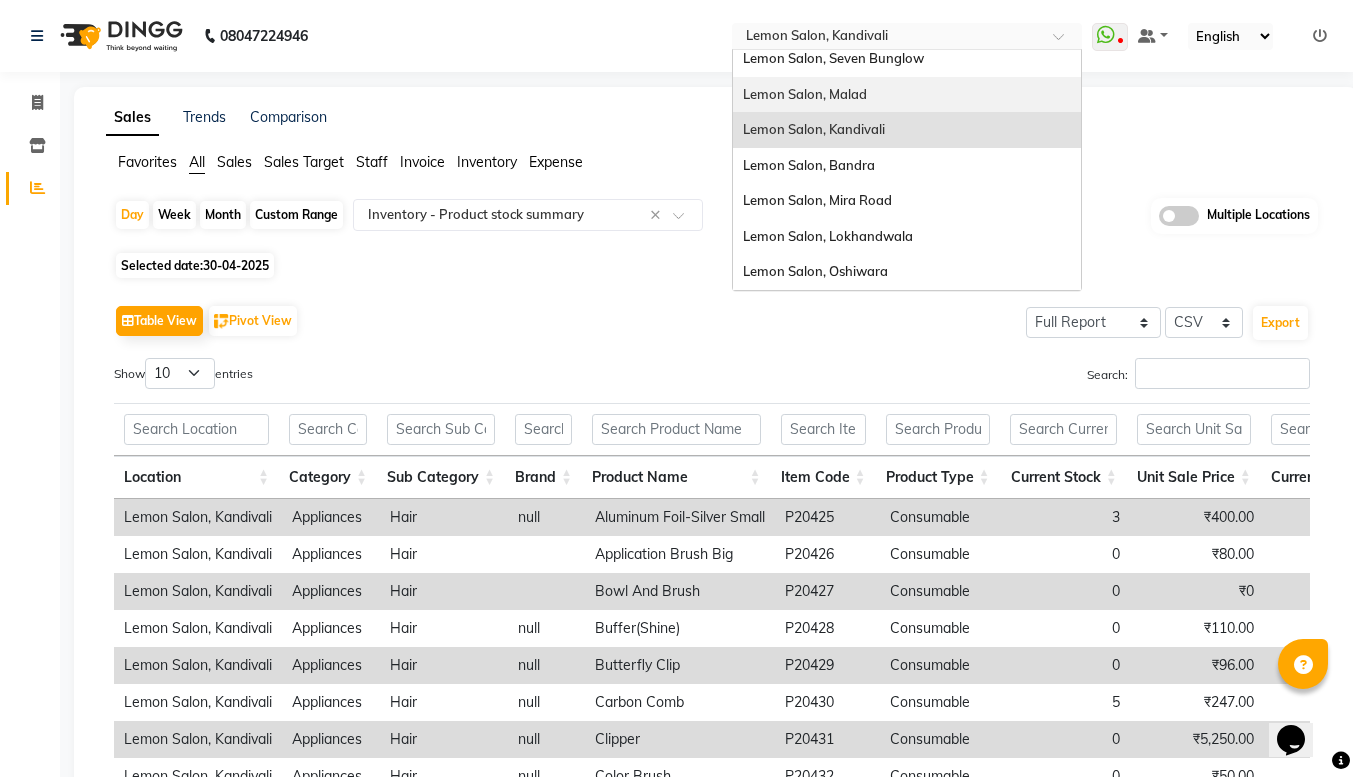 scroll, scrollTop: 137, scrollLeft: 0, axis: vertical 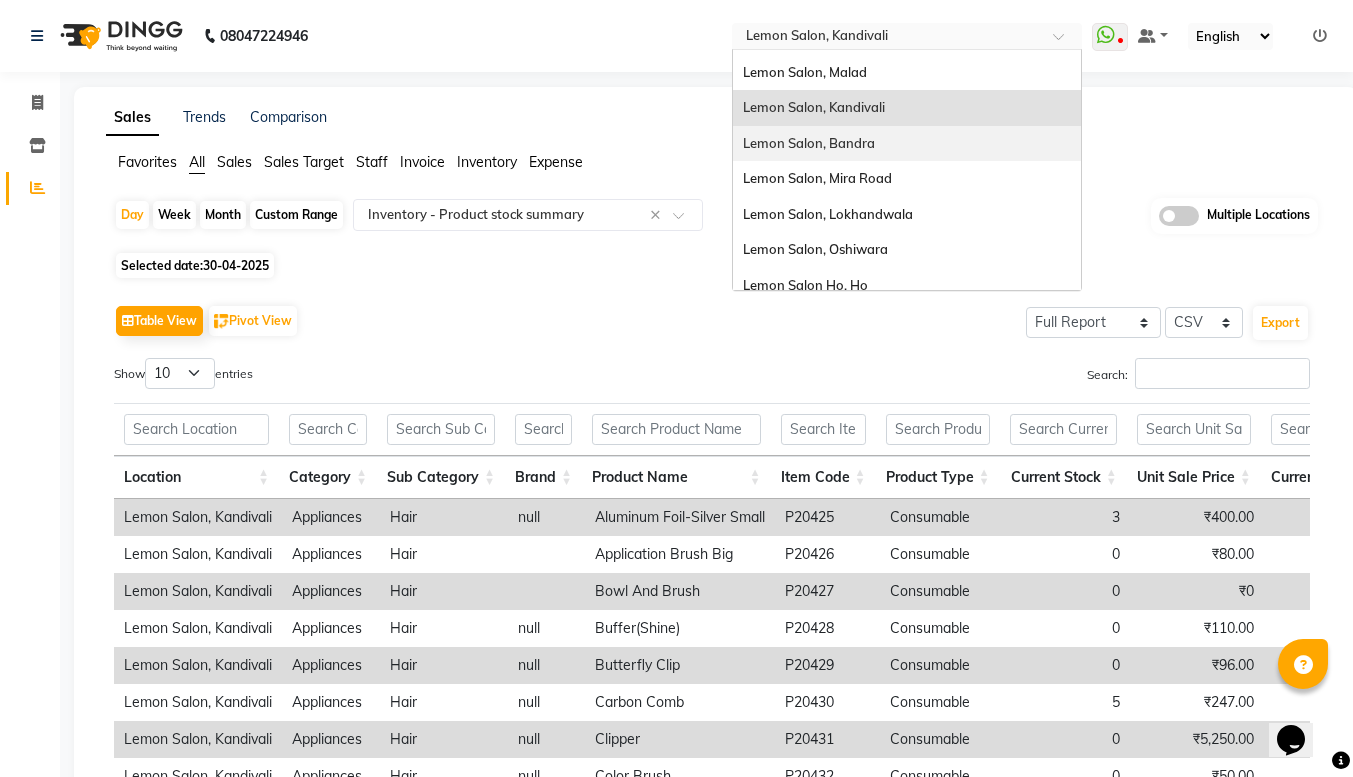 click on "Lemon Salon, Bandra" at bounding box center (809, 143) 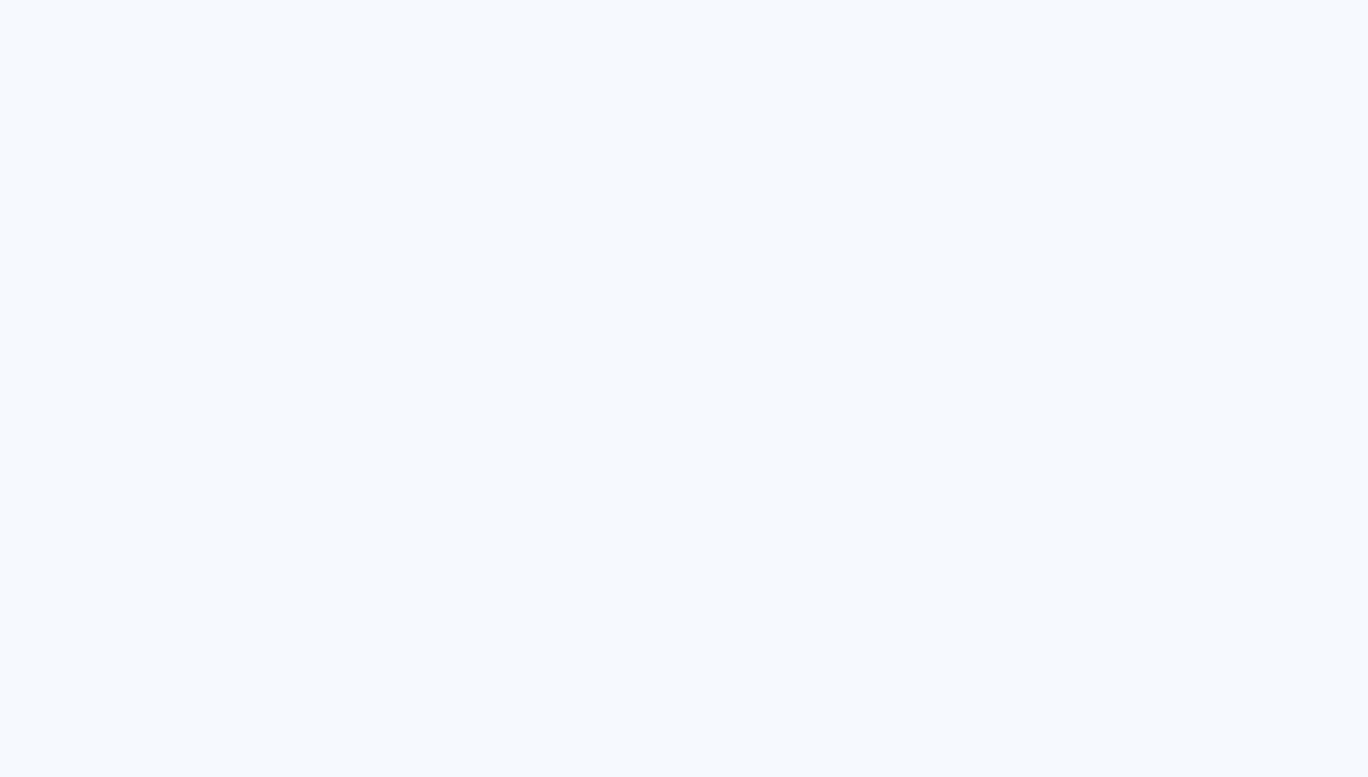 scroll, scrollTop: 0, scrollLeft: 0, axis: both 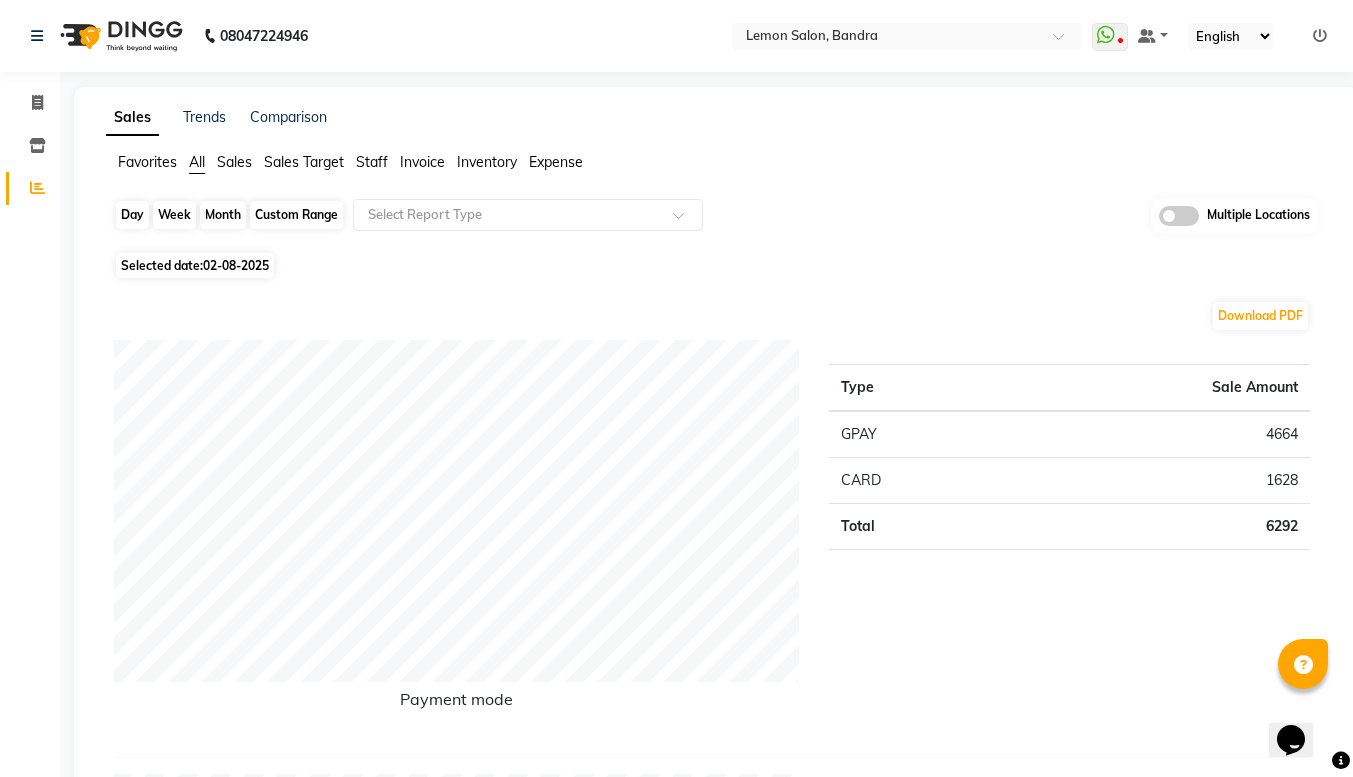 click on "Day" 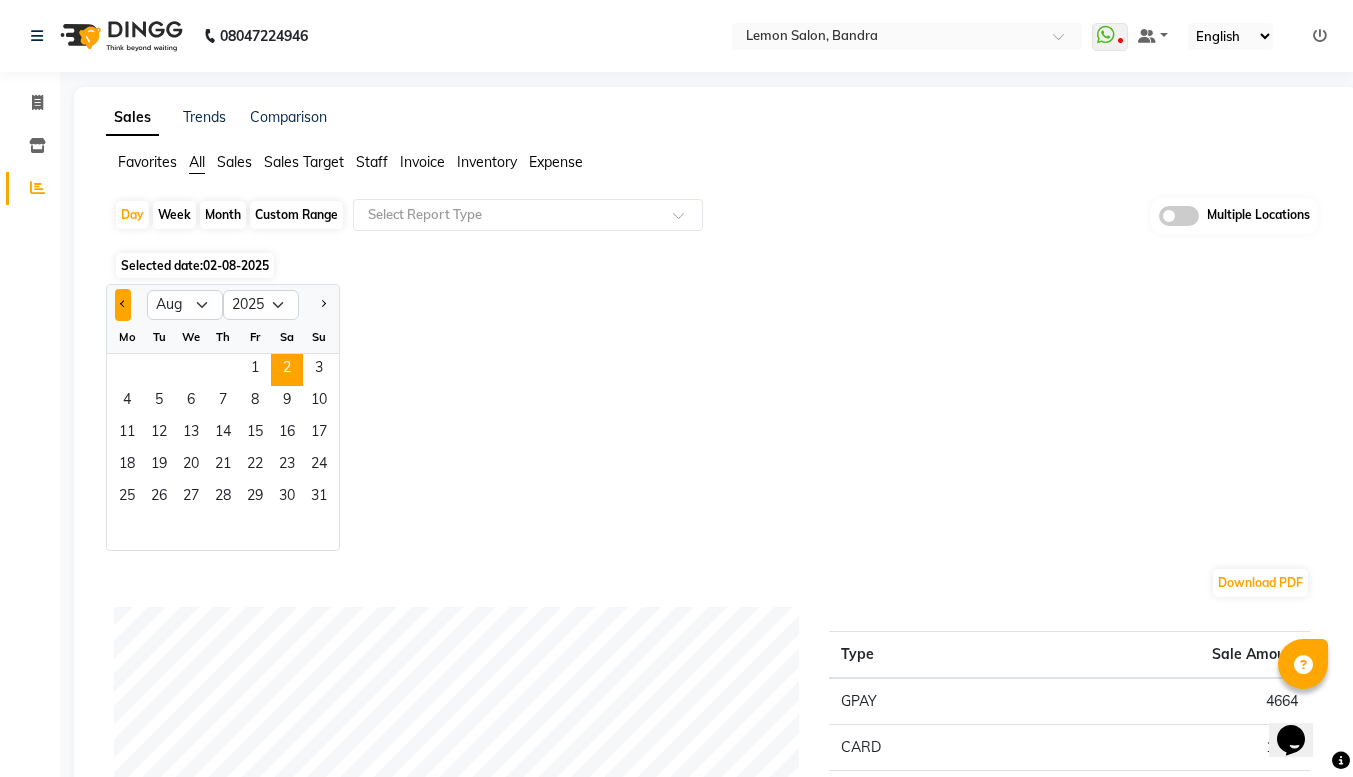 click 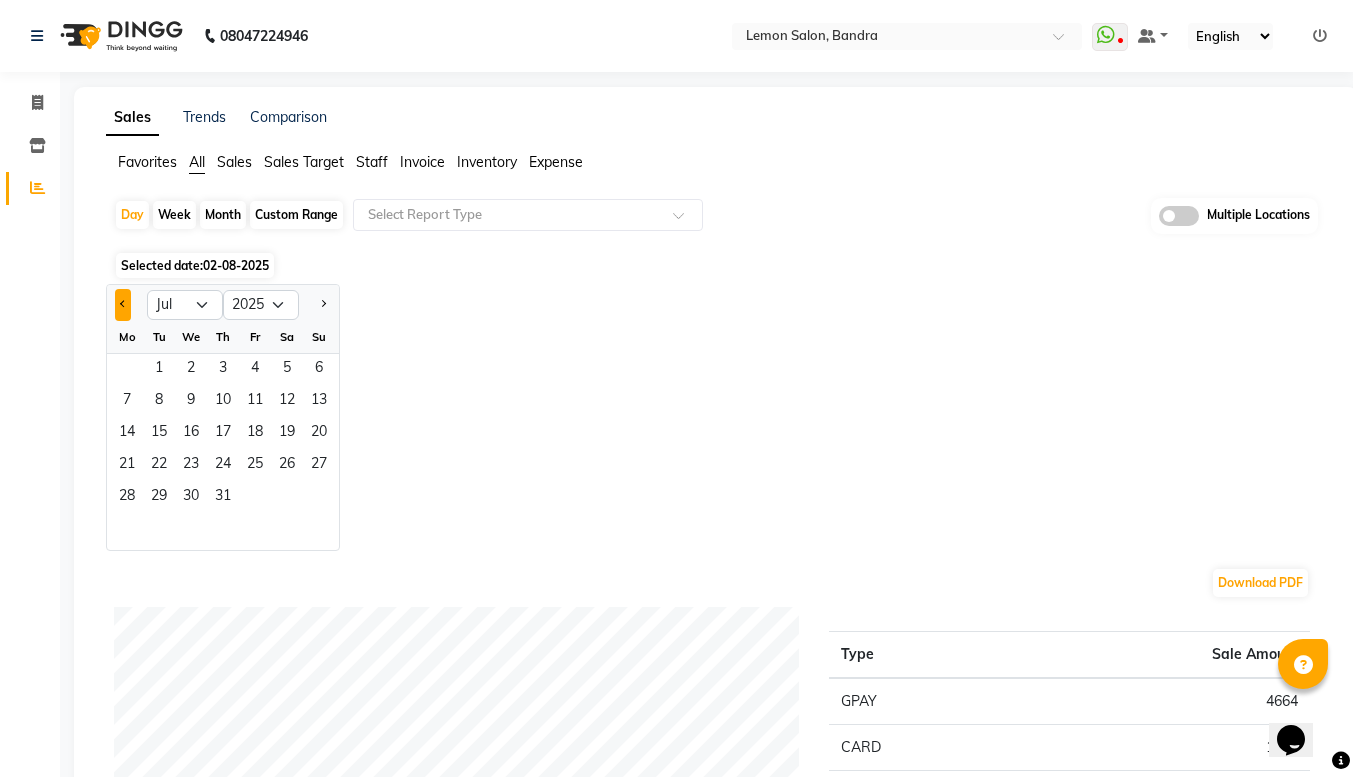 click 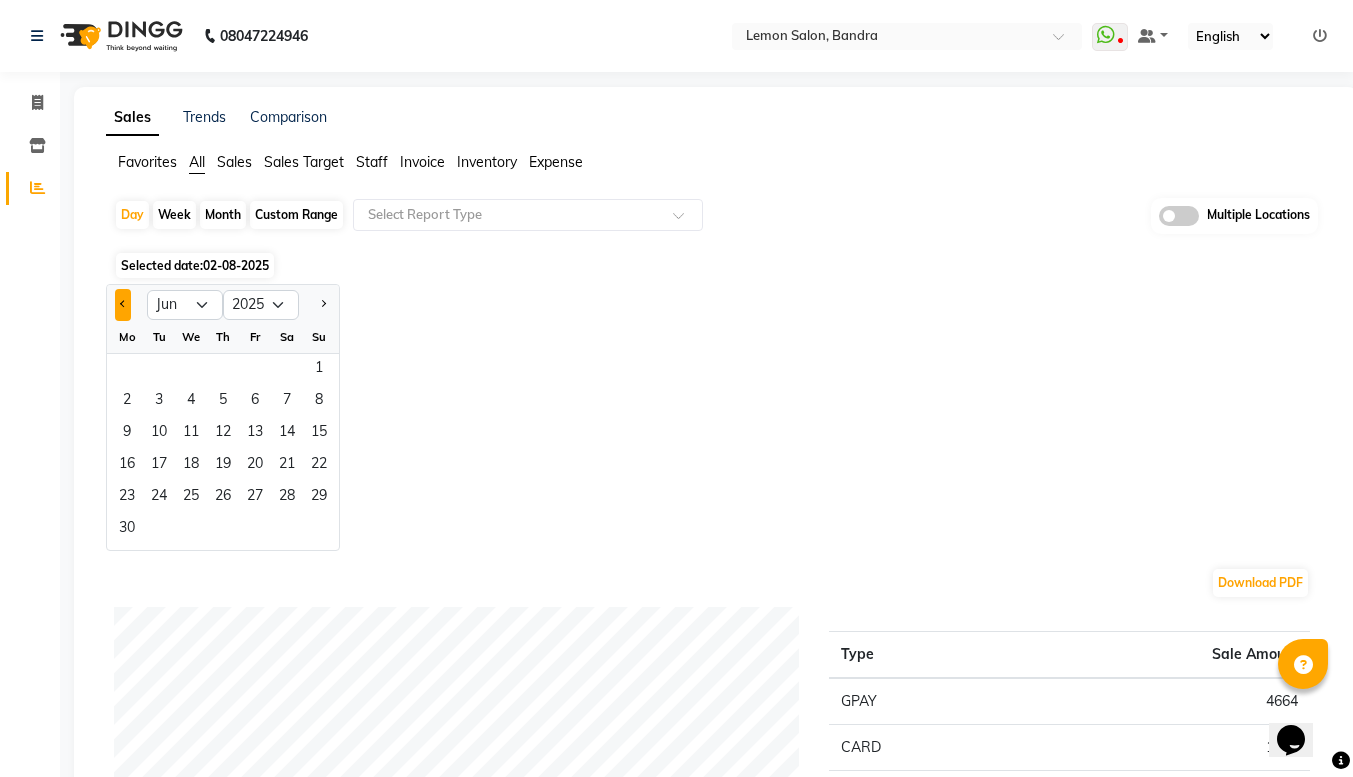 click 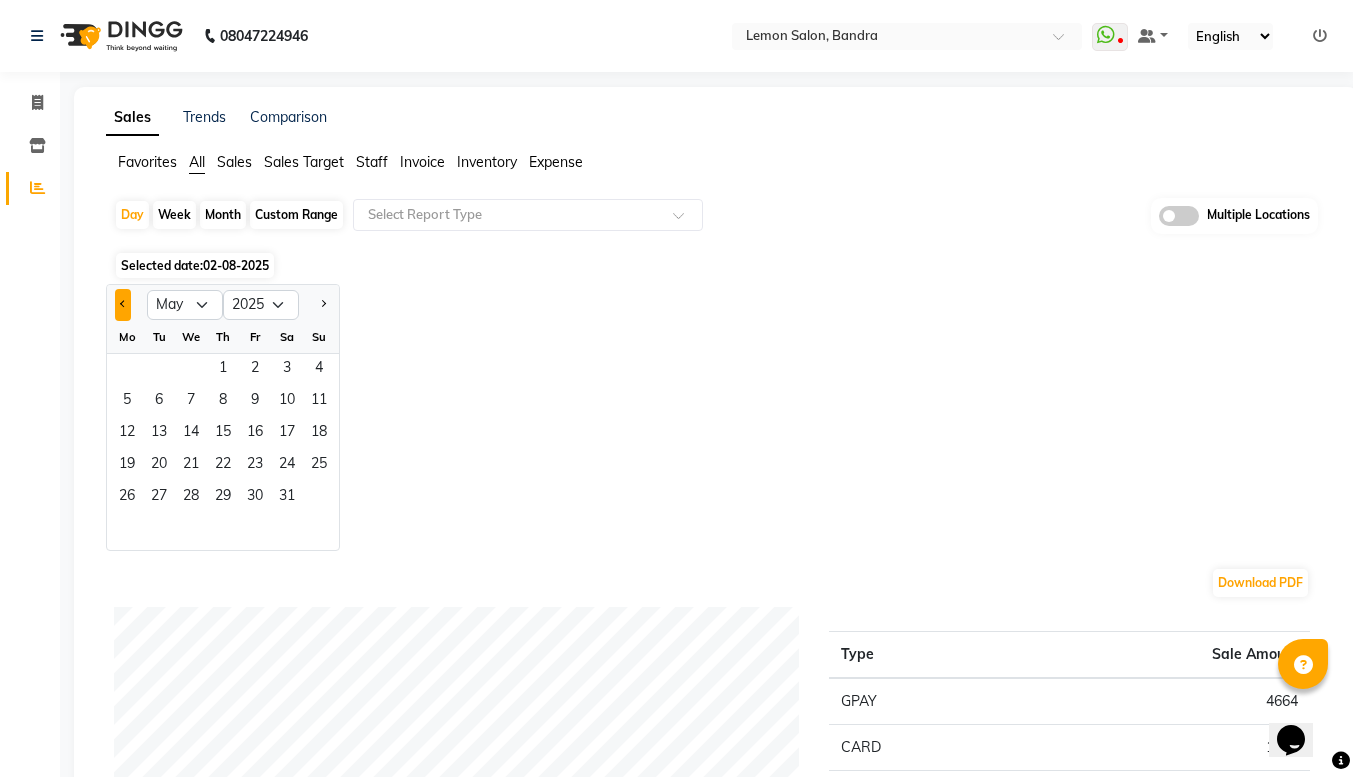 click 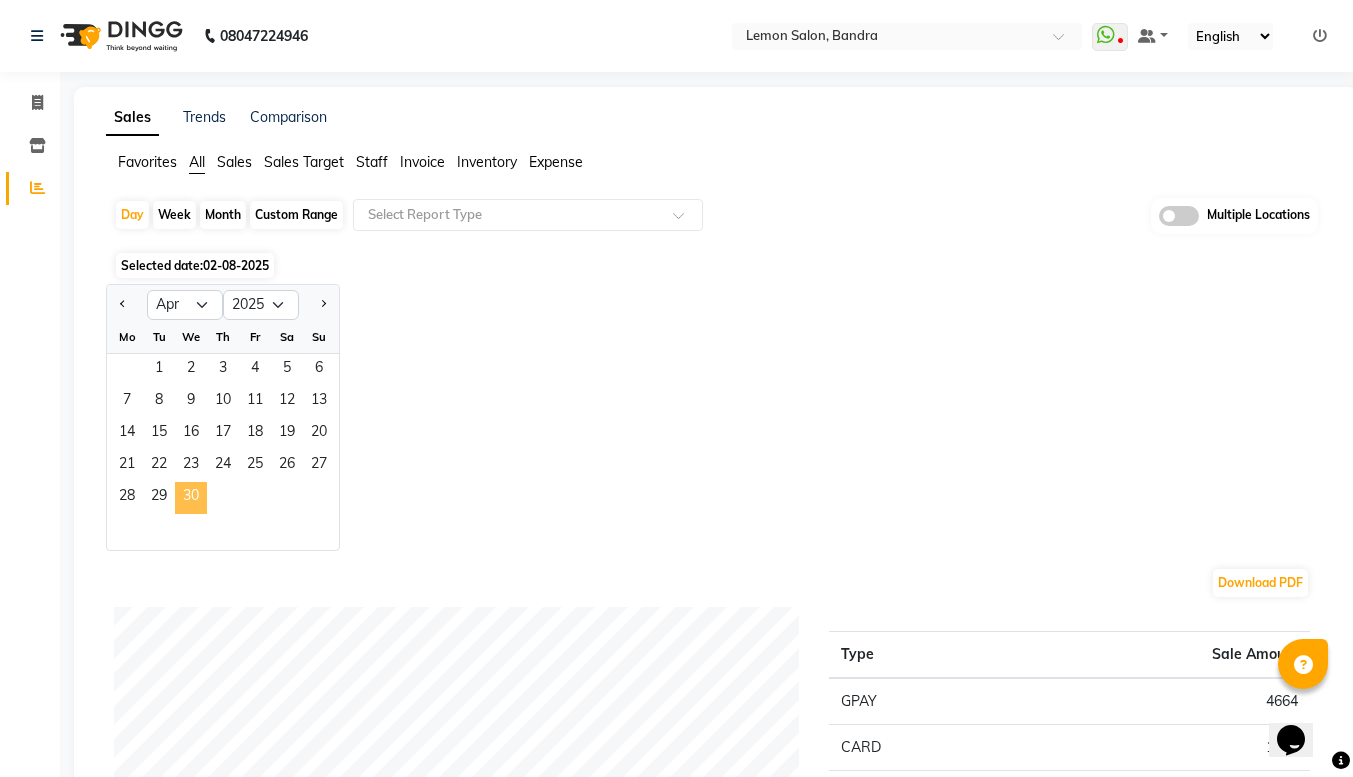 click on "30" 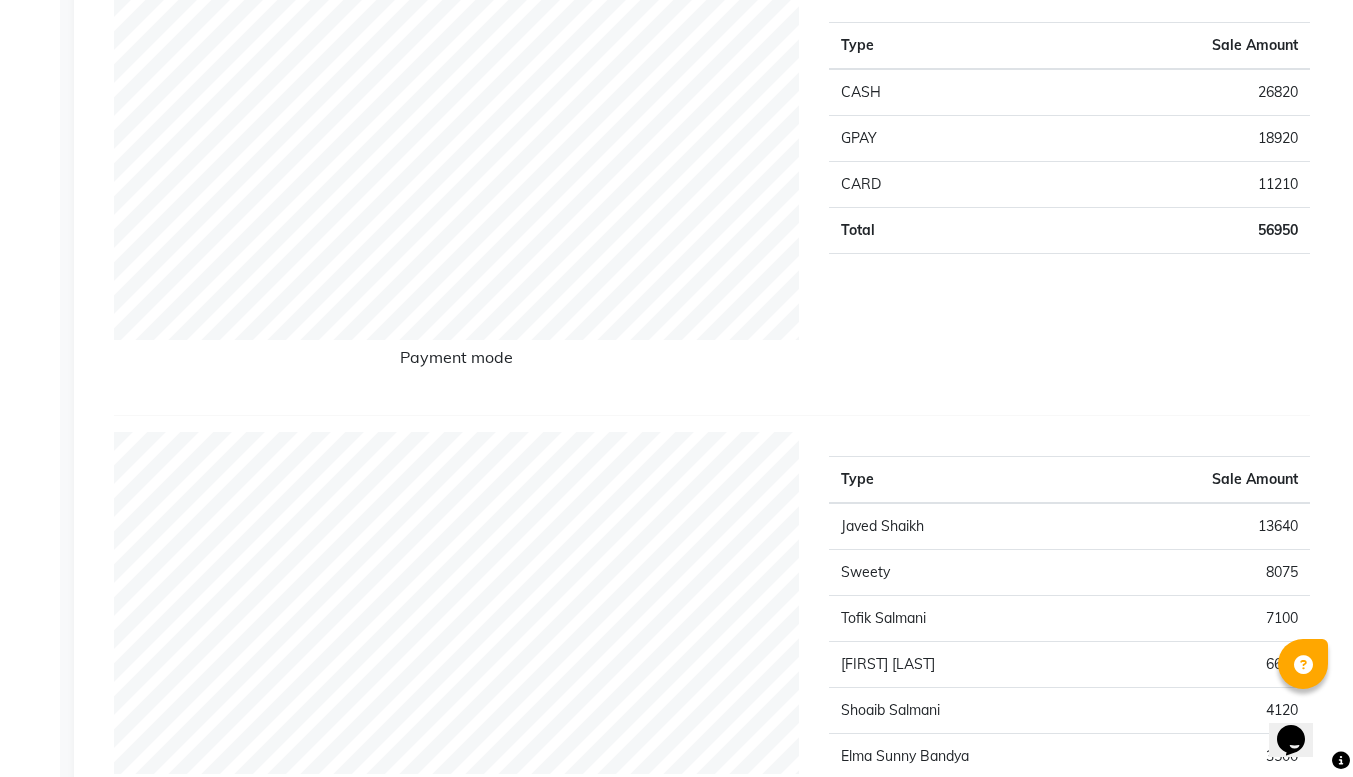 scroll, scrollTop: 0, scrollLeft: 0, axis: both 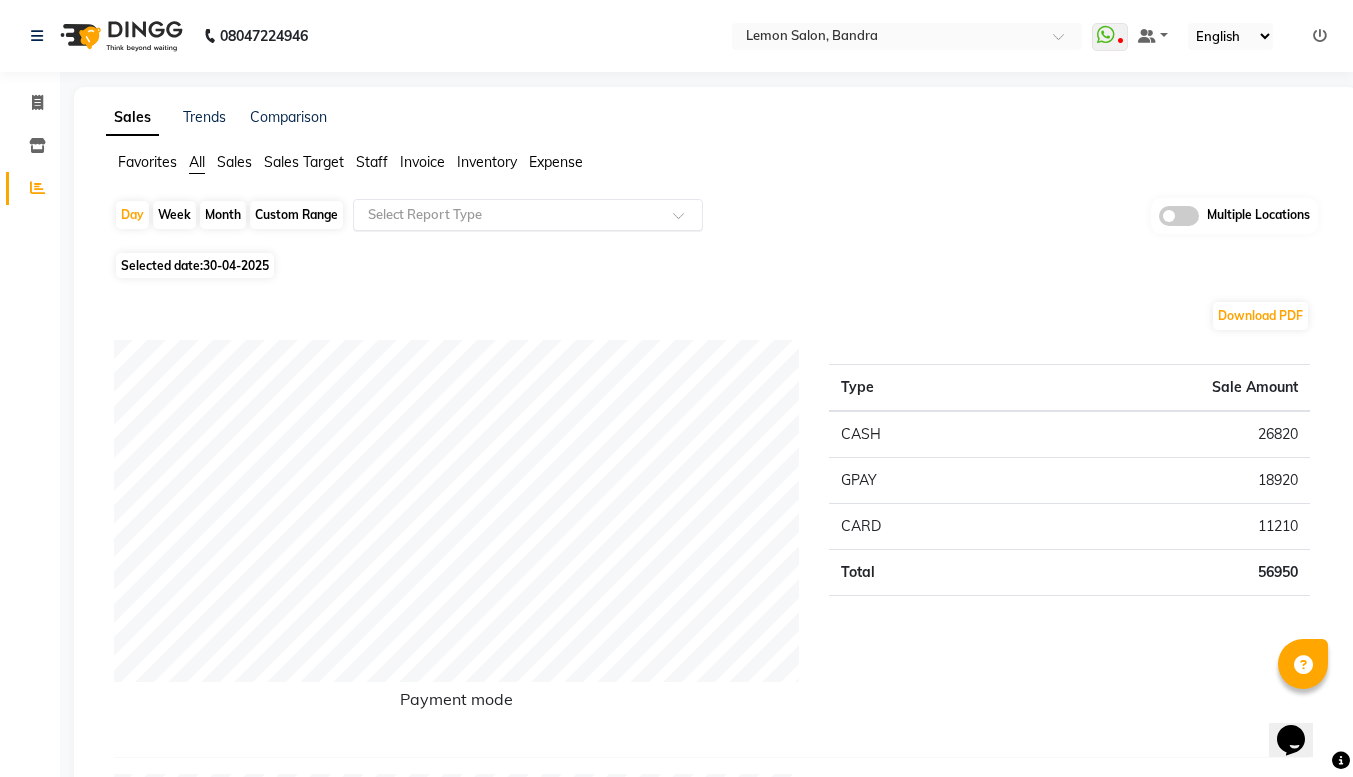 click 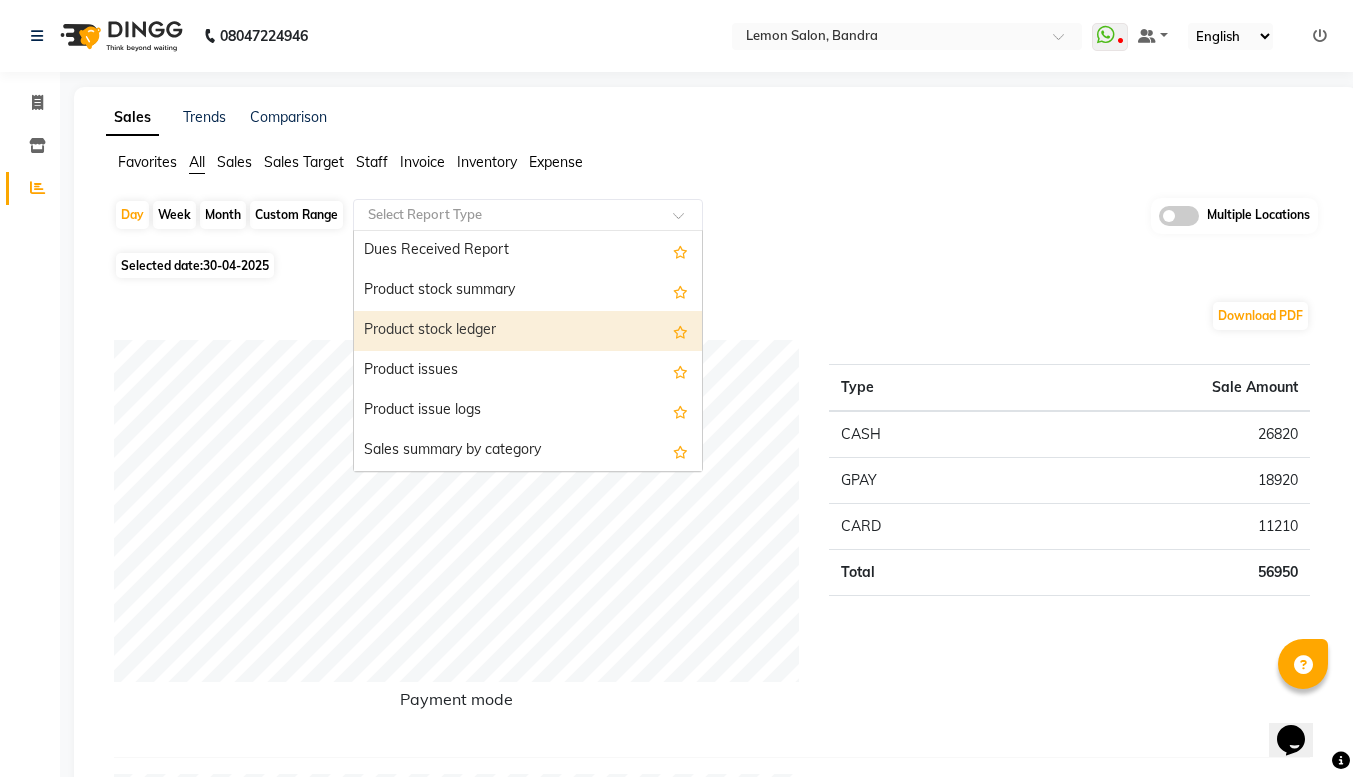 scroll, scrollTop: 1881, scrollLeft: 0, axis: vertical 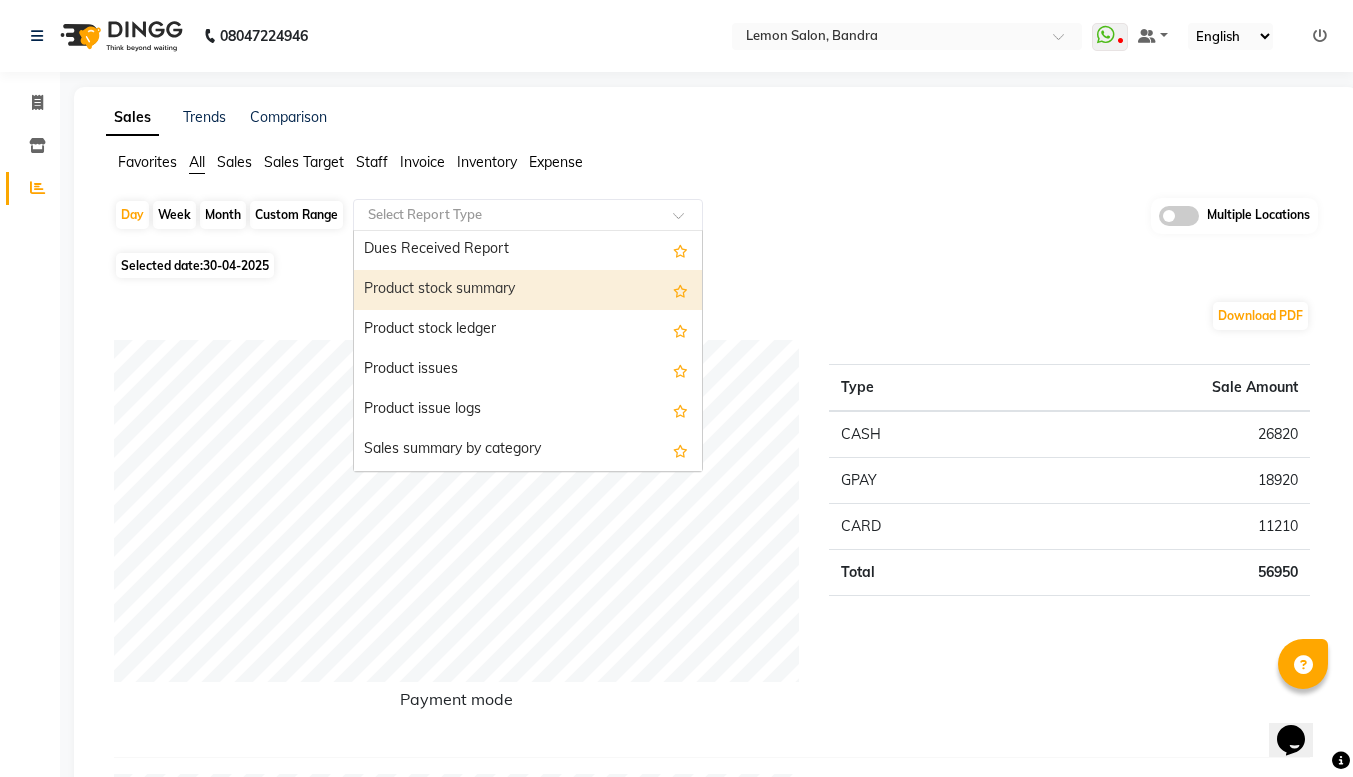 click on "Product stock summary" at bounding box center [528, 290] 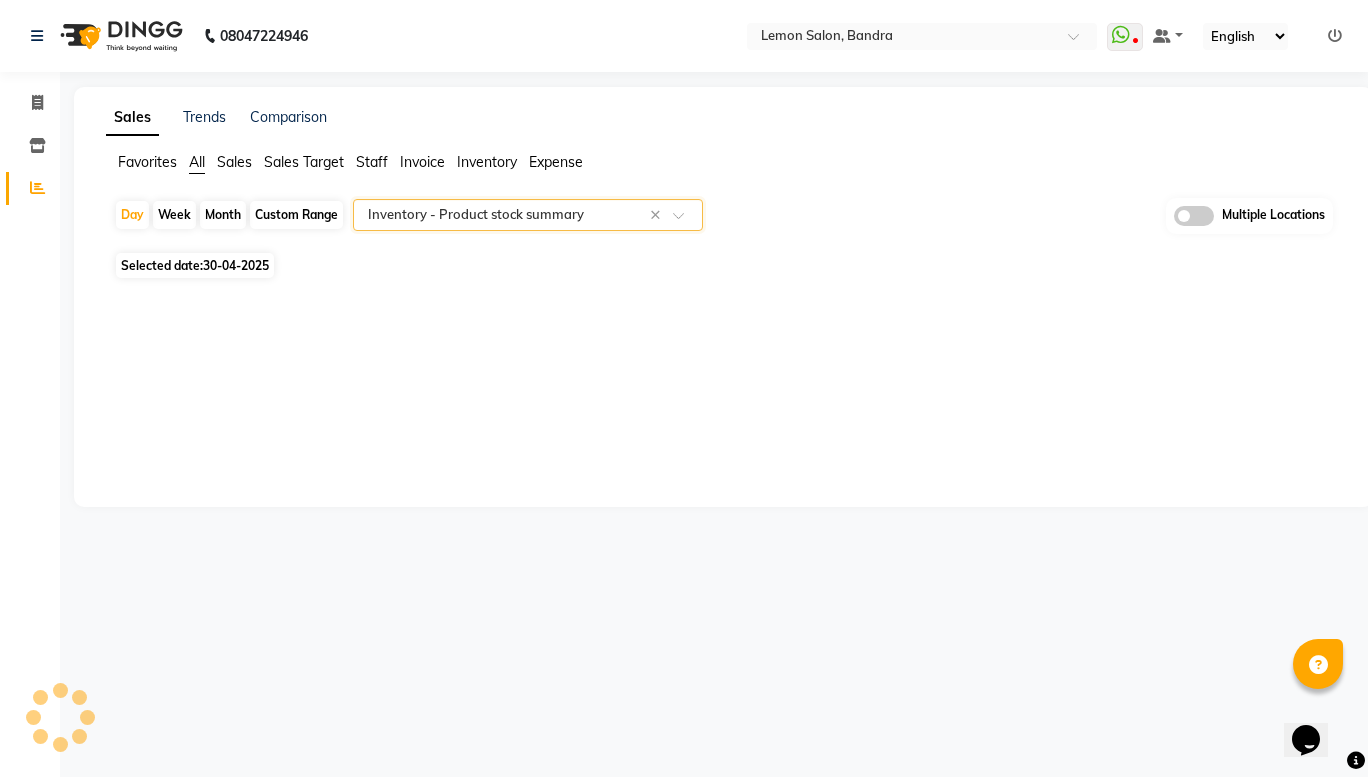 select on "filtered_report" 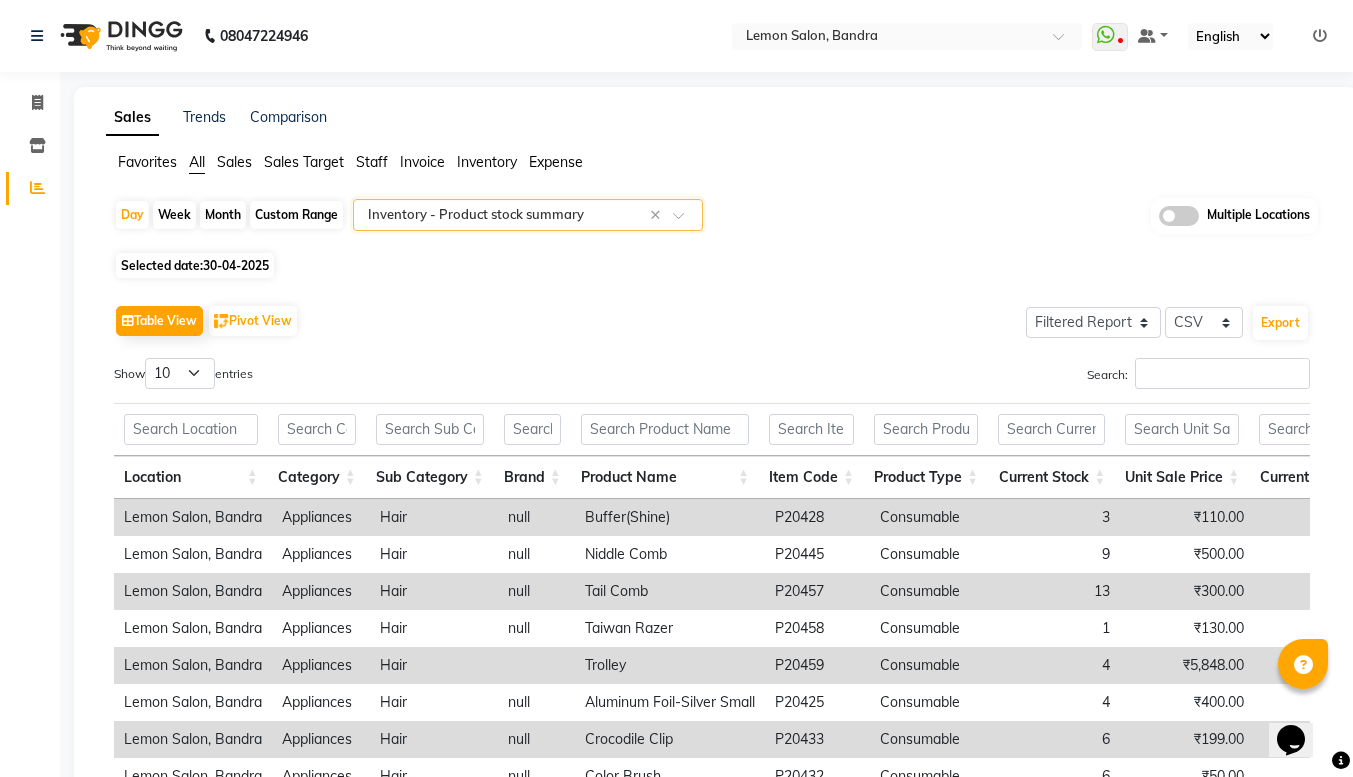 scroll, scrollTop: 273, scrollLeft: 0, axis: vertical 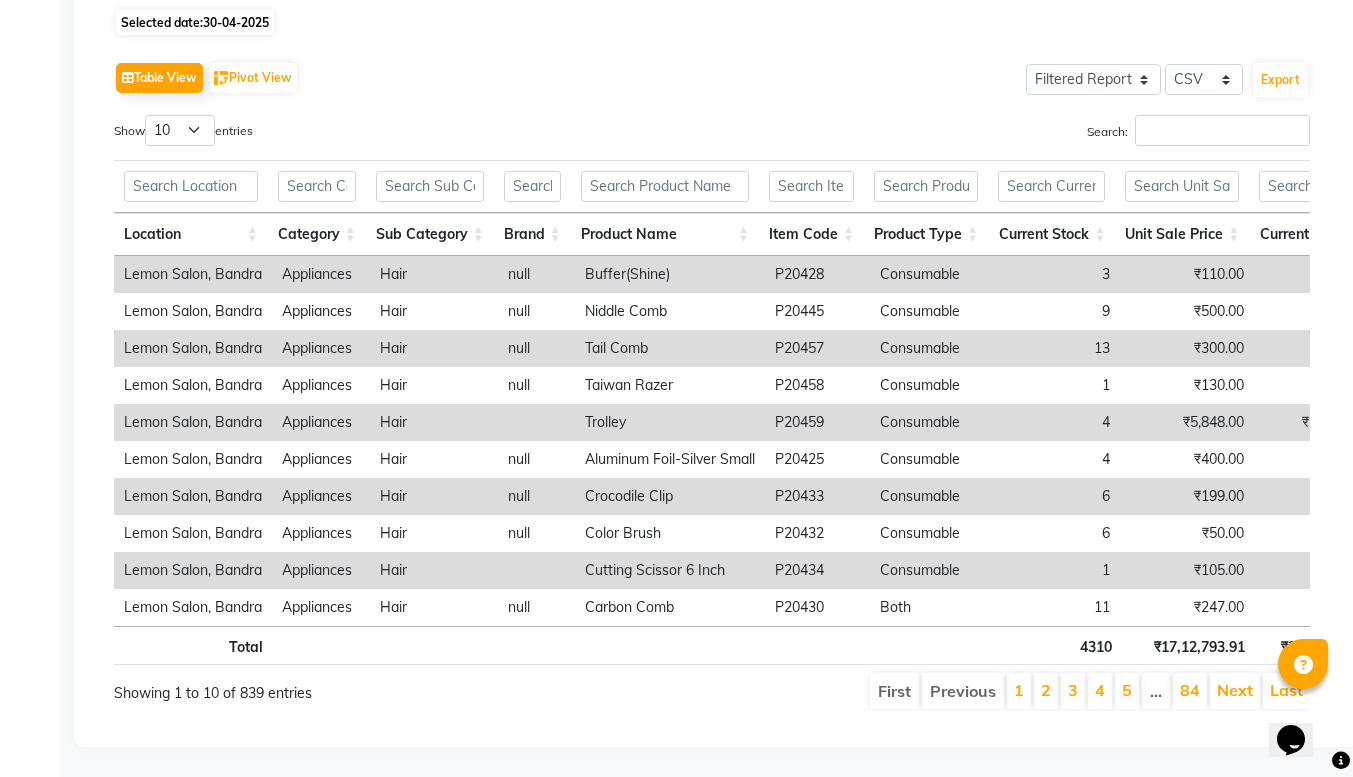 click on "Table View   Pivot View  Select Full Report Filtered Report Select CSV PDF  Export" 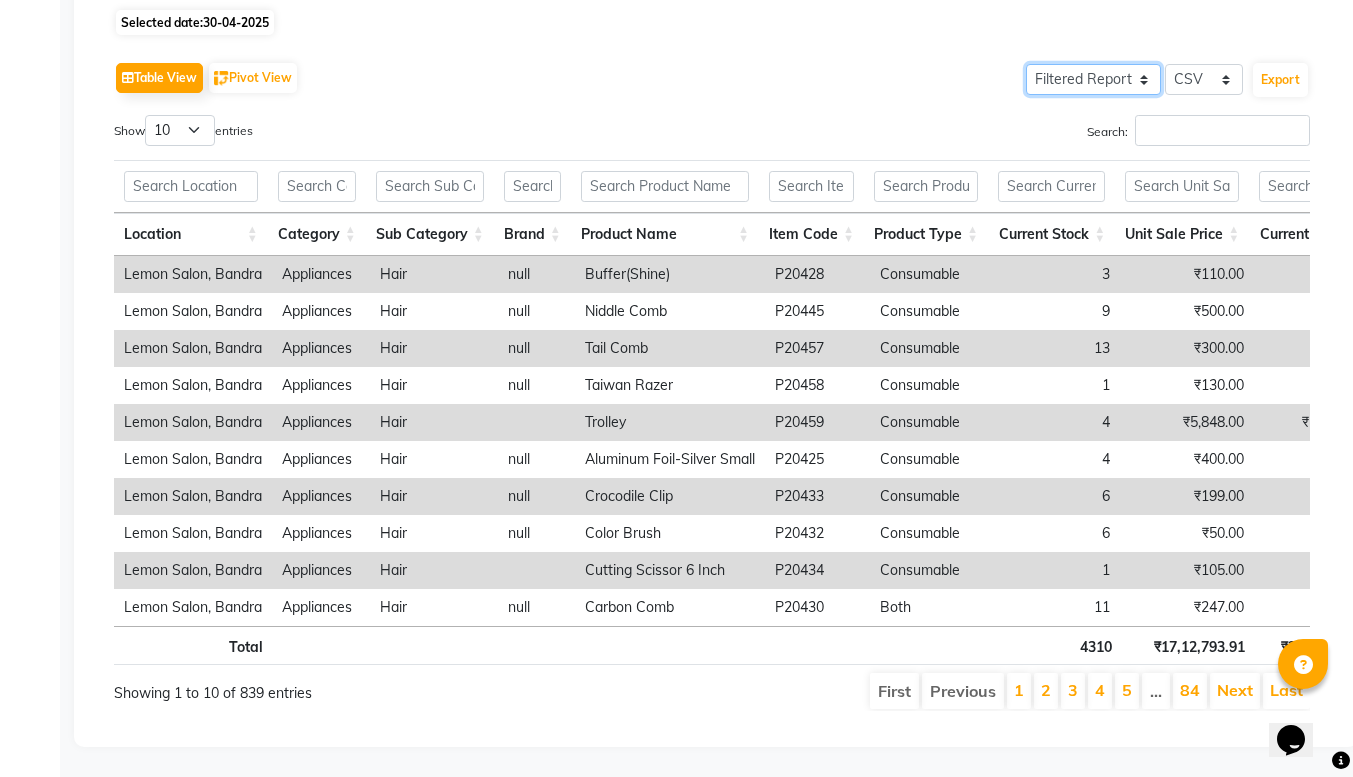 click on "Select Full Report Filtered Report" 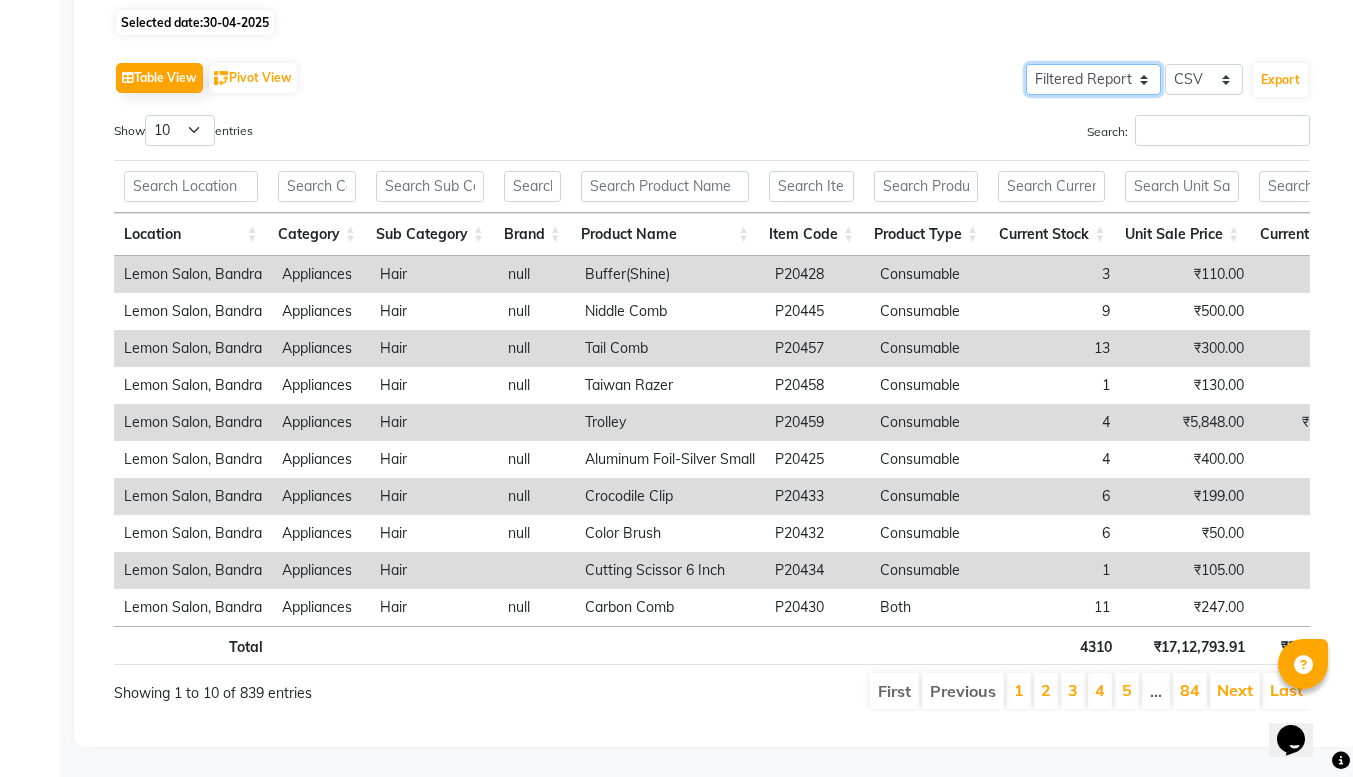 select on "full_report" 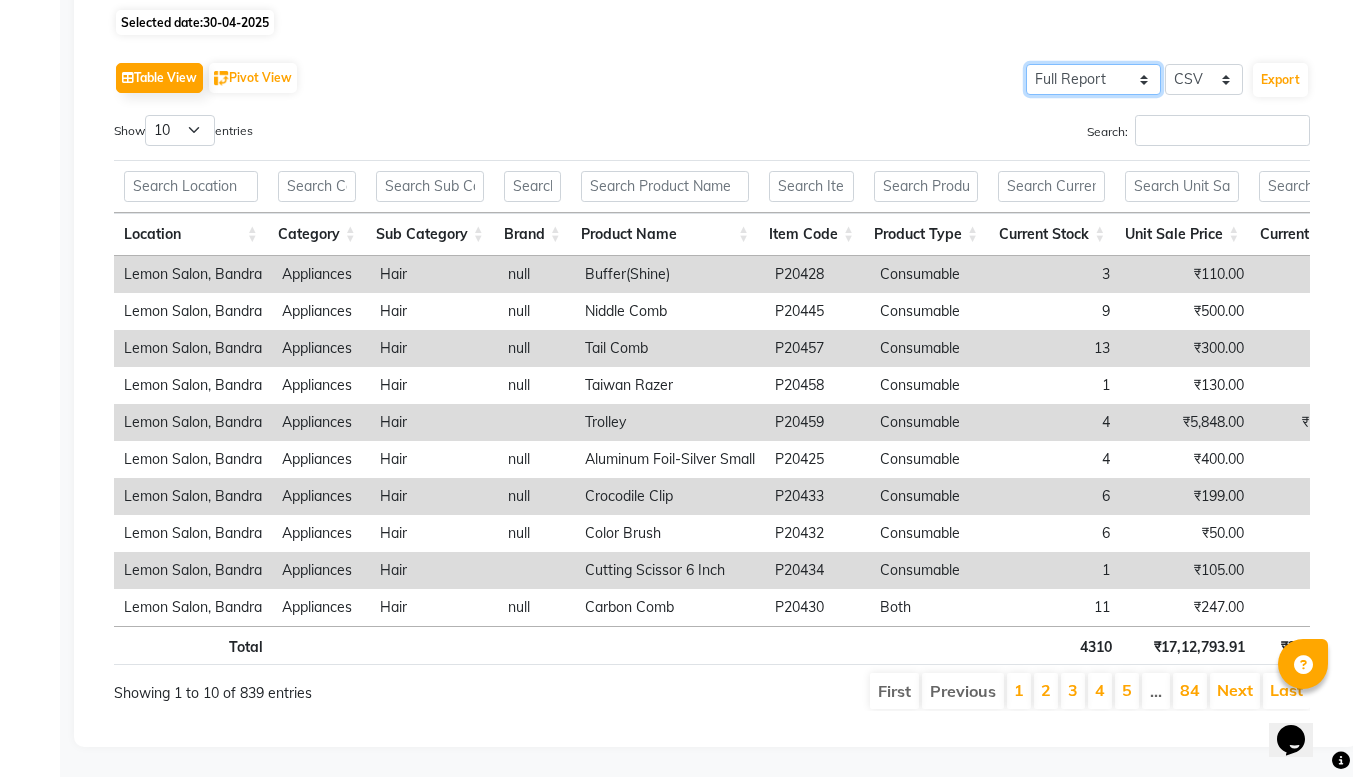 click on "Select Full Report Filtered Report" 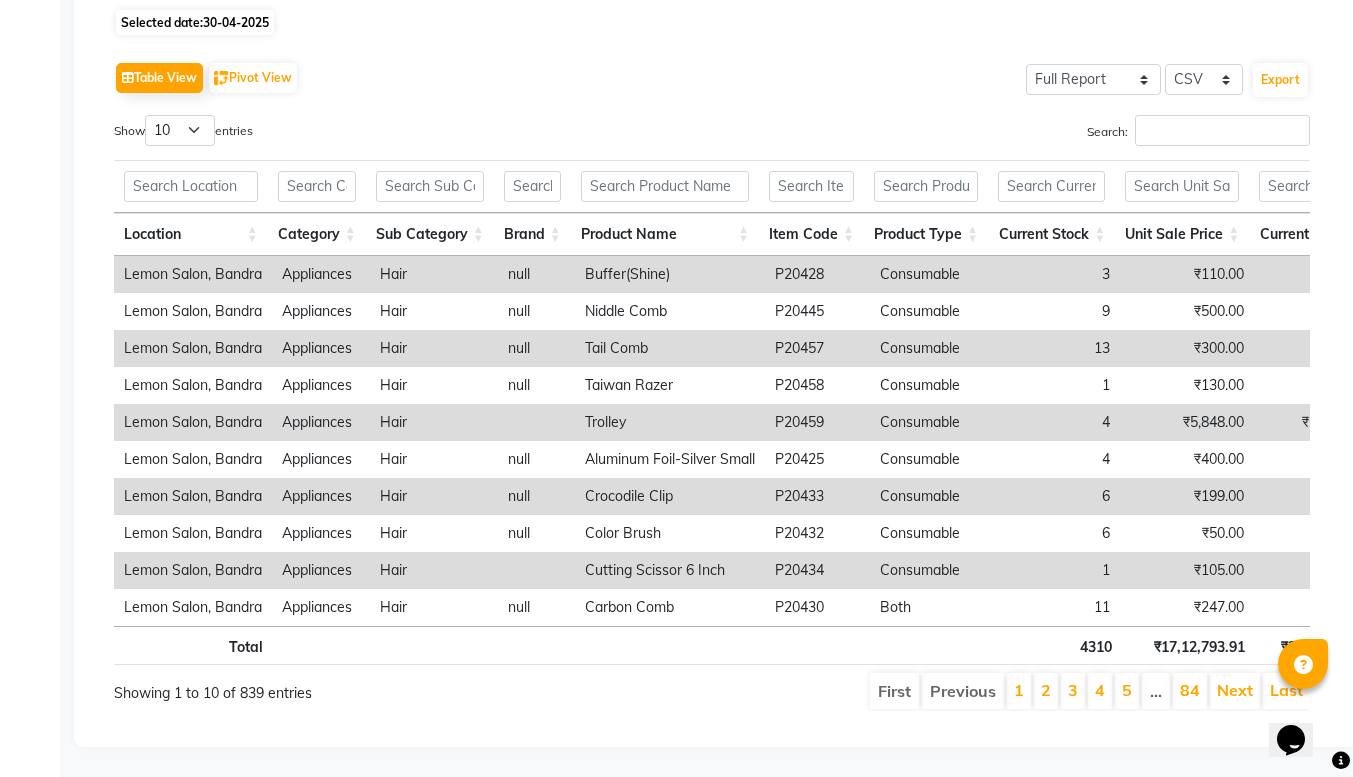 click on "Table View   Pivot View  Select Full Report Filtered Report Select CSV PDF  Export" 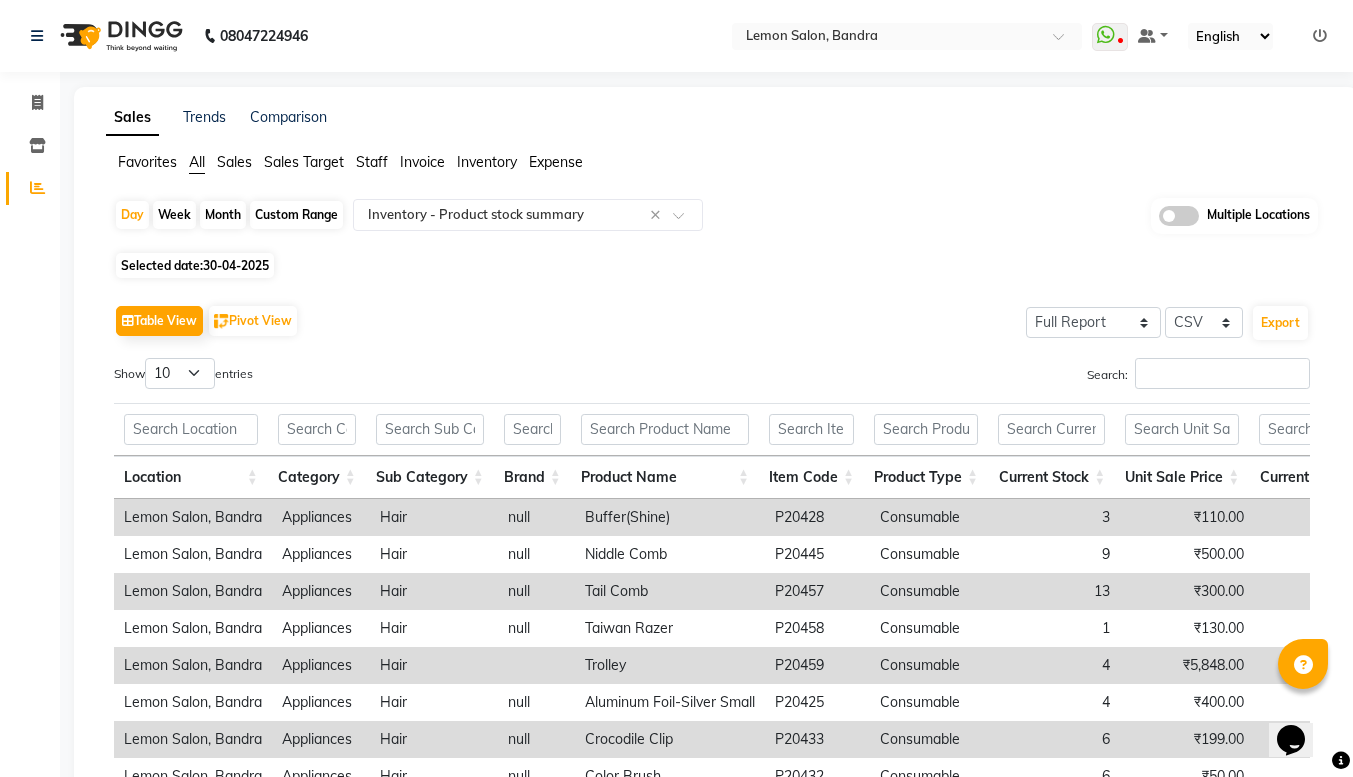 scroll, scrollTop: 273, scrollLeft: 0, axis: vertical 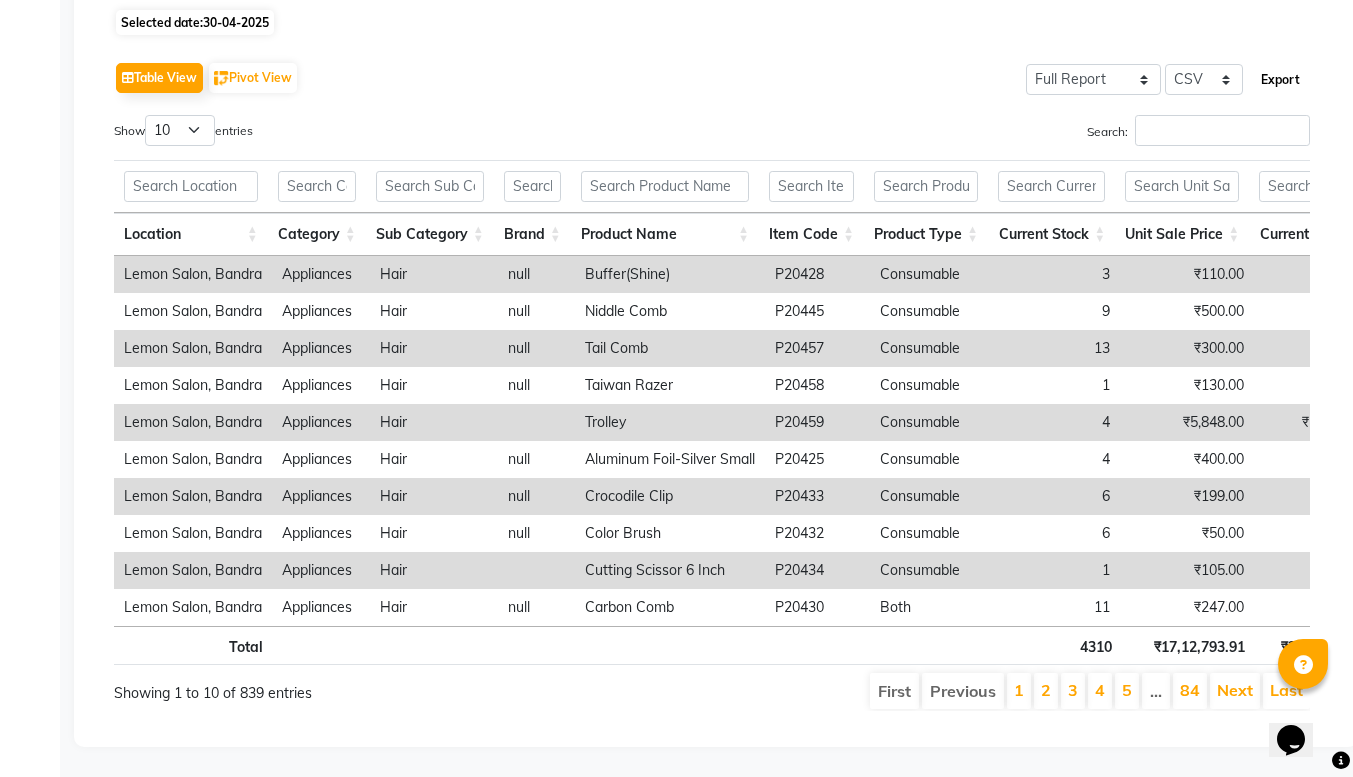 click on "Export" 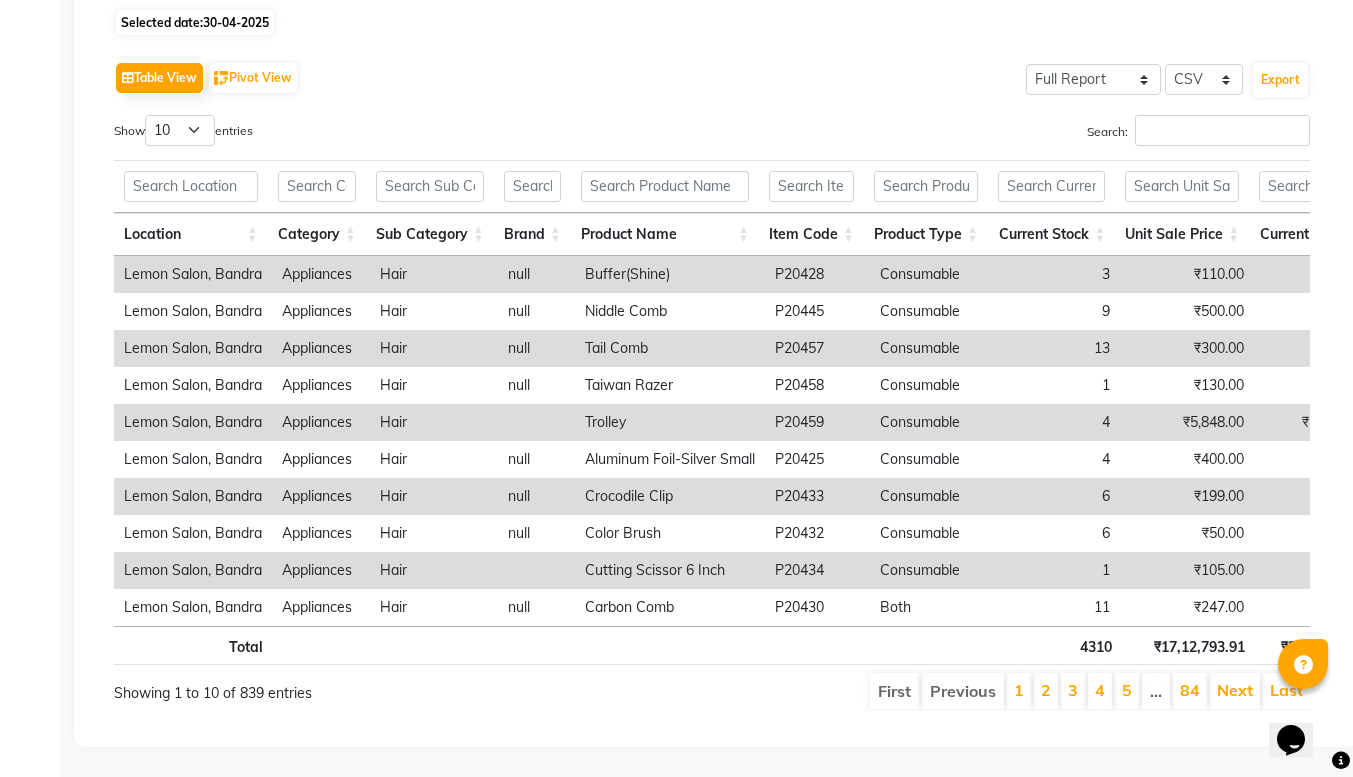 click on "Table View   Pivot View  Select Full Report Filtered Report Select CSV PDF  Export  Show  10 25 50 100  entries Search: Location Category Sub Category Brand Product Name Item Code Product Type Current Stock Unit Sale Price Current Value Unit Purchase Price Weighted Avg Cost Purchase Value Purchase Value As On 2025-04-30 Stock As Per 2025-04-30 Stock In Stock Out Detail Low Quality Measurement Tax Inclusive Sac Code Tax (%) Location Category Sub Category Brand Product Name Item Code Product Type Current Stock Unit Sale Price Current Value Unit Purchase Price Weighted Avg Cost Purchase Value Purchase Value As On 2025-04-30 Stock As Per 2025-04-30 Stock In Stock Out Detail Low Quality Measurement Tax Inclusive Sac Code Tax (%) Total 4310 ₹17,12,793.91 ₹29,28,250.03 ₹8,10,335.08 ₹Infinity. -₹Infinity. -₹Infinity. 6291 17918 11627 Lemon Salon, Bandra Appliances Hair null Buffer(Shine) P20428 Consumable 3 ₹110.00 ₹330.00 ₹0 ₹0 ₹0 ₹0 3 10 7 0 1 pcs Yes Lemon Salon, Bandra Appliances Hair 9" 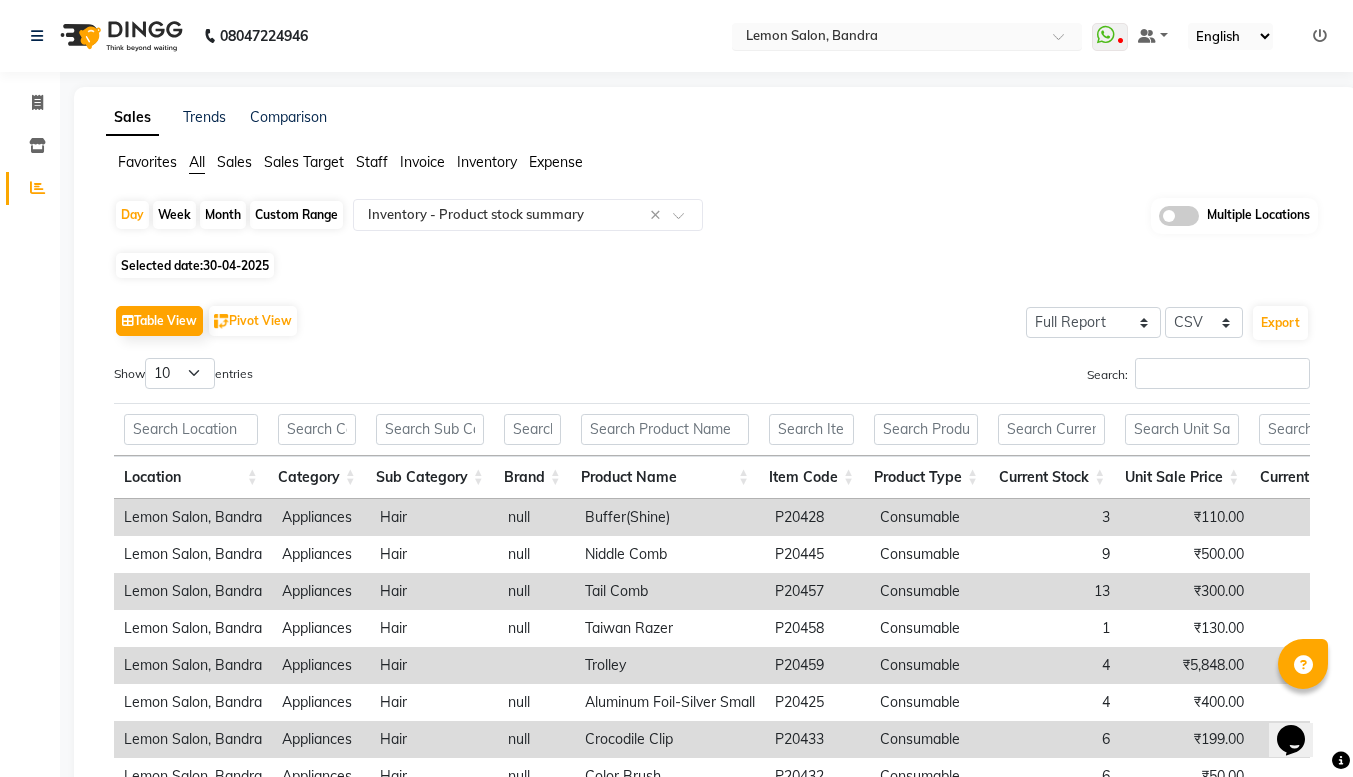 click at bounding box center (907, 38) 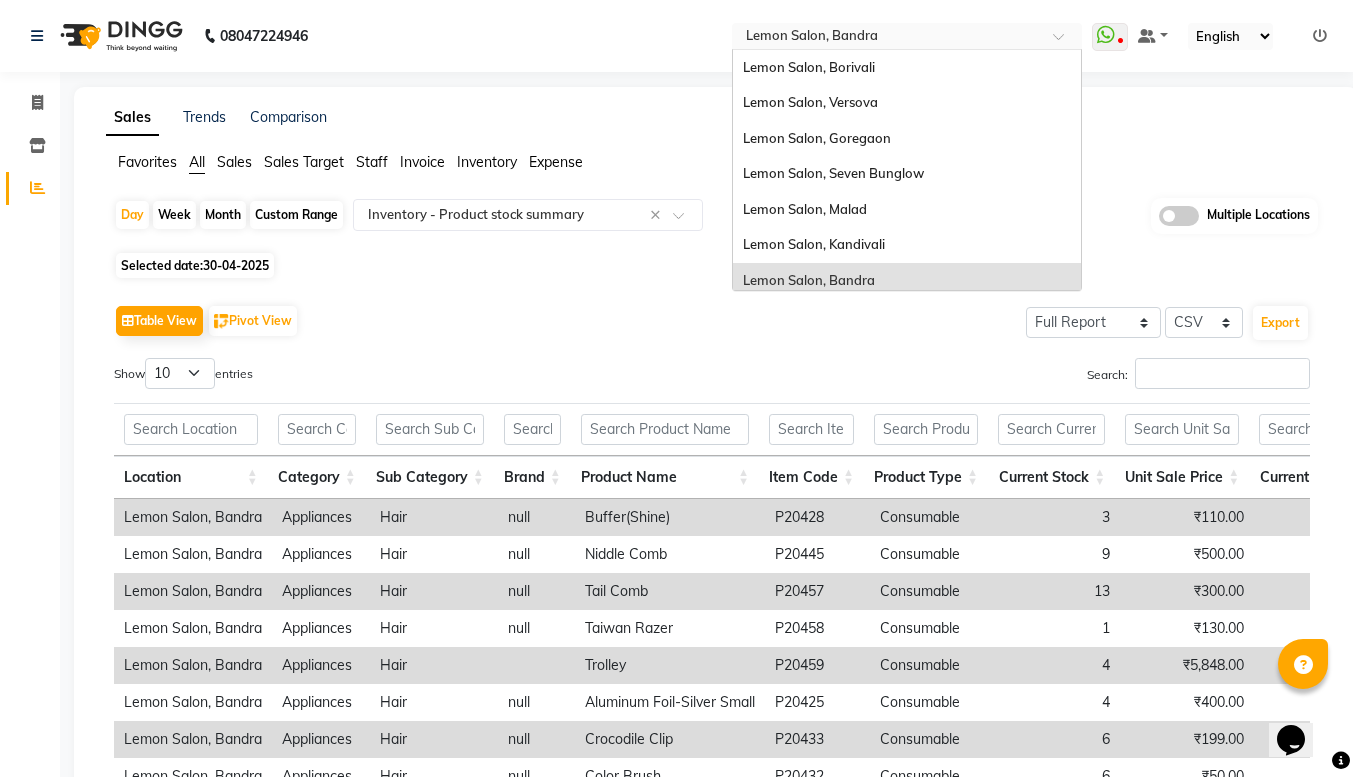 scroll, scrollTop: 186, scrollLeft: 0, axis: vertical 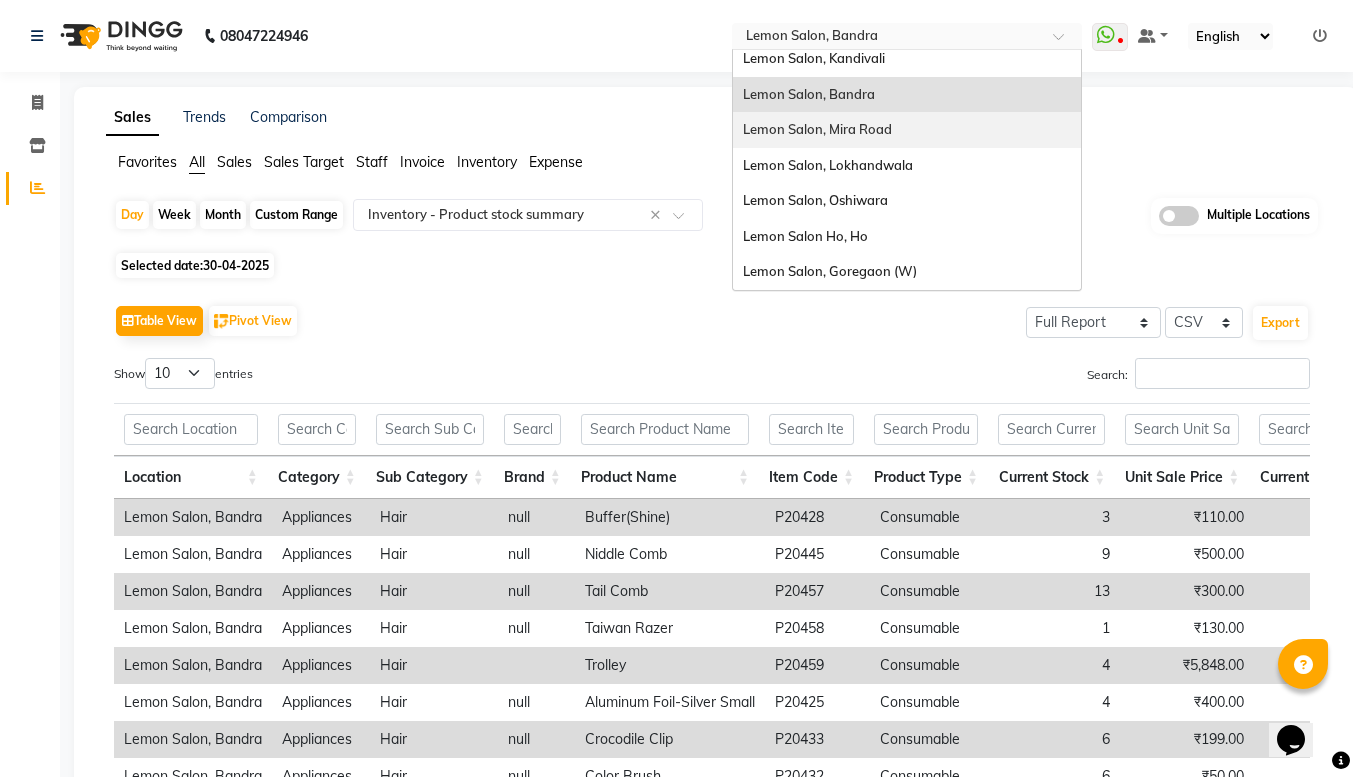 click on "Lemon Salon, Mira Road" at bounding box center (817, 129) 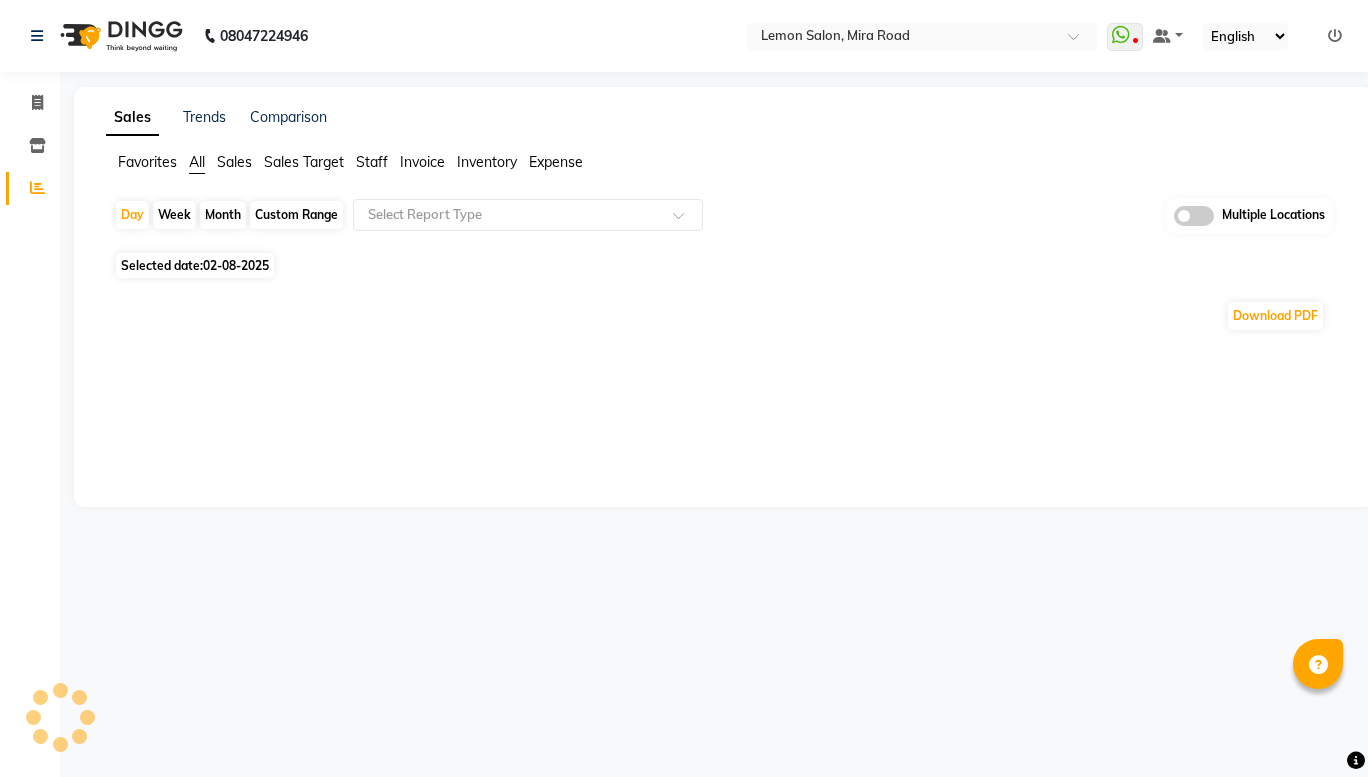 scroll, scrollTop: 0, scrollLeft: 0, axis: both 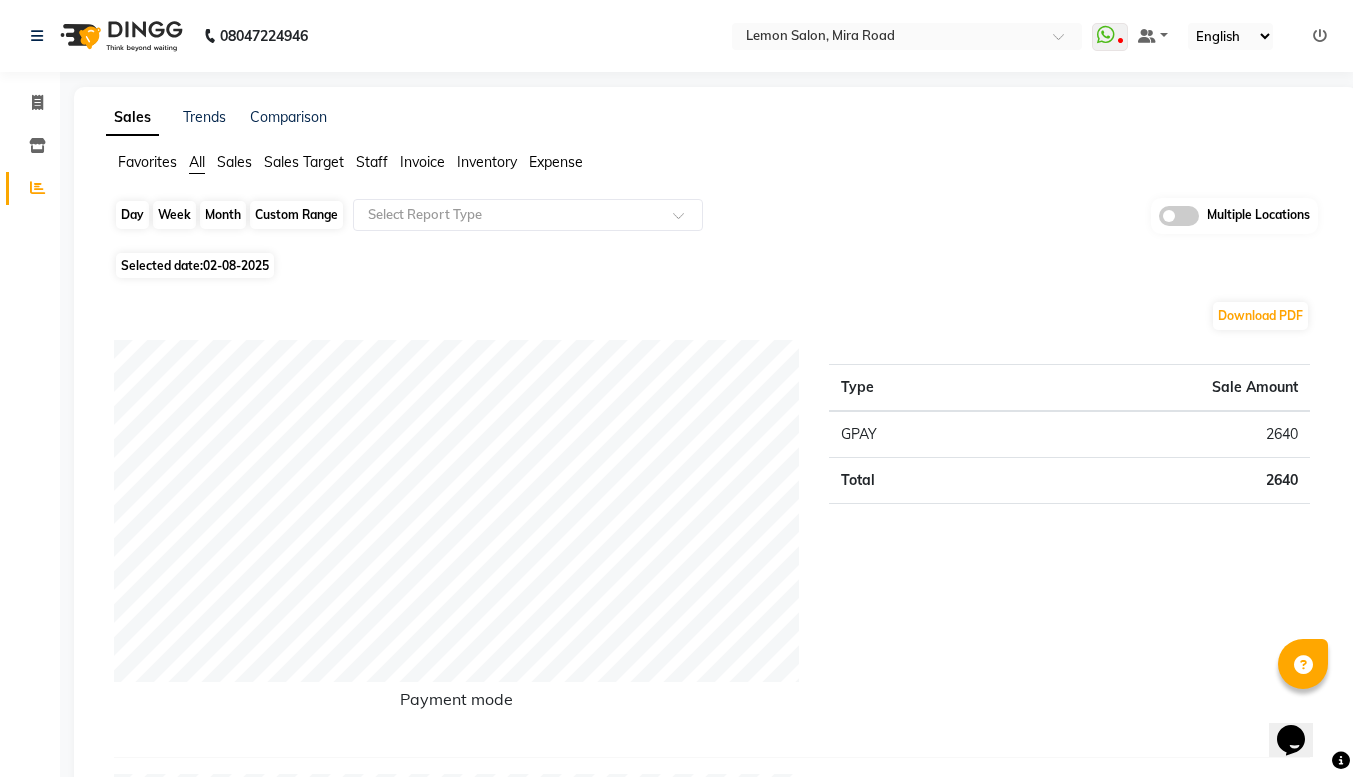 click on "Day" 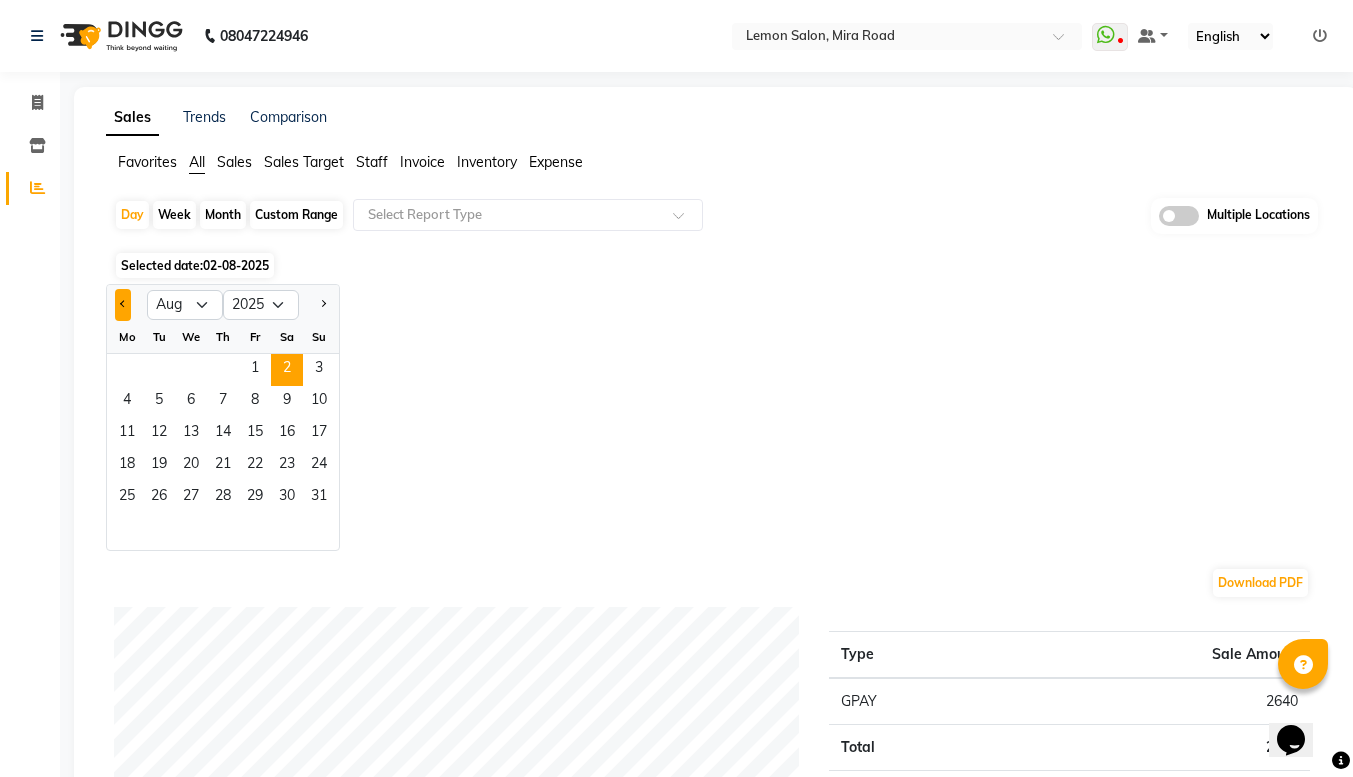 click 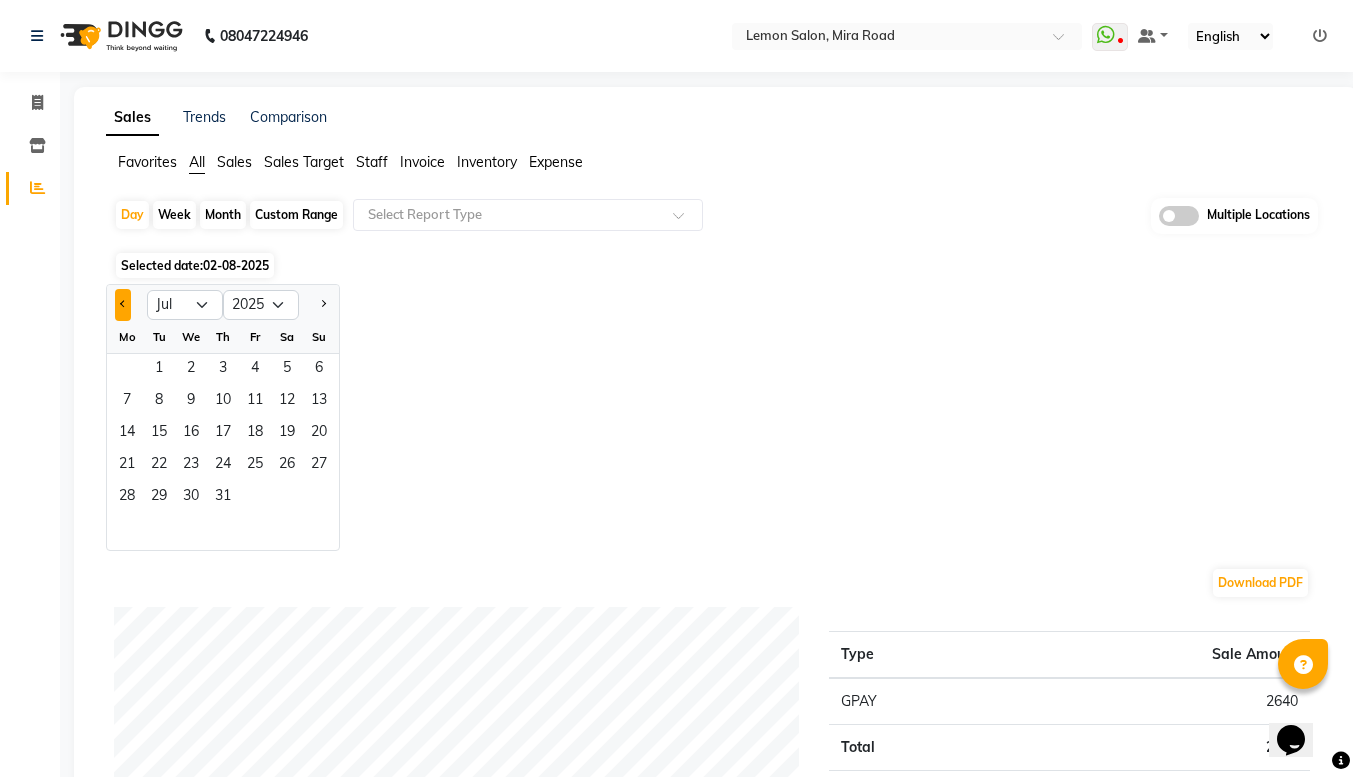 click 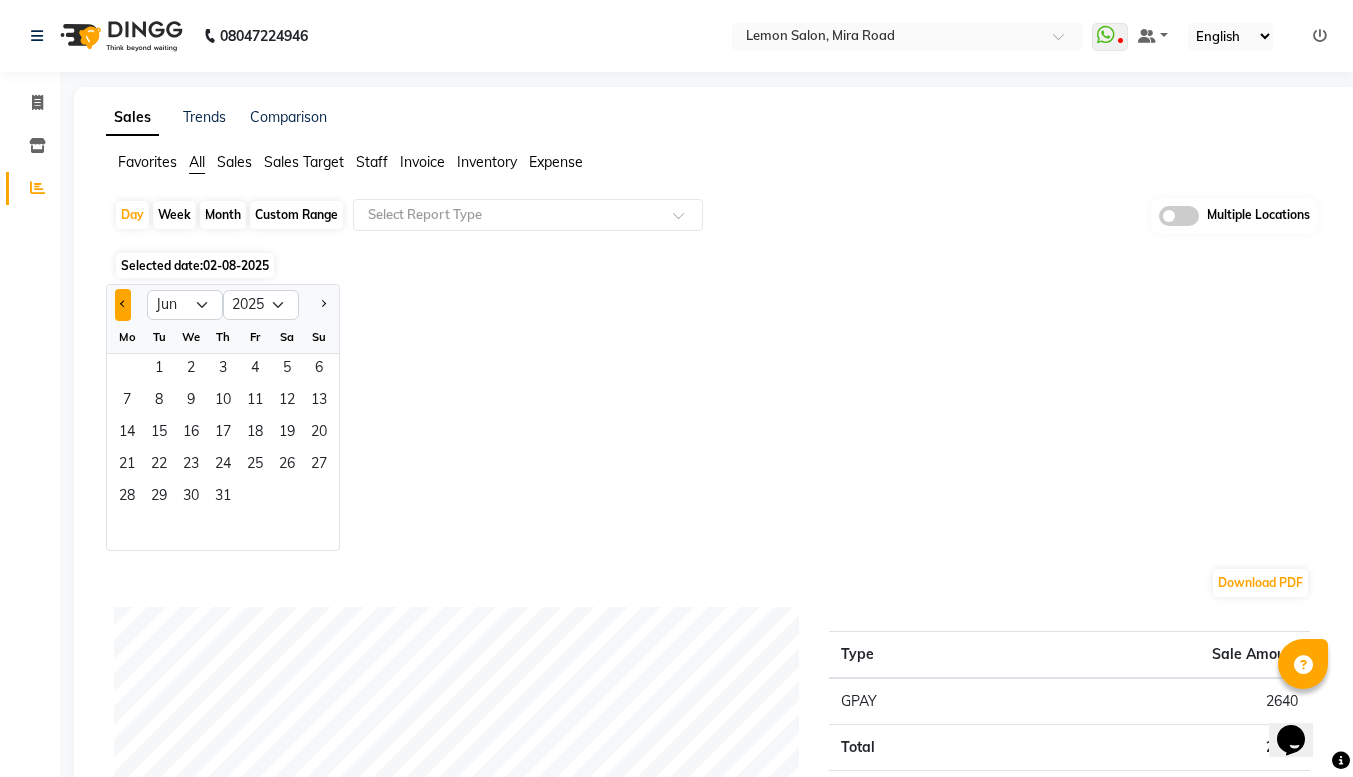 click 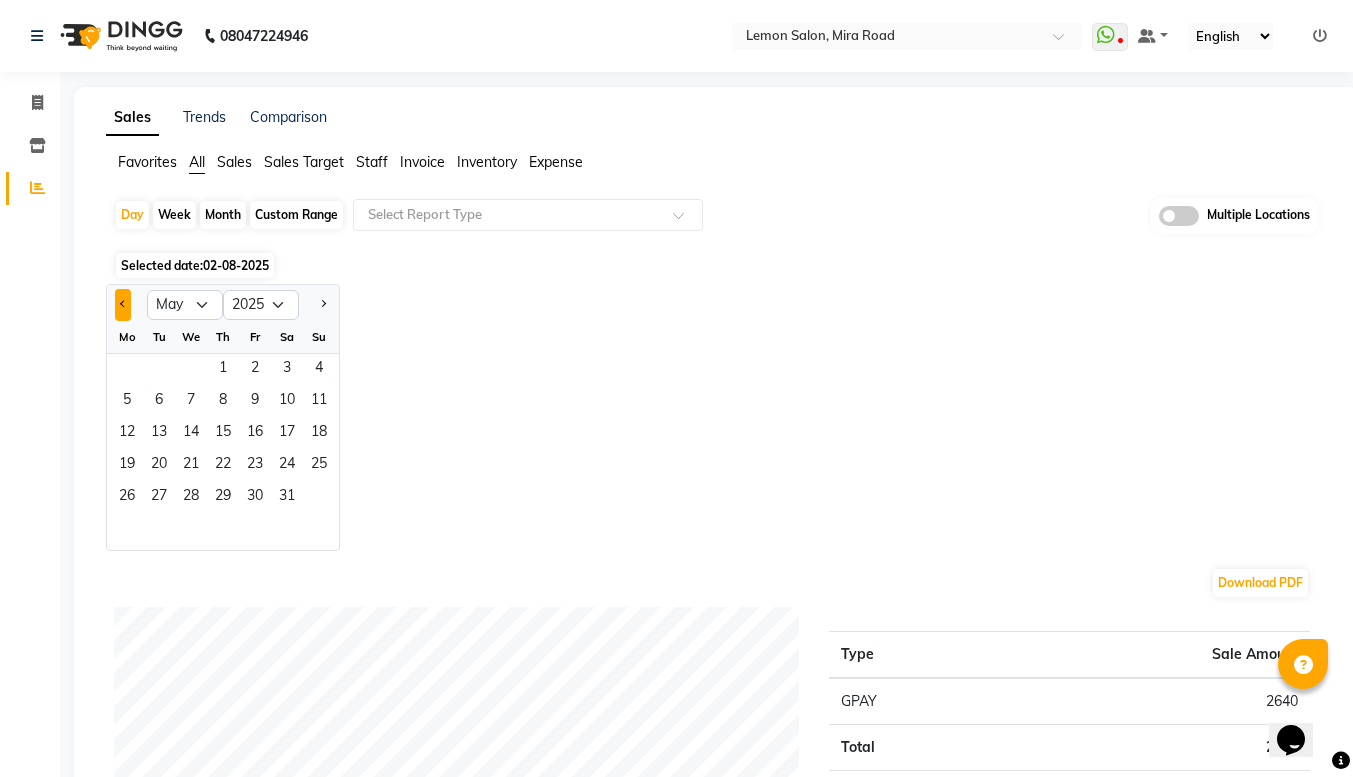 click 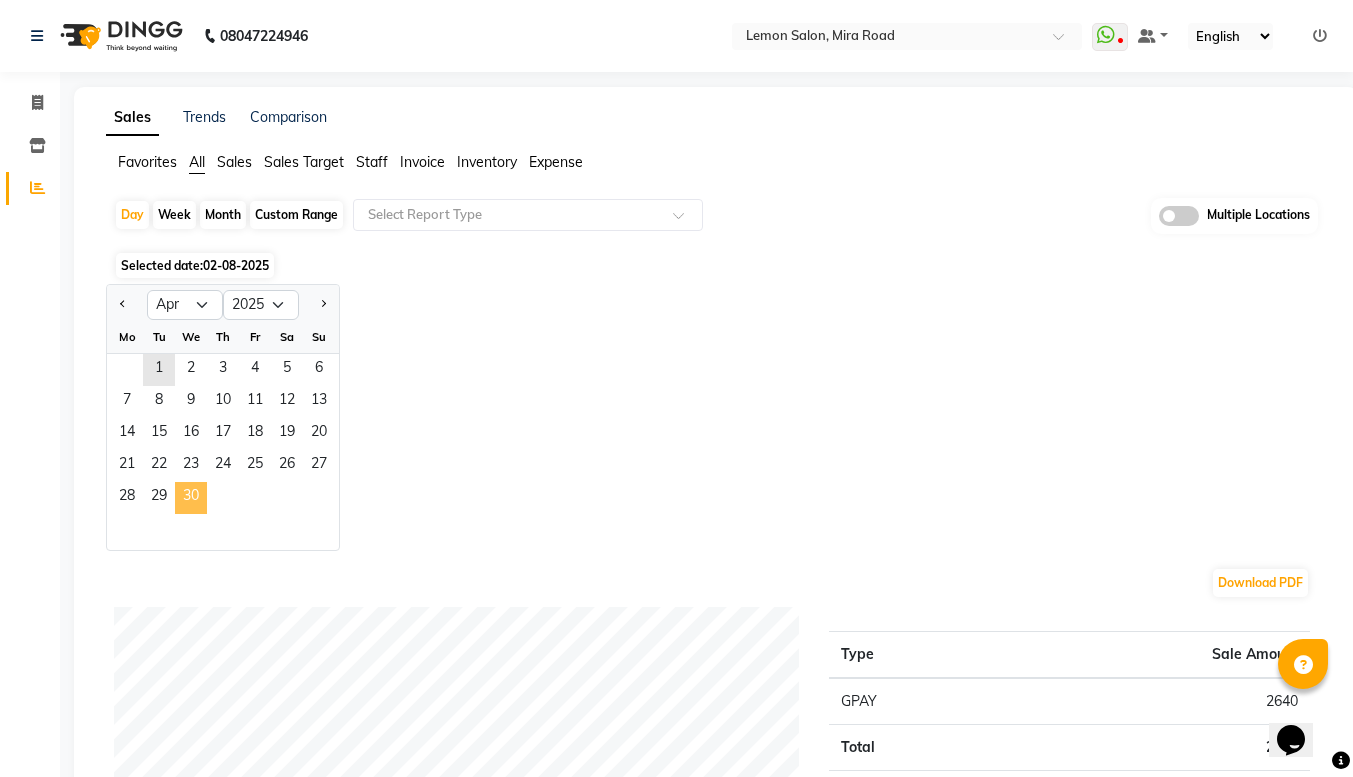 click on "30" 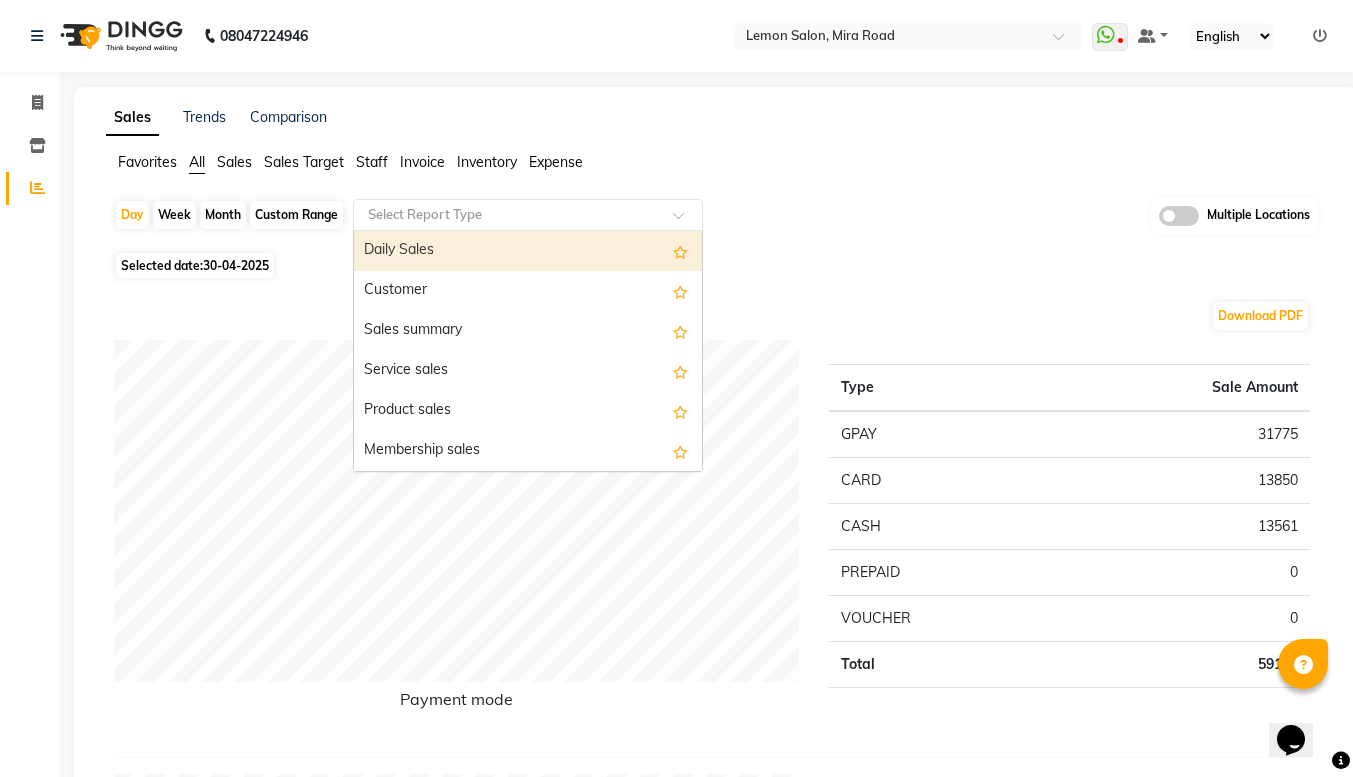 click 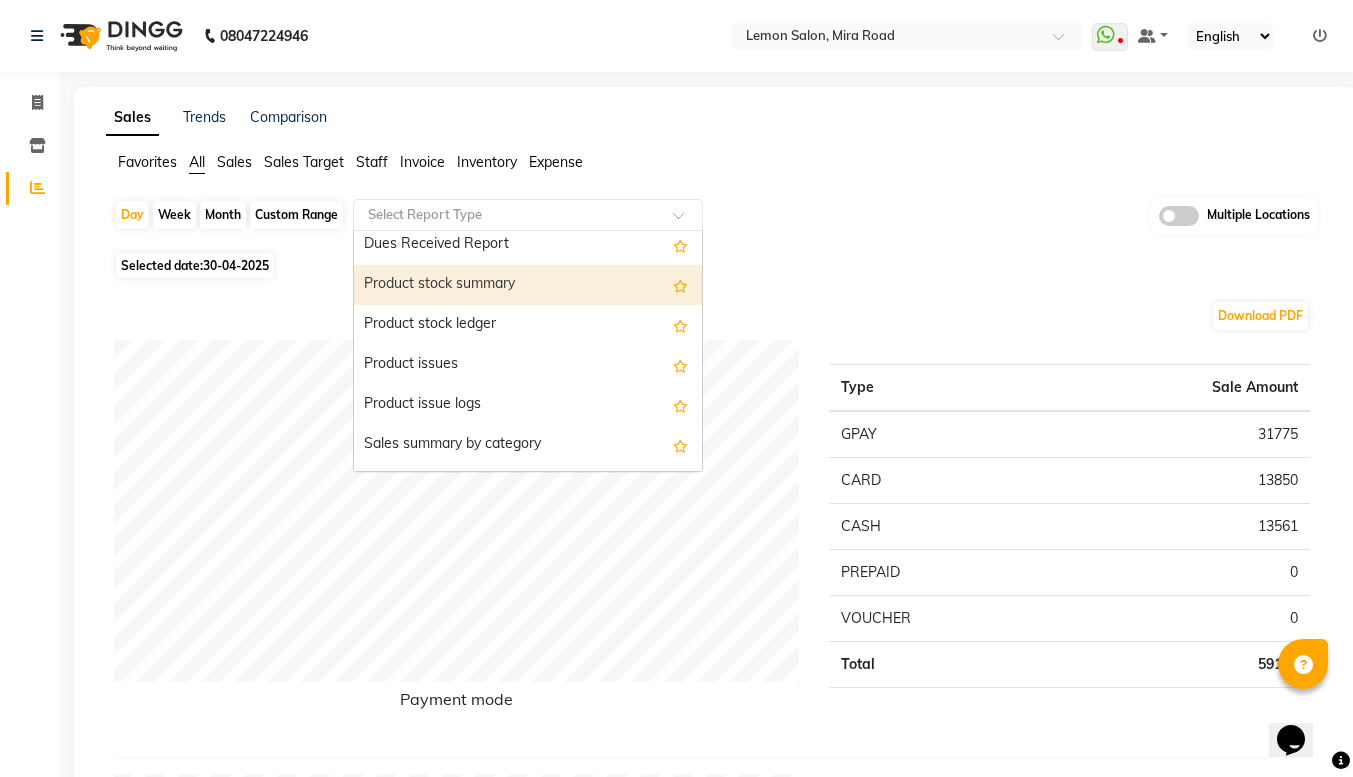 scroll, scrollTop: 1887, scrollLeft: 0, axis: vertical 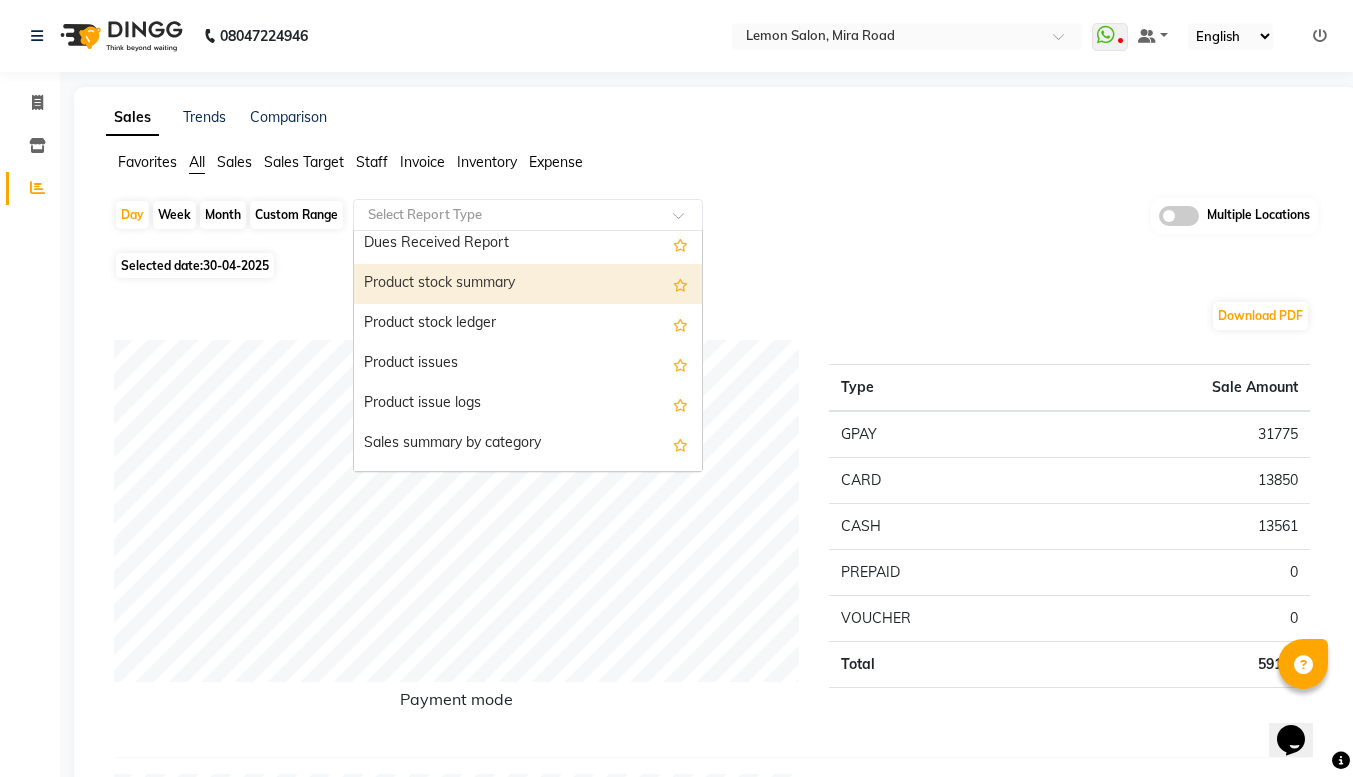 click on "Product stock summary" at bounding box center (528, 284) 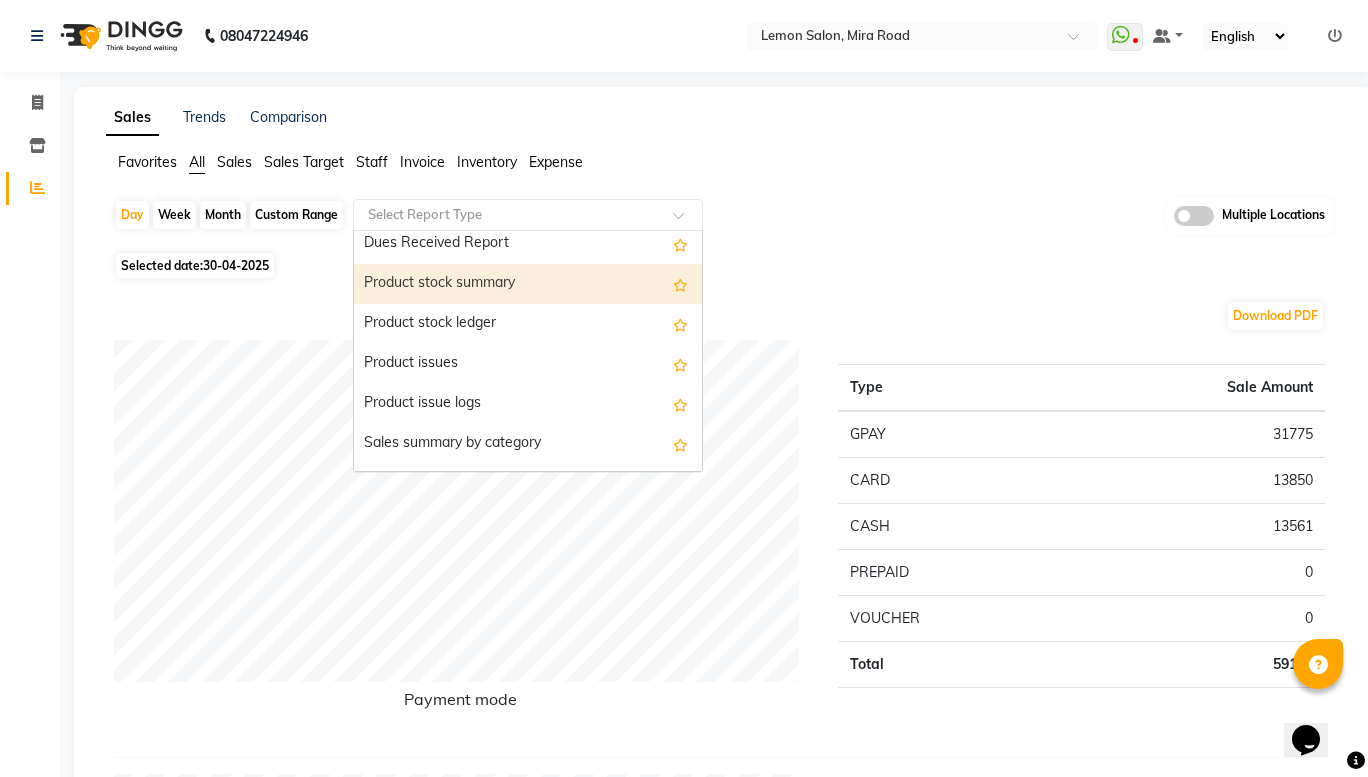 select on "filtered_report" 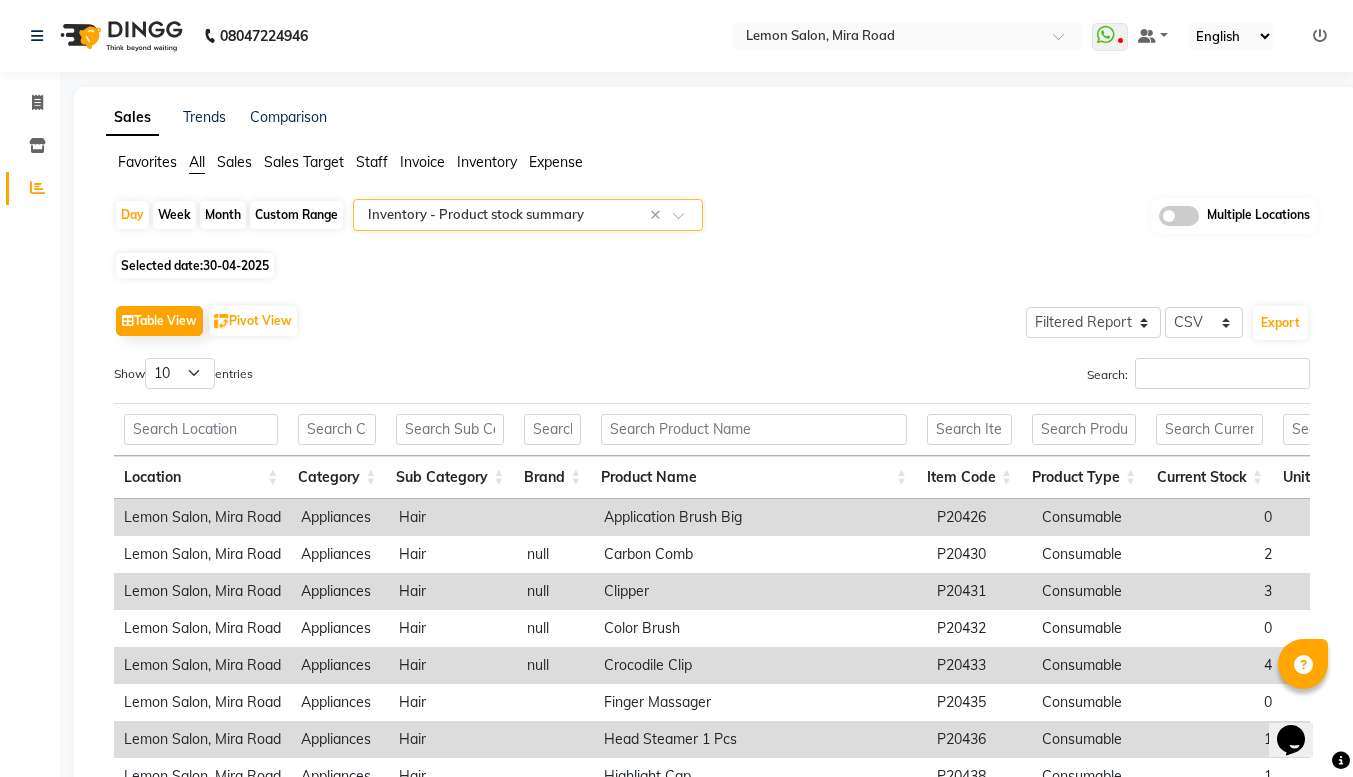 scroll, scrollTop: 273, scrollLeft: 0, axis: vertical 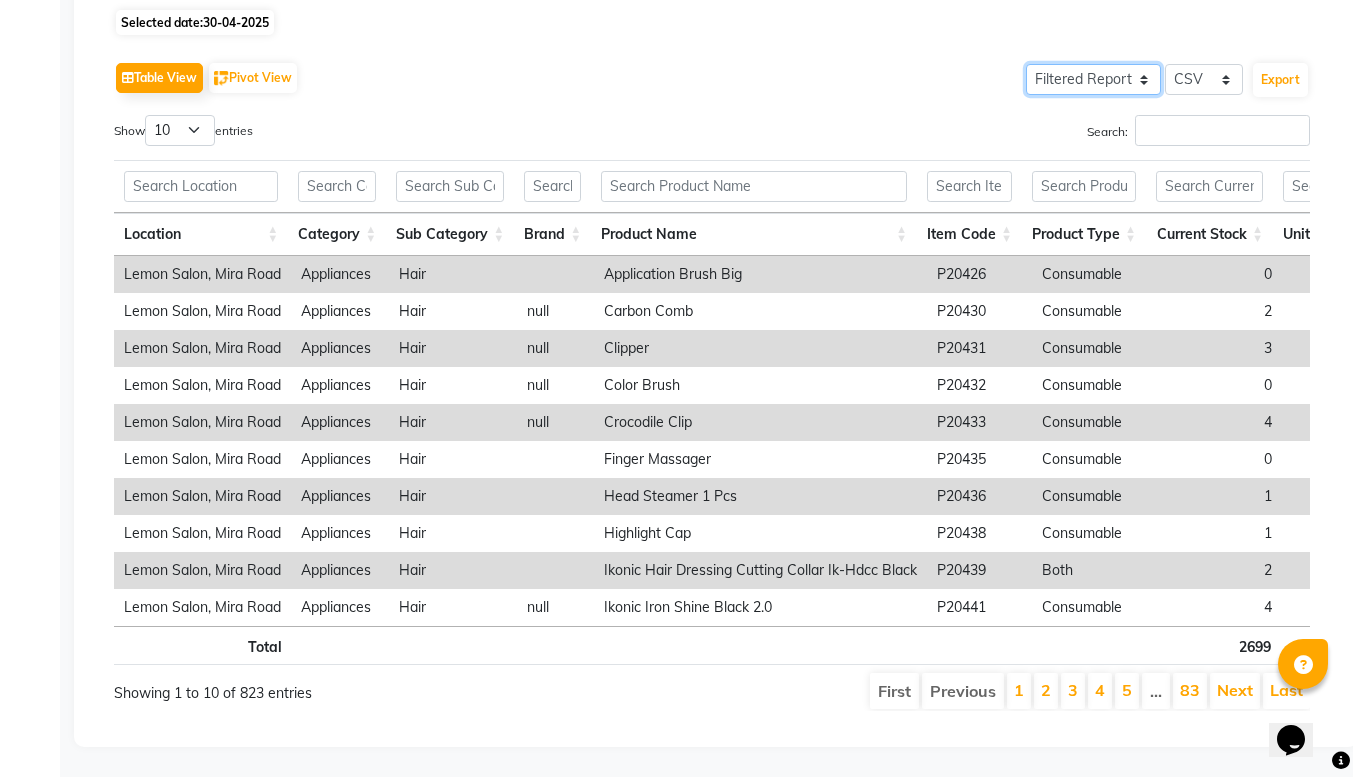 click on "Select Full Report Filtered Report" 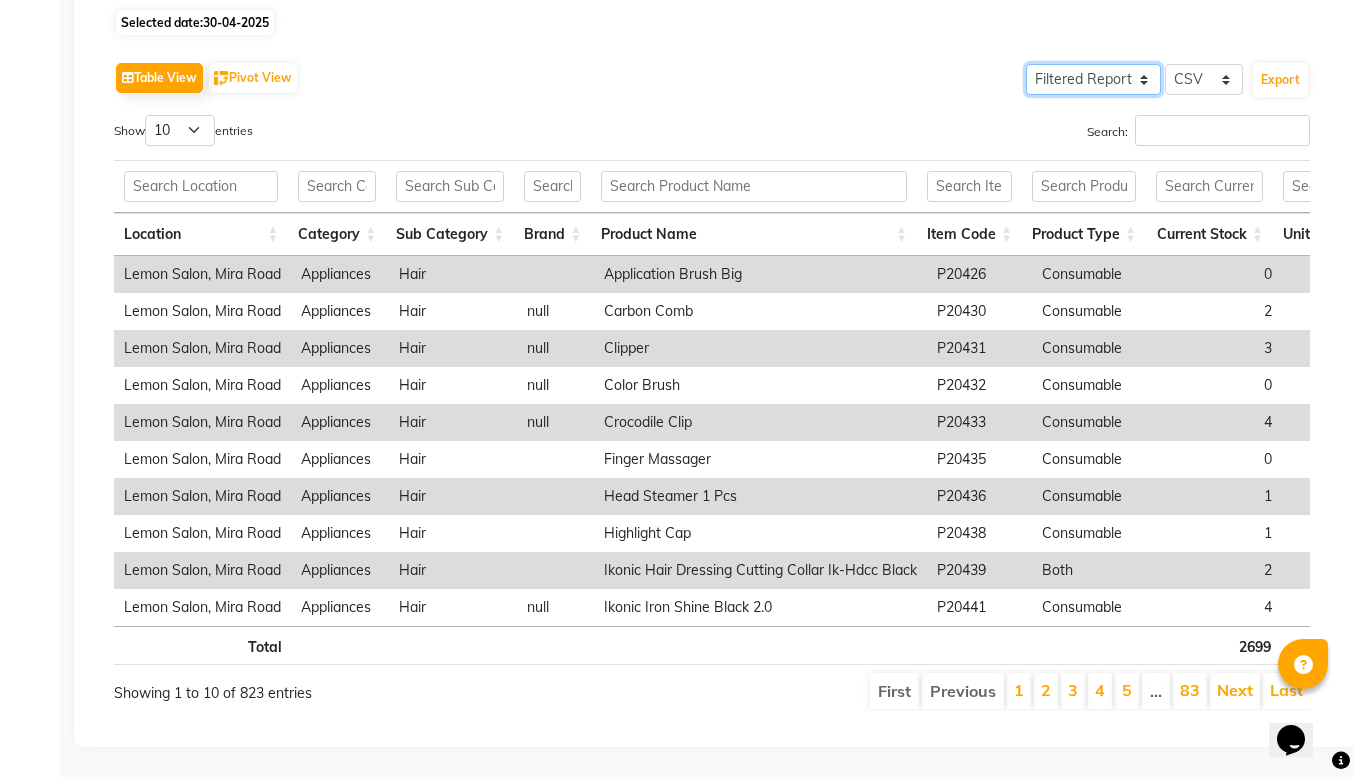 select on "full_report" 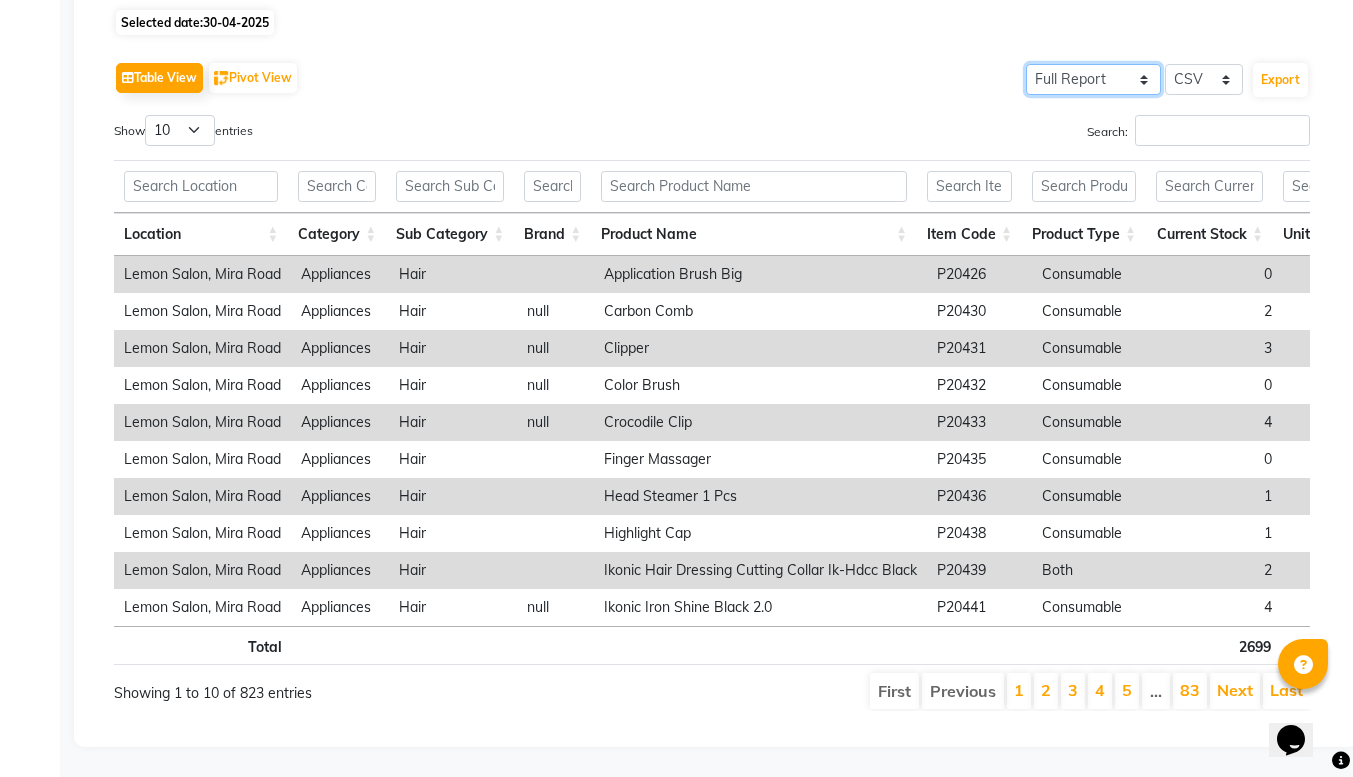 click on "Select Full Report Filtered Report" 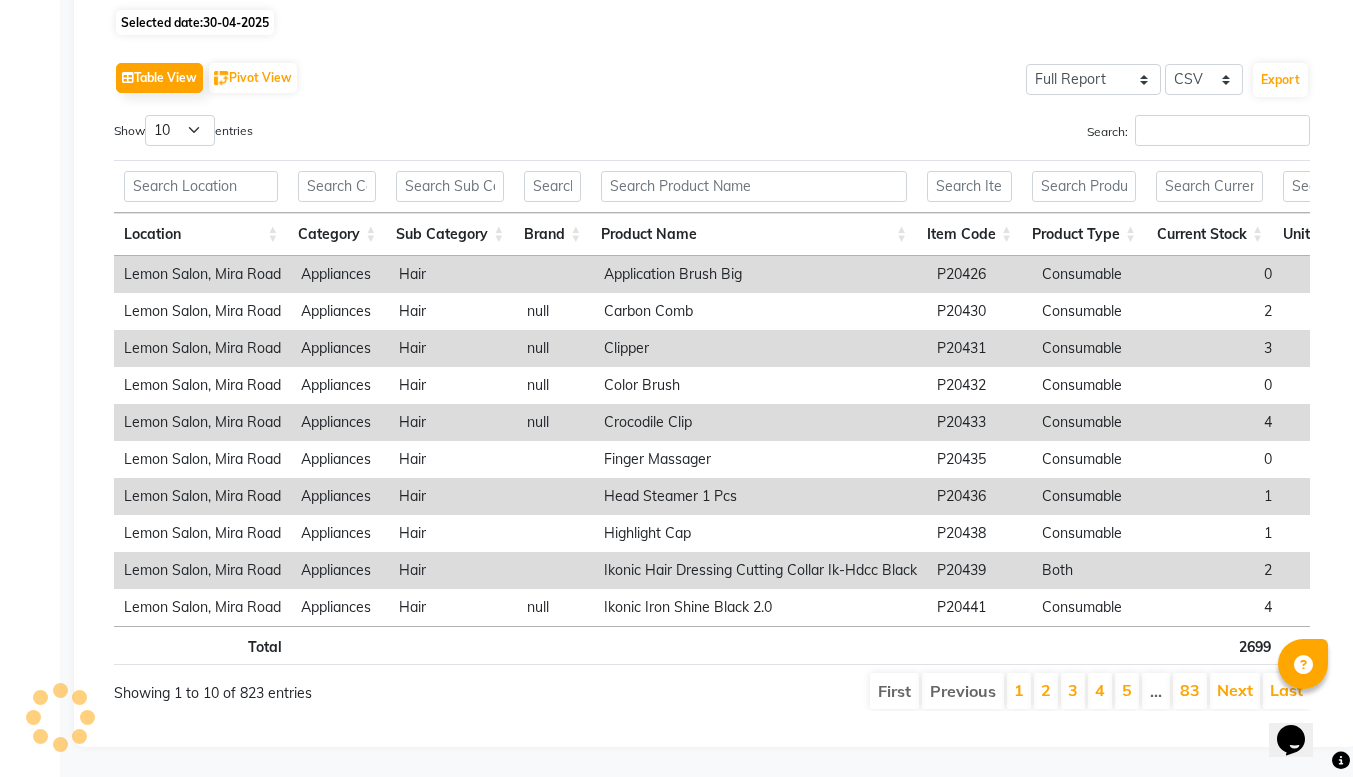 click on "Table View   Pivot View  Select Full Report Filtered Report Select CSV PDF  Export" 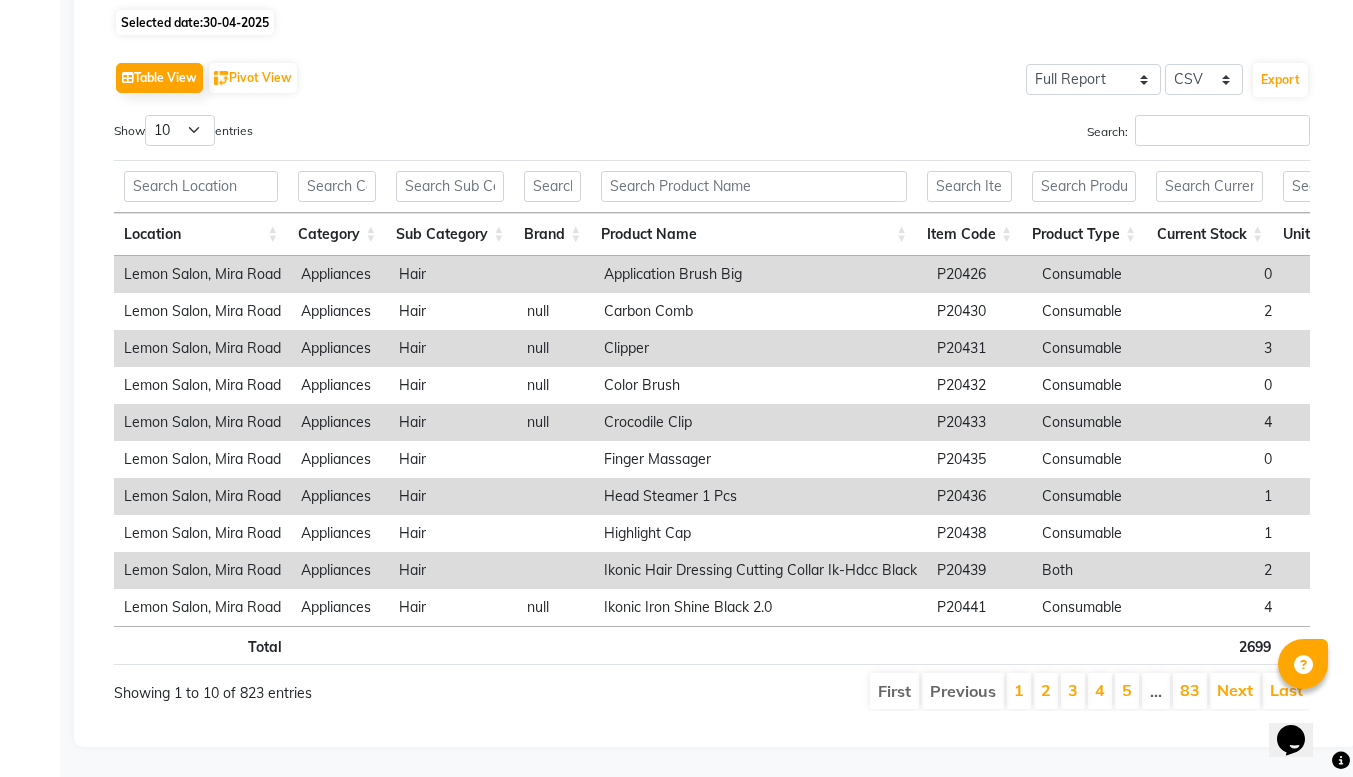 scroll, scrollTop: 269, scrollLeft: 0, axis: vertical 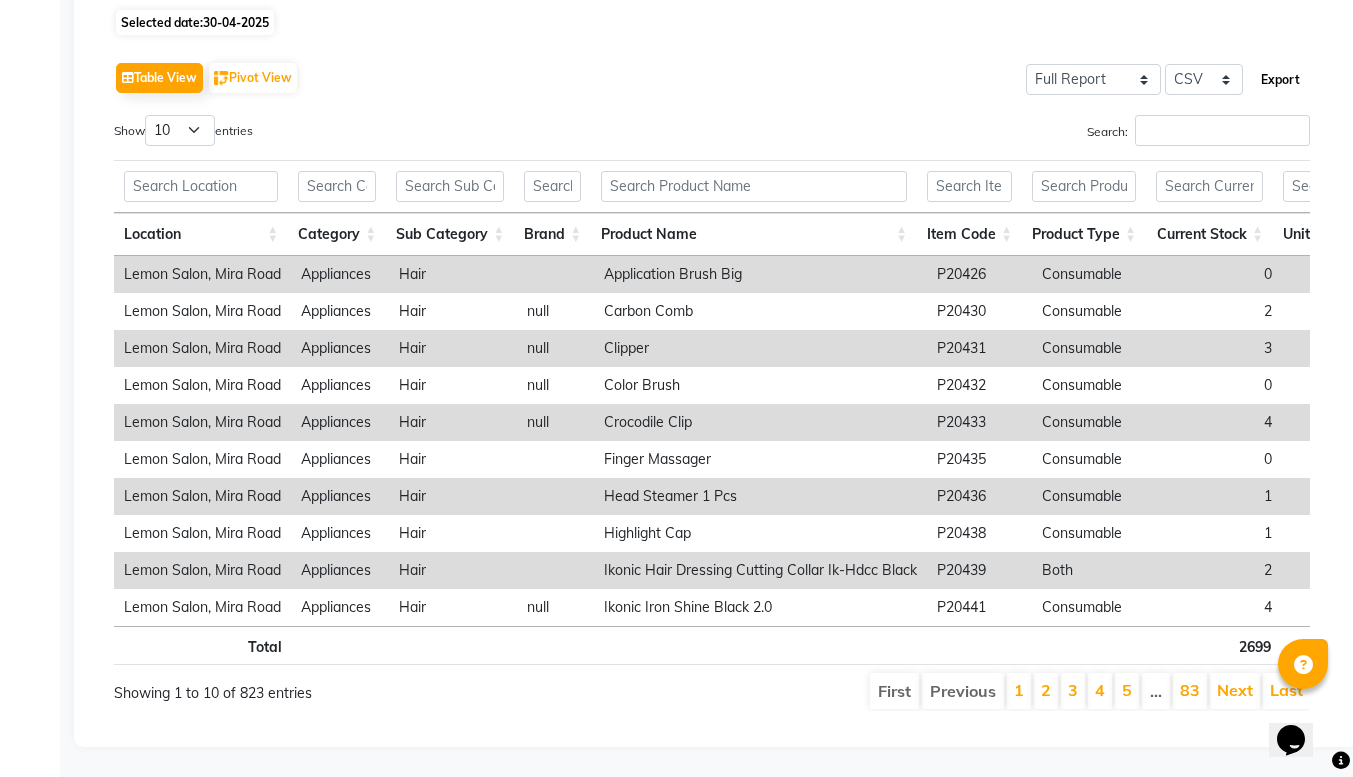 click on "Export" 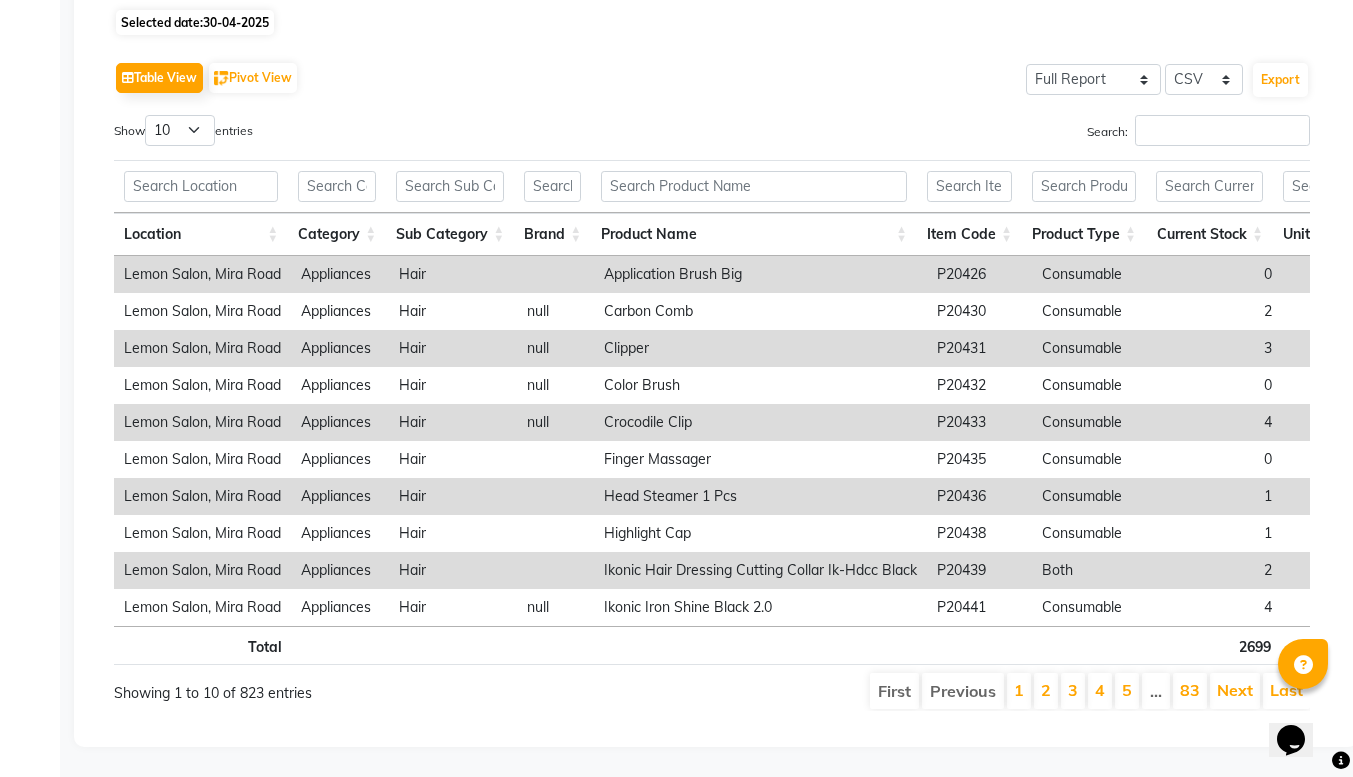 click on "Table View   Pivot View  Select Full Report Filtered Report Select CSV PDF  Export  Show  10 25 50 100  entries Search: Location Category Sub Category Brand Product Name Item Code Product Type Current Stock Unit Sale Price Current Value Unit Purchase Price Weighted Avg Cost Purchase Value Purchase Value As On [DATE] Stock As Per [DATE] Stock In Stock Out Detail Low Quality Measurement Tax Inclusive Sac Code Tax (%) Location Category Sub Category Brand Product Name Item Code Product Type Current Stock Unit Sale Price Current Value Unit Purchase Price Weighted Avg Cost Purchase Value Purchase Value As On [DATE] Stock As Per [DATE] Stock In Stock Out Detail Low Quality Measurement Tax Inclusive Sac Code Tax (%) Total 2699 ₹16,26,328.97 ₹26,96,459.26 ₹8,16,195.76 ₹8,71,498.88 ₹14,77,903.18 ₹13,15,083.88 3462 11875 8415 [LOCATION], [LOCATION] Appliances Hair Application Brush Big P20426 Consumable 0 ₹80.00 ₹0 ₹0 ₹0 ₹0 ₹0 0 1 1 0 1 pcs Yes [LOCATION], [LOCATION] Appliances" 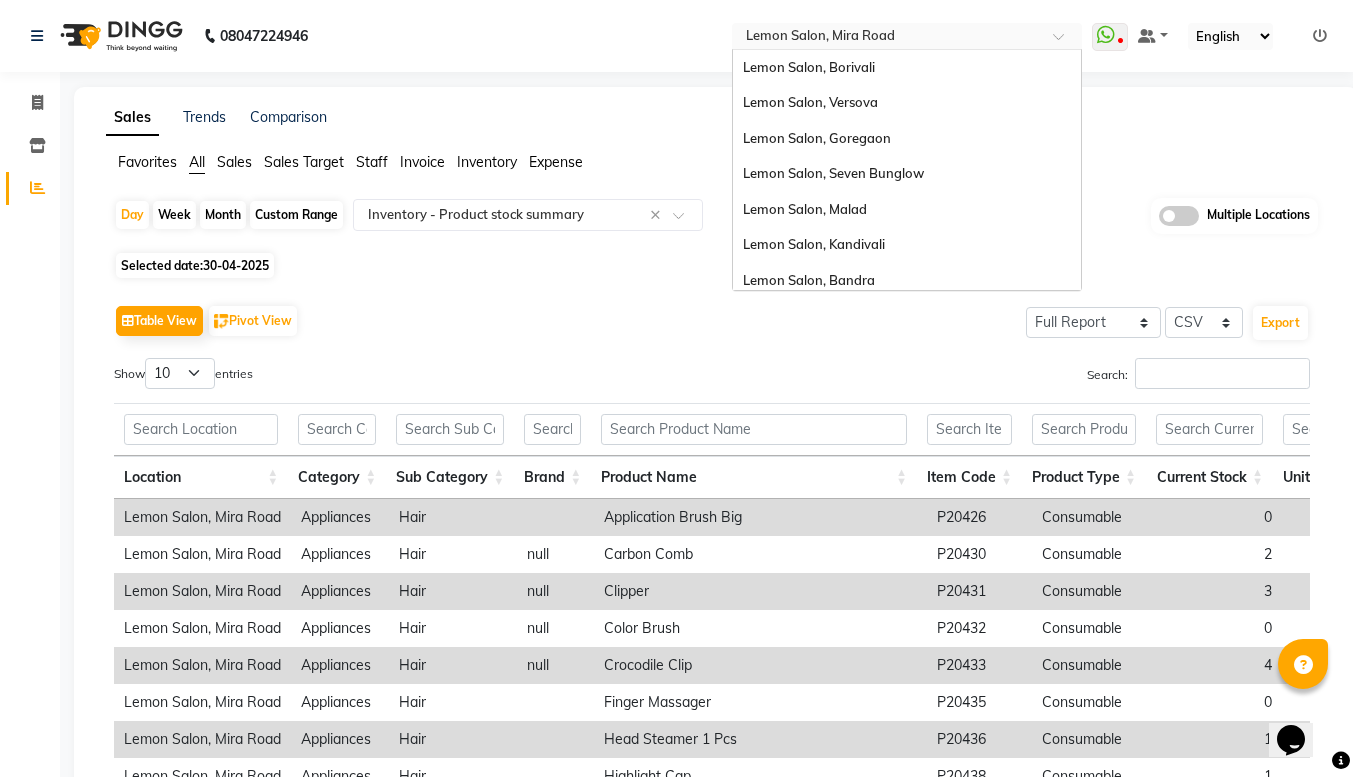 click at bounding box center [1065, 42] 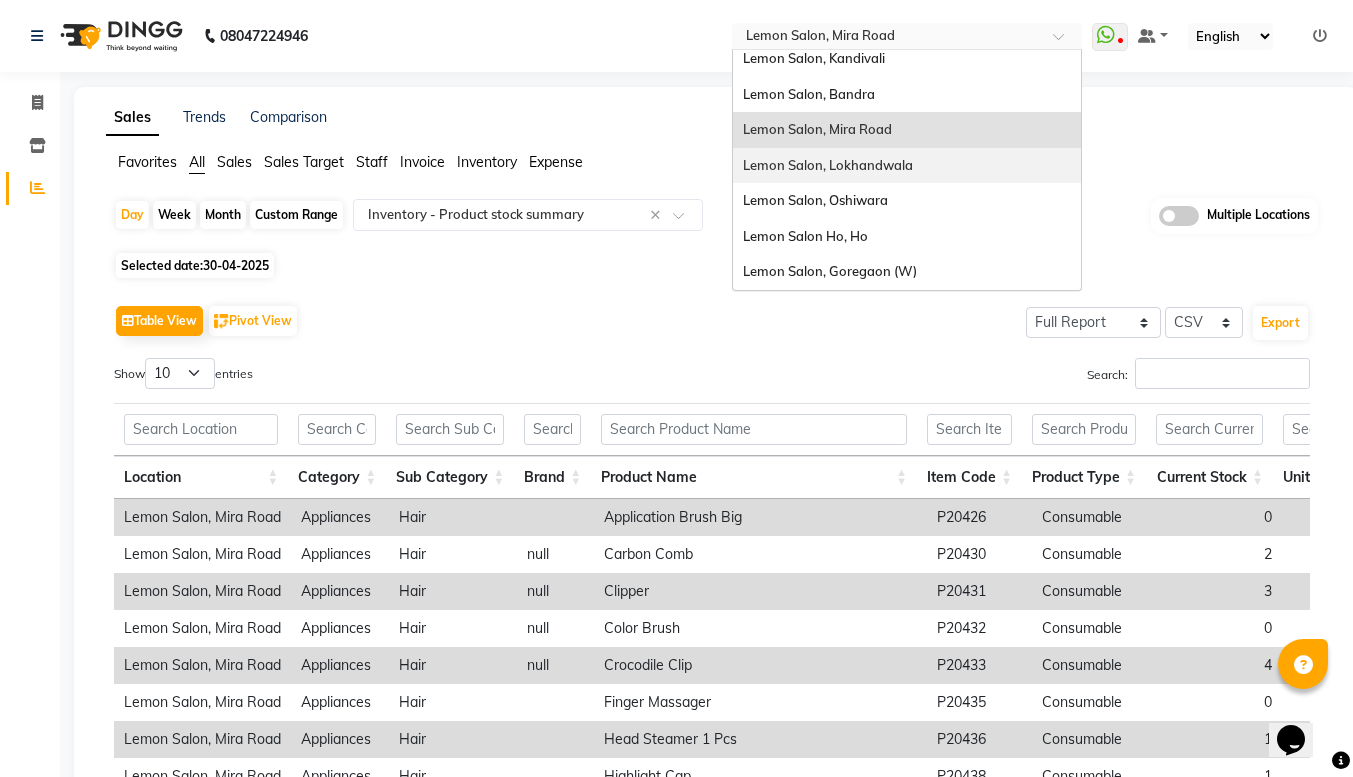 click on "Lemon Salon, Lokhandwala" at bounding box center [828, 165] 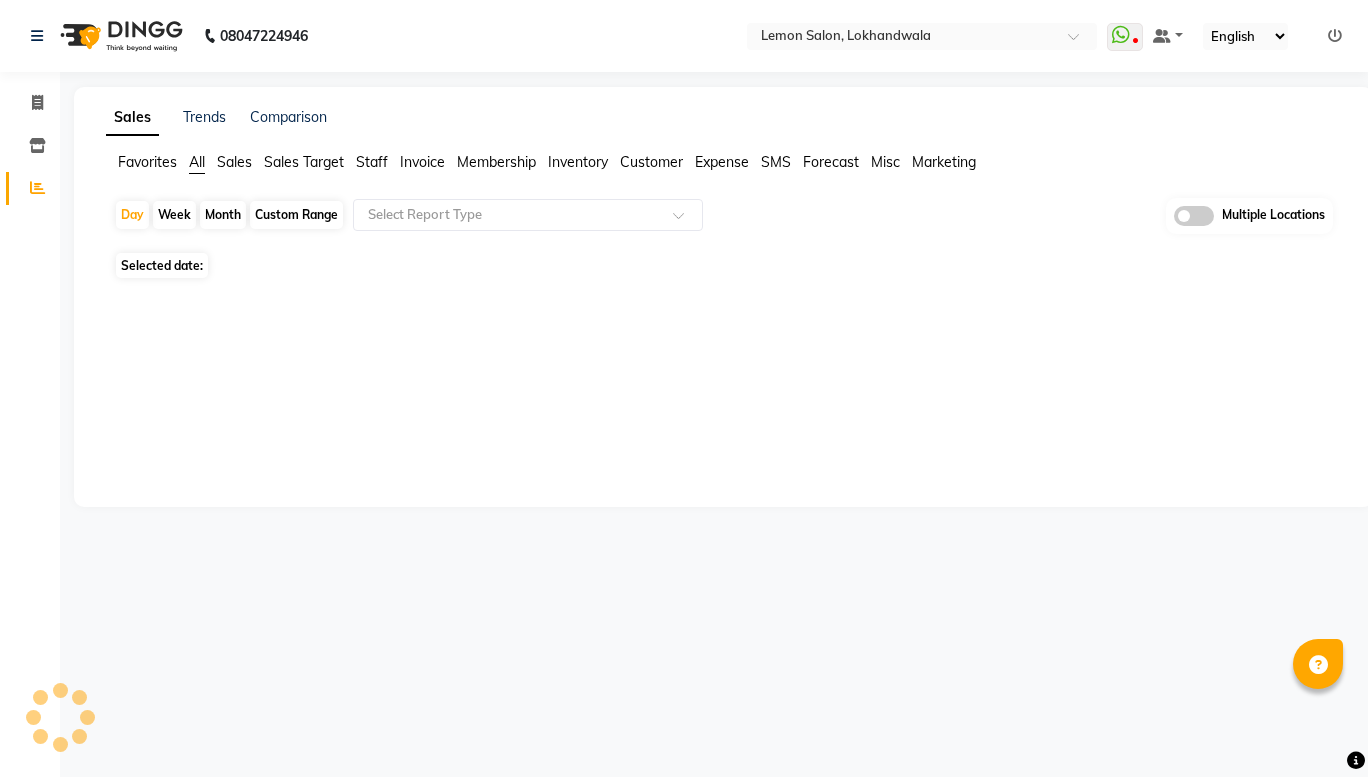 scroll, scrollTop: 0, scrollLeft: 0, axis: both 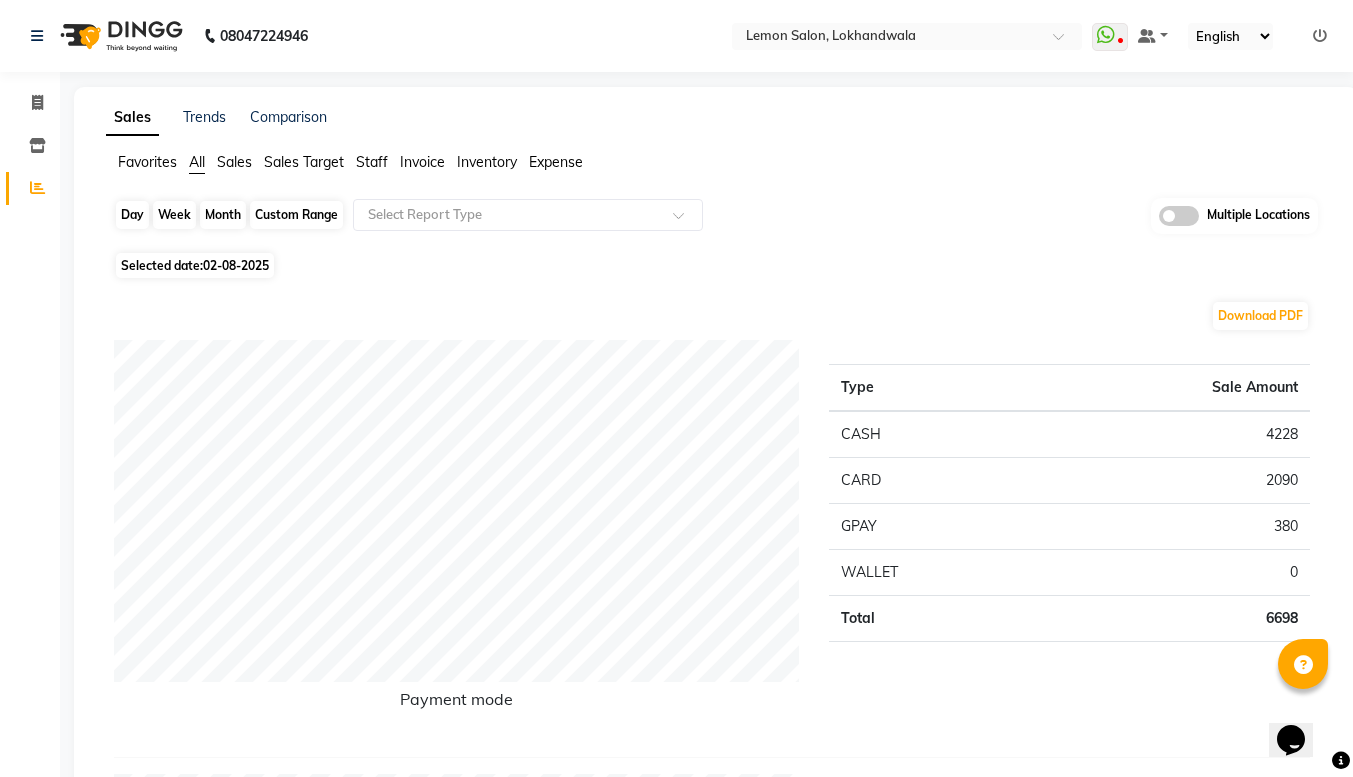 click on "Day" 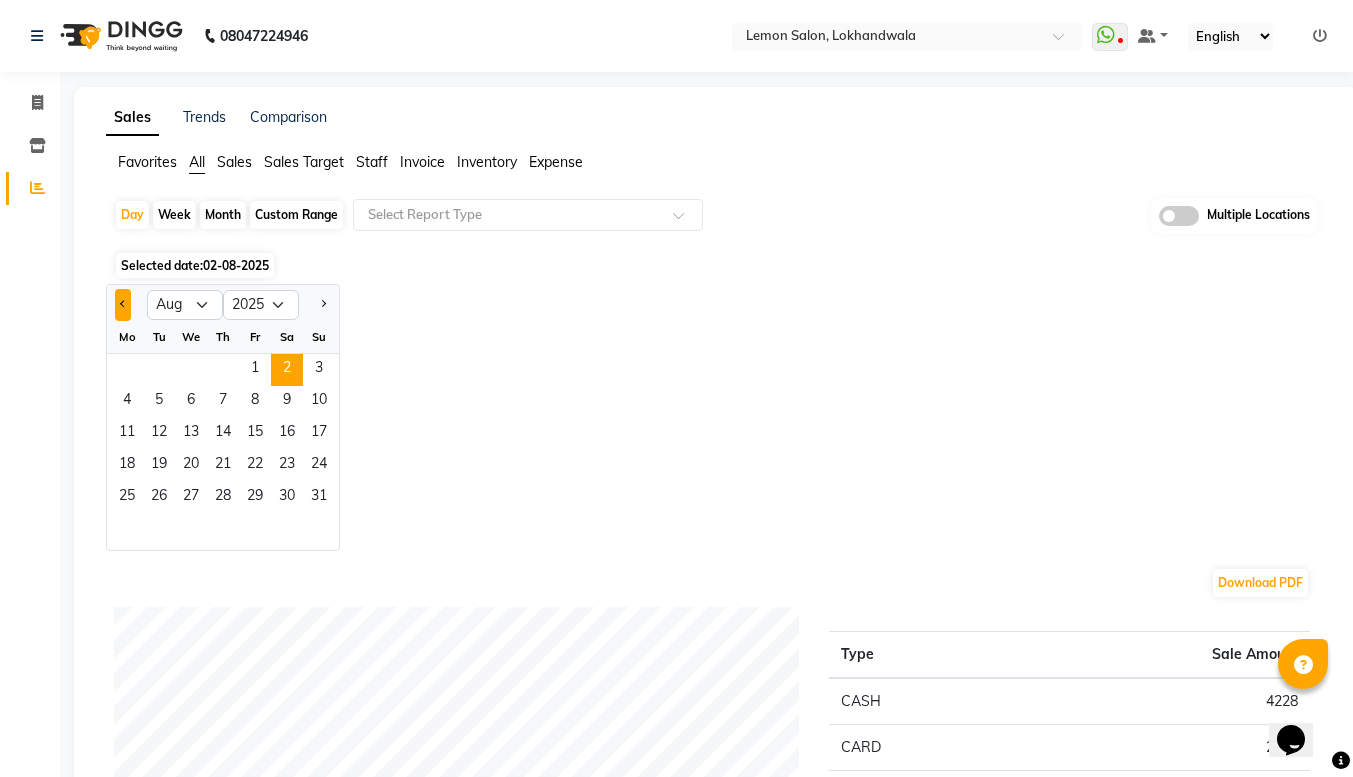 click 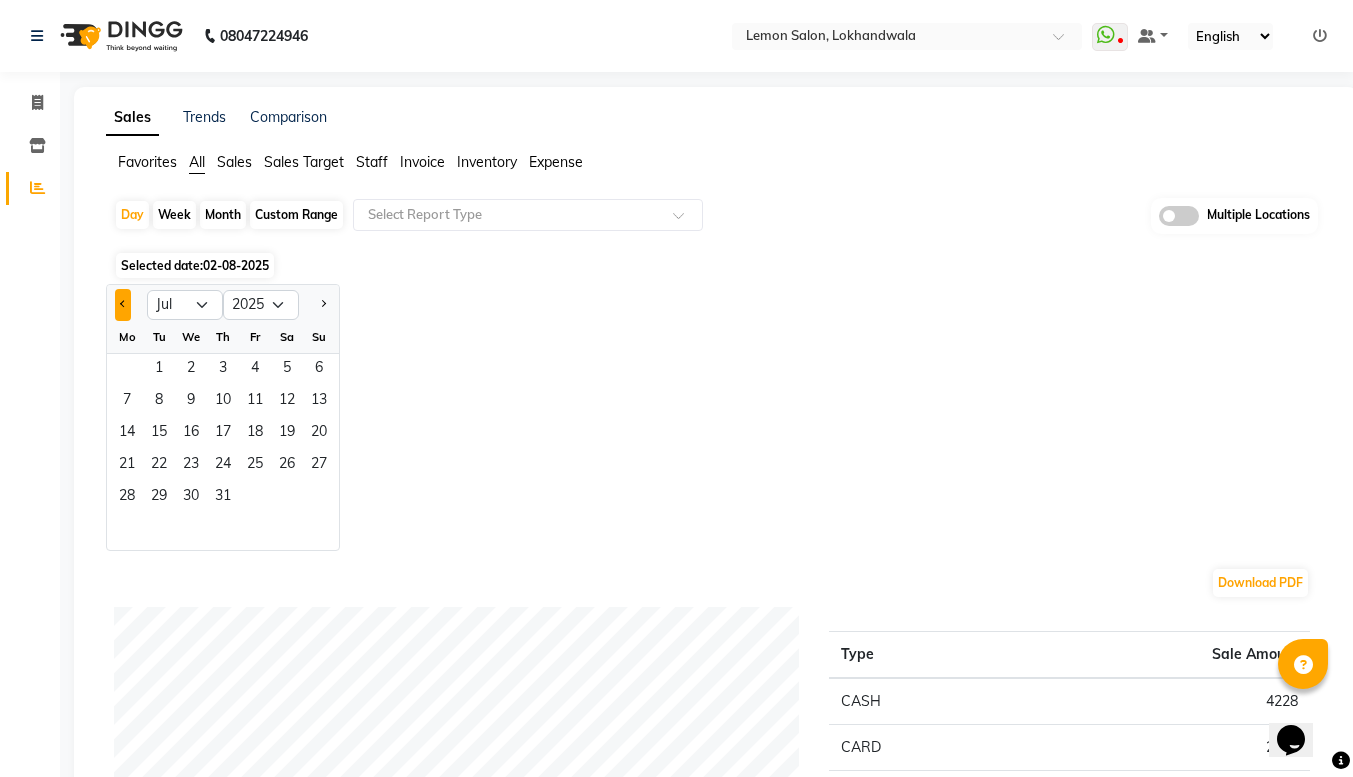 click 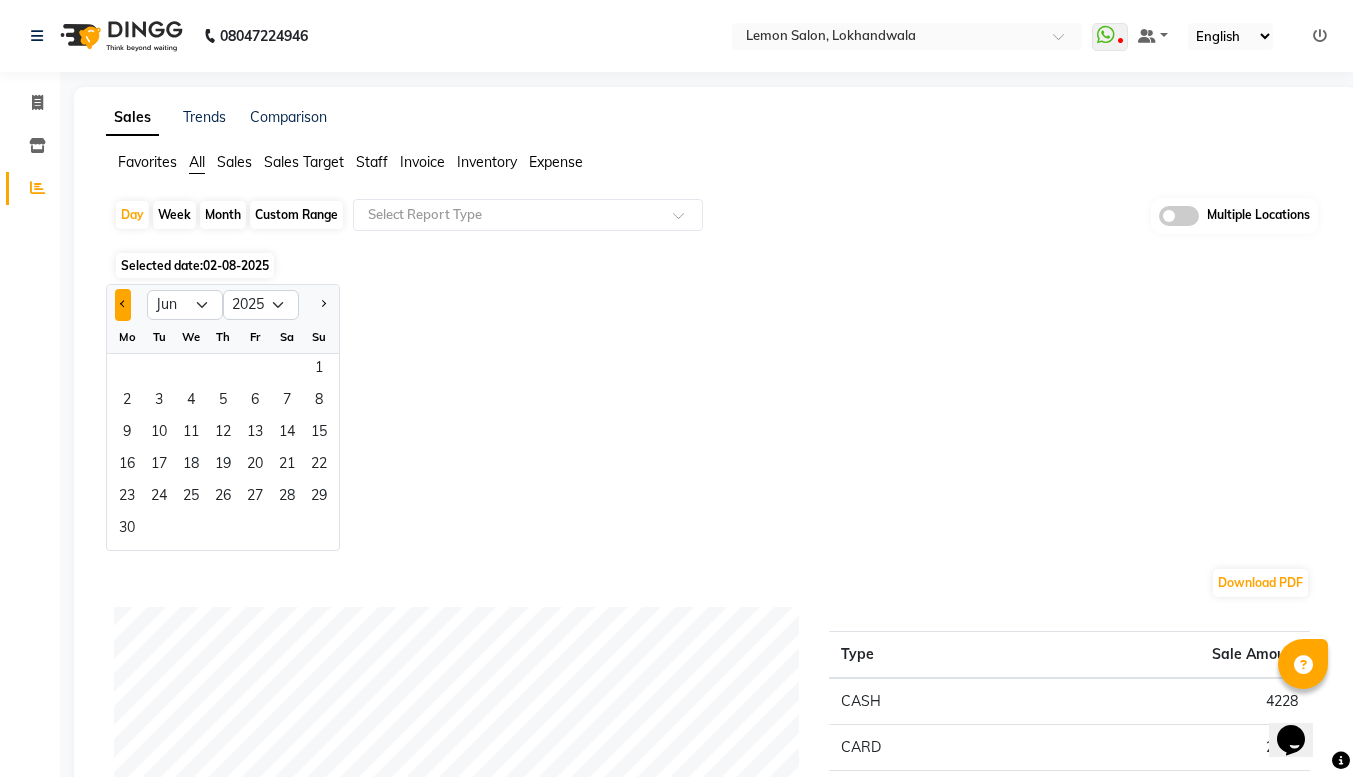 click 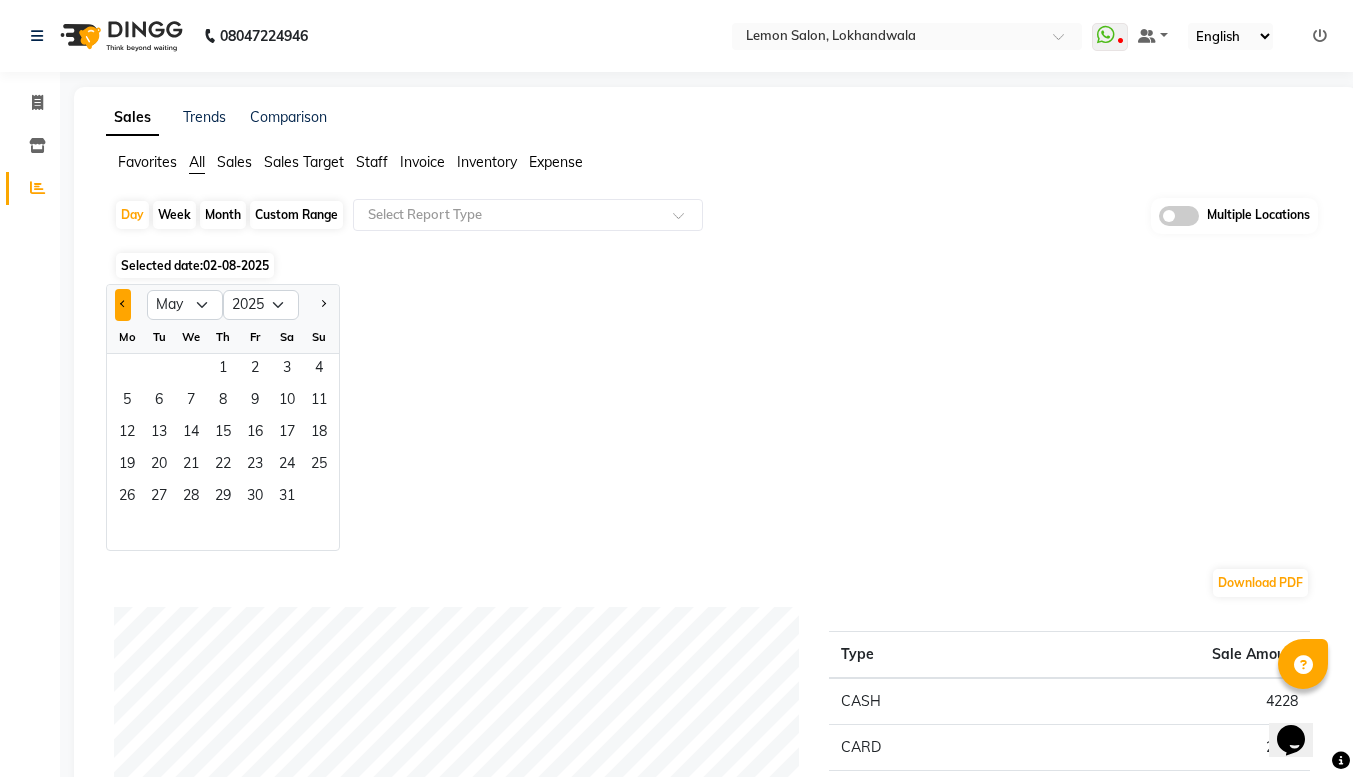 click 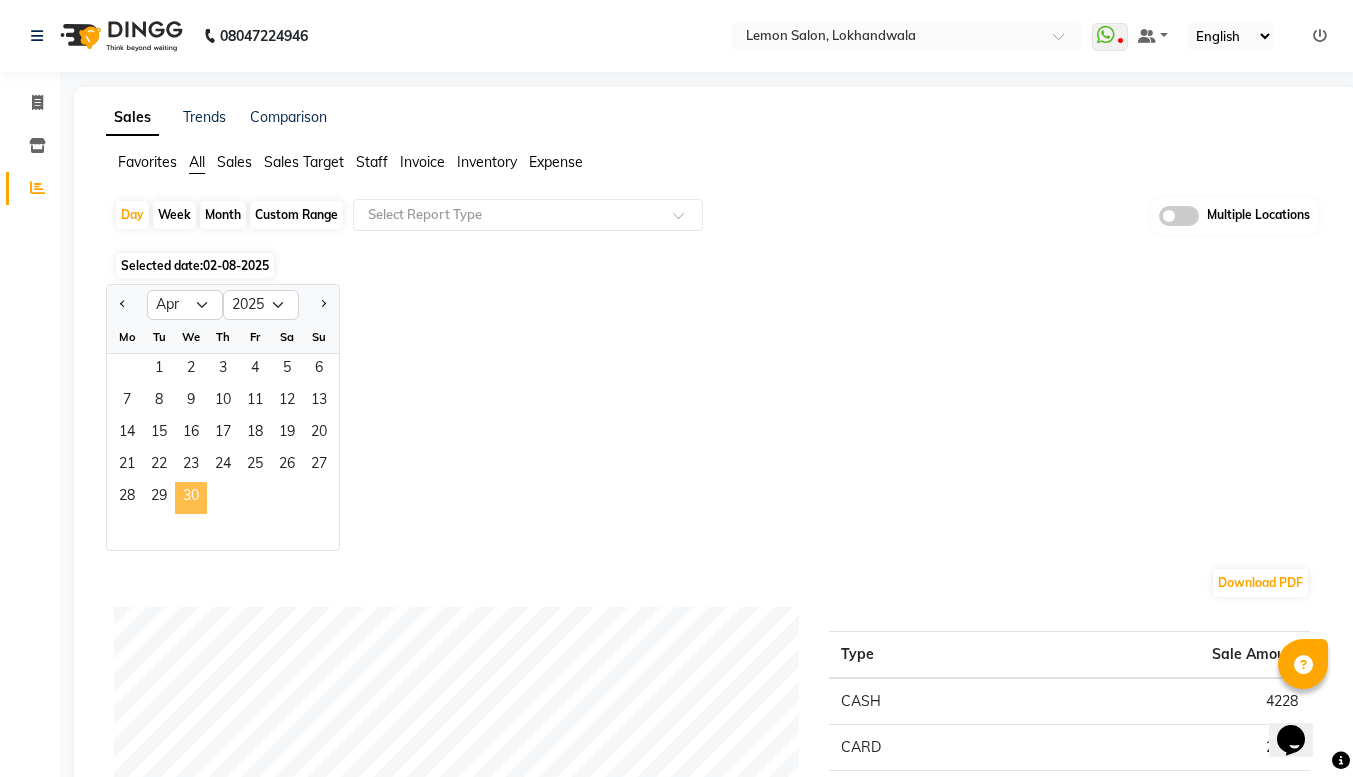 click on "30" 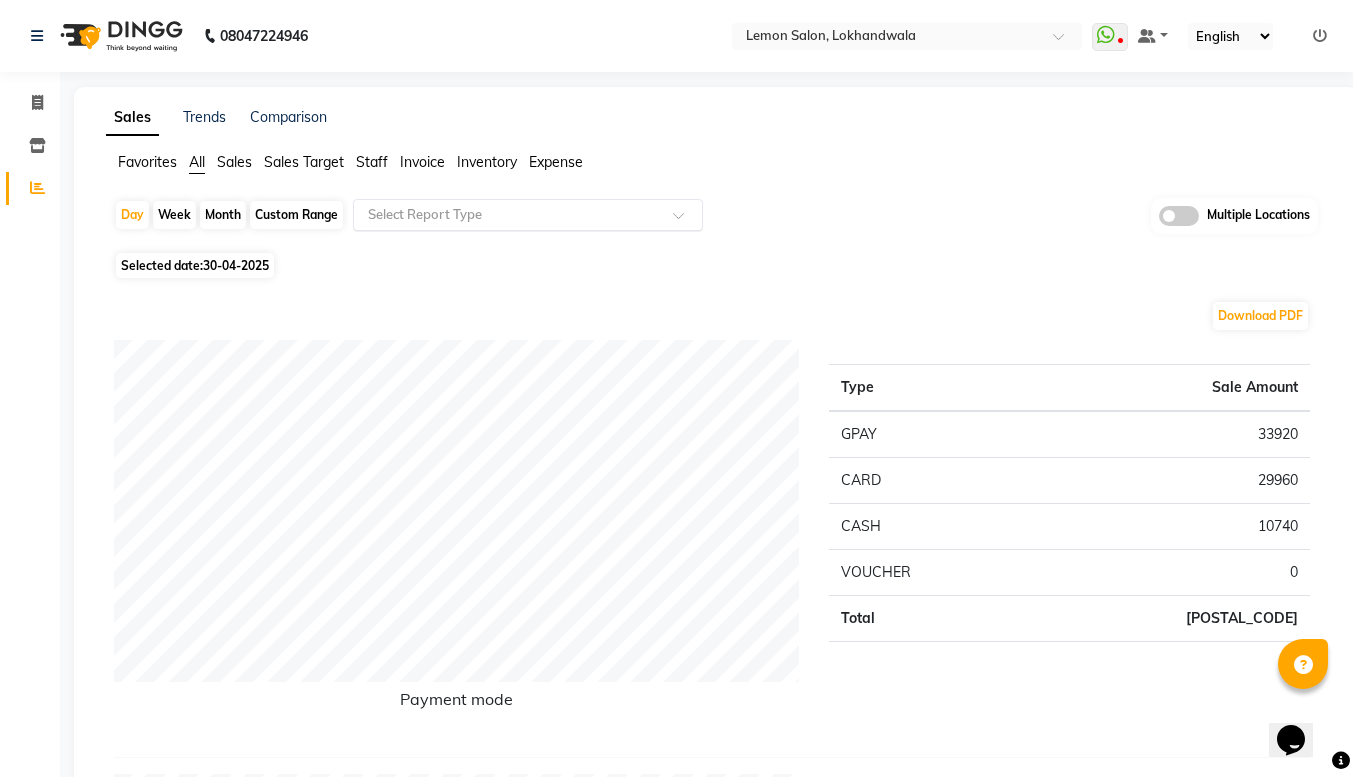 click 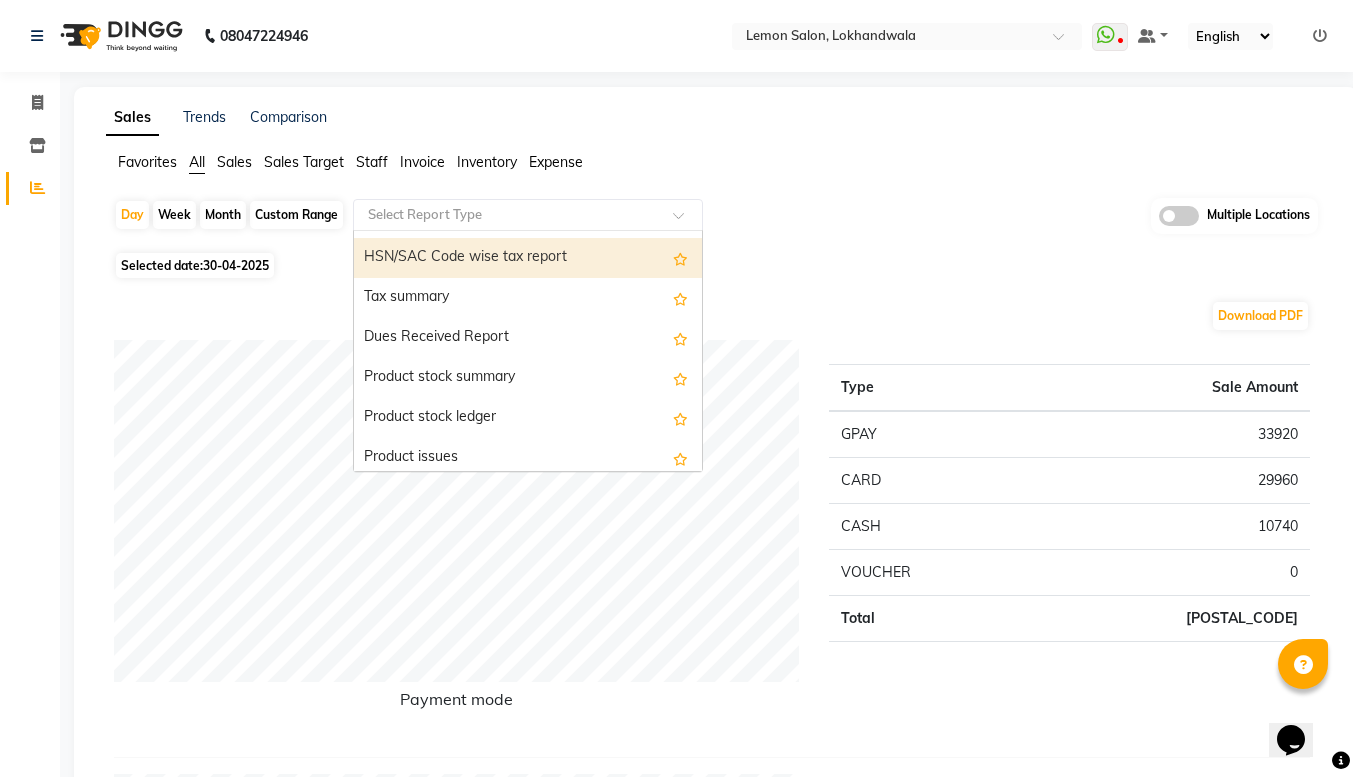 scroll, scrollTop: 1792, scrollLeft: 0, axis: vertical 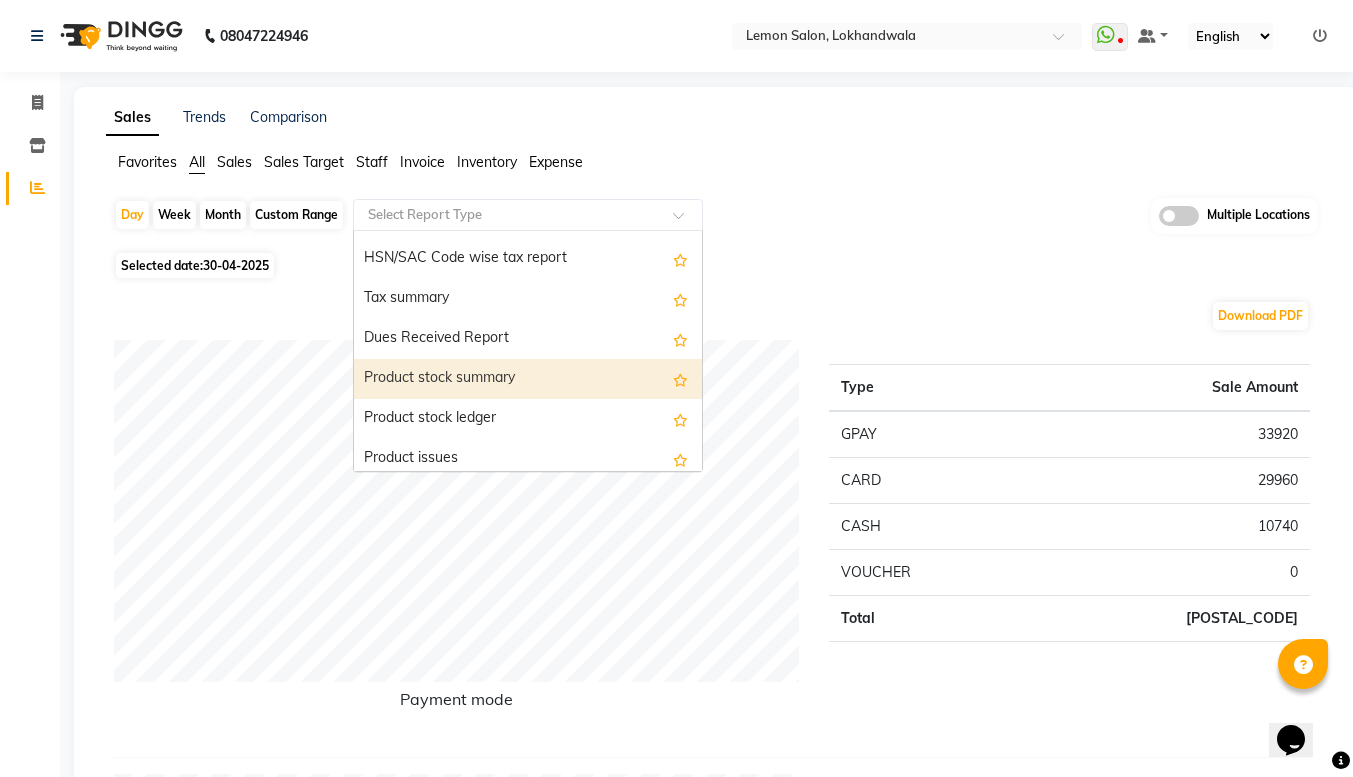 click on "Product stock summary" at bounding box center (528, 379) 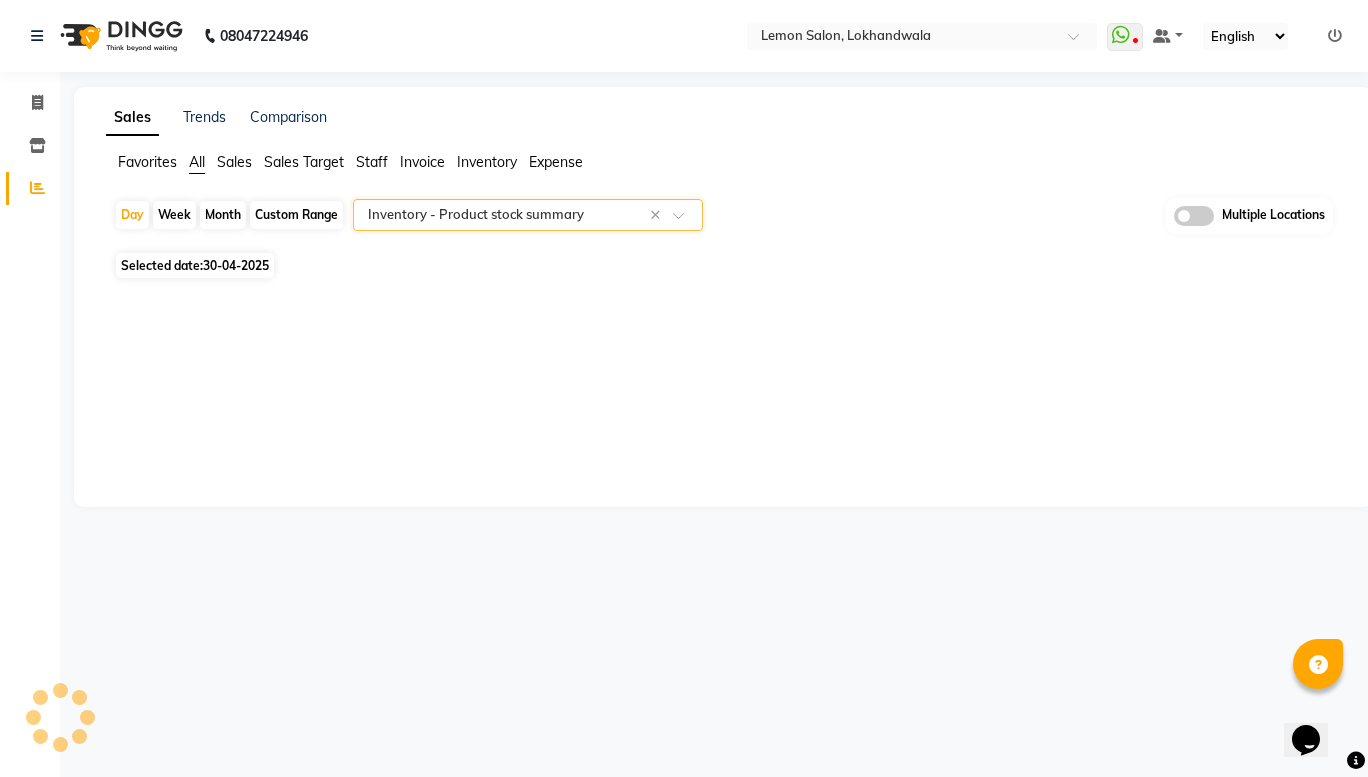select on "filtered_report" 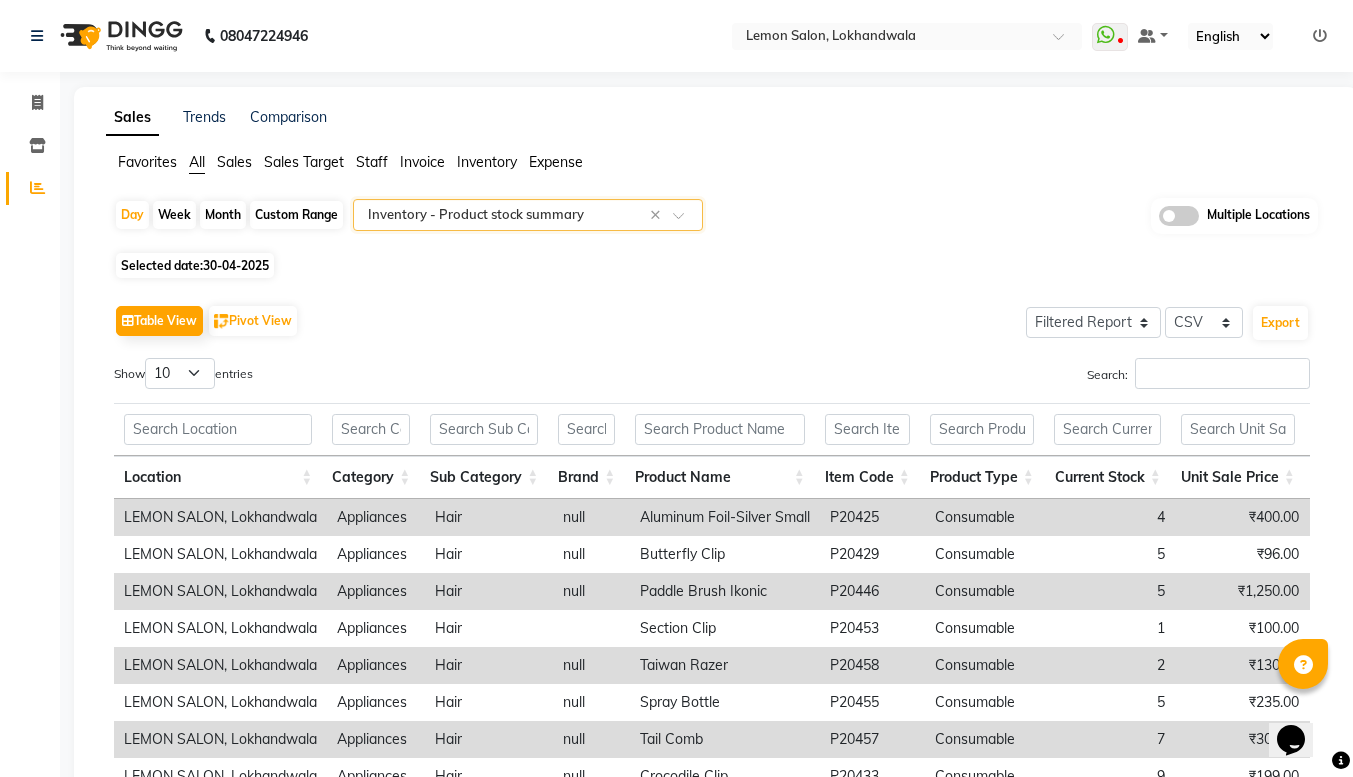 scroll, scrollTop: 273, scrollLeft: 0, axis: vertical 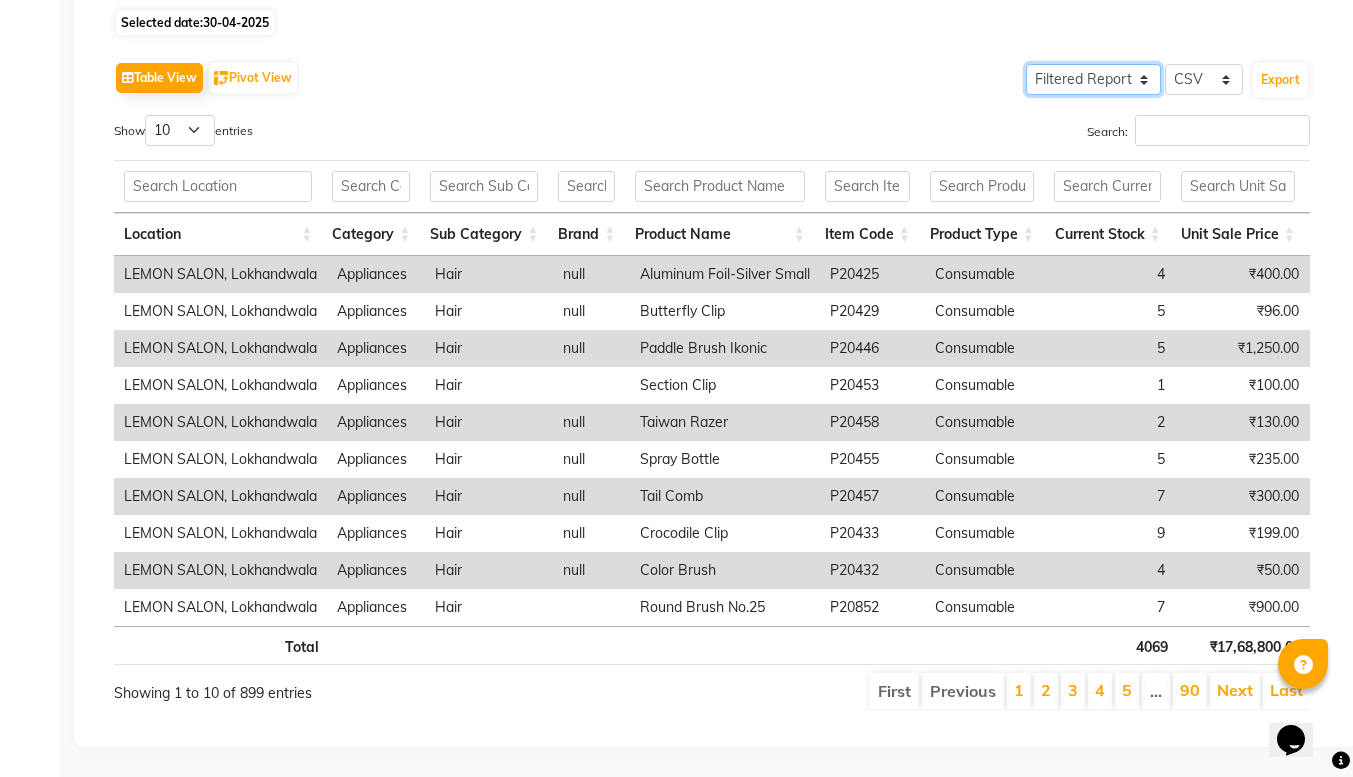 click on "Select Full Report Filtered Report" 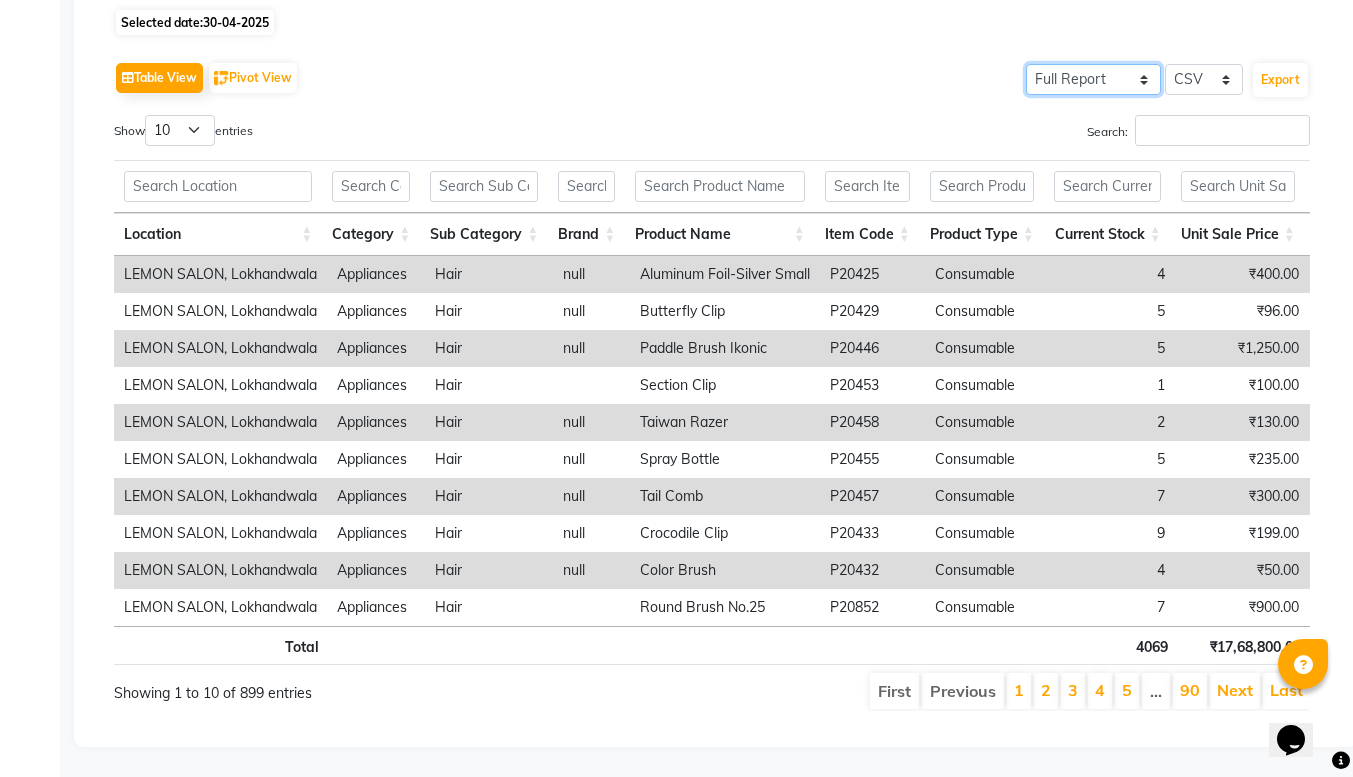 click on "Select Full Report Filtered Report" 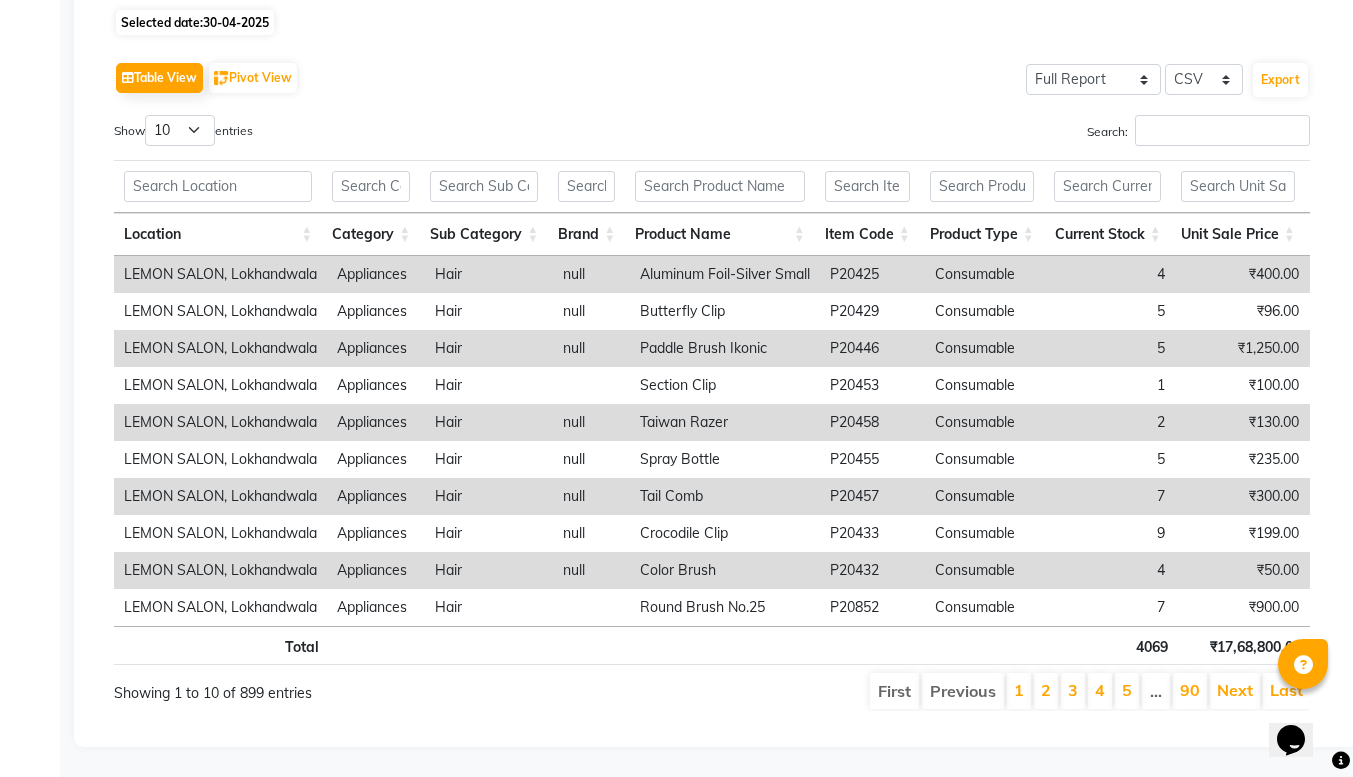 click on "Search:" at bounding box center [1018, 134] 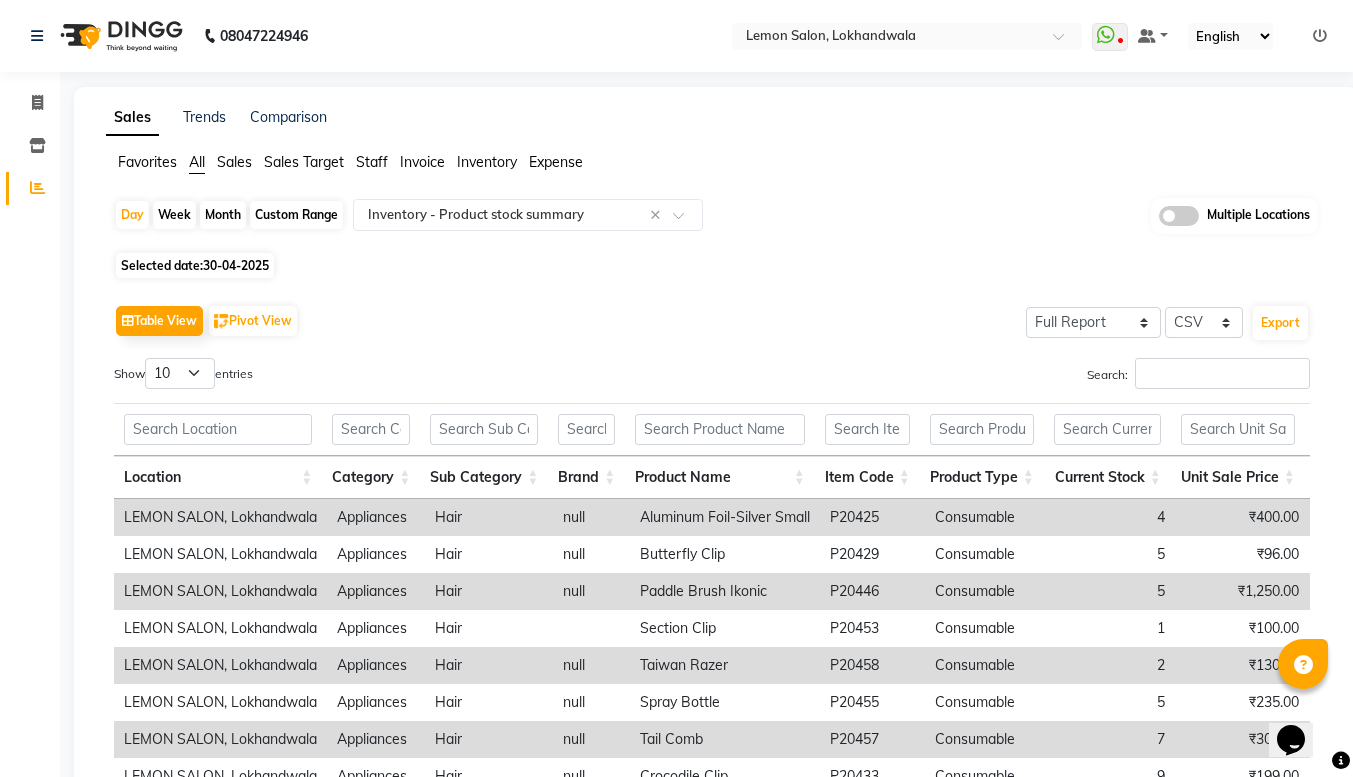 scroll, scrollTop: 273, scrollLeft: 0, axis: vertical 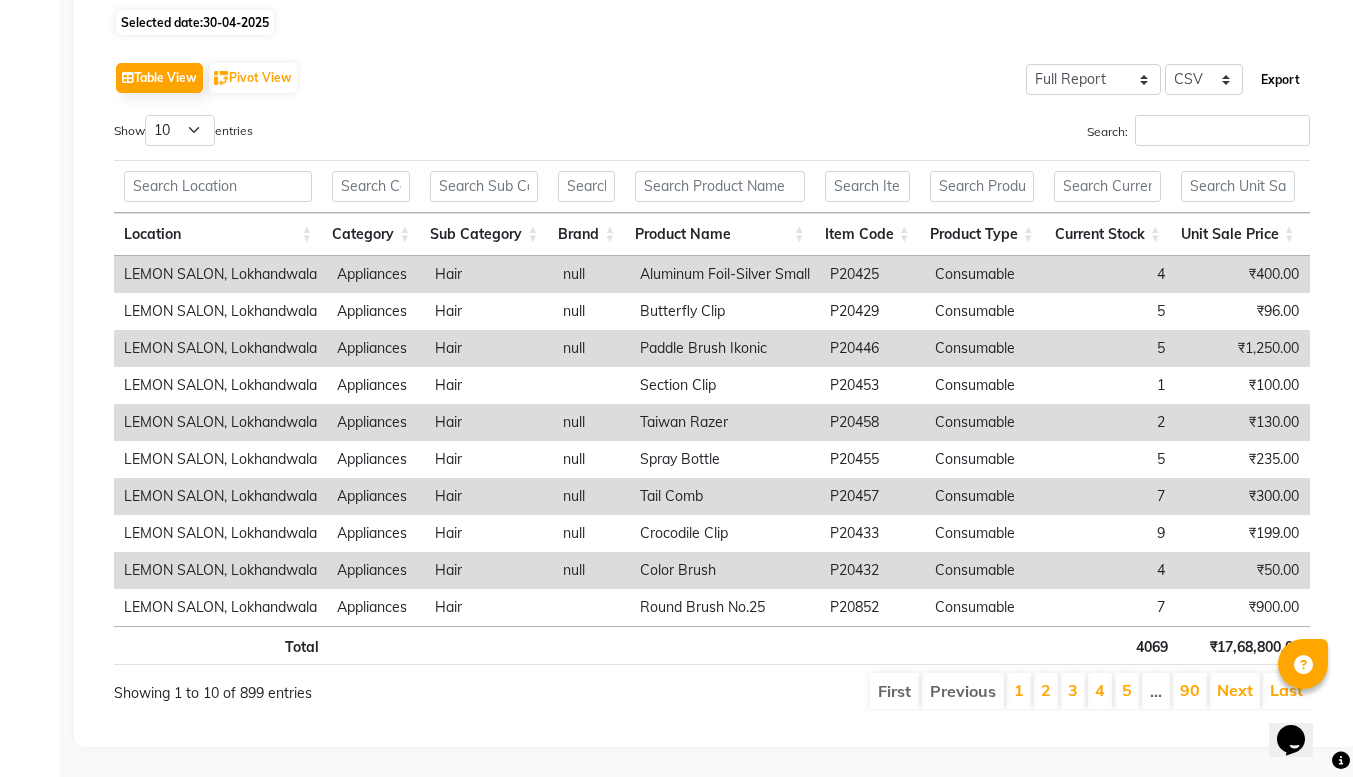 click on "Export" 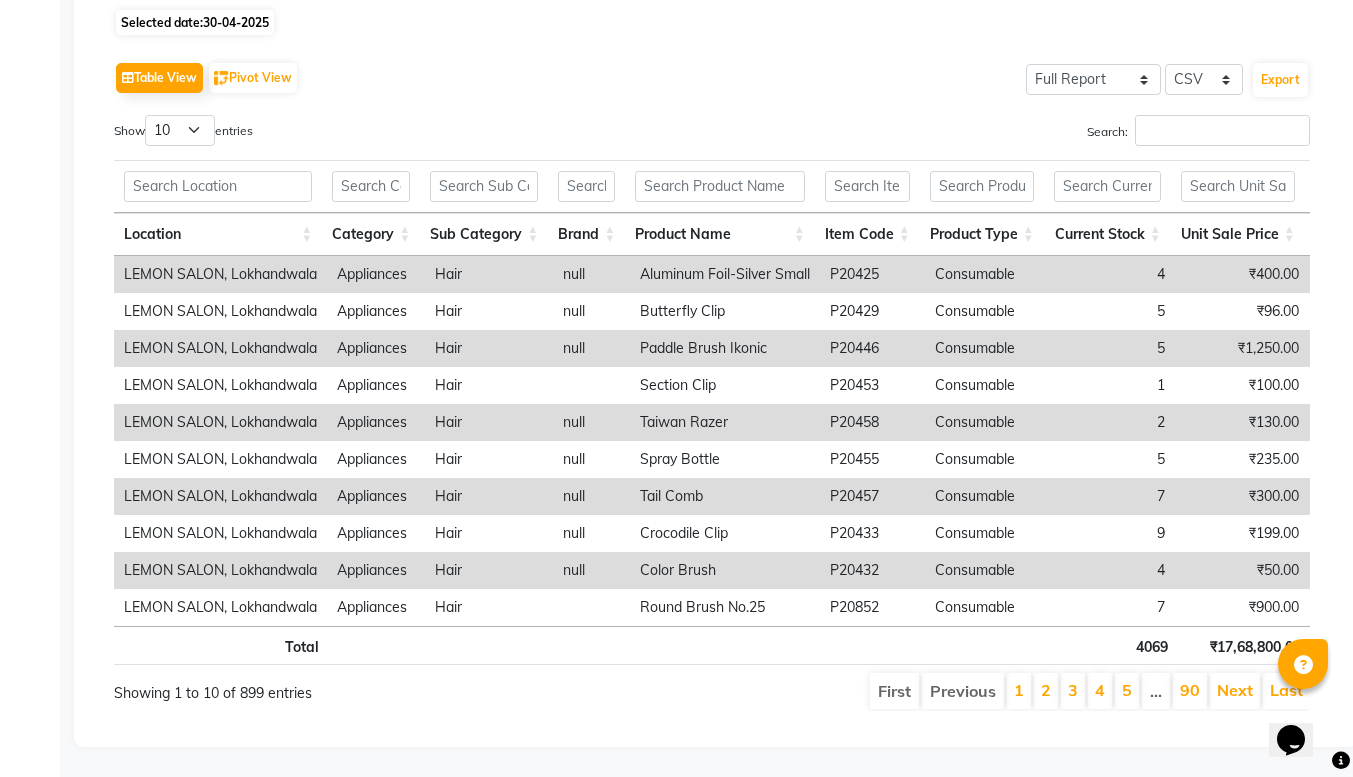 click on "Table View   Pivot View  Select Full Report Filtered Report Select CSV PDF  Export" 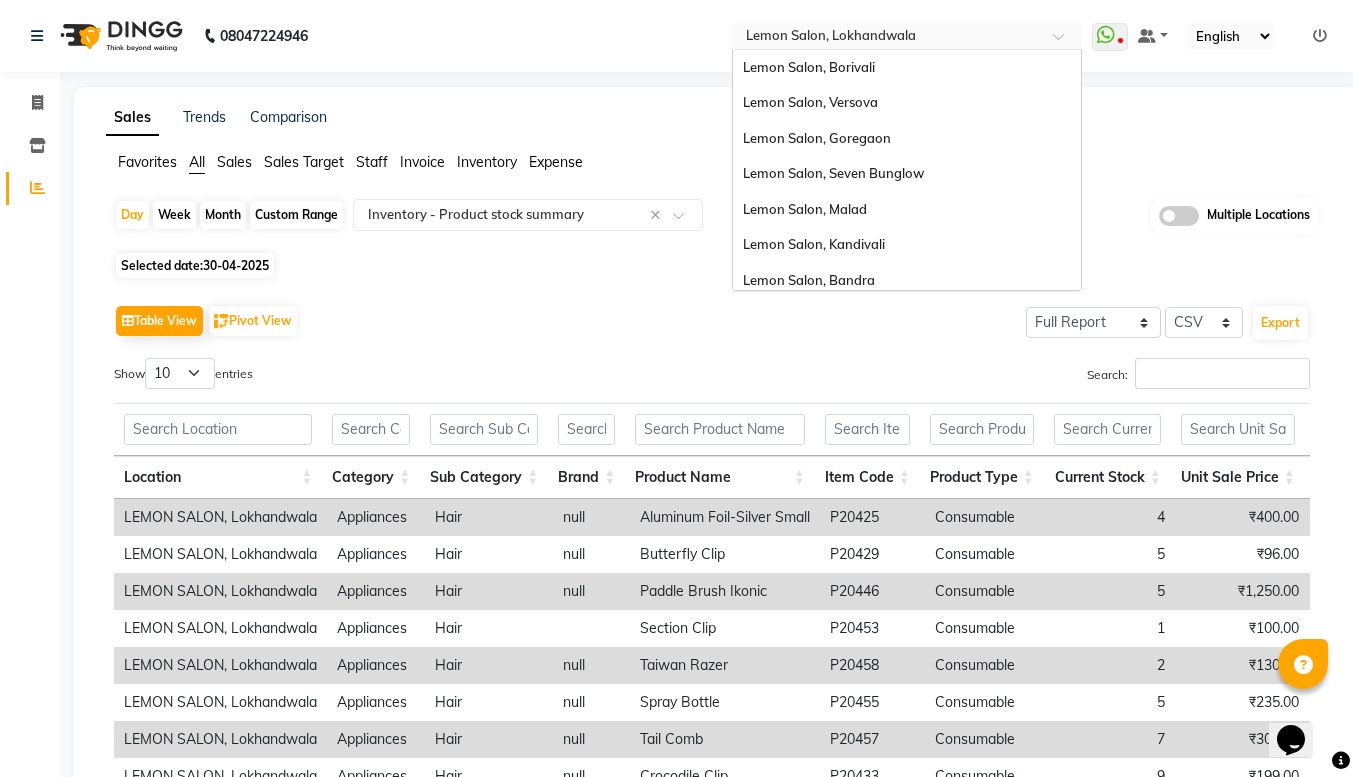 click at bounding box center [907, 38] 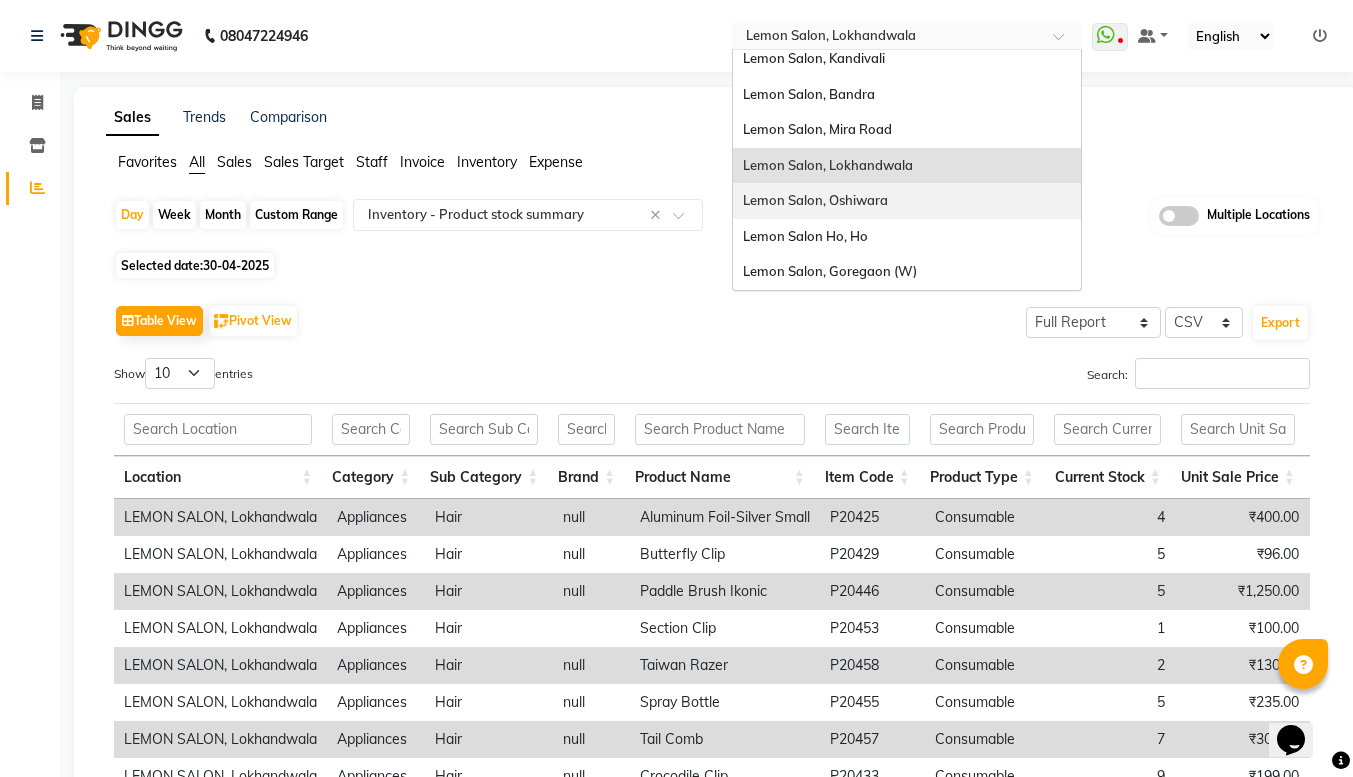 click on "Lemon Salon, Oshiwara" at bounding box center (907, 201) 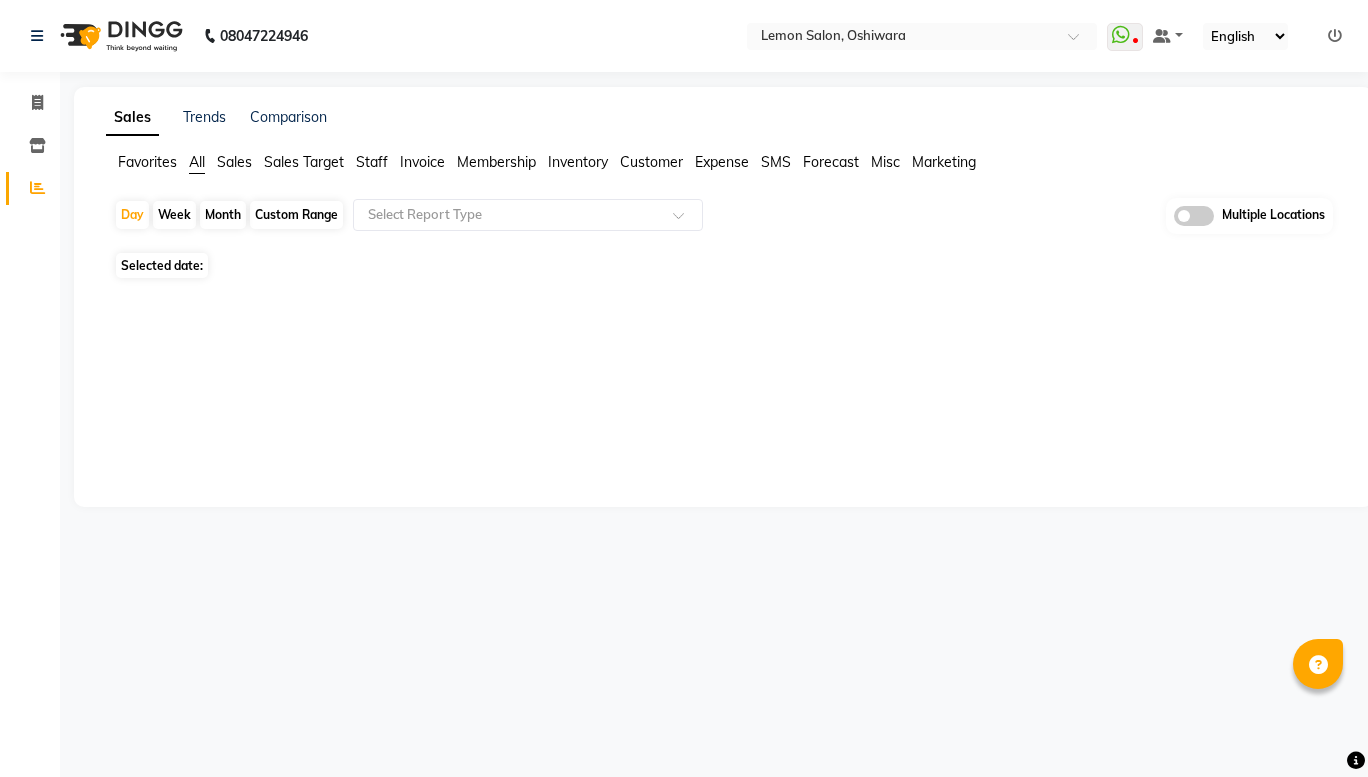 scroll, scrollTop: 0, scrollLeft: 0, axis: both 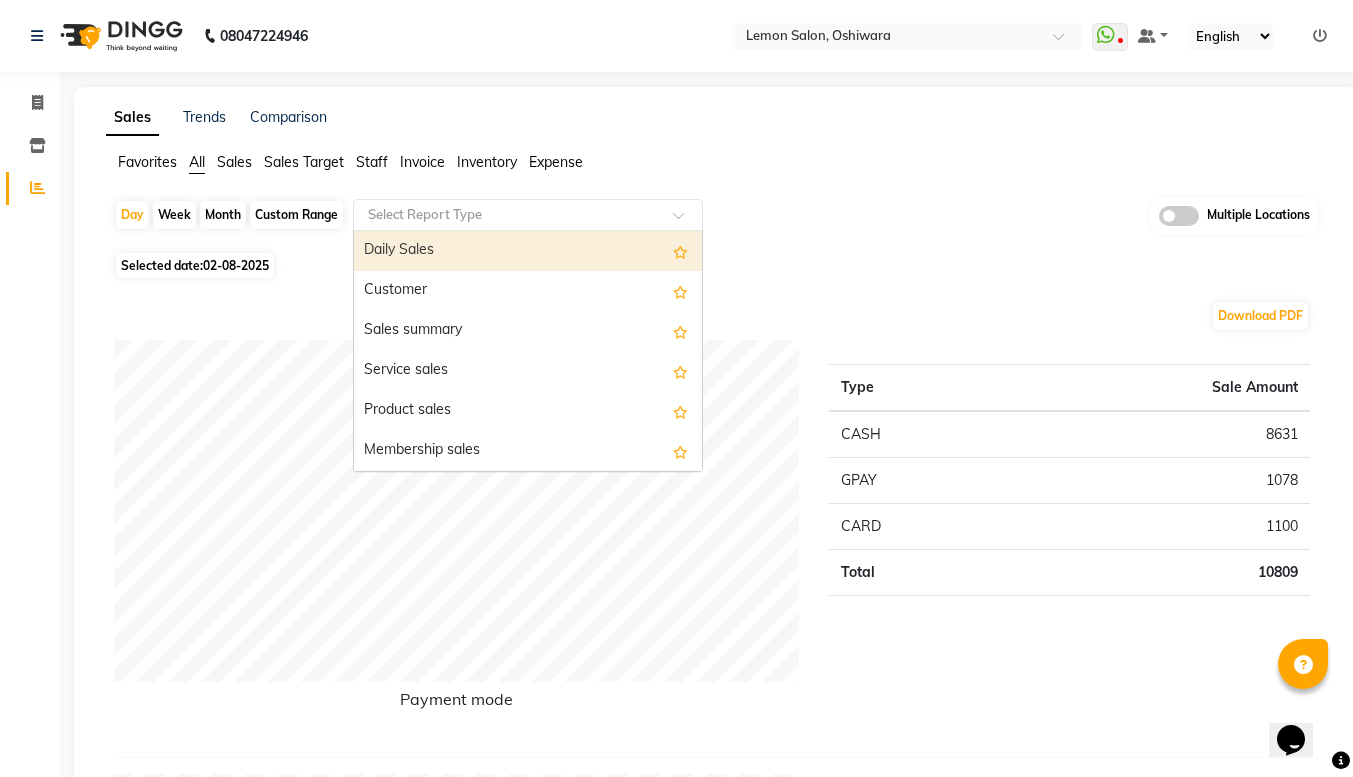 click 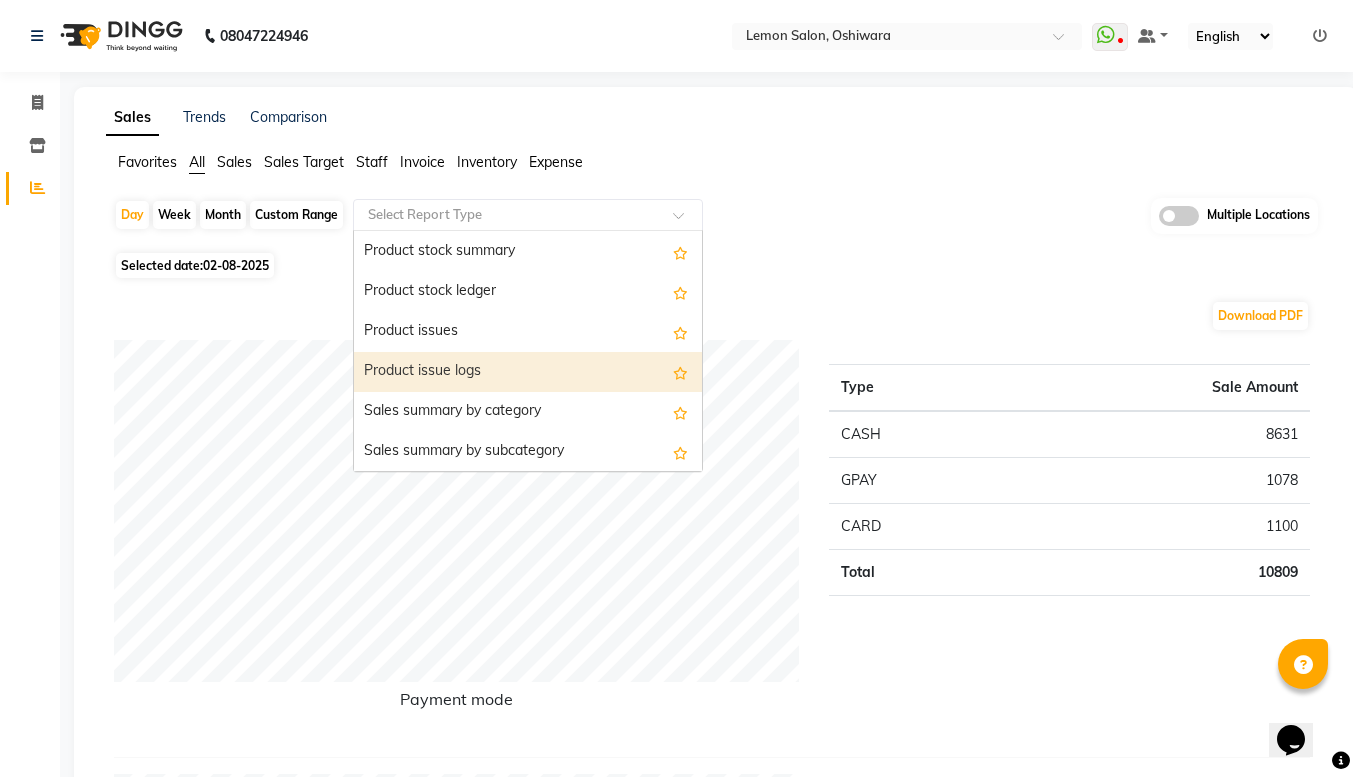 scroll, scrollTop: 1934, scrollLeft: 0, axis: vertical 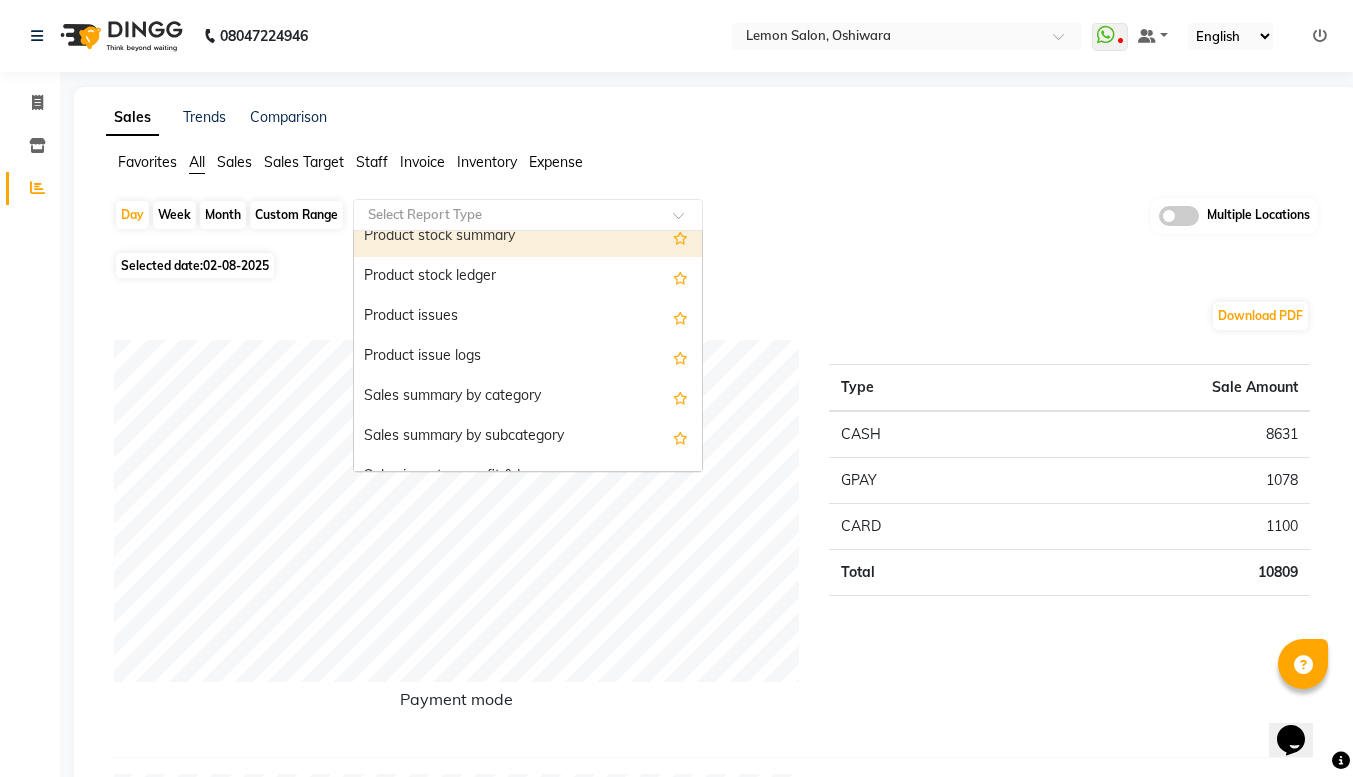 click on "Product stock summary" at bounding box center [528, 237] 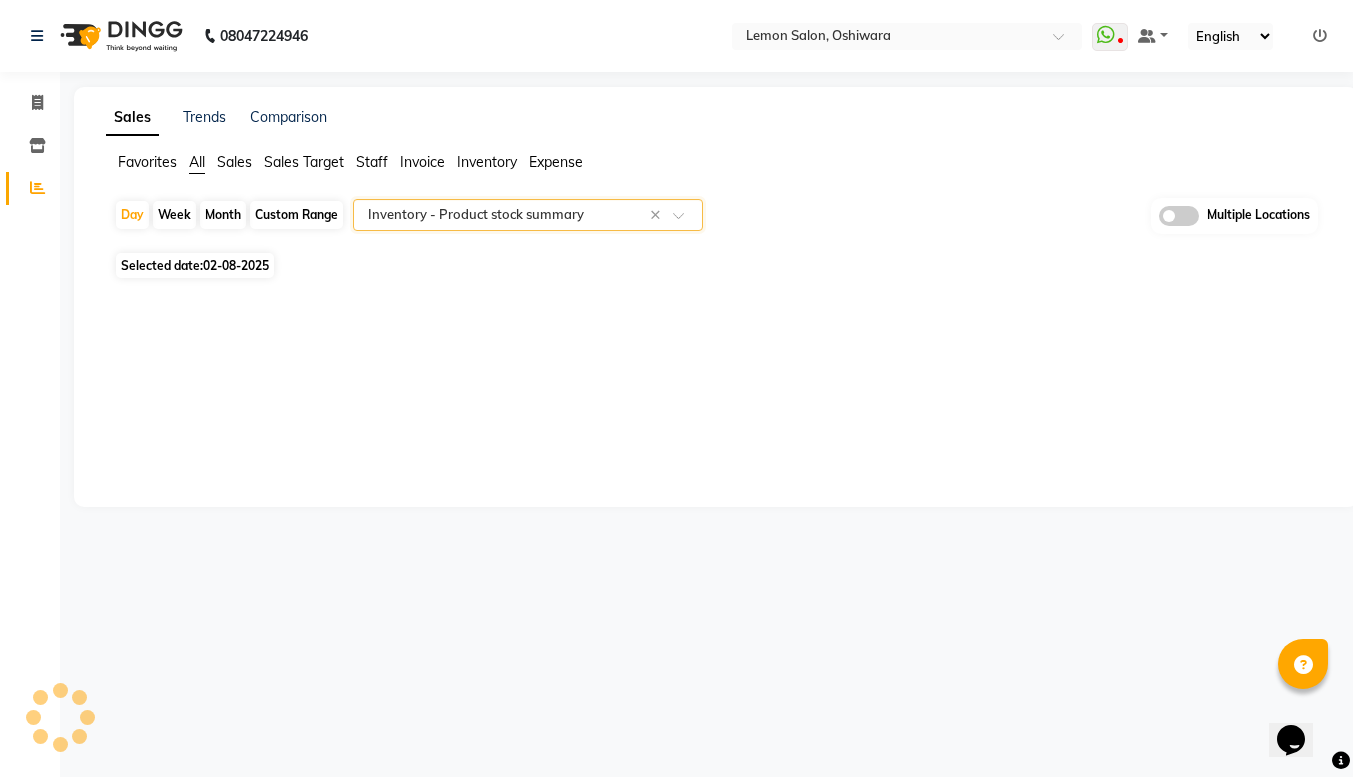 select on "full_report" 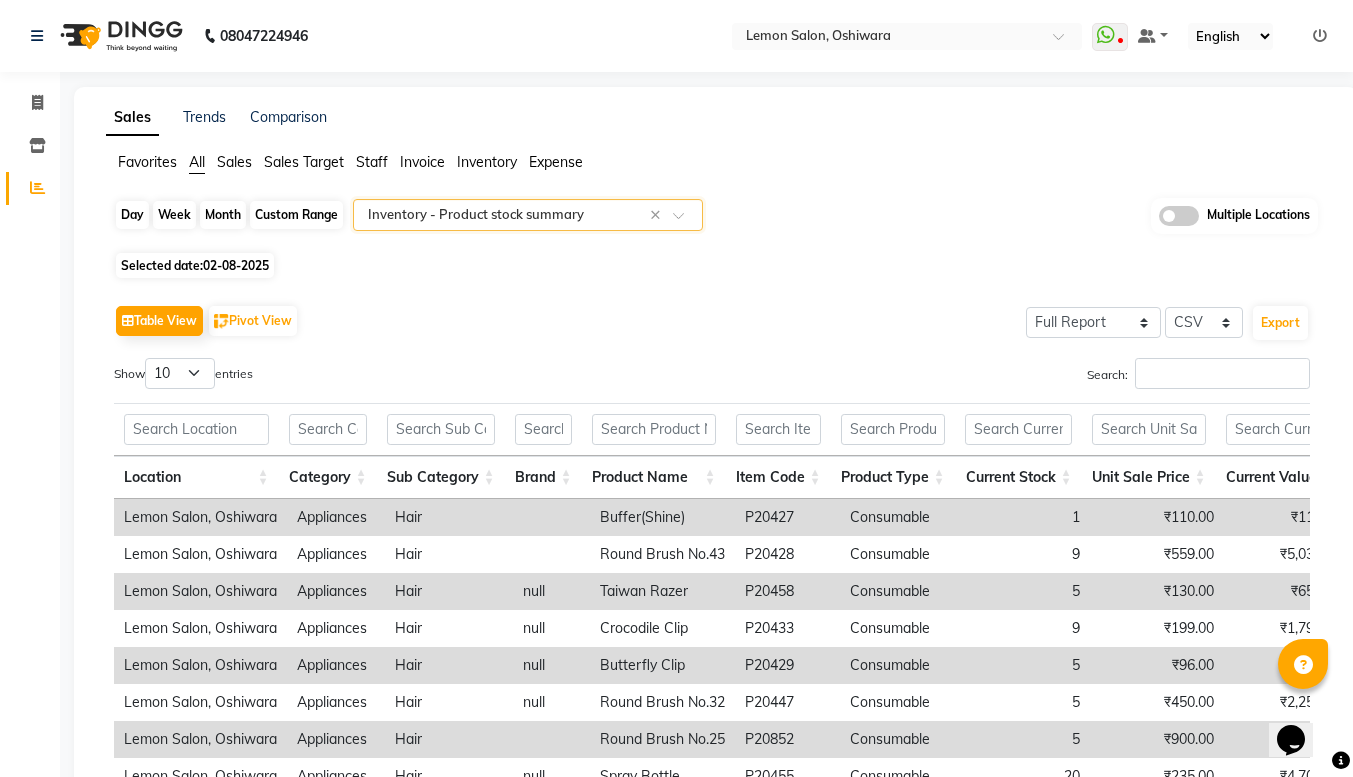 click on "Day" 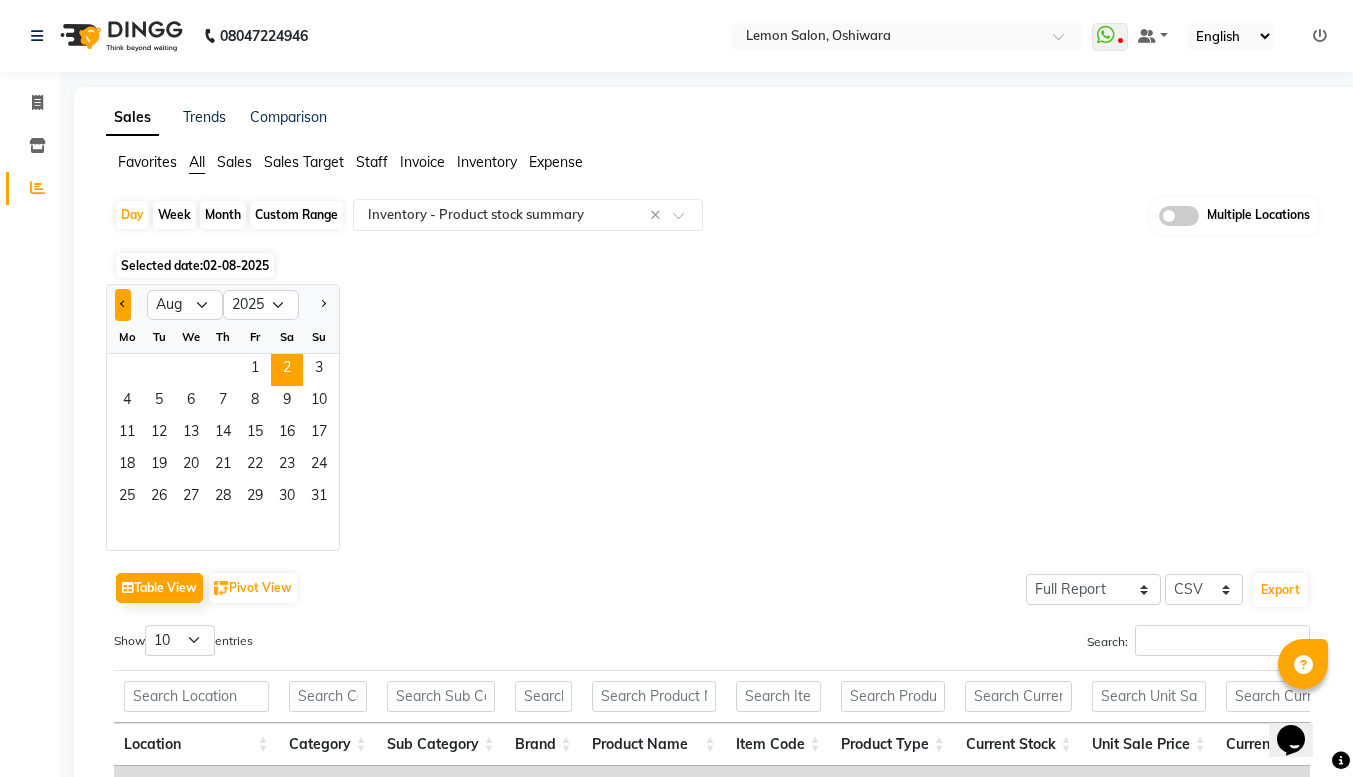 click 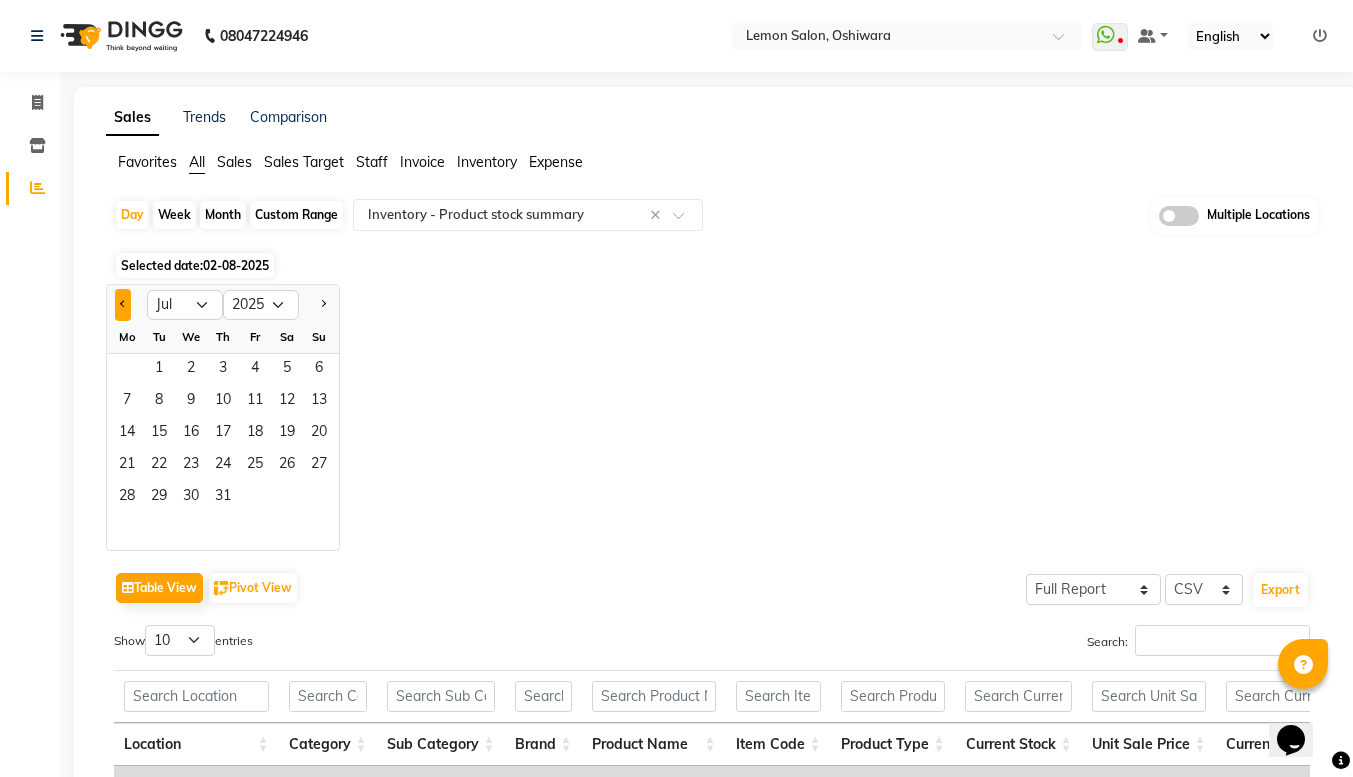 click 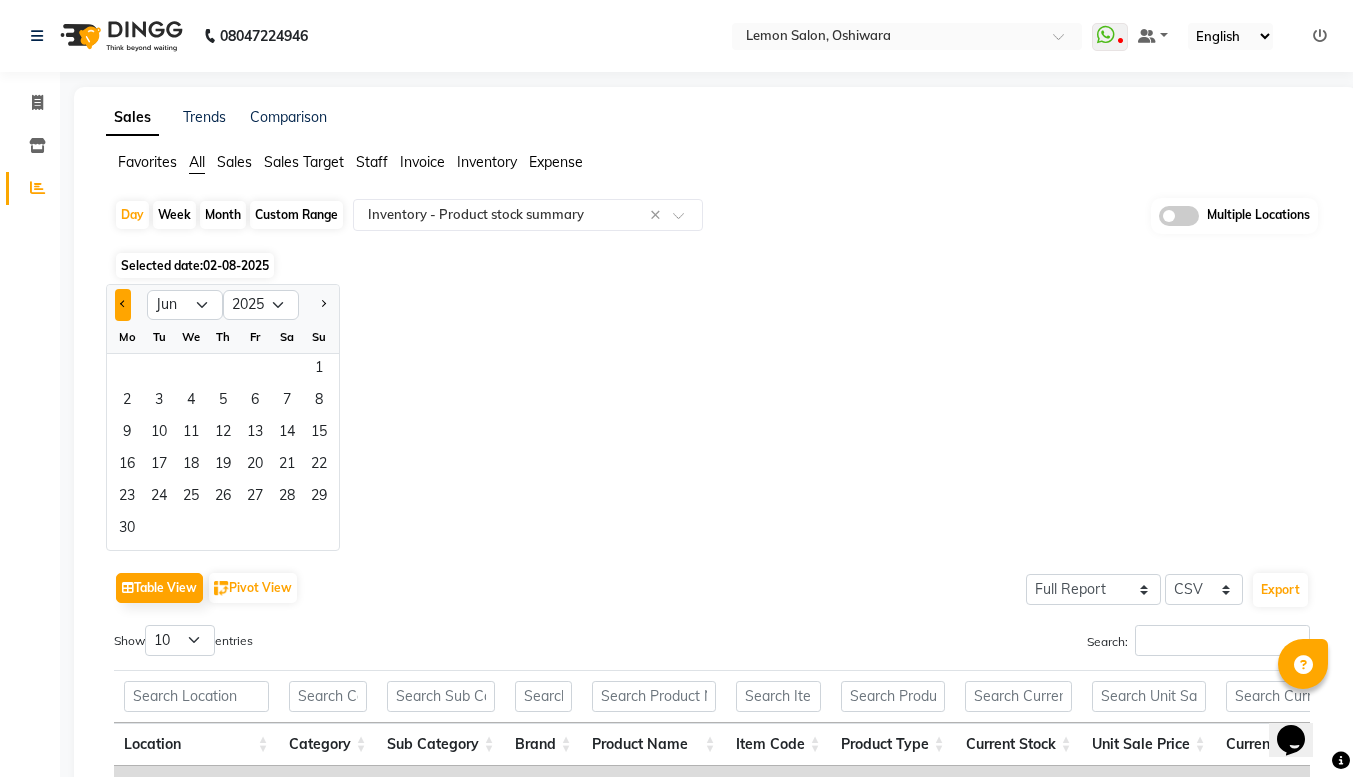 click 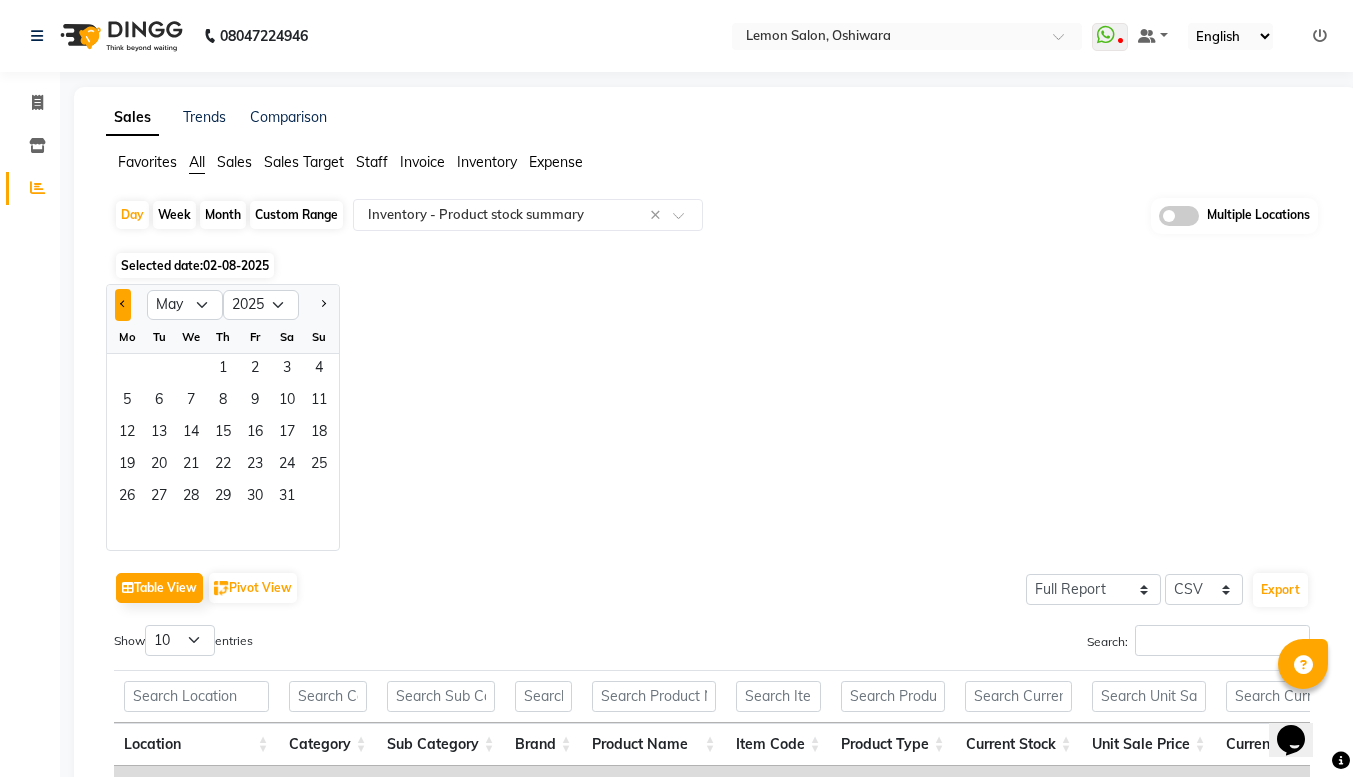 click 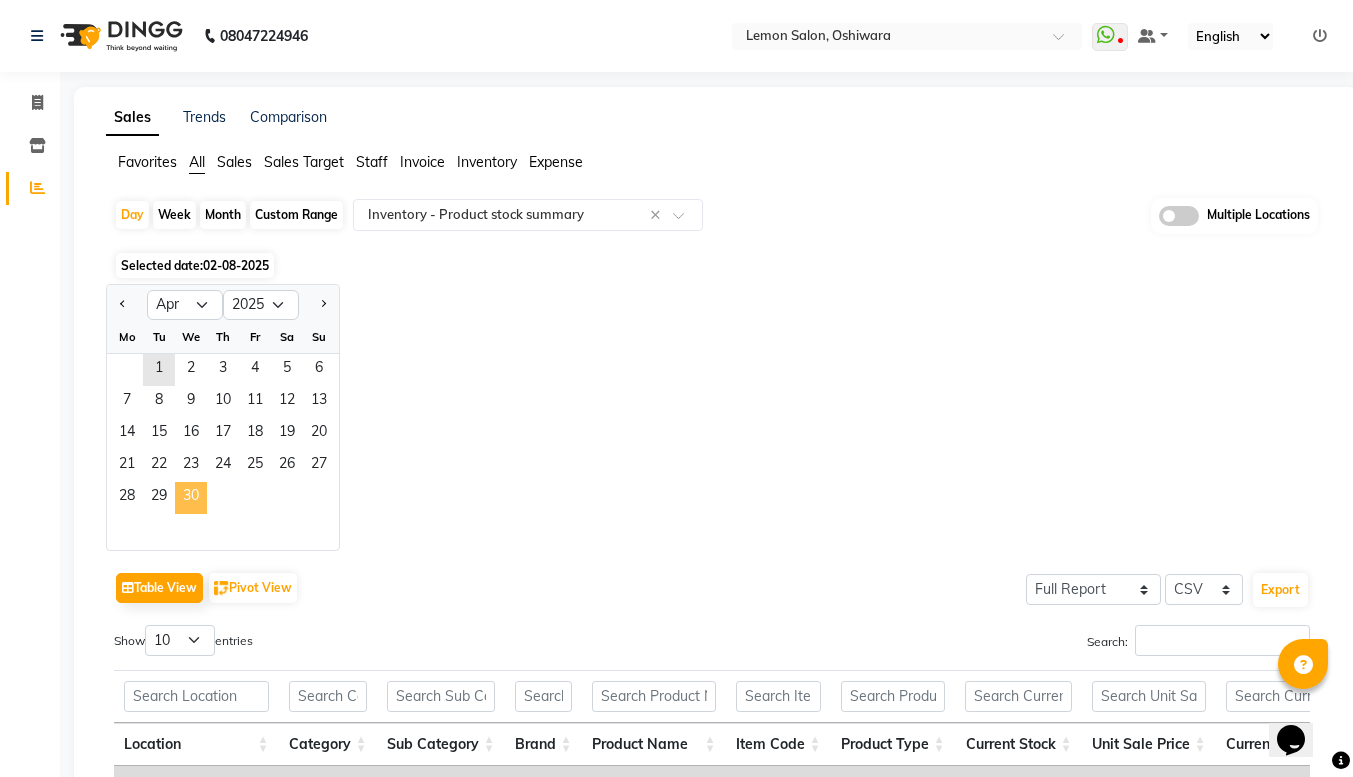 click on "30" 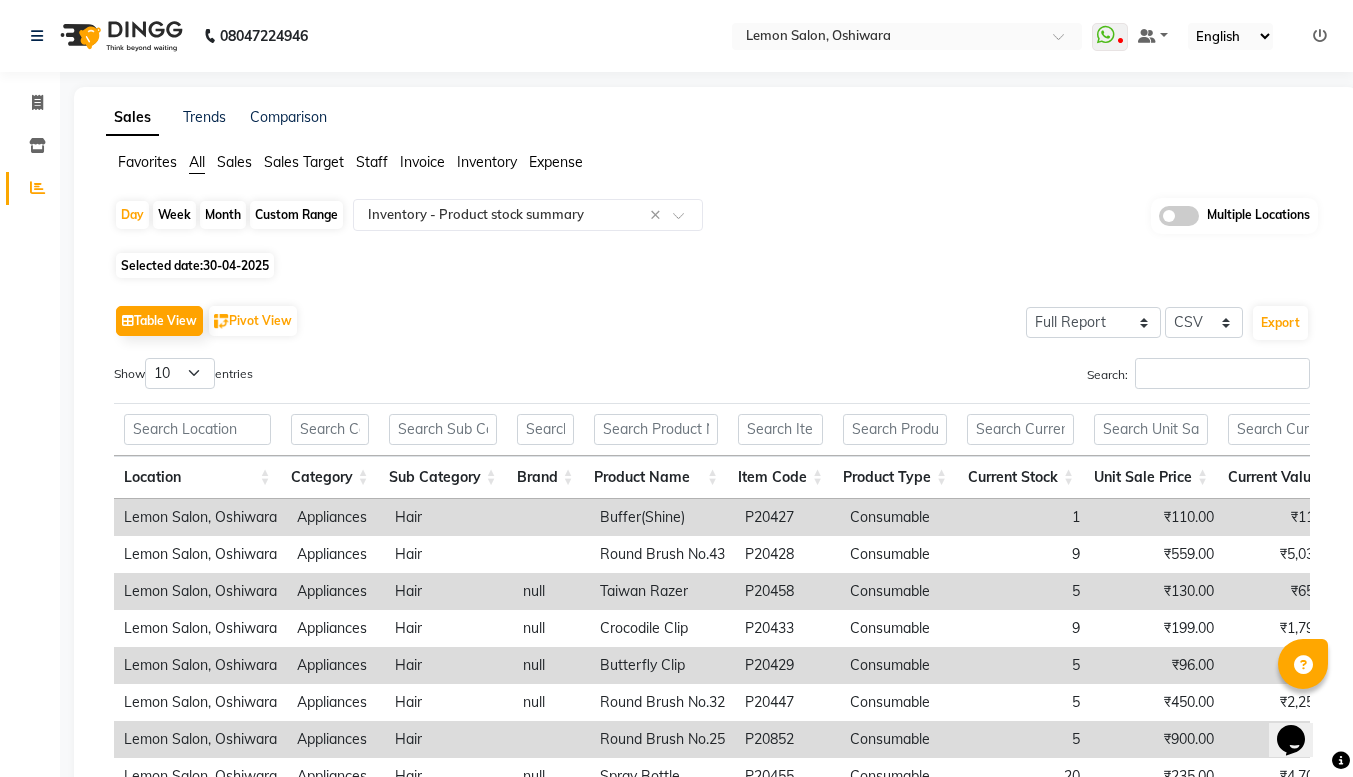 scroll, scrollTop: 273, scrollLeft: 0, axis: vertical 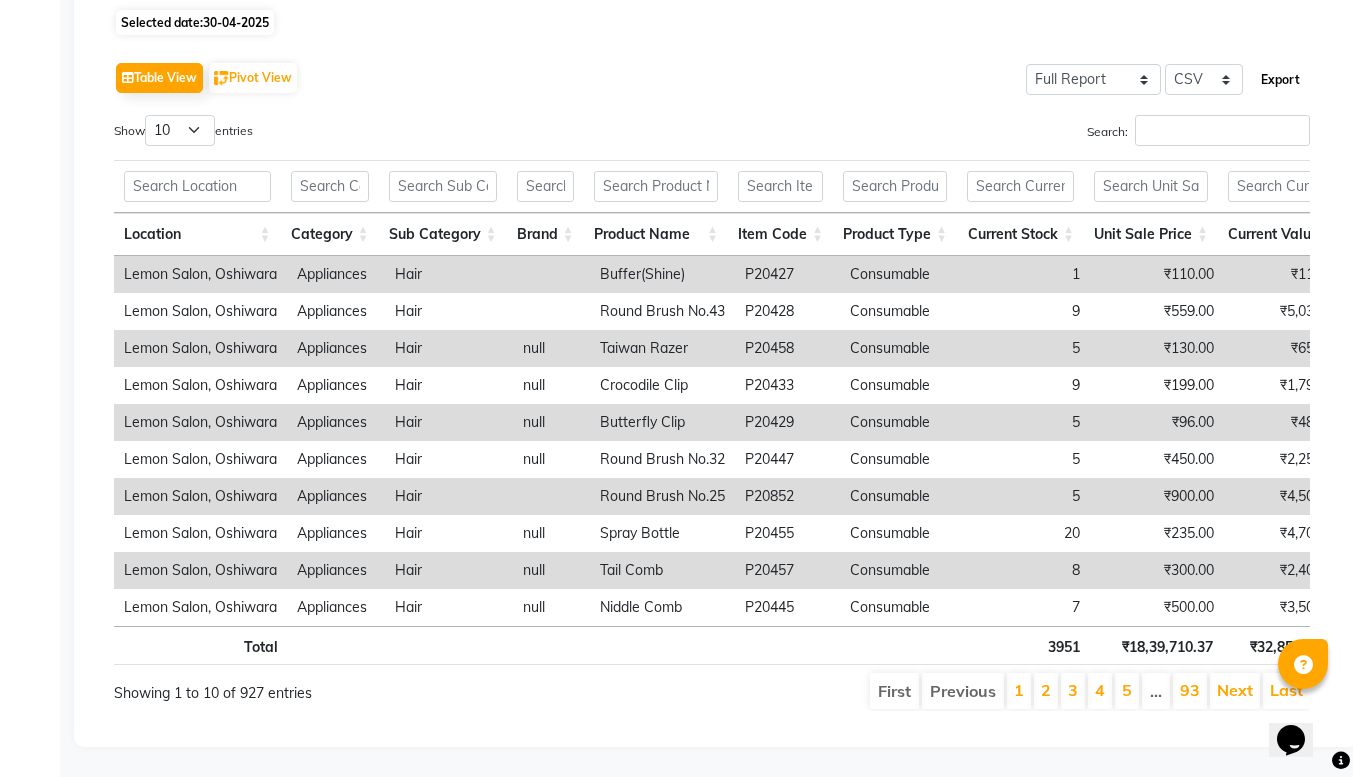 click on "Export" 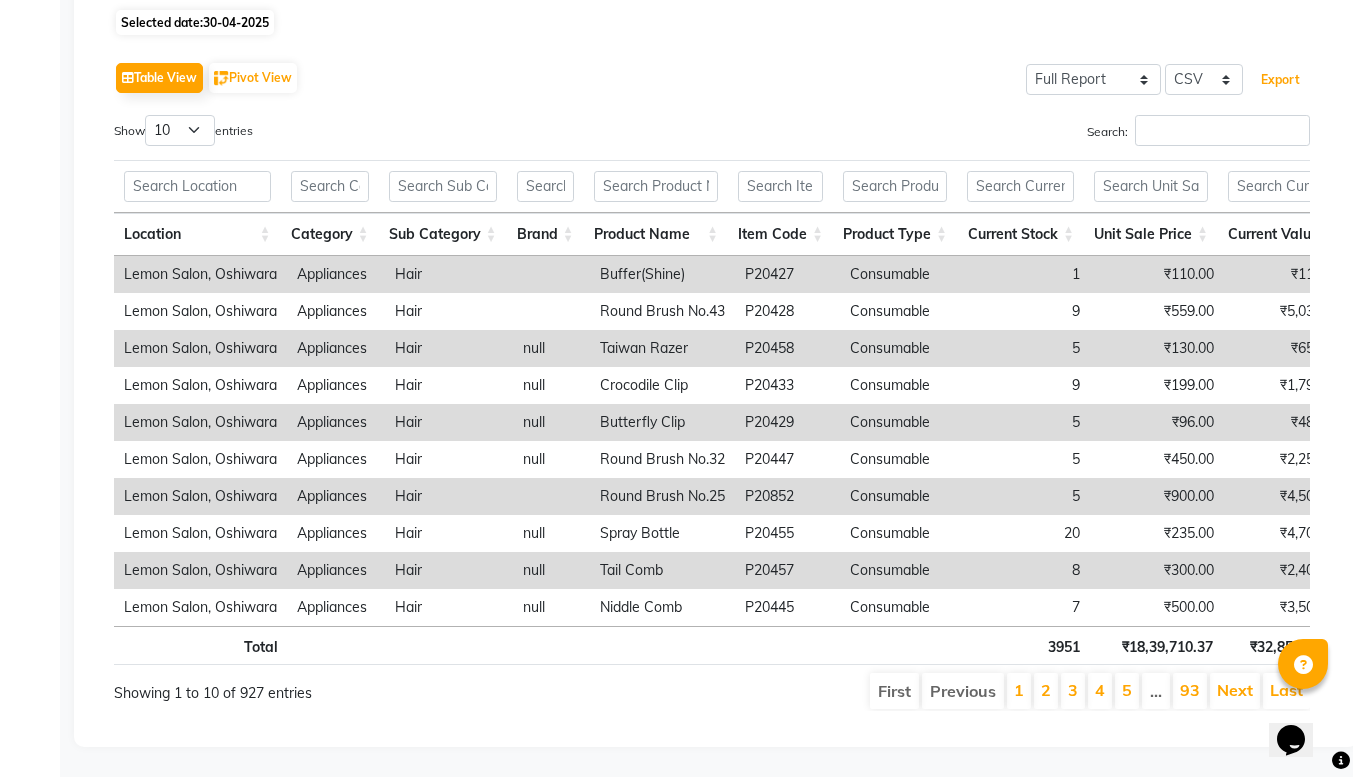 scroll, scrollTop: 0, scrollLeft: 0, axis: both 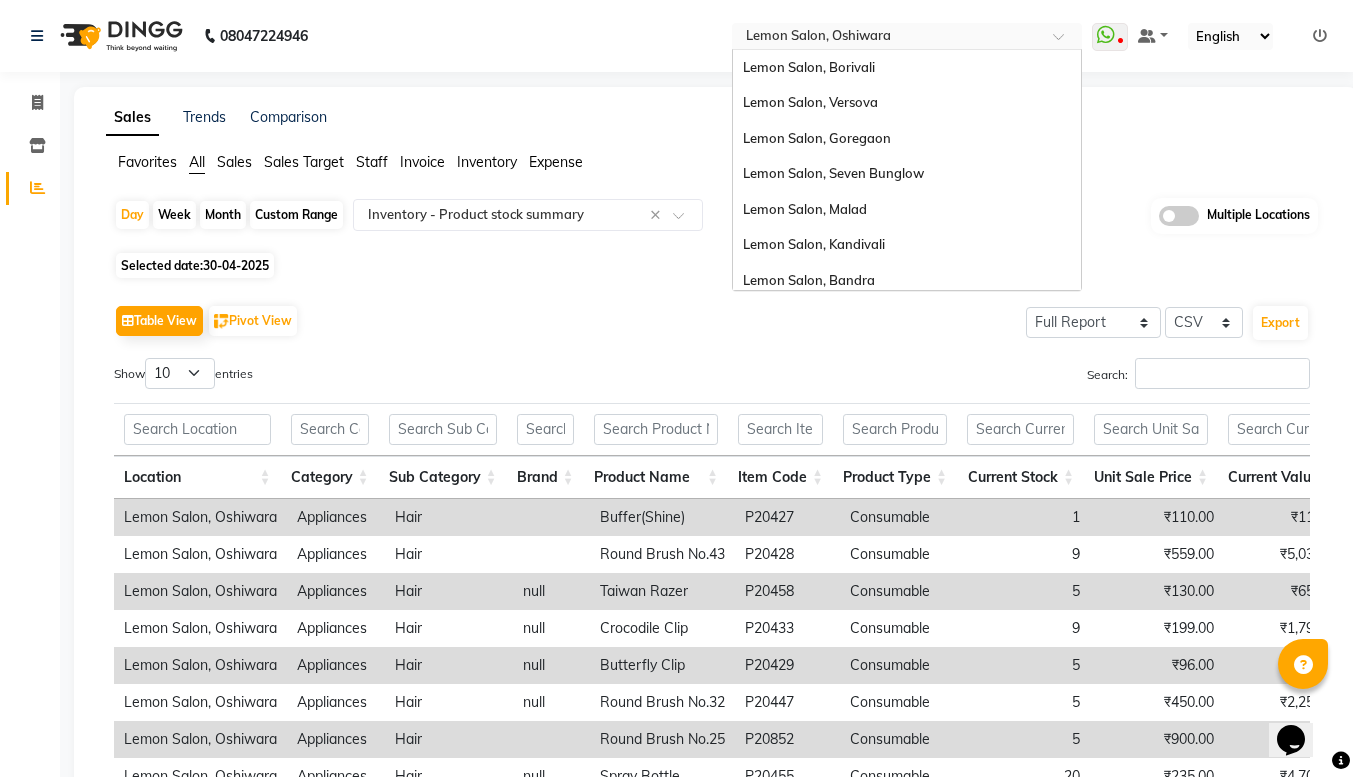 click at bounding box center [887, 38] 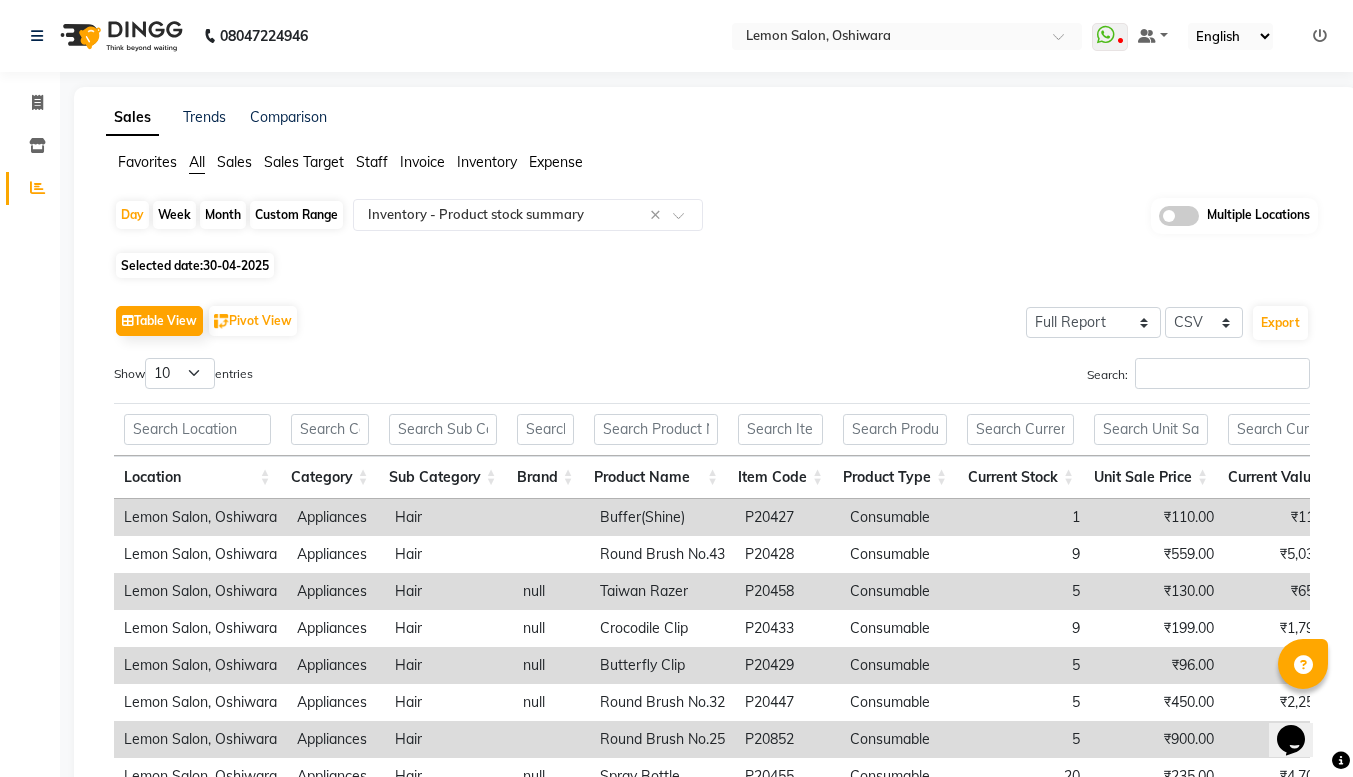 click on "Favorites All Sales Sales Target Staff Invoice Inventory Expense" 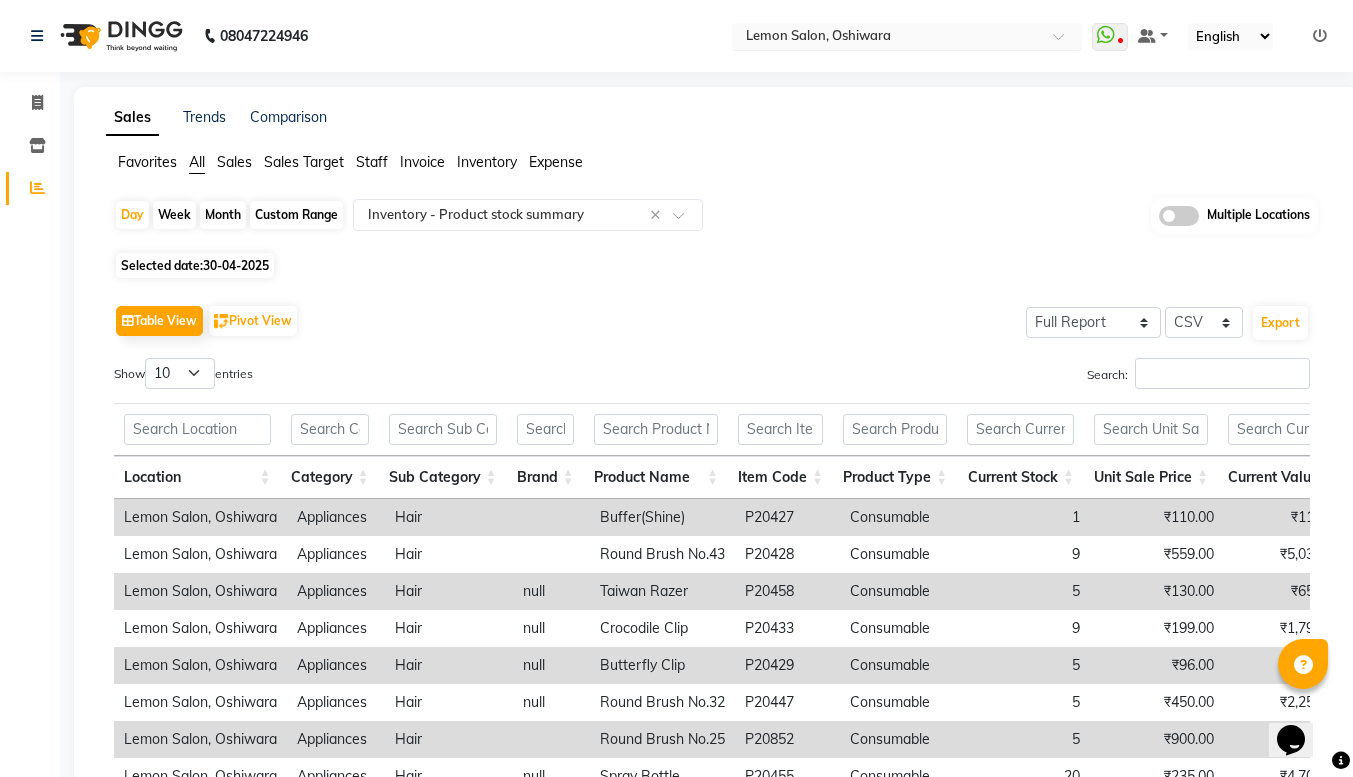 click on "Select Location × Lemon Salon, Oshiwara" at bounding box center (907, 36) 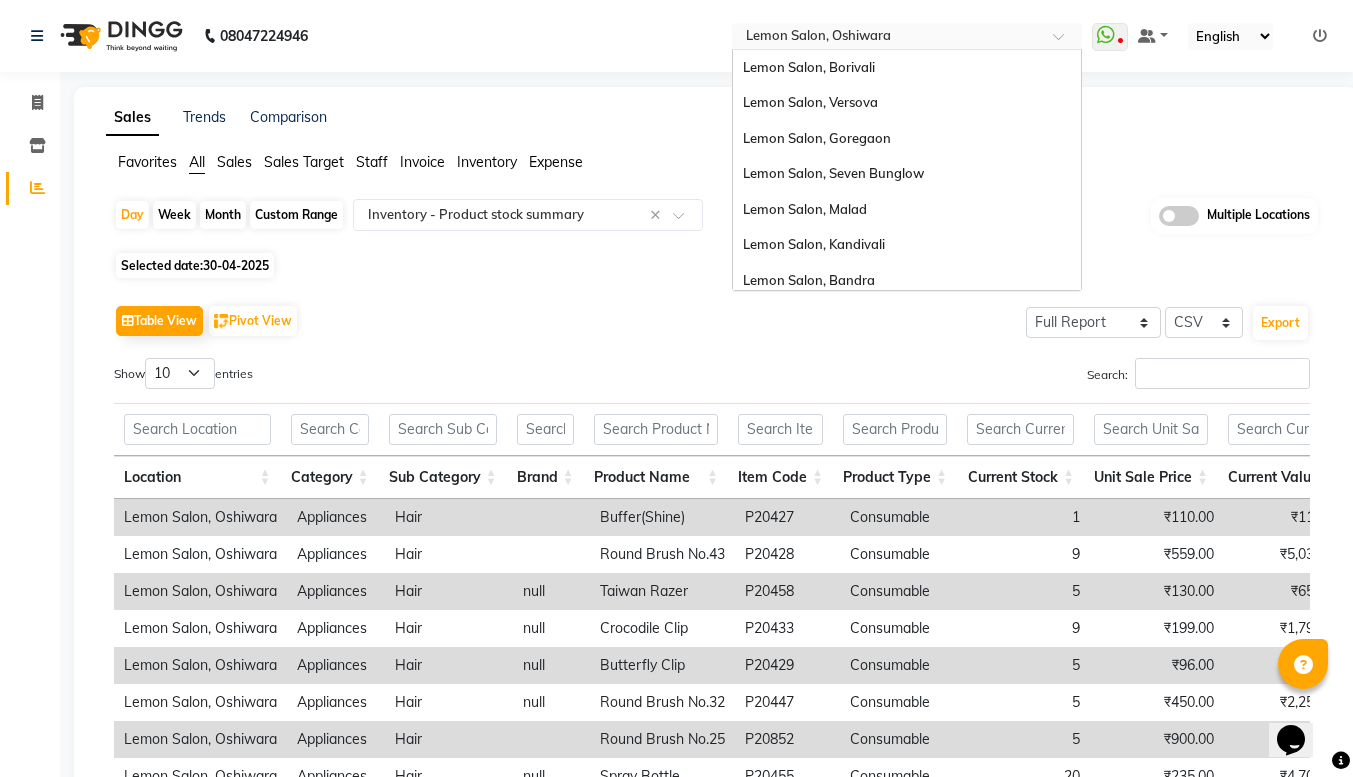 scroll, scrollTop: 186, scrollLeft: 0, axis: vertical 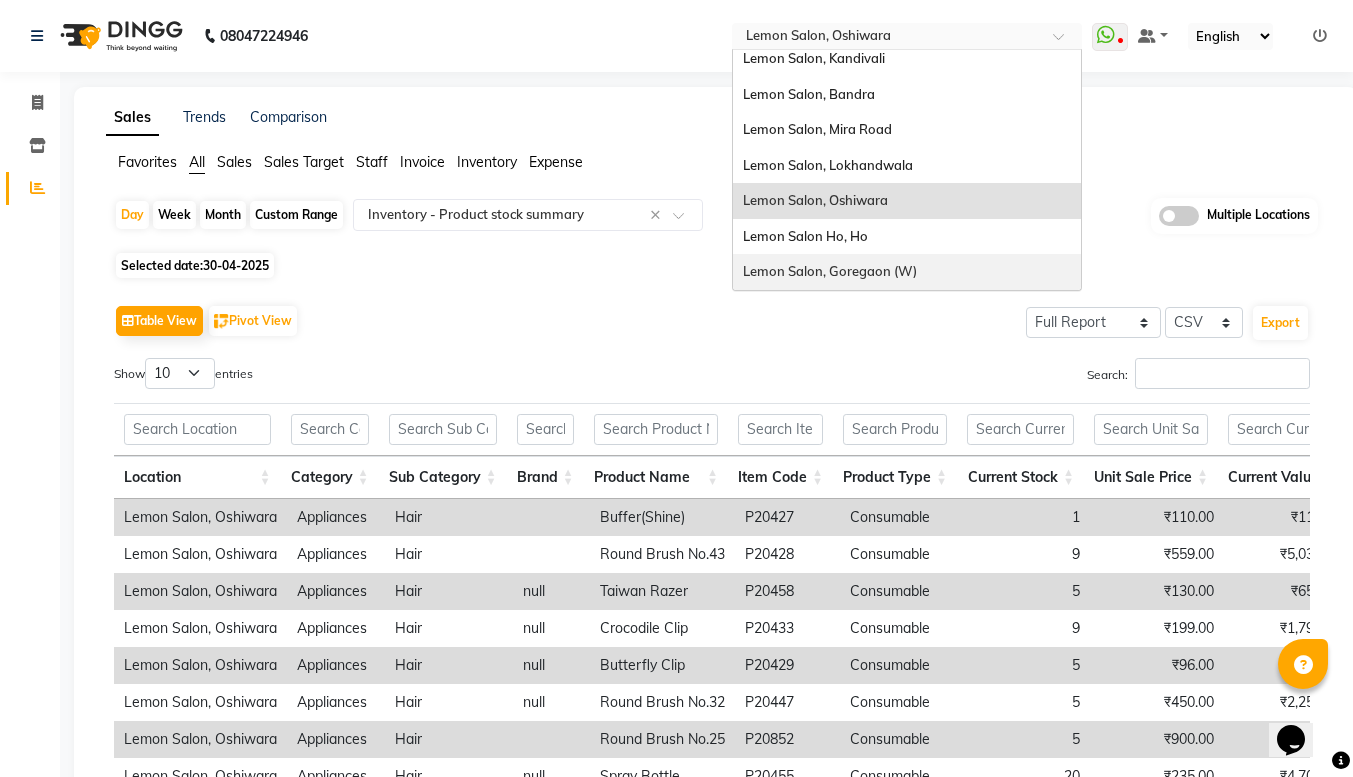 click on "Lemon Salon, Goregaon (W)" at bounding box center [830, 271] 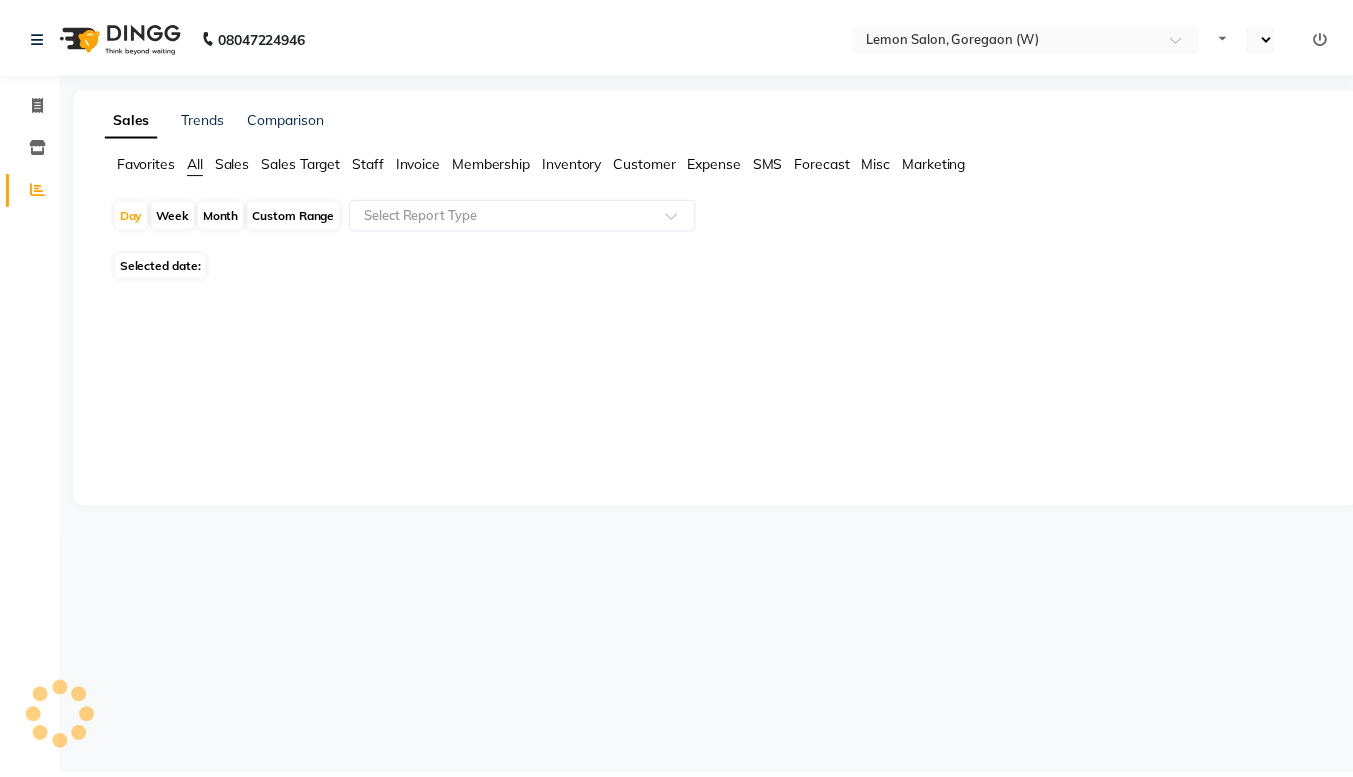 scroll, scrollTop: 0, scrollLeft: 0, axis: both 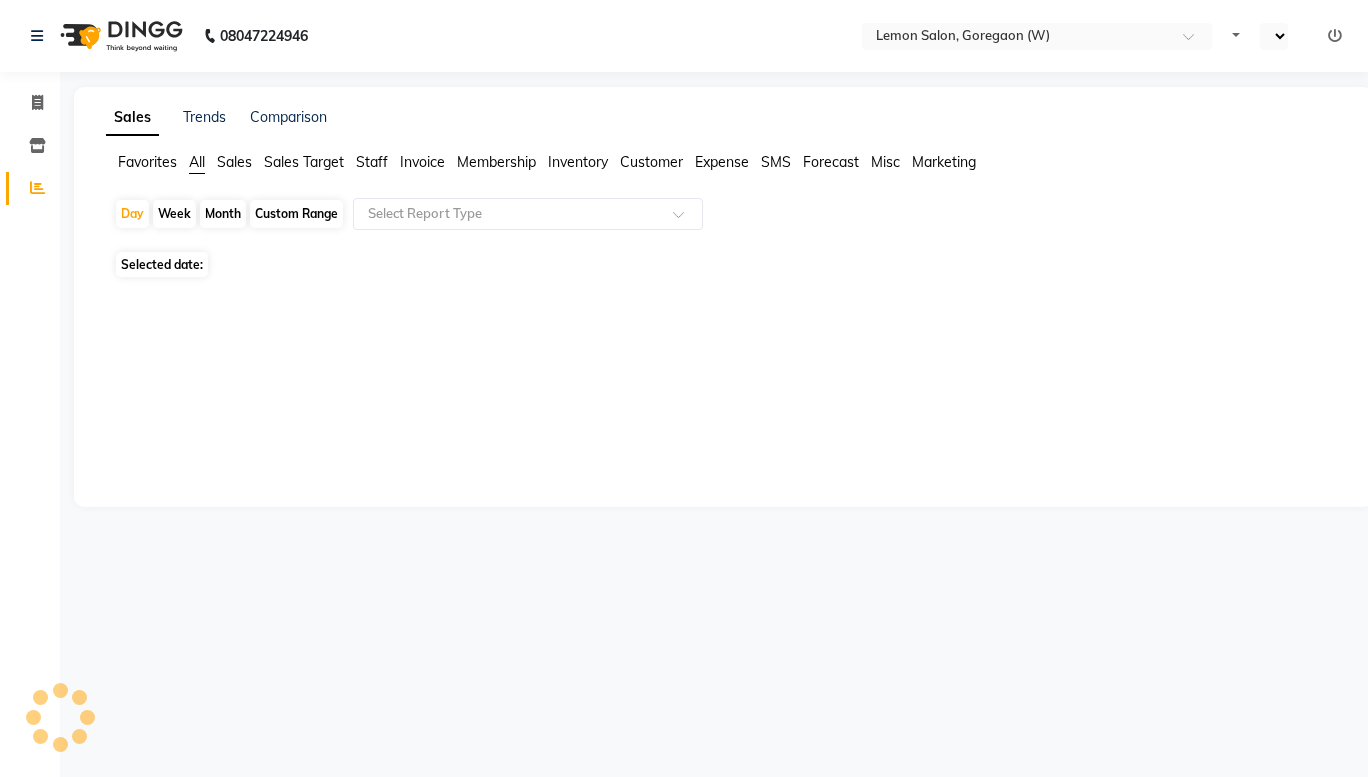 select on "en" 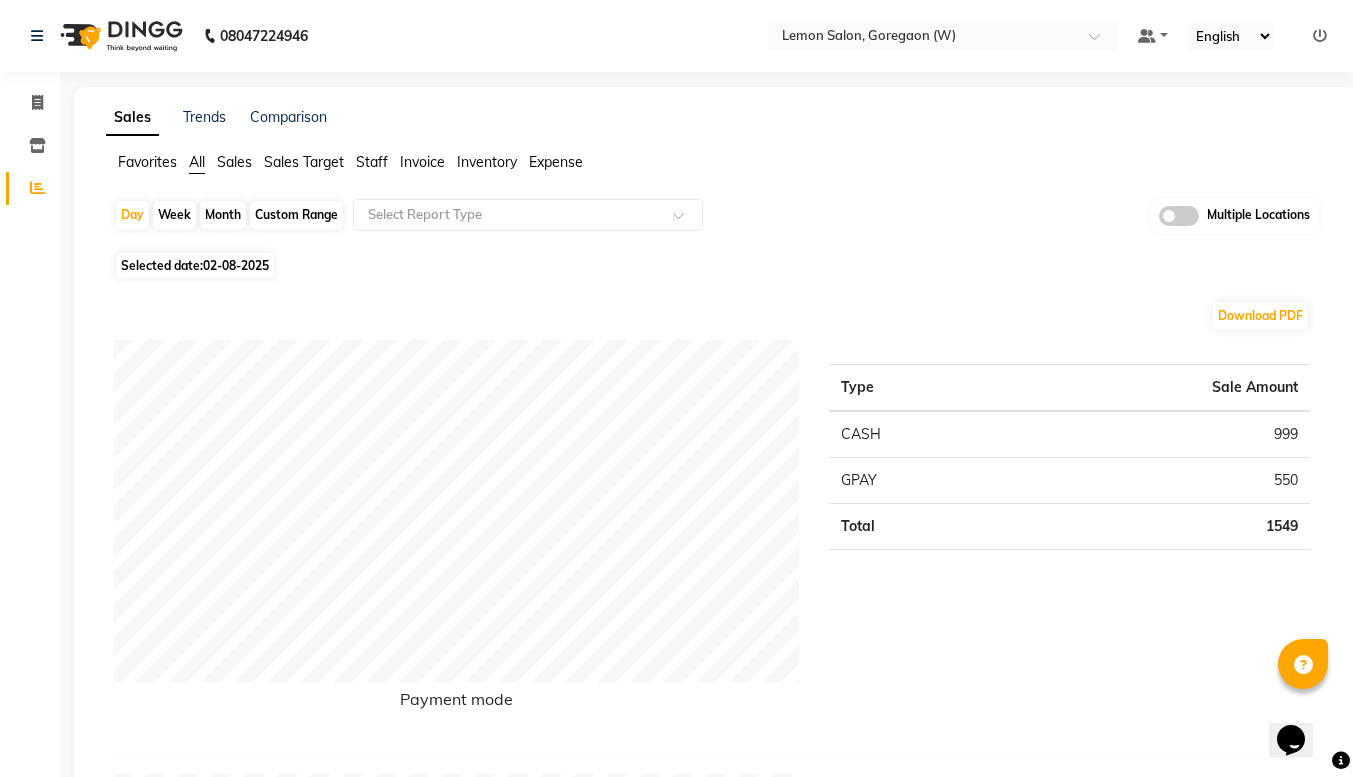 scroll, scrollTop: 0, scrollLeft: 0, axis: both 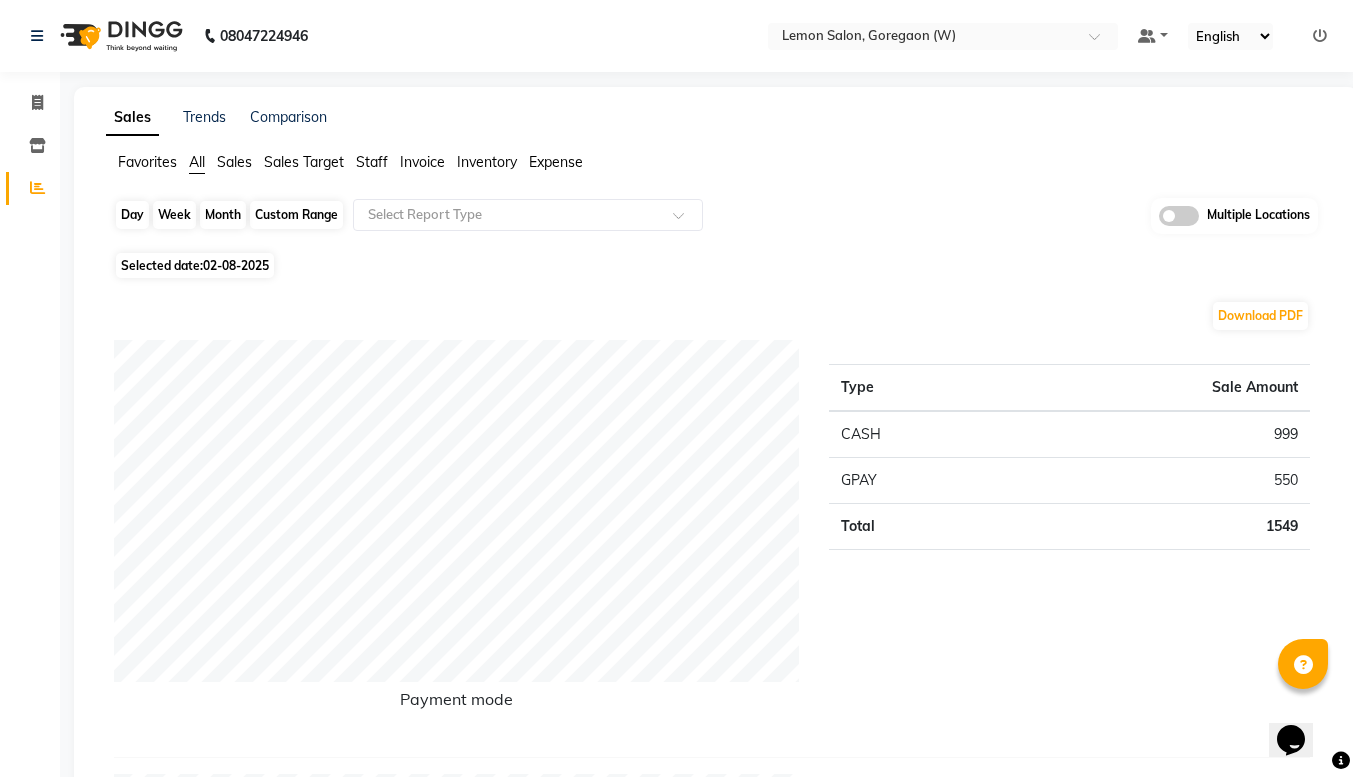 click on "Day" 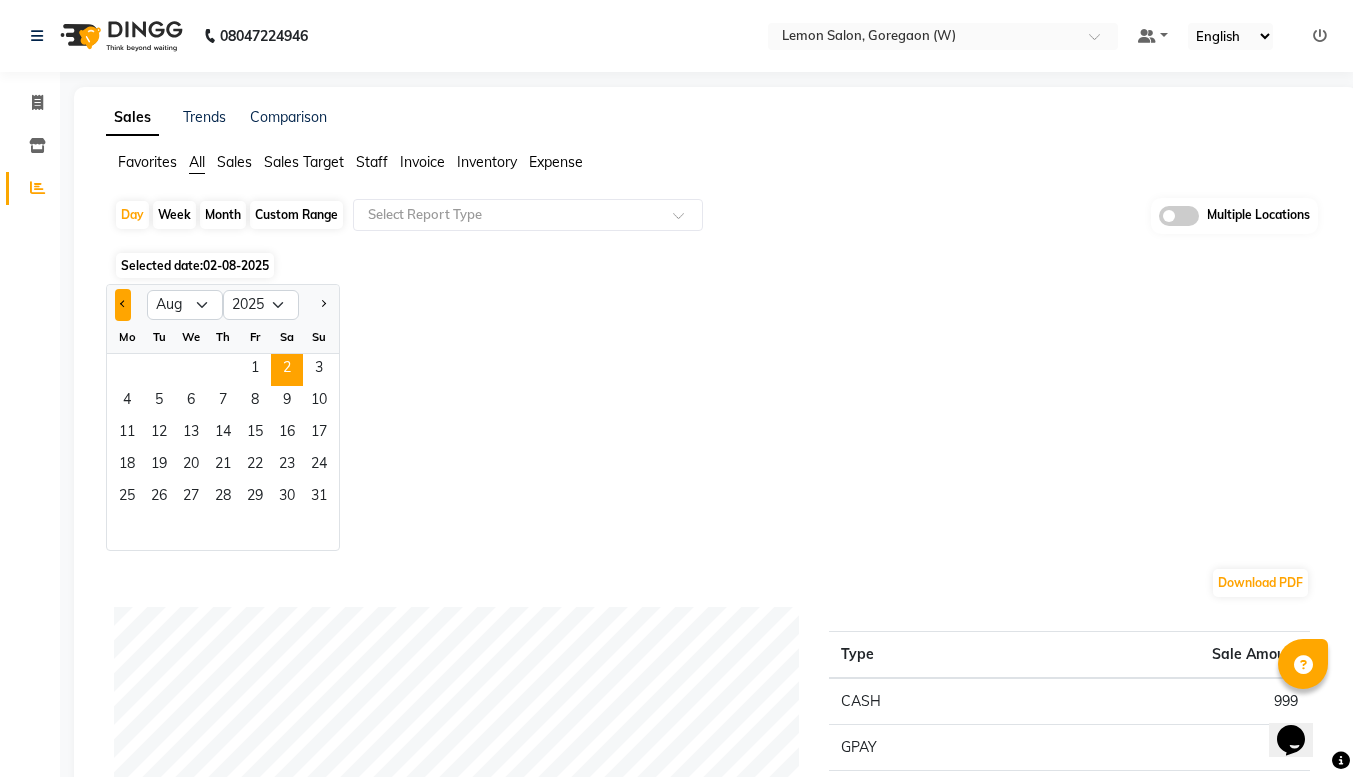 click 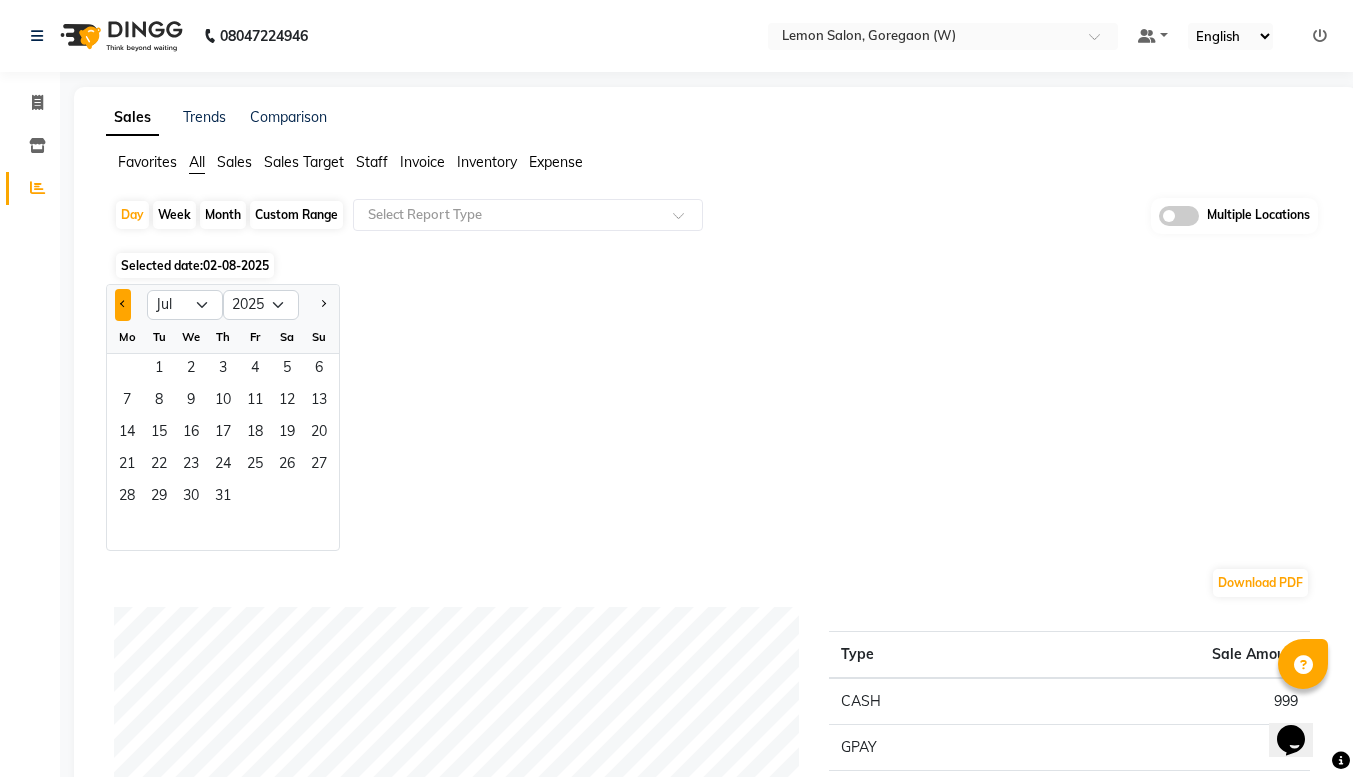 click 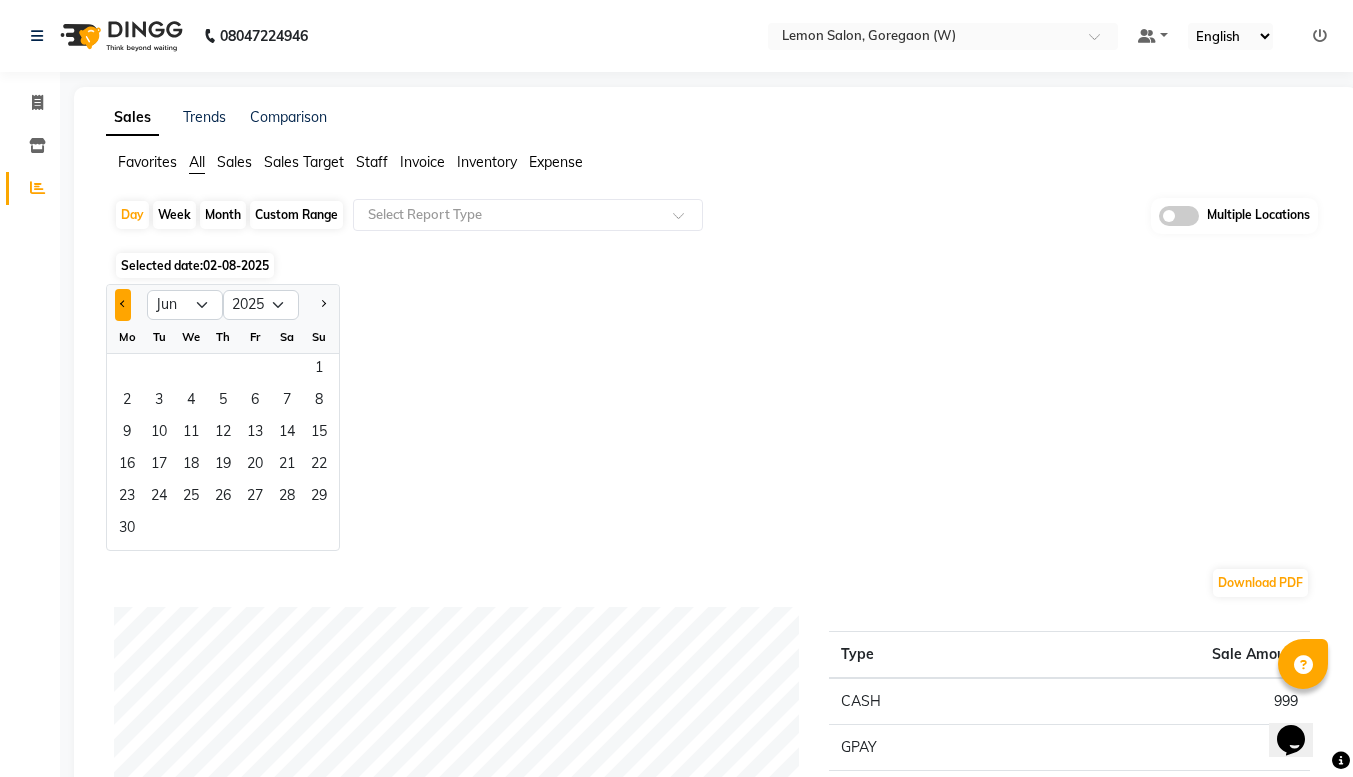 click 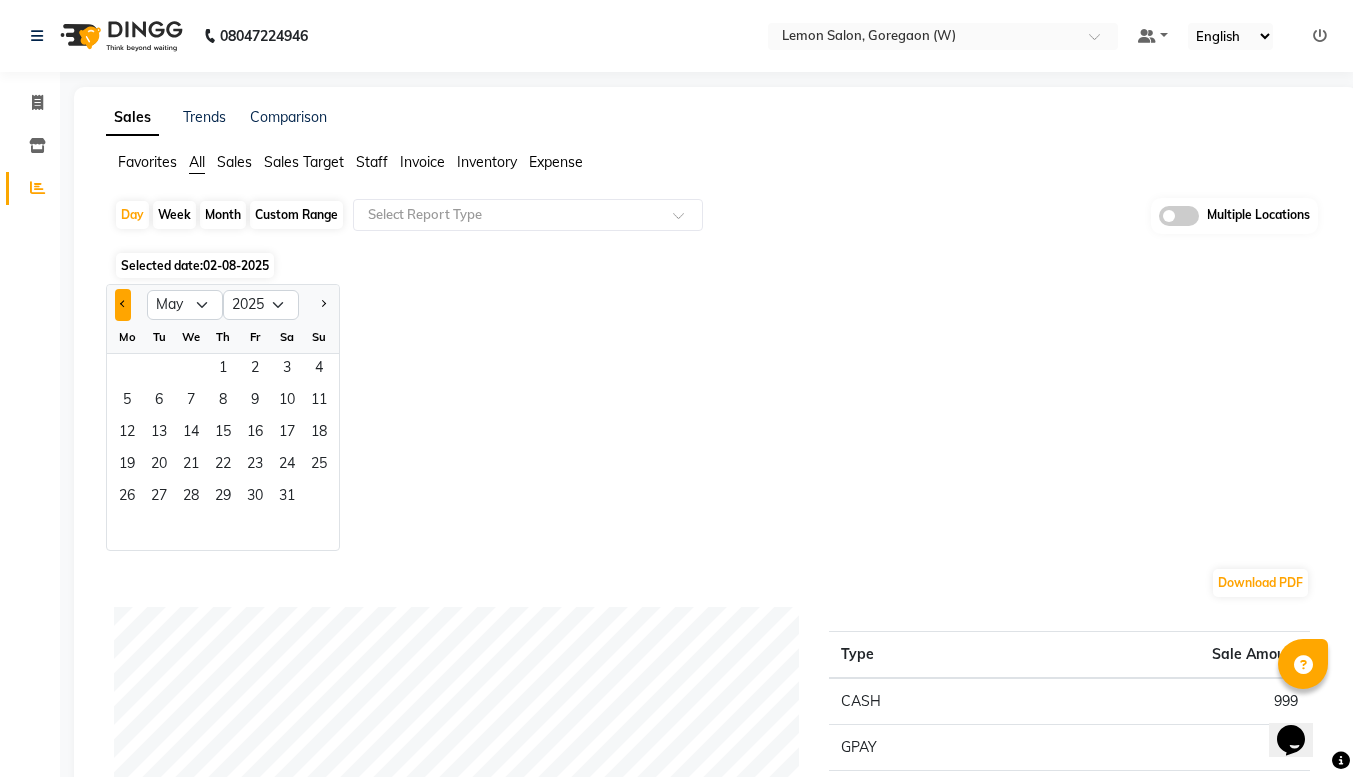 click 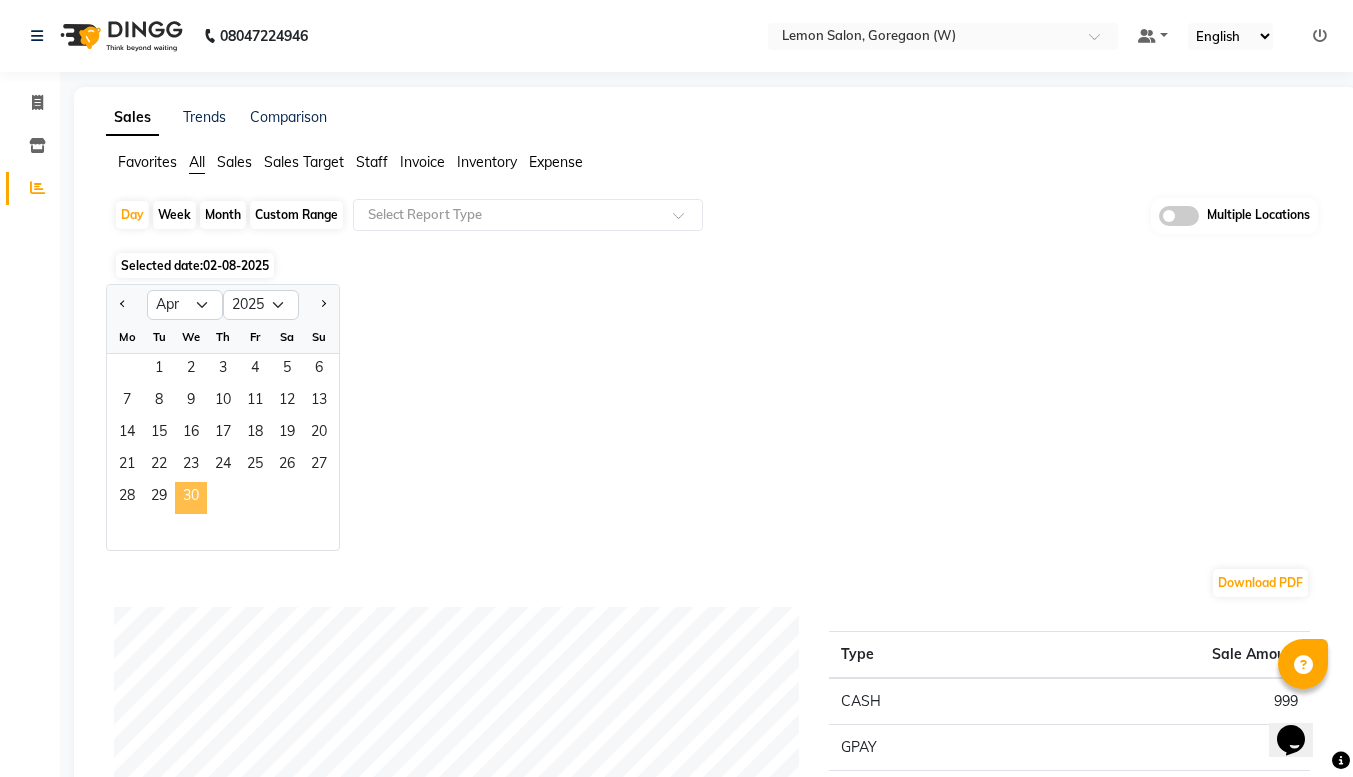 click on "30" 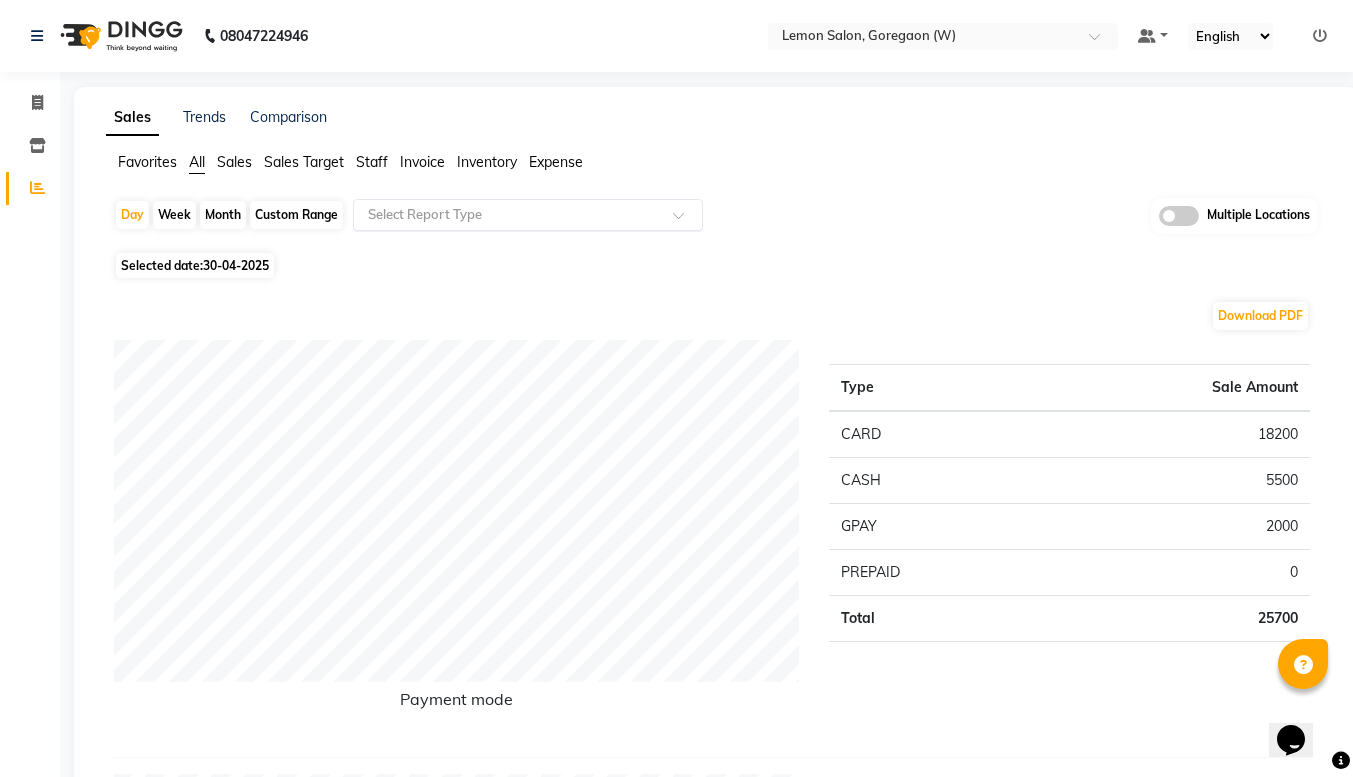 click 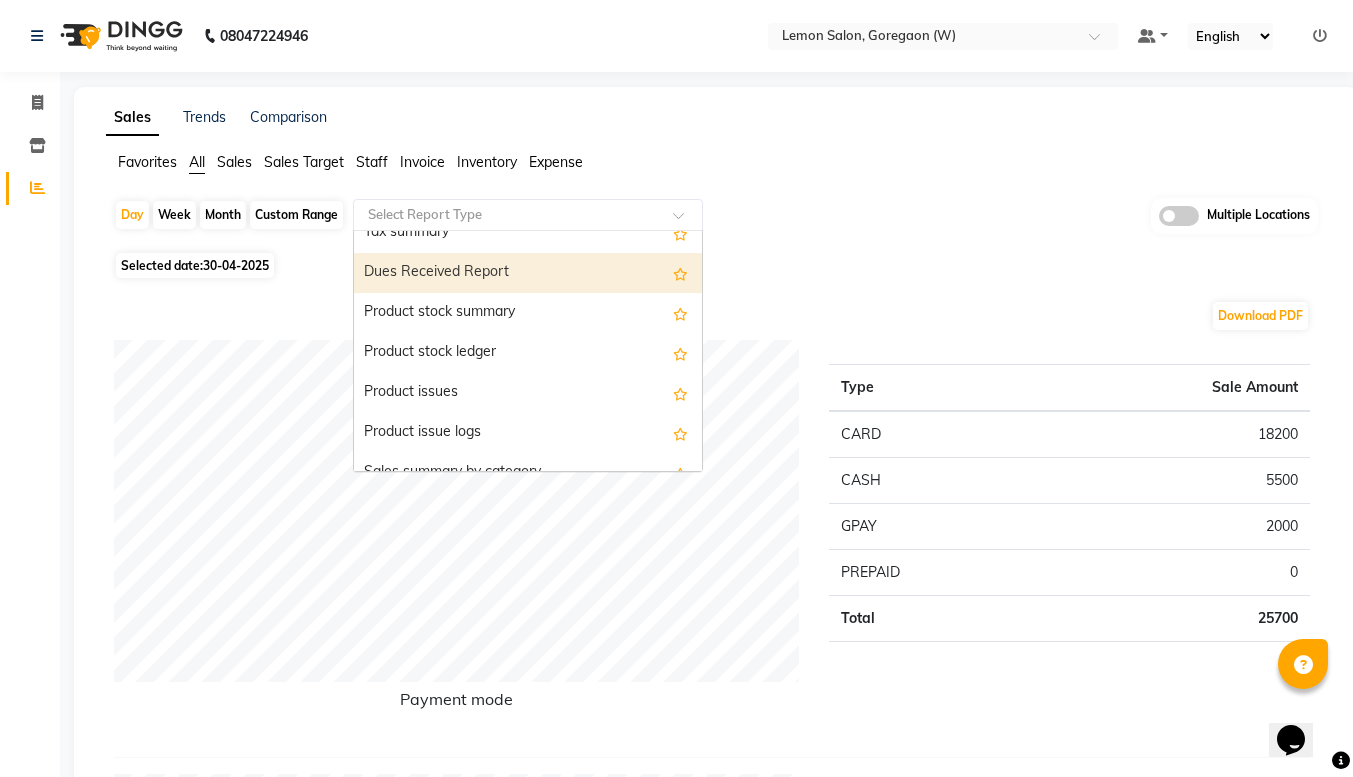 scroll, scrollTop: 1859, scrollLeft: 0, axis: vertical 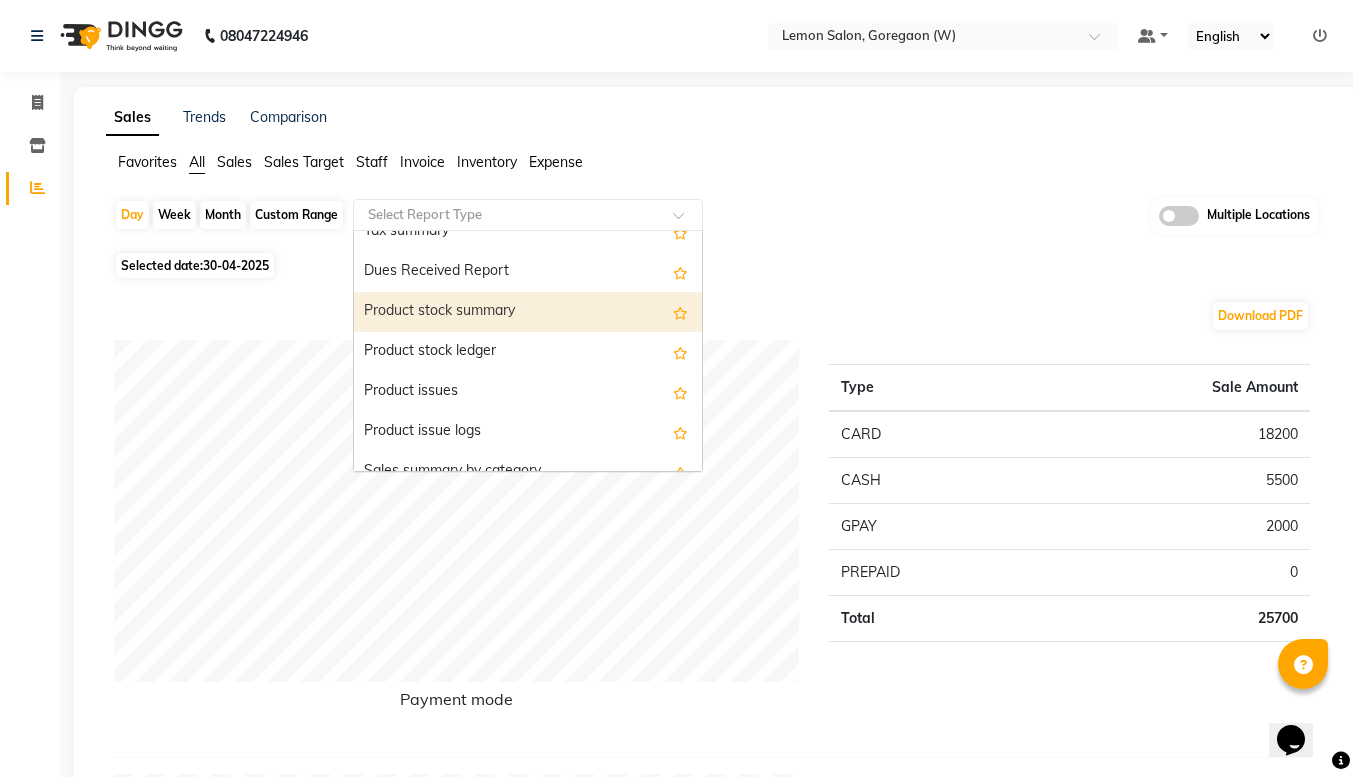 click on "Product stock summary" at bounding box center (528, 312) 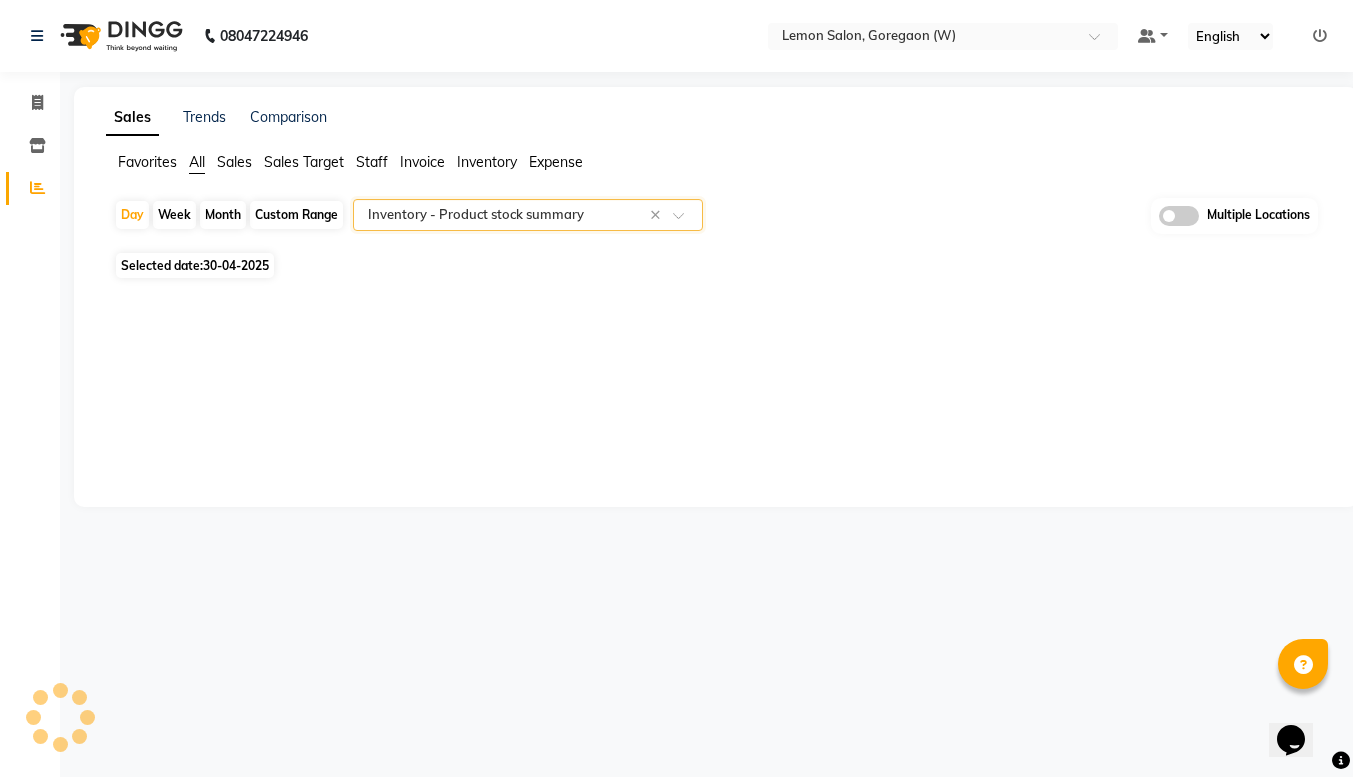 select on "full_report" 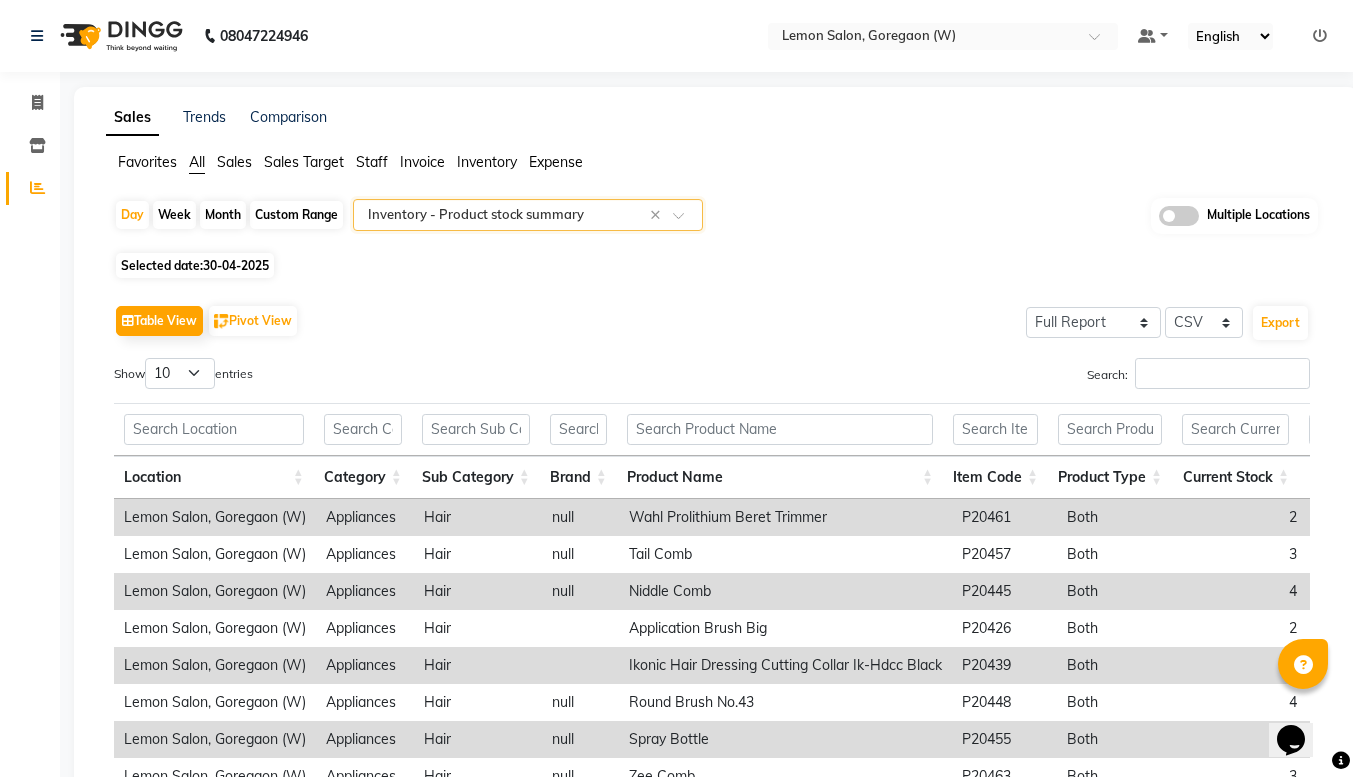 scroll, scrollTop: 197, scrollLeft: 0, axis: vertical 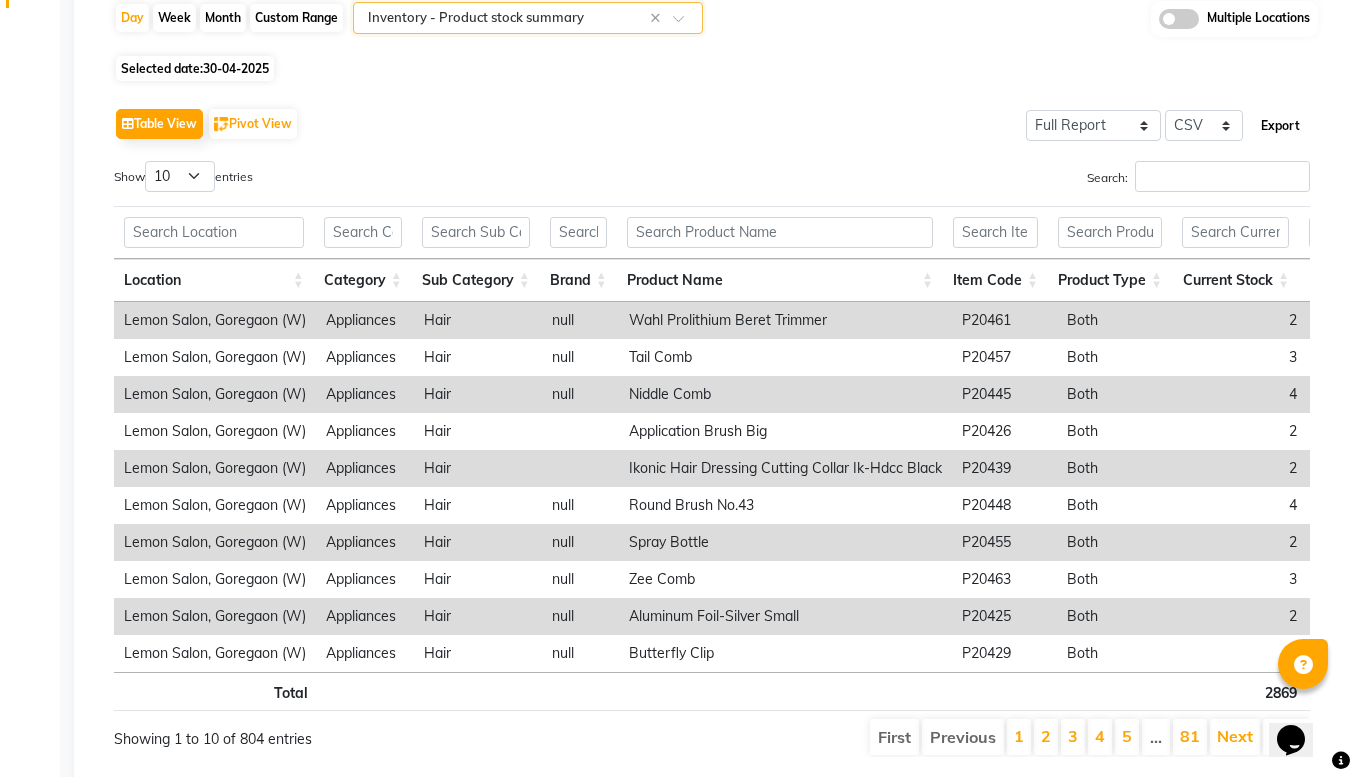 click on "Export" 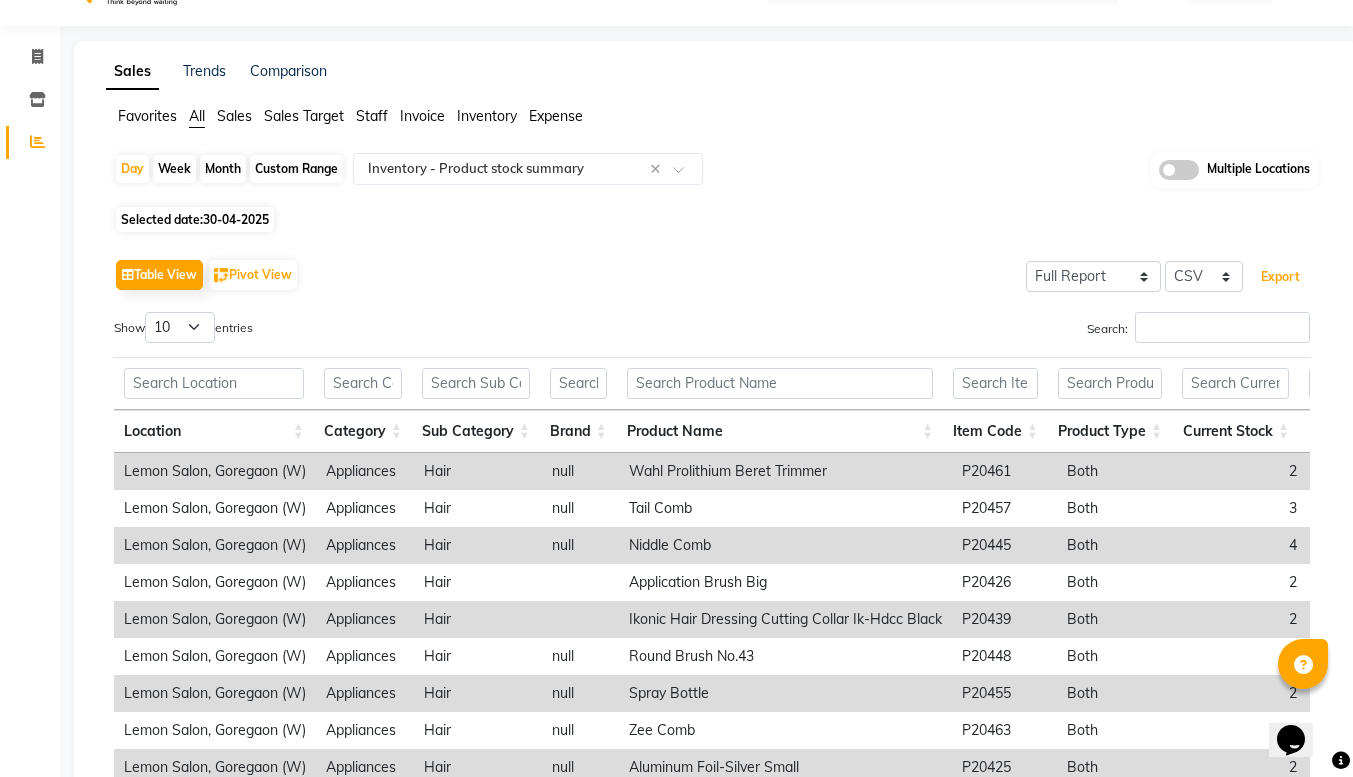scroll, scrollTop: 44, scrollLeft: 0, axis: vertical 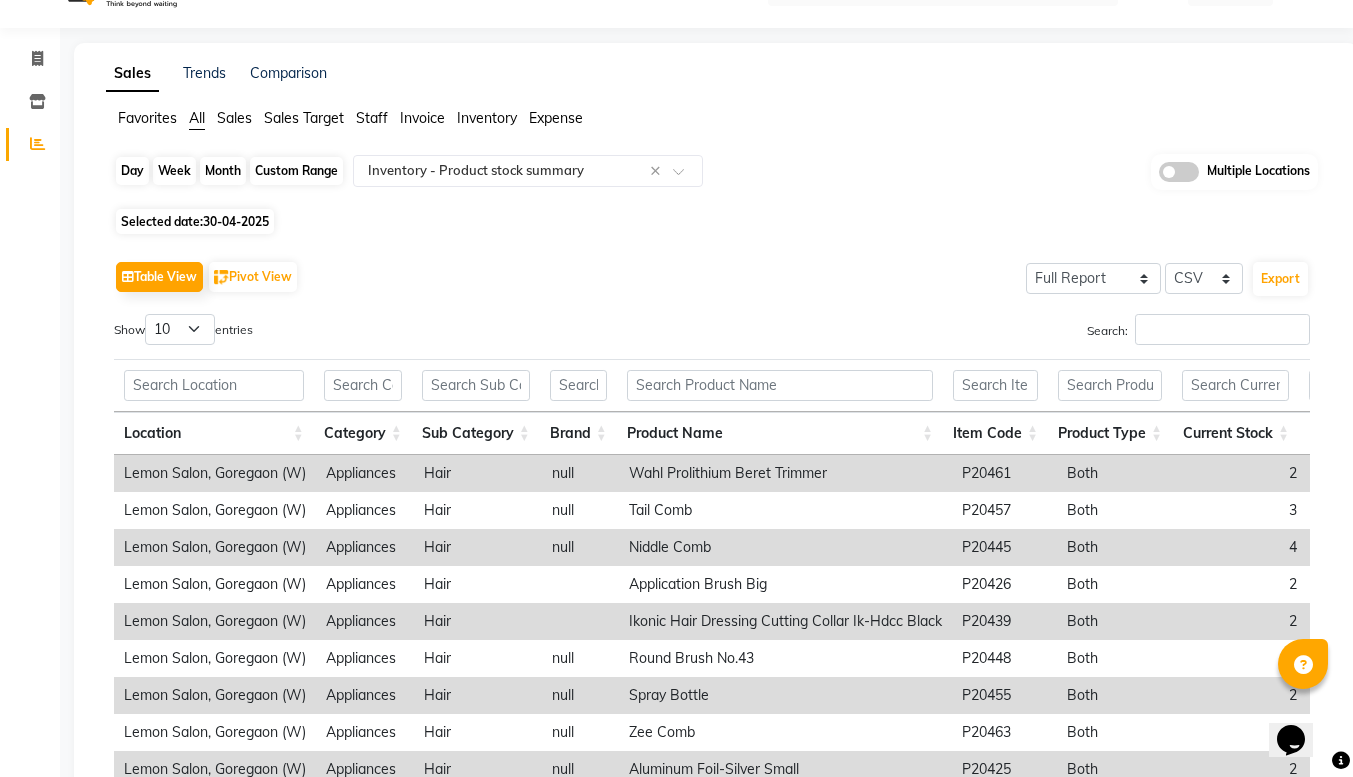 click on "Day" 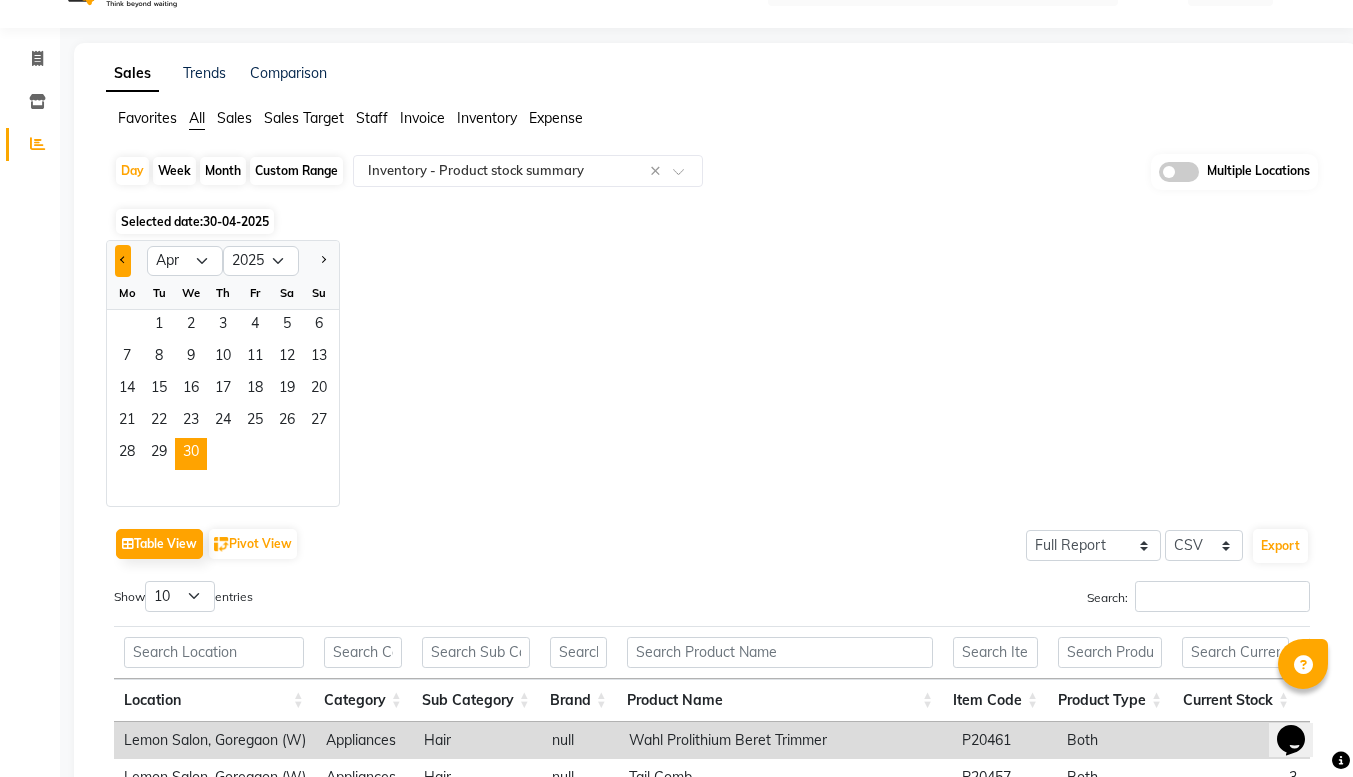 click 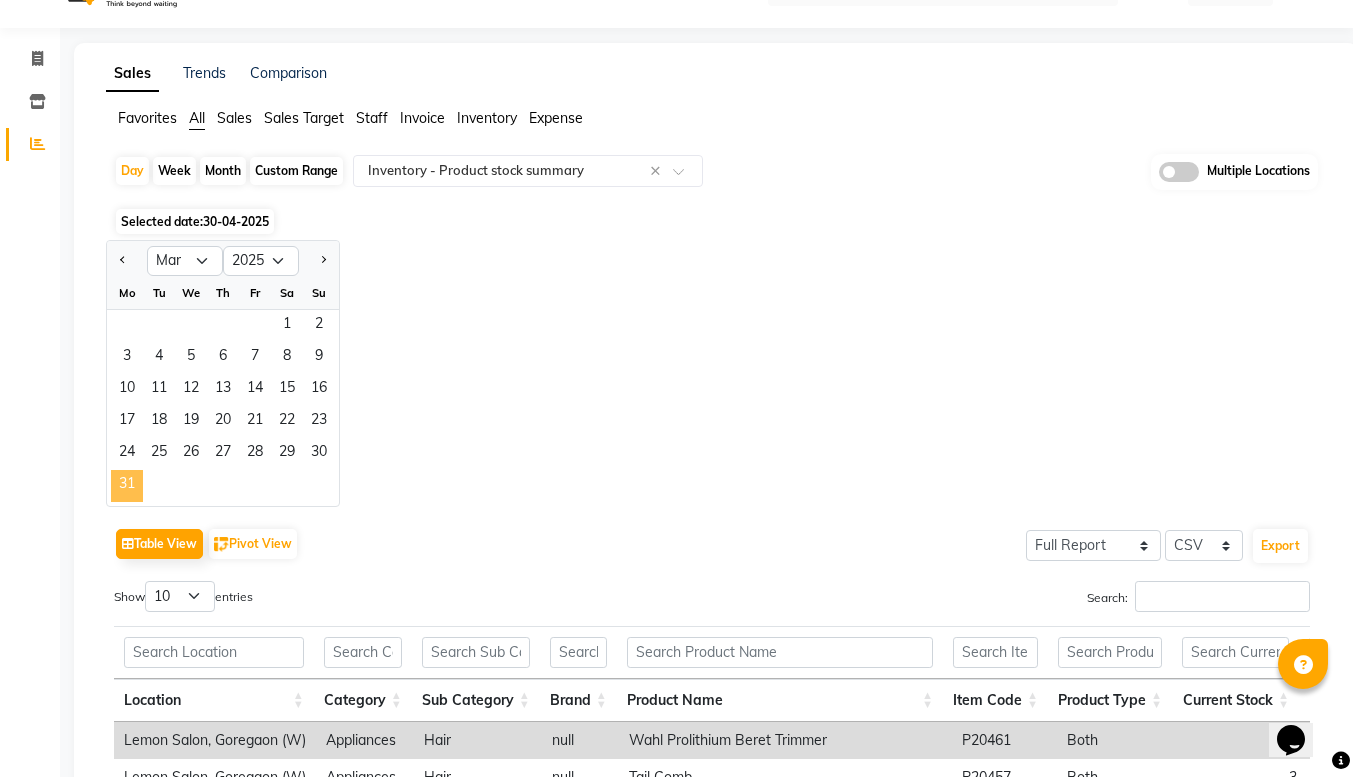 click on "31" 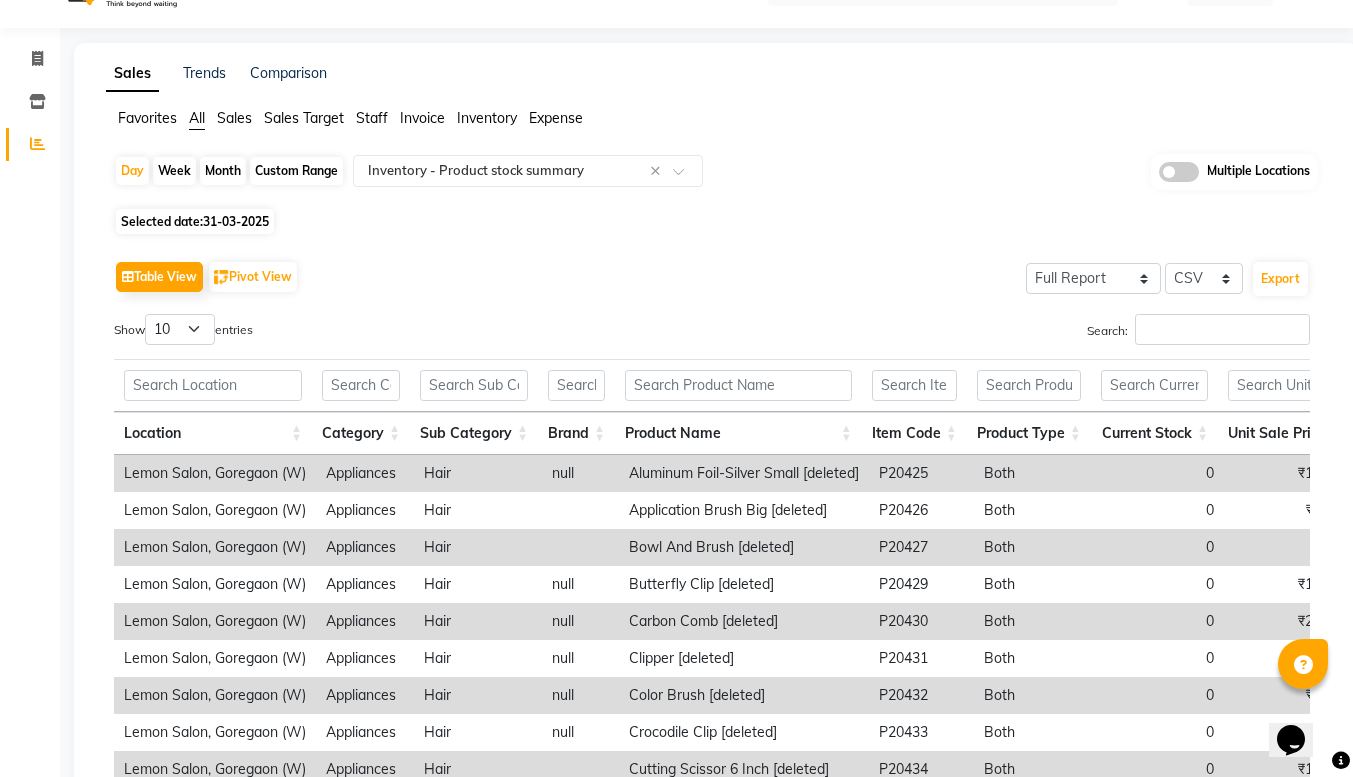 scroll, scrollTop: 0, scrollLeft: 0, axis: both 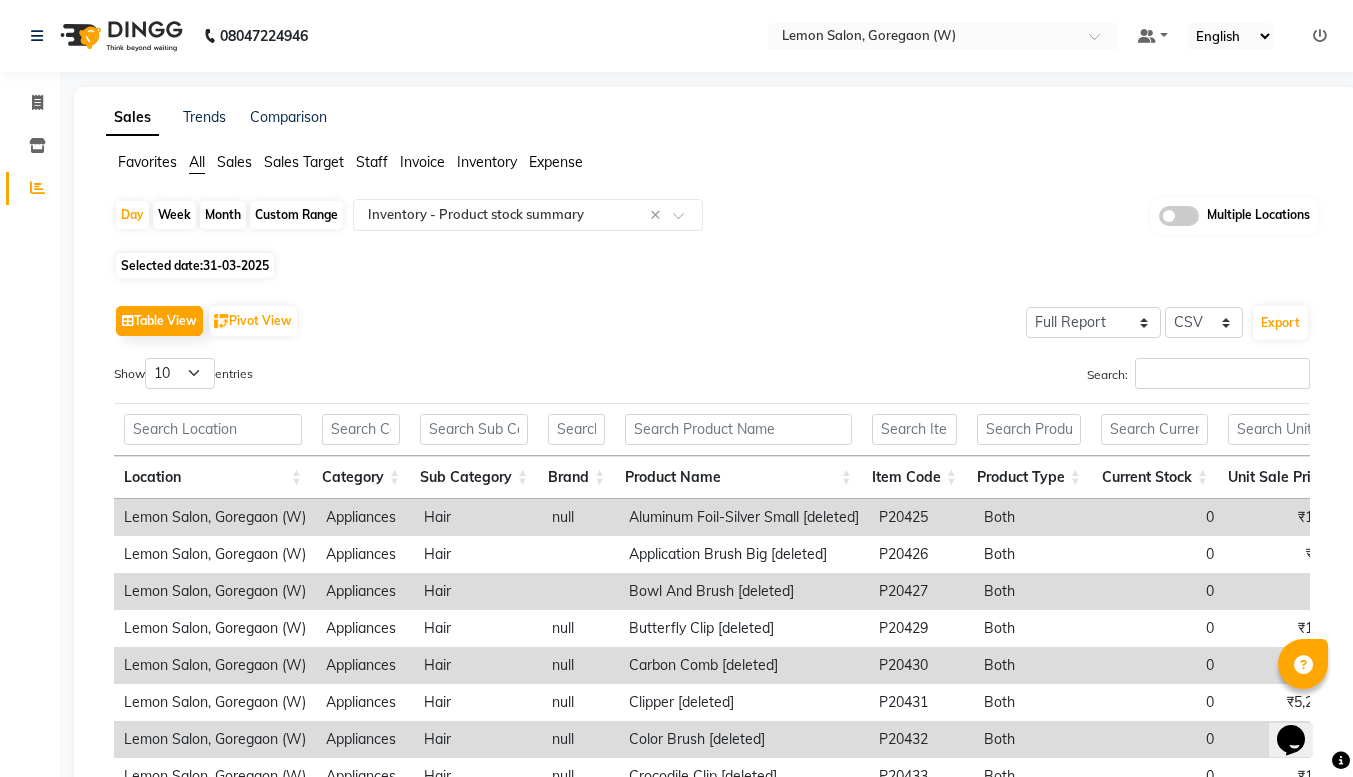 click on "Table View   Pivot View  Select Full Report Filtered Report Select CSV PDF  Export" 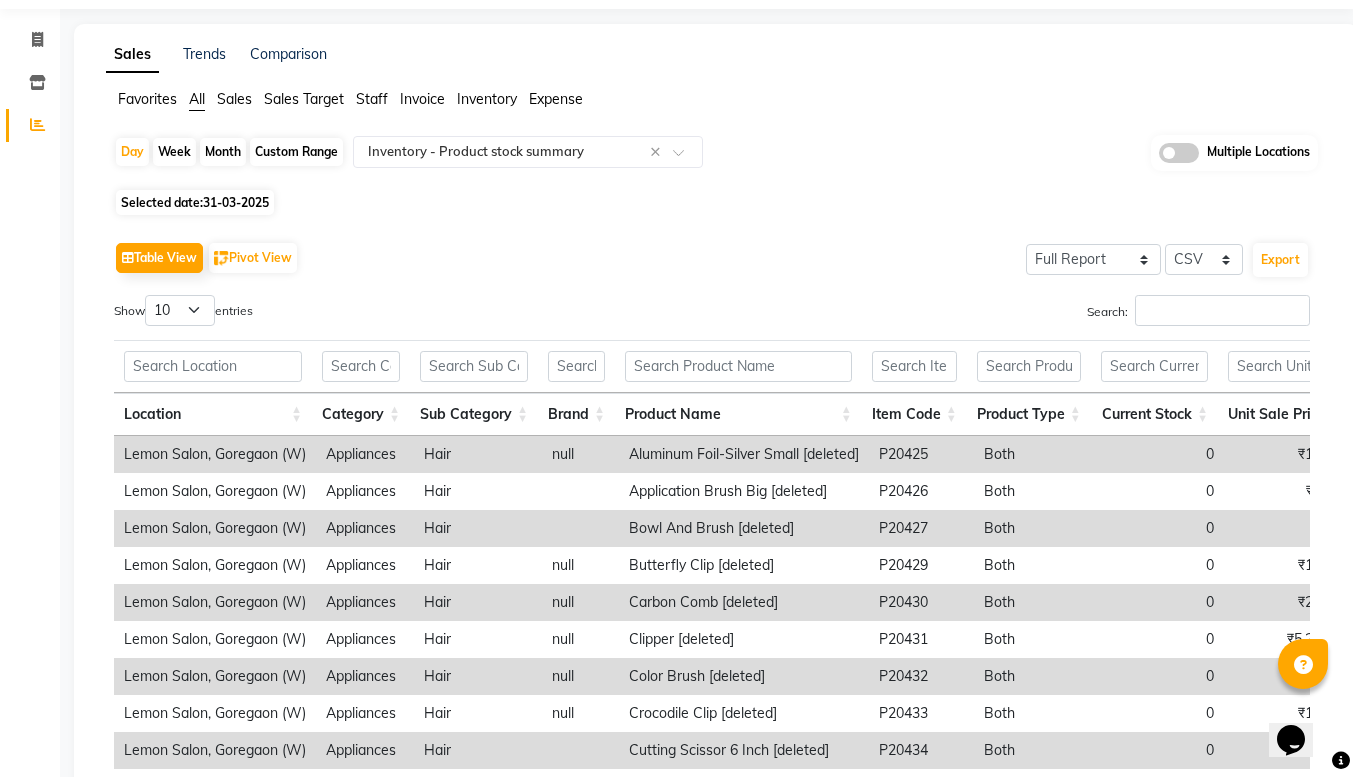 scroll, scrollTop: 0, scrollLeft: 0, axis: both 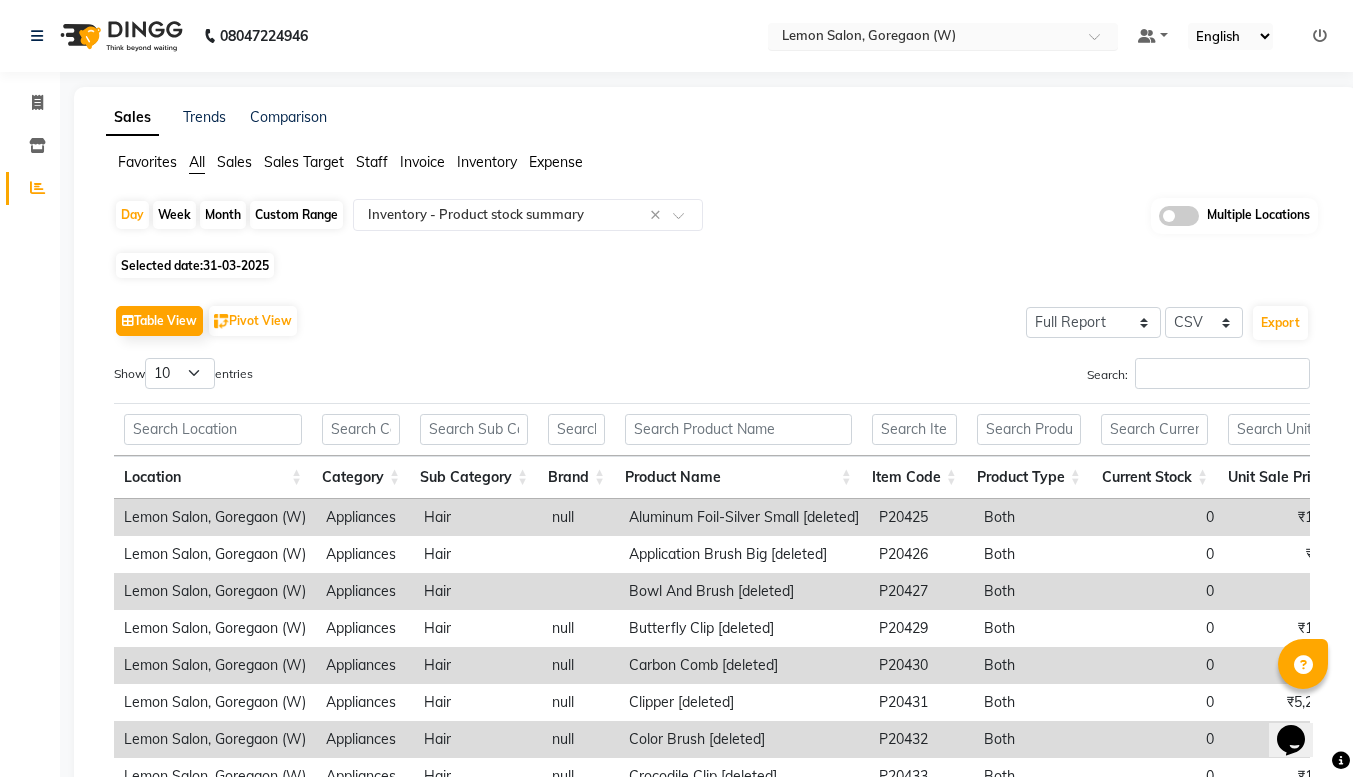 click at bounding box center [943, 38] 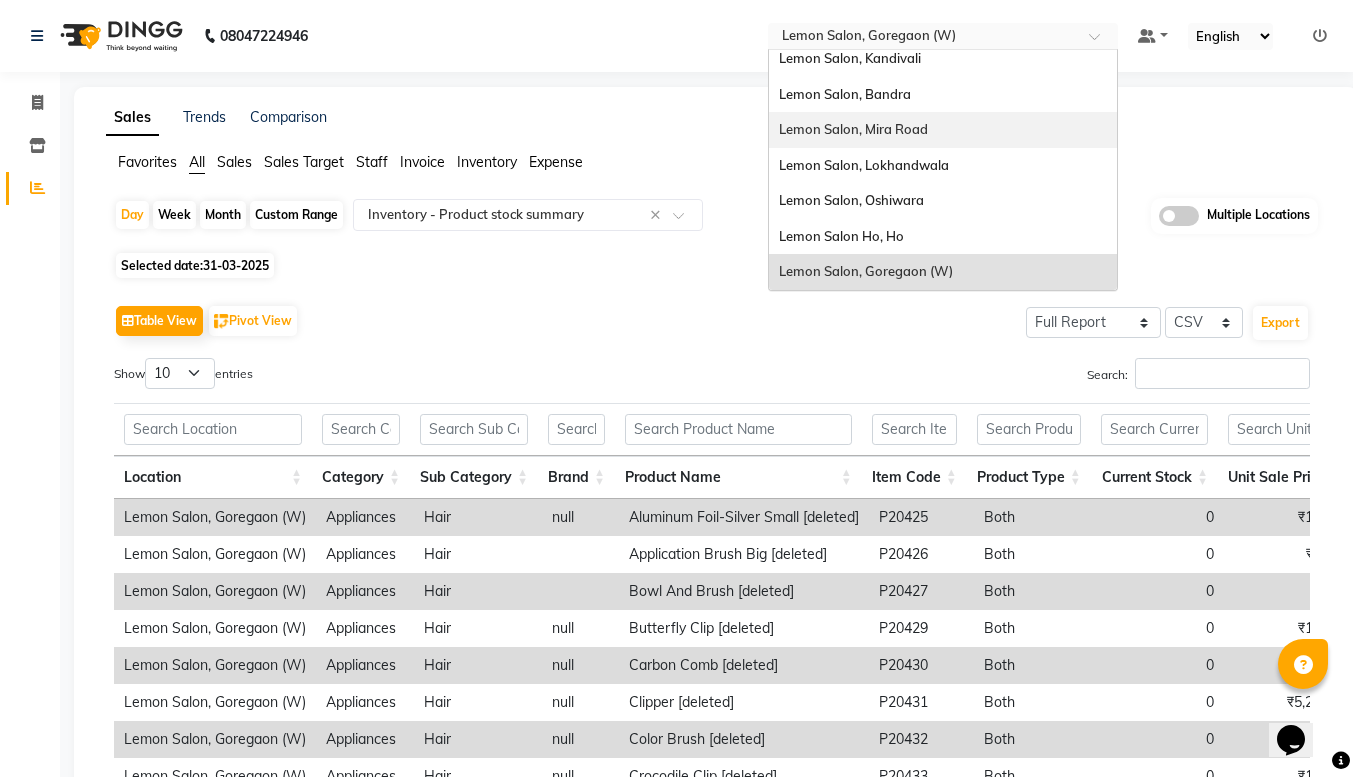 scroll, scrollTop: 0, scrollLeft: 0, axis: both 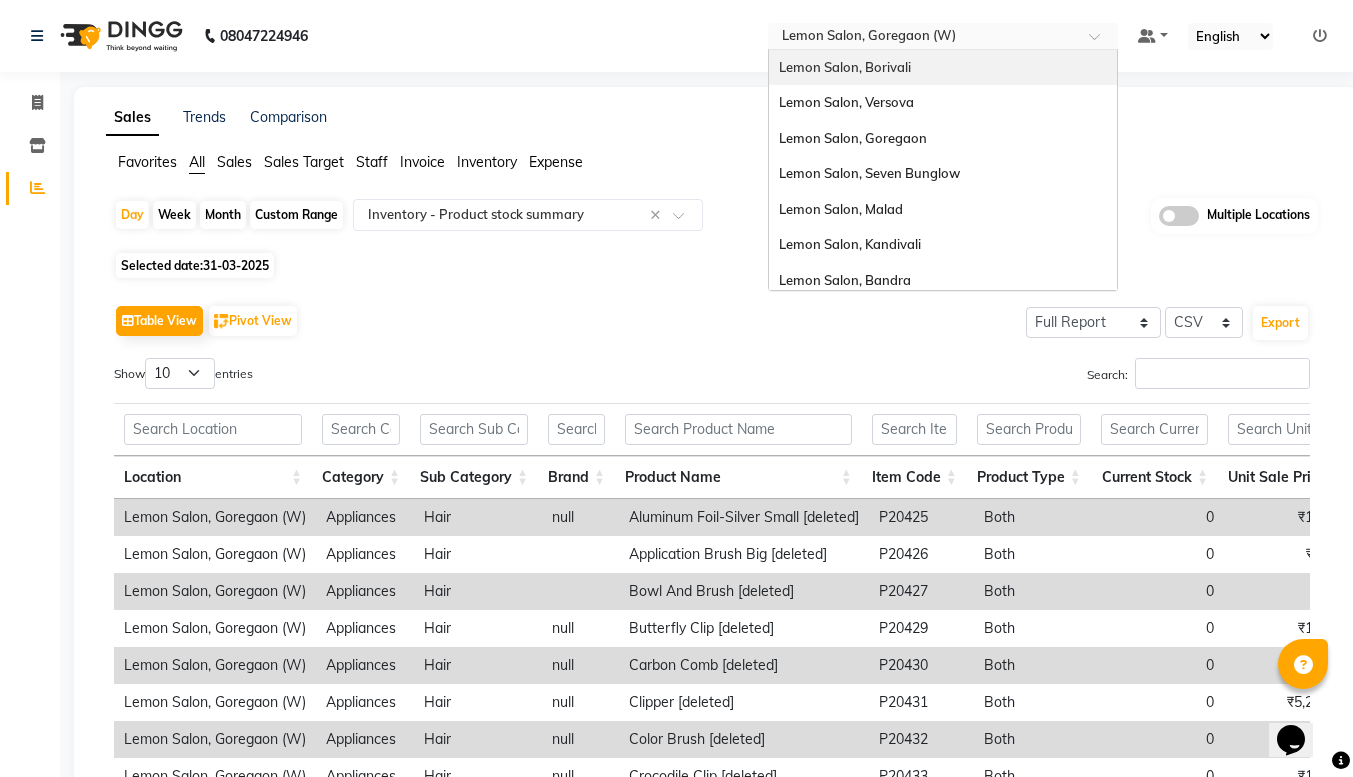 click on "Lemon Salon, Borivali" at bounding box center (845, 67) 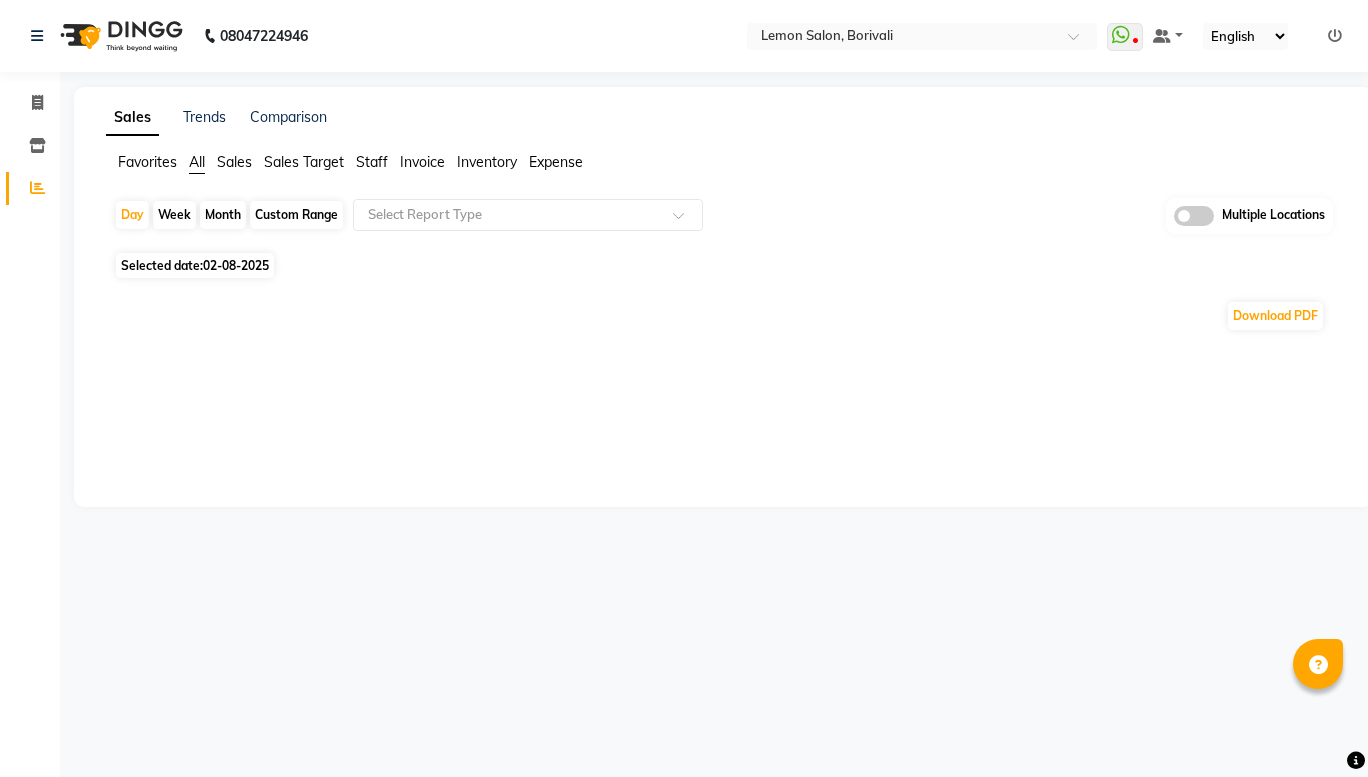 scroll, scrollTop: 0, scrollLeft: 0, axis: both 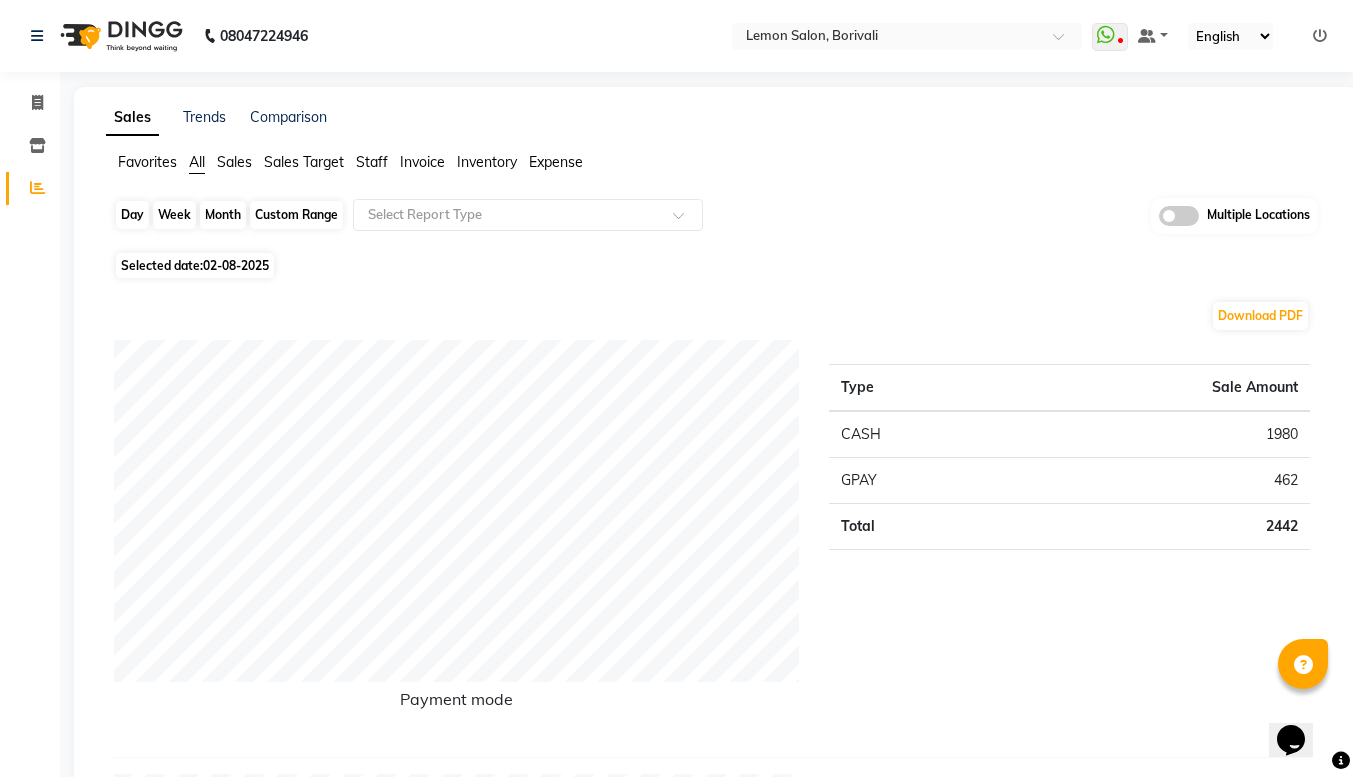 click on "Day" 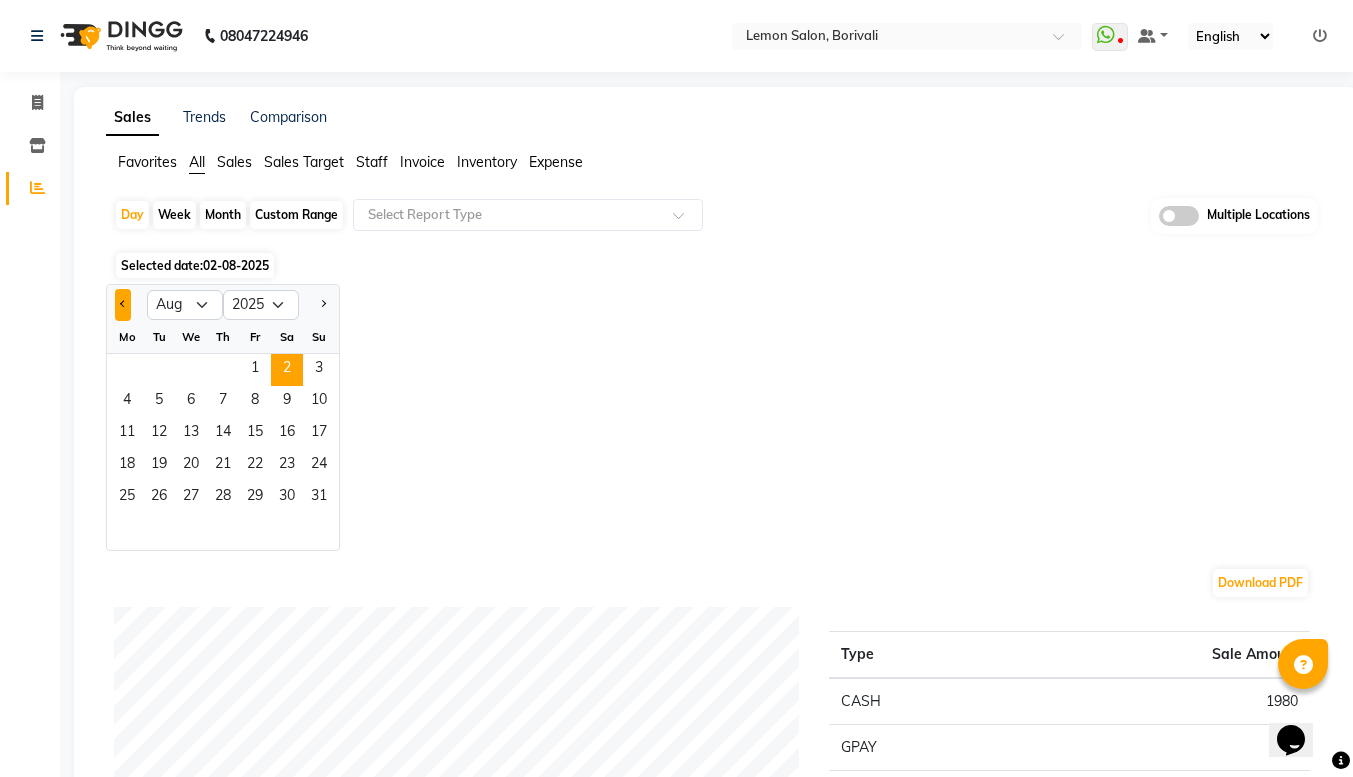 click 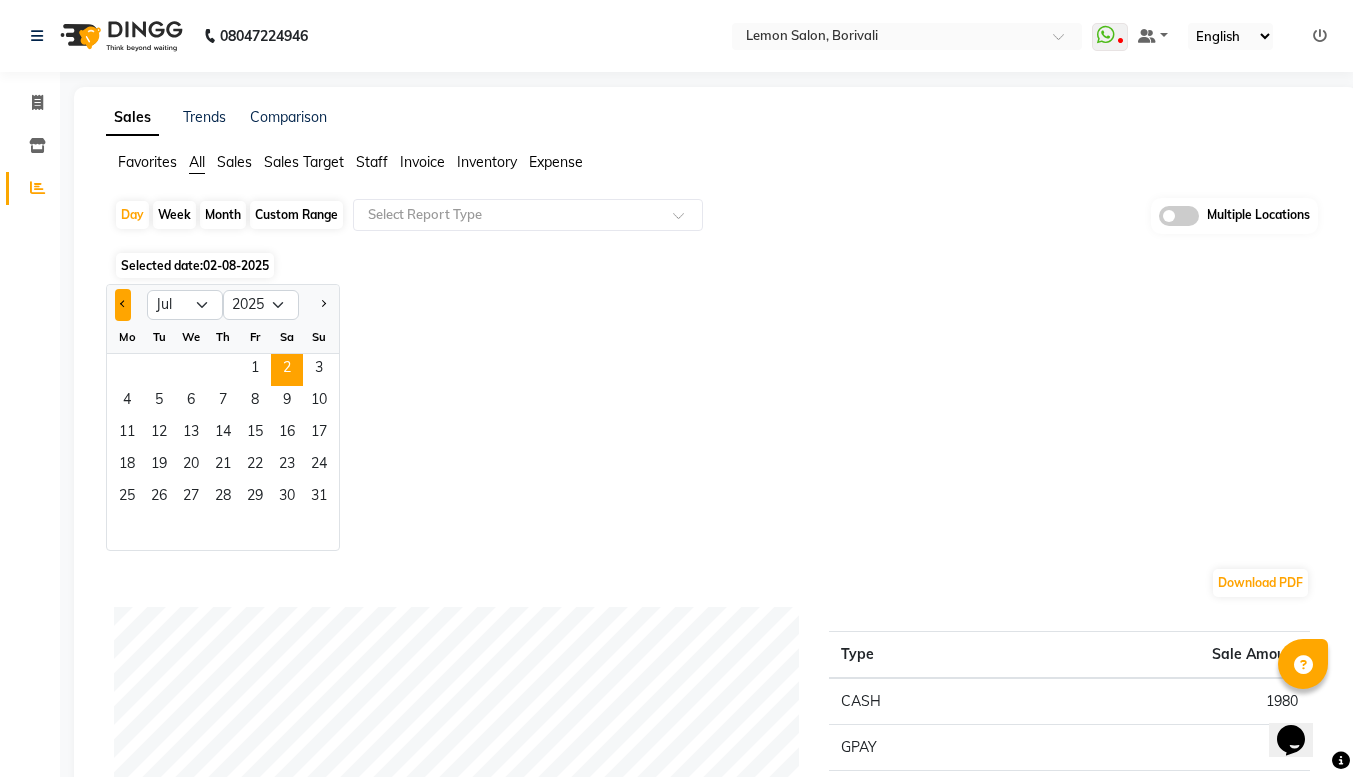 click 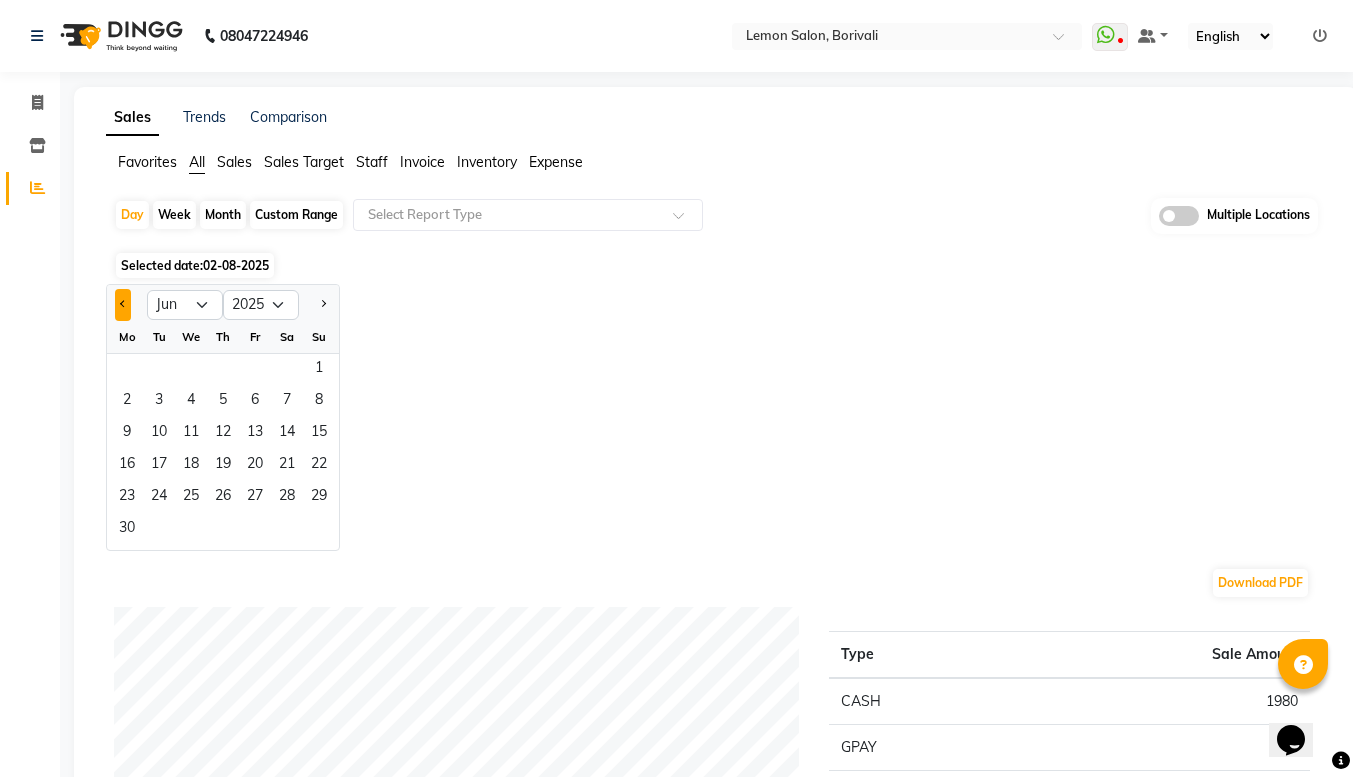 click 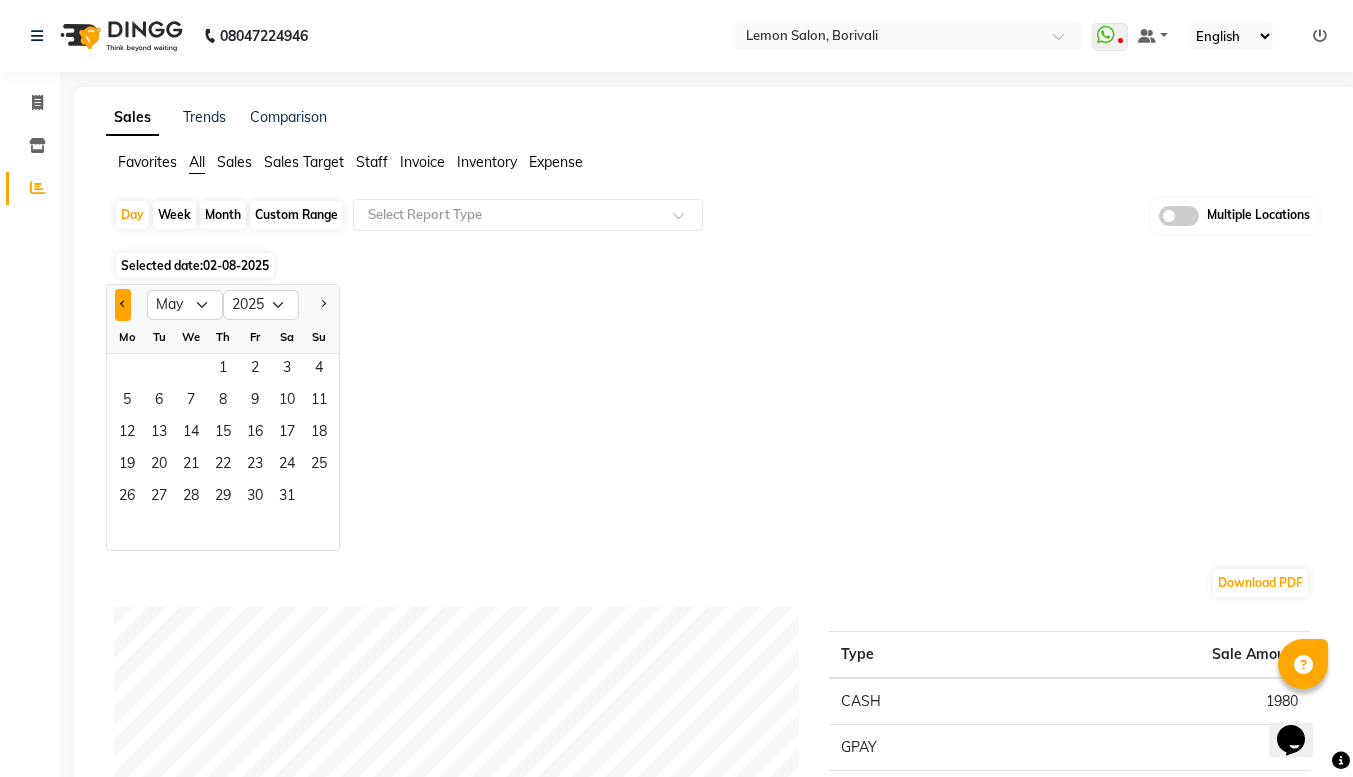 click 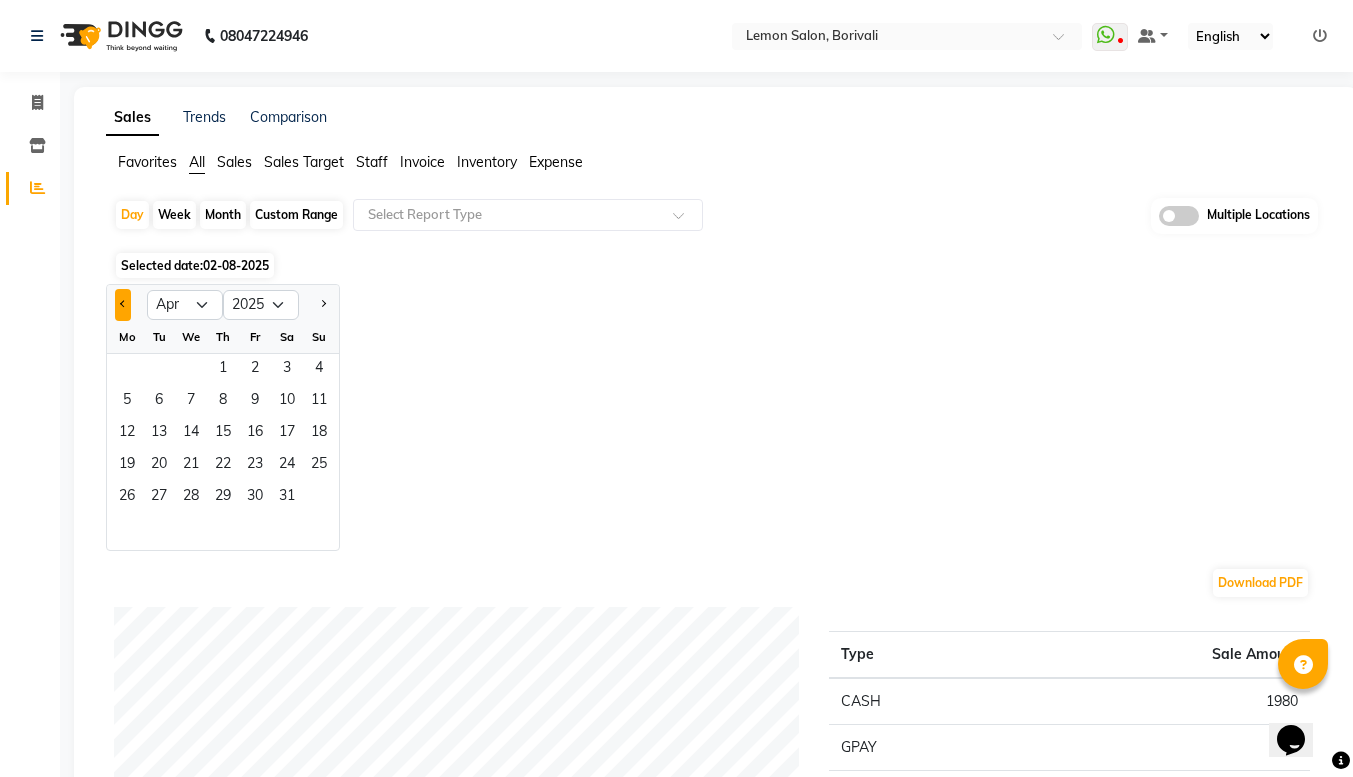 click 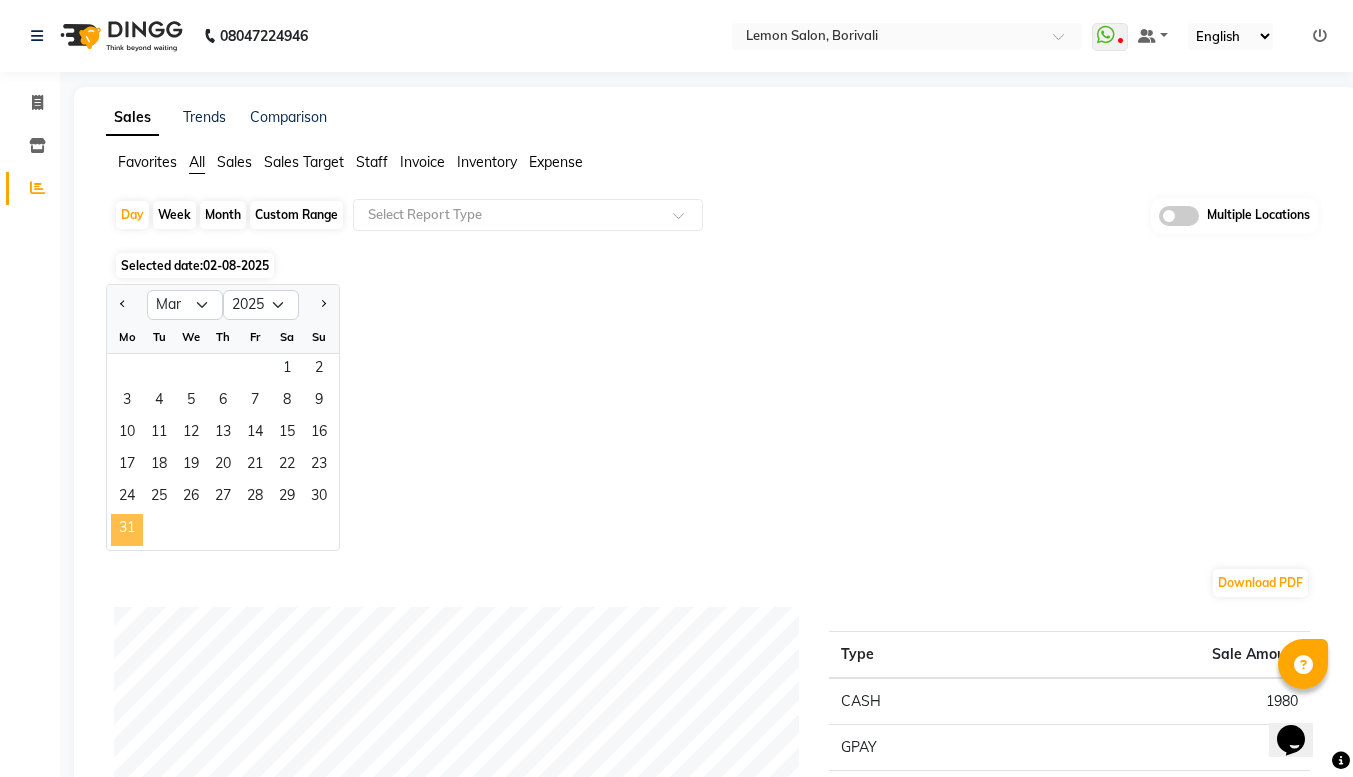 click on "31" 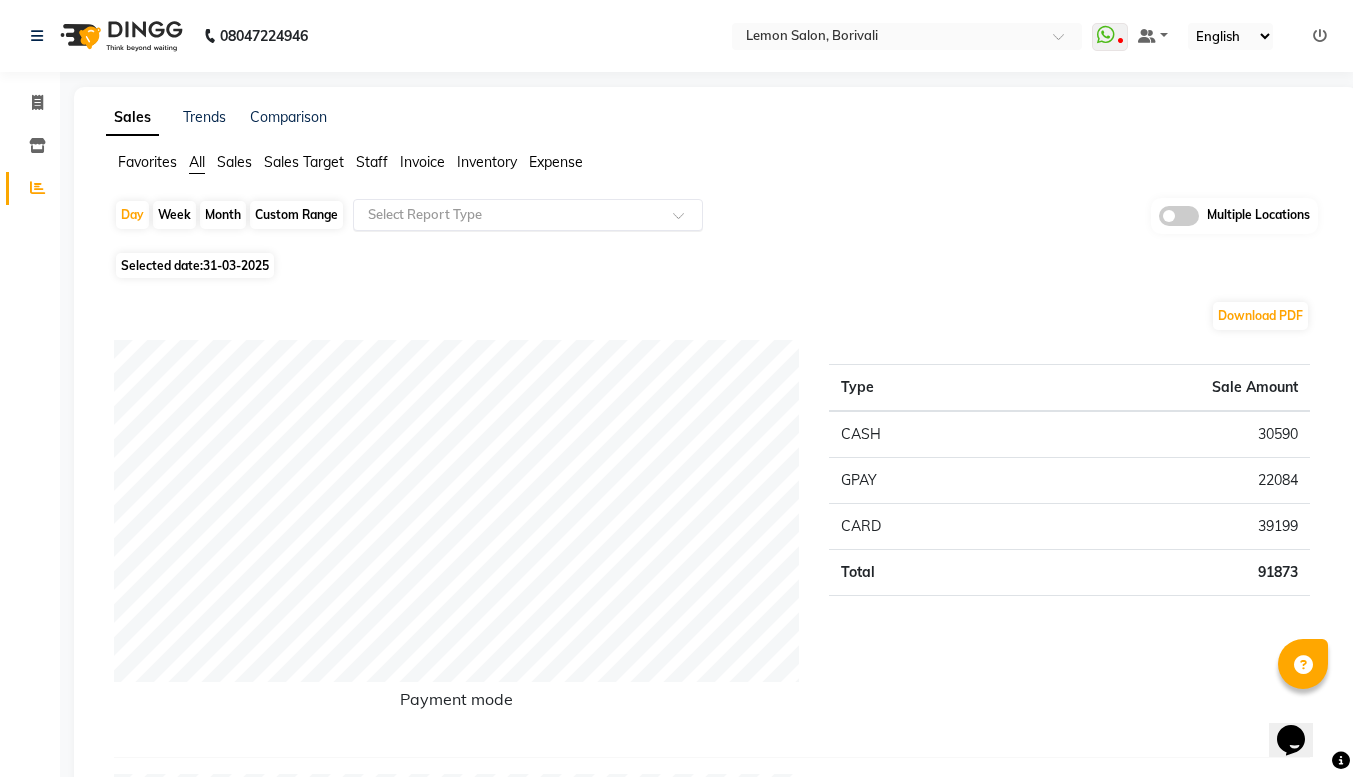 click 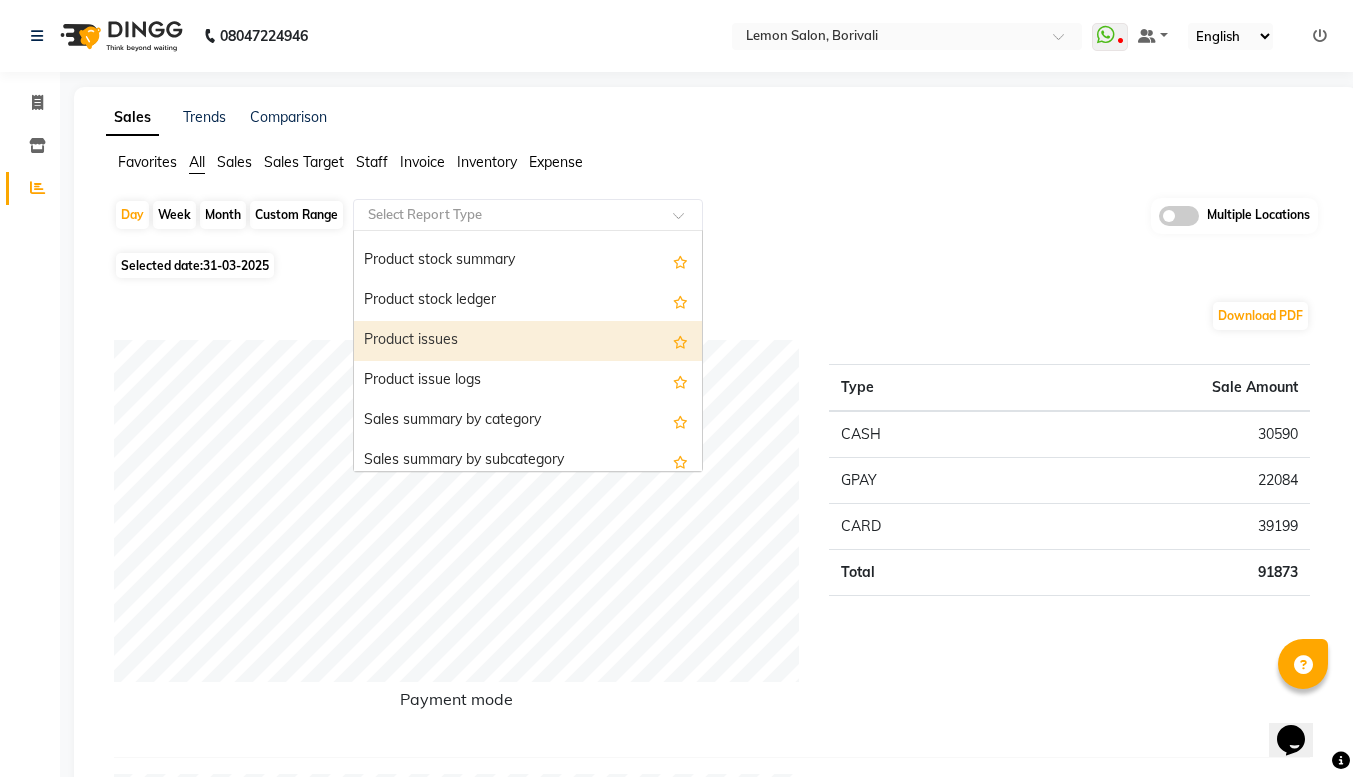scroll, scrollTop: 1905, scrollLeft: 0, axis: vertical 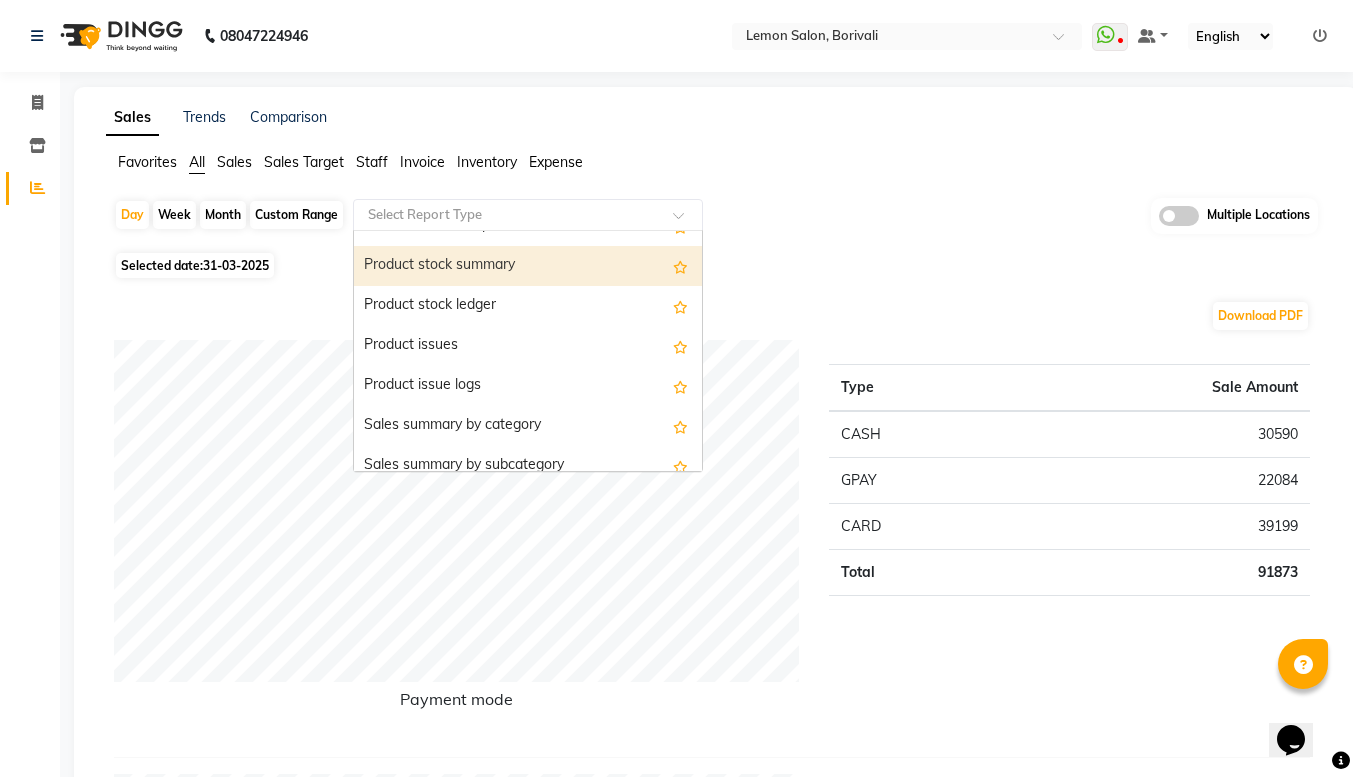 click on "Product stock summary" at bounding box center (528, 266) 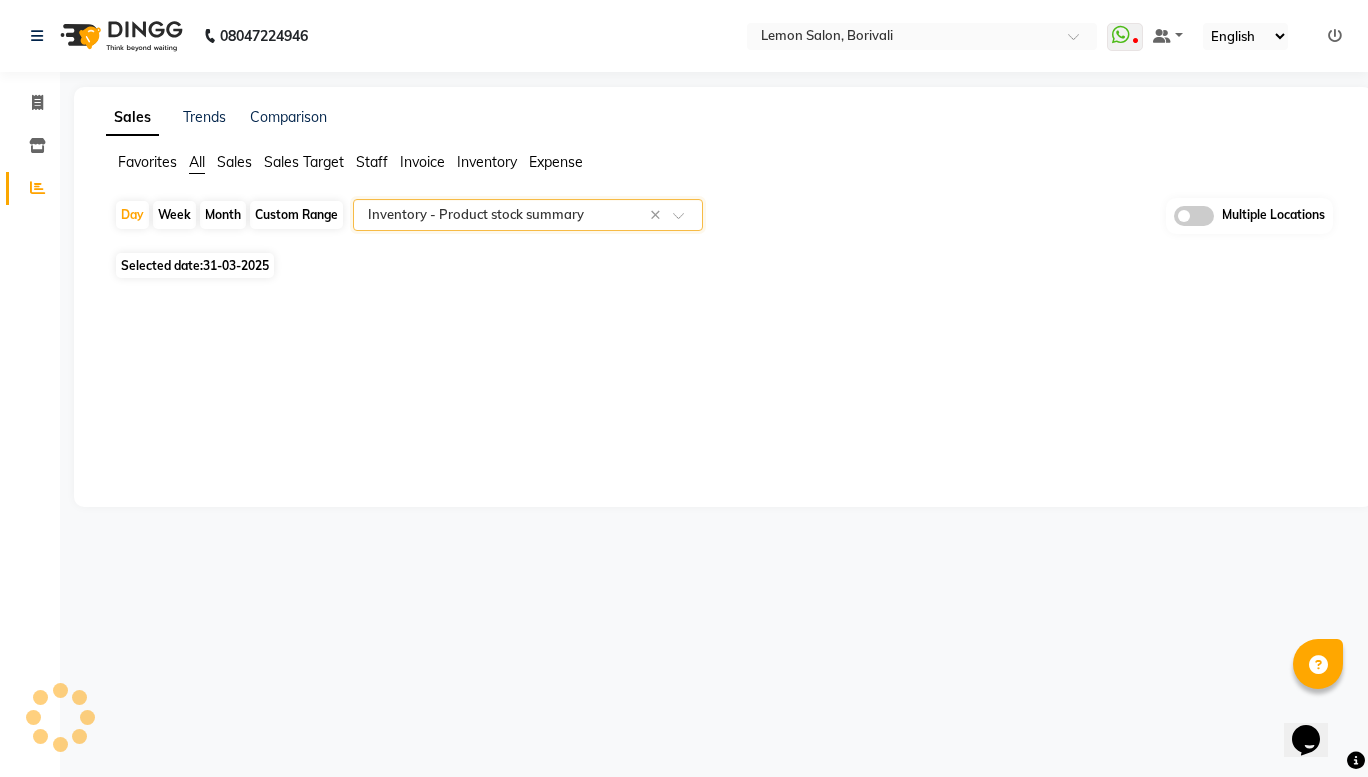 select on "full_report" 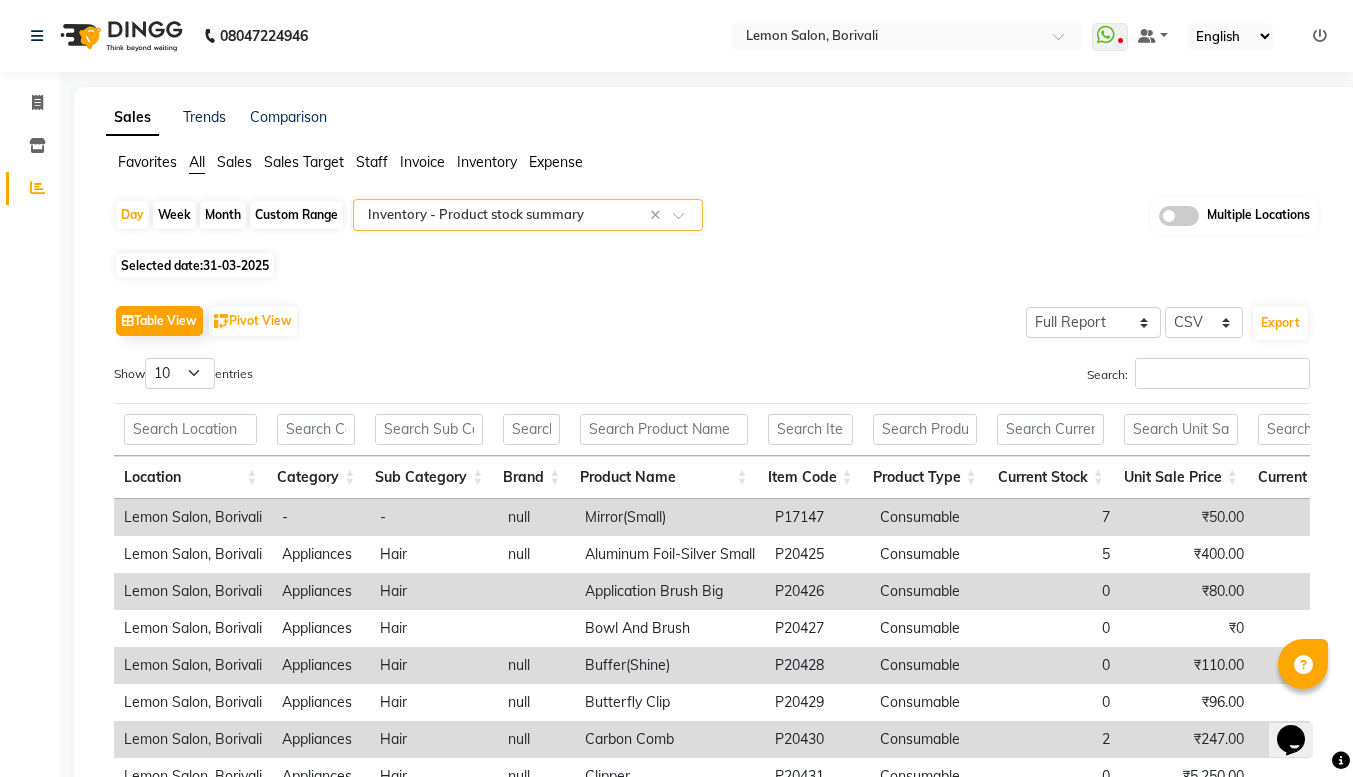 scroll, scrollTop: 273, scrollLeft: 0, axis: vertical 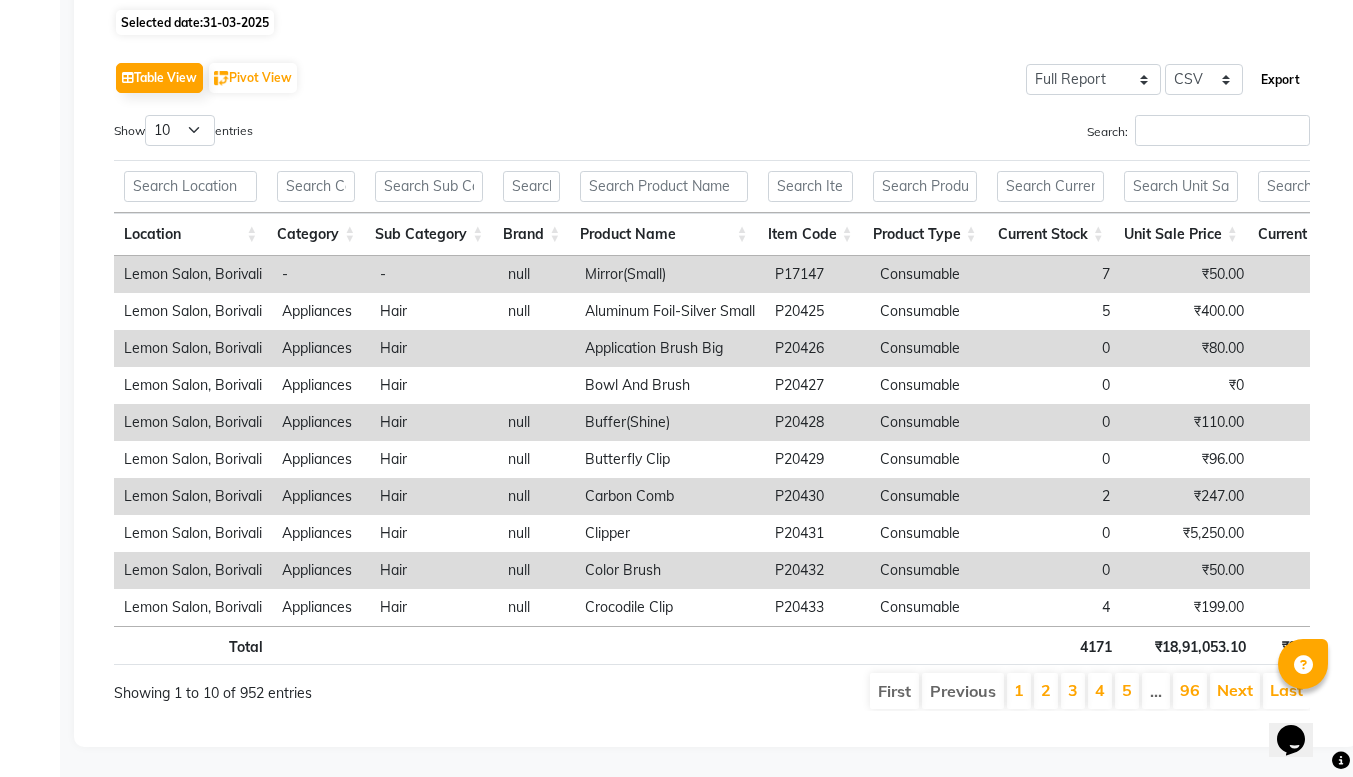 click on "Export" 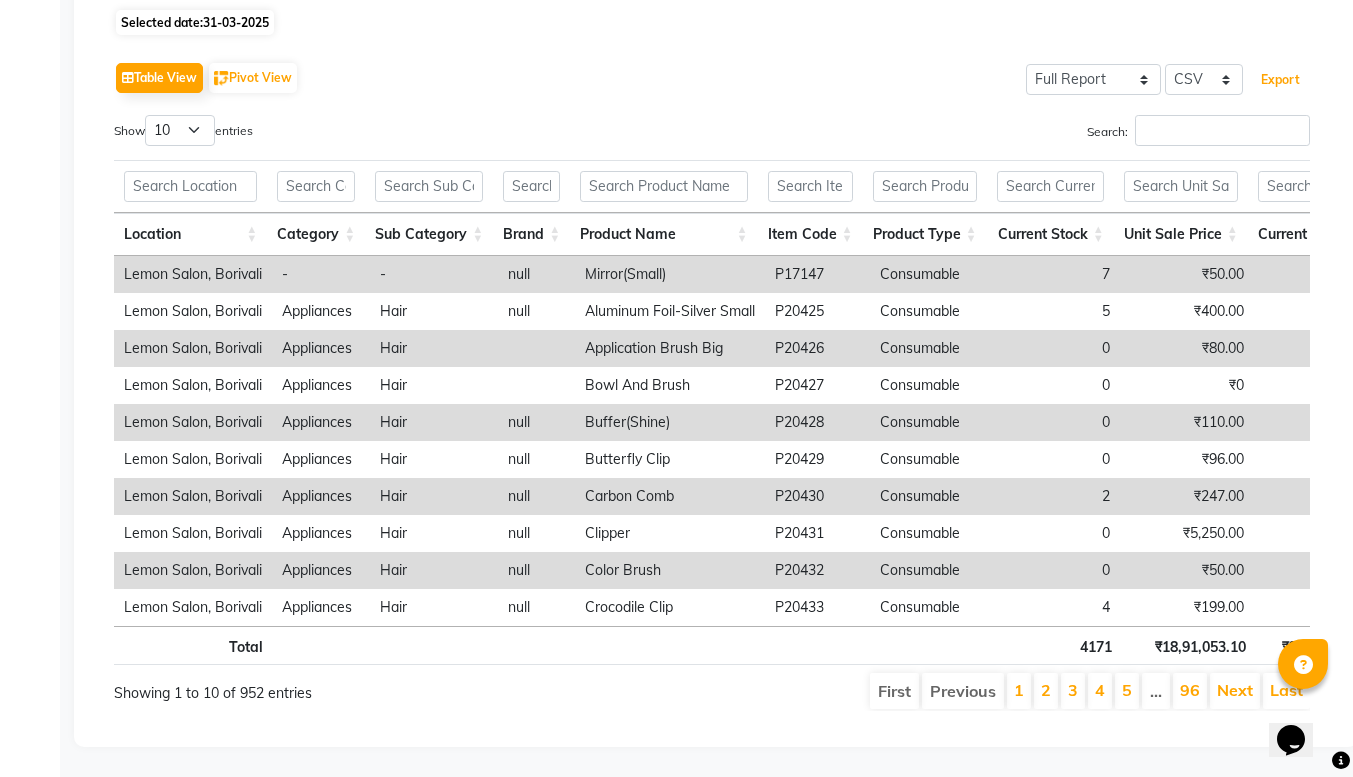 scroll, scrollTop: 0, scrollLeft: 0, axis: both 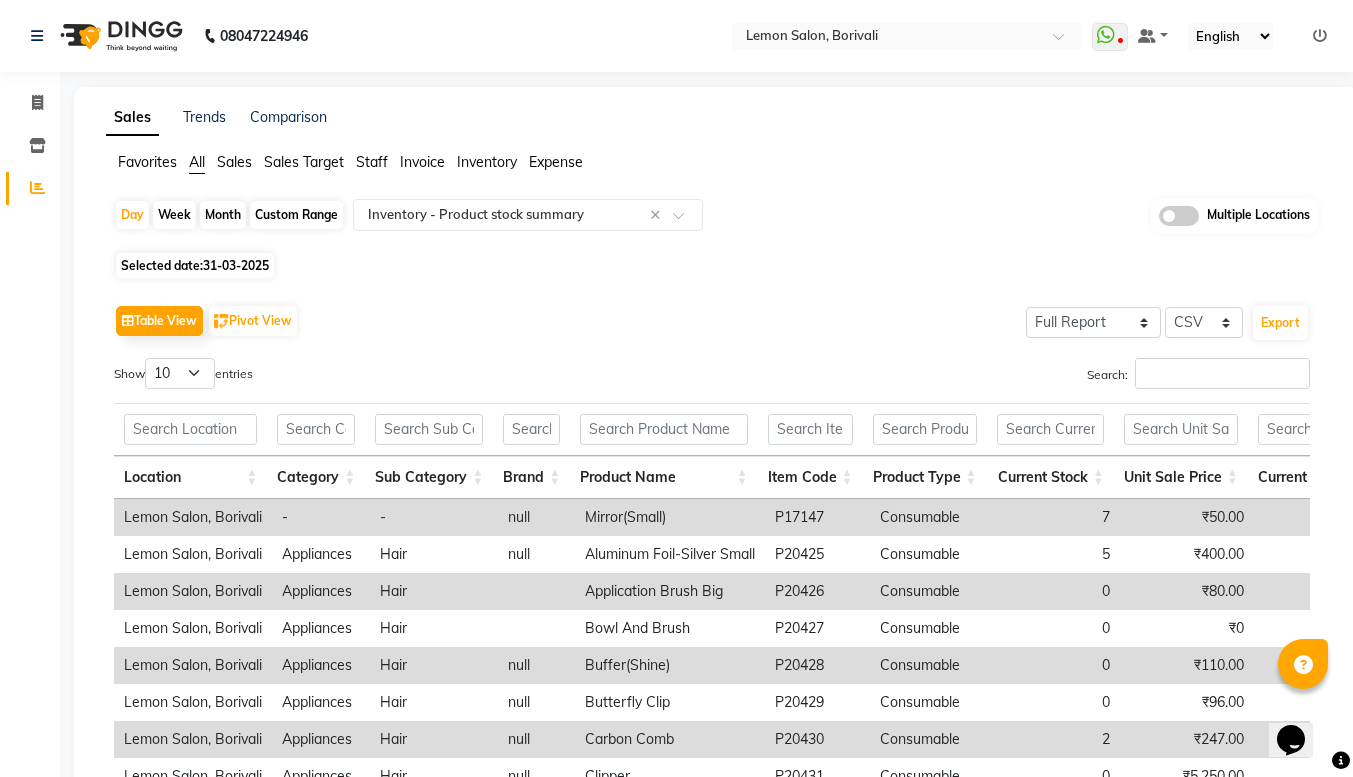 click on "Sales Trends Comparison Favorites All Sales Sales Target Staff Invoice Inventory Expense  Day   Week   Month   Custom Range  Select Report Type × Inventory -  Product stock summary × Multiple Locations Selected date:  31-03-2025   Table View   Pivot View  Select Full Report Filtered Report Select CSV PDF  Export  Show  10 25 50 100  entries Search: Location Category Sub Category Brand Product Name Item Code Product Type Current Stock Unit Sale Price Current Value Unit Purchase Price Weighted Avg Cost Purchase Value Purchase Value As On 2025-03-31 Stock As Per 2025-03-31 Stock In Stock Out Detail Low Quality Measurement Tax Inclusive Sac Code Tax (%) Location Category Sub Category Brand Product Name Item Code Product Type Current Stock Unit Sale Price Current Value Unit Purchase Price Weighted Avg Cost Purchase Value Purchase Value As On 2025-03-31 Stock As Per 2025-03-31 Stock In Stock Out Detail Low Quality Measurement Tax Inclusive Sac Code Tax (%) Total 4171 ₹18,91,053.10 ₹29,98,039.44 3268 14723 -" 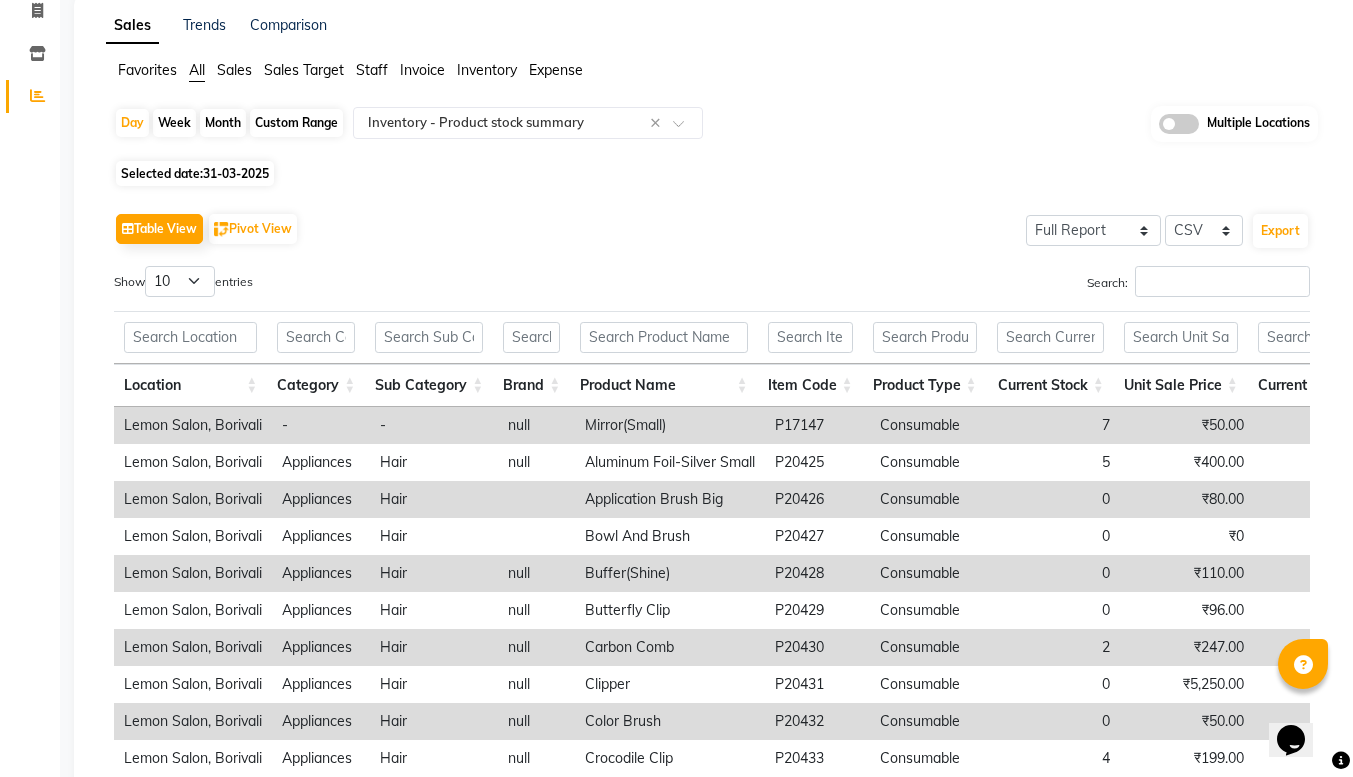 scroll, scrollTop: 112, scrollLeft: 0, axis: vertical 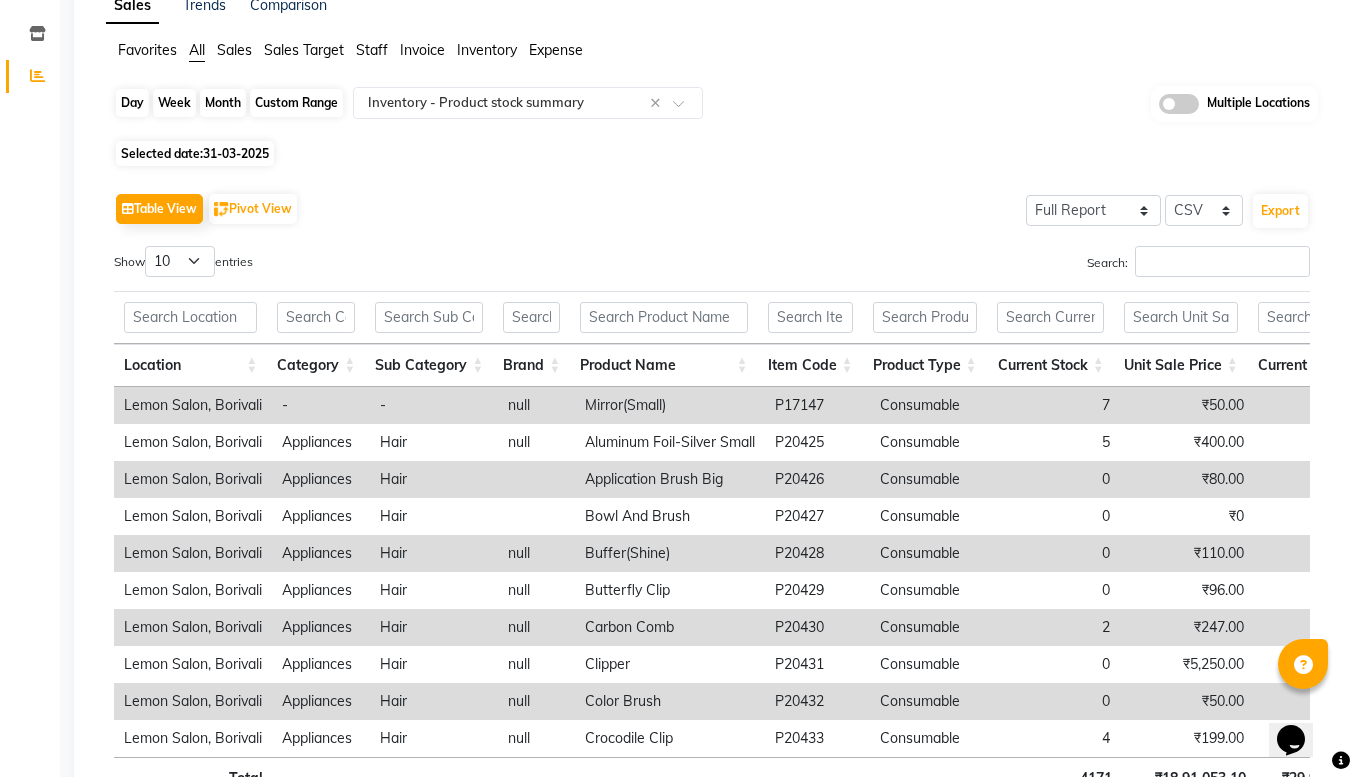 click on "Day" 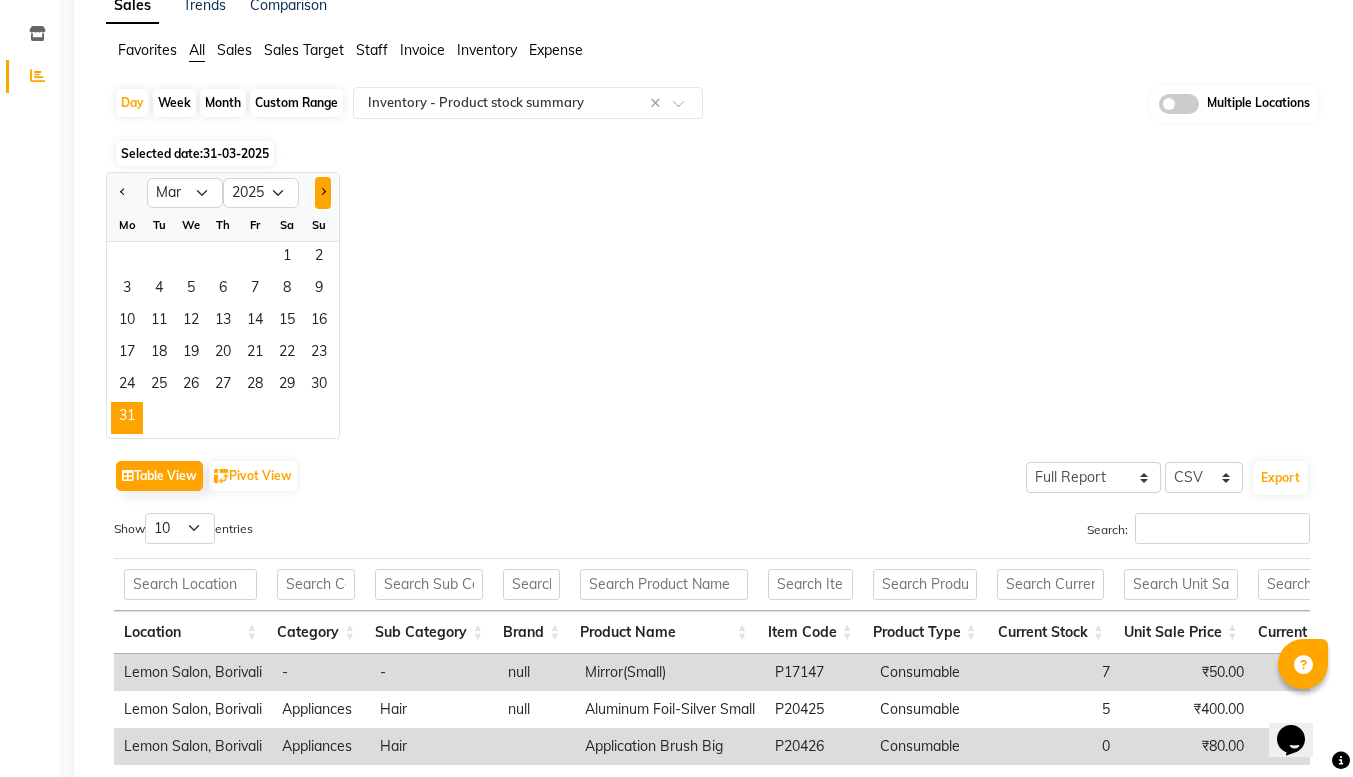 click 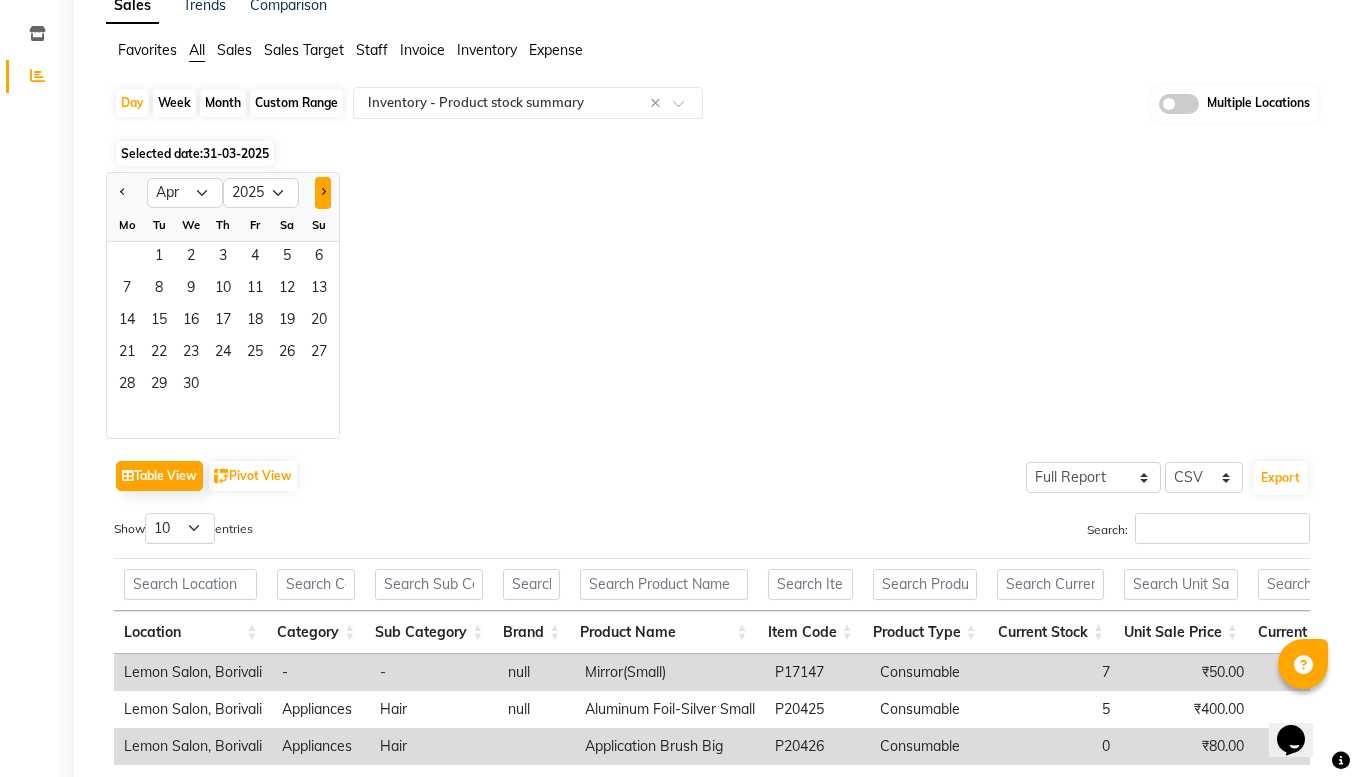 click 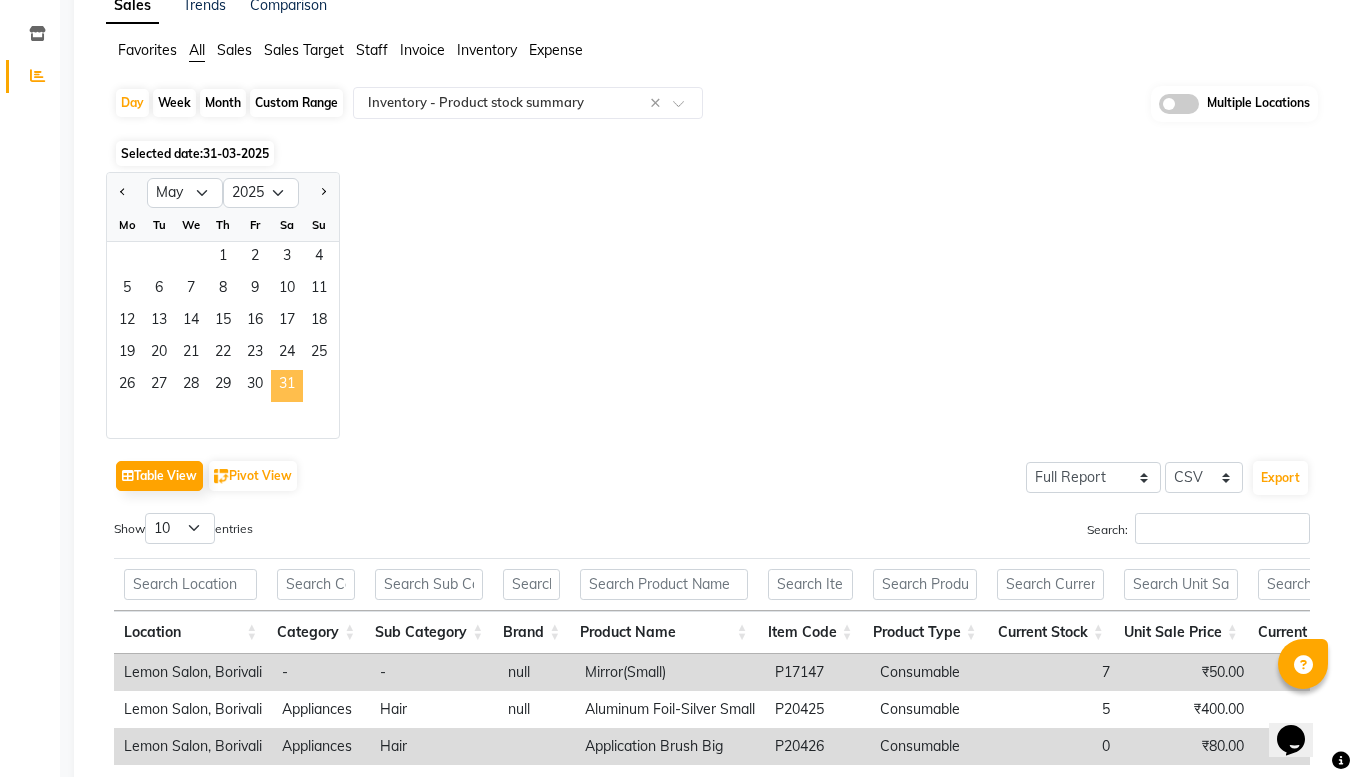 click on "31" 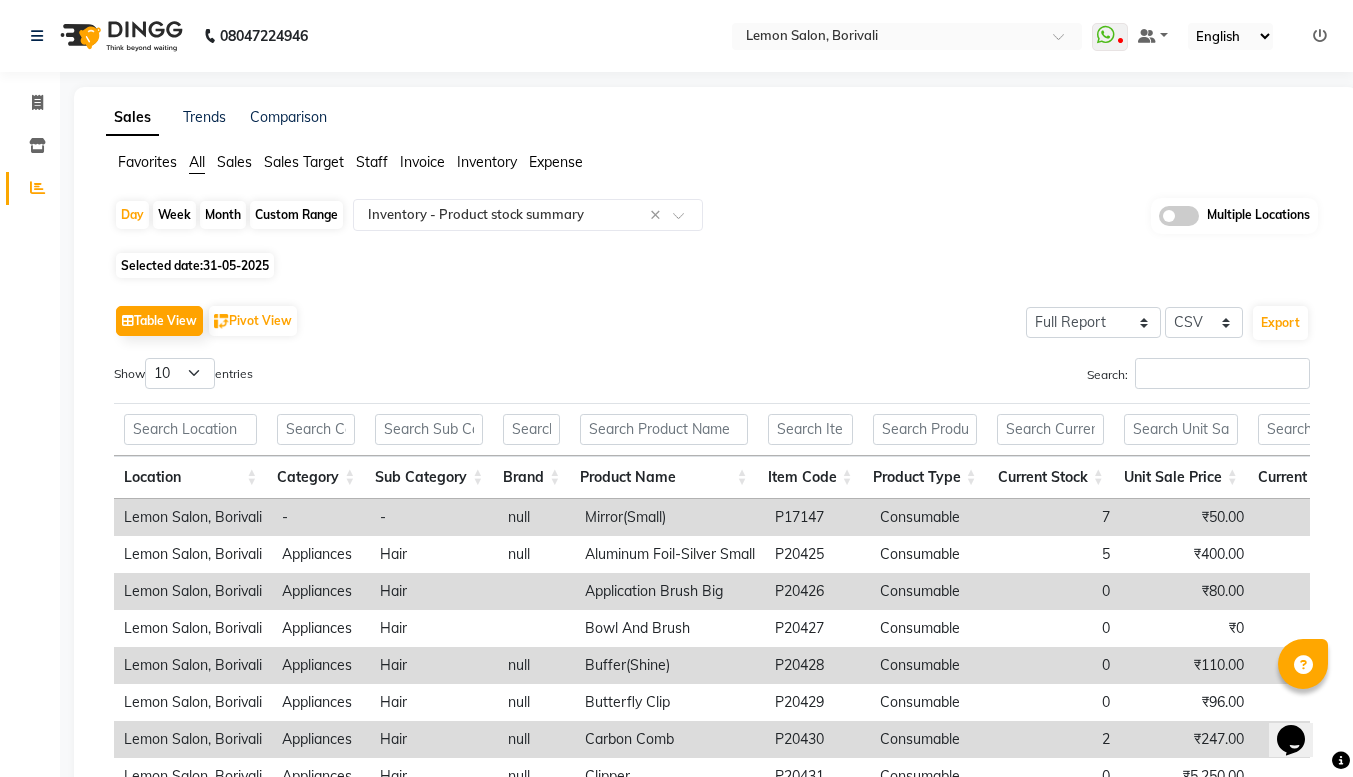 scroll, scrollTop: 273, scrollLeft: 0, axis: vertical 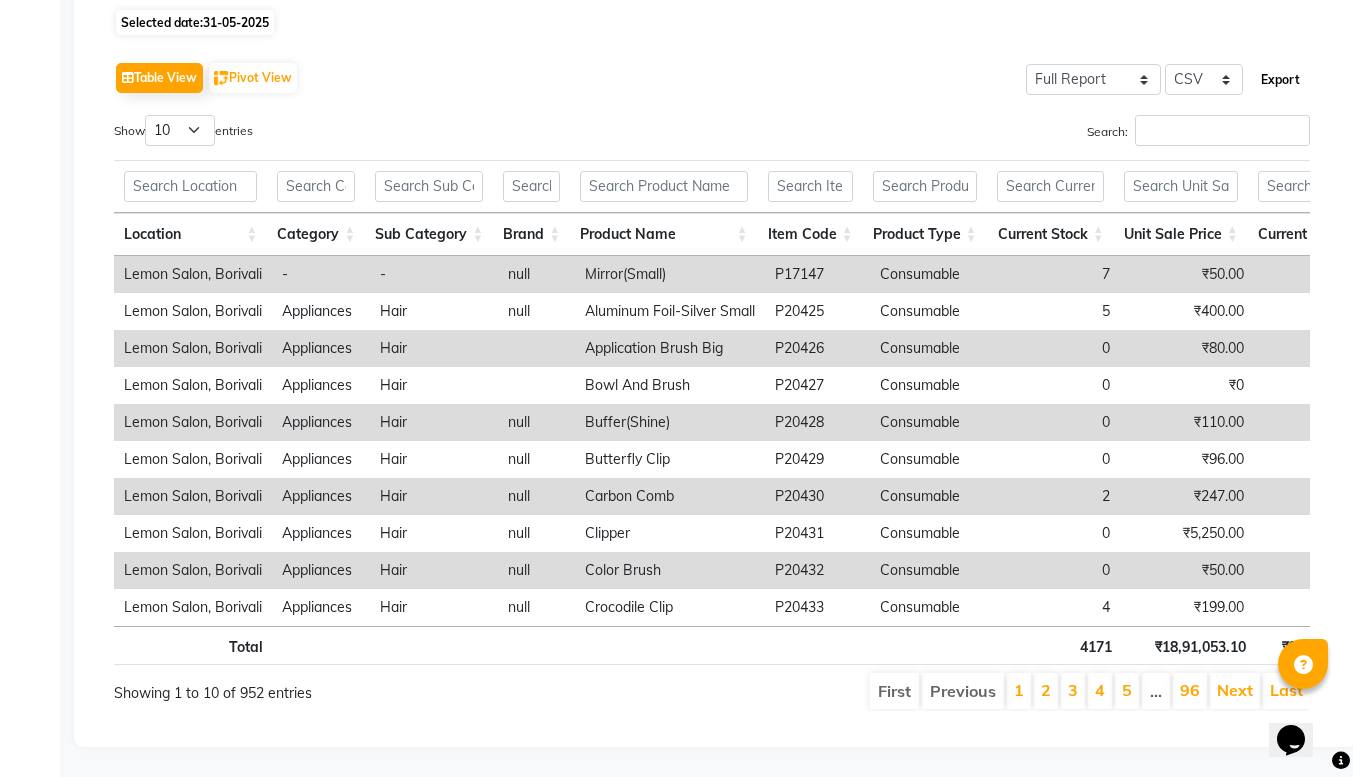 click on "Export" 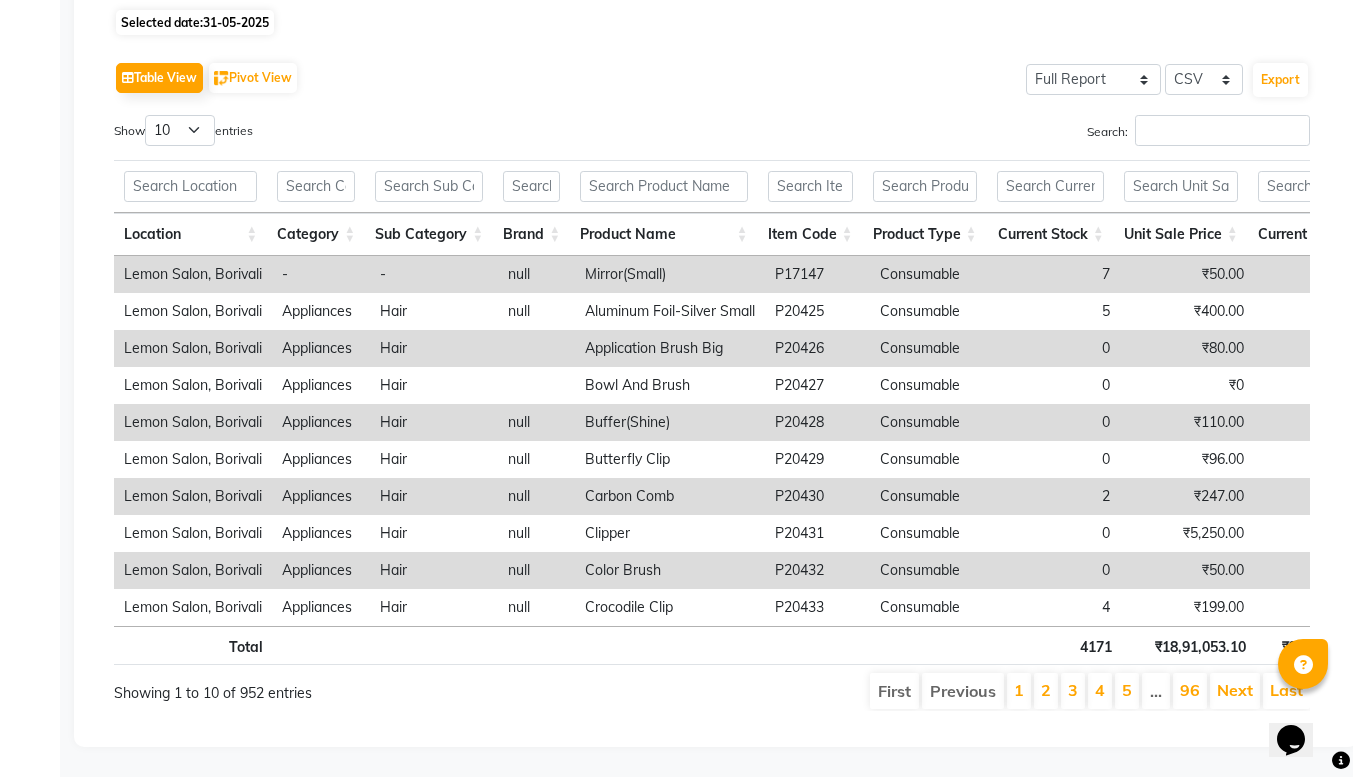click on "Search:" at bounding box center (1018, 134) 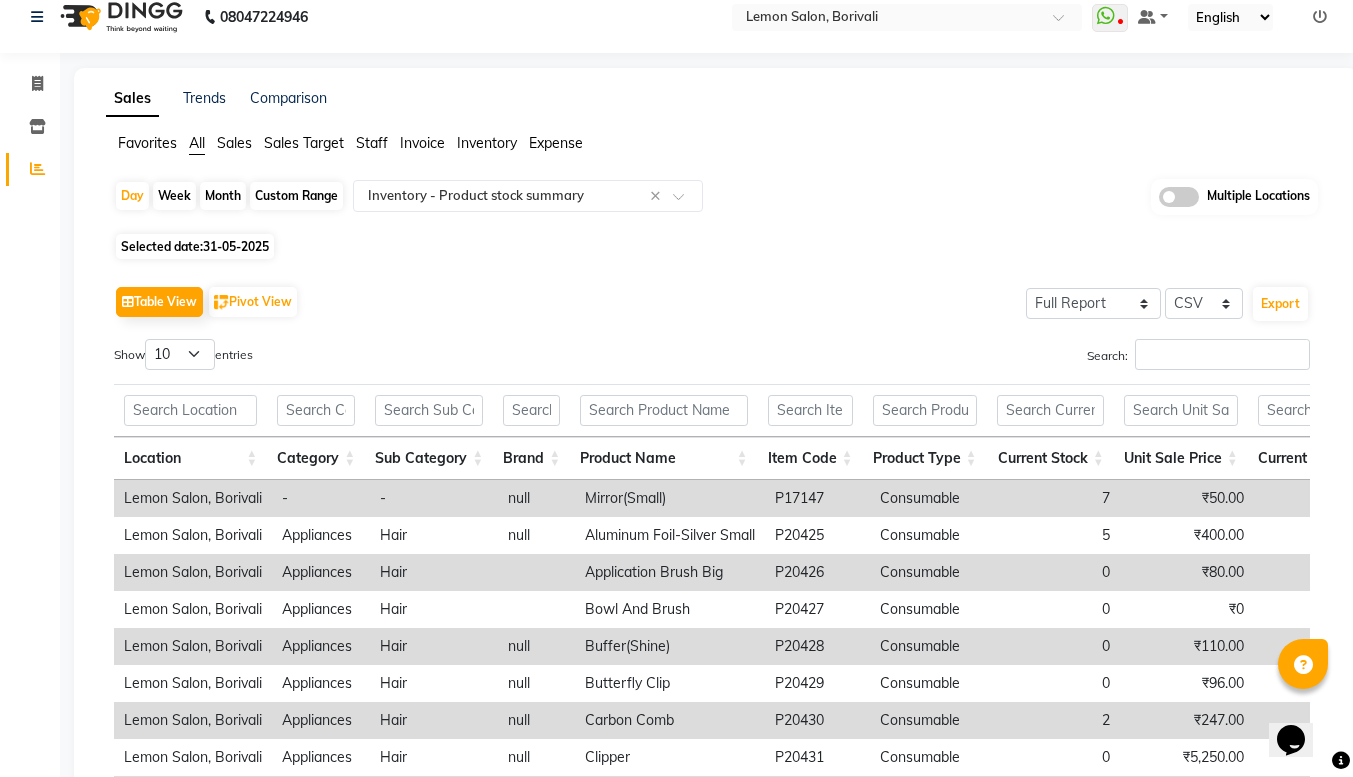 scroll, scrollTop: 18, scrollLeft: 0, axis: vertical 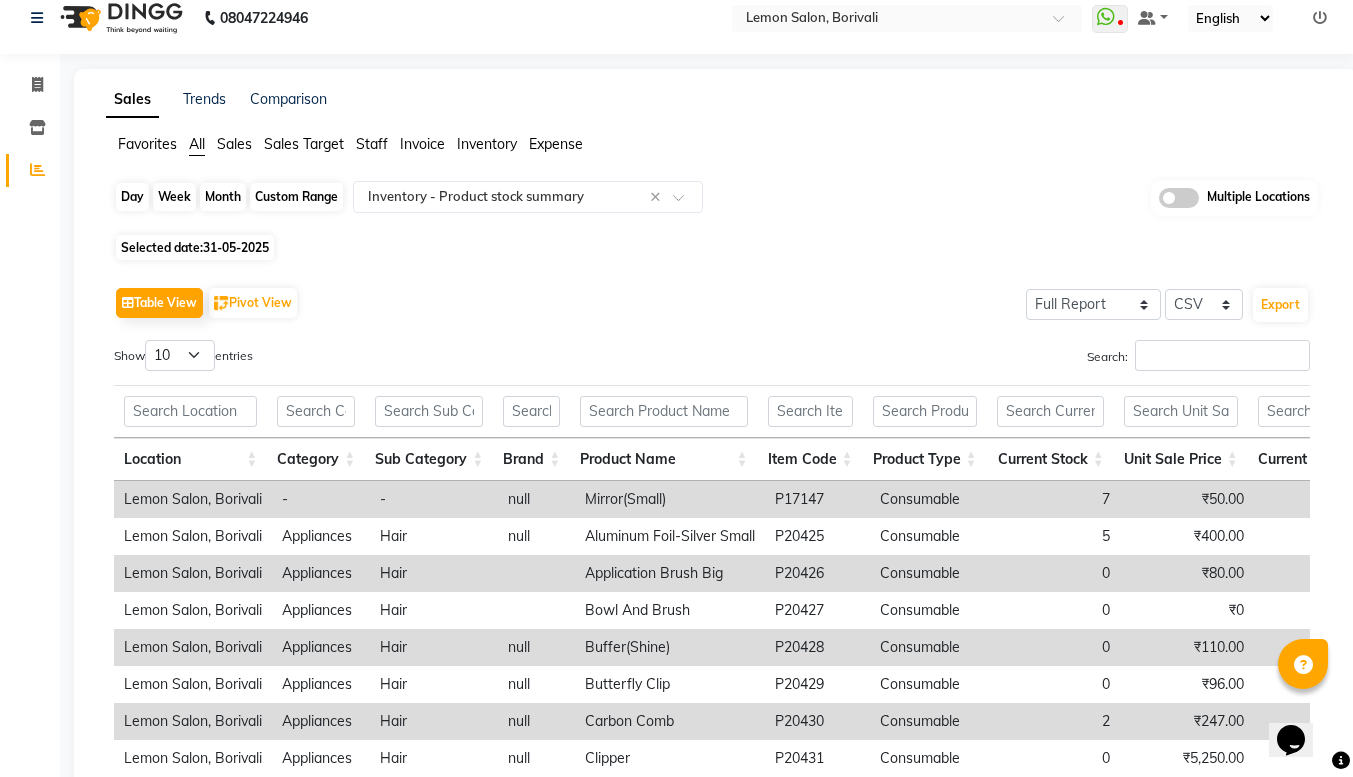 click on "Day" 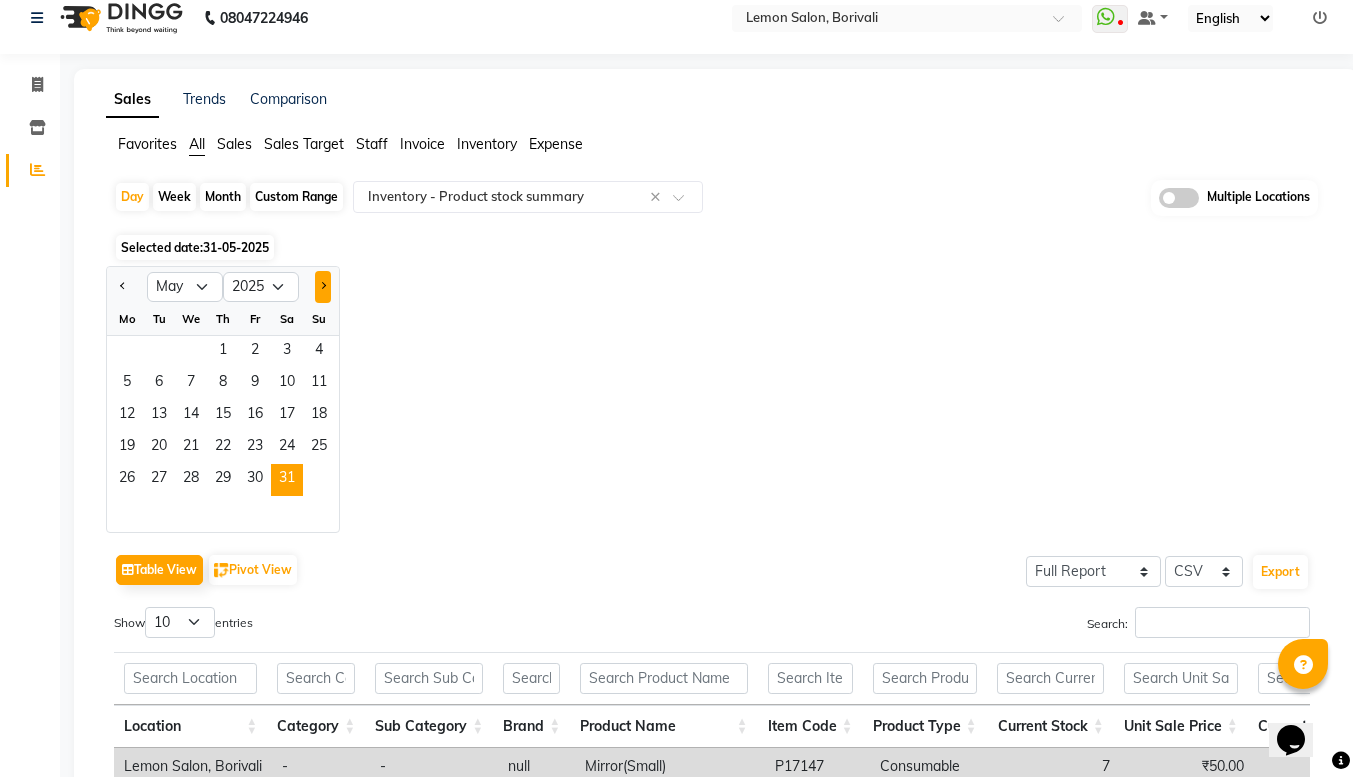 click 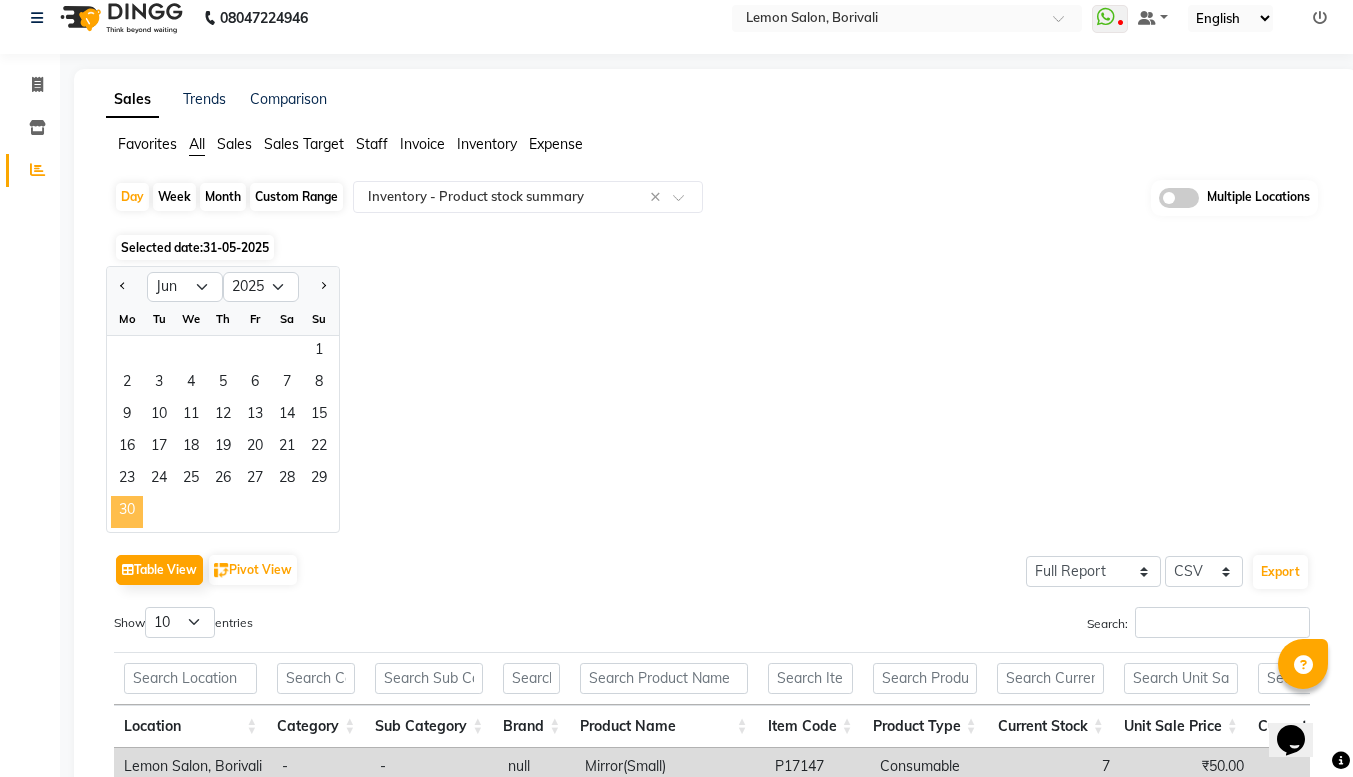 click on "30" 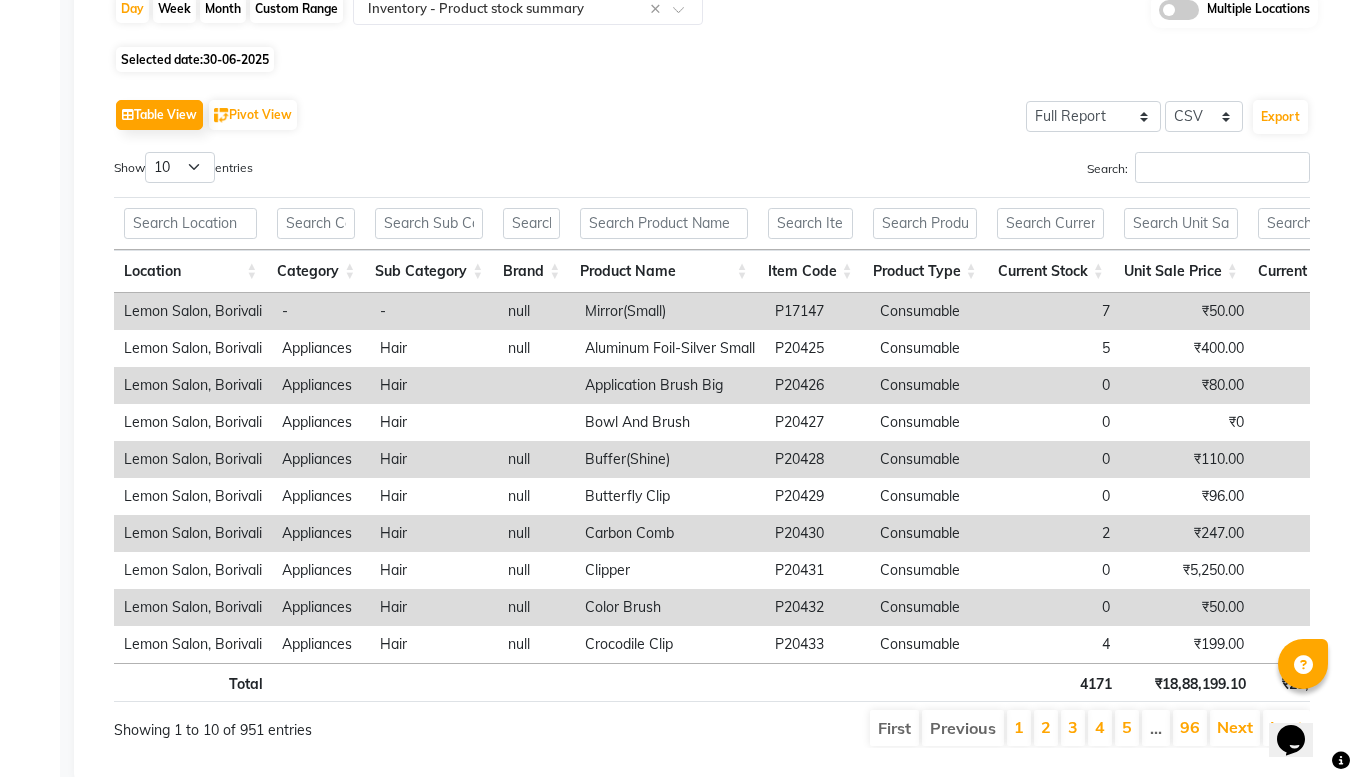 scroll, scrollTop: 207, scrollLeft: 0, axis: vertical 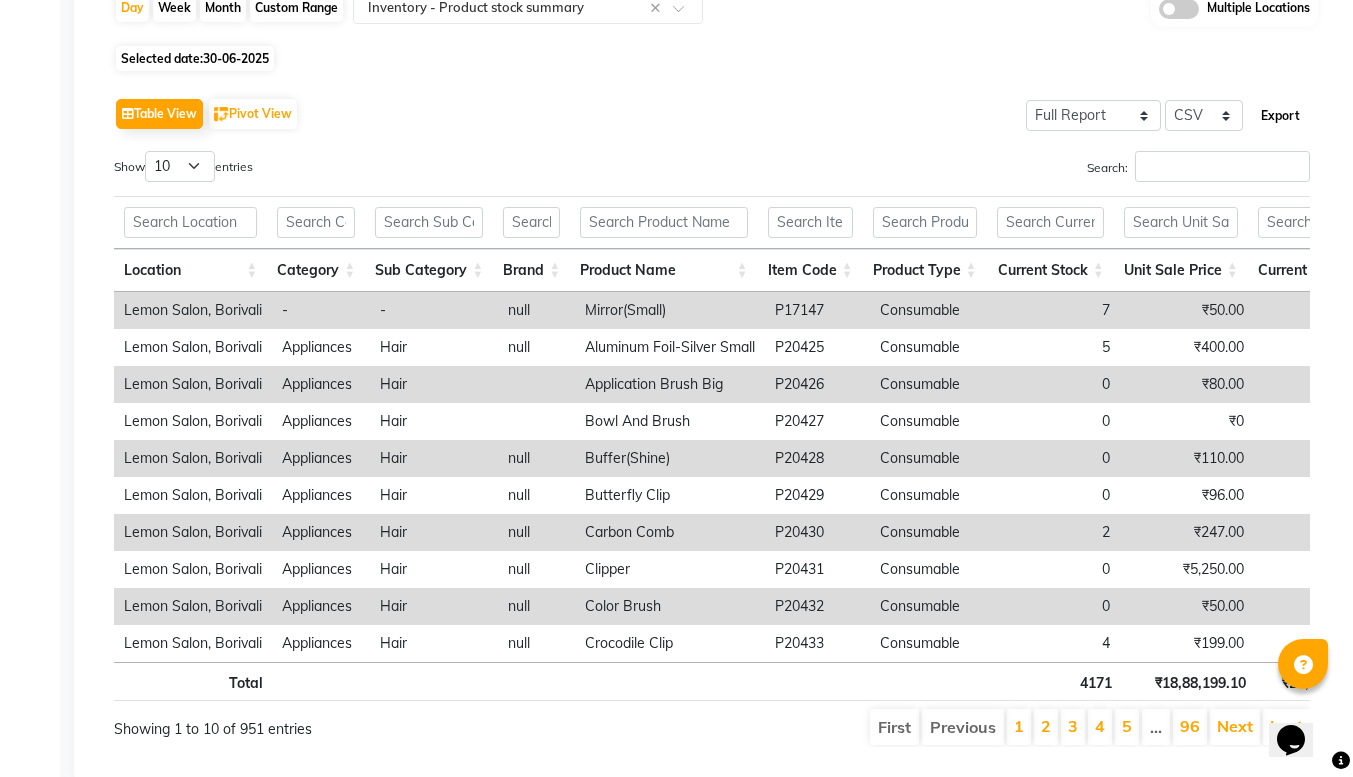 click on "Export" 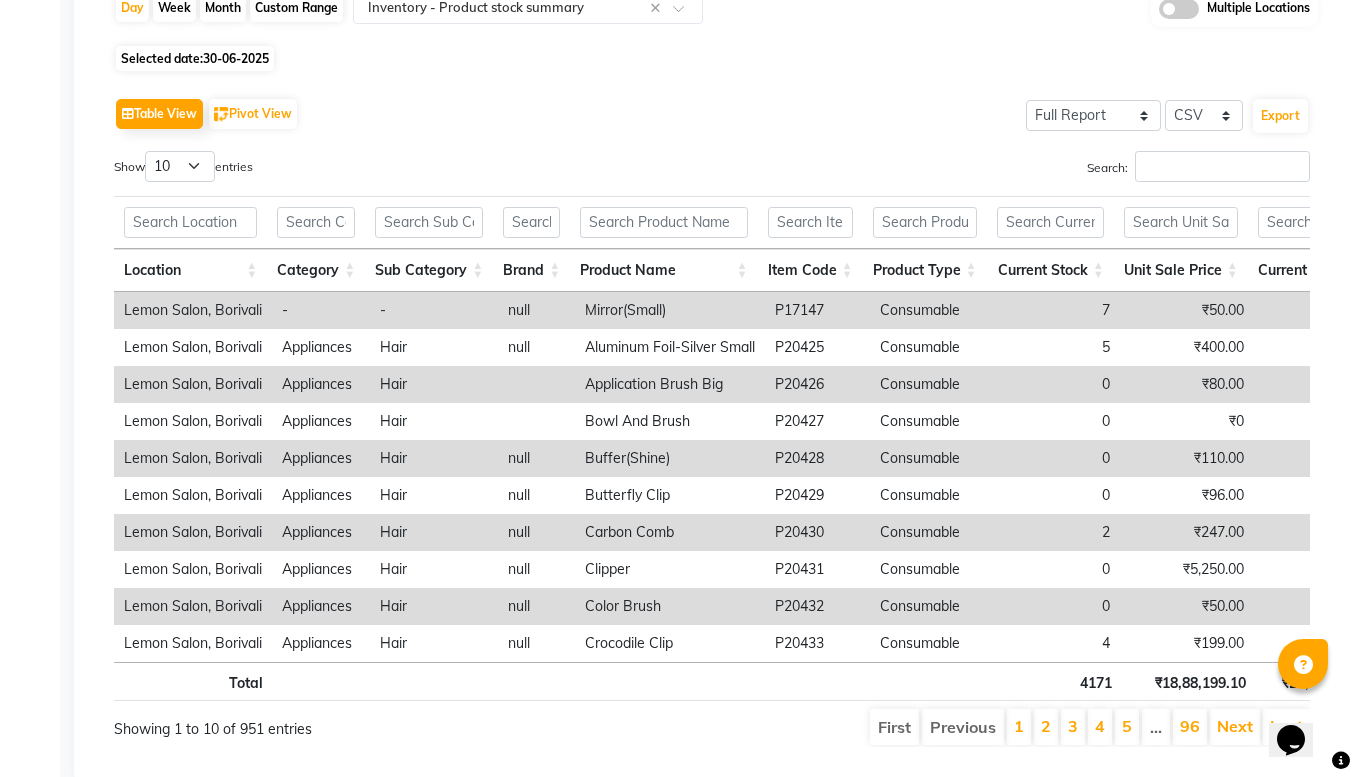 click on "Table View   Pivot View  Select Full Report Filtered Report Select CSV PDF  Export  Show  10 25 50 100  entries Search: Location Category Sub Category Brand Product Name Item Code Product Type Current Stock Unit Sale Price Current Value Unit Purchase Price Weighted Avg Cost Purchase Value Purchase Value As On 2025-06-30 Stock As Per 2025-06-30 Stock In Stock Out Detail Low Quality Measurement Tax Inclusive Sac Code Tax (%) Location Category Sub Category Brand Product Name Item Code Product Type Current Stock Unit Sale Price Current Value Unit Purchase Price Weighted Avg Cost Purchase Value Purchase Value As On 2025-06-30 Stock As Per 2025-06-30 Stock In Stock Out Detail Low Quality Measurement Tax Inclusive Sac Code Tax (%) Total 4171 ₹18,88,199.10 ₹29,98,039.44 ₹13,13,139.67 -₹Infinity. -₹Infinity. -₹Infinity. 3855 18145 14290 Lemon Salon, Borivali - - null Mirror(Small) P17147 Consumable 7 ₹50.00 ₹350.00 ₹50.00 ₹50.00 ₹350.00 ₹350.00 7 7 0 null 0 1 unit Yes 33051090 Appliances 5 7" 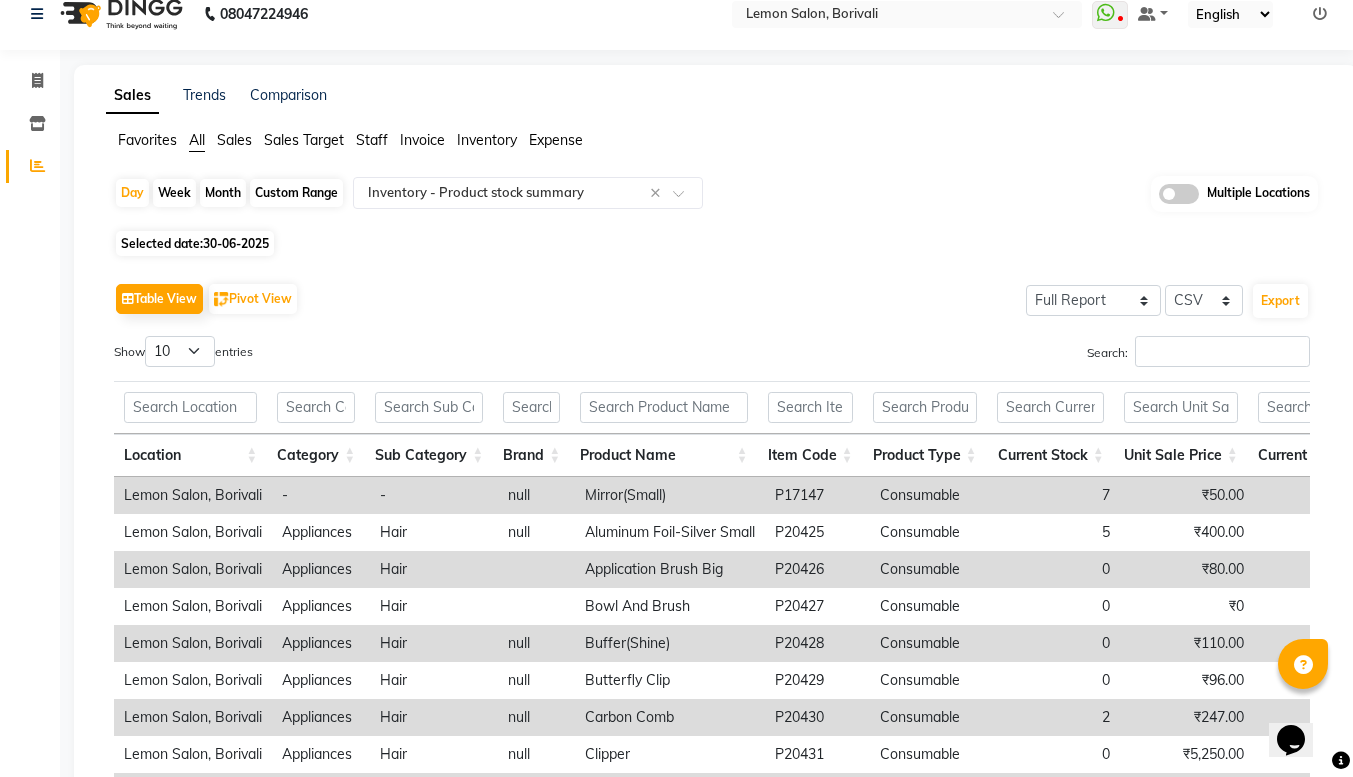 scroll, scrollTop: 0, scrollLeft: 0, axis: both 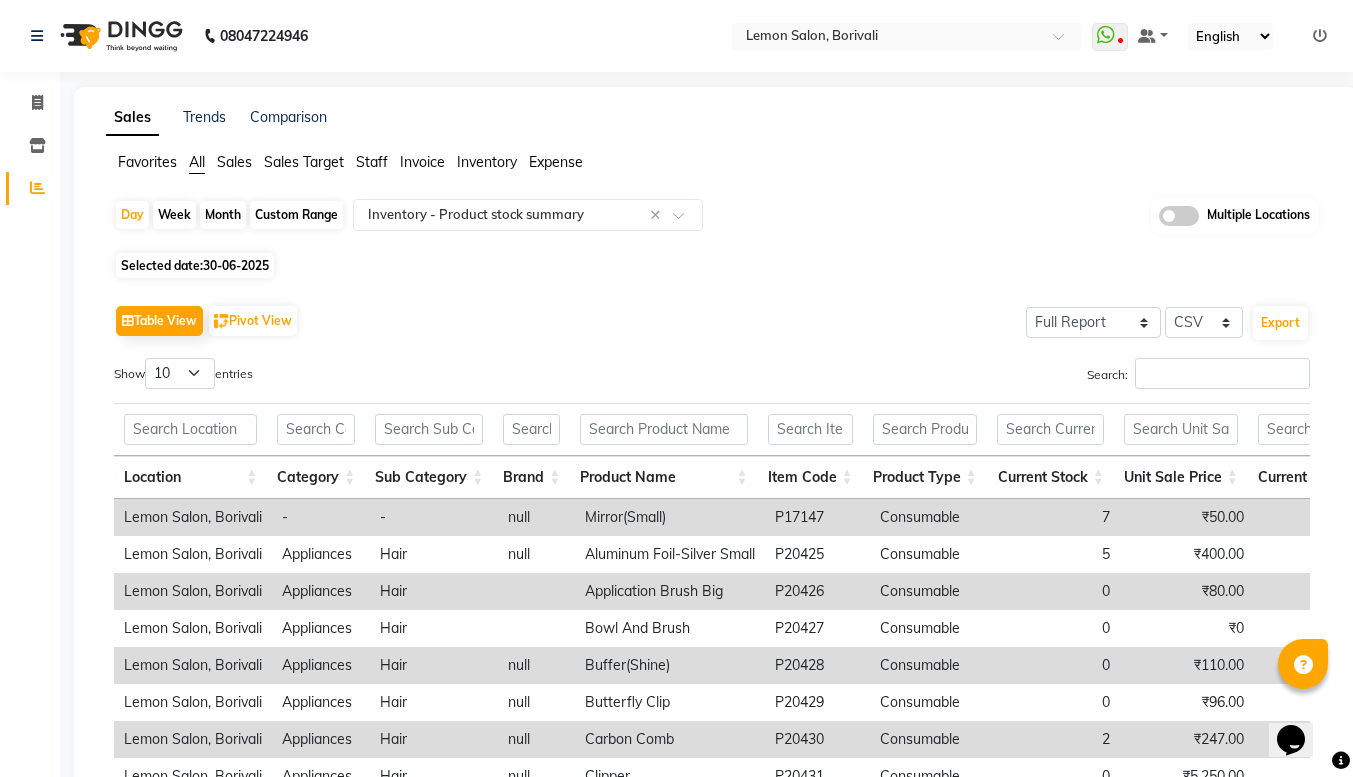 click on "Table View   Pivot View  Select Full Report Filtered Report Select CSV PDF  Export  Show  10 25 50 100  entries Search: Location Category Sub Category Brand Product Name Item Code Product Type Current Stock Unit Sale Price Current Value Unit Purchase Price Weighted Avg Cost Purchase Value Purchase Value As On 2025-06-30 Stock As Per 2025-06-30 Stock In Stock Out Detail Low Quality Measurement Tax Inclusive Sac Code Tax (%) Location Category Sub Category Brand Product Name Item Code Product Type Current Stock Unit Sale Price Current Value Unit Purchase Price Weighted Avg Cost Purchase Value Purchase Value As On 2025-06-30 Stock As Per 2025-06-30 Stock In Stock Out Detail Low Quality Measurement Tax Inclusive Sac Code Tax (%) Total 4171 ₹18,88,199.10 ₹29,98,039.44 ₹13,13,139.67 -₹Infinity. -₹Infinity. -₹Infinity. 3855 18145 14290 Lemon Salon, Borivali - - null Mirror(Small) P17147 Consumable 7 ₹50.00 ₹350.00 ₹50.00 ₹50.00 ₹350.00 ₹350.00 7 7 0 null 0 1 unit Yes 33051090 Appliances 5 7" 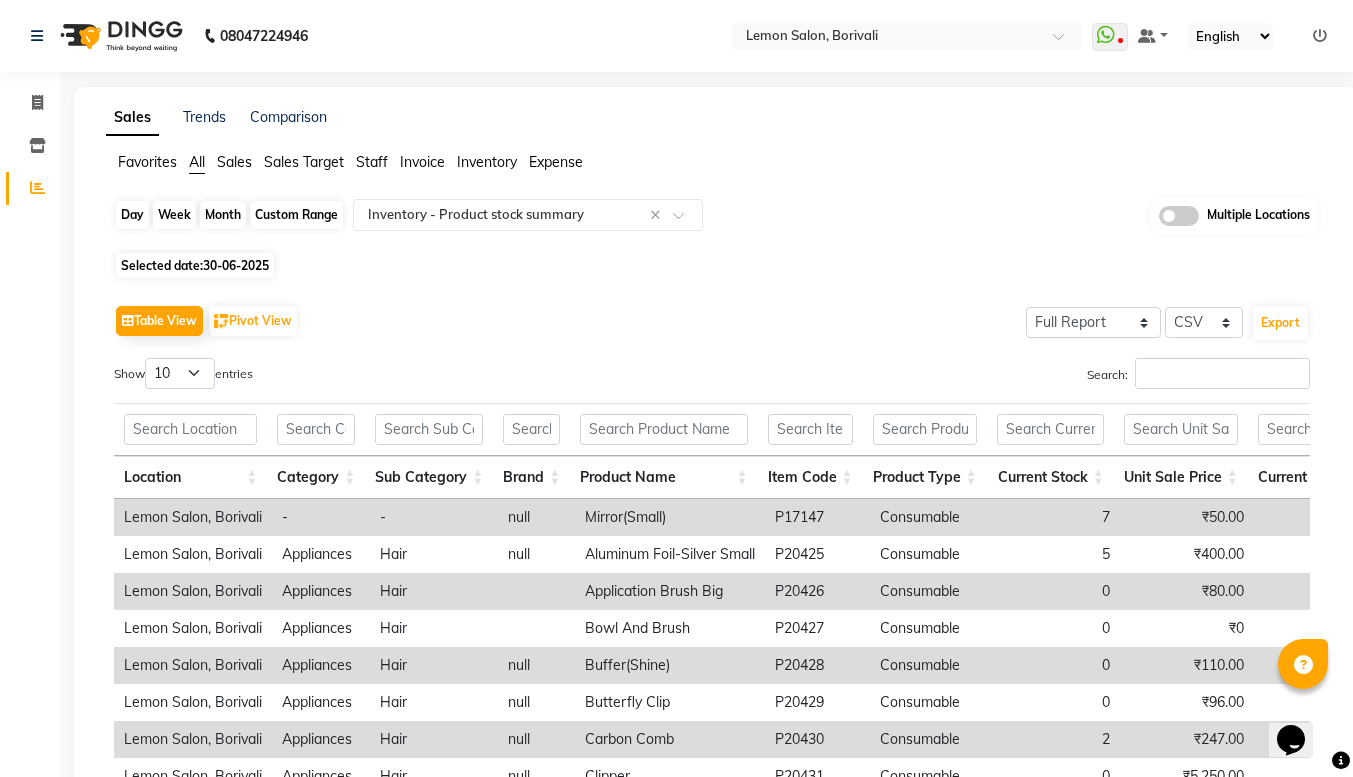 click on "Day" 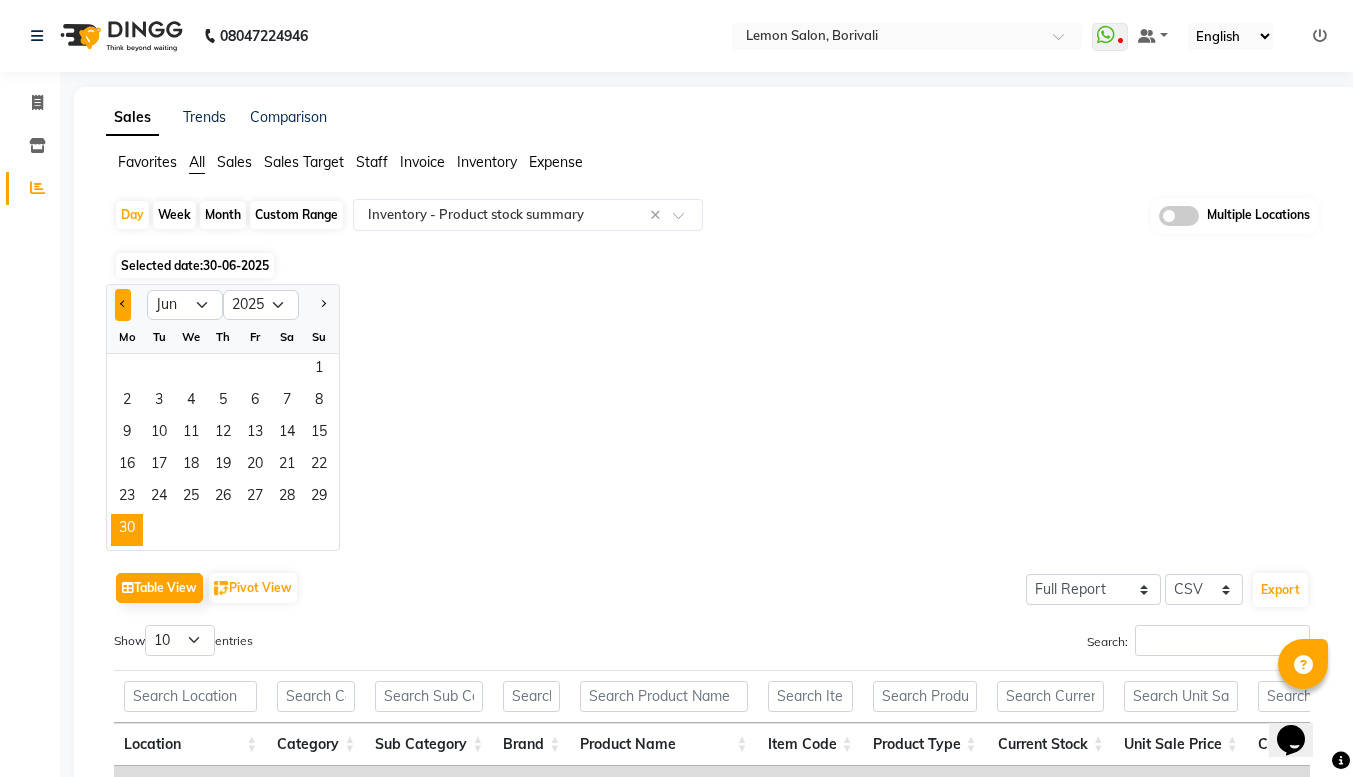 click 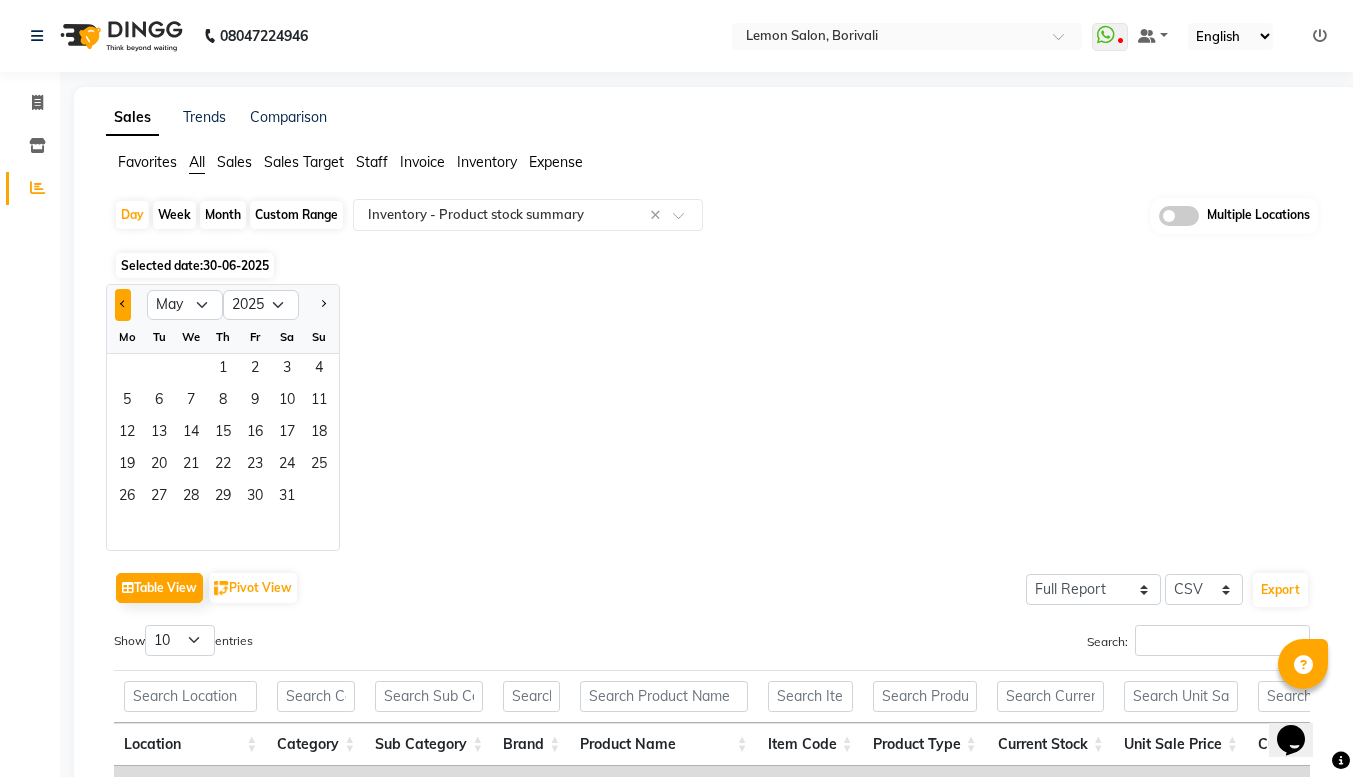 click 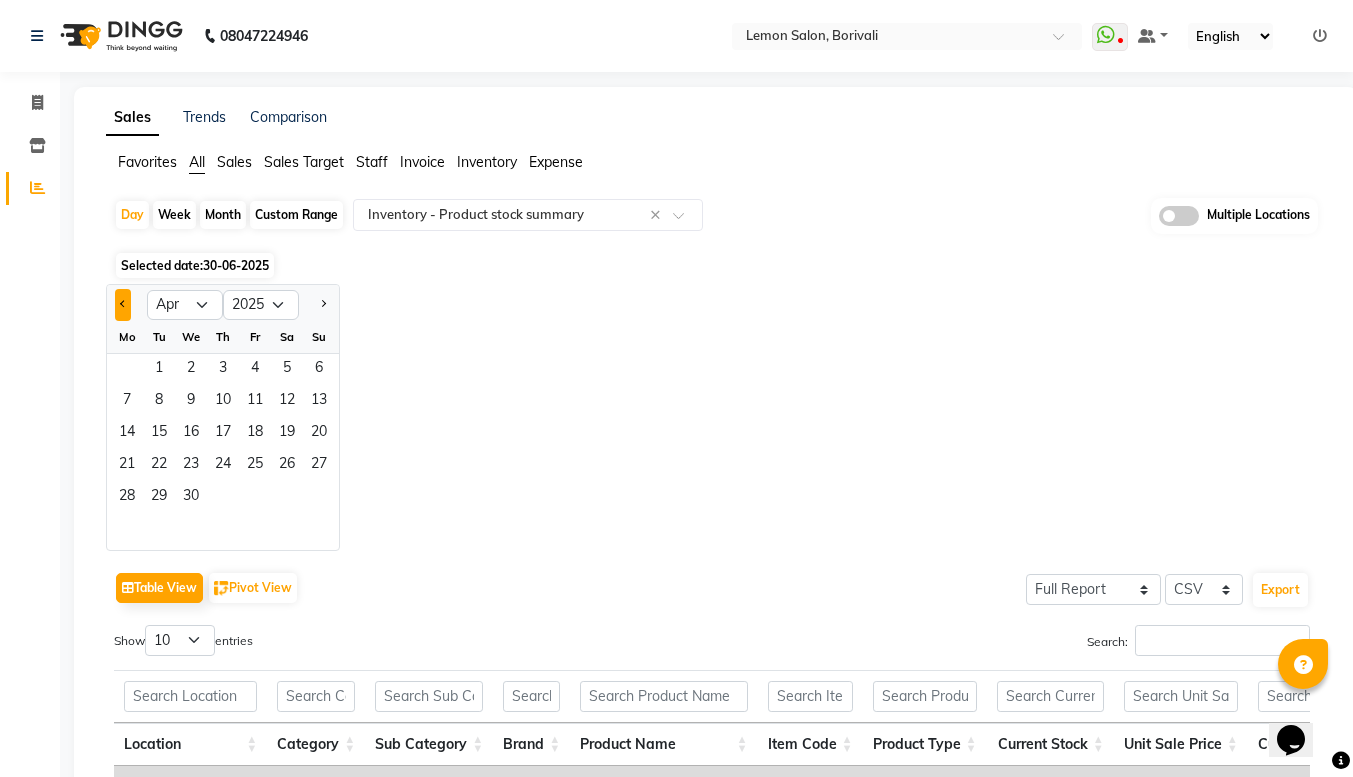 click 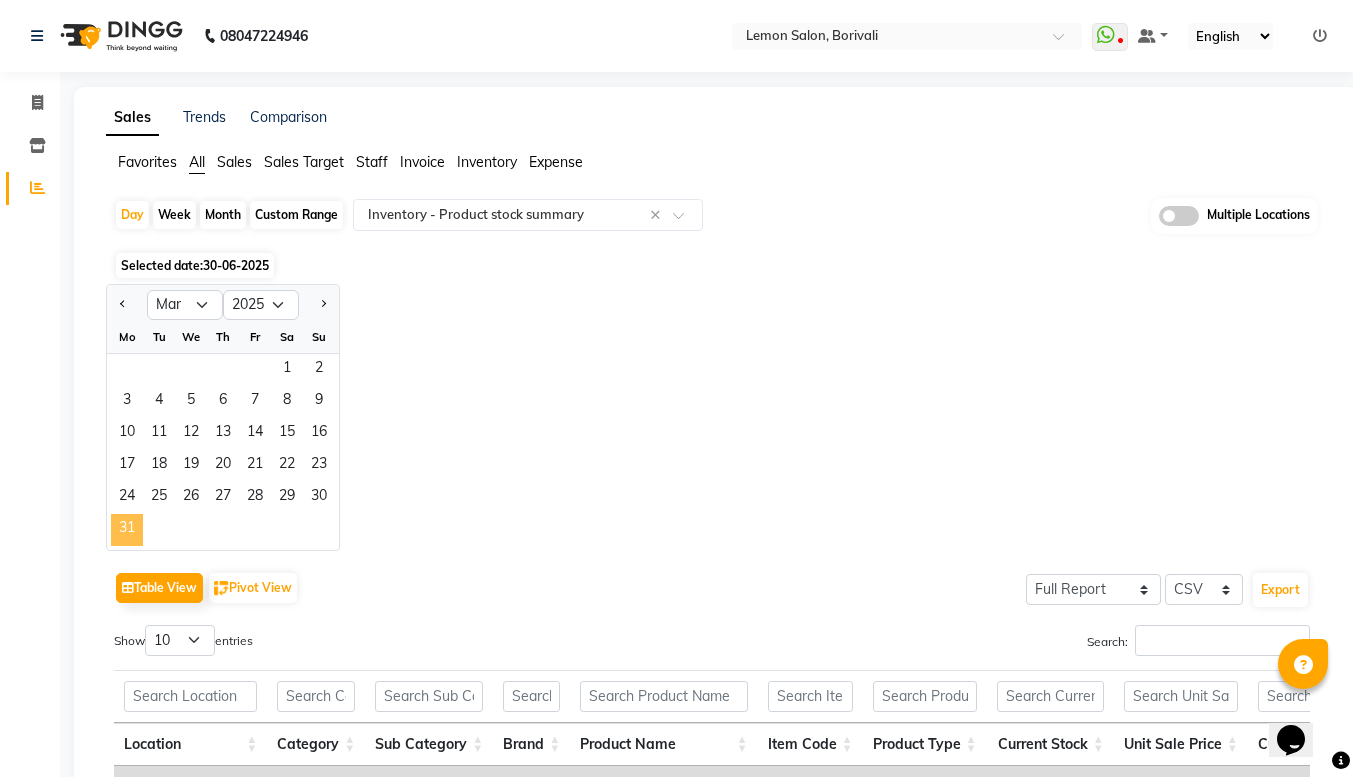 click on "31" 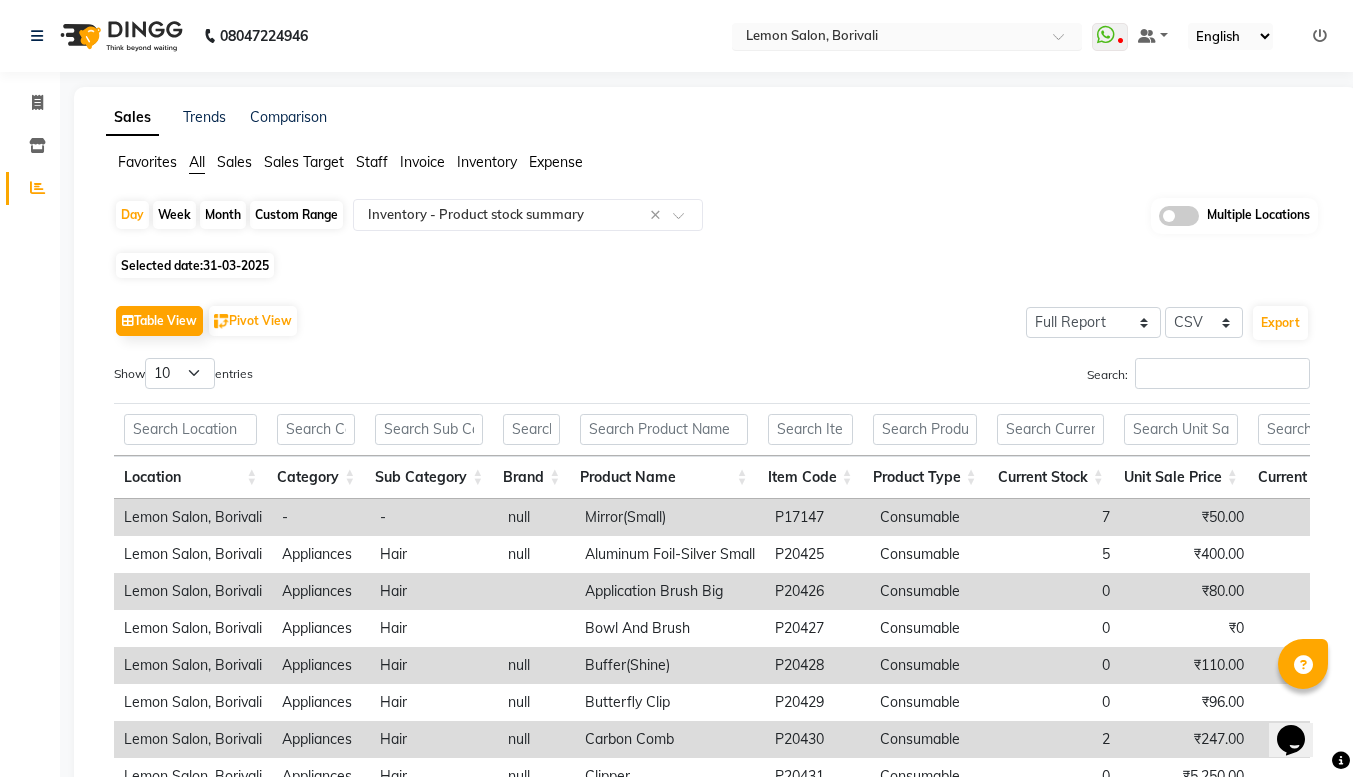 click at bounding box center (887, 38) 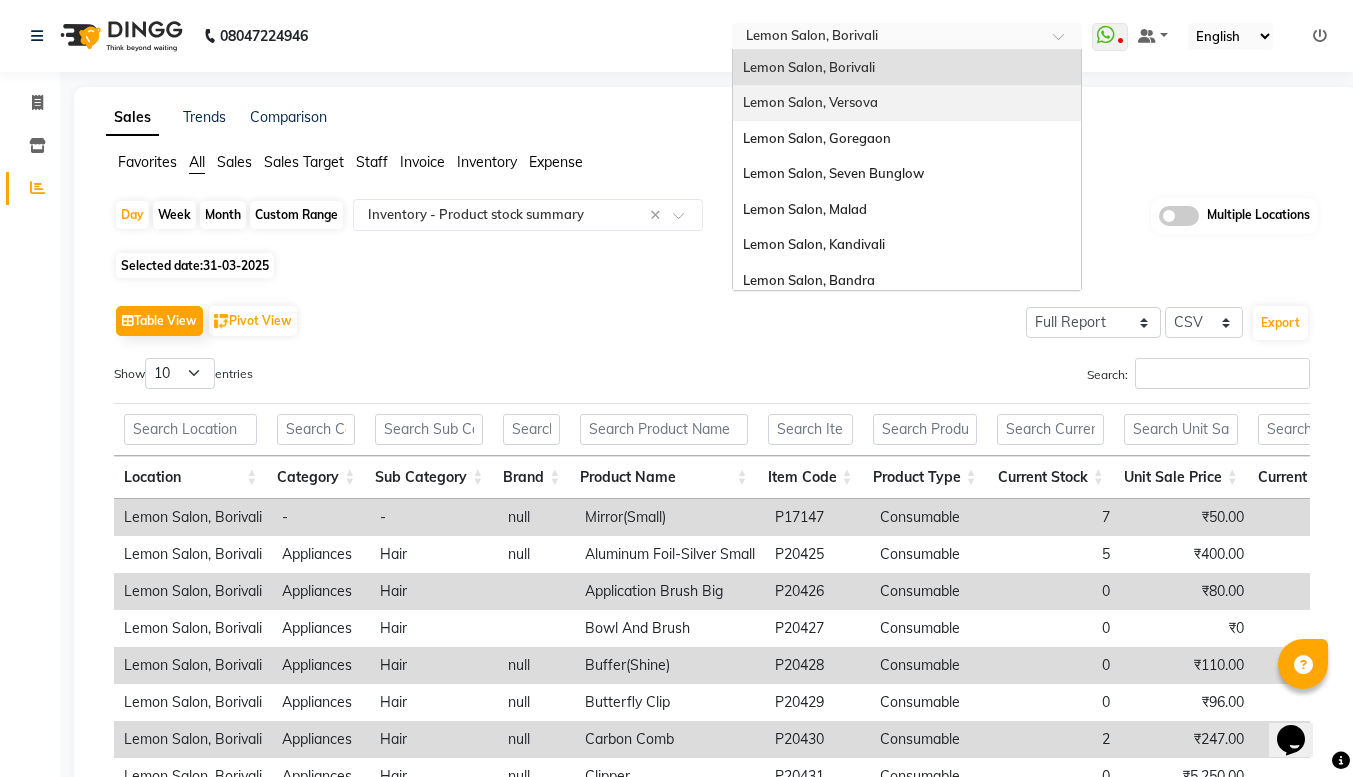 click on "Lemon Salon, Versova" at bounding box center (810, 102) 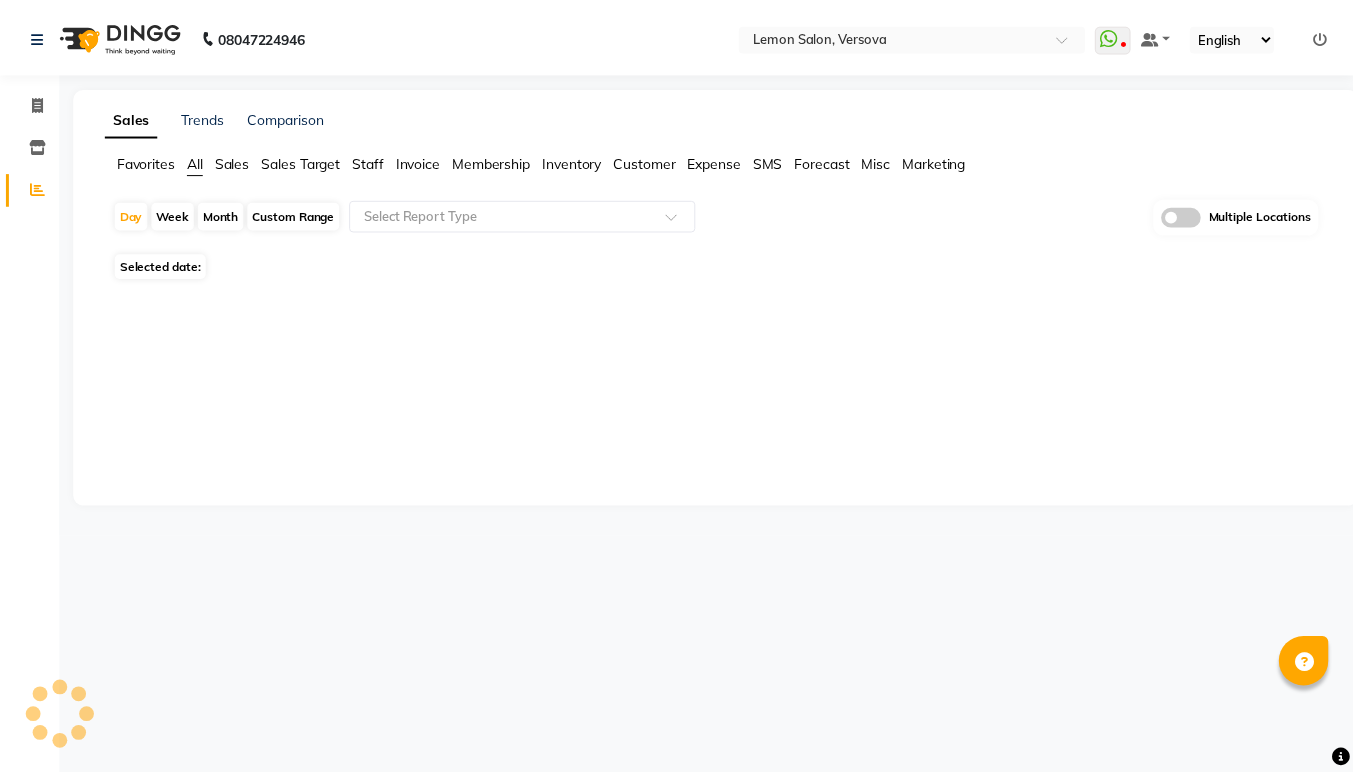 scroll, scrollTop: 0, scrollLeft: 0, axis: both 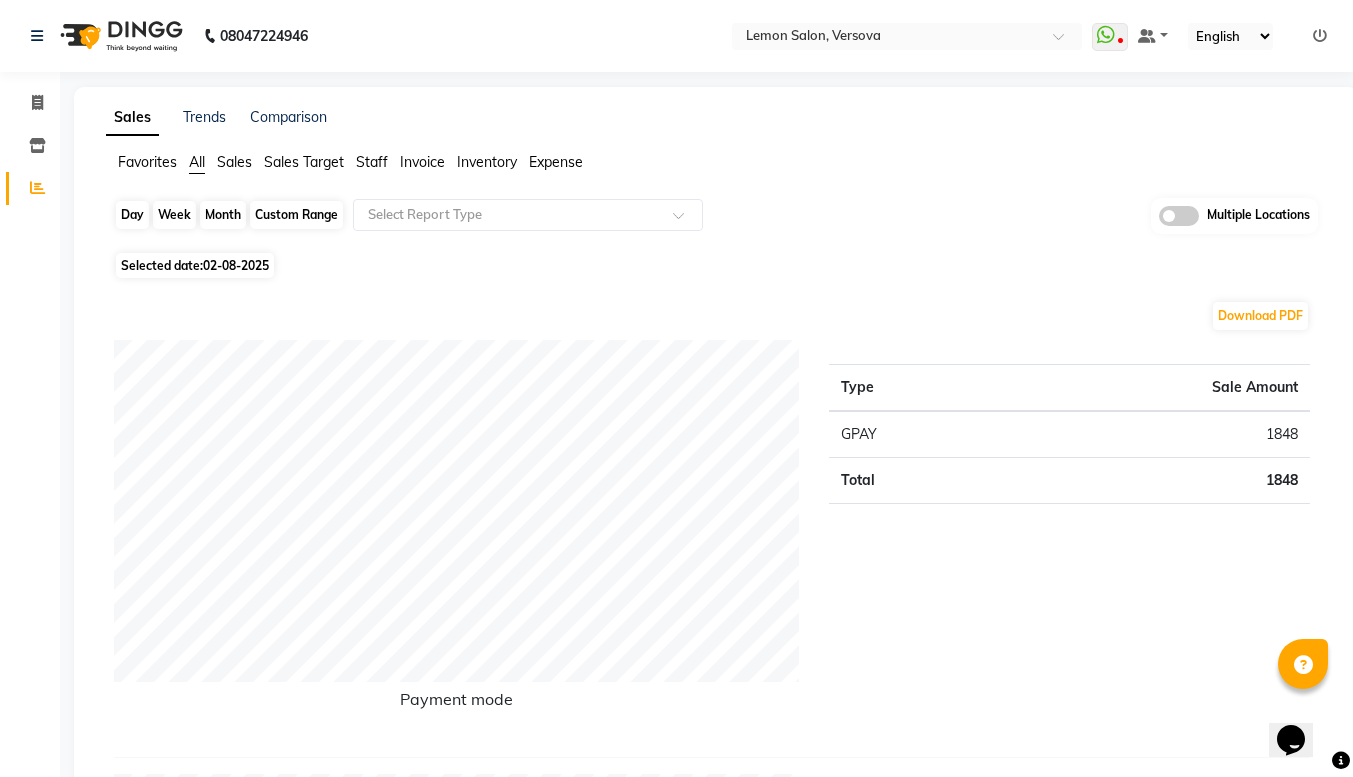 click on "Day" 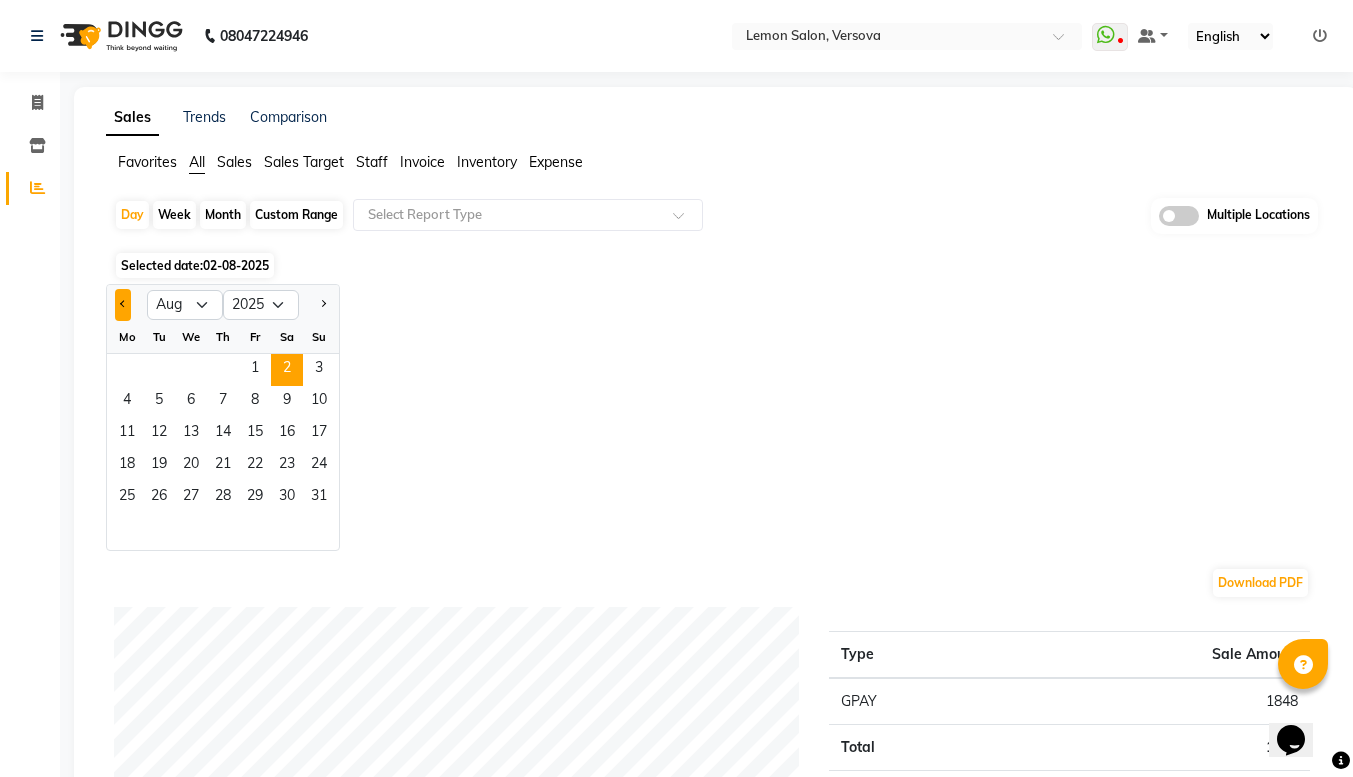 click 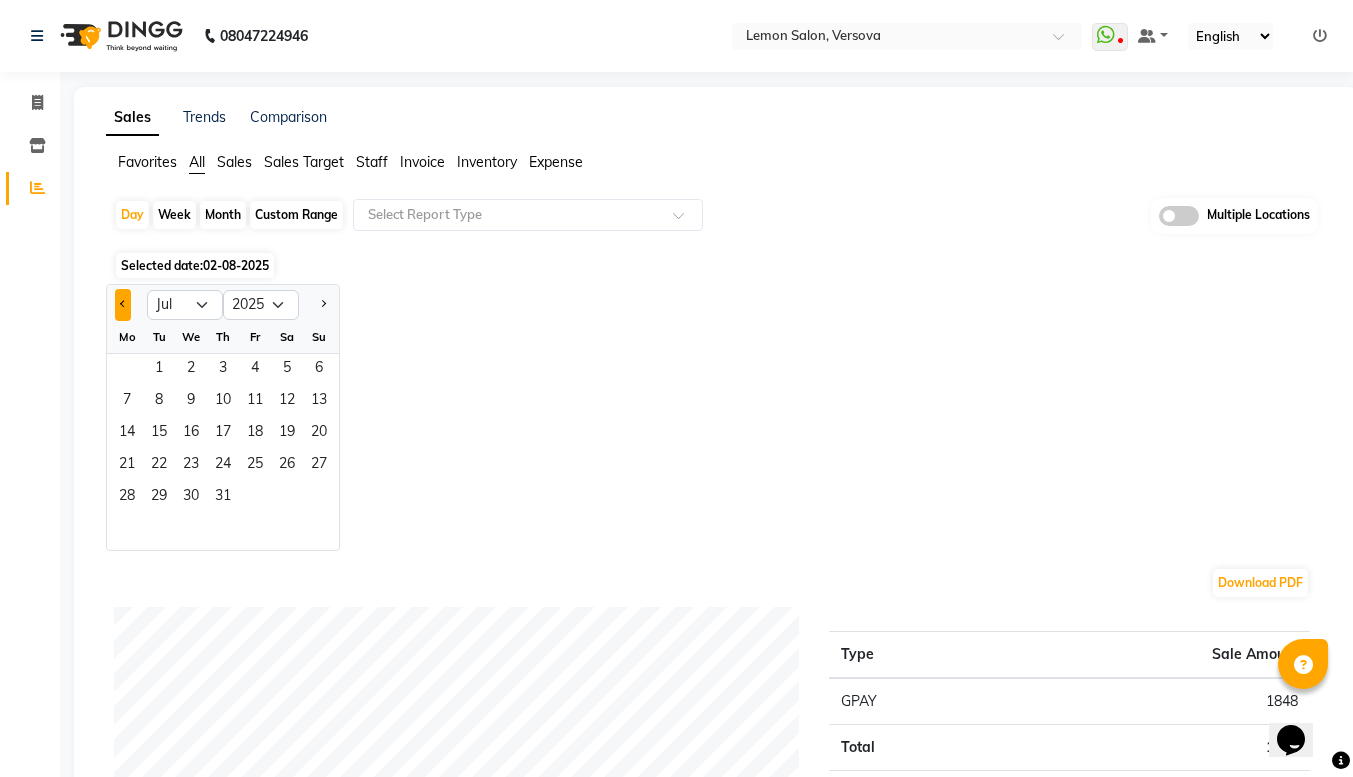 click 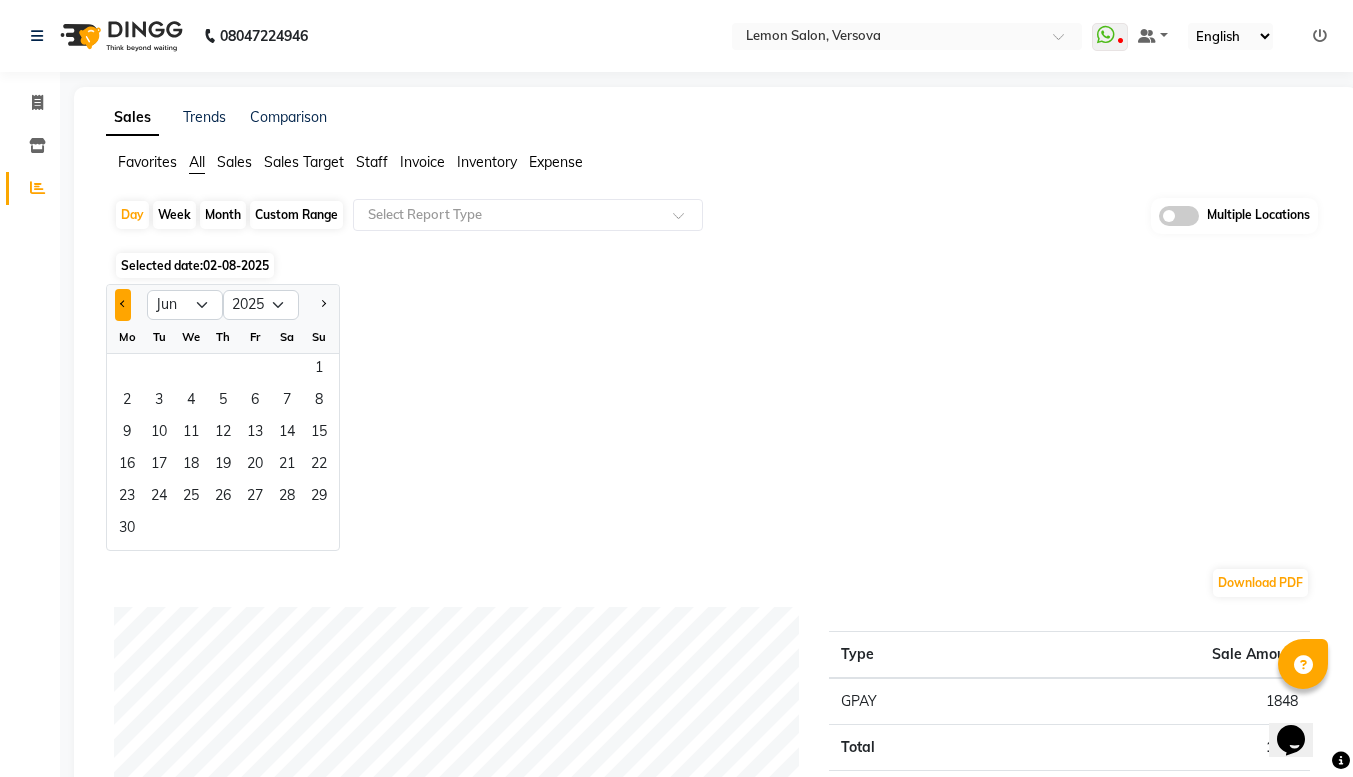 click 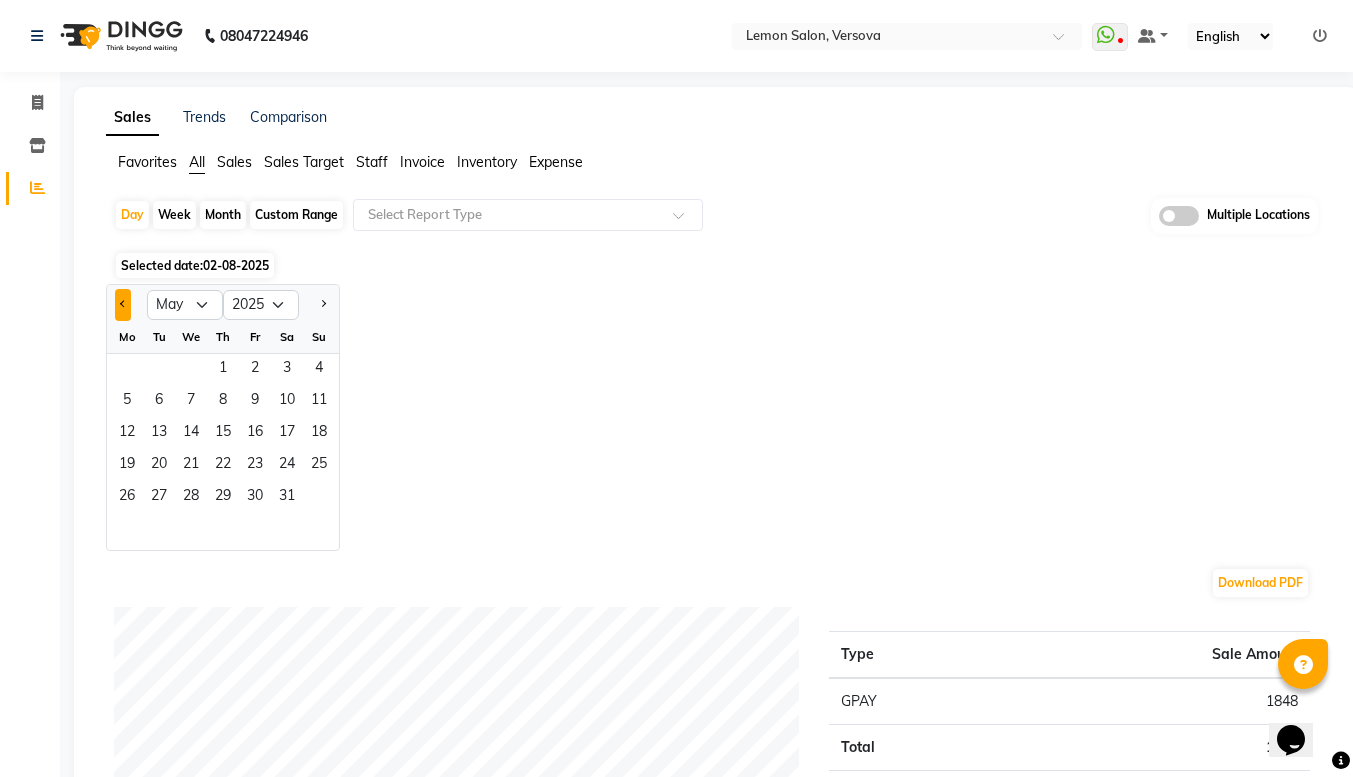 click 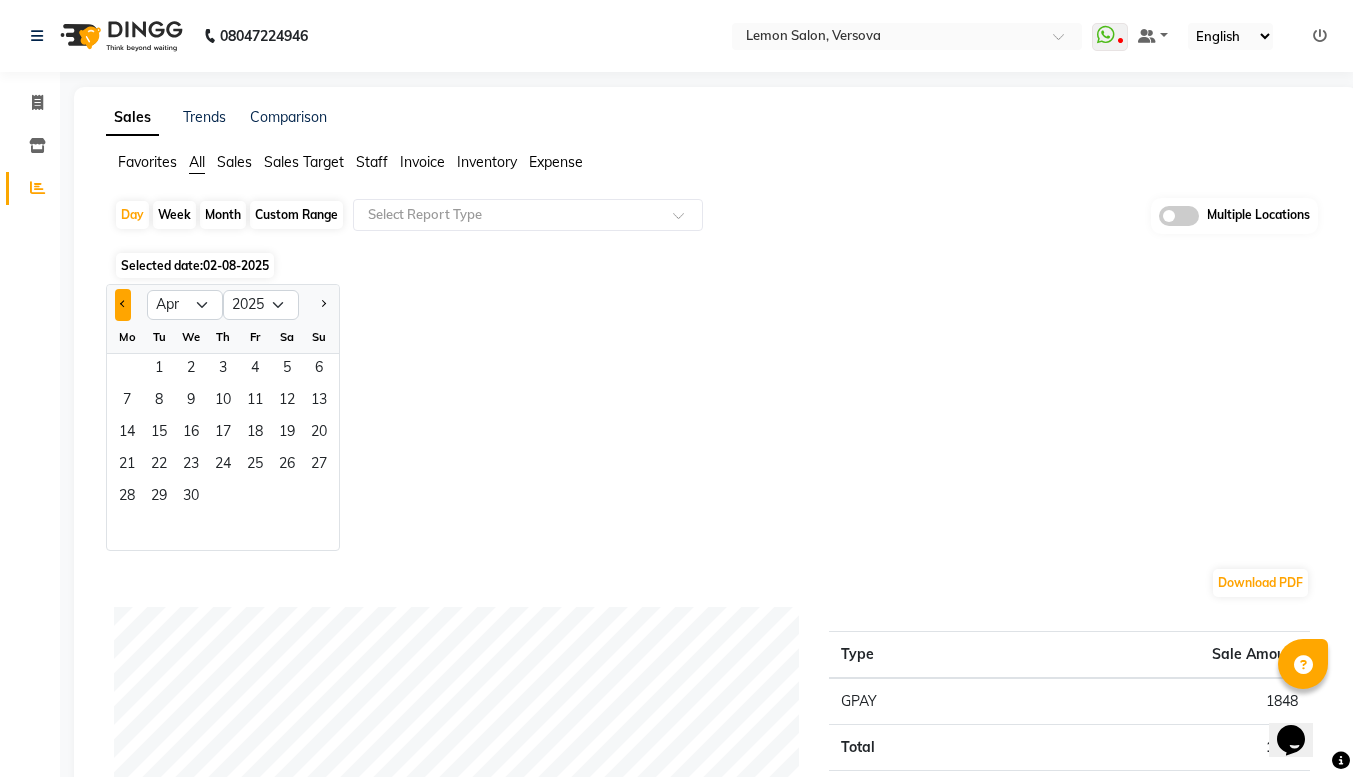 click 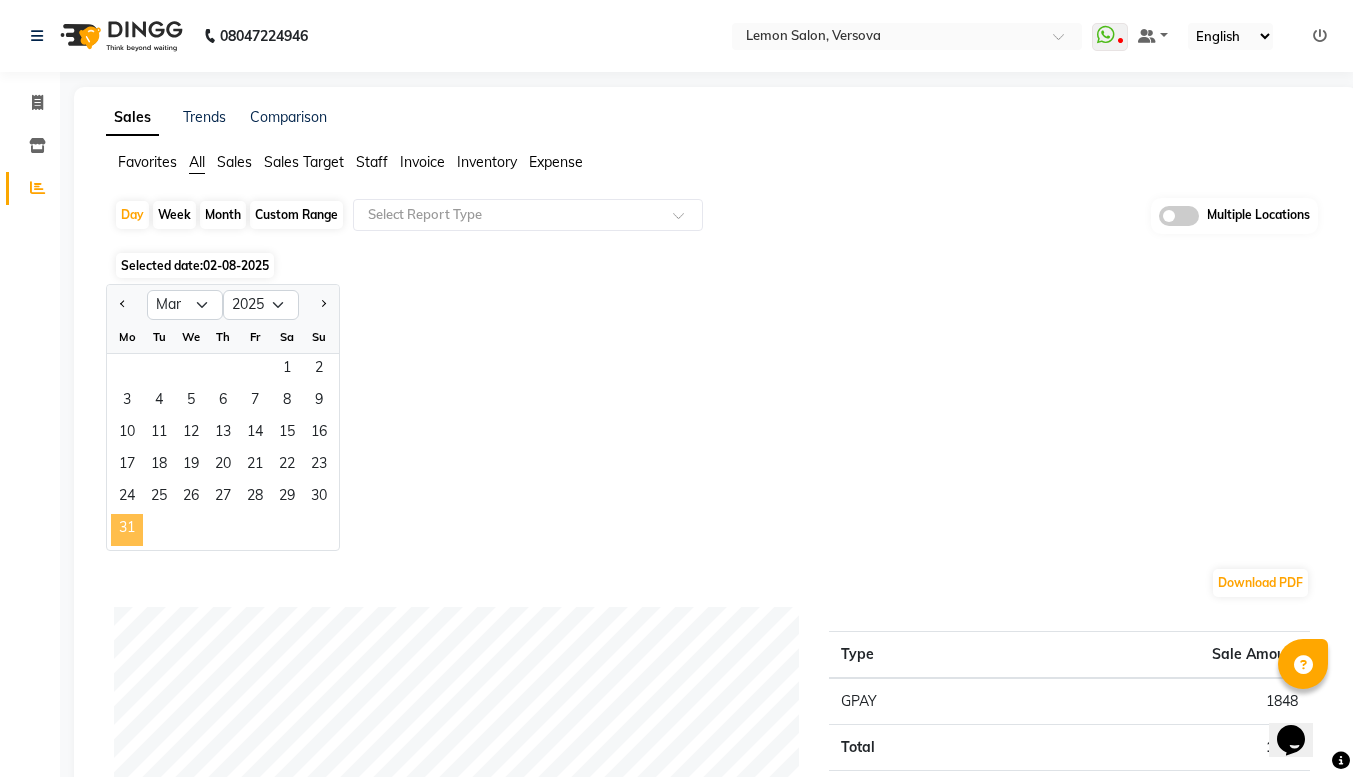 click on "31" 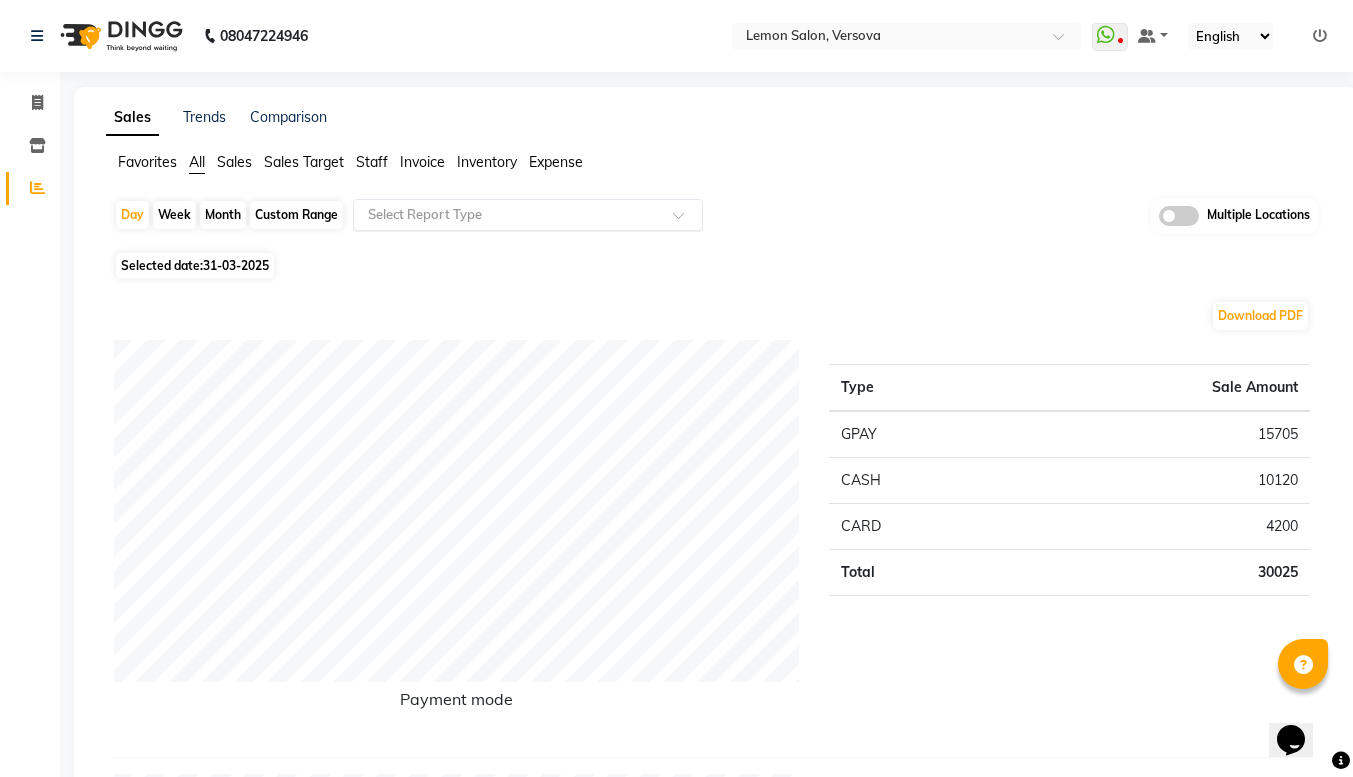 click 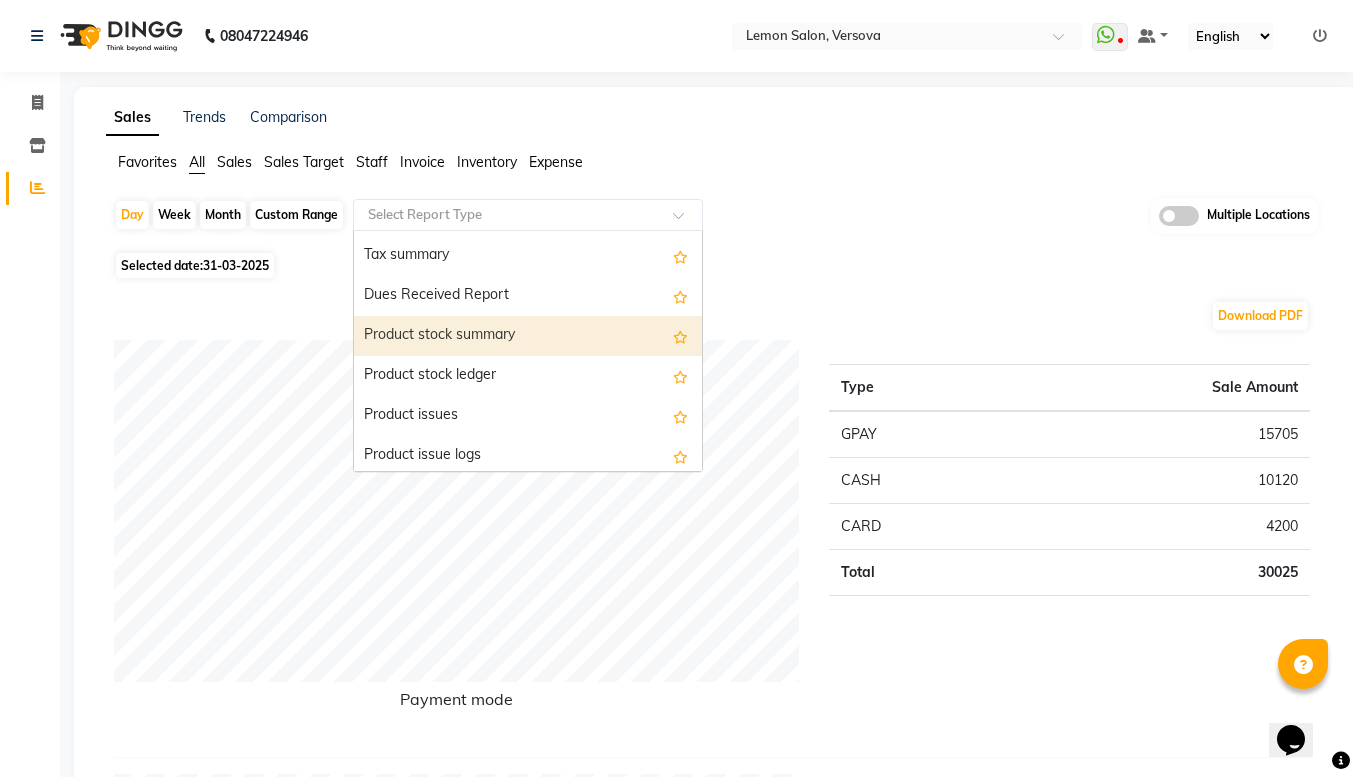 scroll, scrollTop: 1835, scrollLeft: 0, axis: vertical 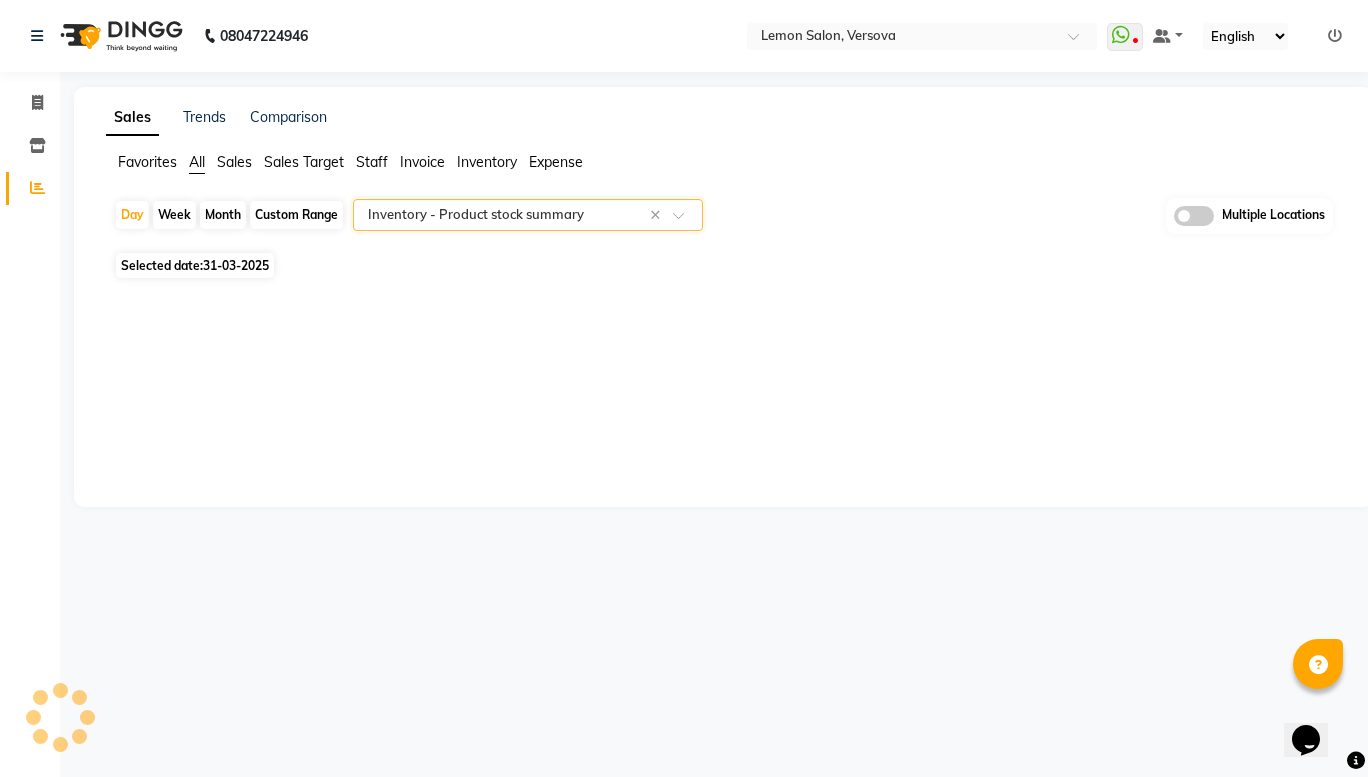 select on "full_report" 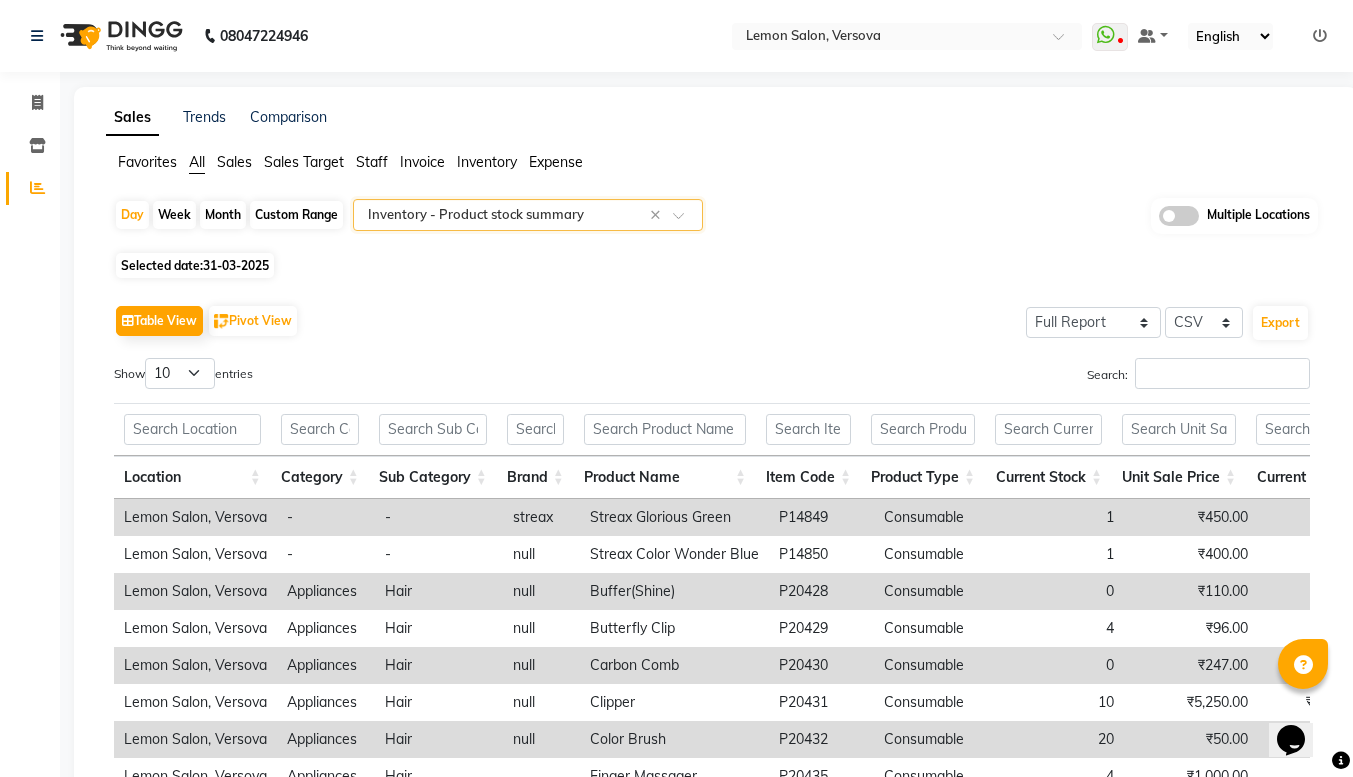 scroll, scrollTop: 219, scrollLeft: 0, axis: vertical 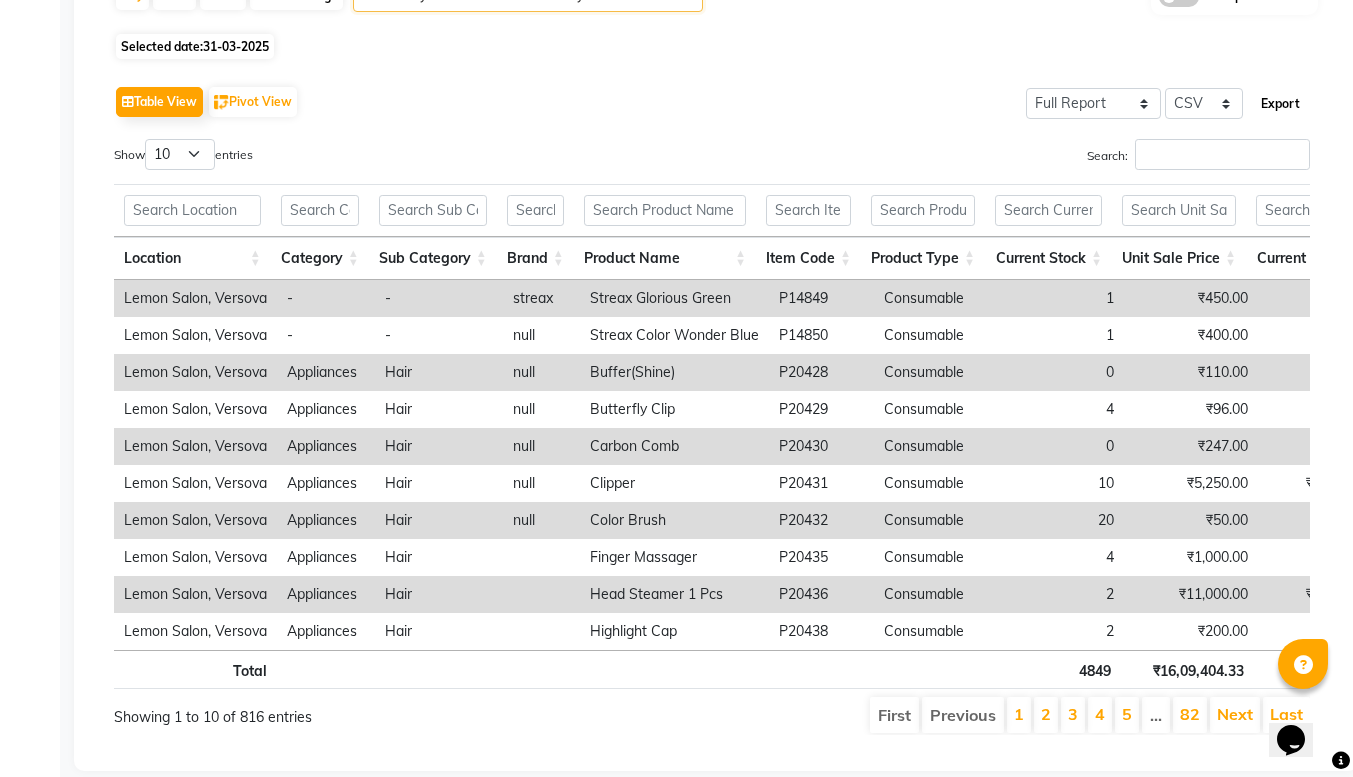 click on "Export" 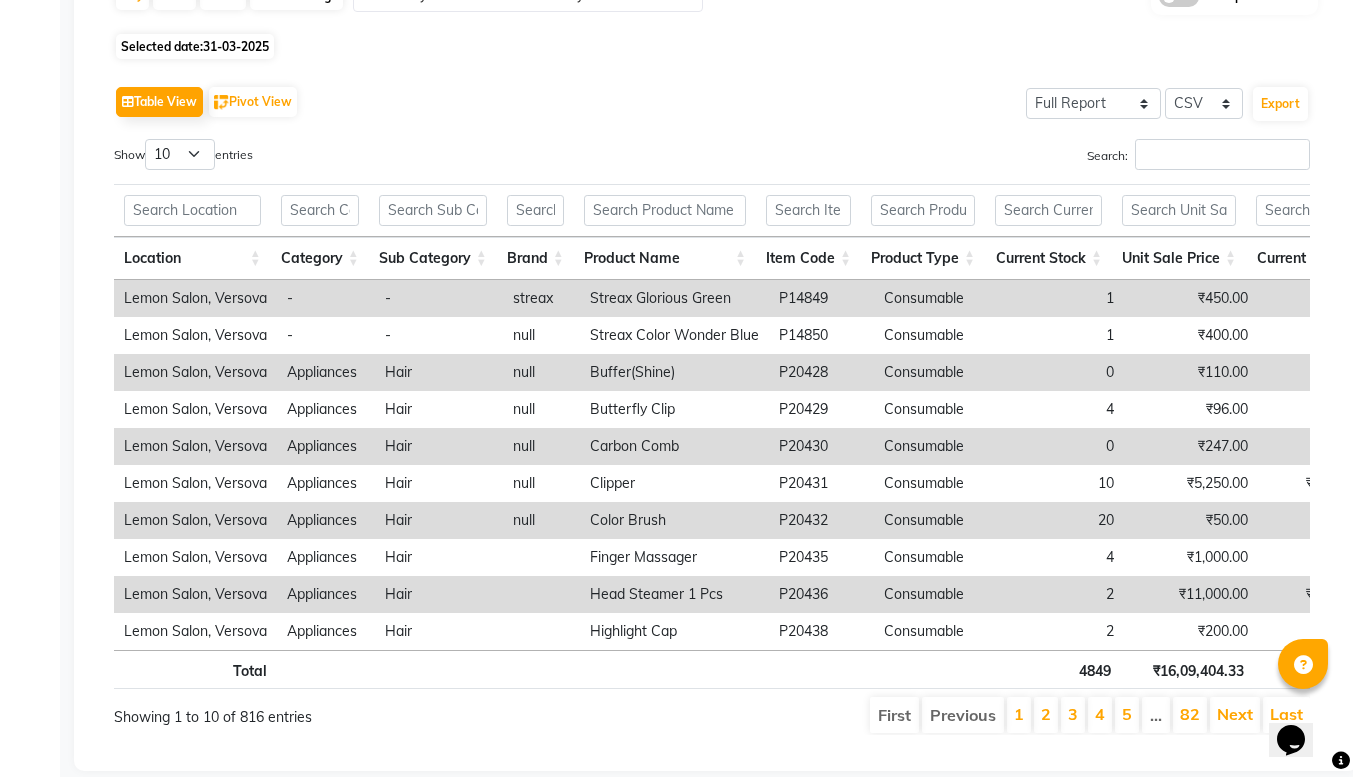 click on "Show  10 25 50 100  entries" at bounding box center [405, 158] 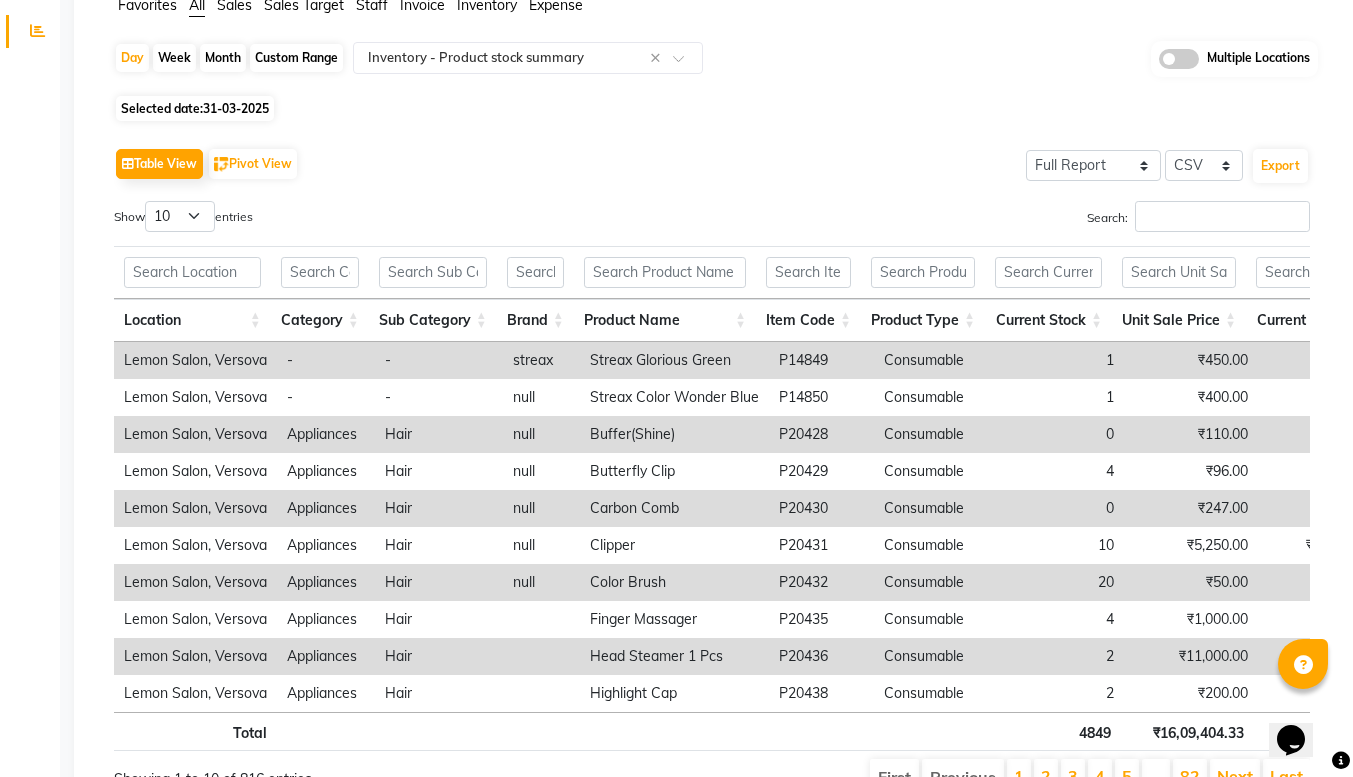scroll, scrollTop: 156, scrollLeft: 0, axis: vertical 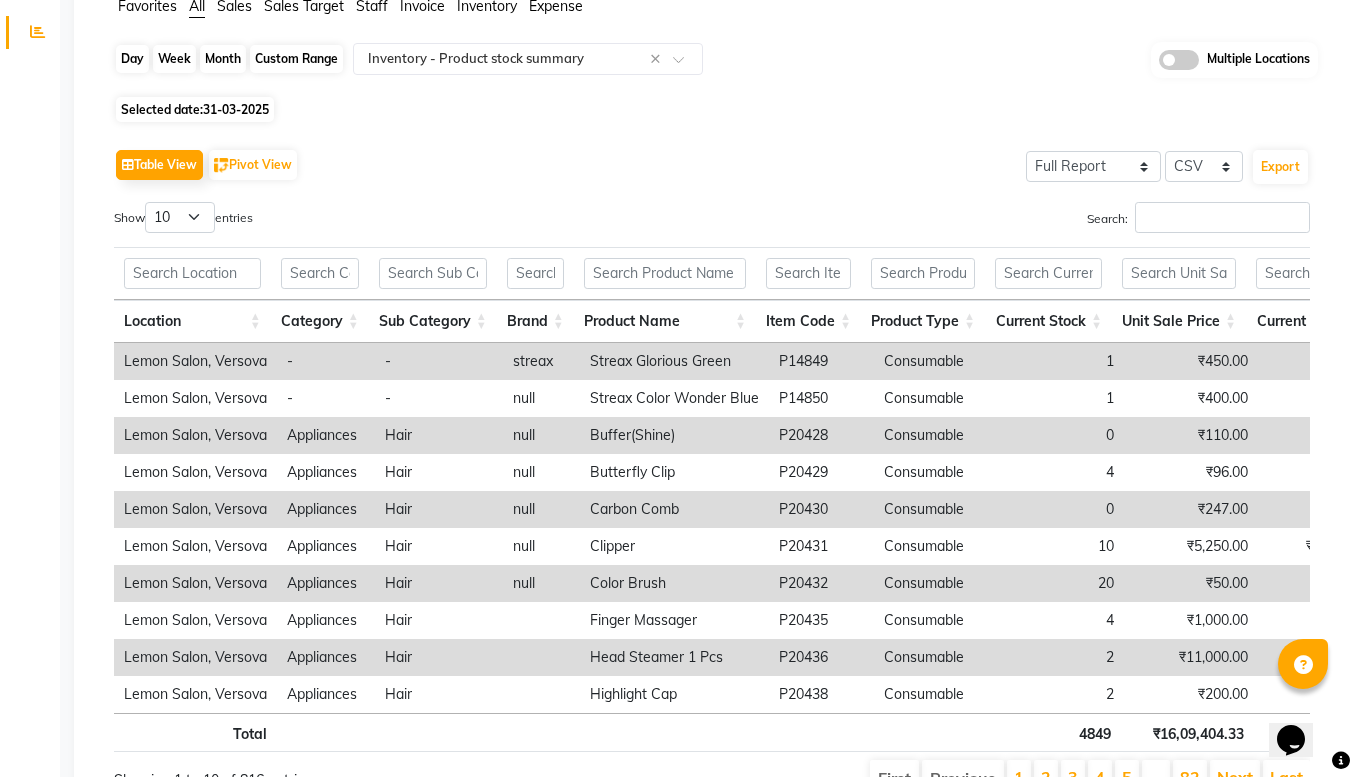 click on "Day" 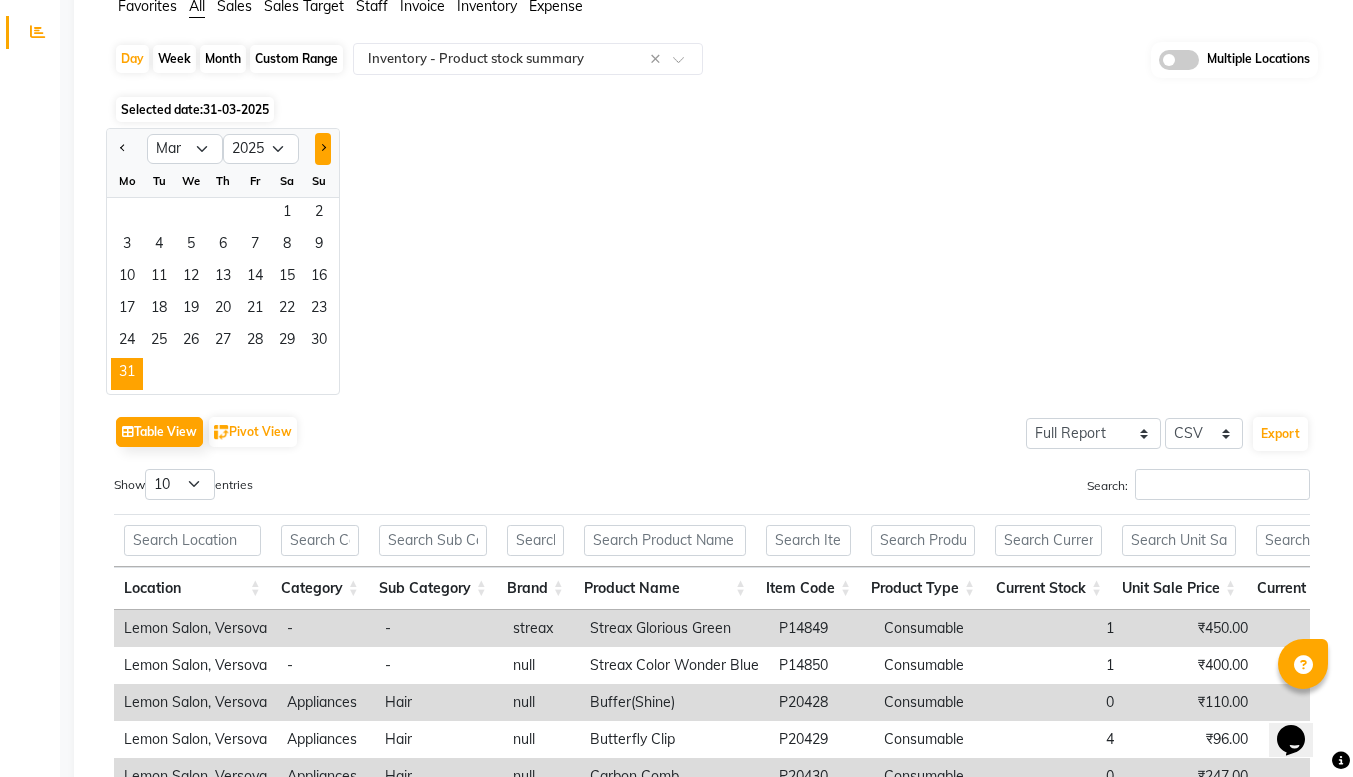click 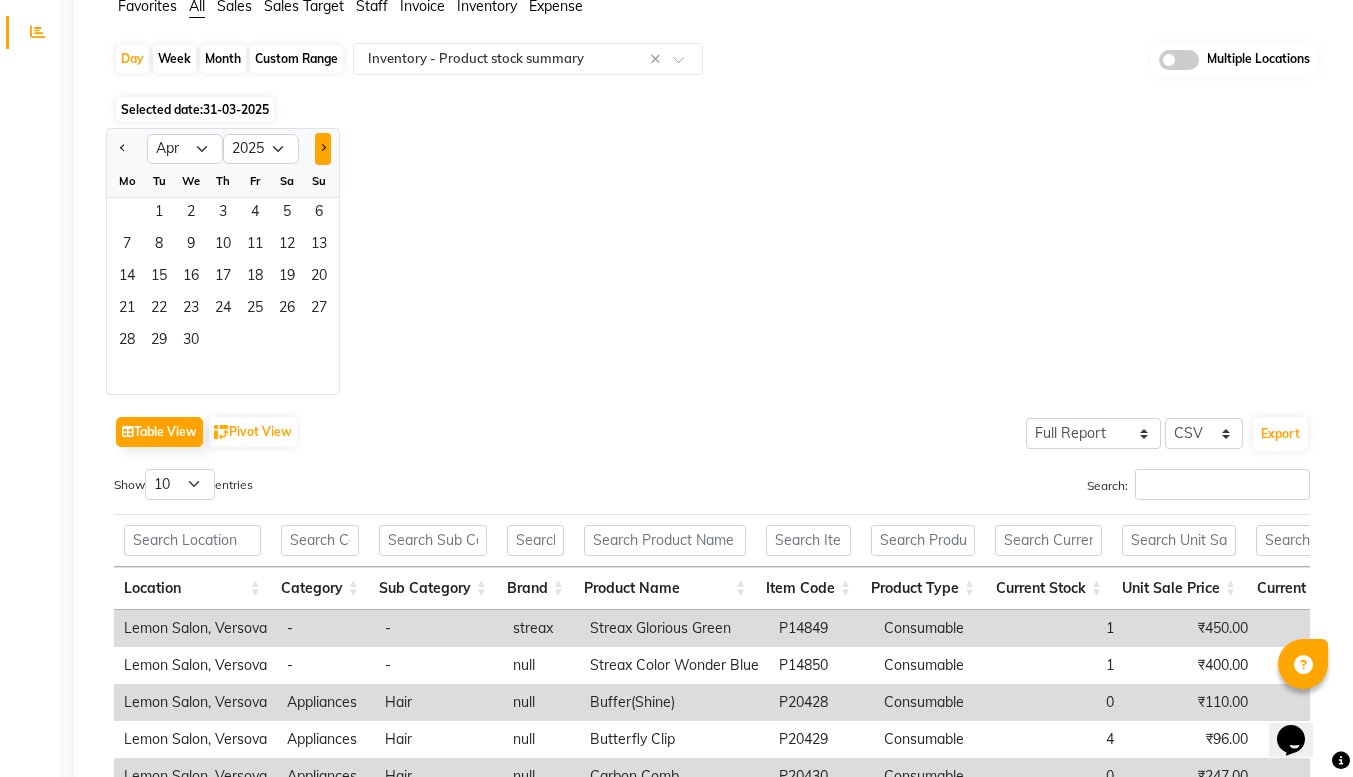 click 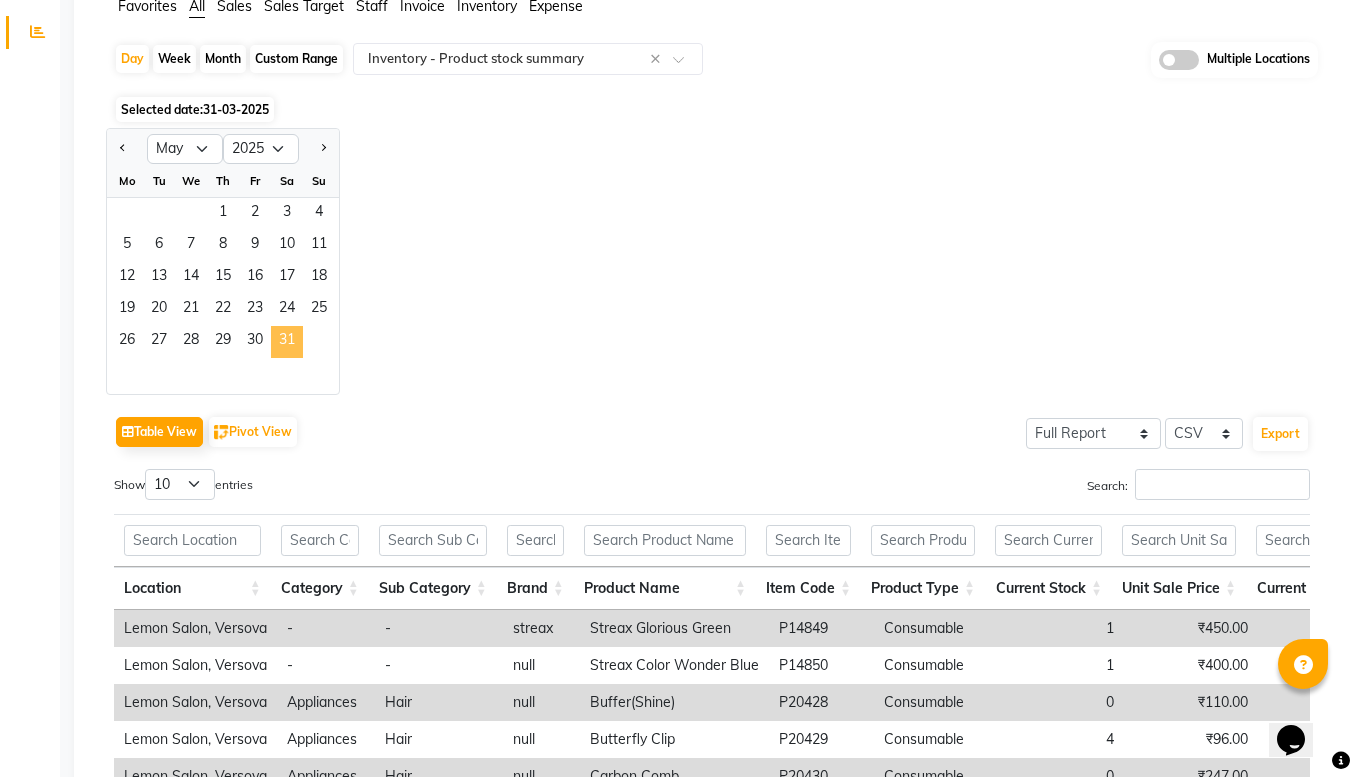 click on "31" 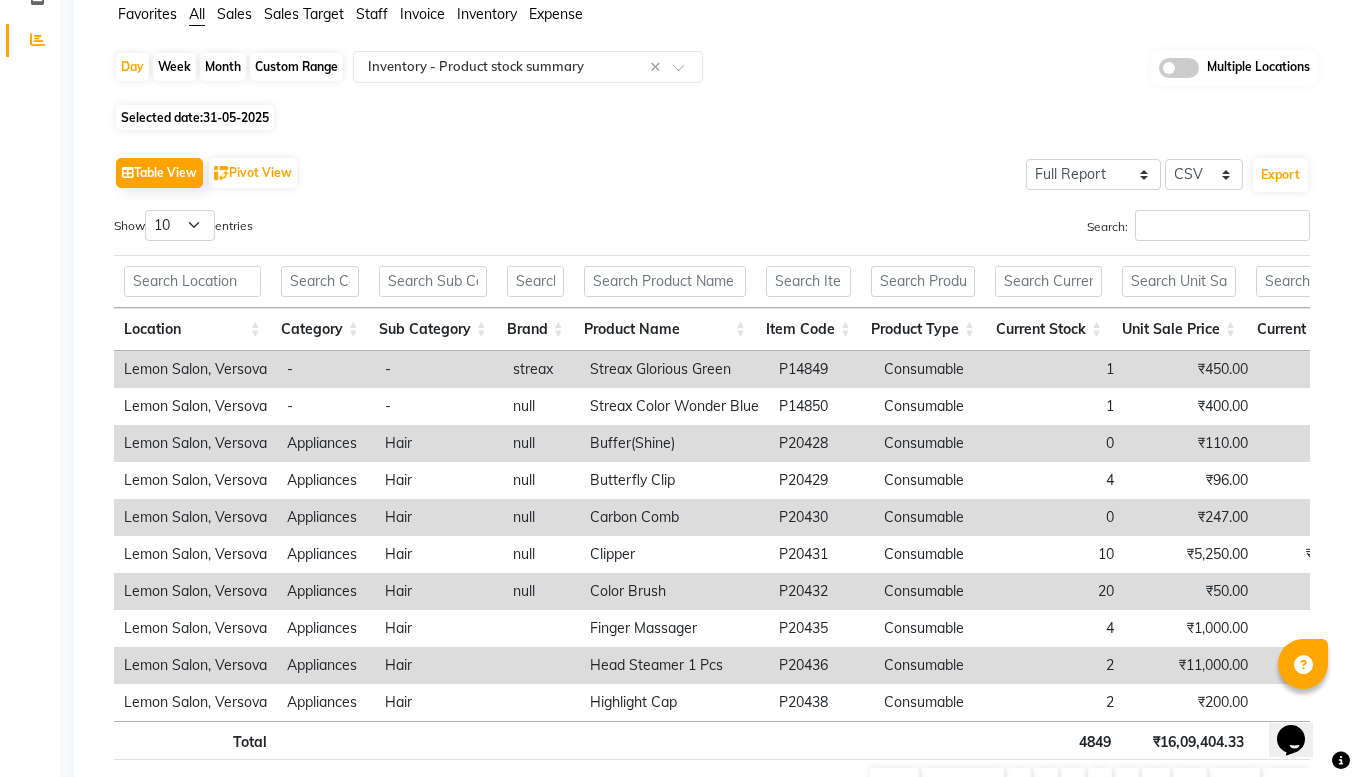 scroll, scrollTop: 149, scrollLeft: 0, axis: vertical 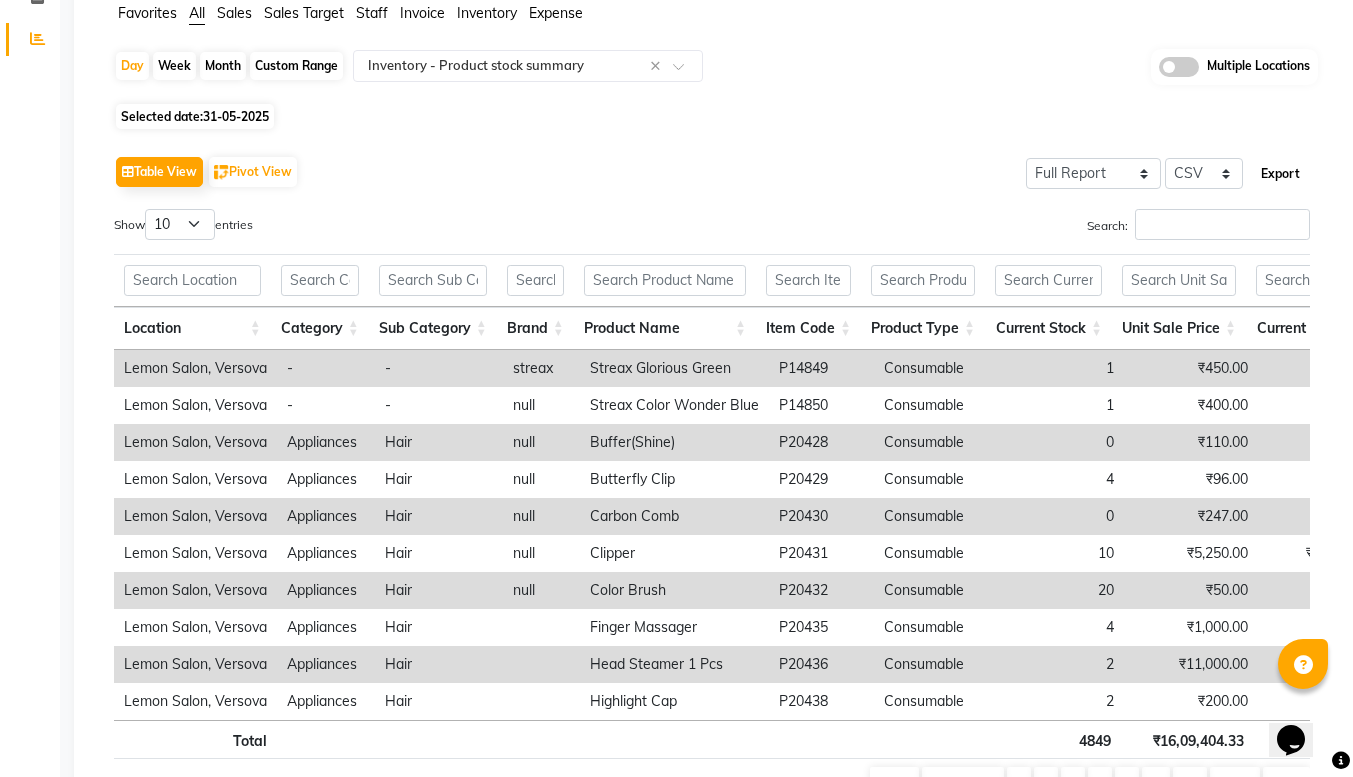 click on "Export" 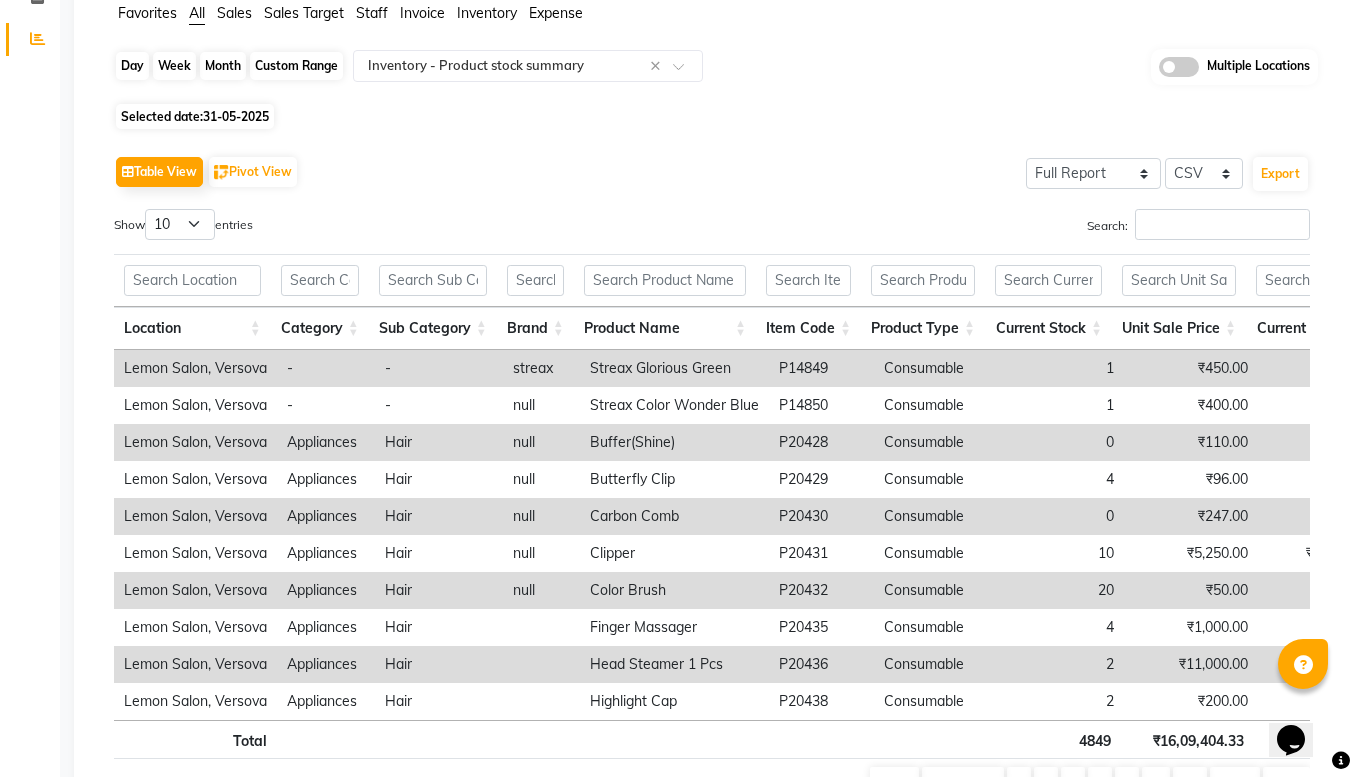 click on "Day" 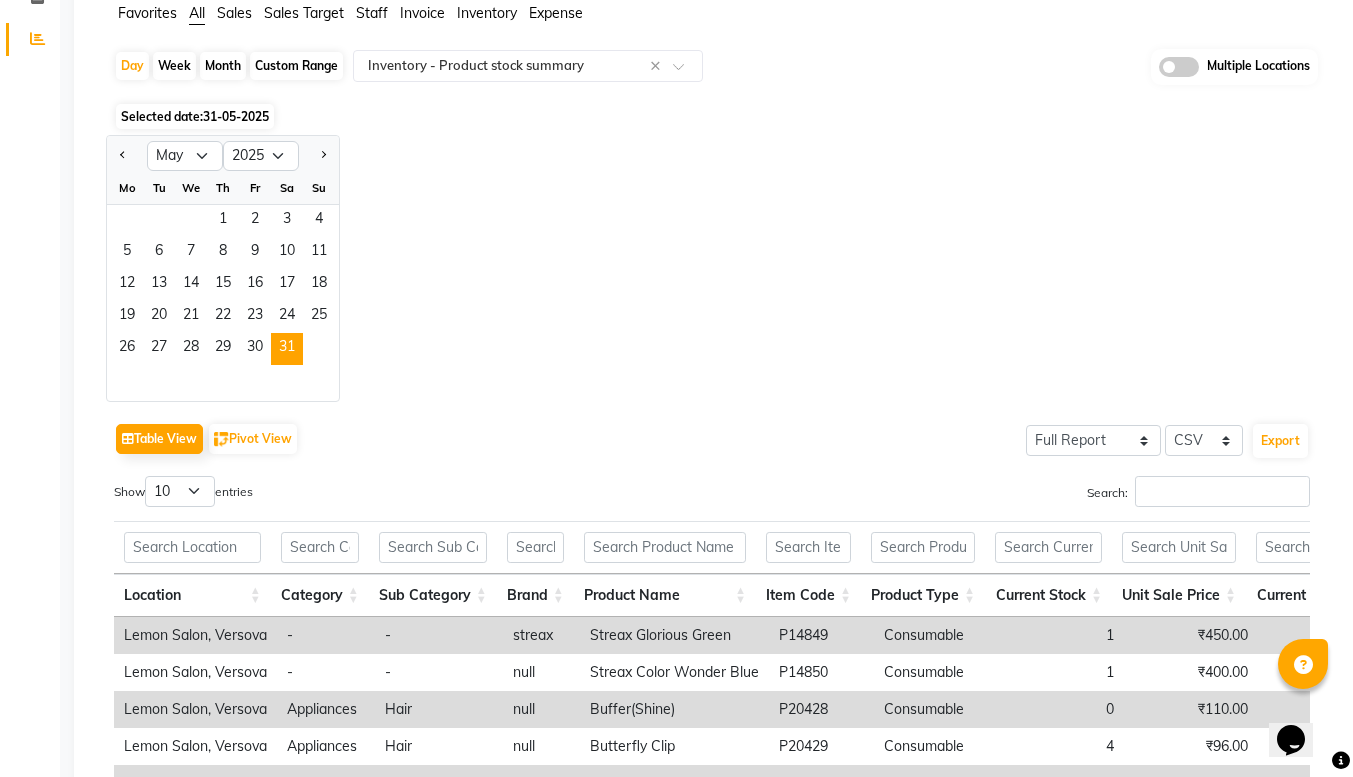 click 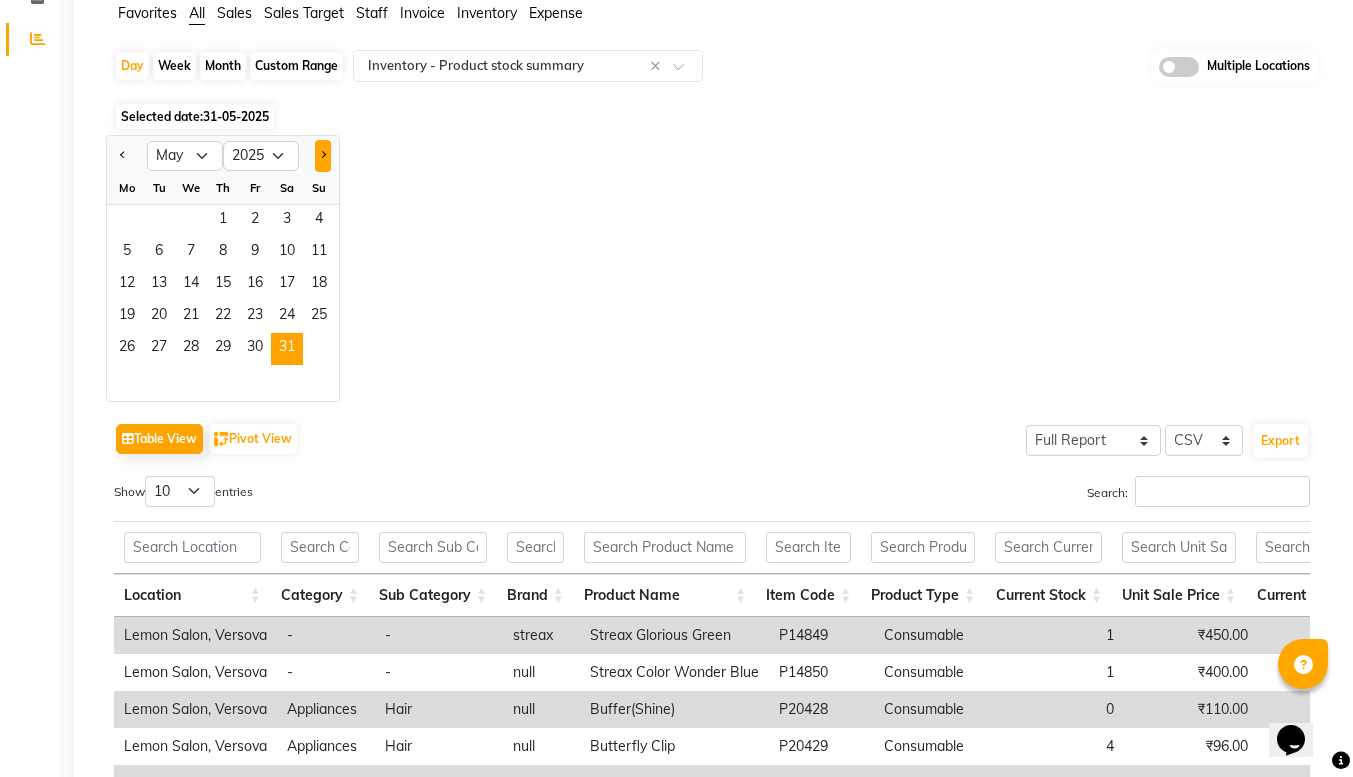 click 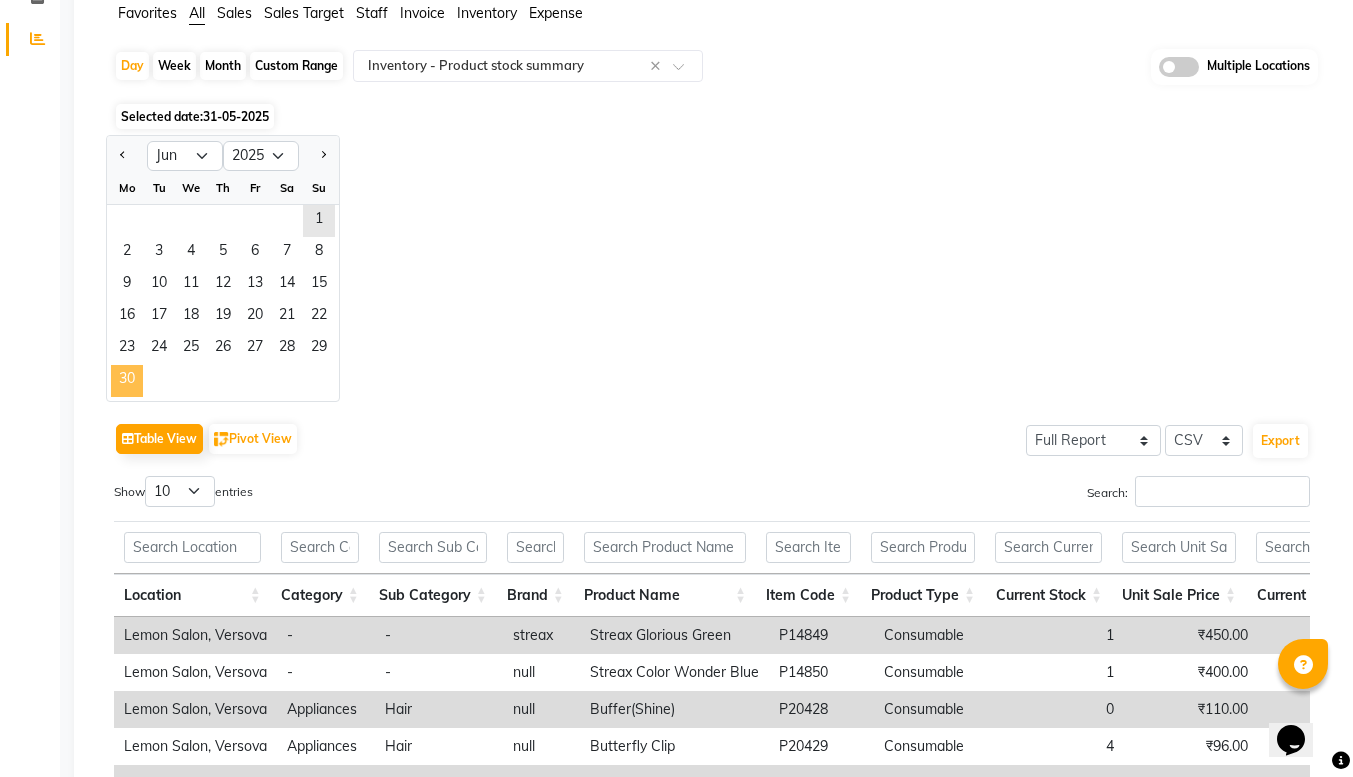 click on "30" 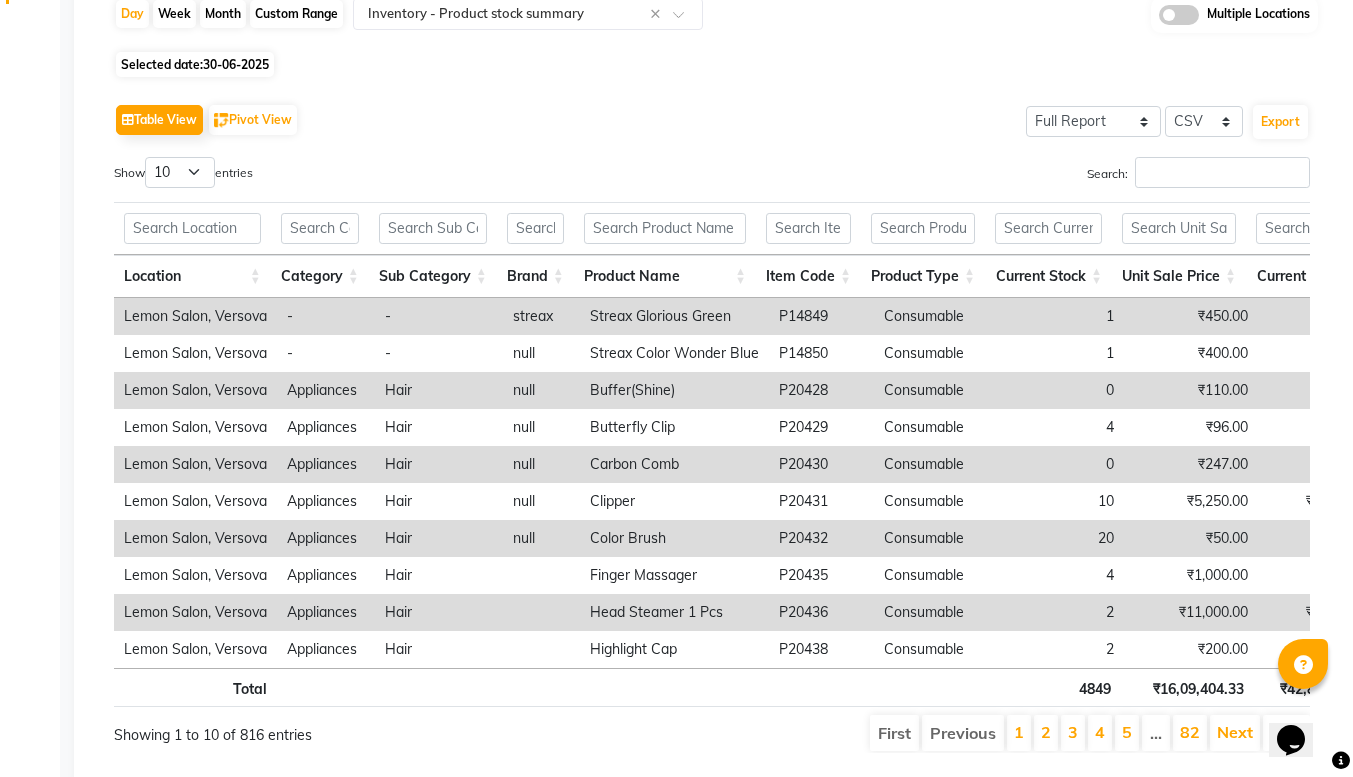 scroll, scrollTop: 202, scrollLeft: 0, axis: vertical 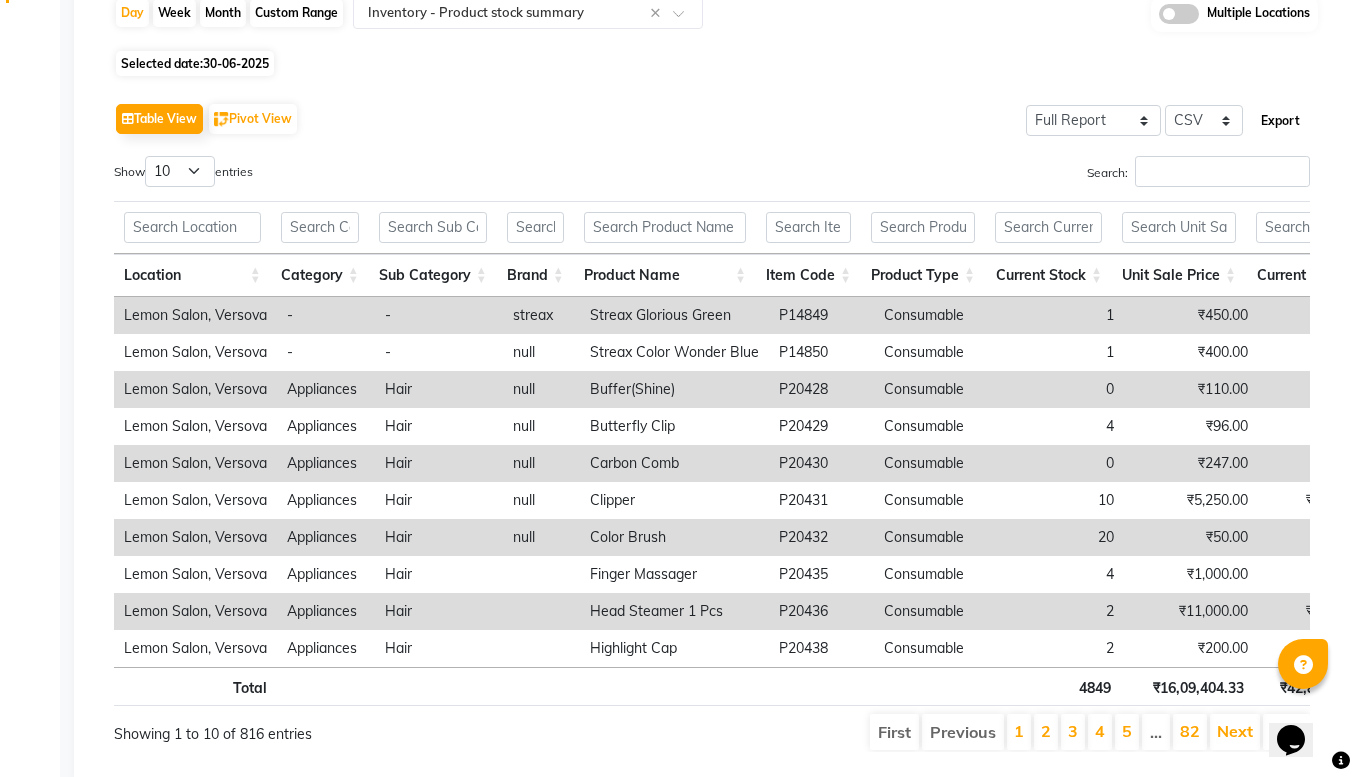 click on "Export" 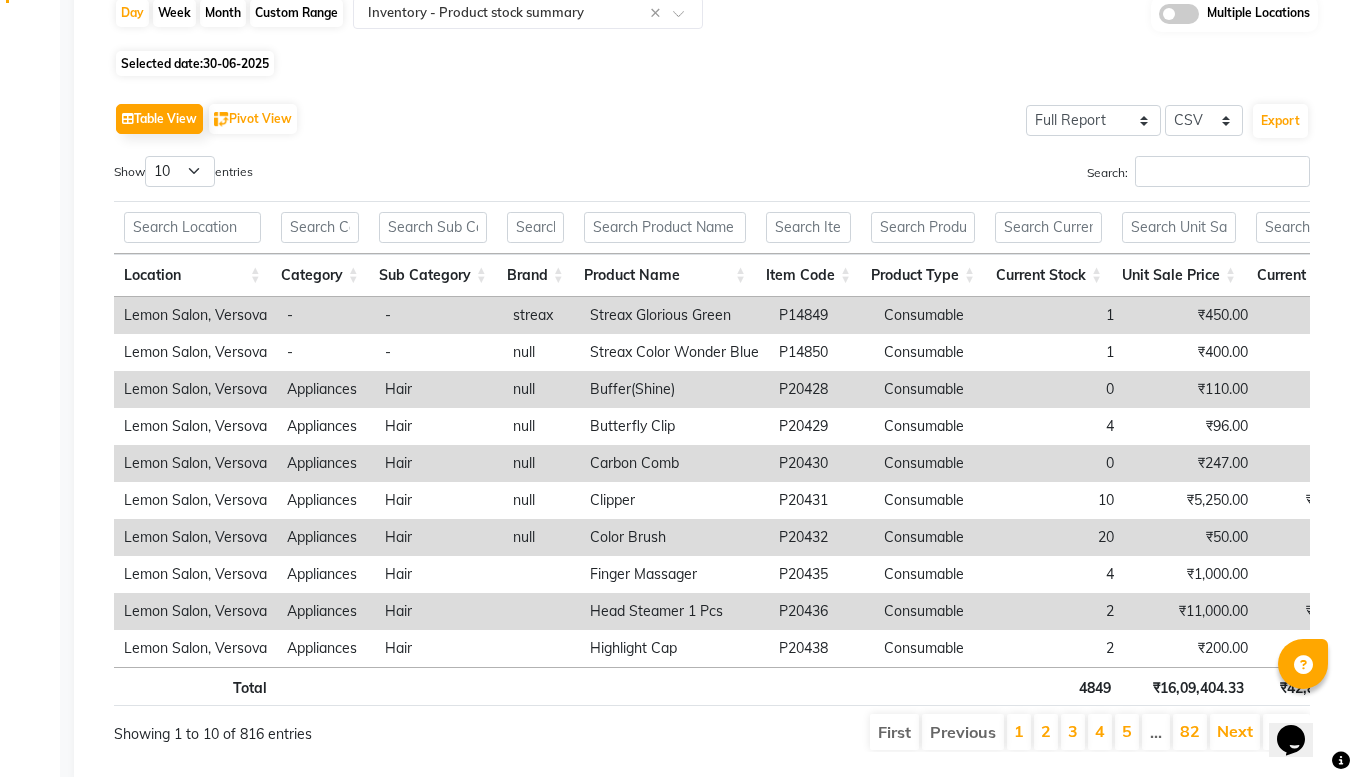 click on "Table View   Pivot View  Select Full Report Filtered Report Select CSV PDF  Export" 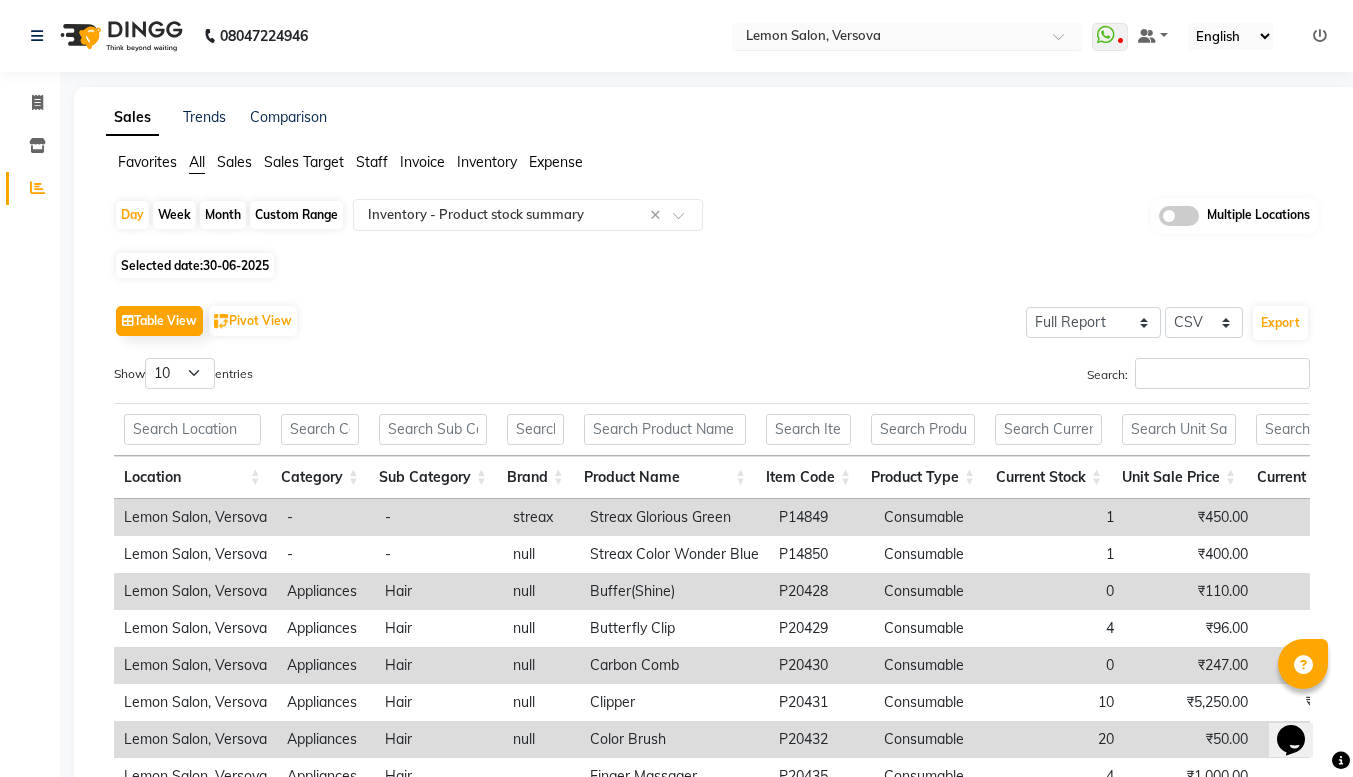 click at bounding box center [1065, 42] 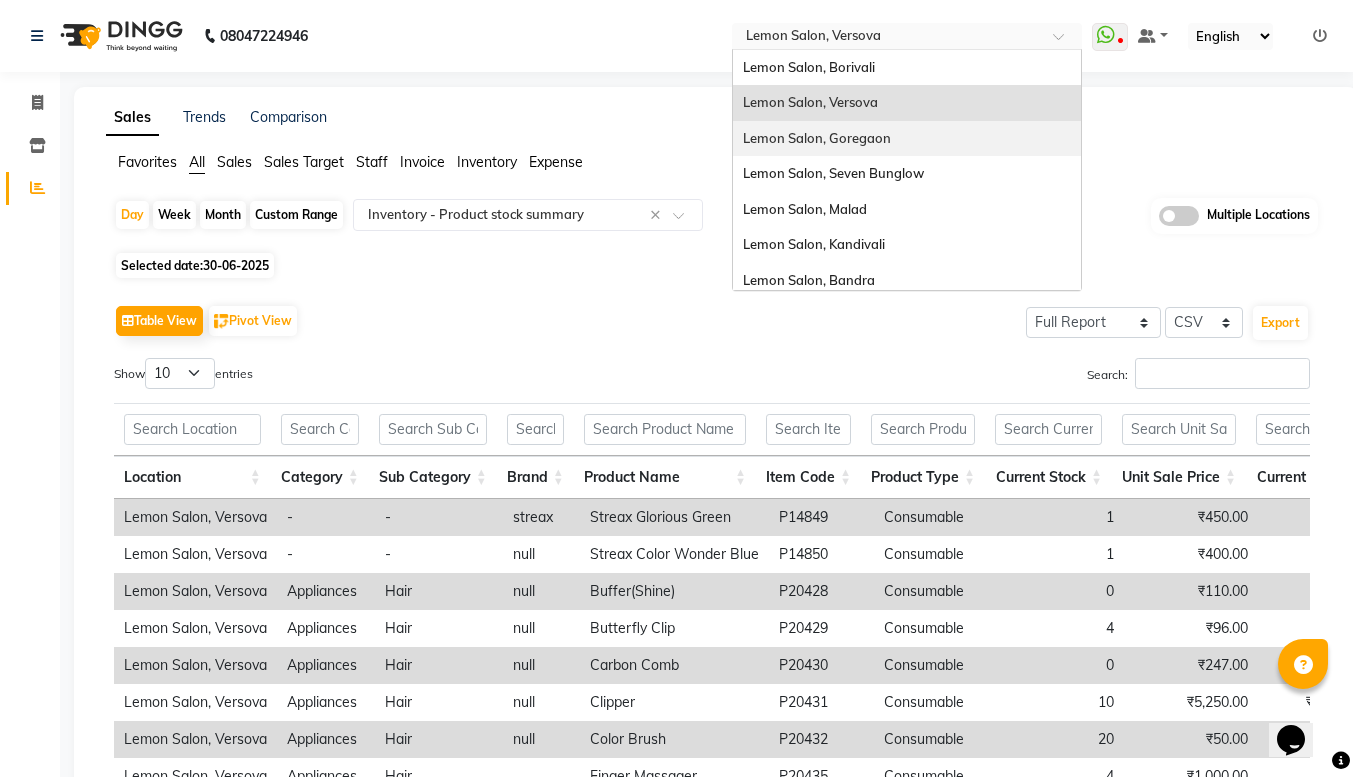 click on "Lemon Salon, Goregaon" at bounding box center [907, 139] 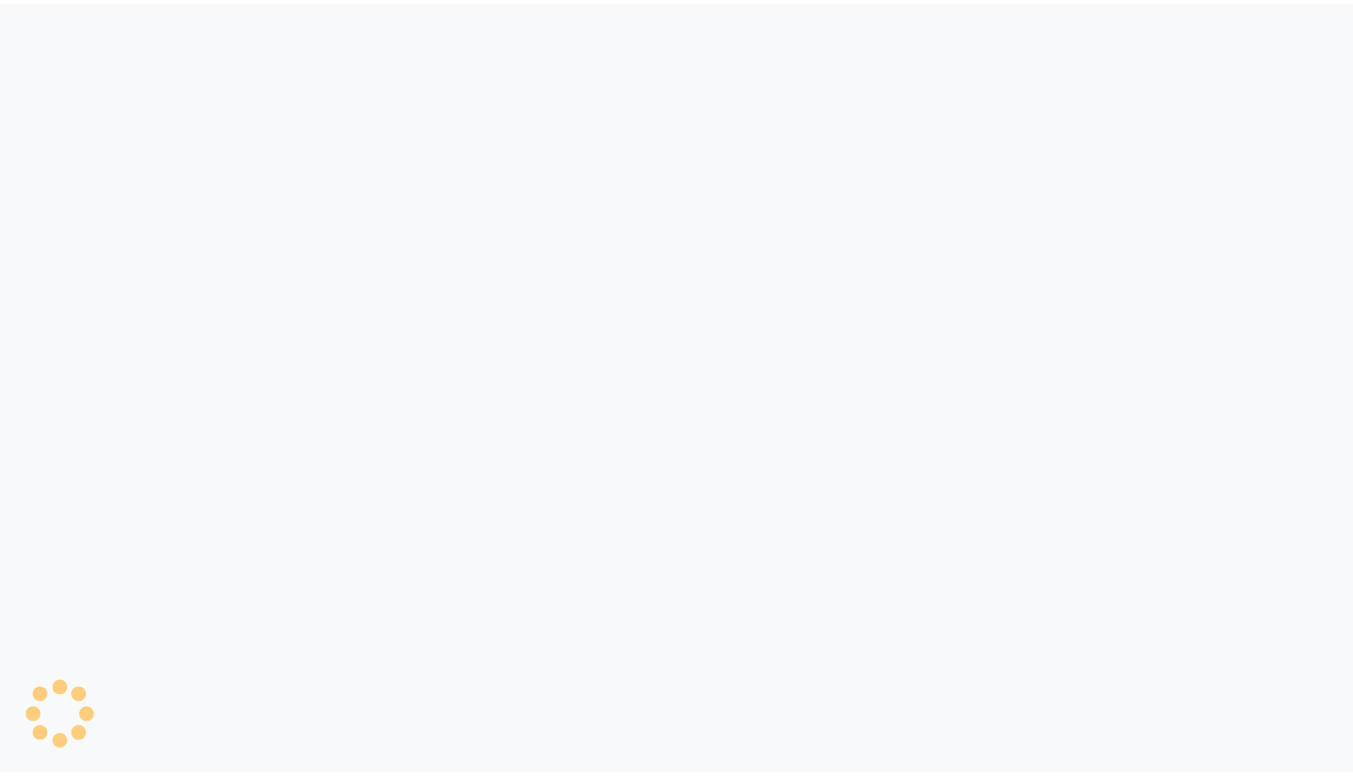 scroll, scrollTop: 0, scrollLeft: 0, axis: both 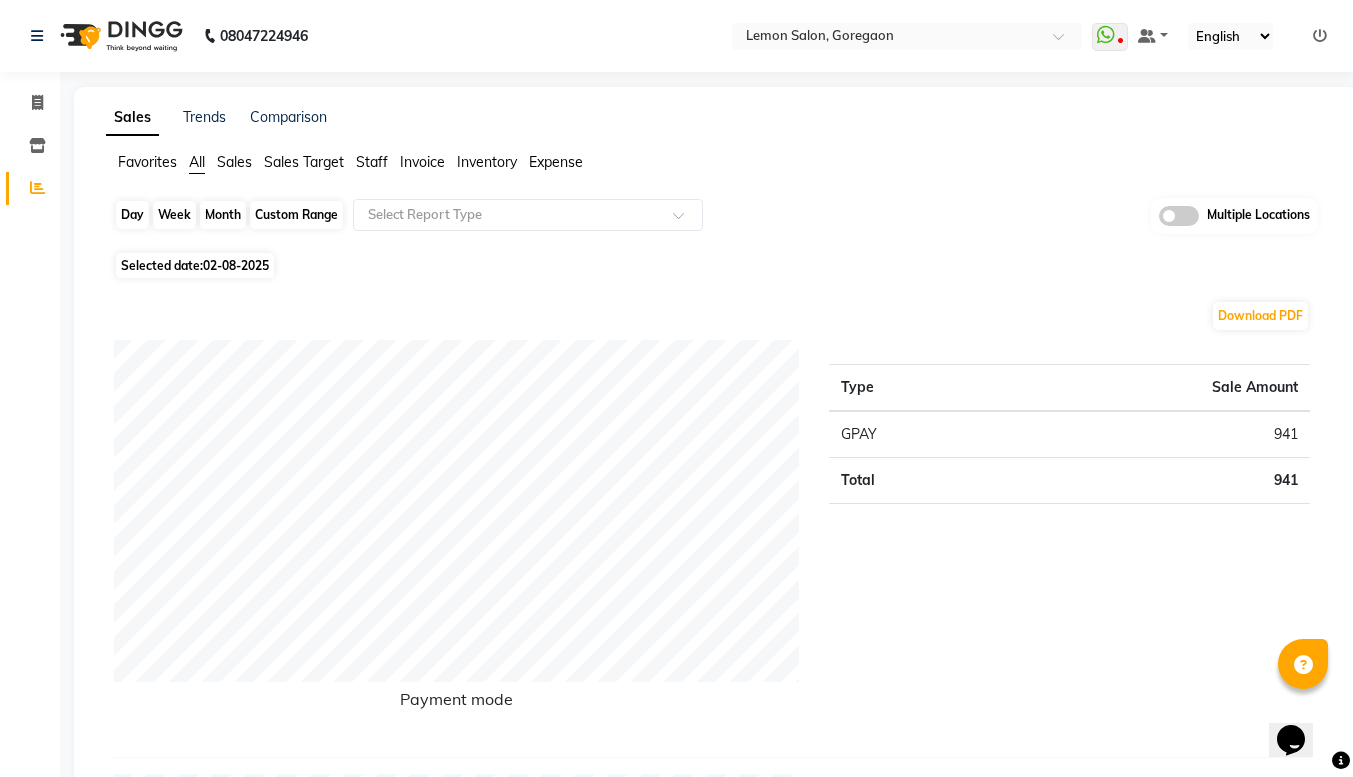 click on "Day" 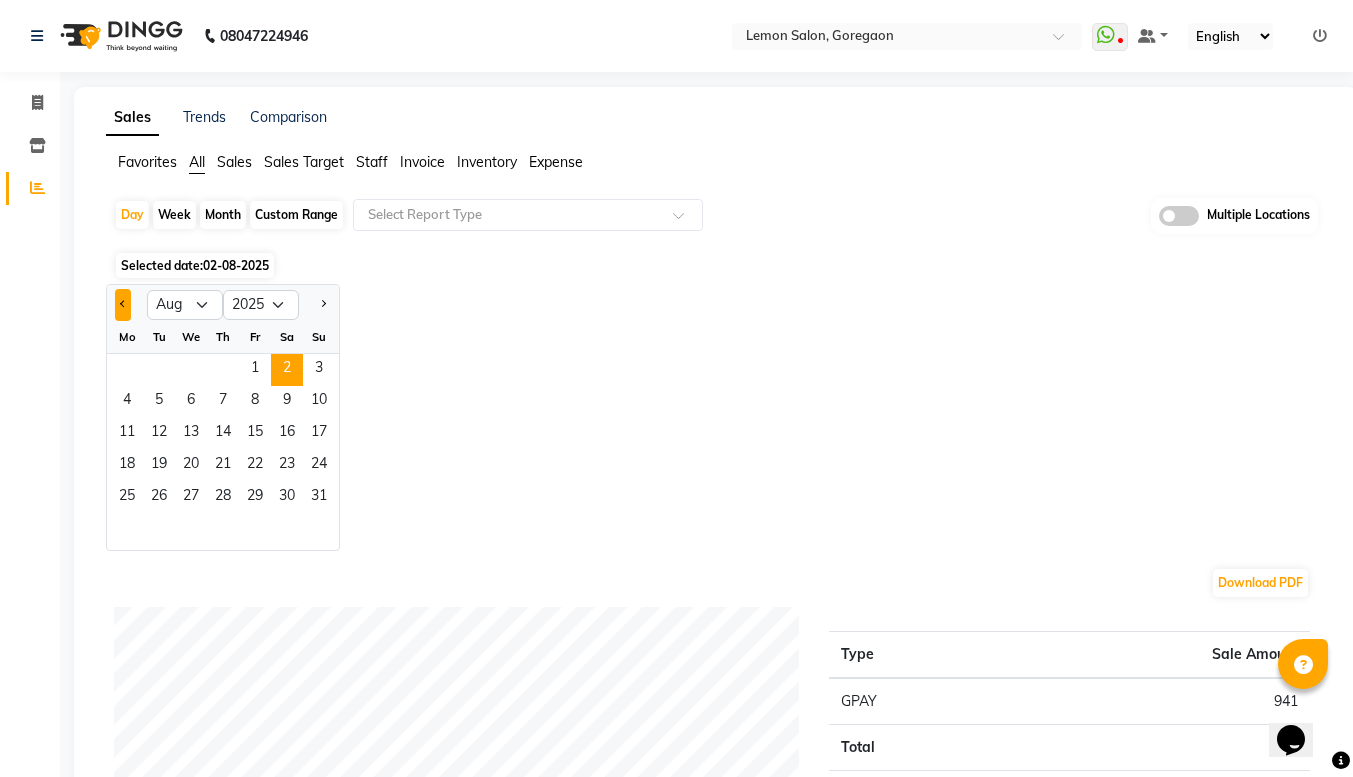 click 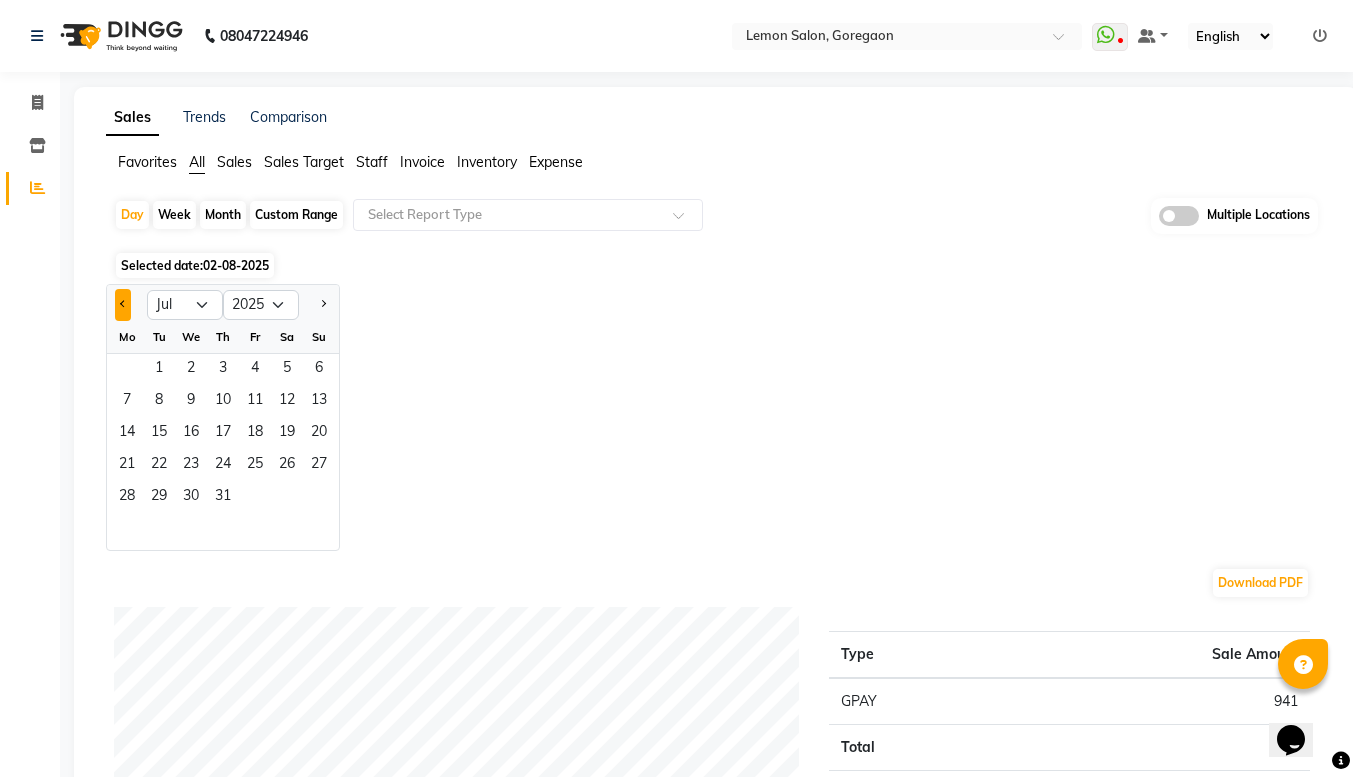click 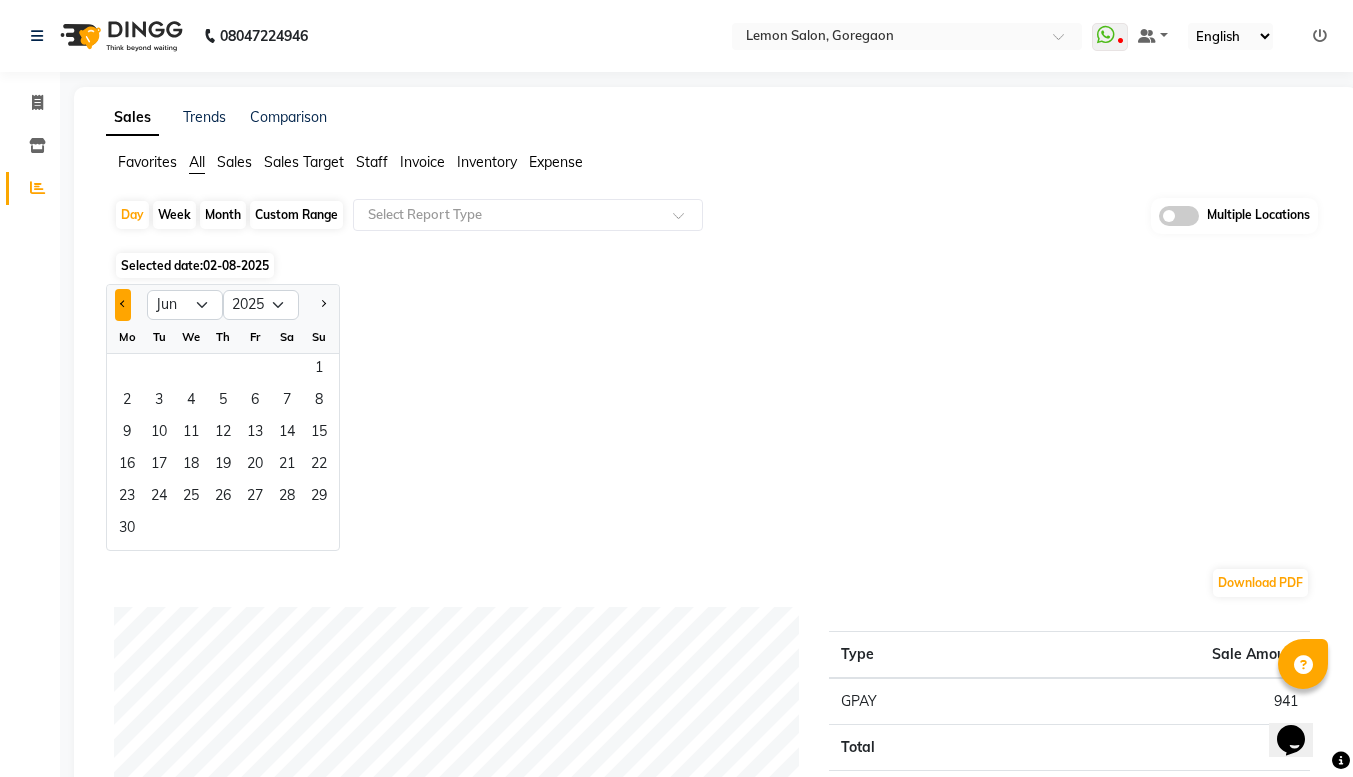 click 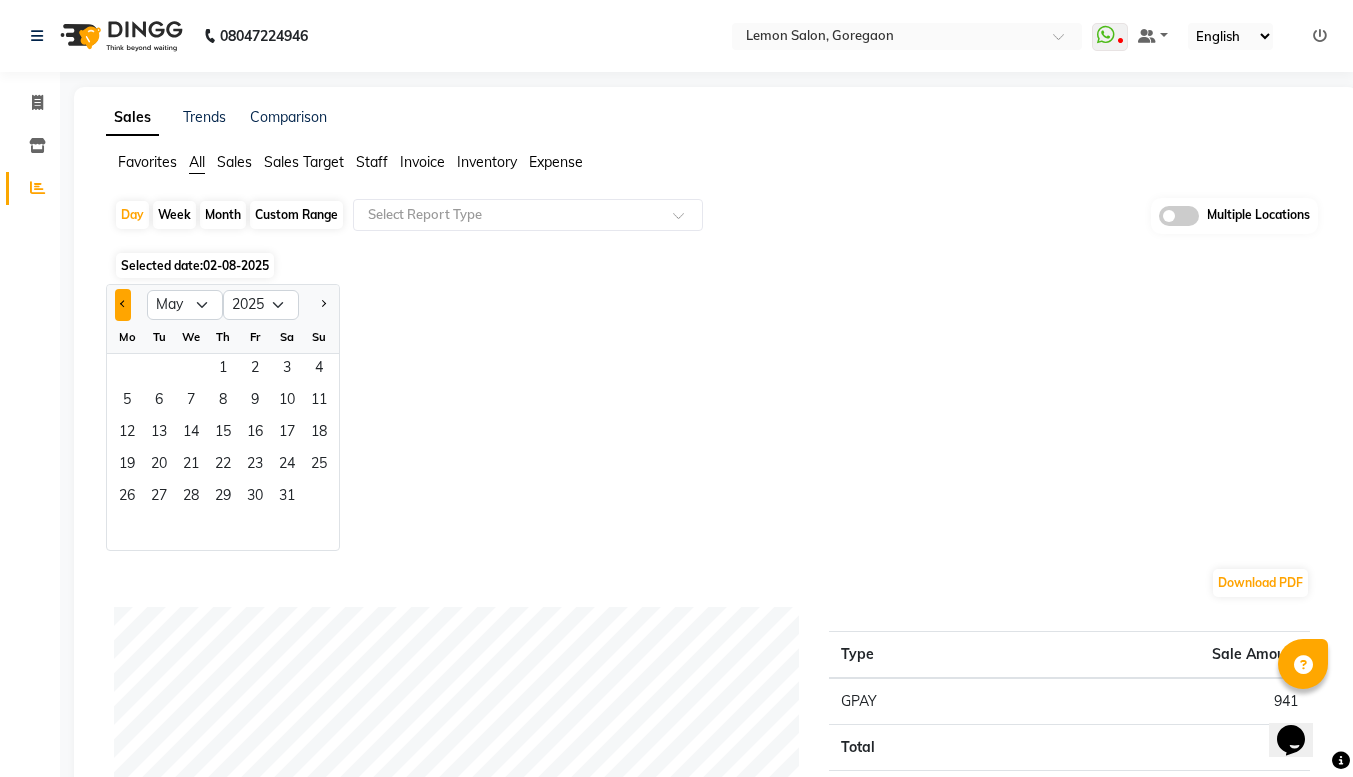 click 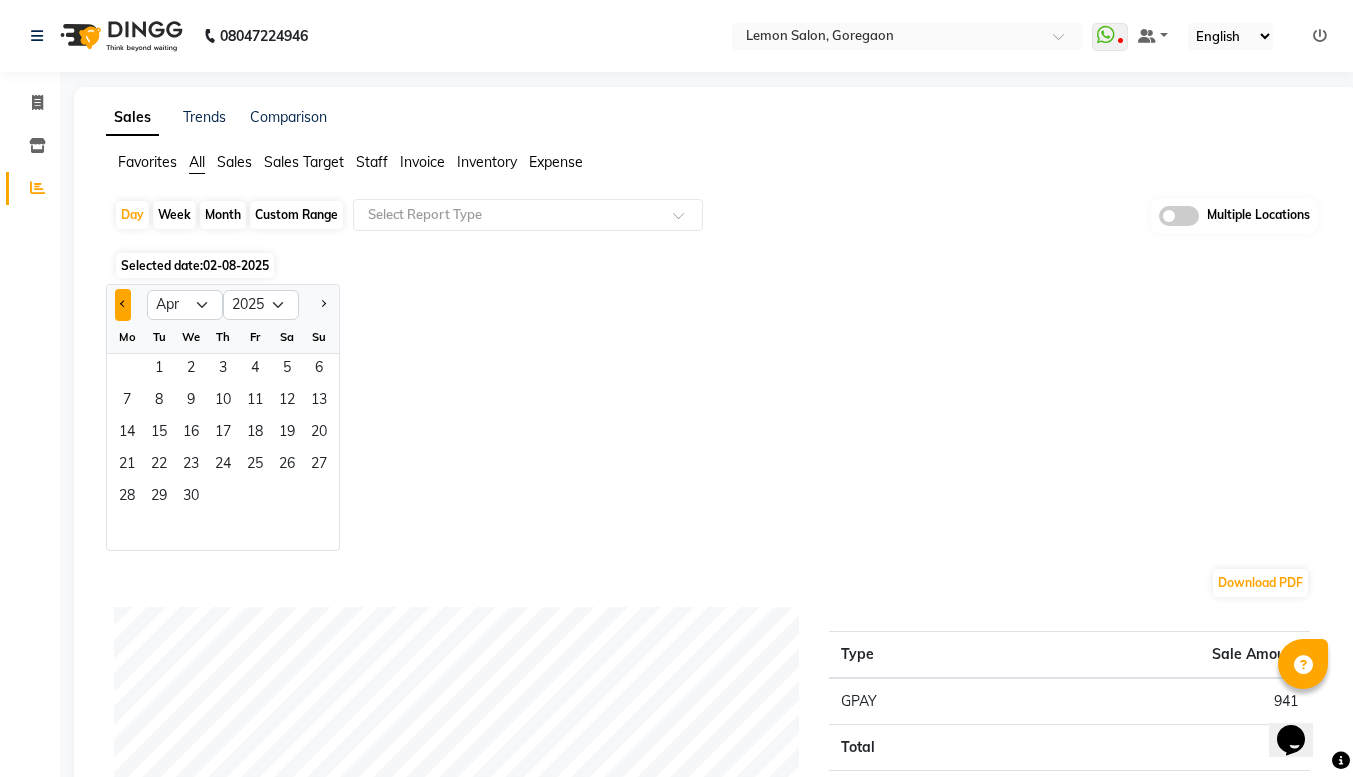 click 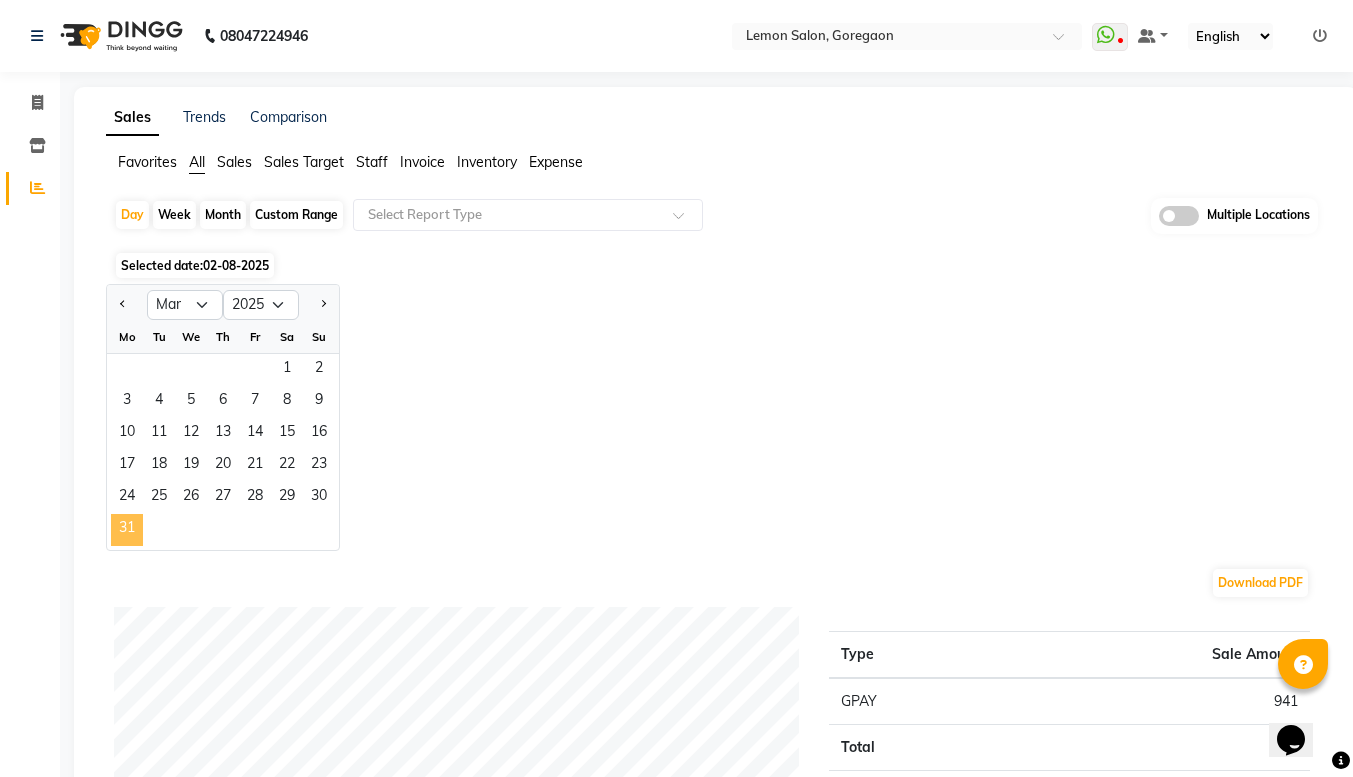 click on "31" 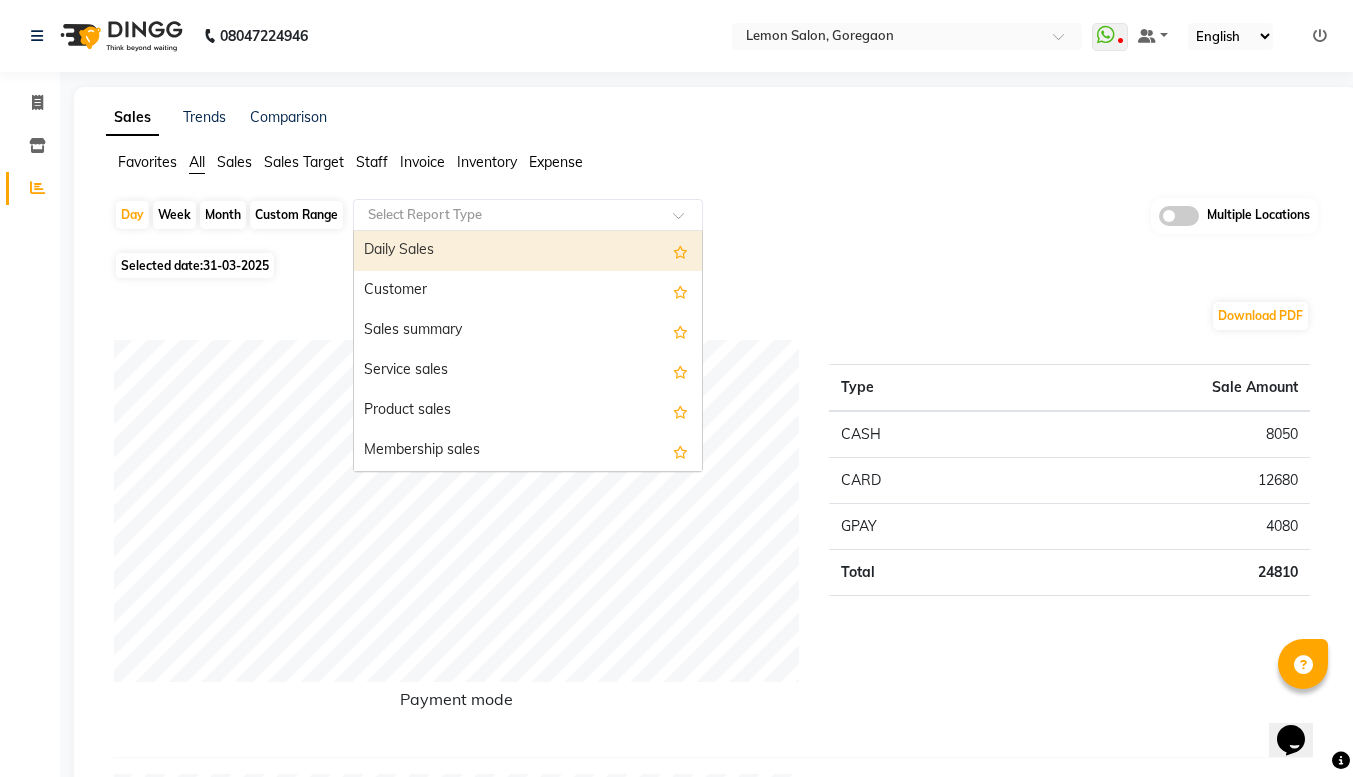 click 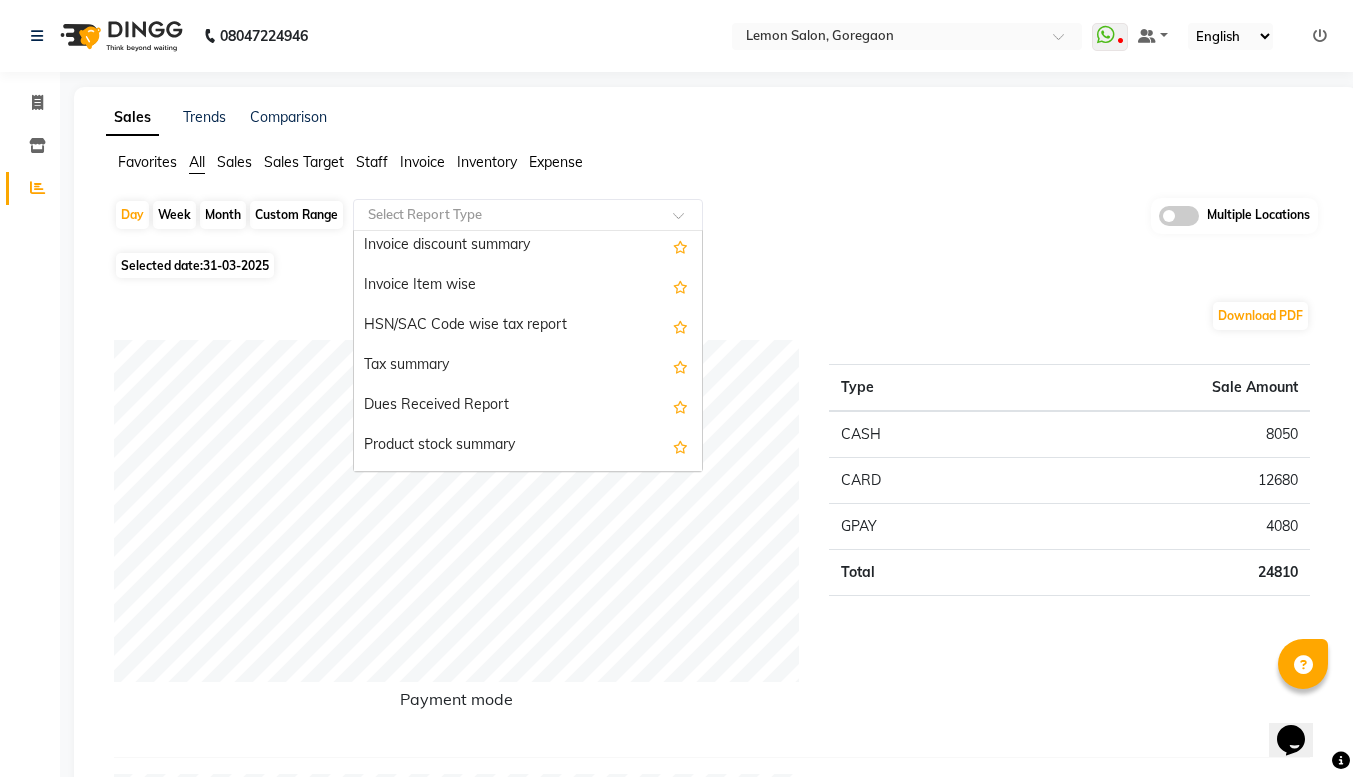 scroll, scrollTop: 1844, scrollLeft: 0, axis: vertical 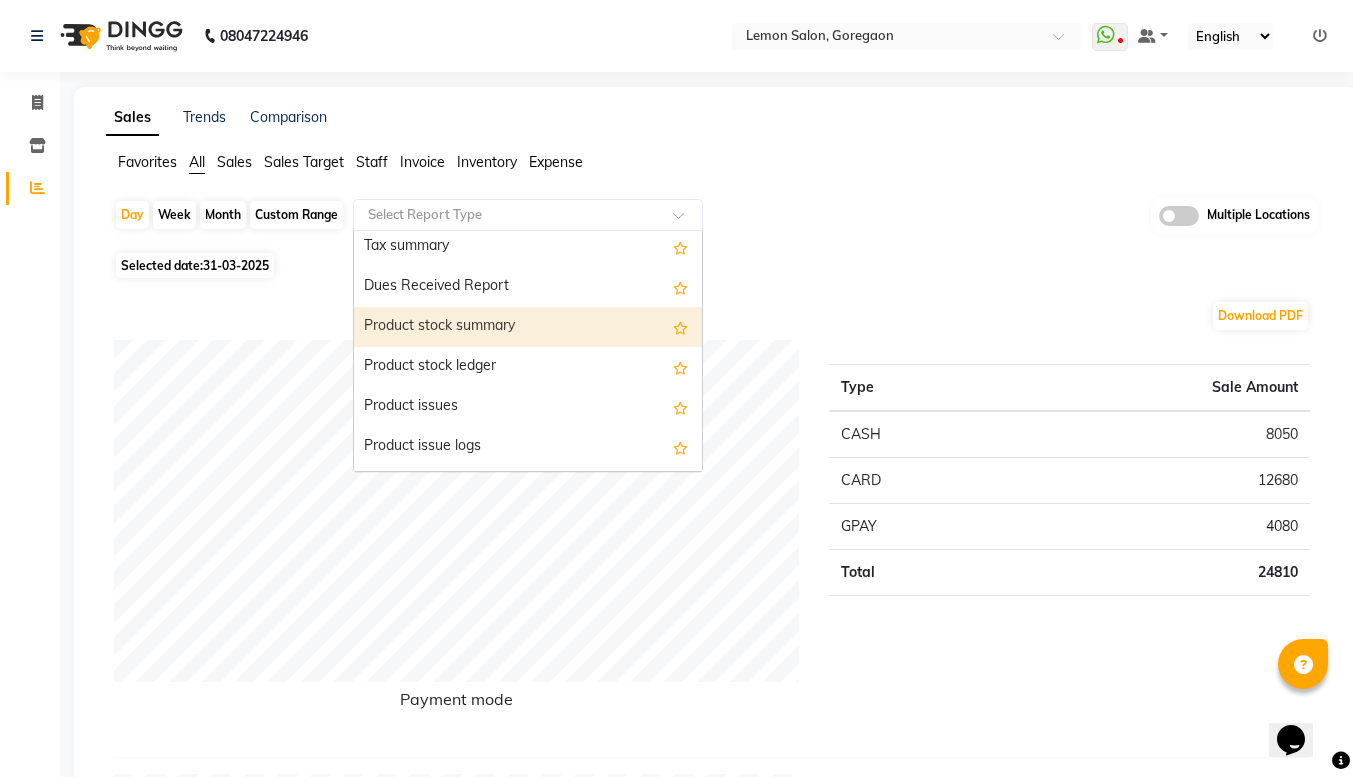 click on "Product stock summary" at bounding box center (528, 327) 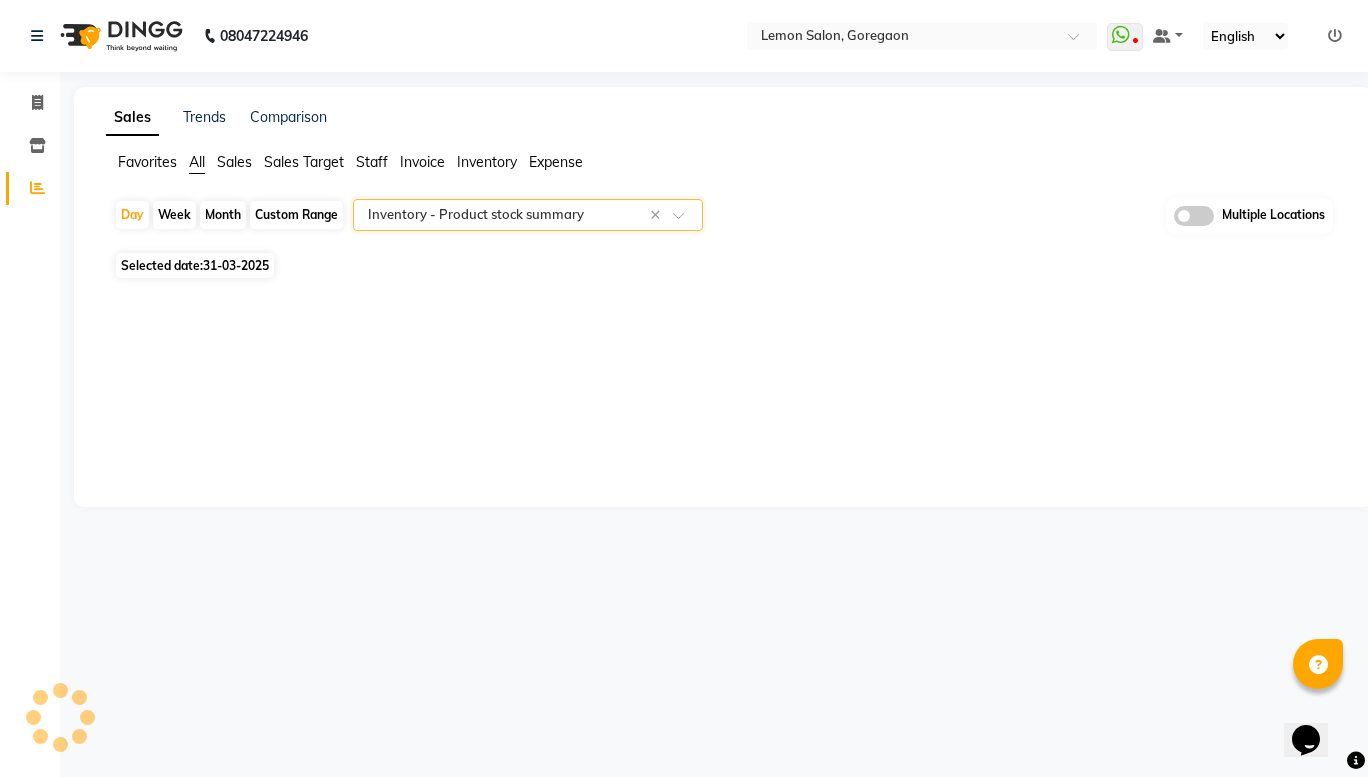 select on "full_report" 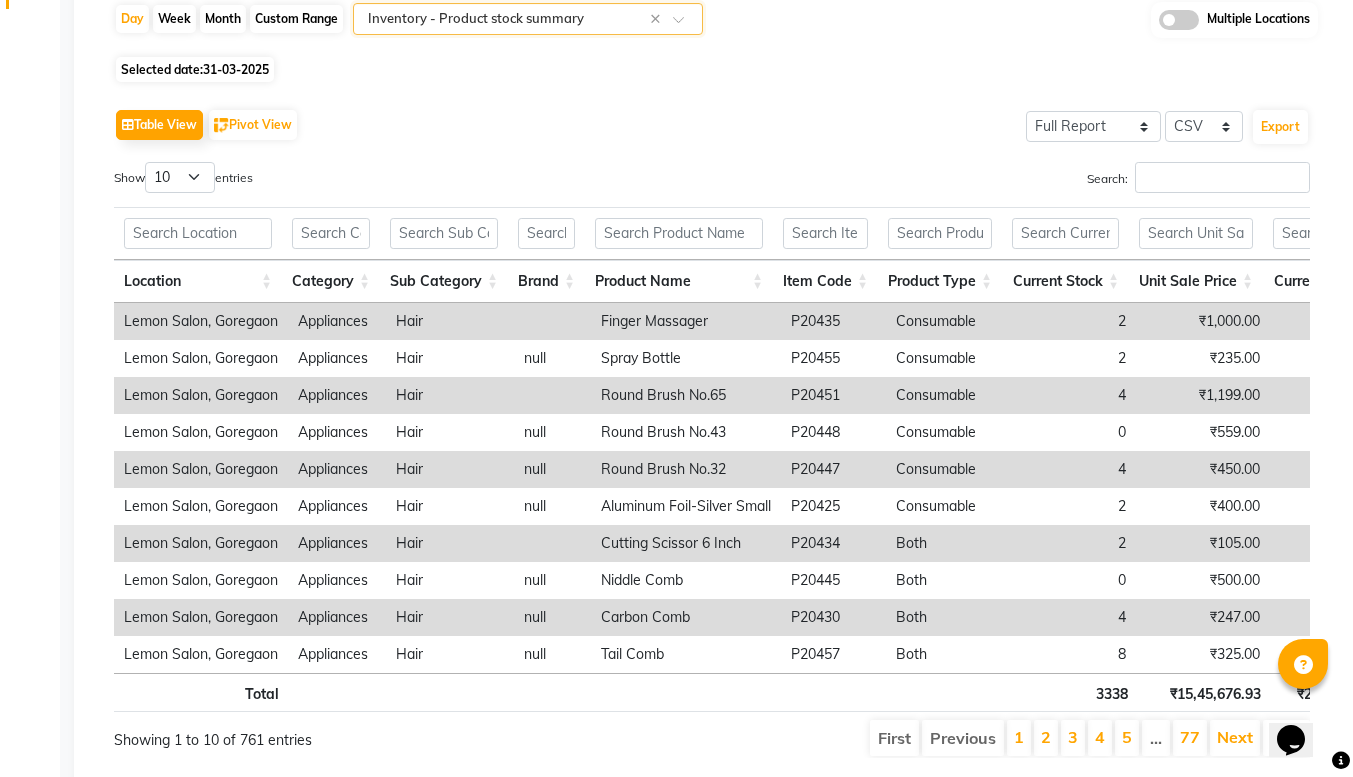 scroll, scrollTop: 197, scrollLeft: 0, axis: vertical 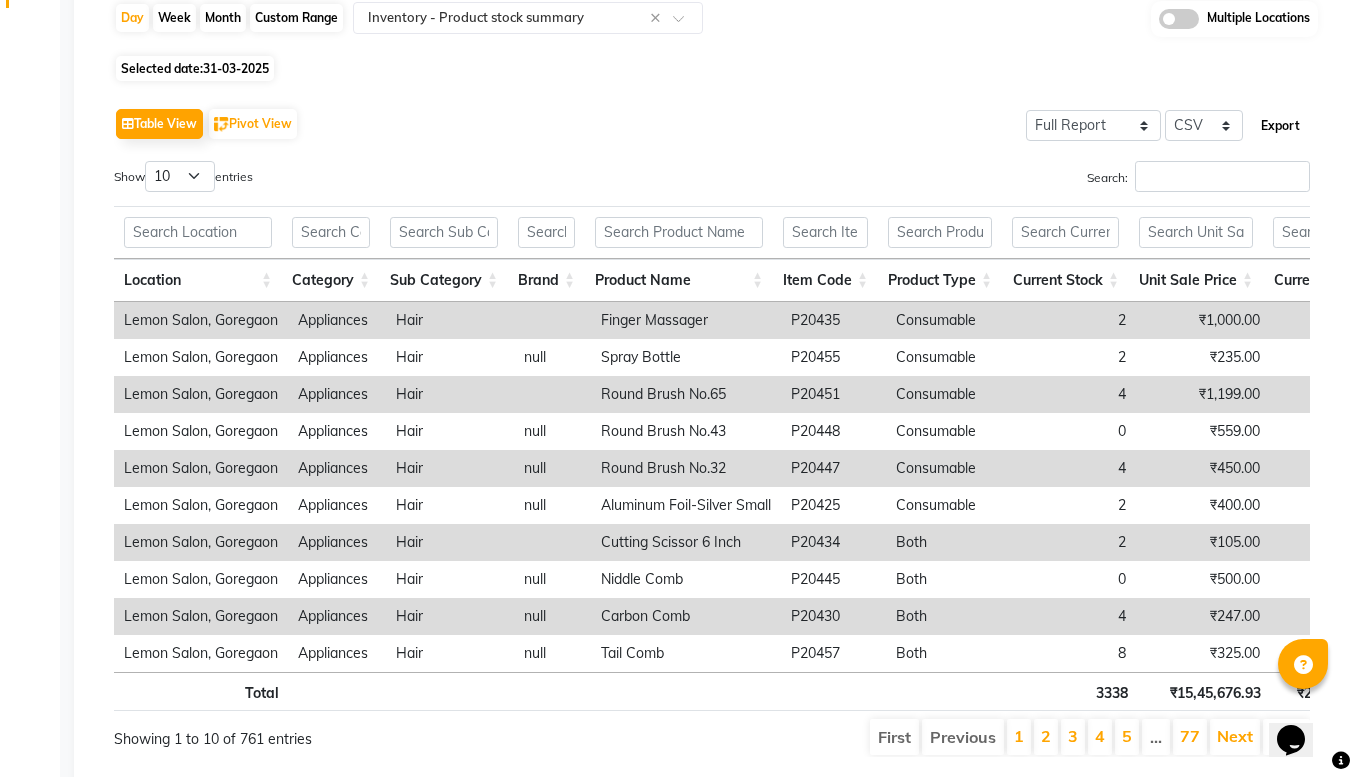 click on "Export" 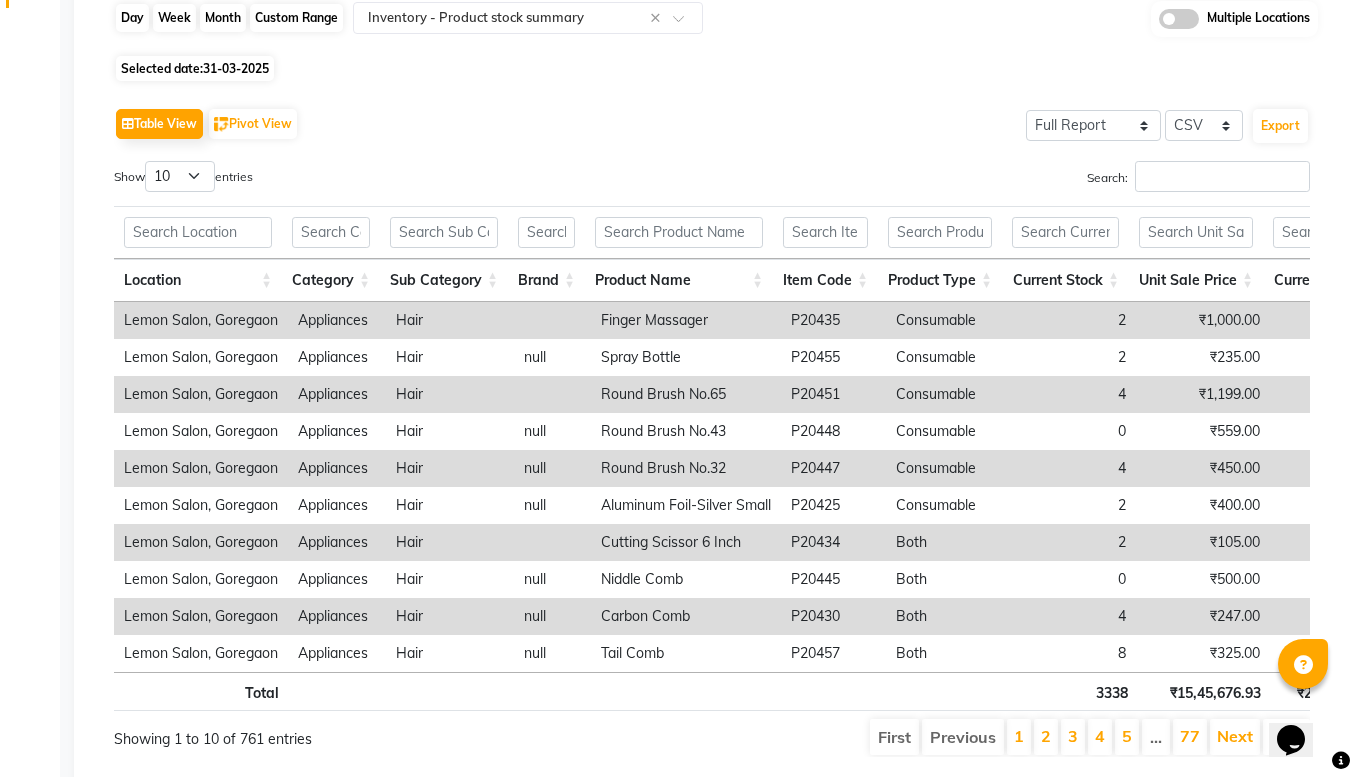 click on "Day" 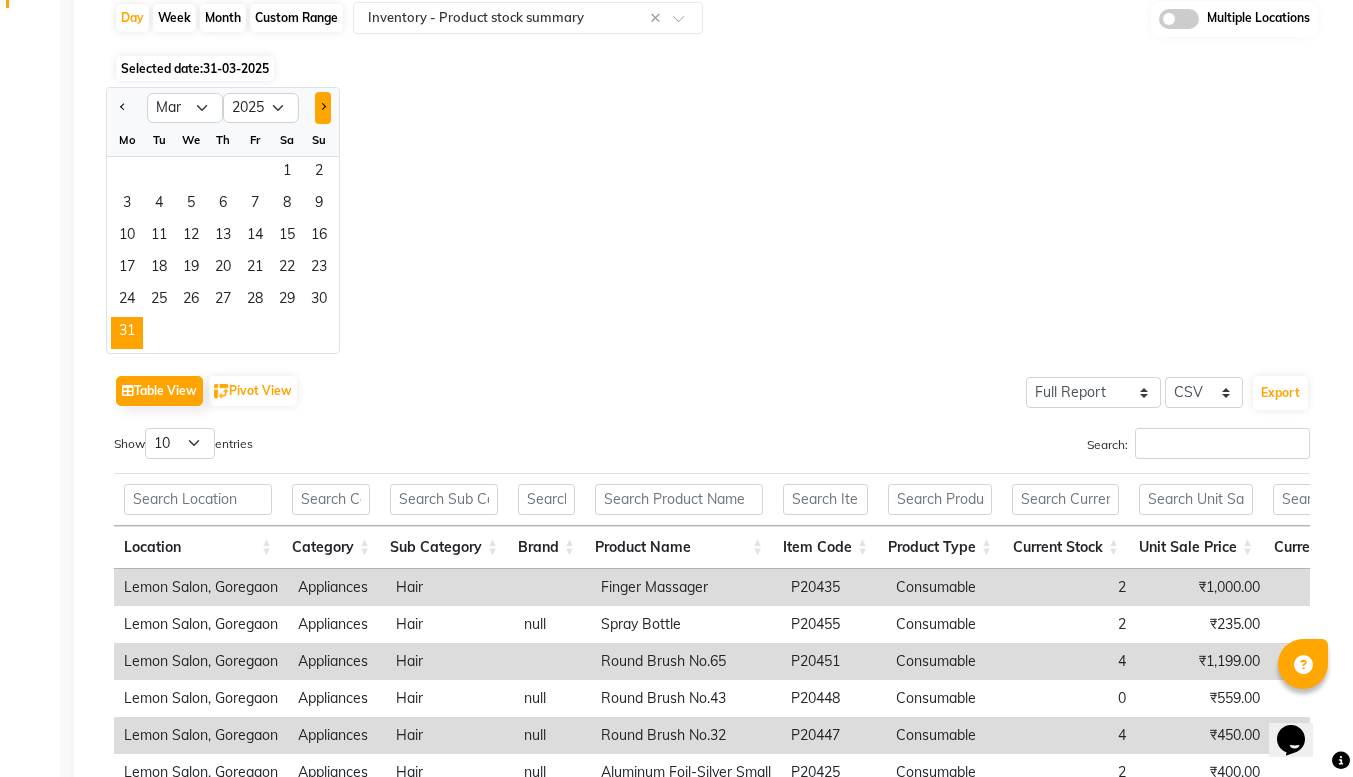 click 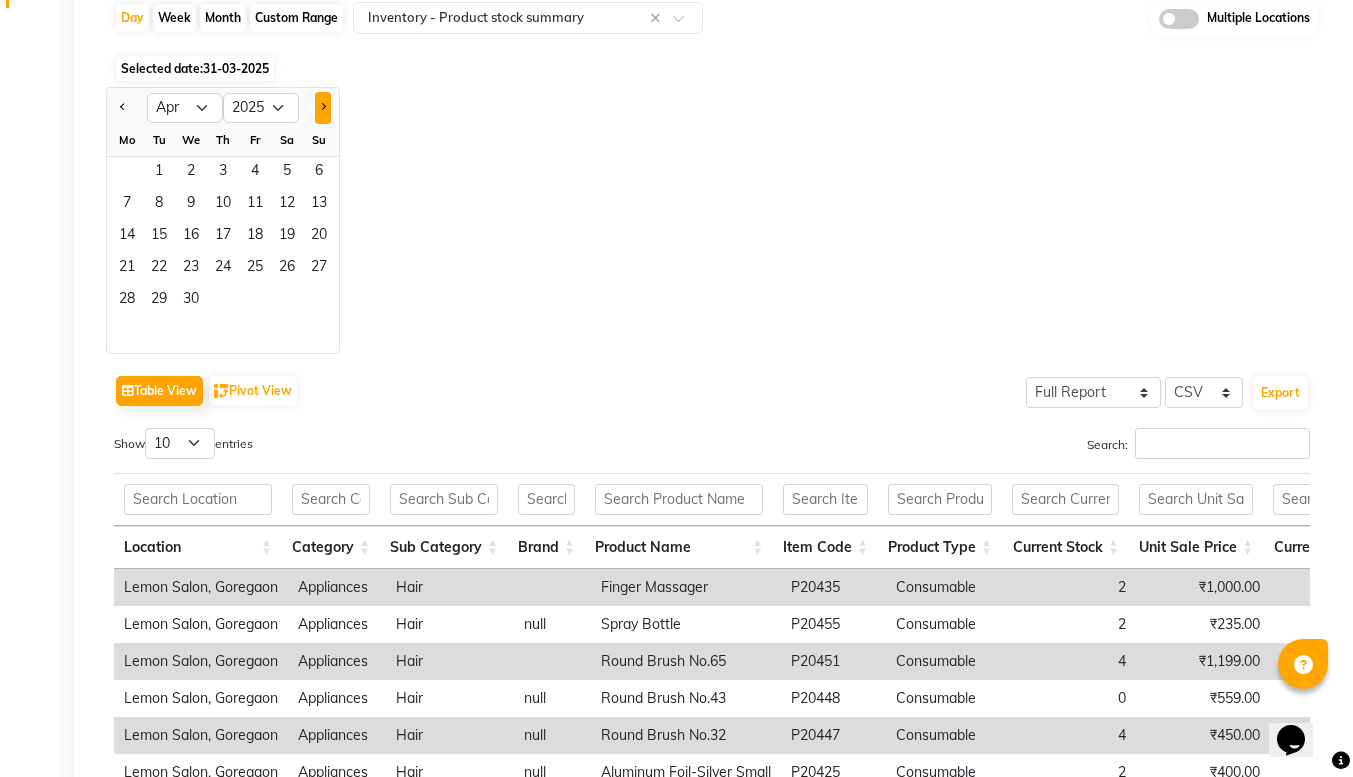 click 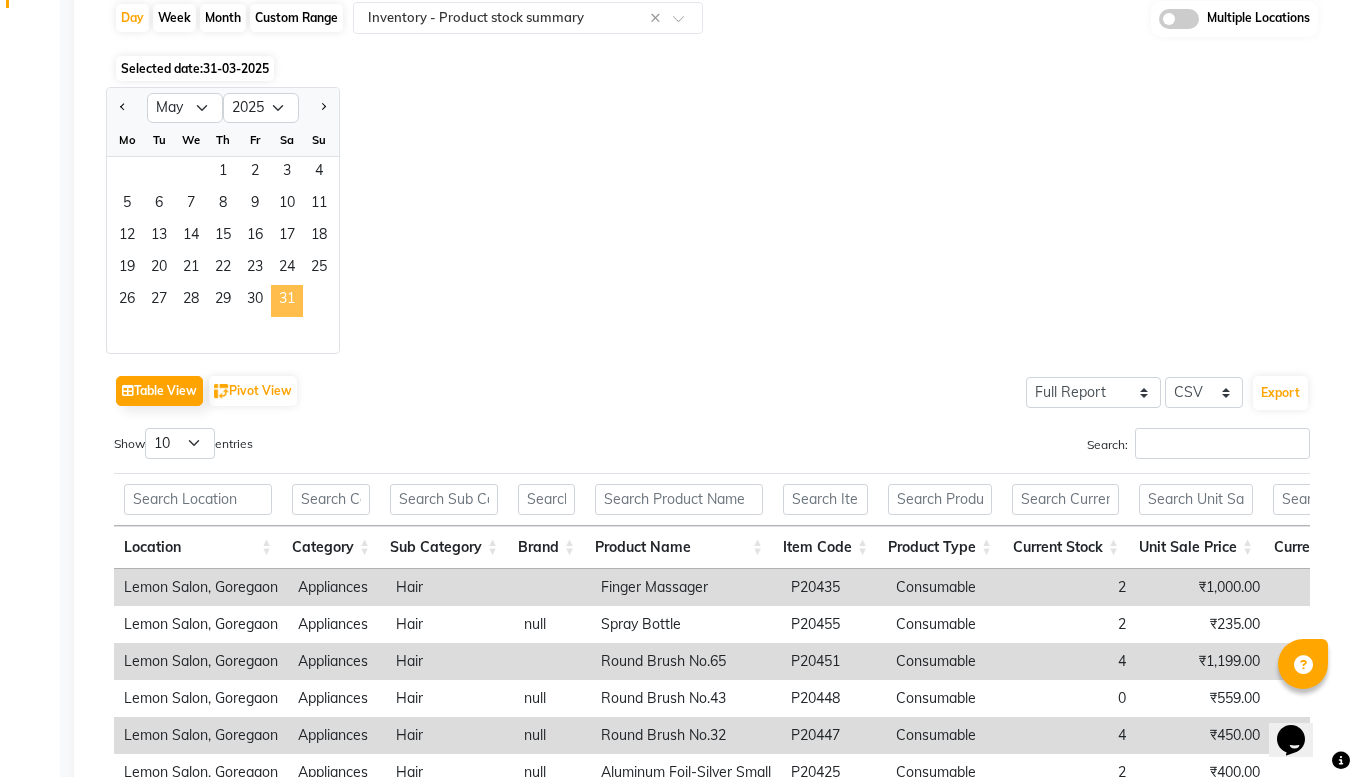 click on "31" 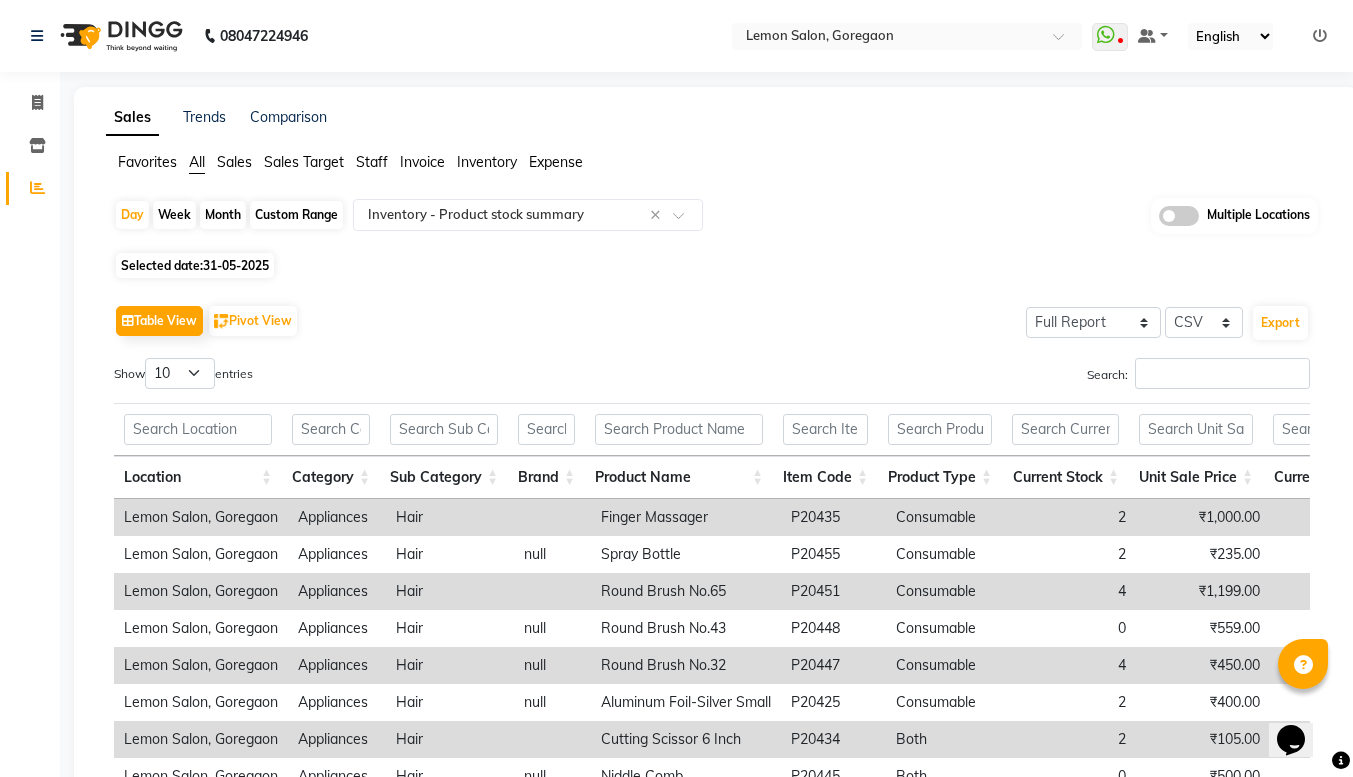 scroll, scrollTop: 168, scrollLeft: 0, axis: vertical 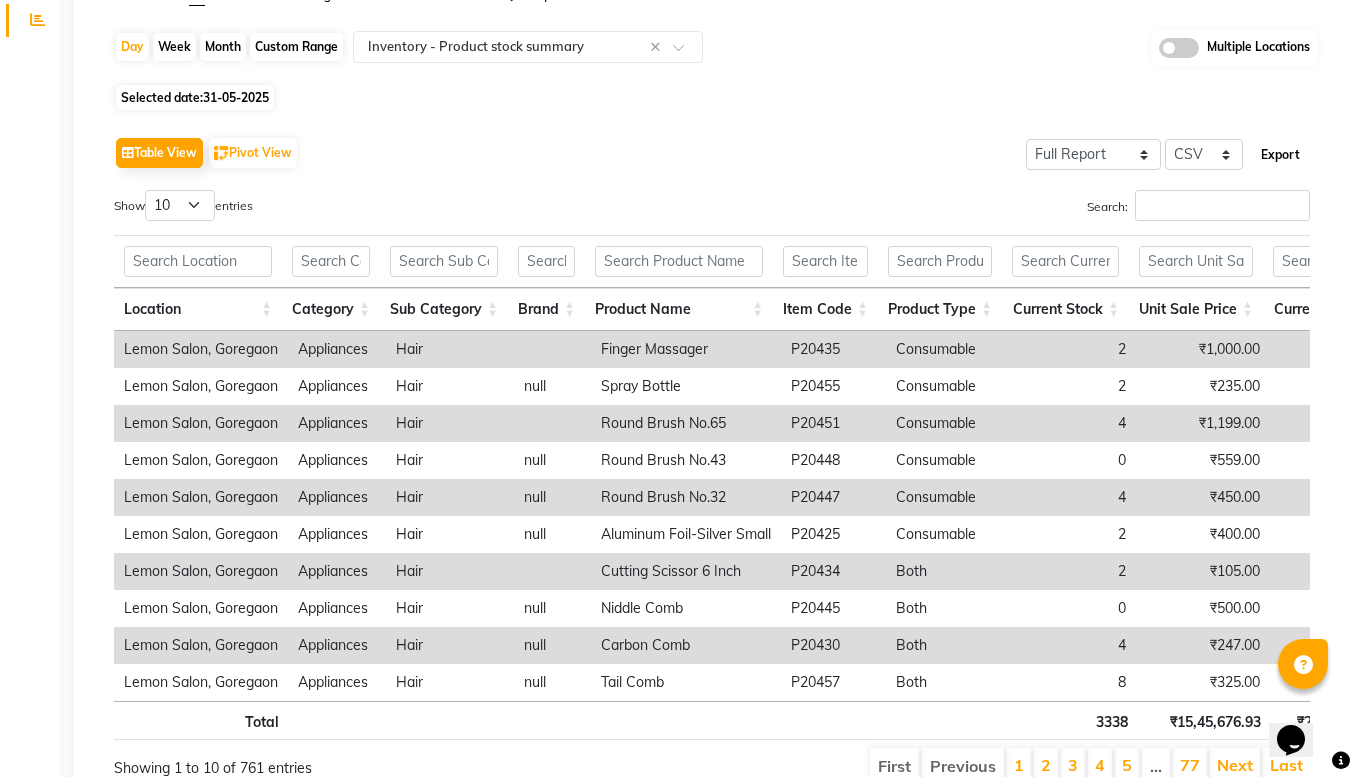 click on "Export" 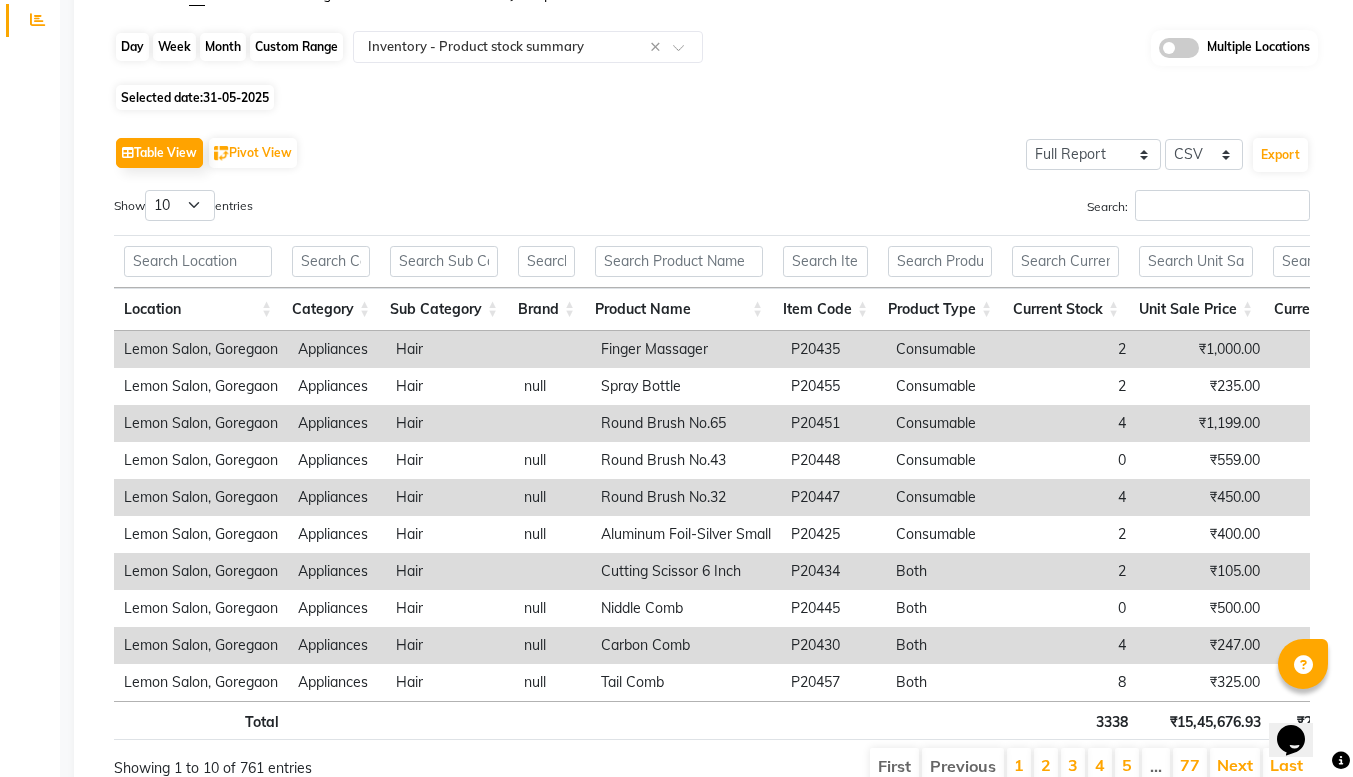 click on "Day" 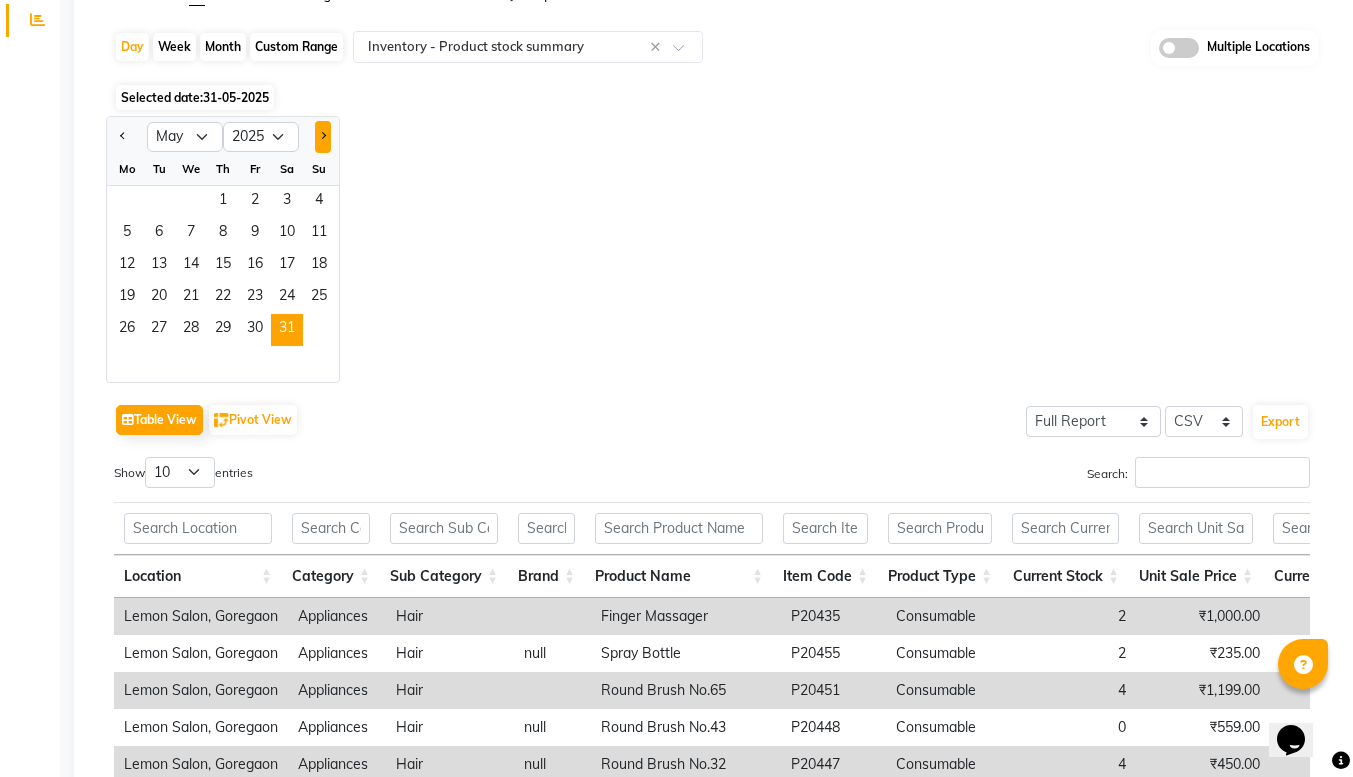 click 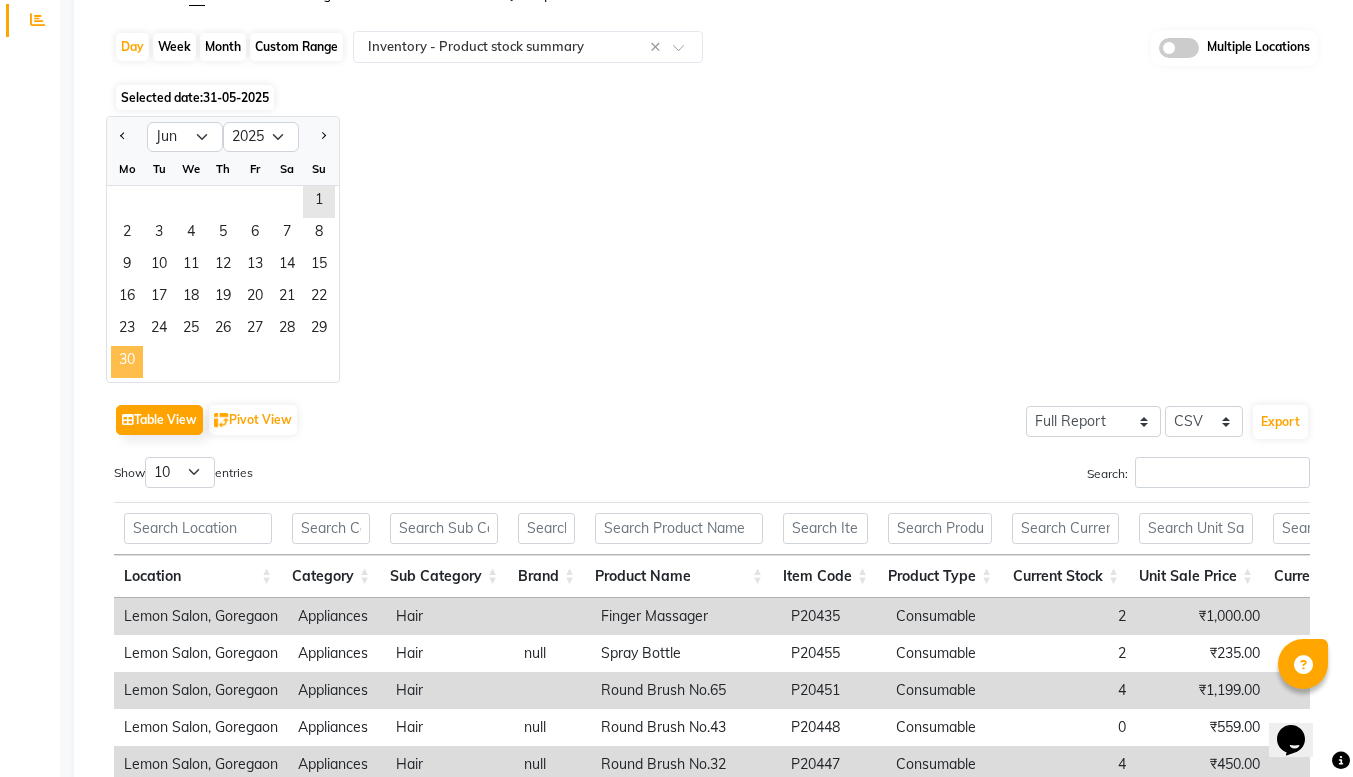 click on "30" 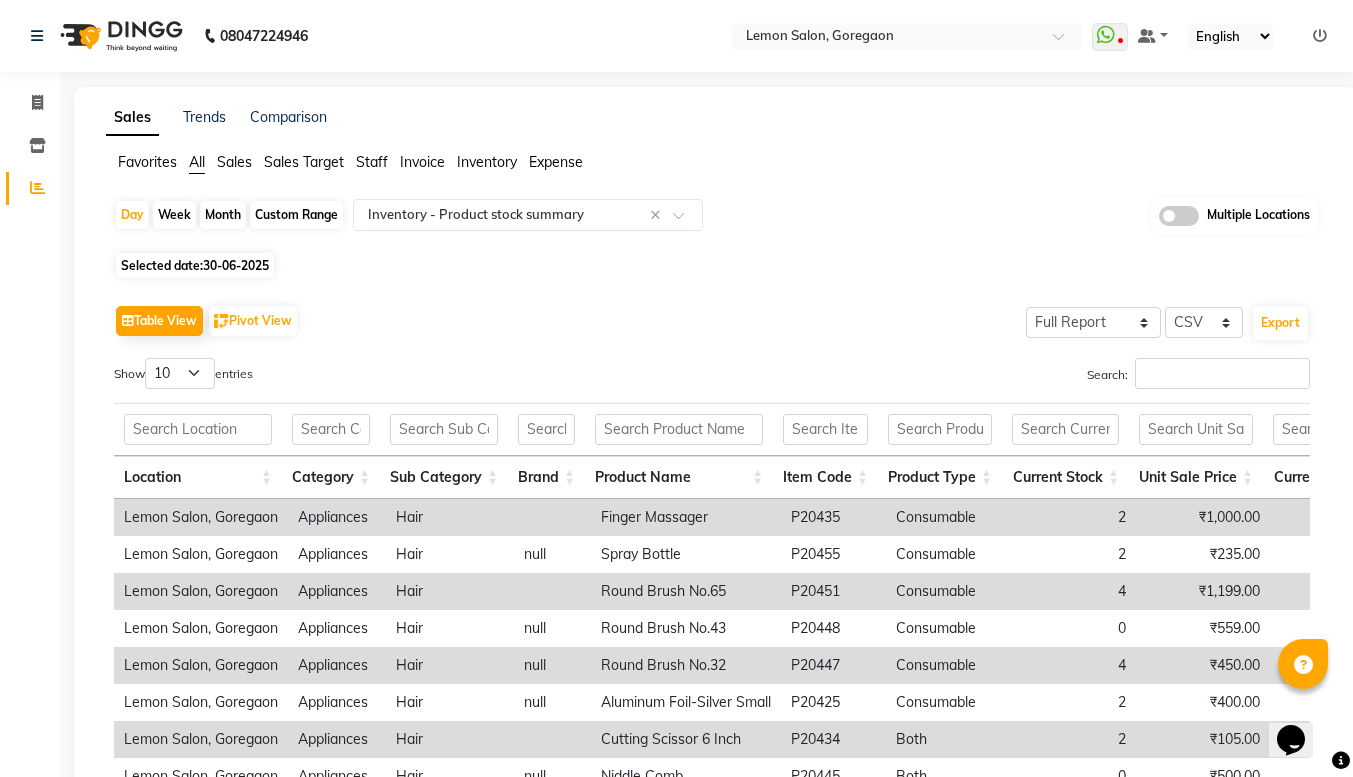 scroll, scrollTop: 112, scrollLeft: 0, axis: vertical 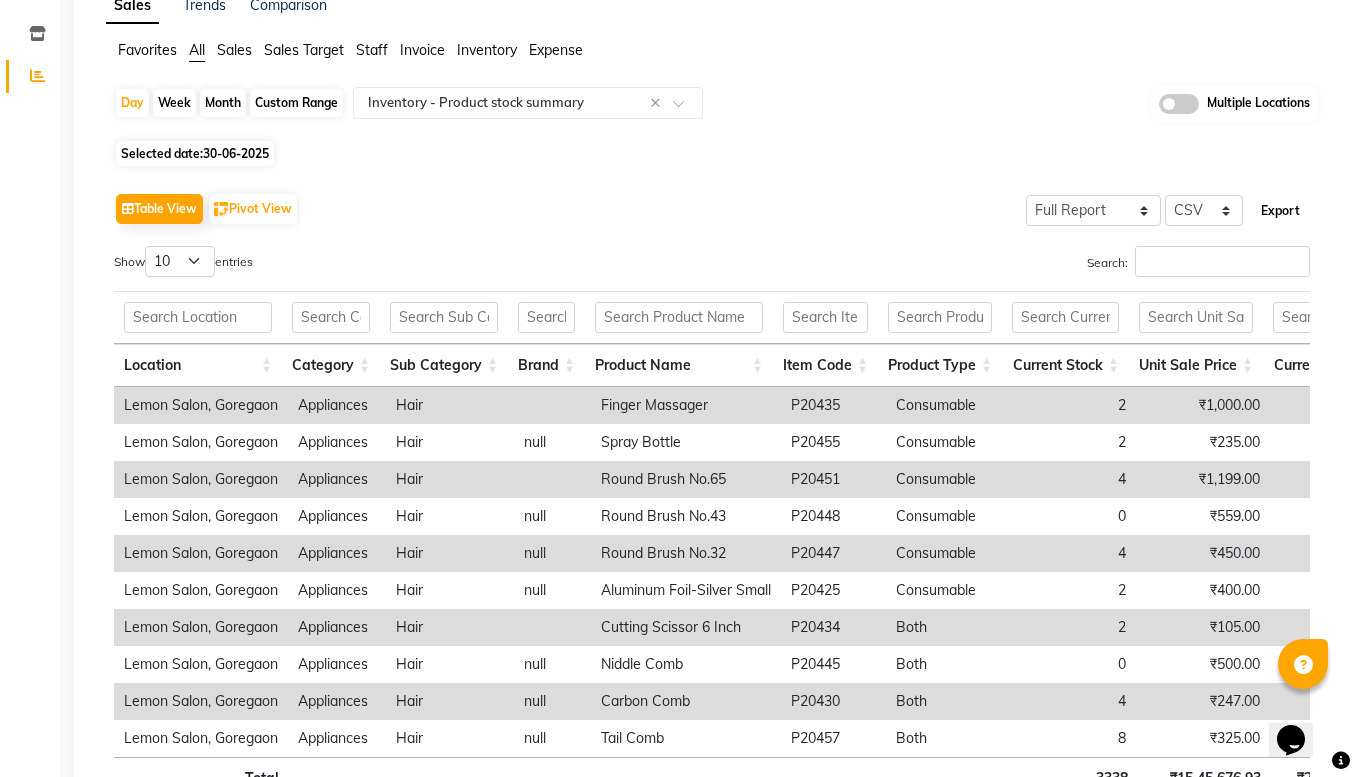 click on "Export" 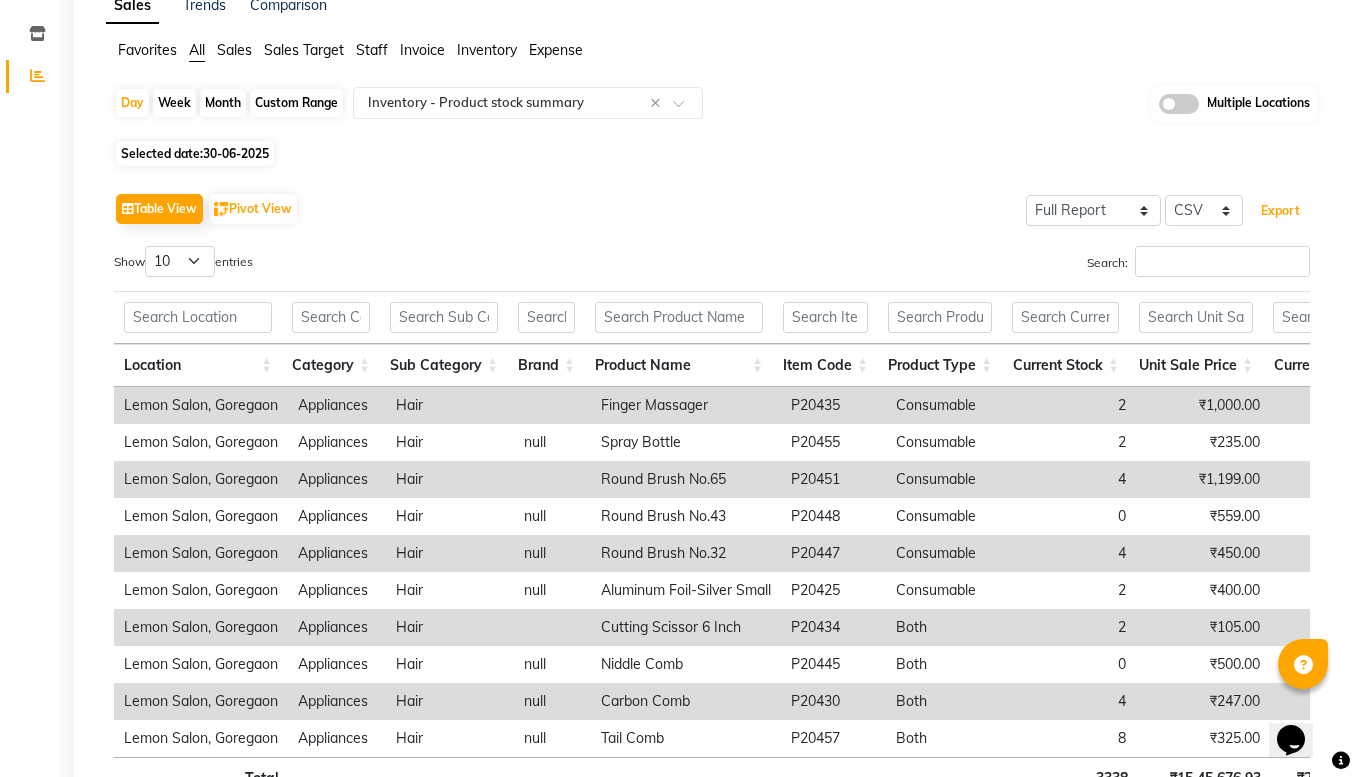 scroll, scrollTop: 0, scrollLeft: 0, axis: both 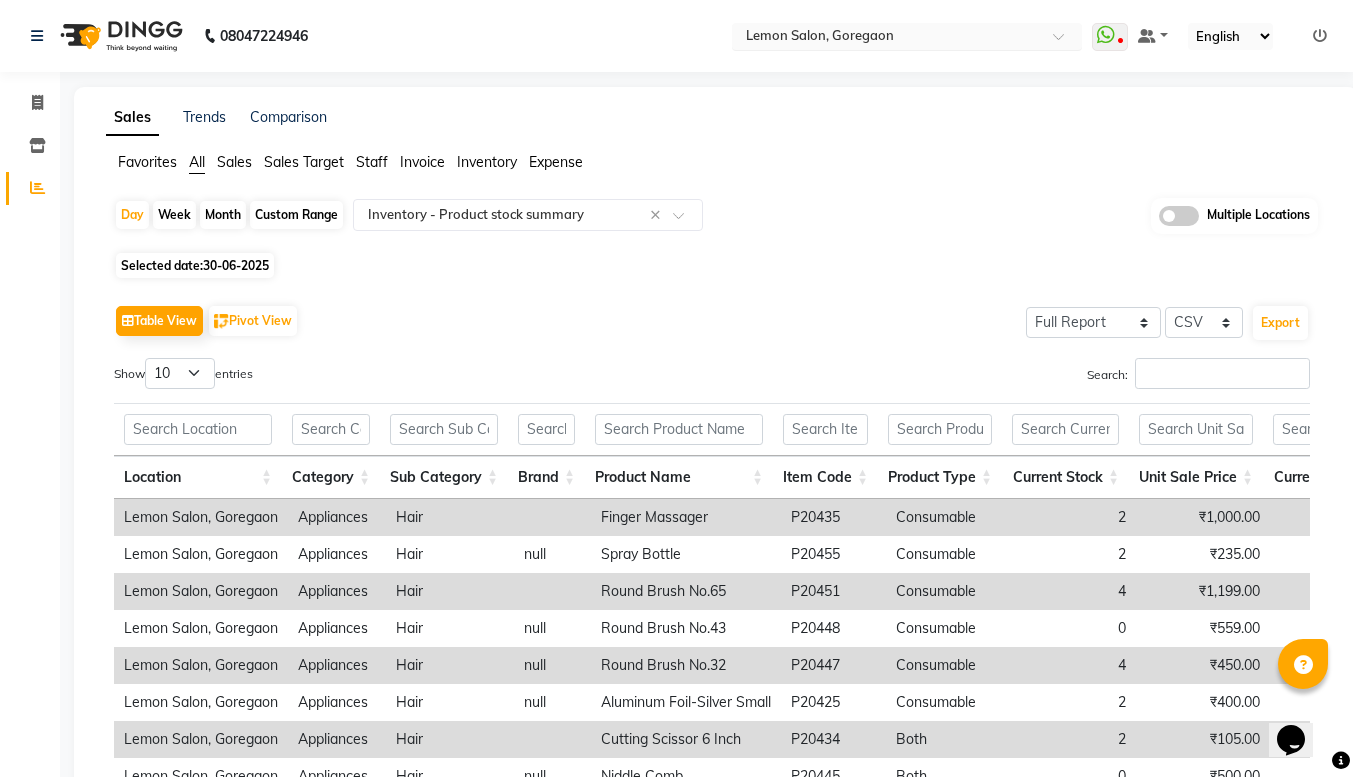 click at bounding box center [1065, 42] 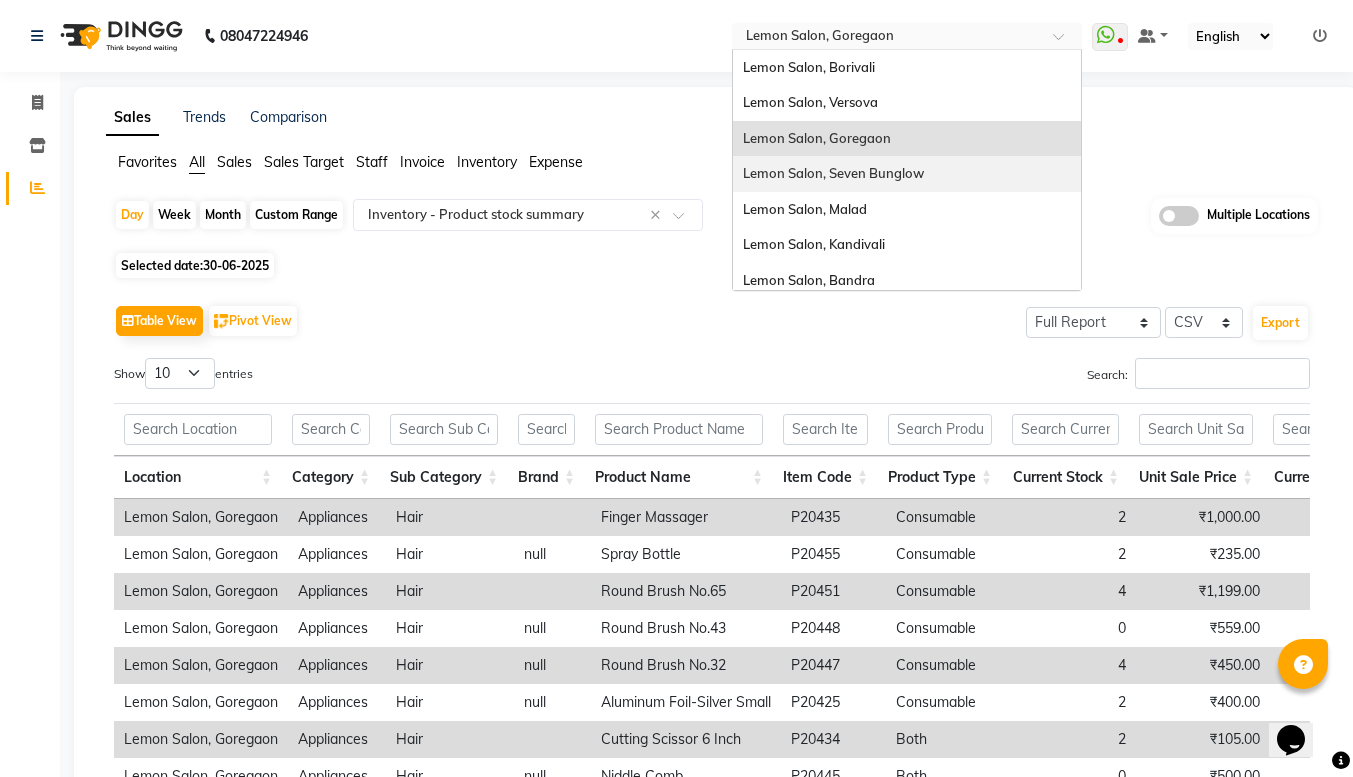 click on "Lemon Salon, Seven Bunglow" at bounding box center [907, 174] 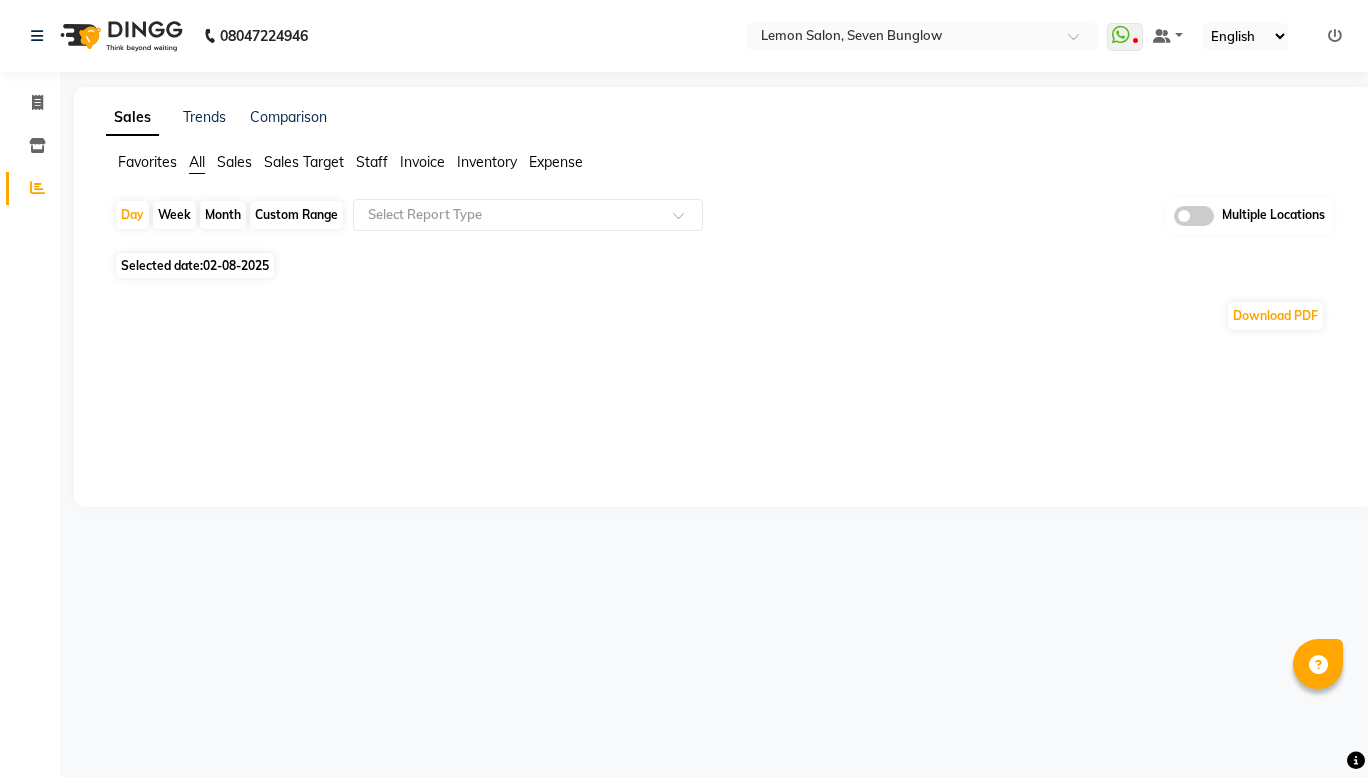 scroll, scrollTop: 0, scrollLeft: 0, axis: both 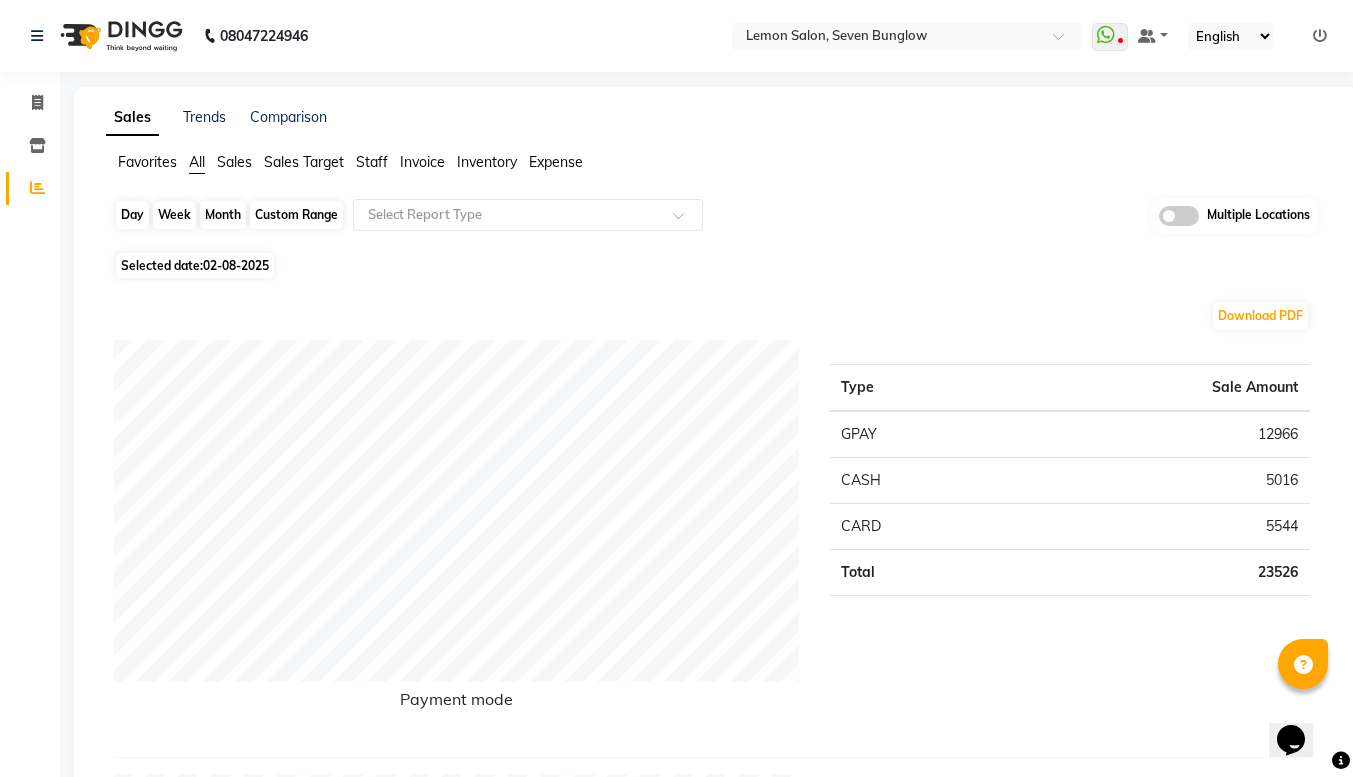 click on "Day" 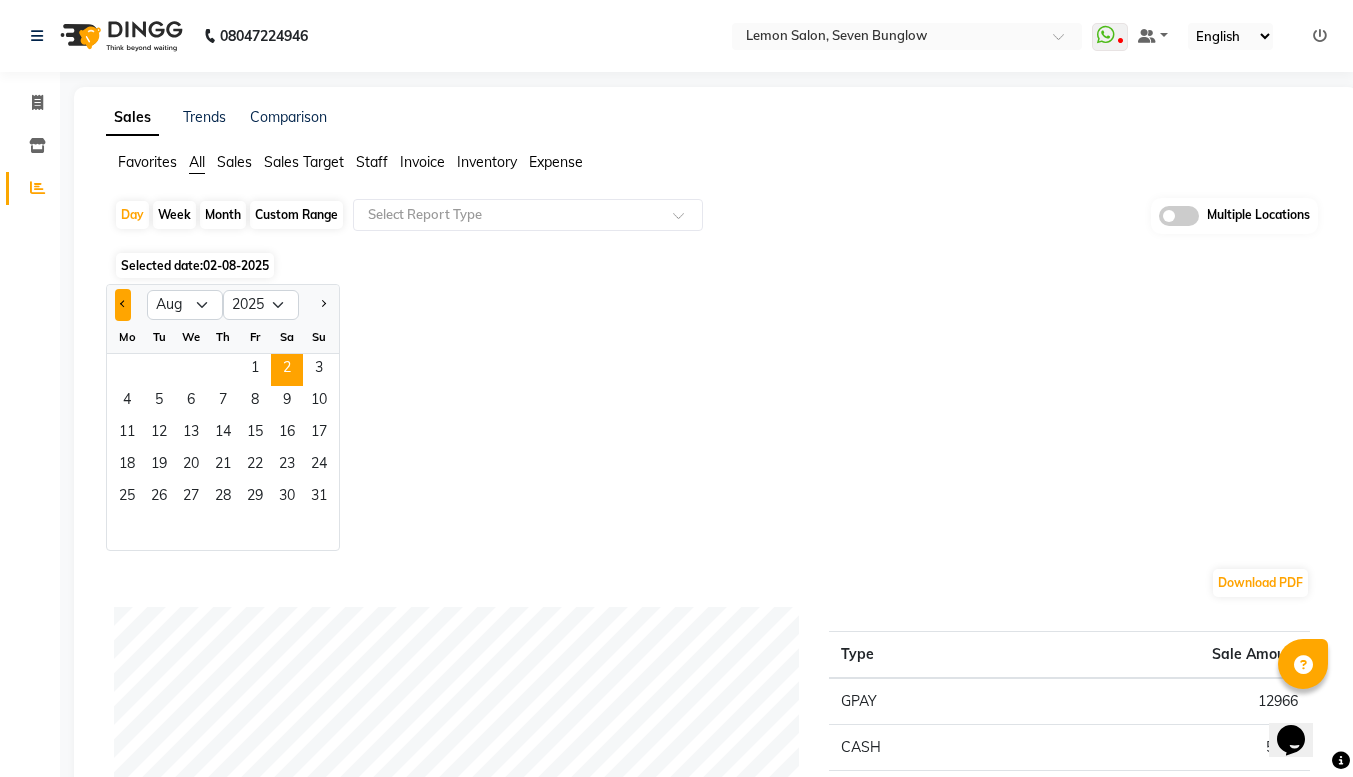 click 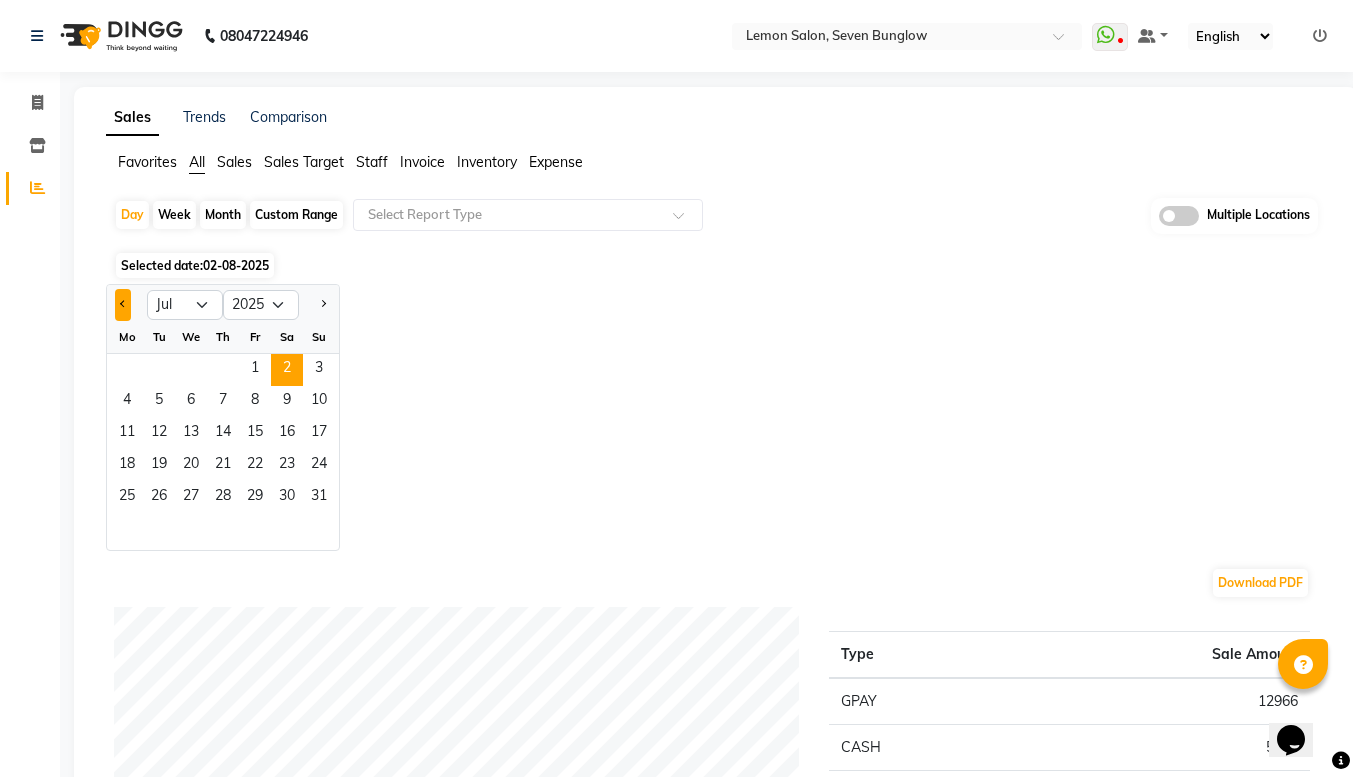 click 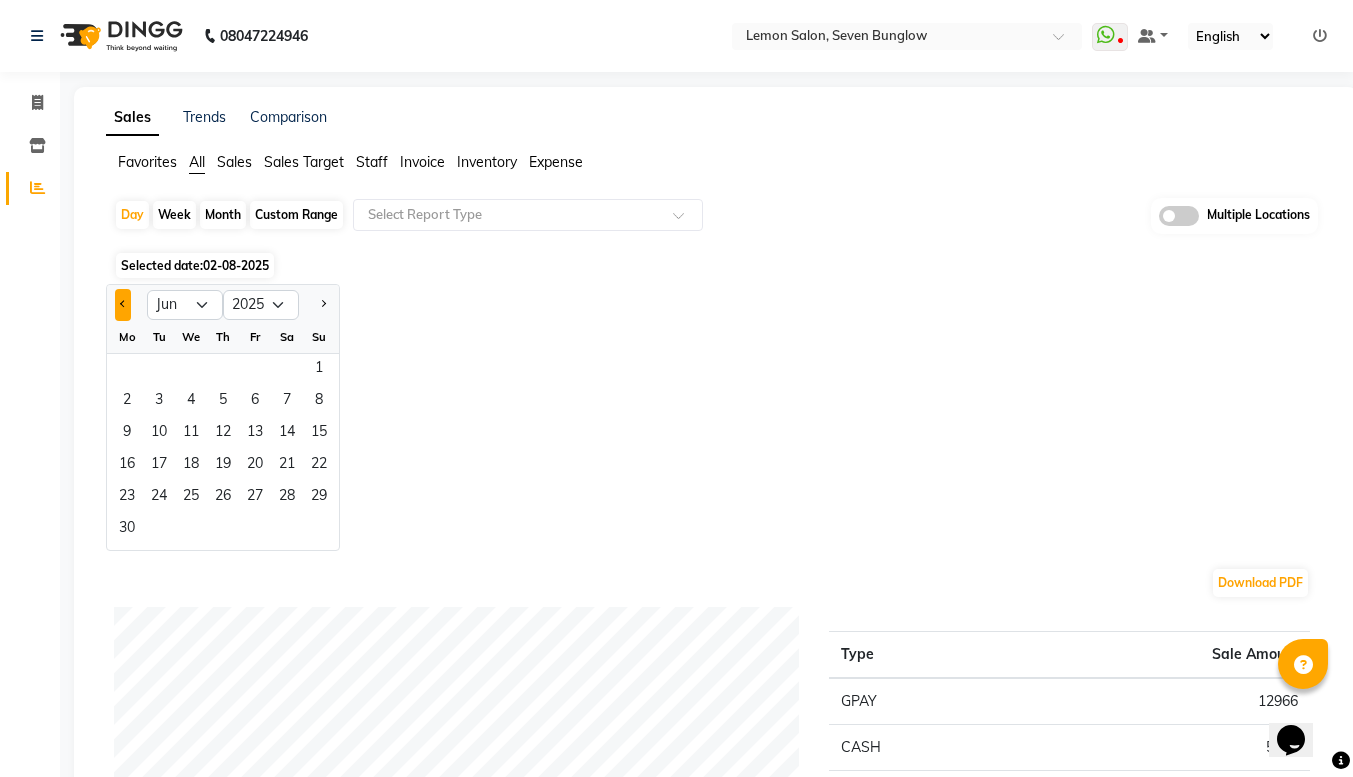 click 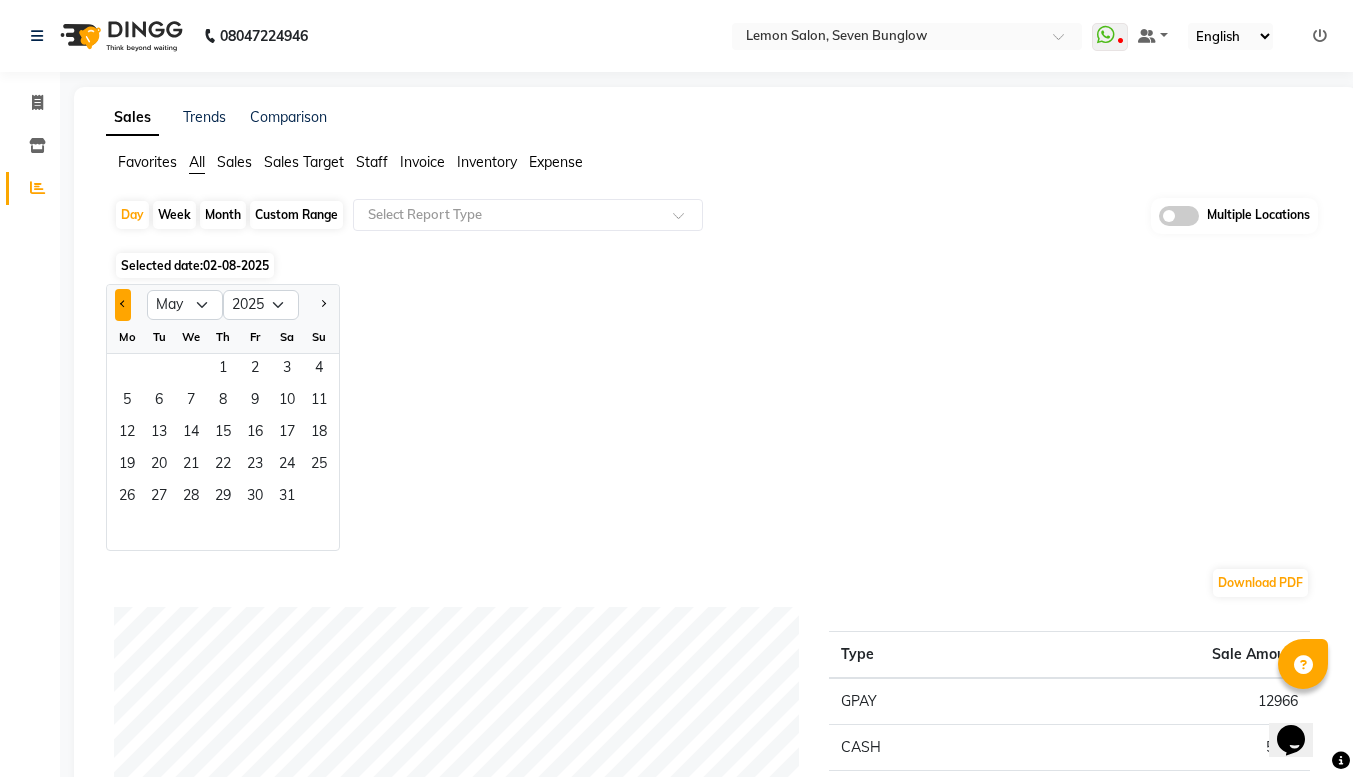 click 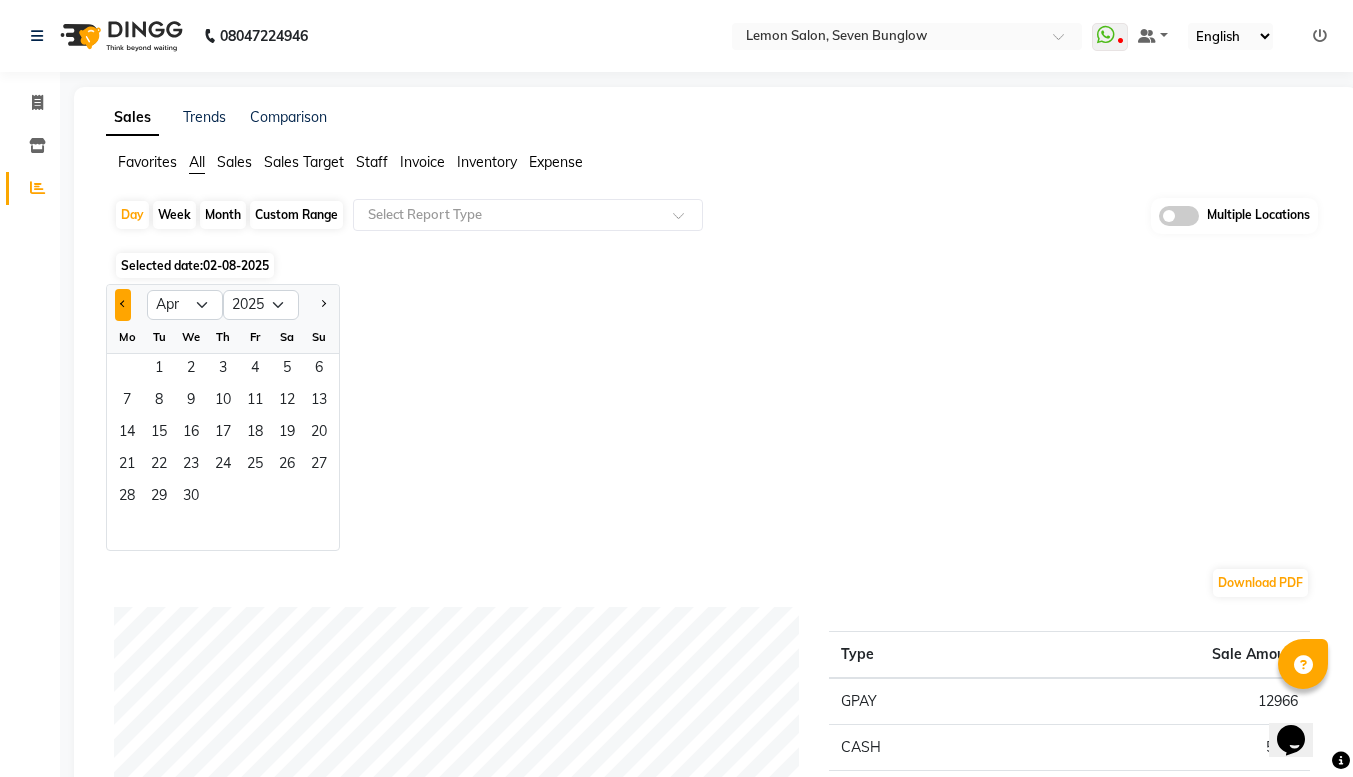 click 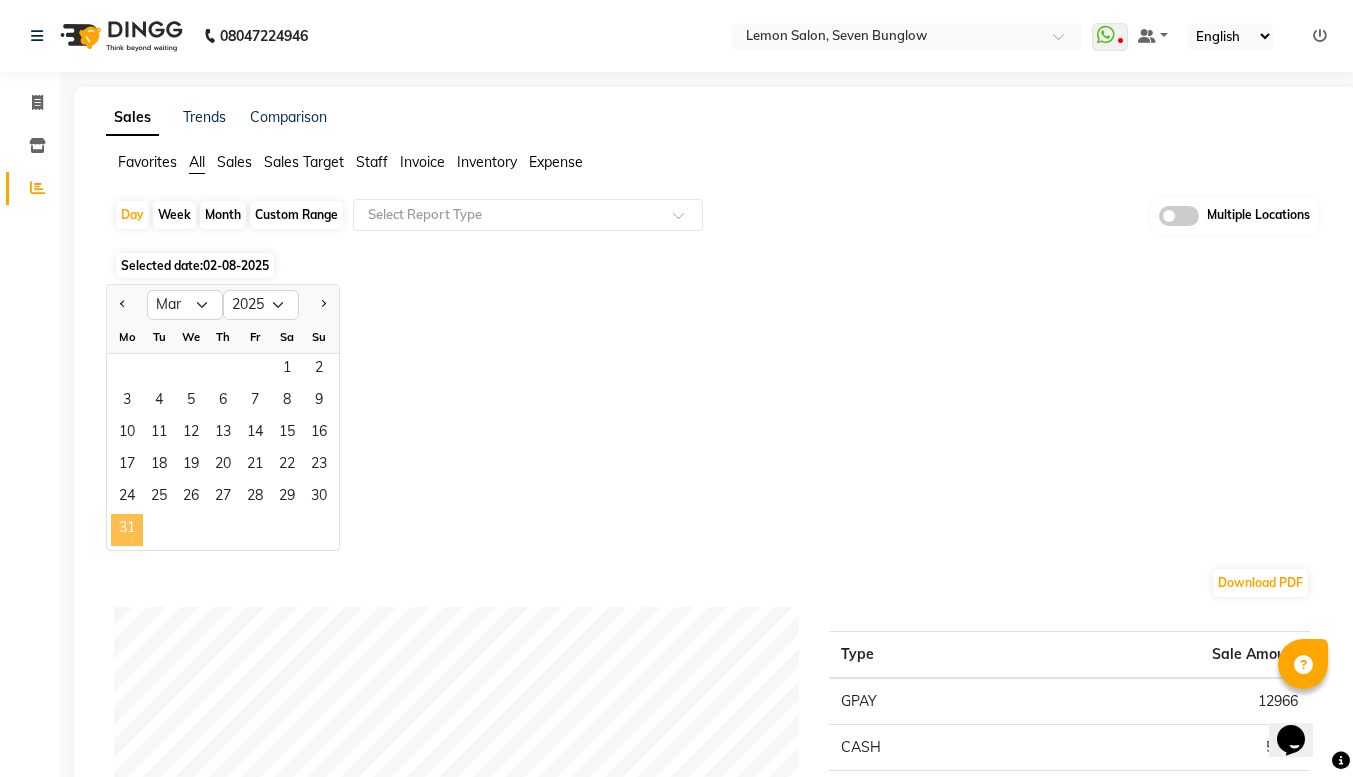 click on "31" 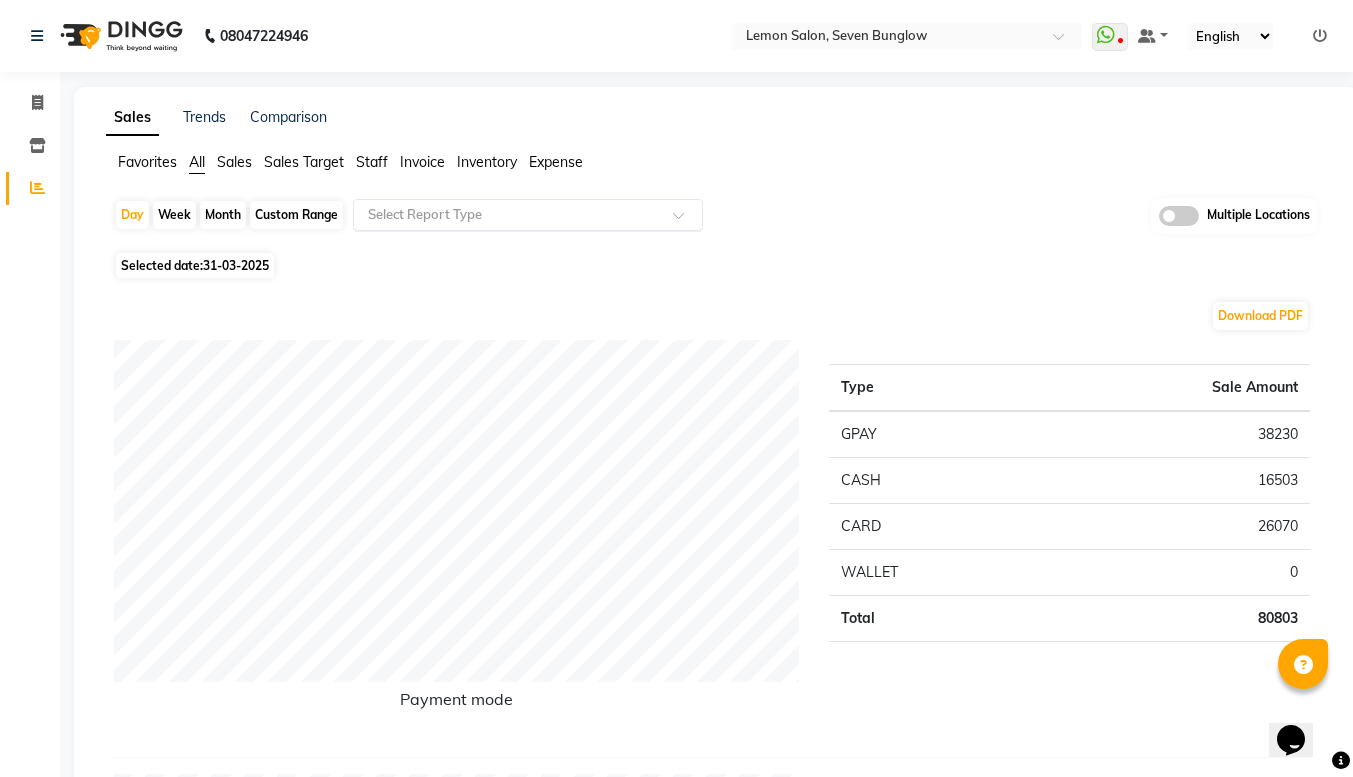 click 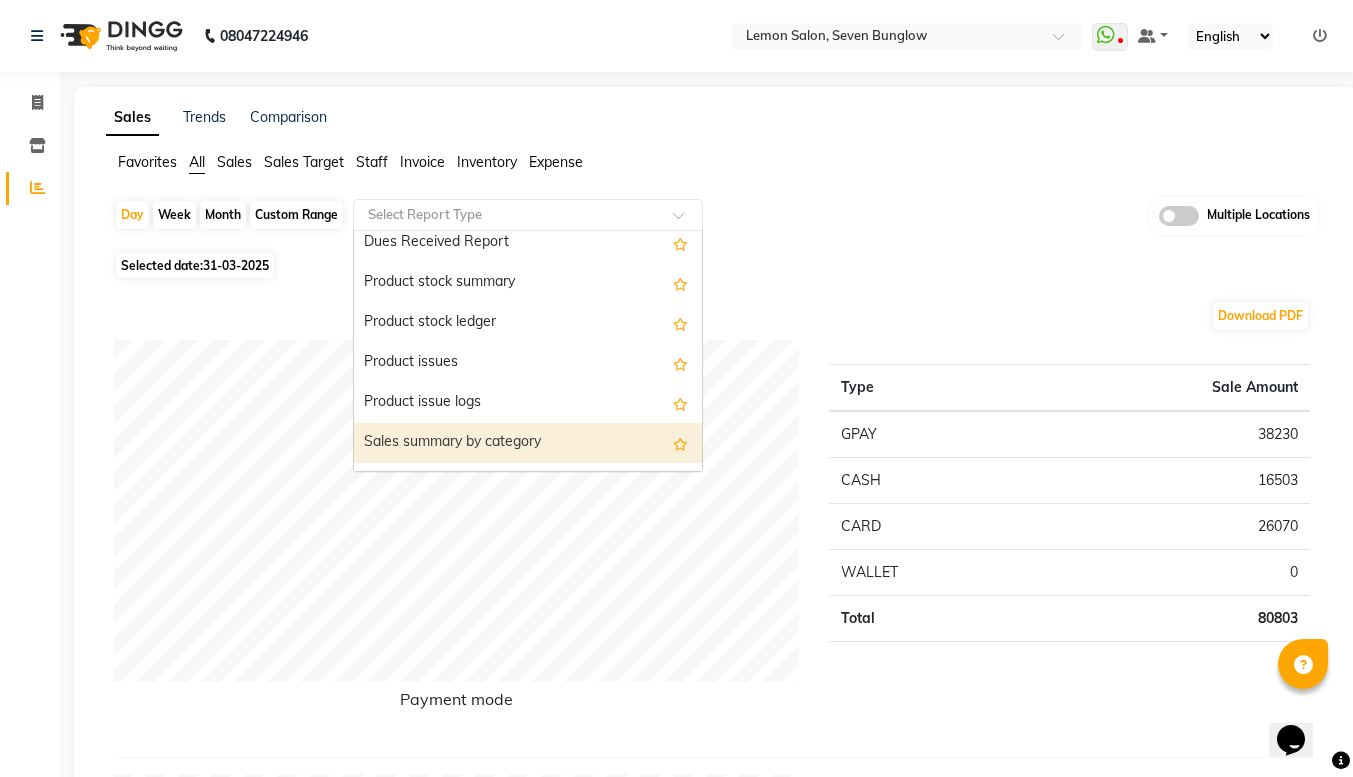 scroll, scrollTop: 1852, scrollLeft: 0, axis: vertical 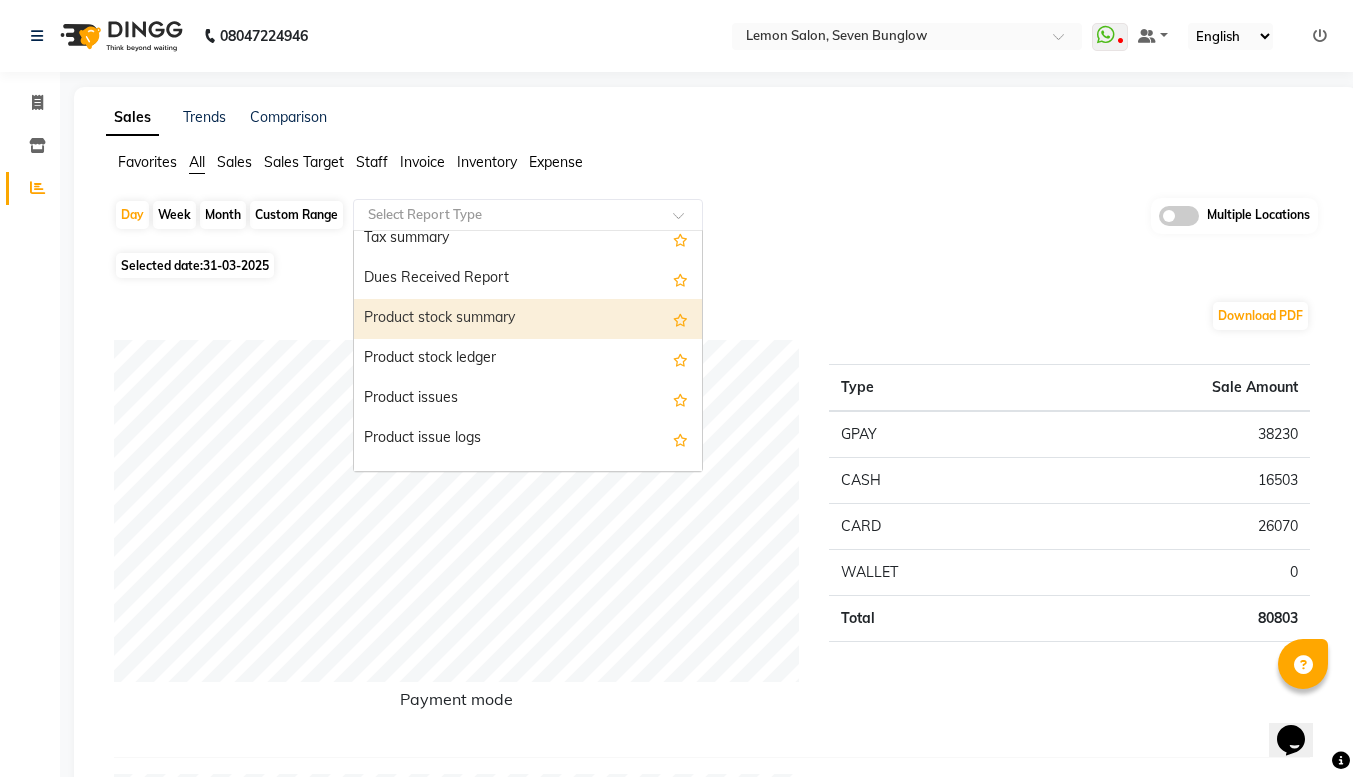 click on "Product stock summary" at bounding box center [528, 319] 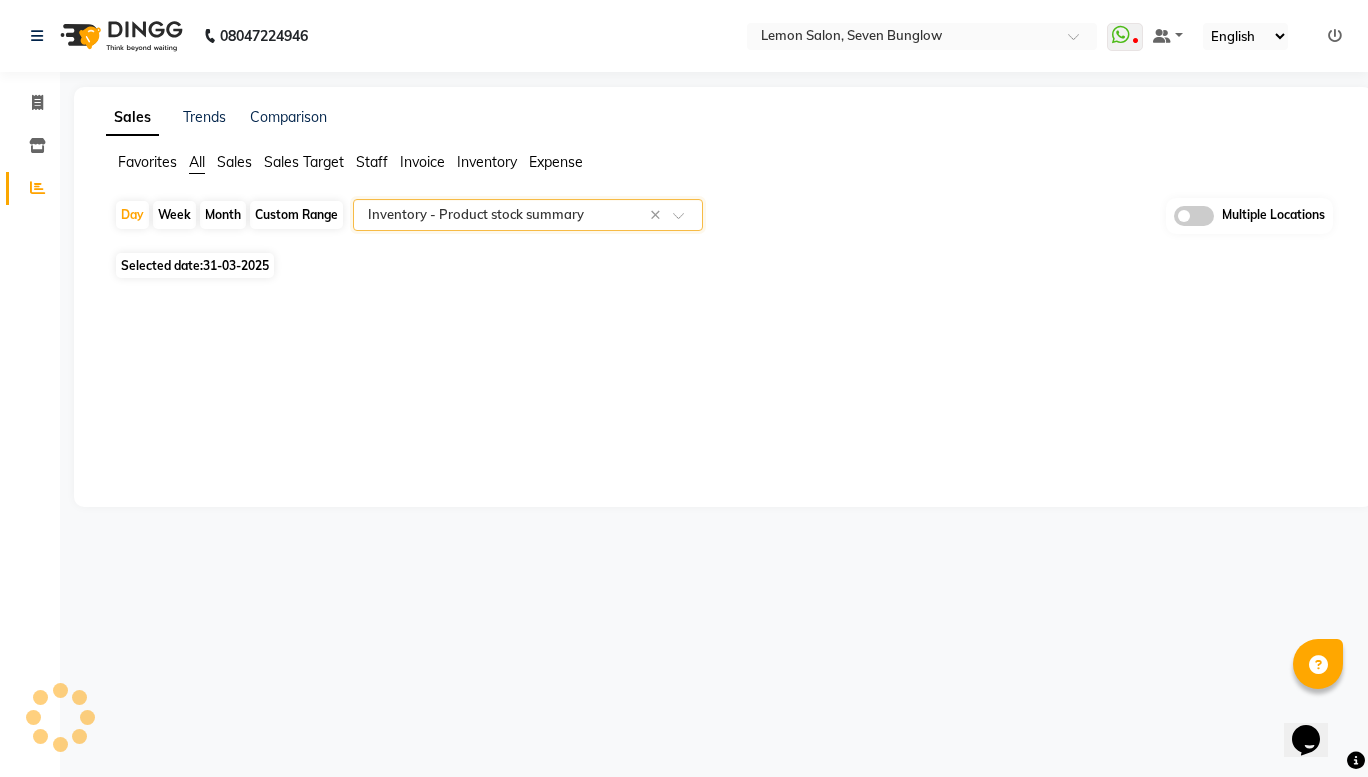 select on "full_report" 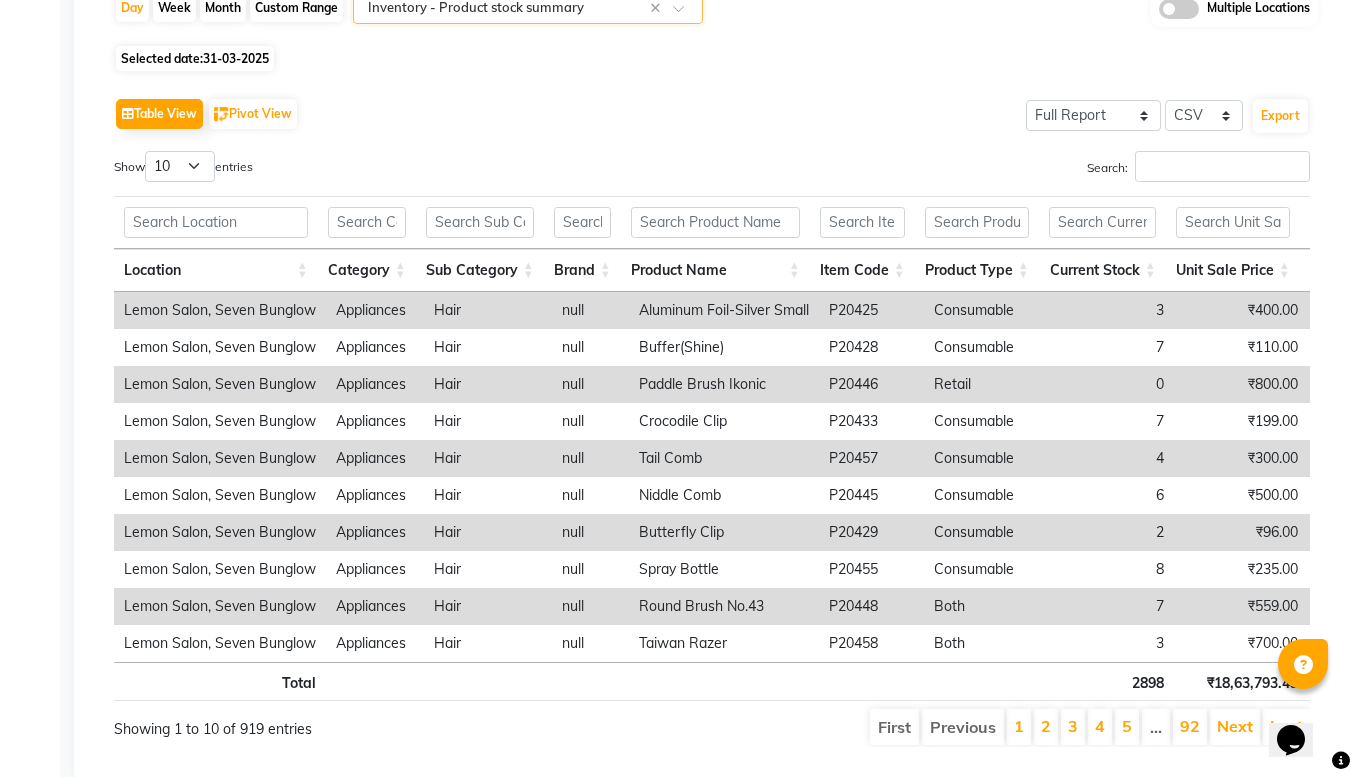scroll, scrollTop: 208, scrollLeft: 0, axis: vertical 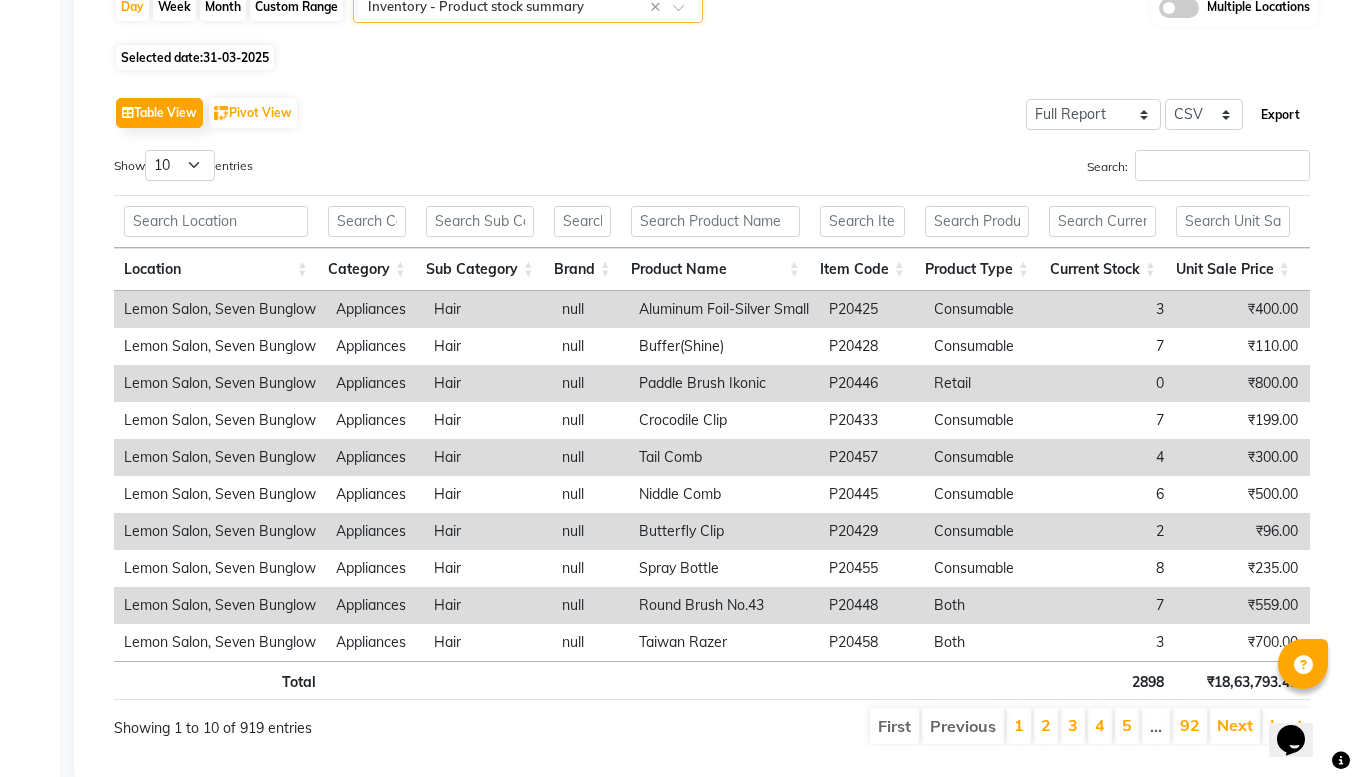 click on "Export" 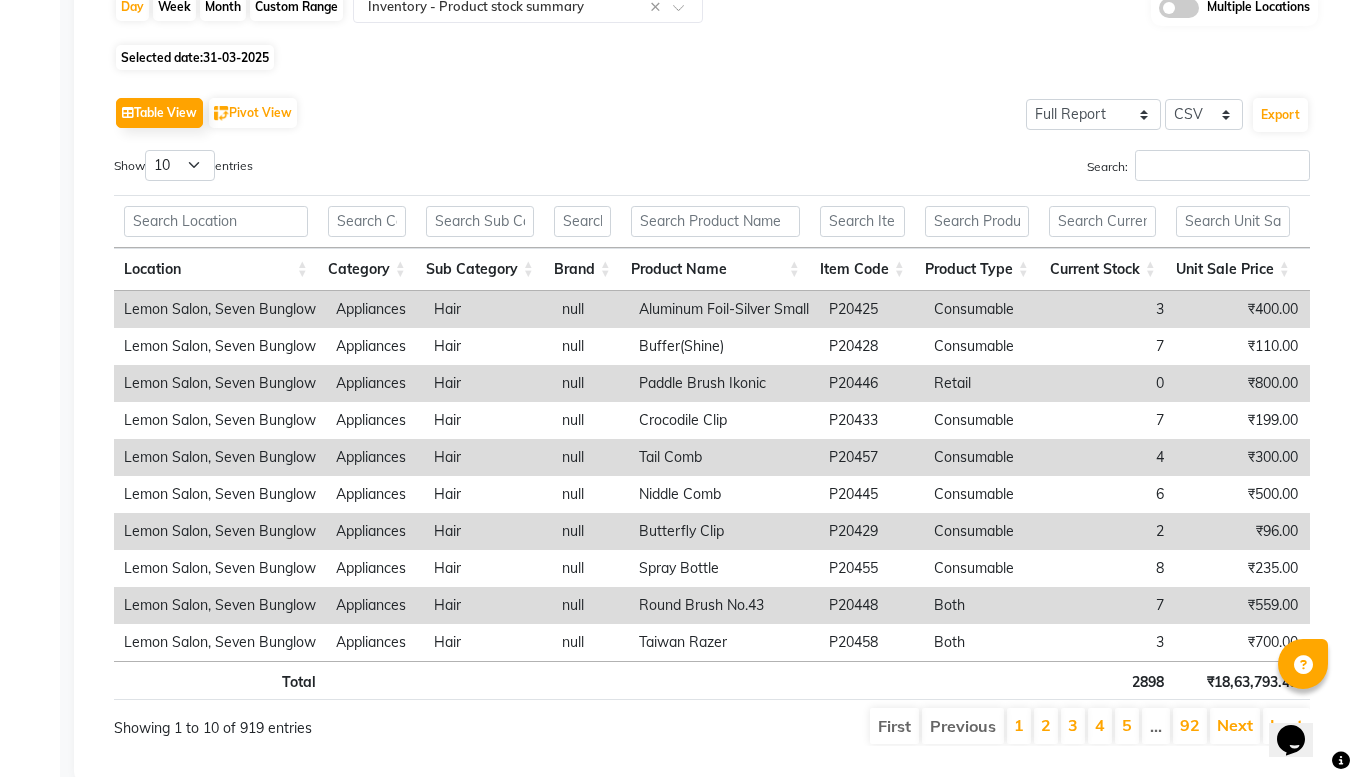 click on "Table View   Pivot View  Select Full Report Filtered Report Select CSV PDF  Export" 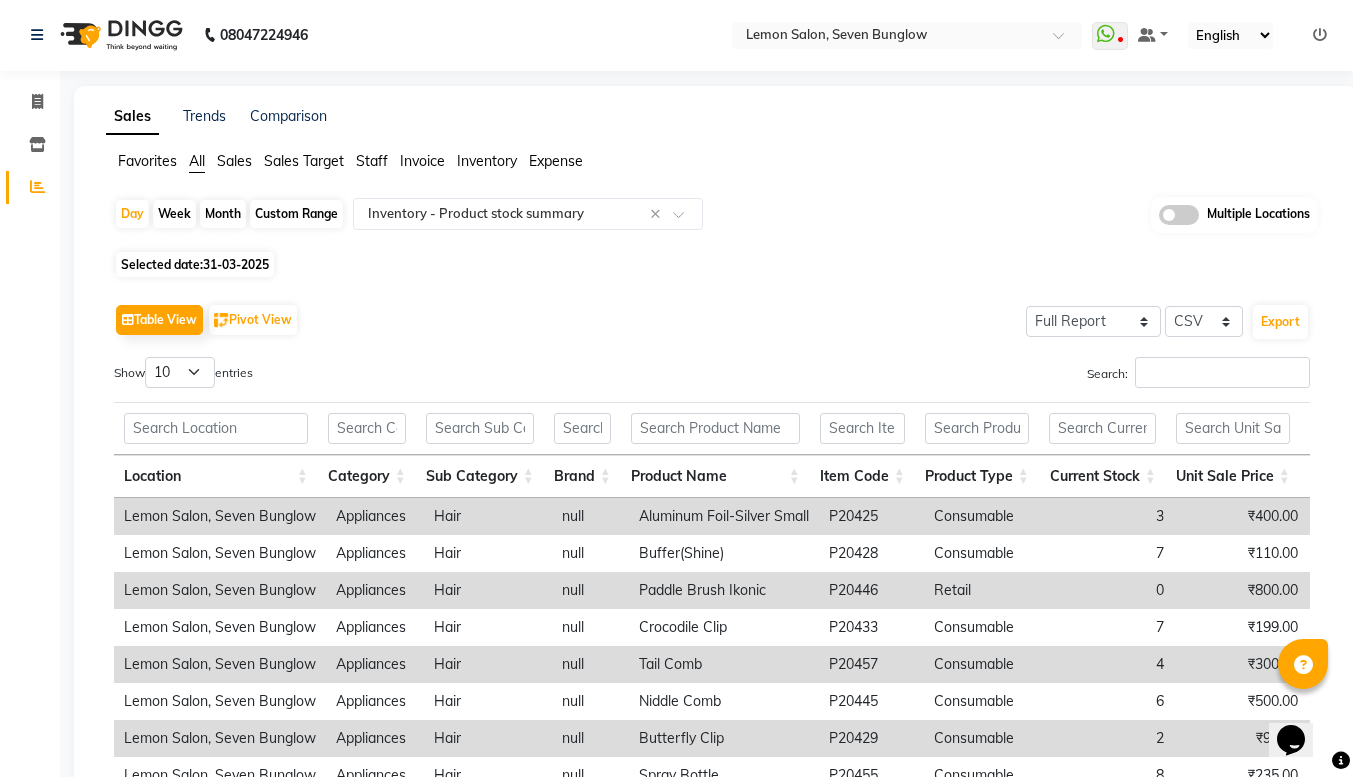 scroll, scrollTop: 0, scrollLeft: 0, axis: both 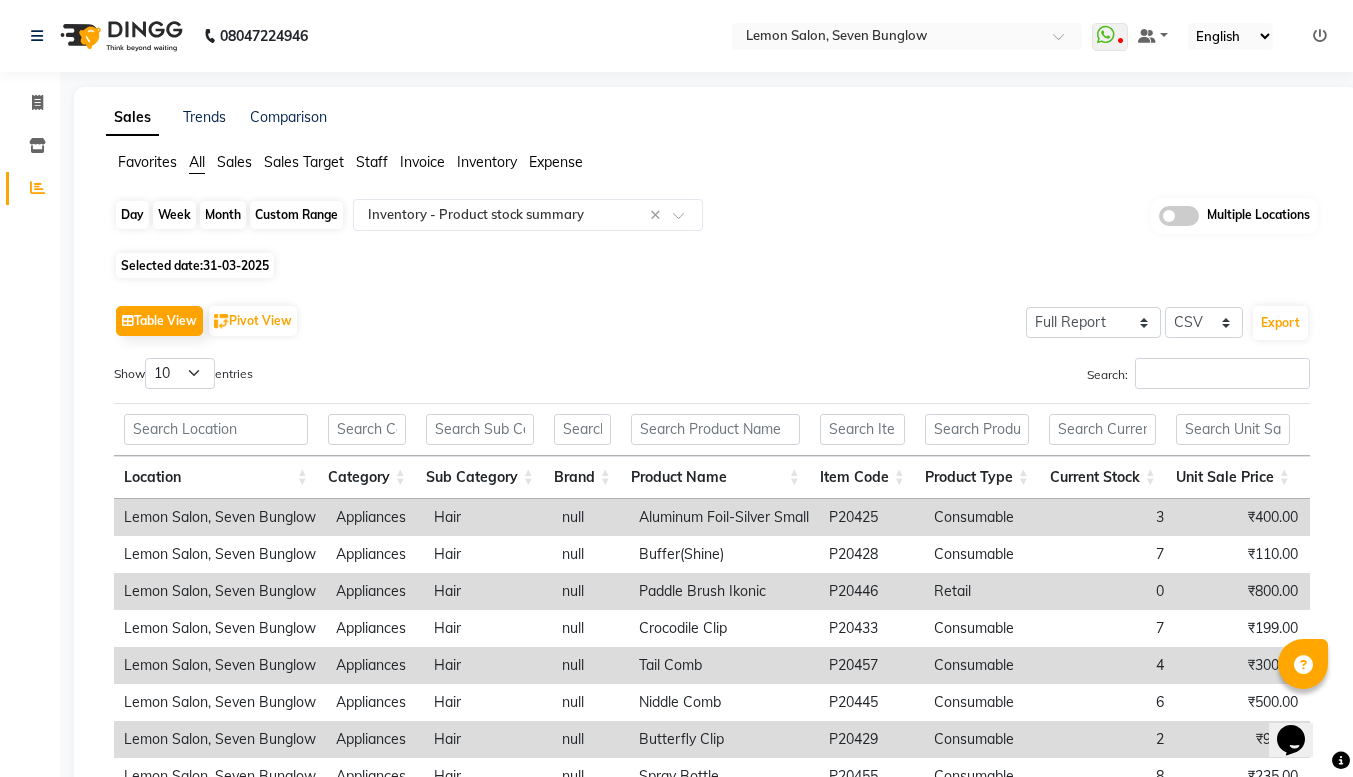 click on "Day" 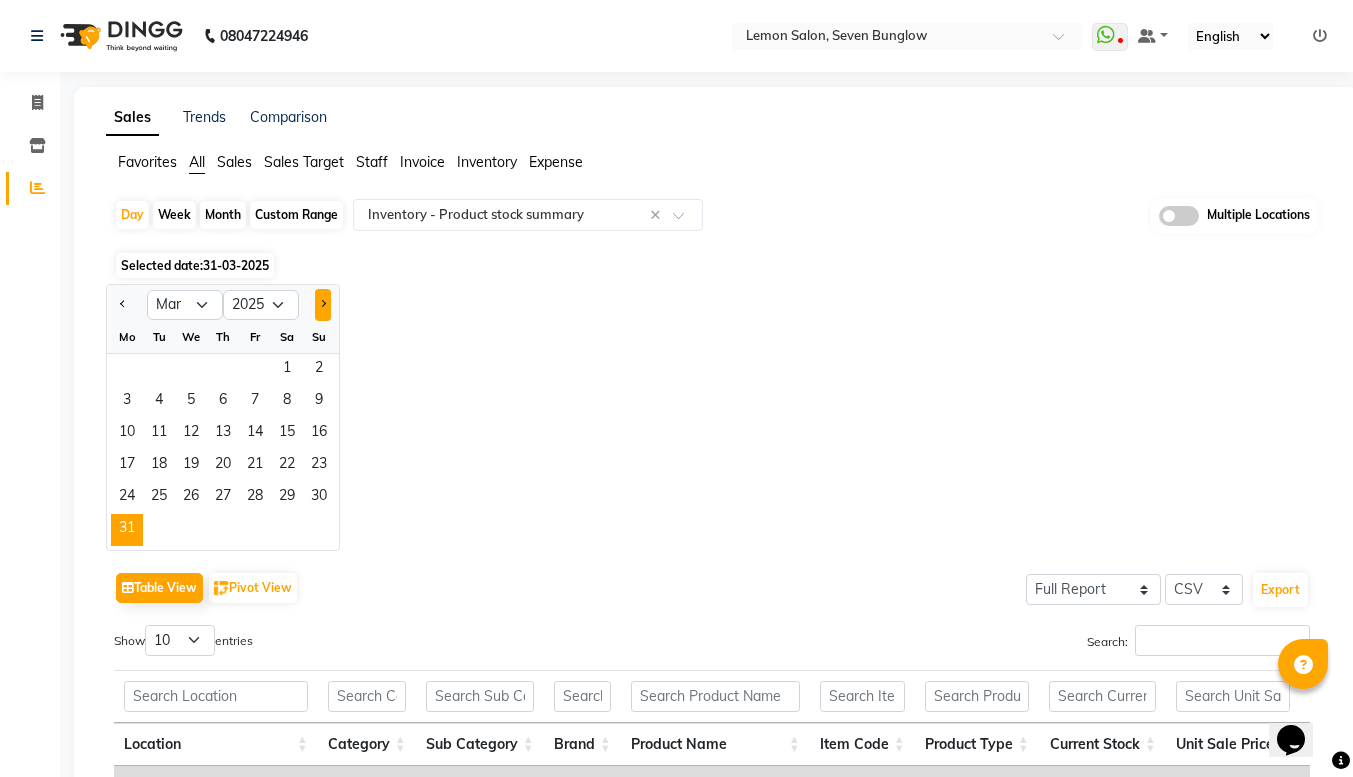 click 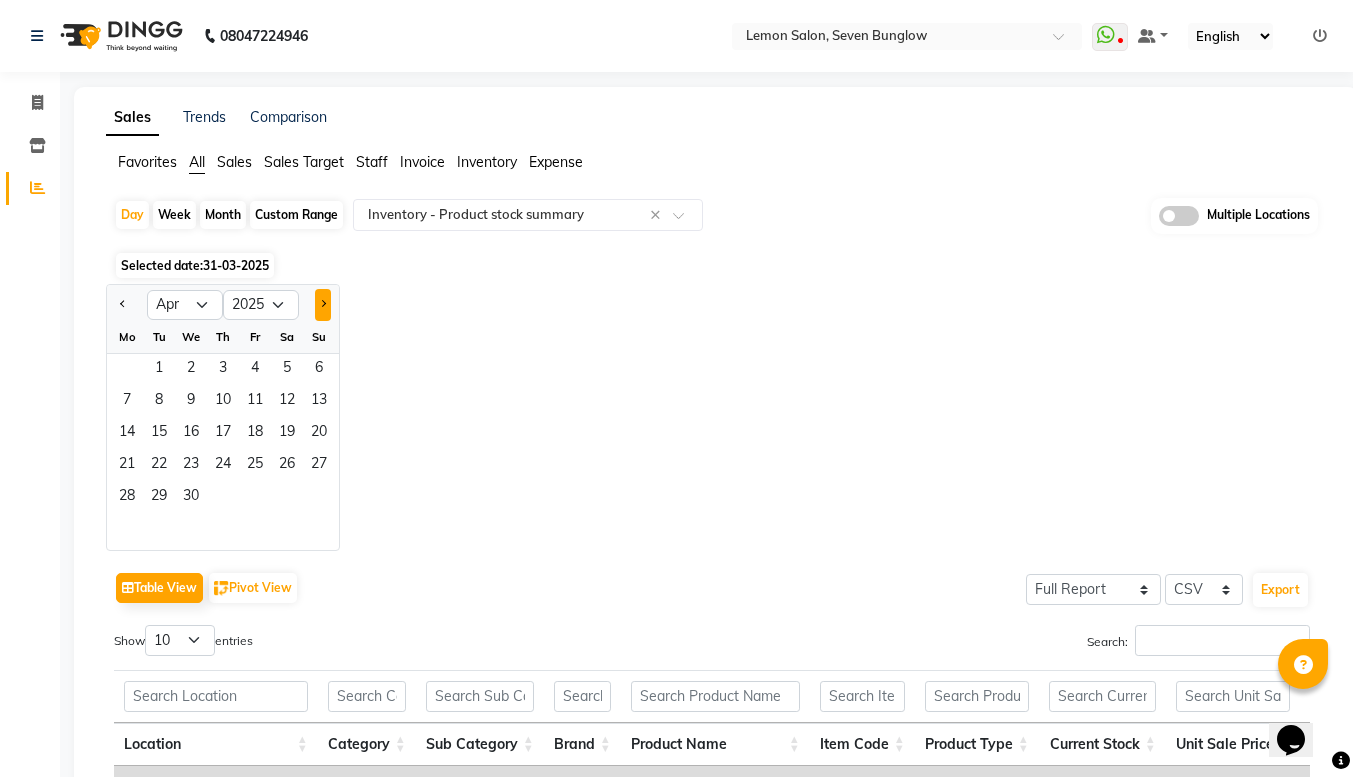 click 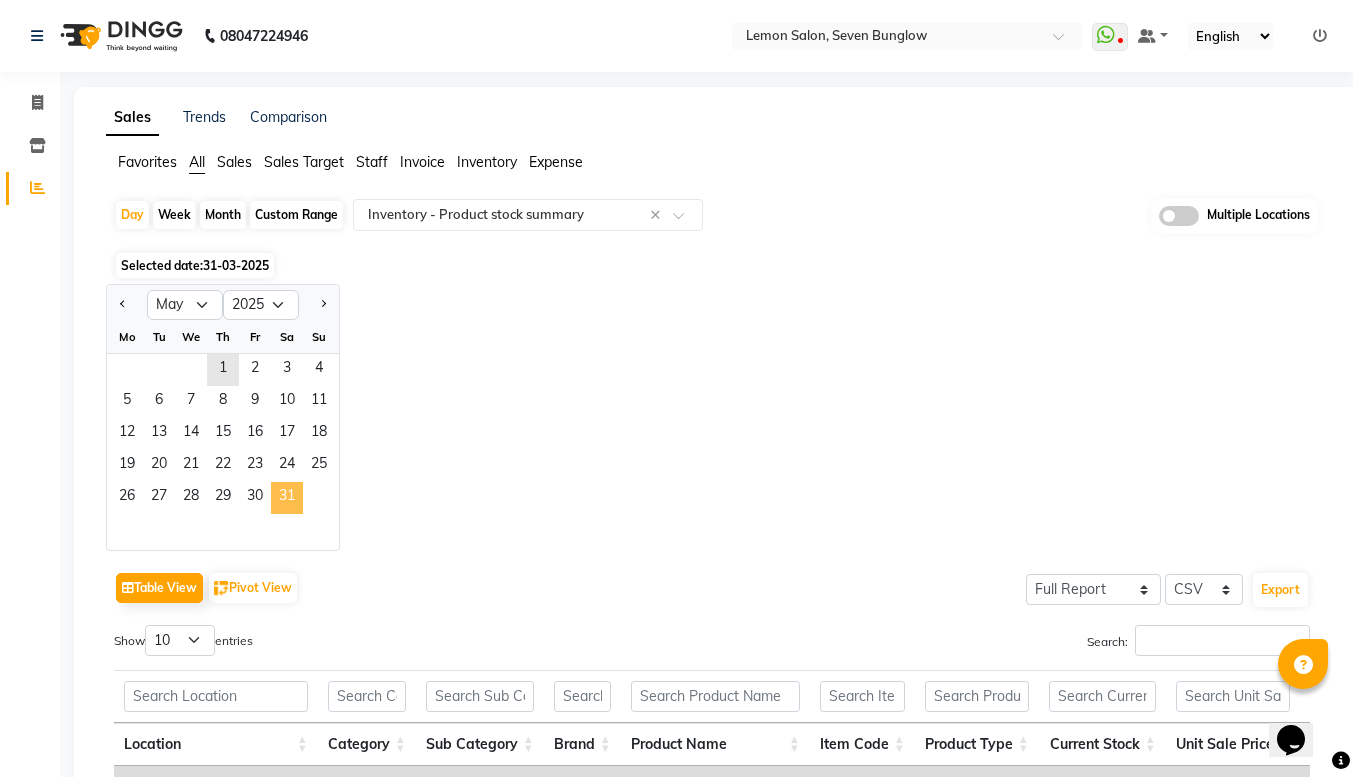click on "31" 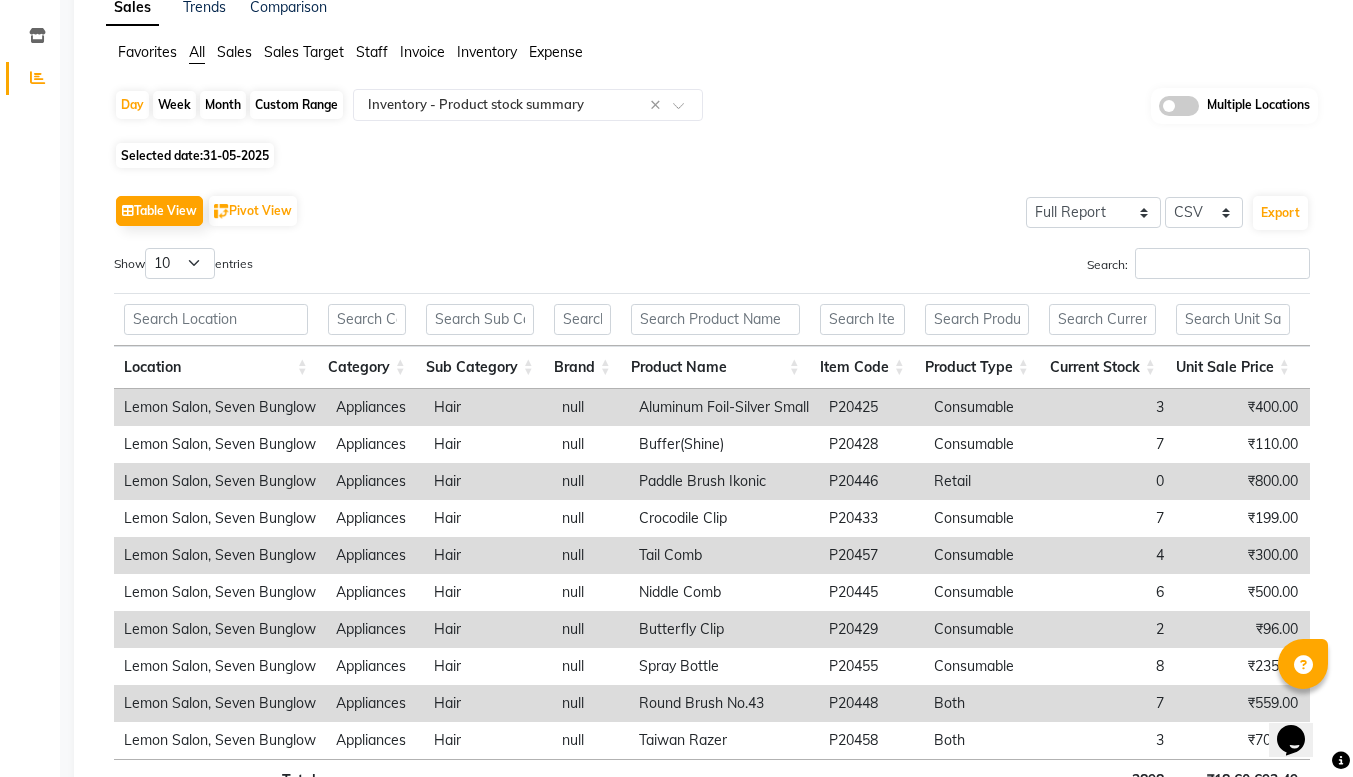 scroll, scrollTop: 111, scrollLeft: 0, axis: vertical 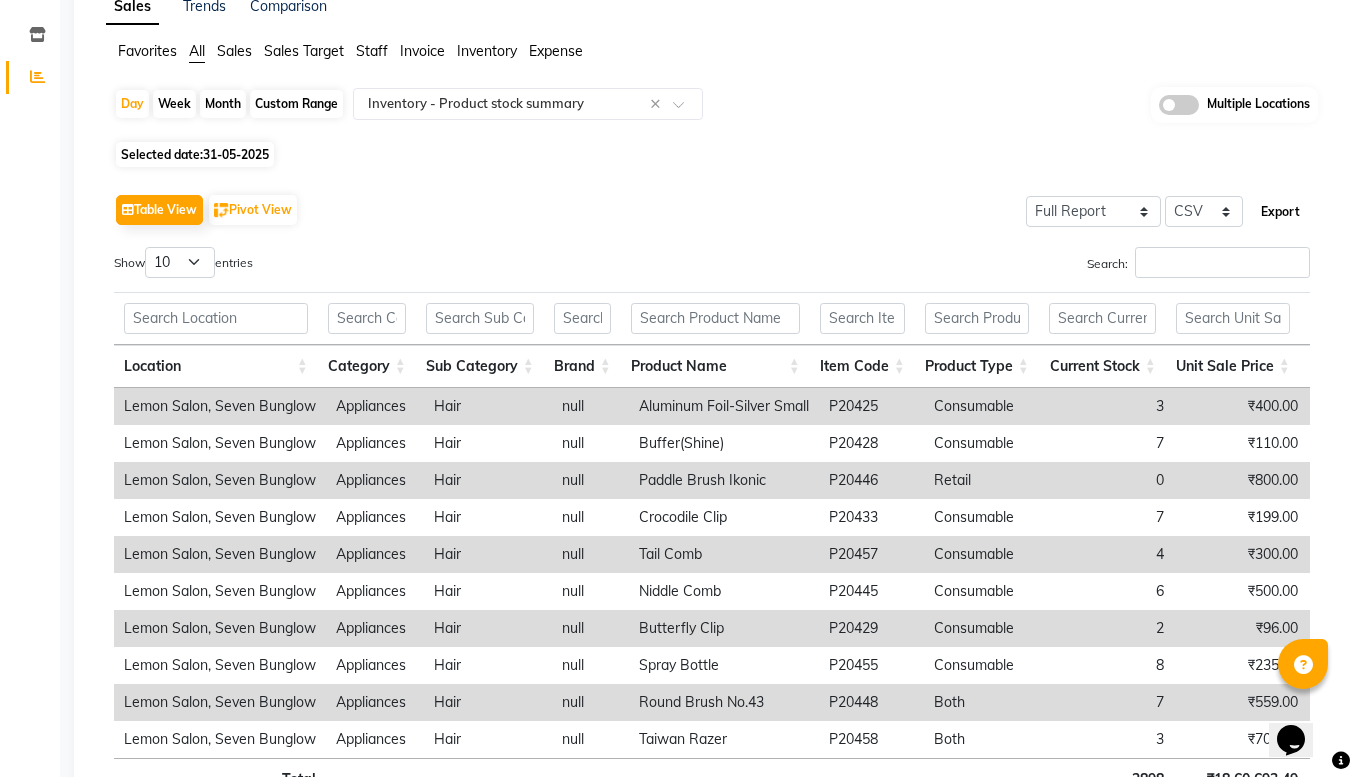 click on "Export" 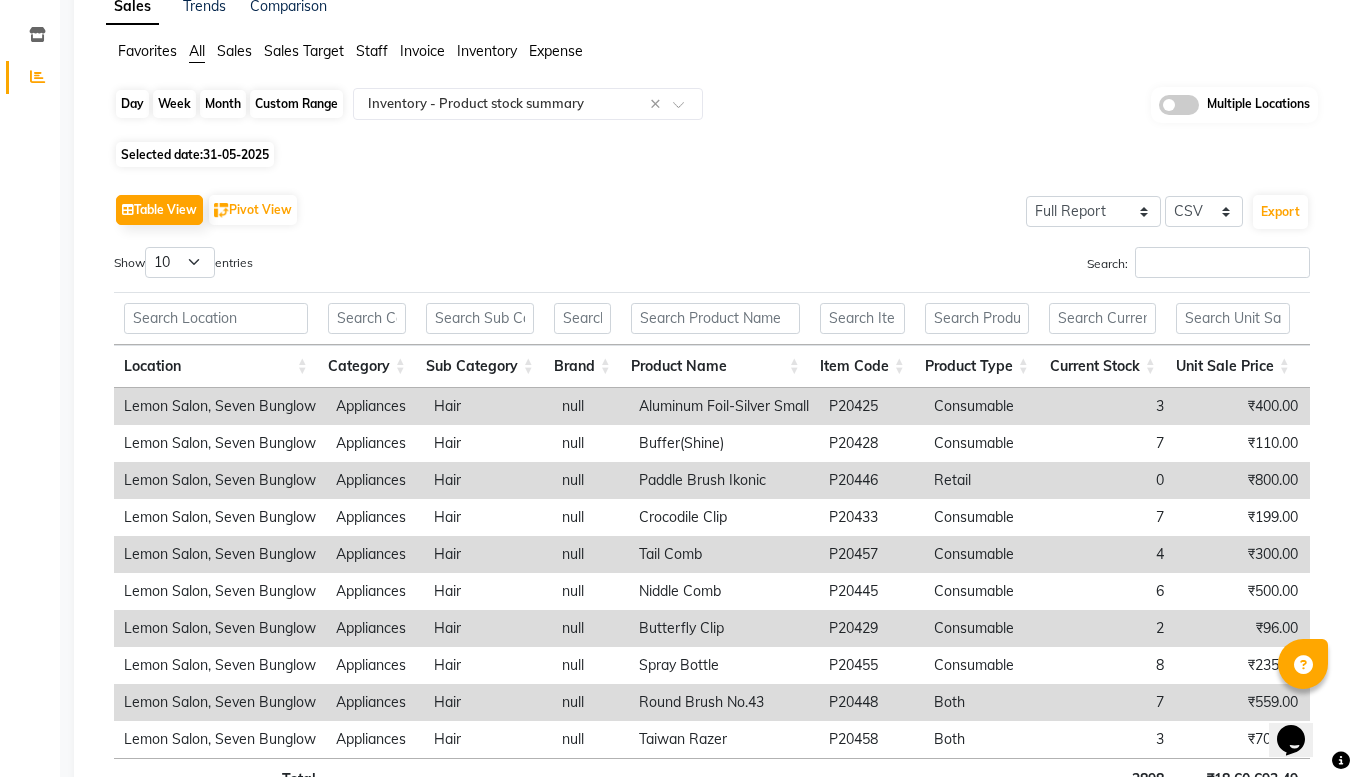 click on "Day" 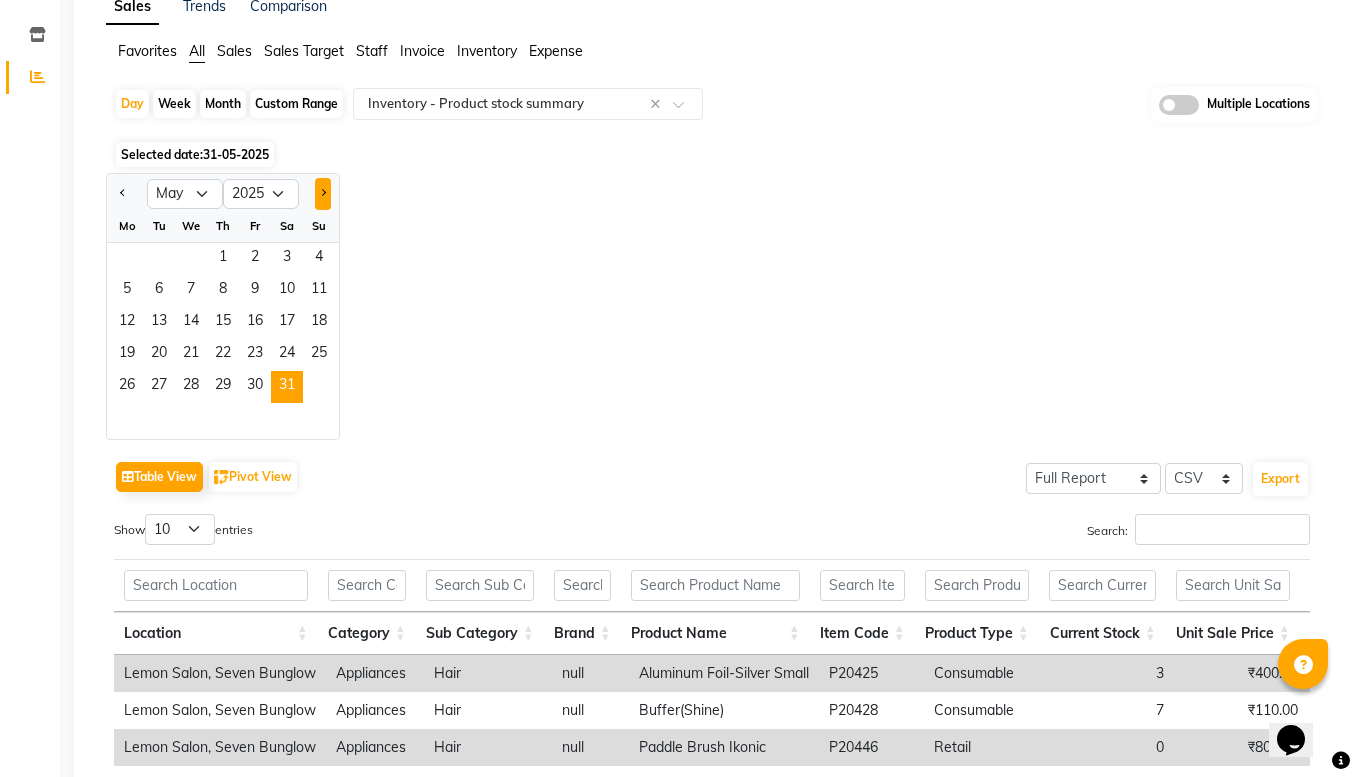 click 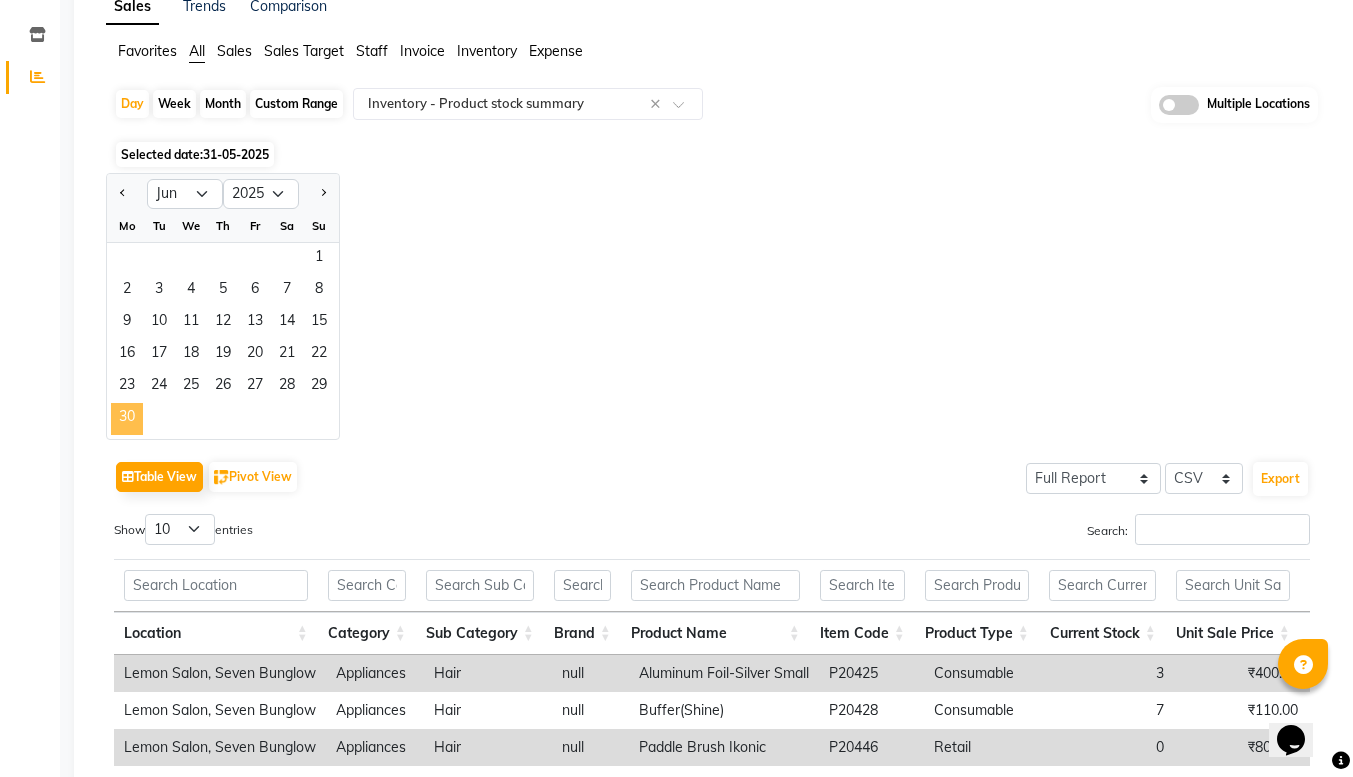 click on "30" 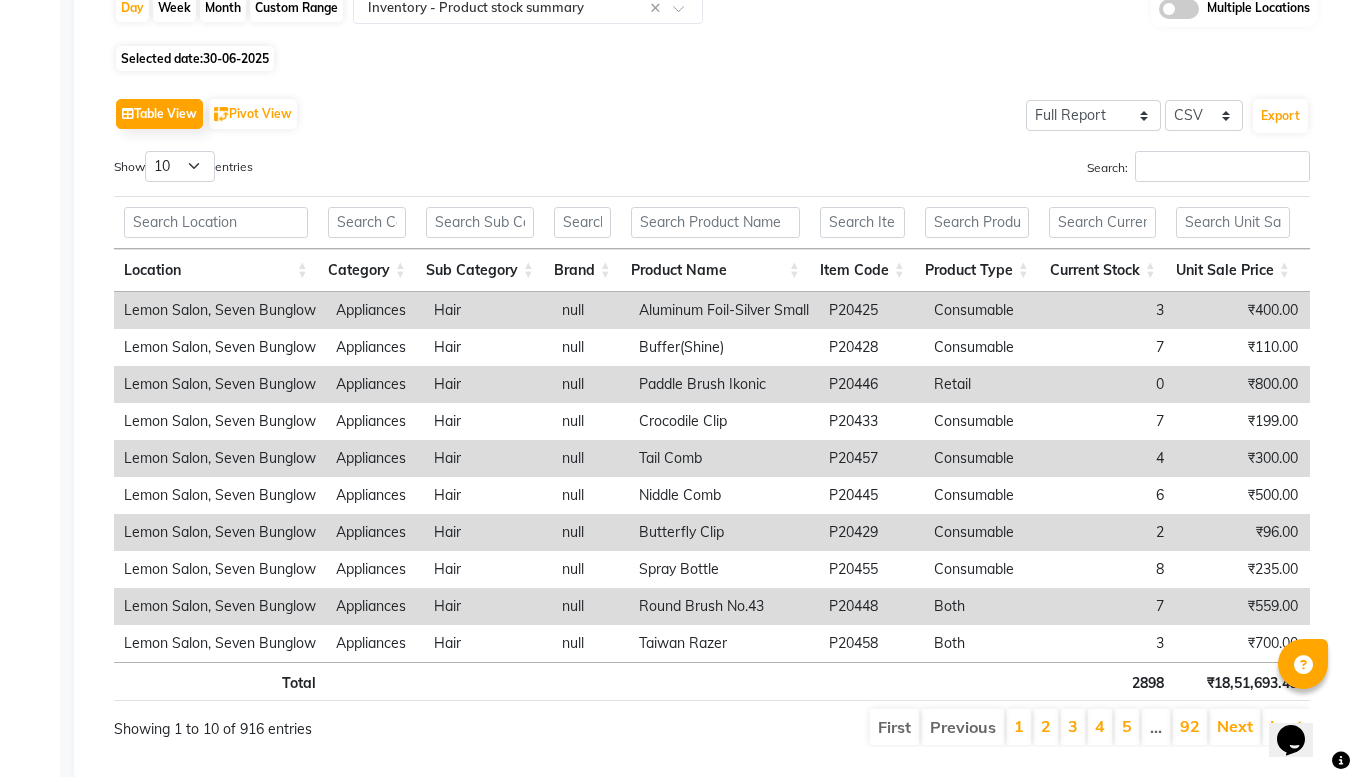 scroll, scrollTop: 208, scrollLeft: 0, axis: vertical 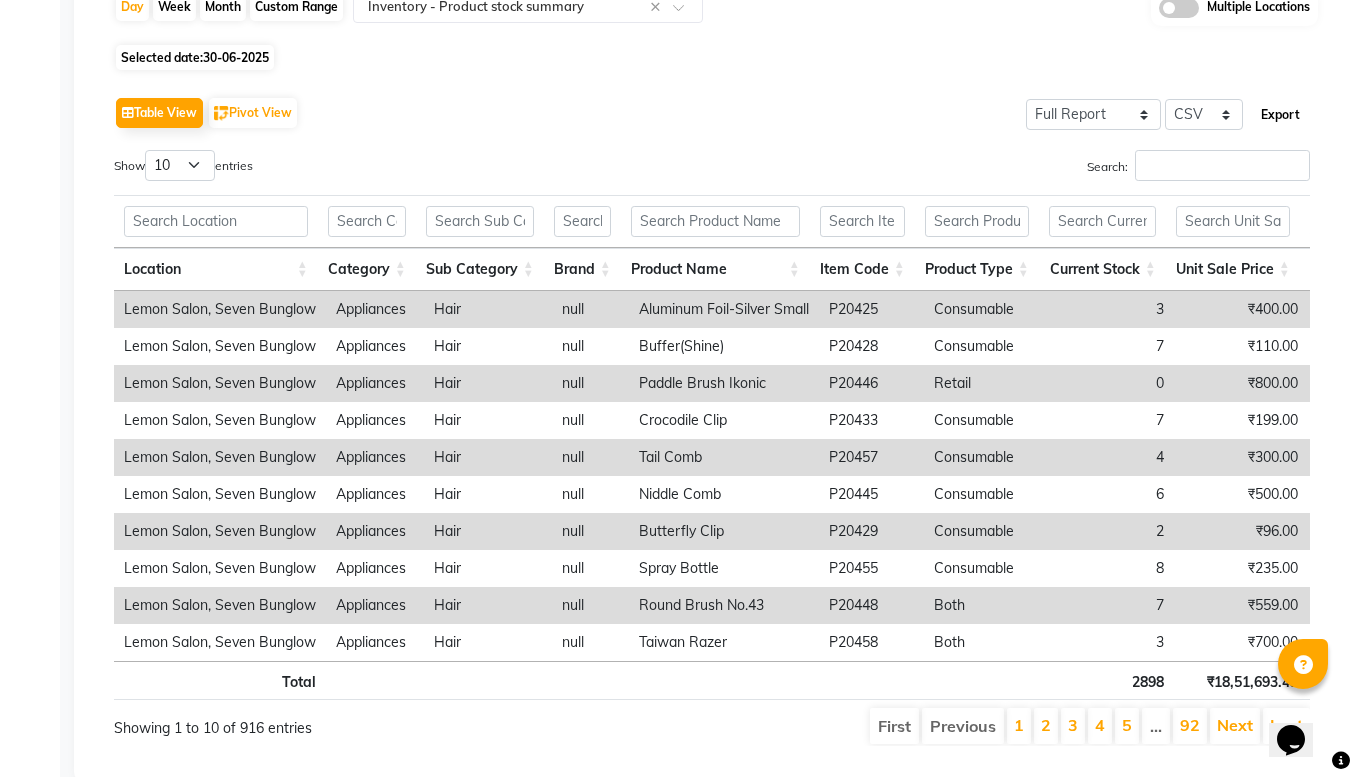 click on "Export" 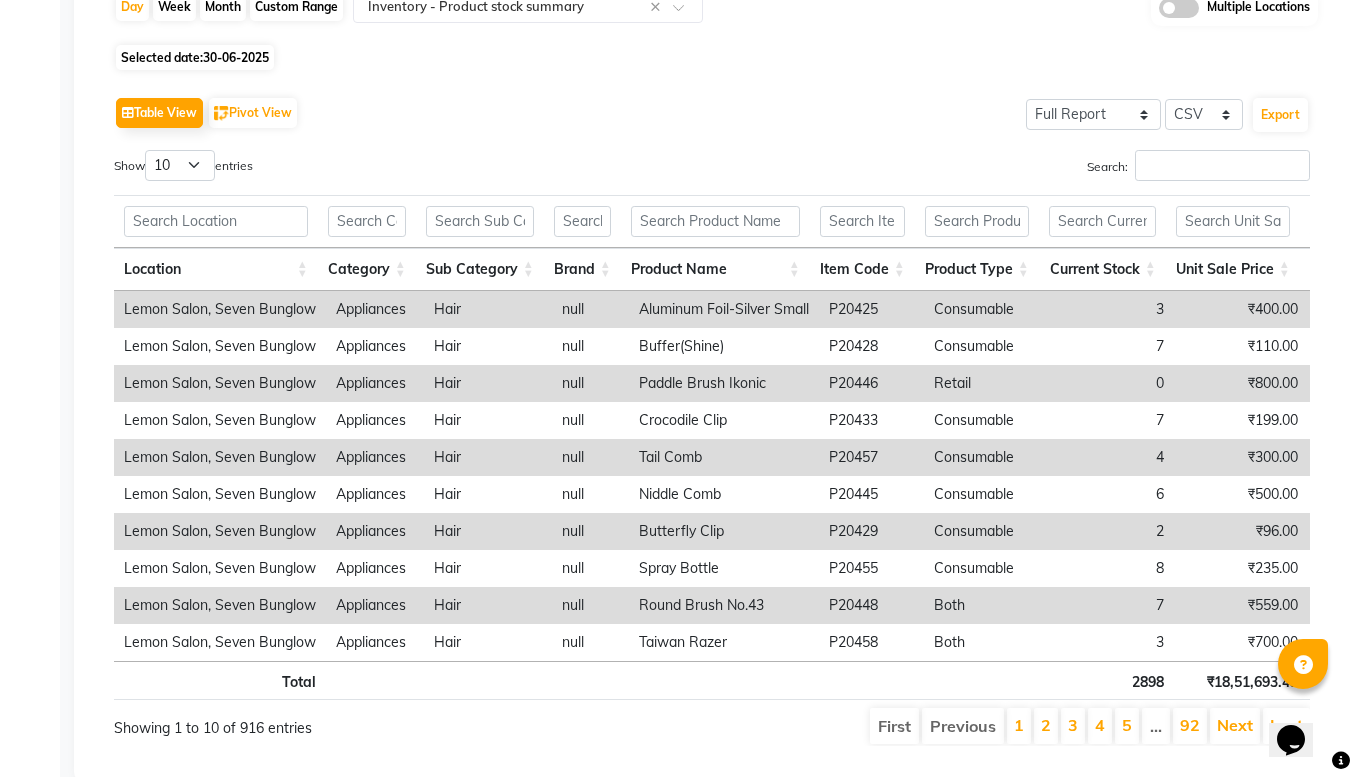click on "Selected date:  [DATE]" 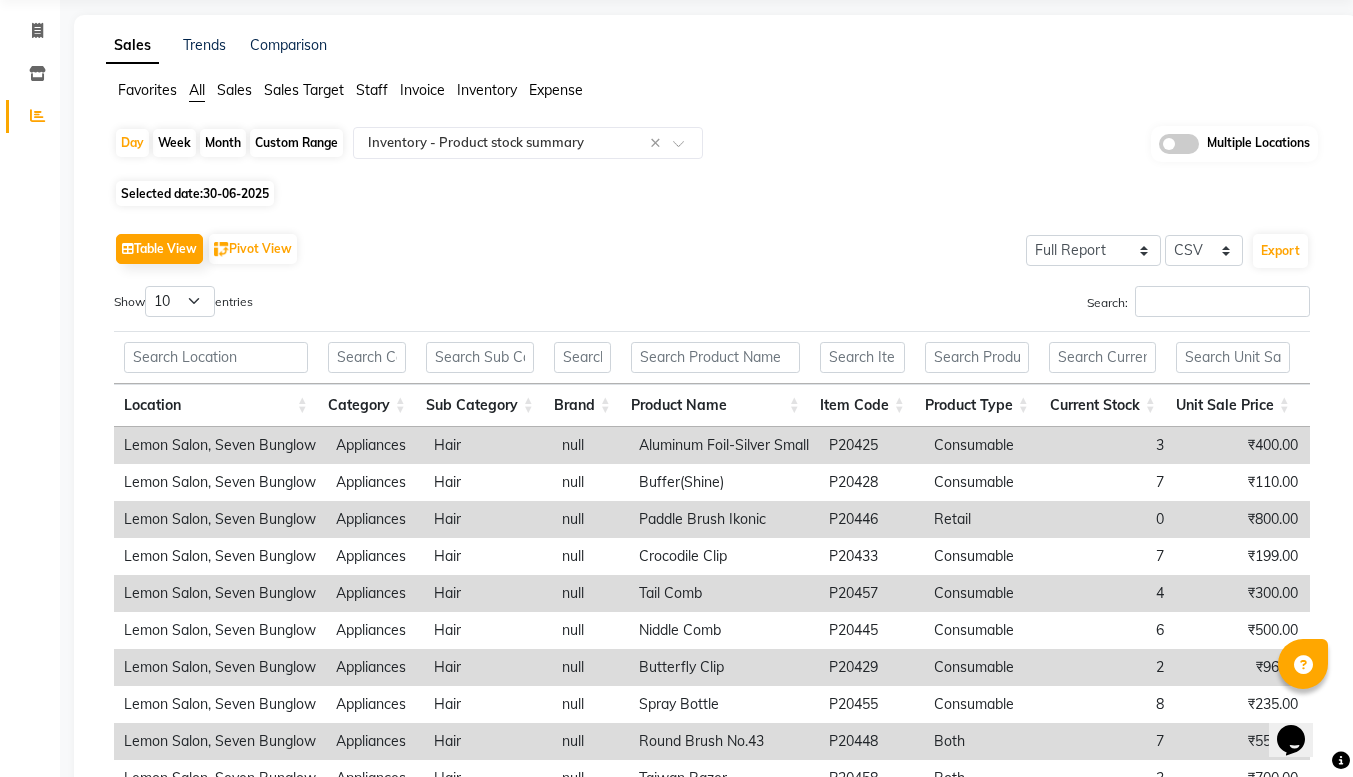 scroll, scrollTop: 0, scrollLeft: 0, axis: both 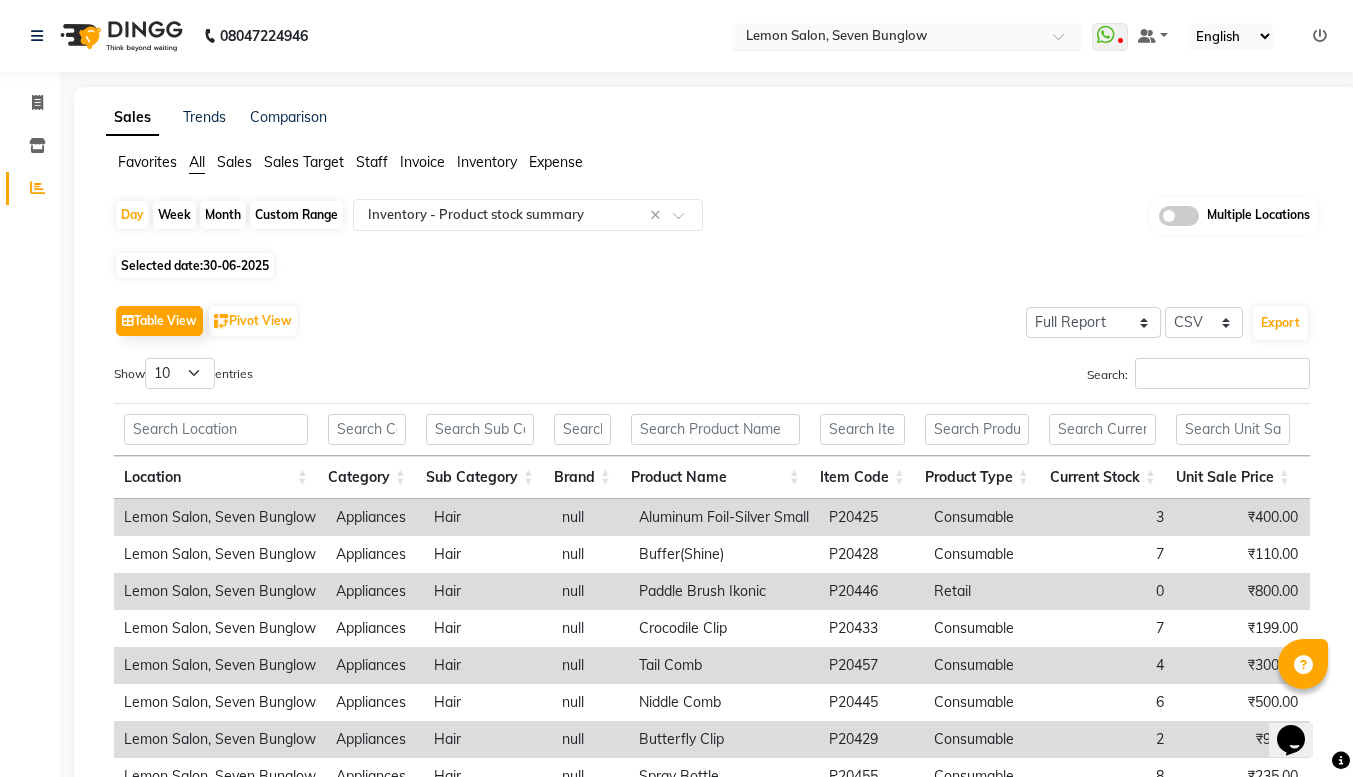 click at bounding box center [907, 38] 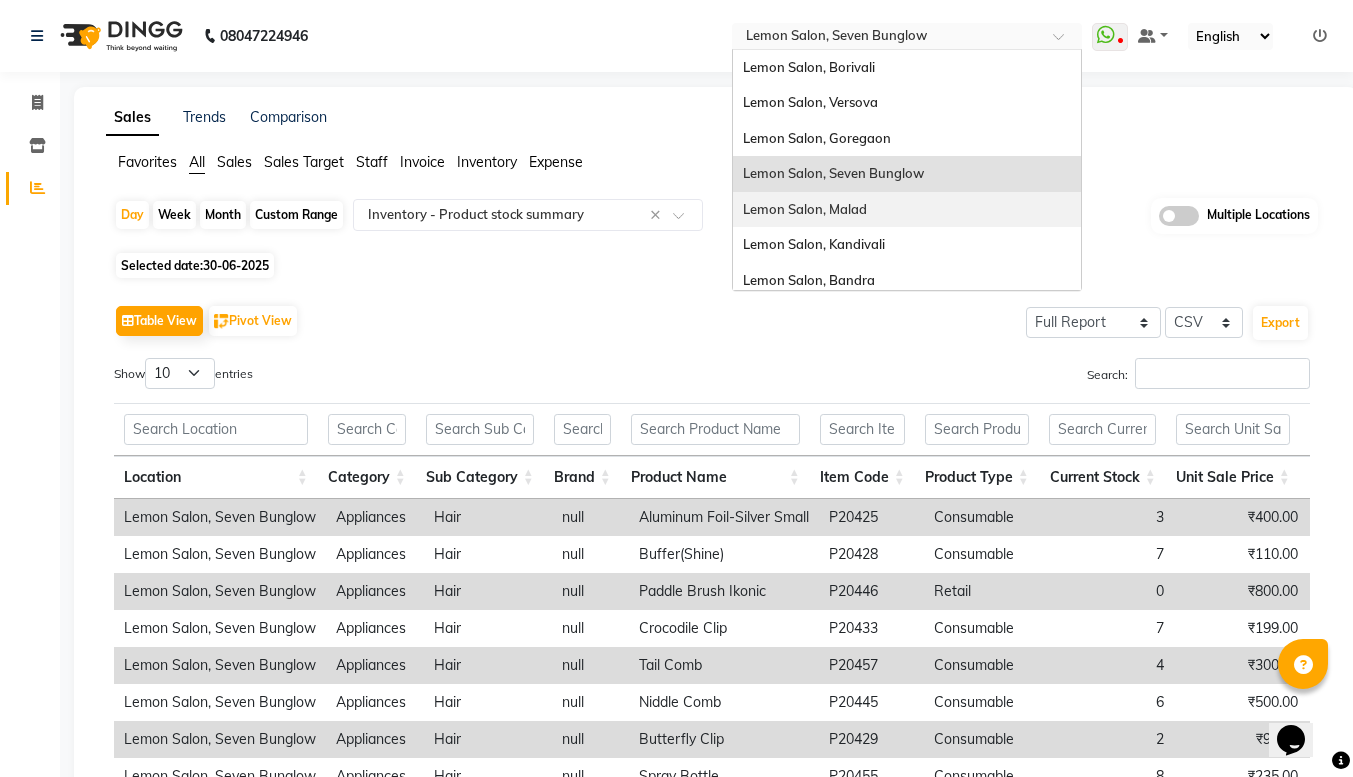 click on "Lemon Salon, Malad" at bounding box center [907, 210] 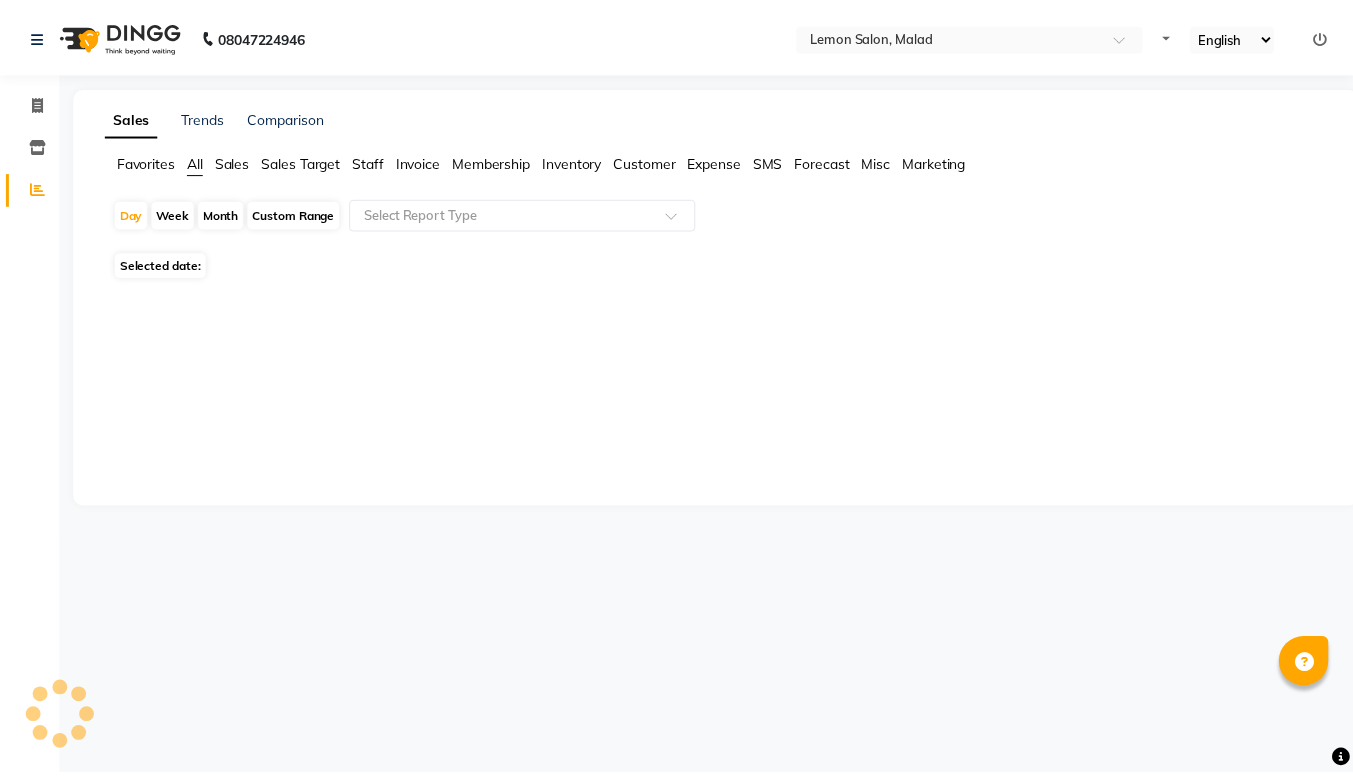 scroll, scrollTop: 0, scrollLeft: 0, axis: both 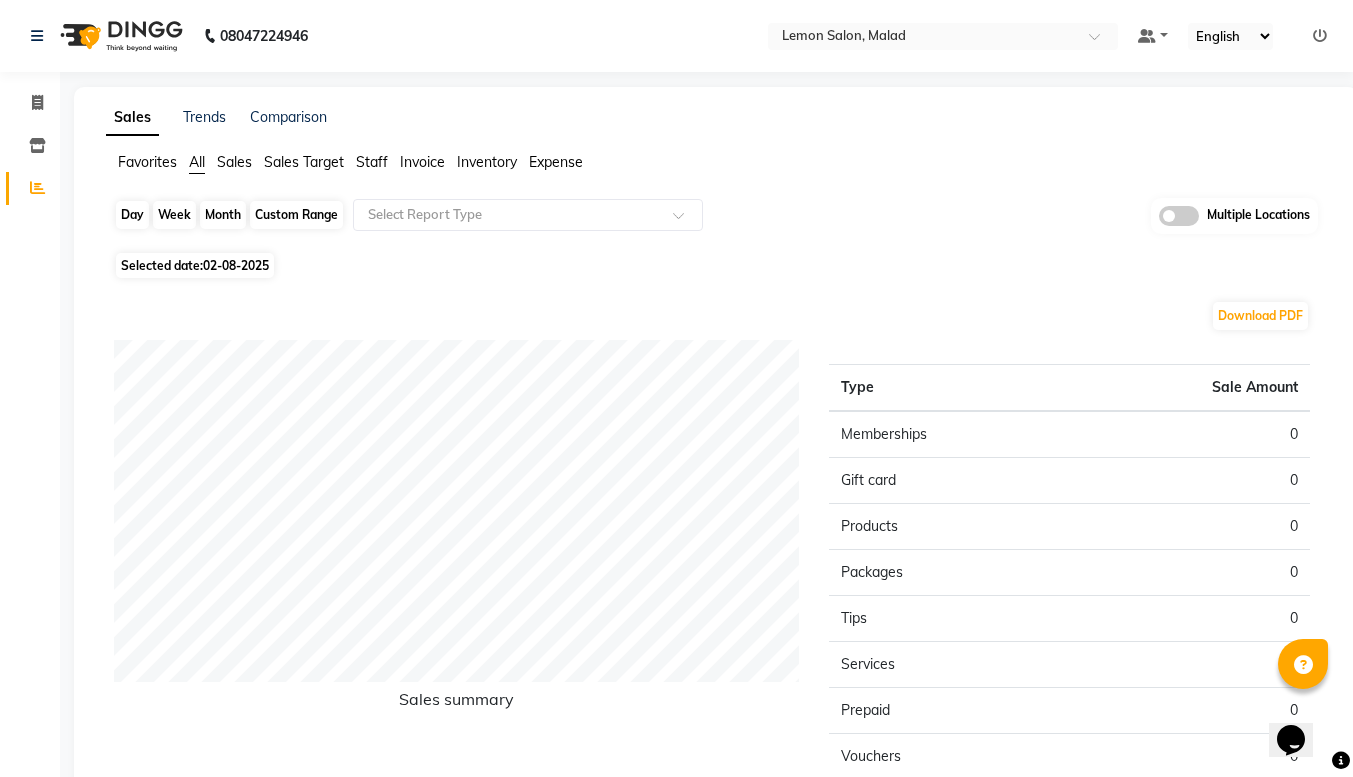 click on "Day" 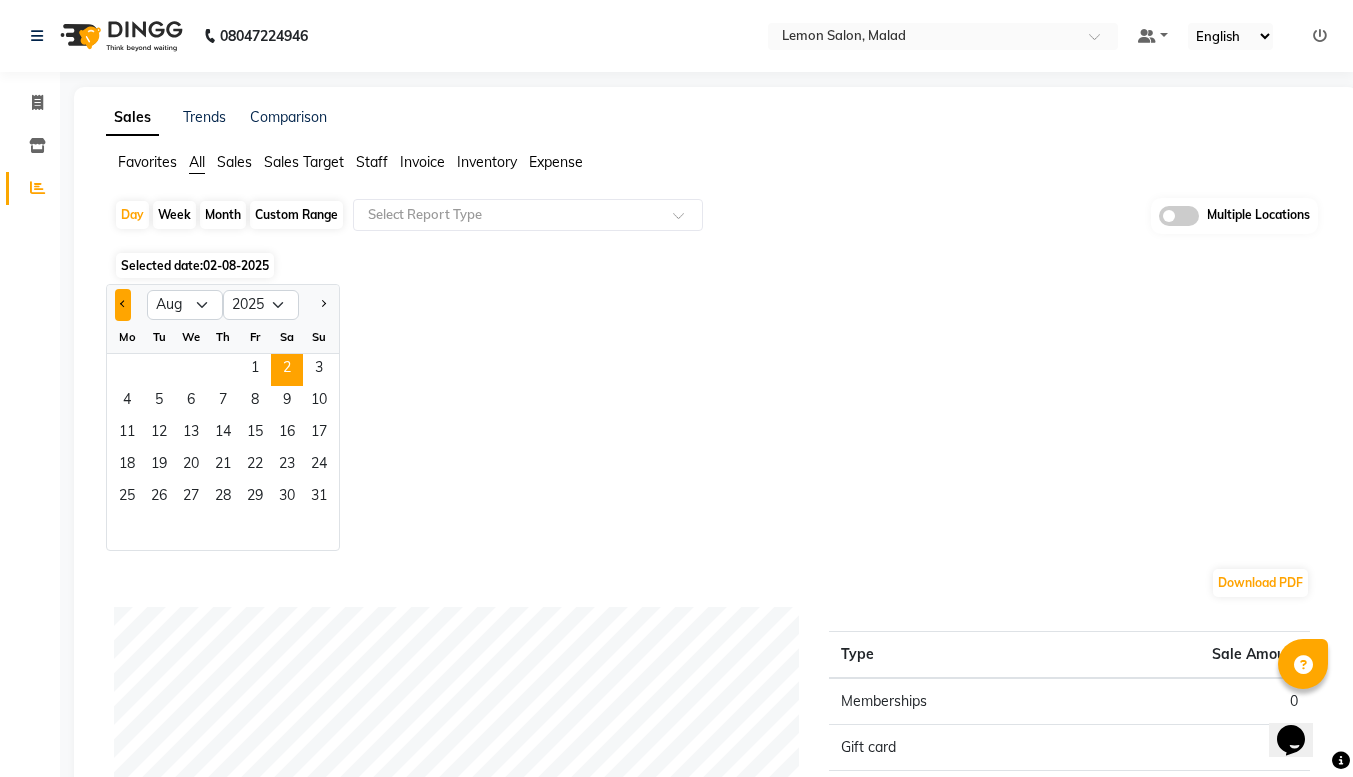 click 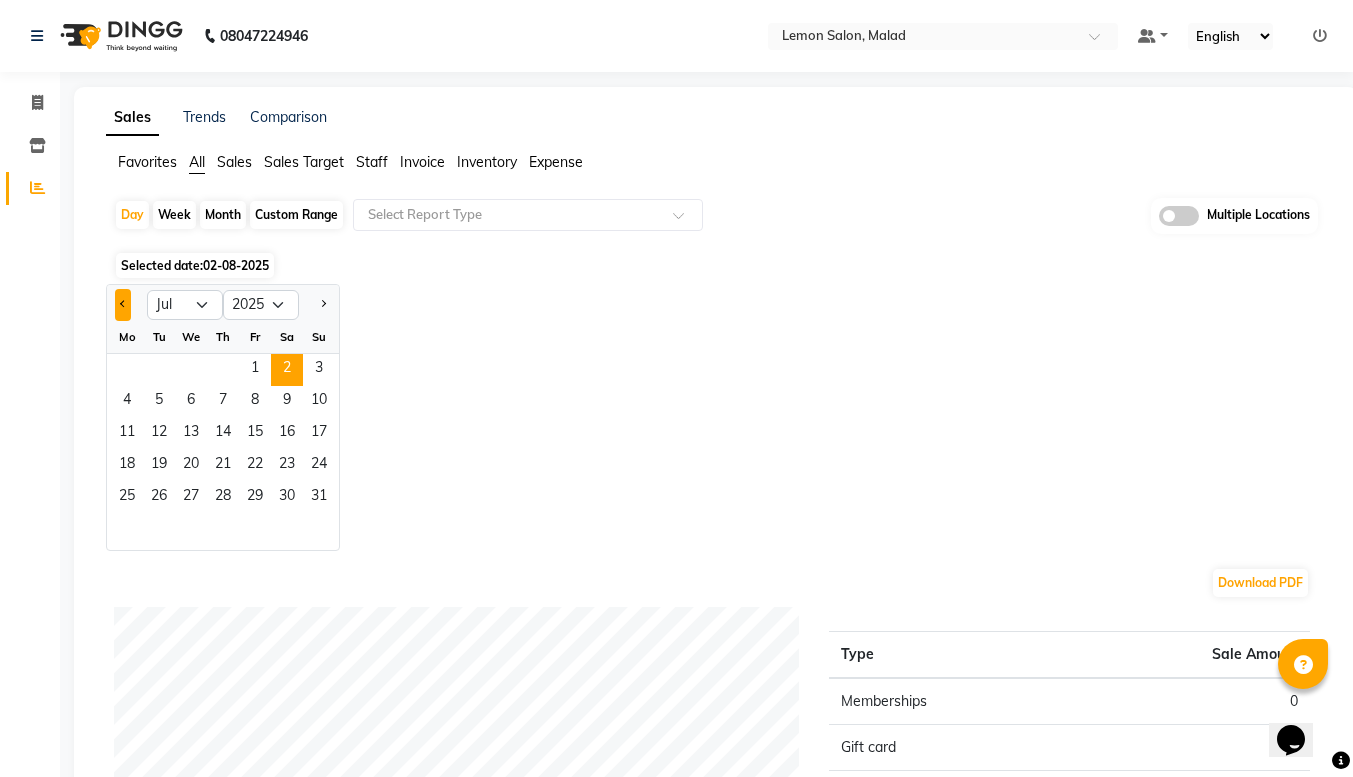 click 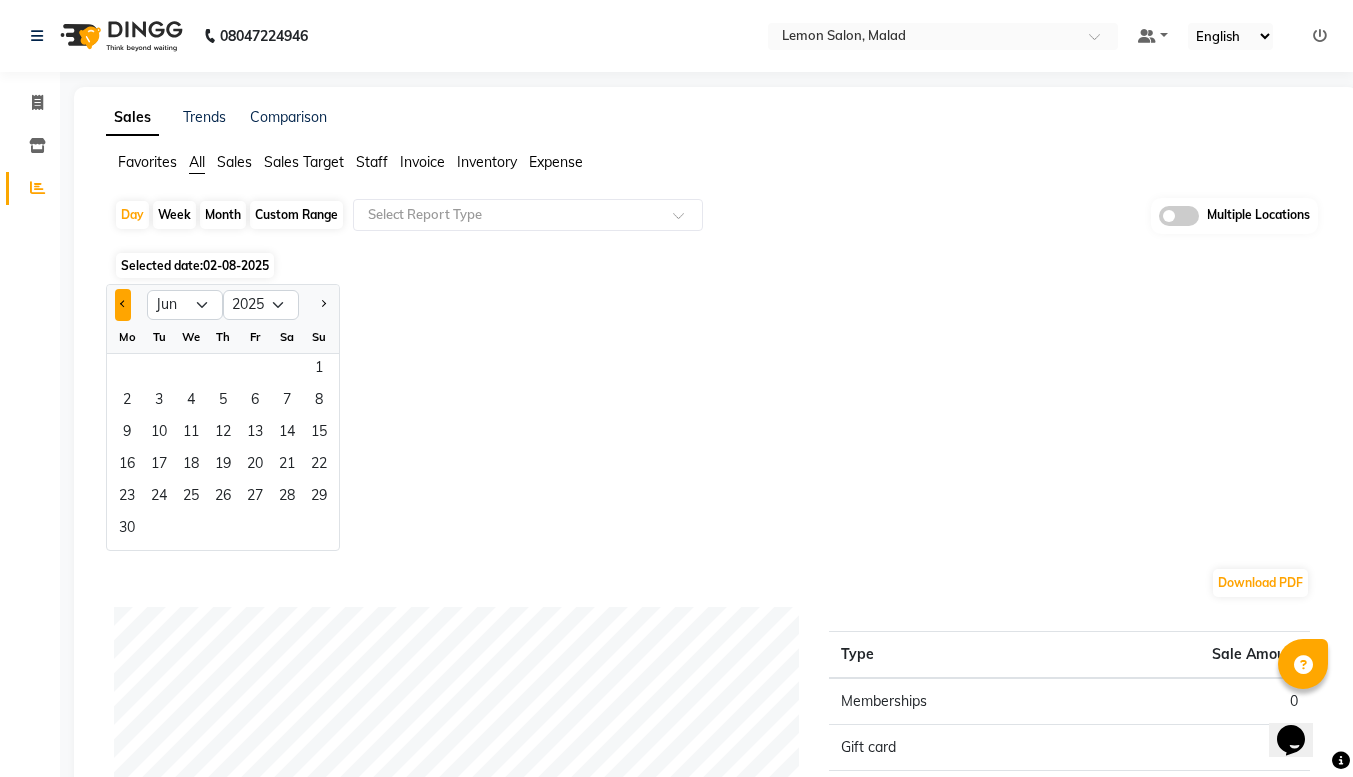 click 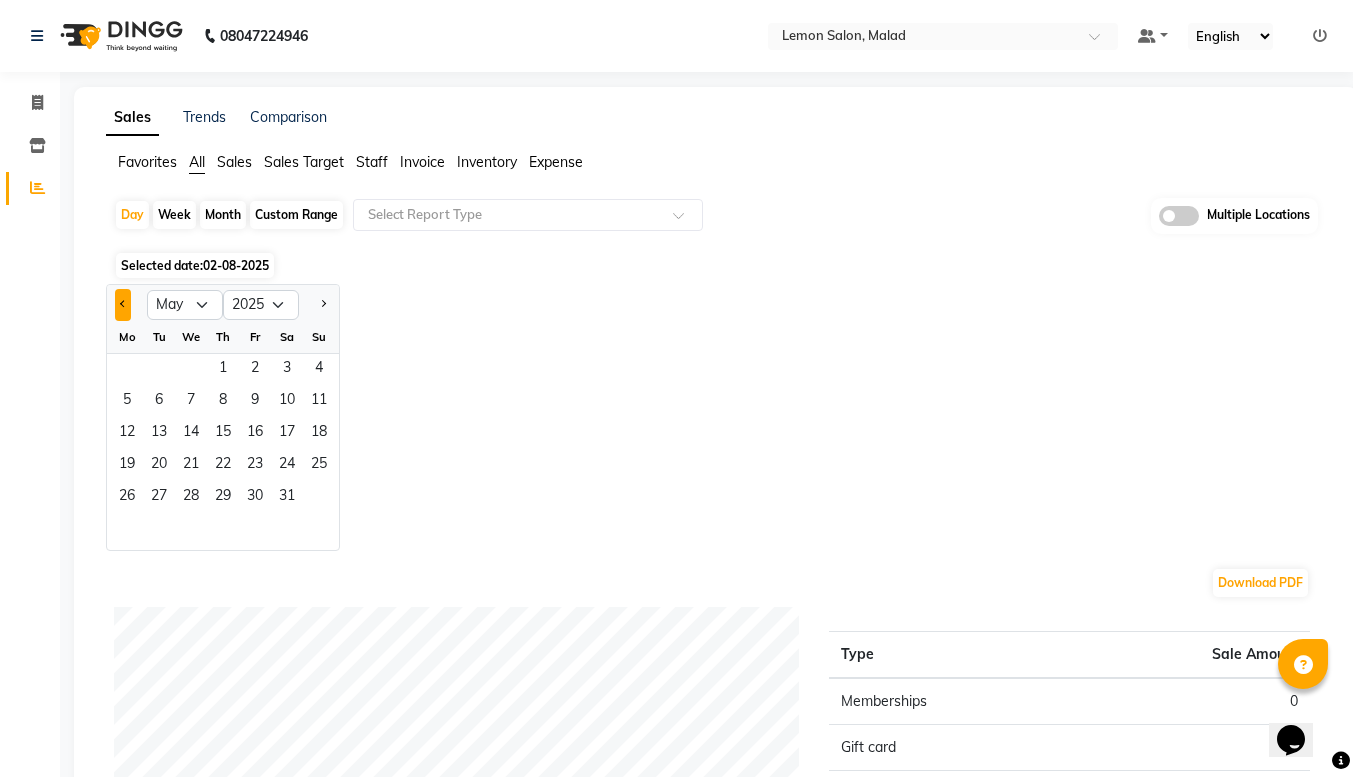 click 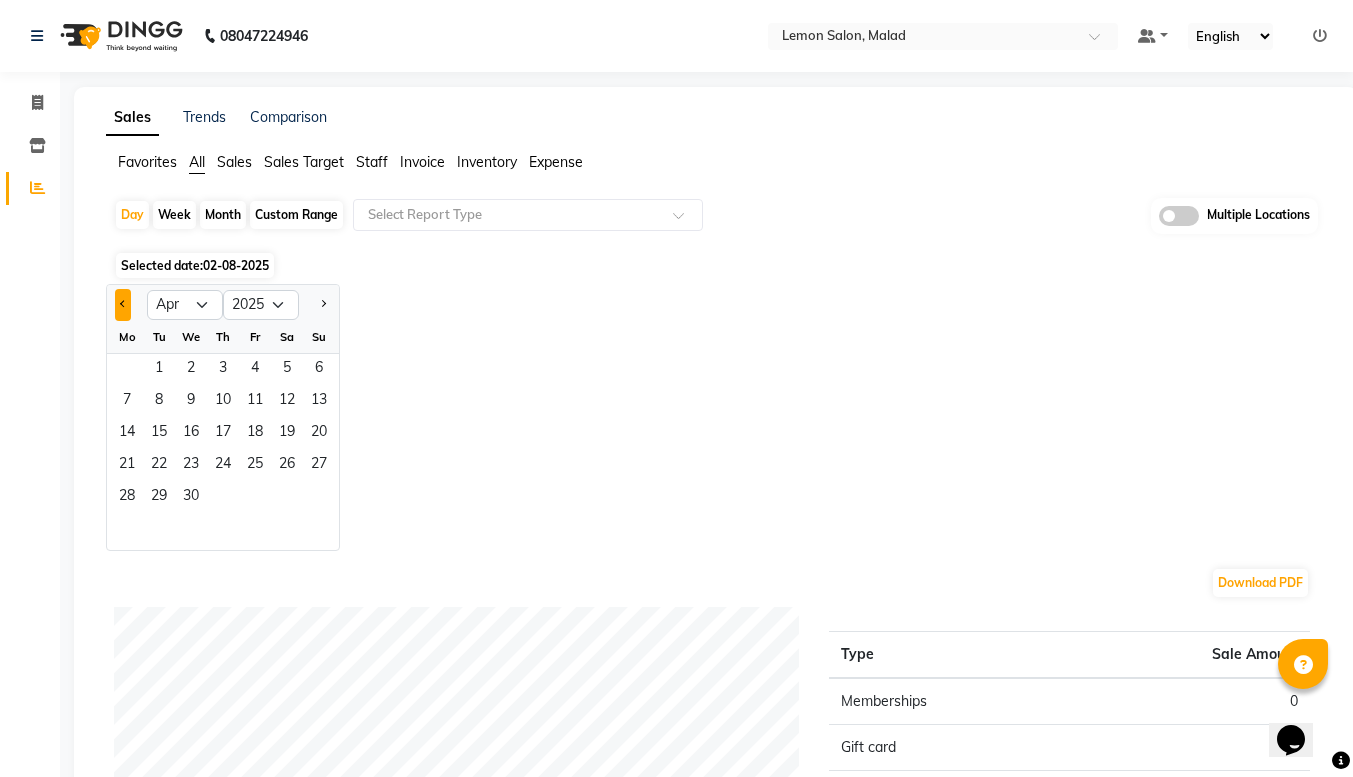 click 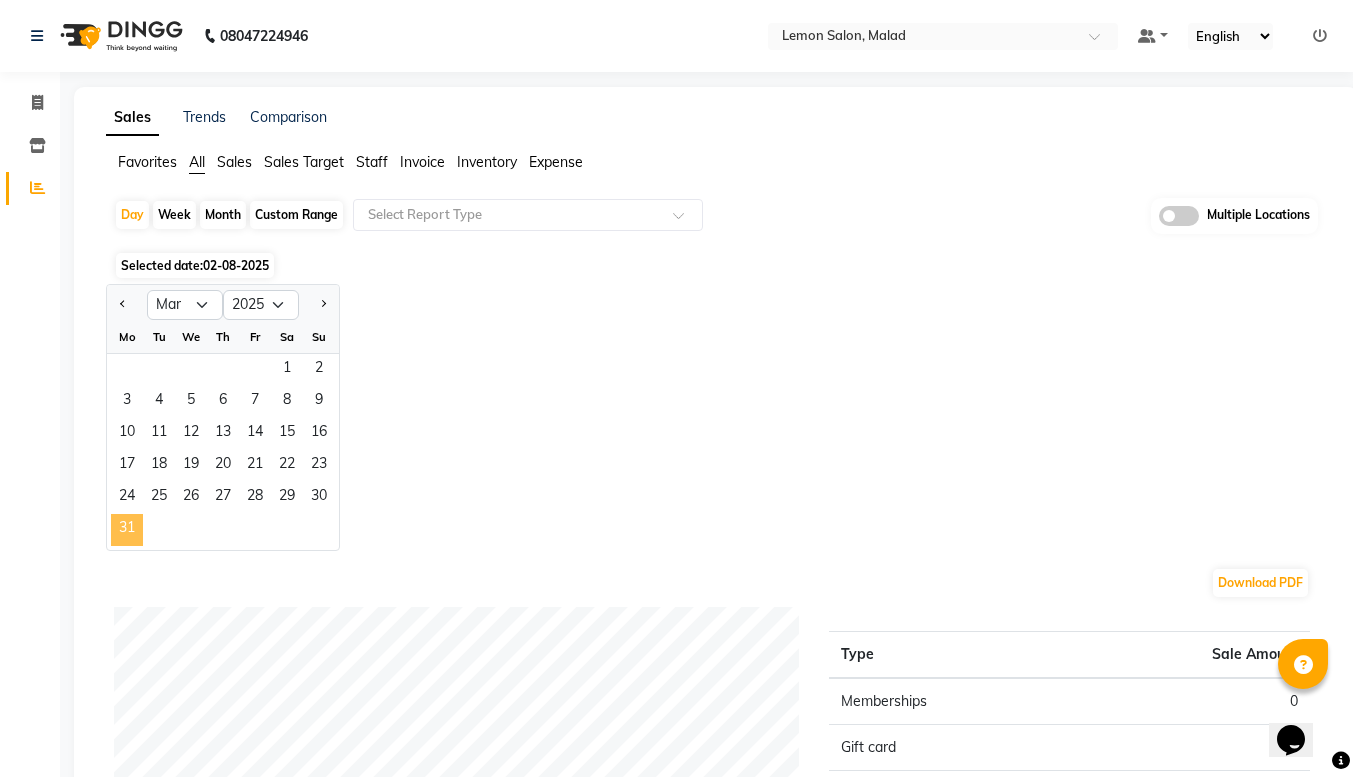 click on "31" 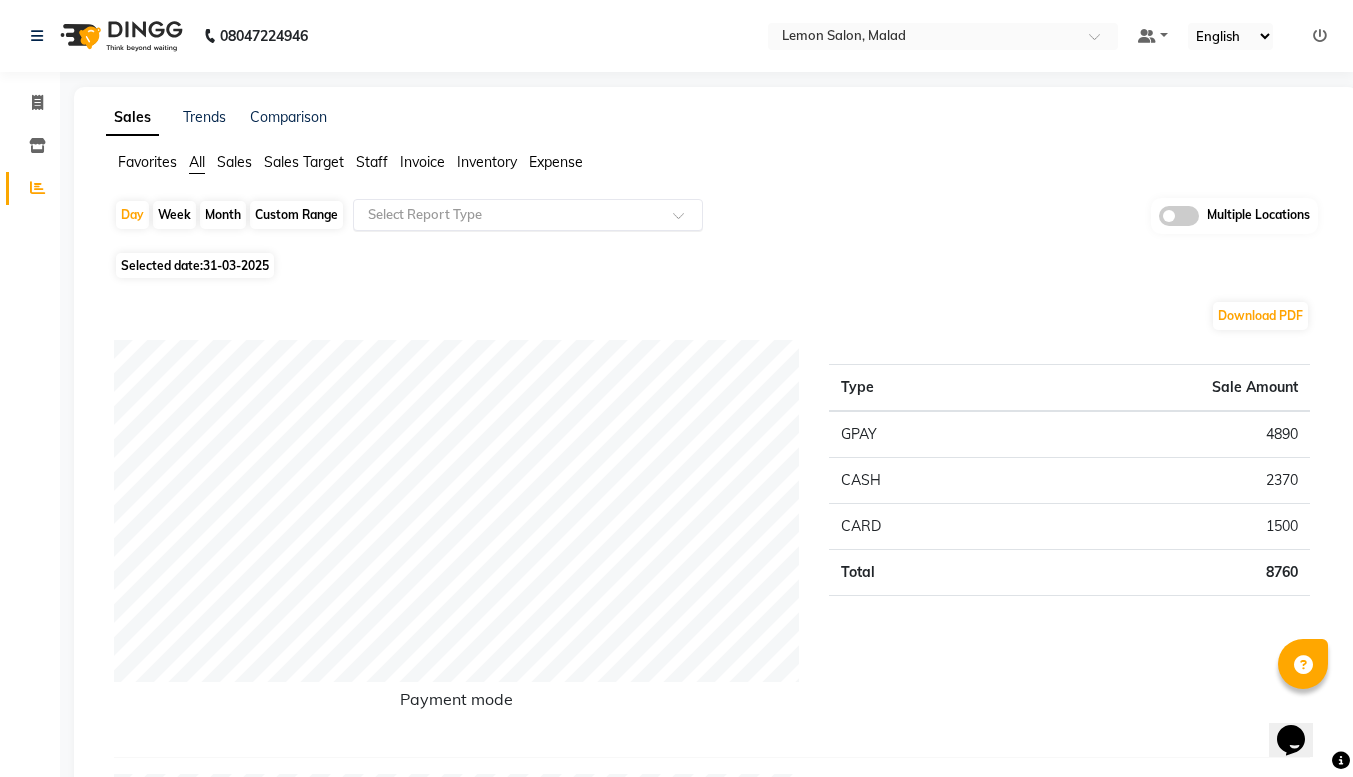 click 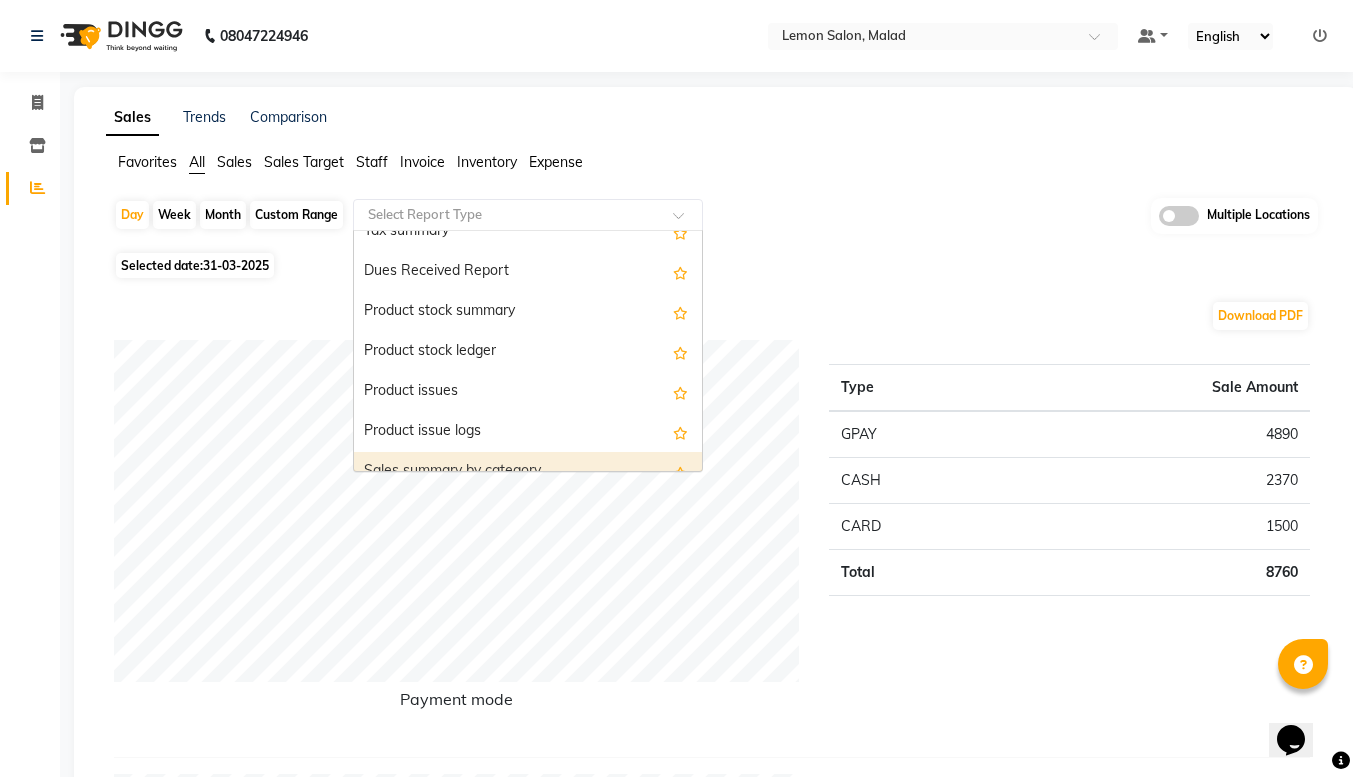 scroll, scrollTop: 1859, scrollLeft: 0, axis: vertical 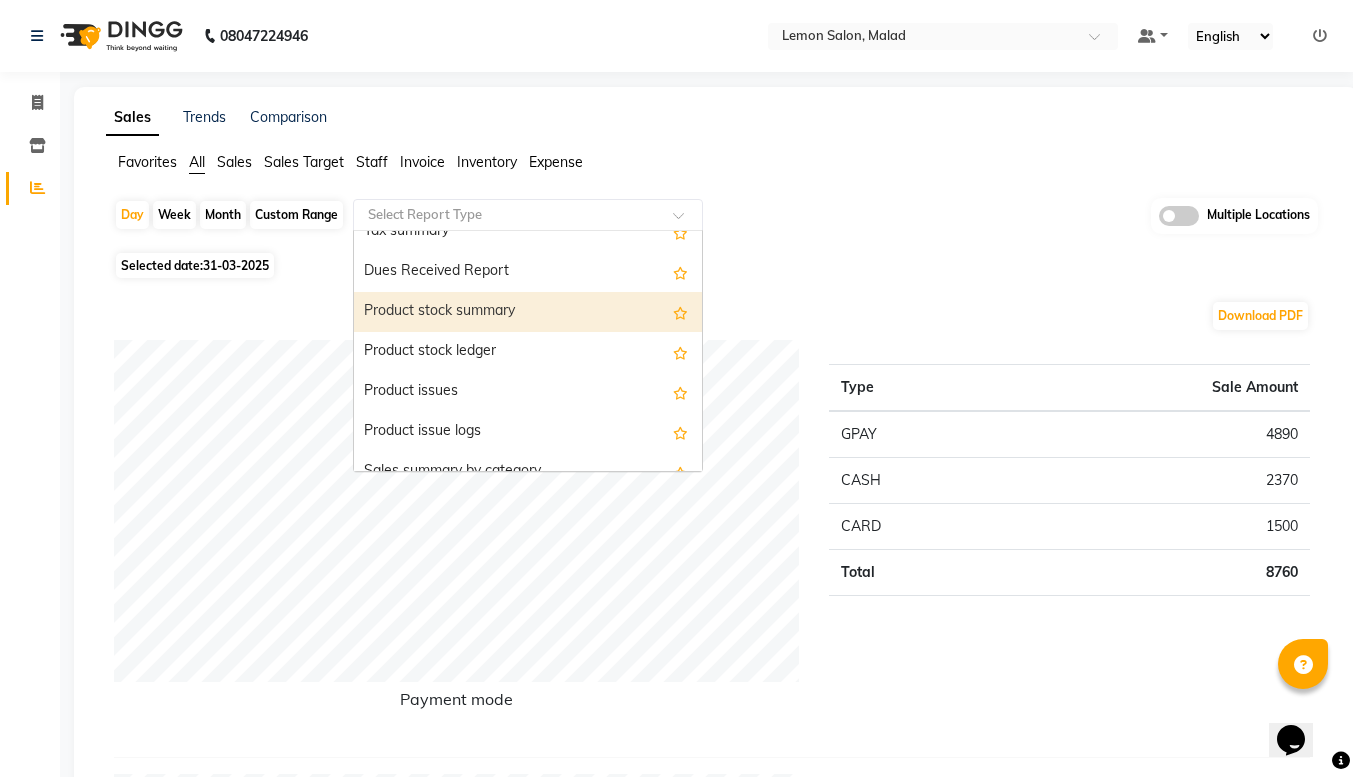click on "Product stock summary" at bounding box center [528, 312] 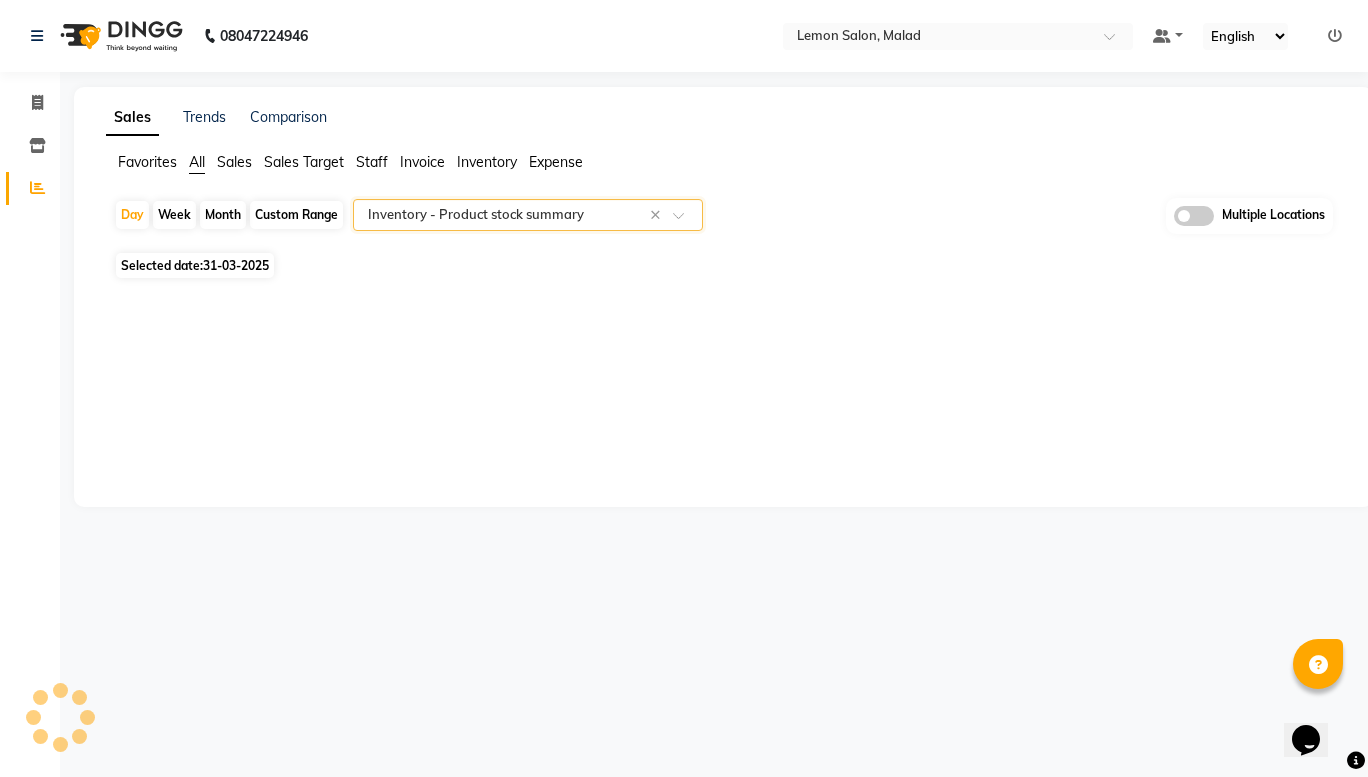 select on "full_report" 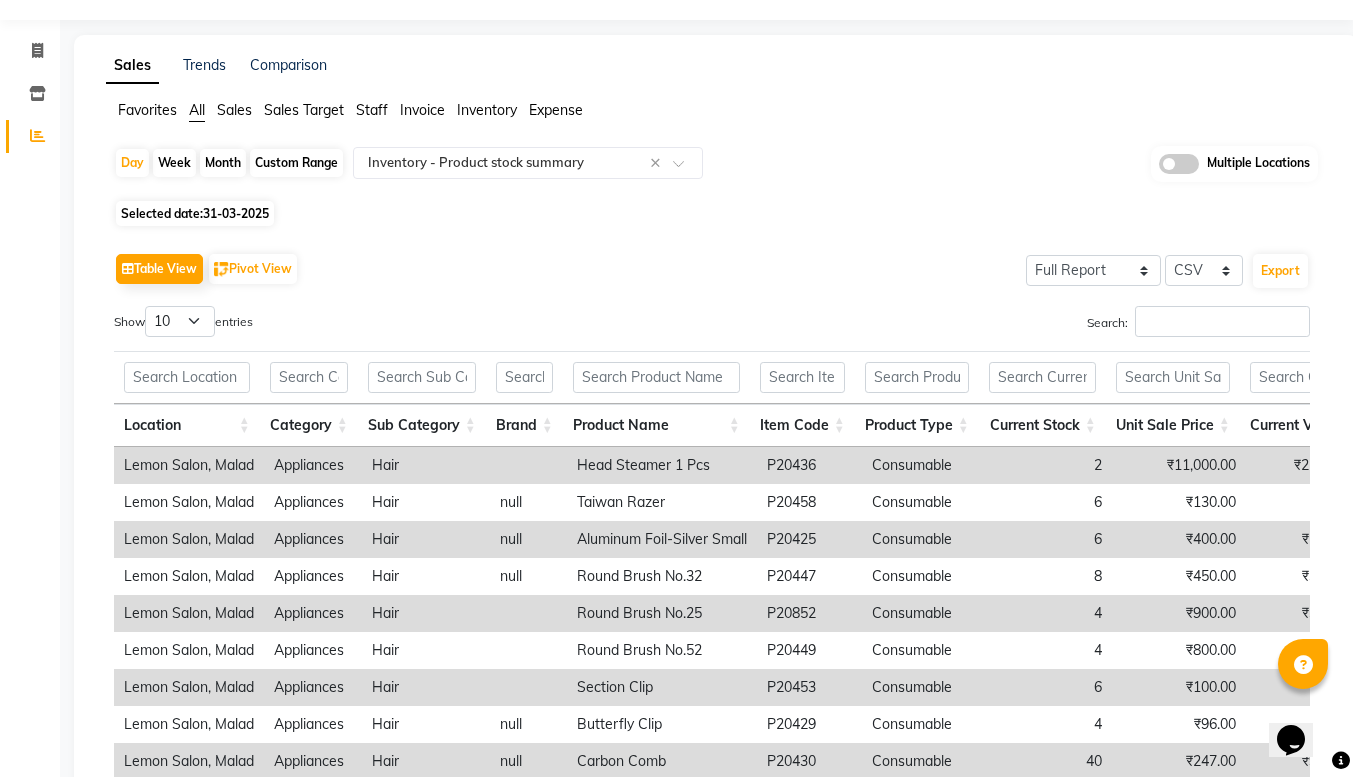scroll, scrollTop: 51, scrollLeft: 0, axis: vertical 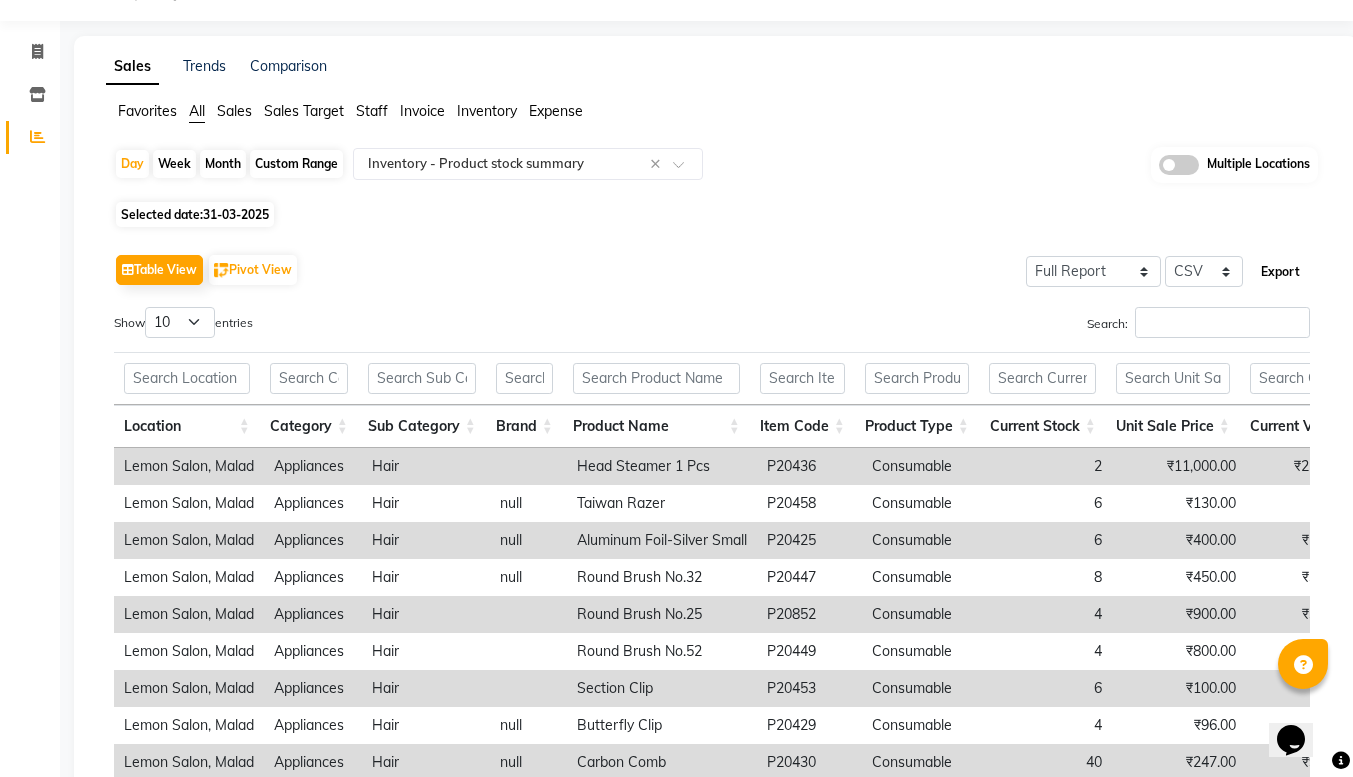 click on "Export" 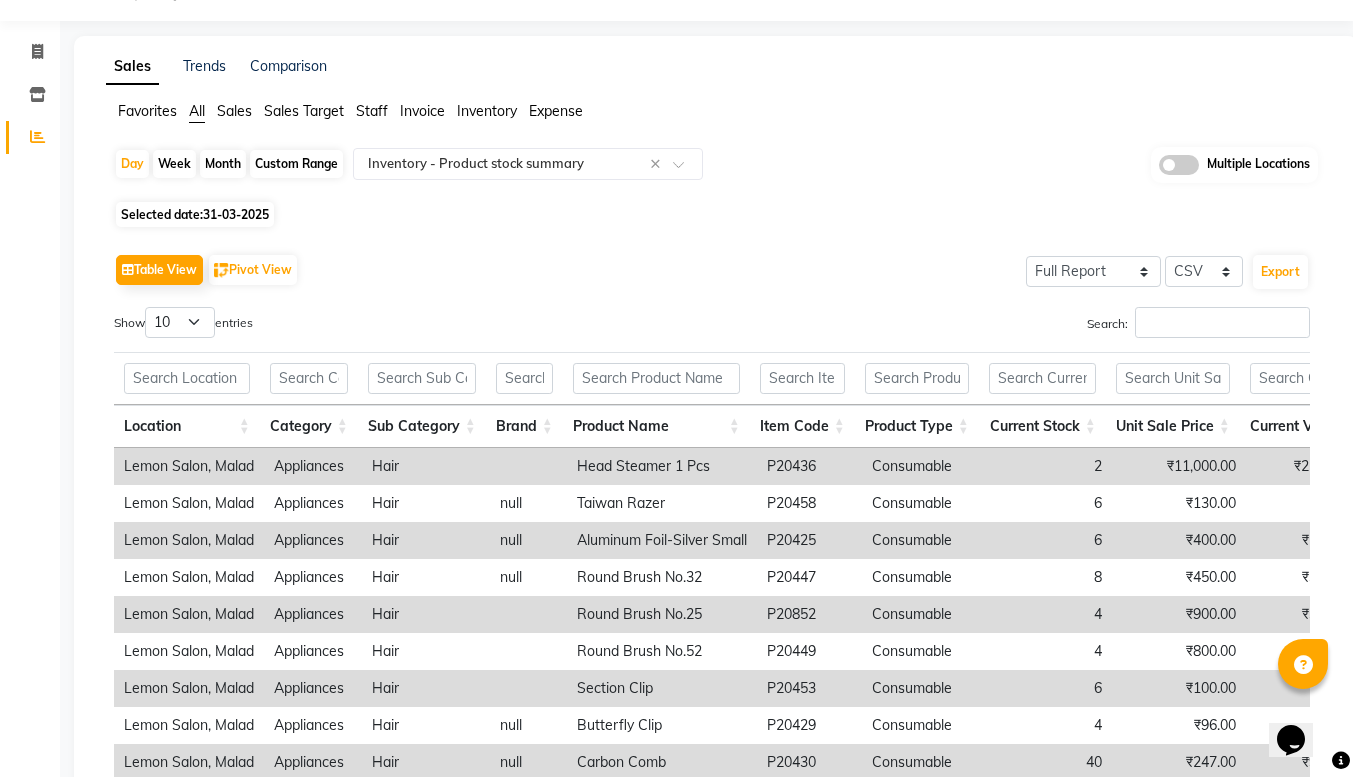 click on "Day   Week   Month   Custom Range  Select Report Type × Inventory -  Product stock summary × Multiple Locations" 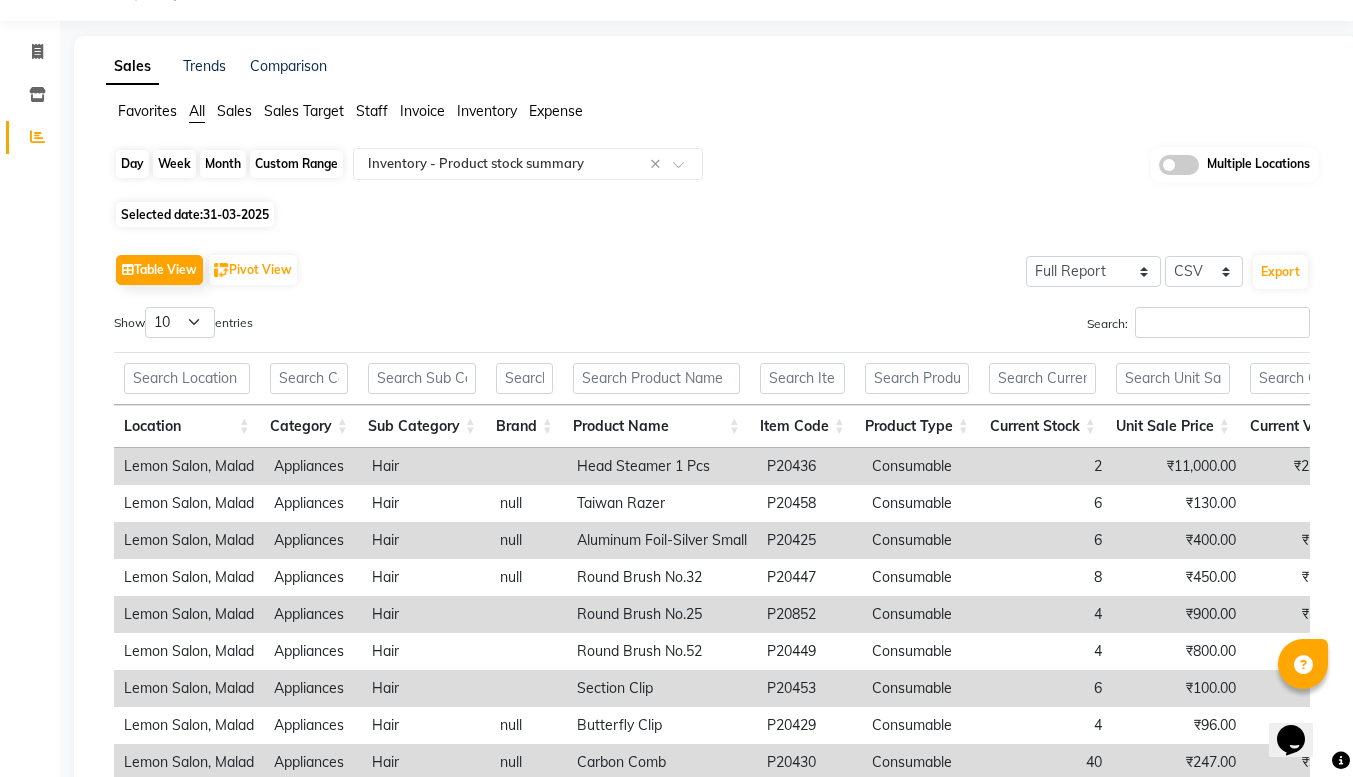 click on "Day" 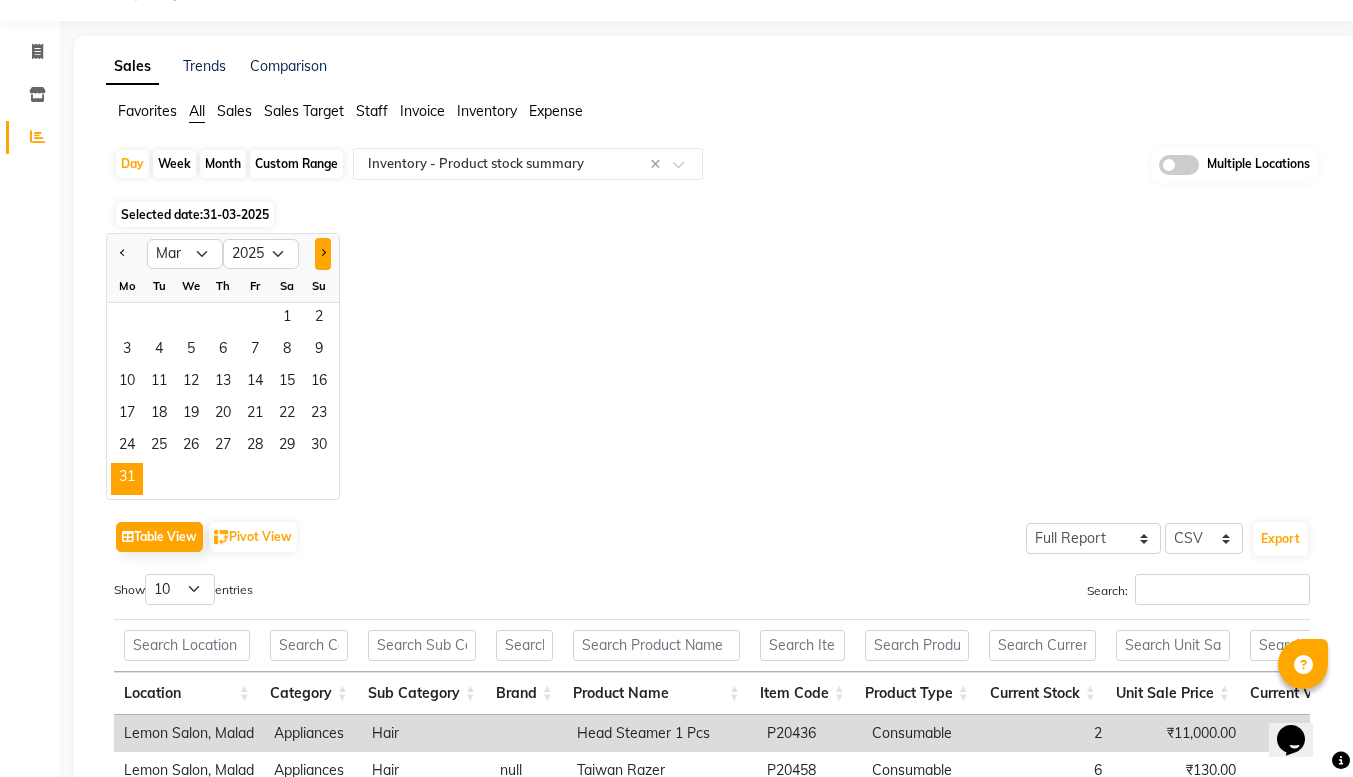 click 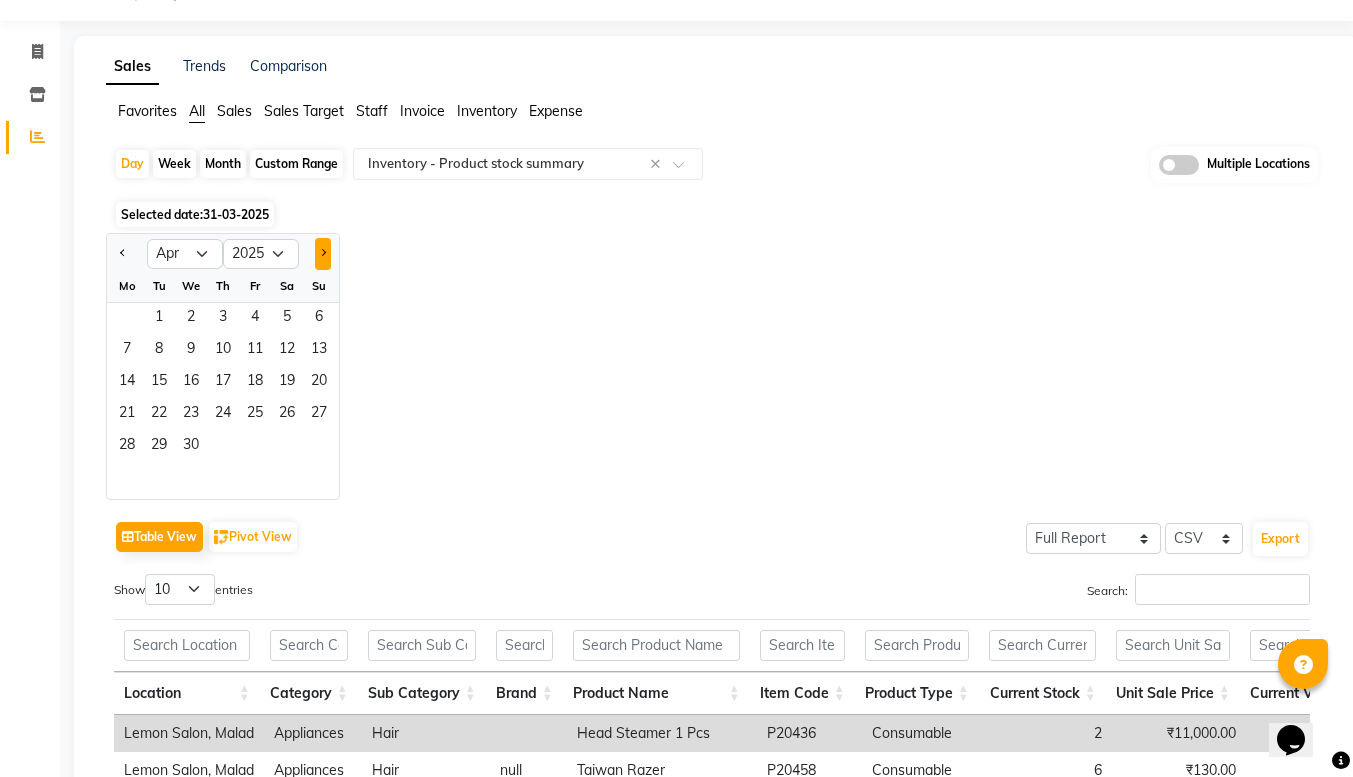 click 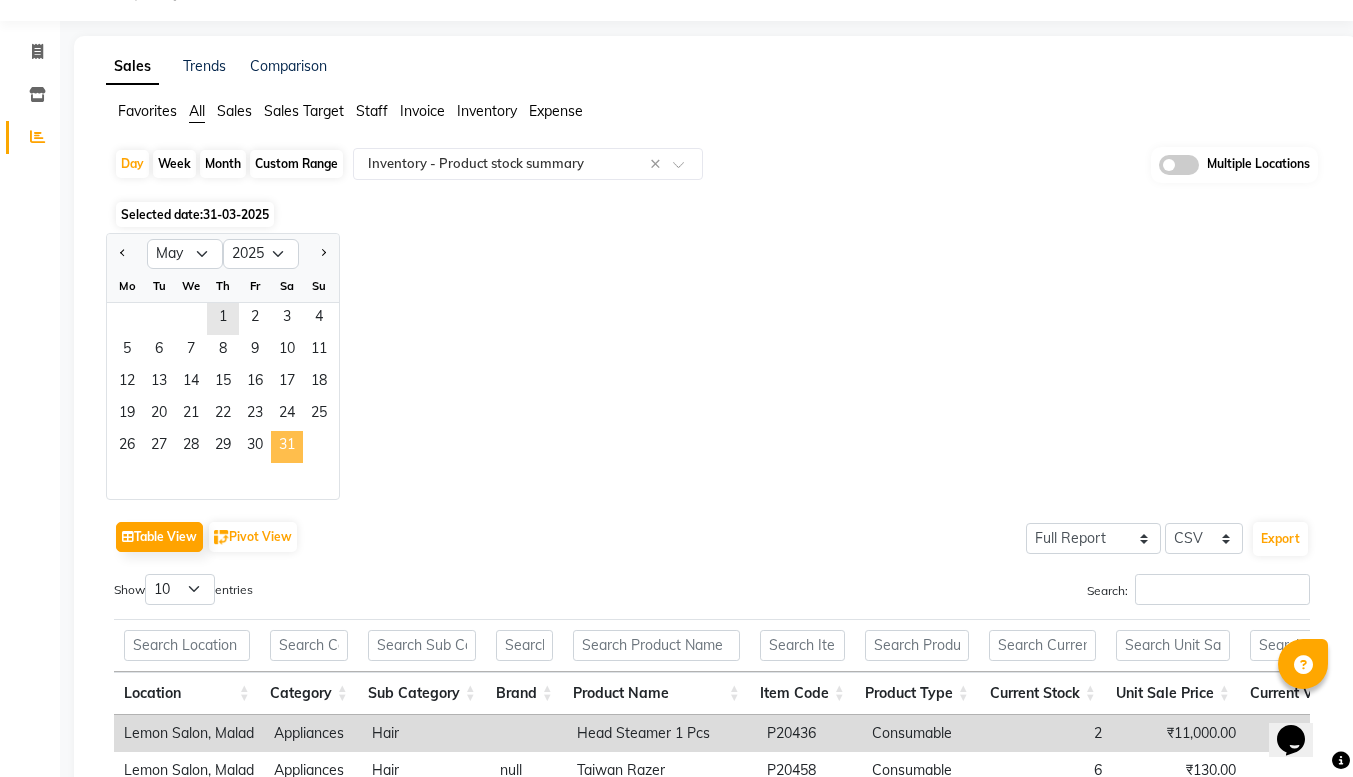 click on "31" 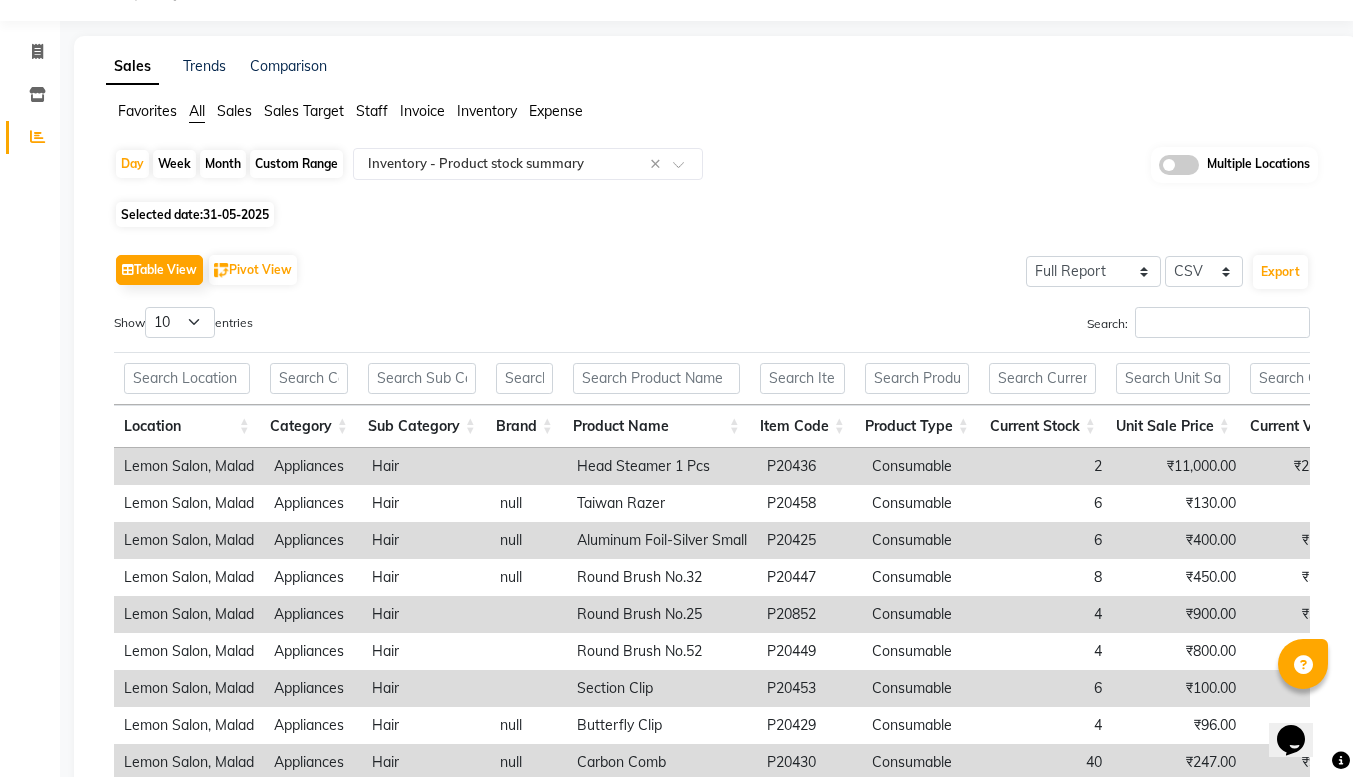 scroll, scrollTop: 0, scrollLeft: 0, axis: both 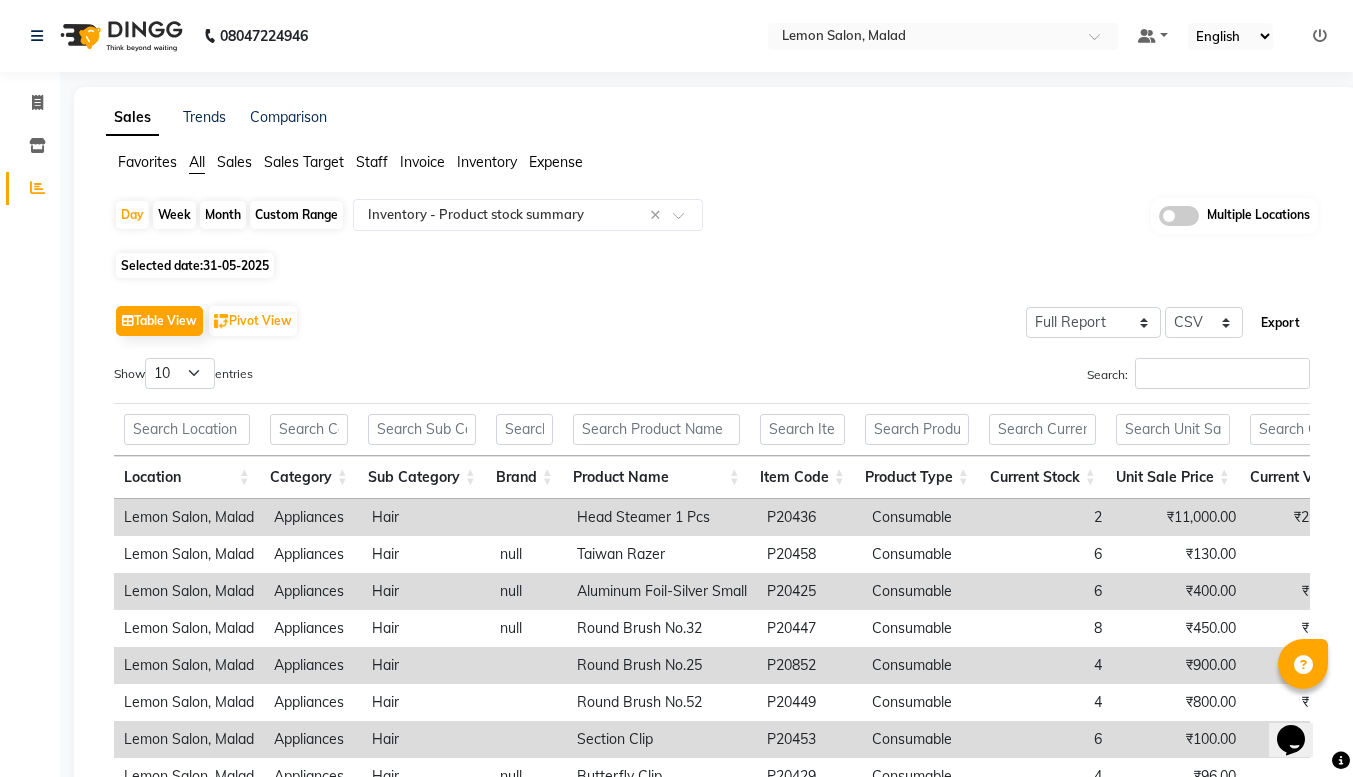 click on "Export" 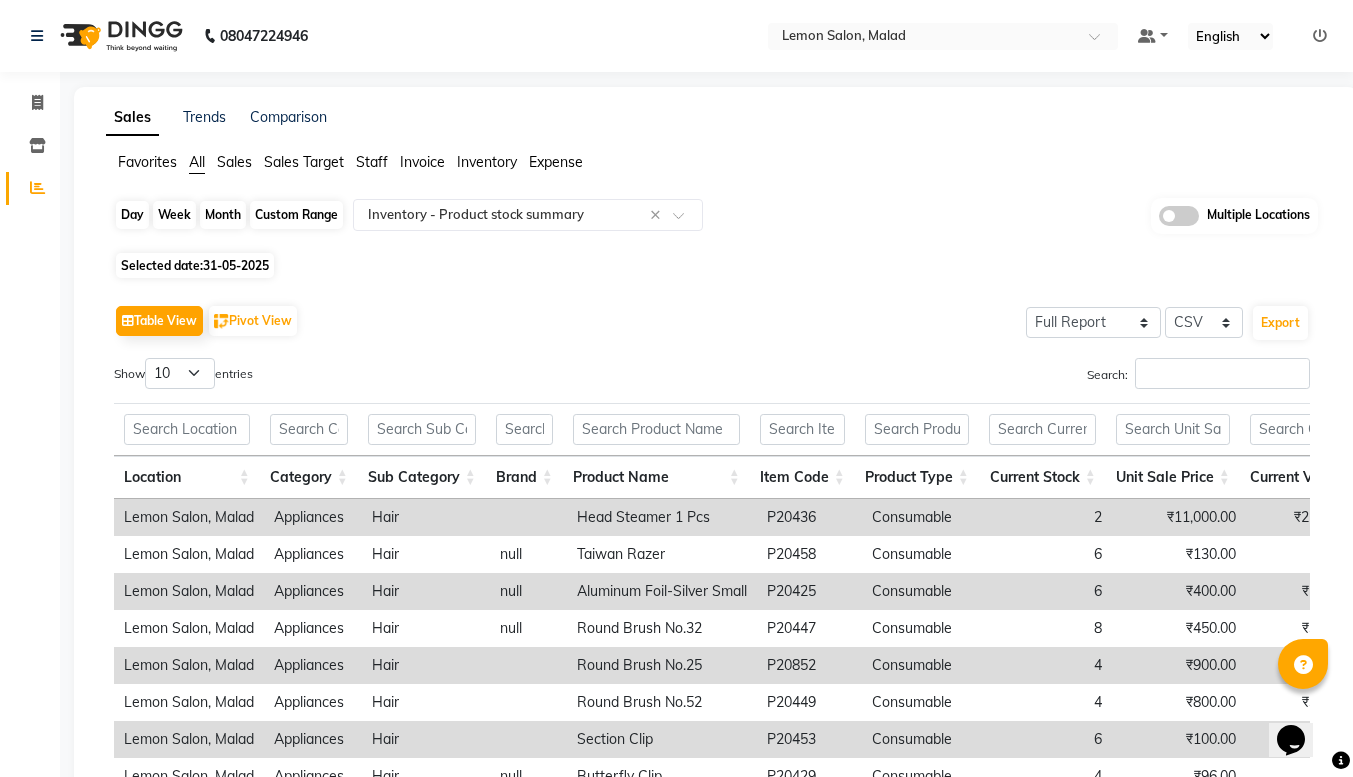 click on "Day" 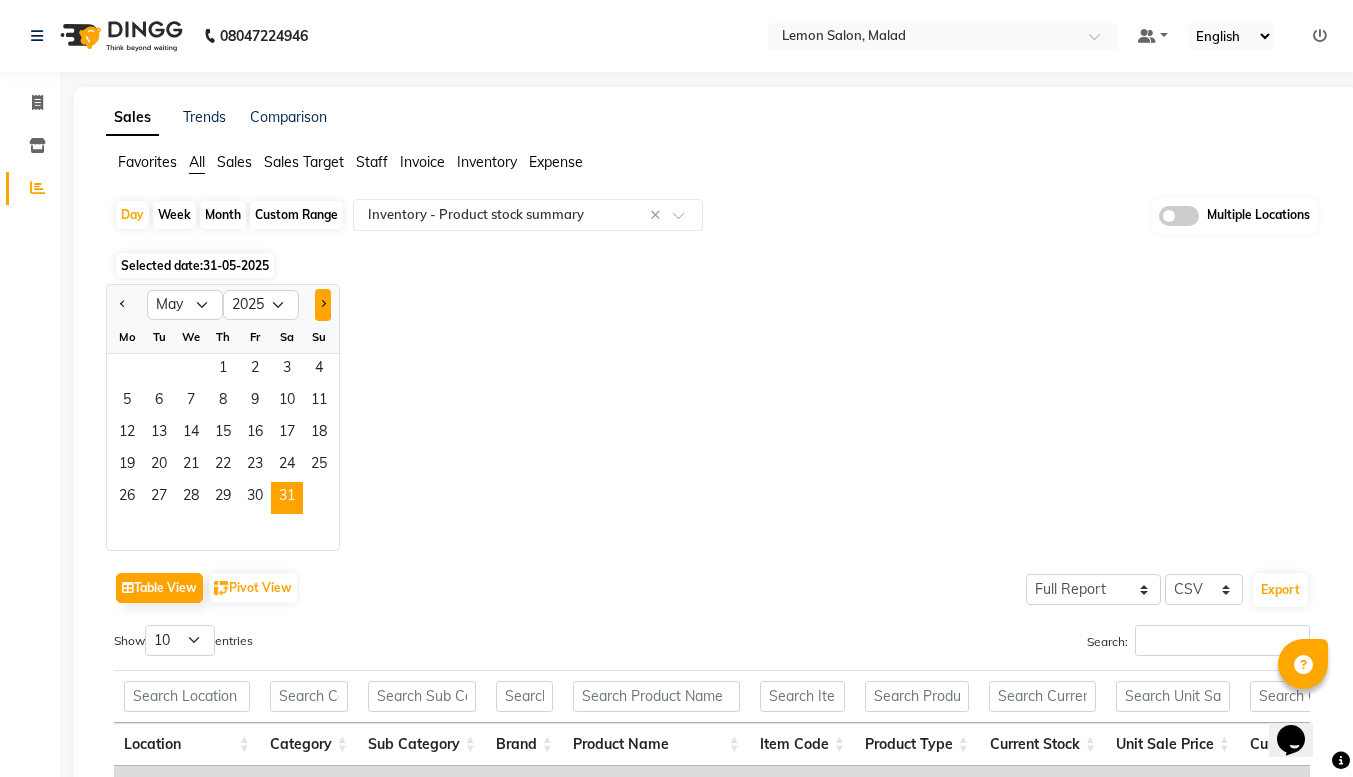 click 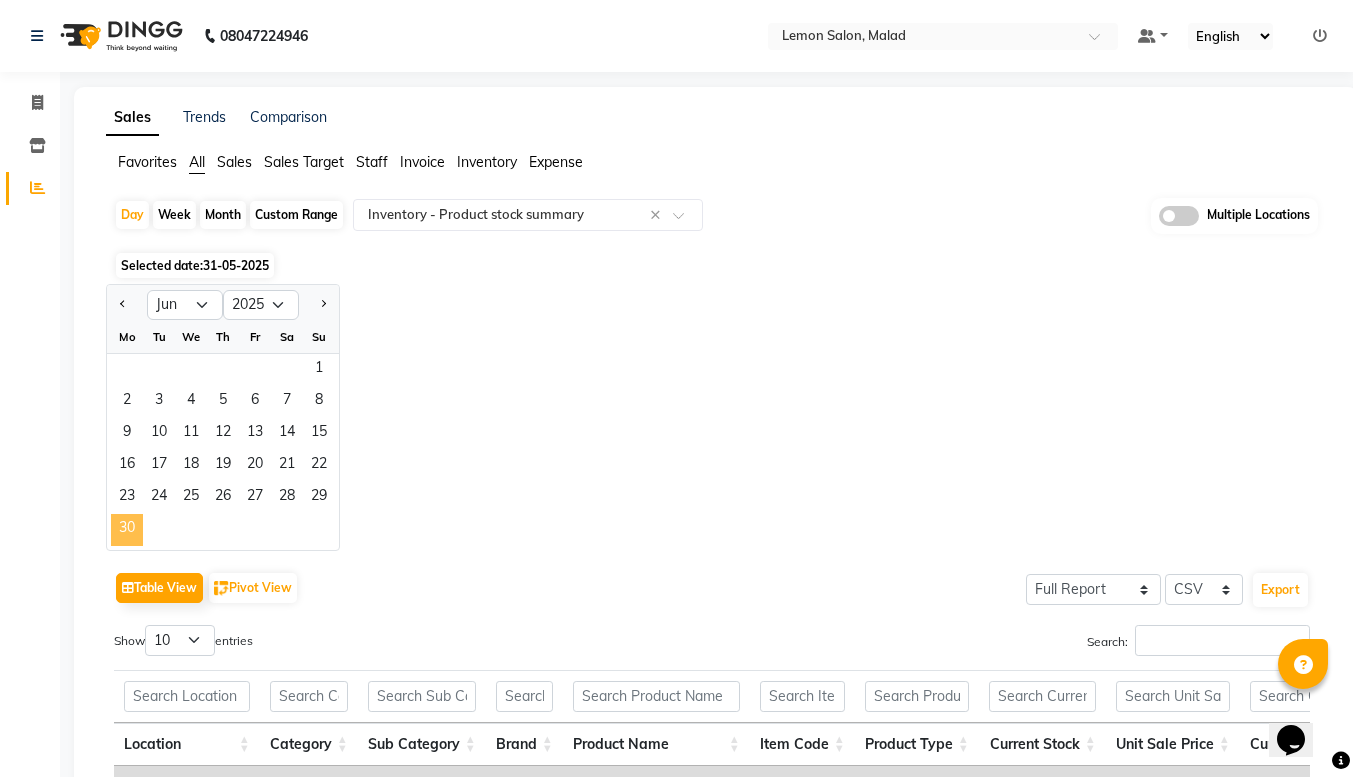 click on "30" 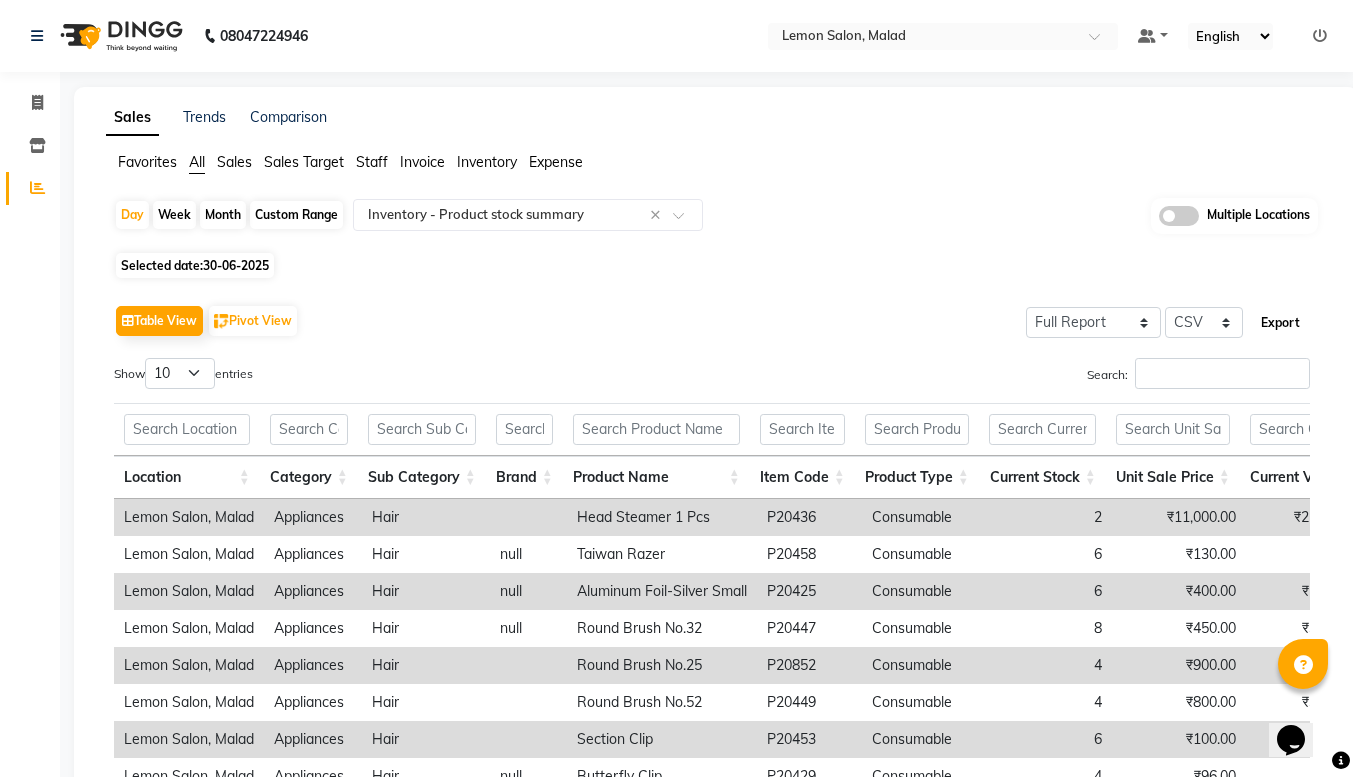click on "Export" 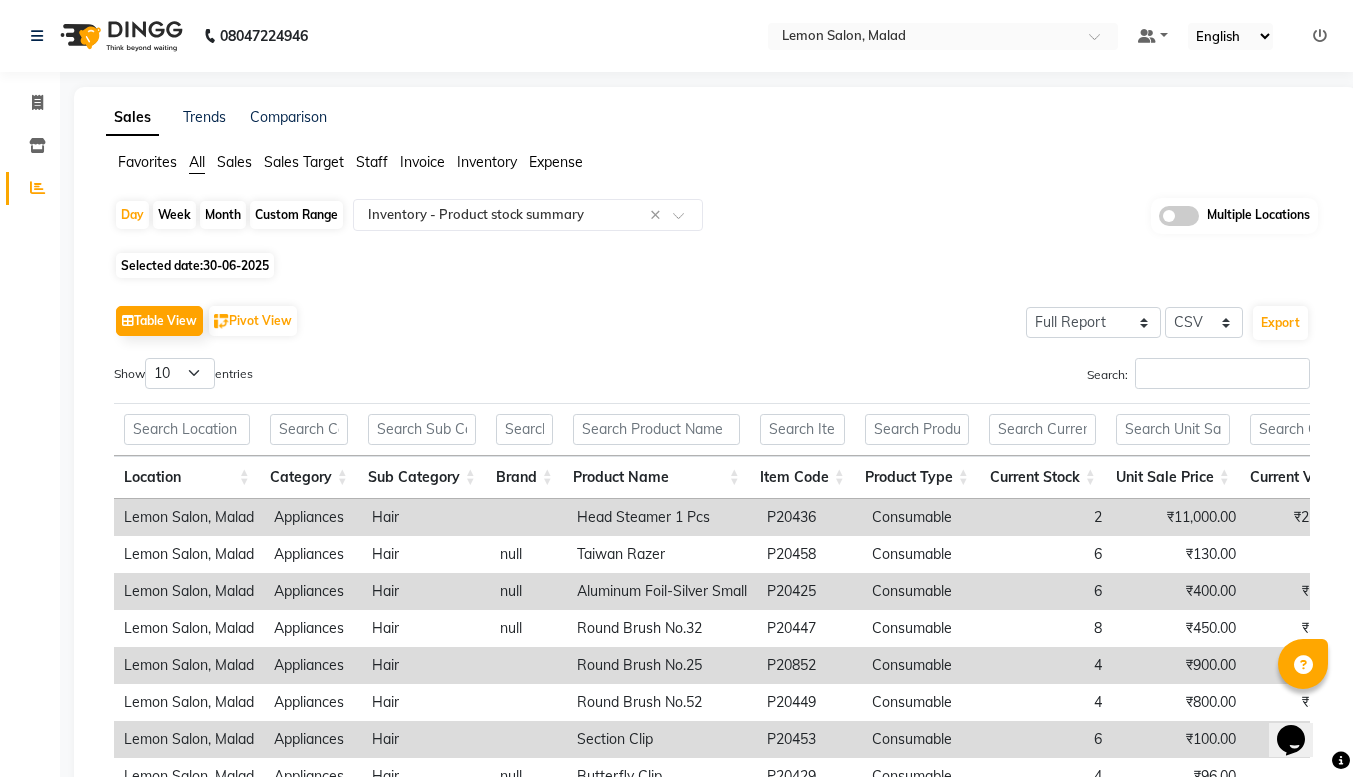 click on "Table View   Pivot View  Select Full Report Filtered Report Select CSV PDF  Export  Show  10 25 50 100  entries Search: Location Category Sub Category Brand Product Name Item Code Product Type Current Stock Unit Sale Price Current Value Unit Purchase Price Weighted Avg Cost Purchase Value Purchase Value As On 2025-06-30 Stock As Per 2025-06-30 Stock In Stock Out Detail Low Quality Measurement Tax Inclusive Sac Code Tax (%) Location Category Sub Category Brand Product Name Item Code Product Type Current Stock Unit Sale Price Current Value Unit Purchase Price Weighted Avg Cost Purchase Value Purchase Value As On 2025-06-30 Stock As Per 2025-06-30 Stock In Stock Out Detail Low Quality Measurement Tax Inclusive Sac Code Tax (%) Total 6125 ₹18,45,614.81 ₹54,59,235.22 ₹12,81,922.20 ₹0 ₹39,64,363.95 ₹20,99,192.50 4174 7564 3390 Lemon Salon, Malad Appliances Hair Head Steamer 1 Pcs P20436 Consumable 2 ₹11,000.00 ₹22,000.00 ₹6,600.00 ₹6,600.00 ₹13,200.00 ₹6,600.00 1 1 0 0 1 pcs Yes Hair null" 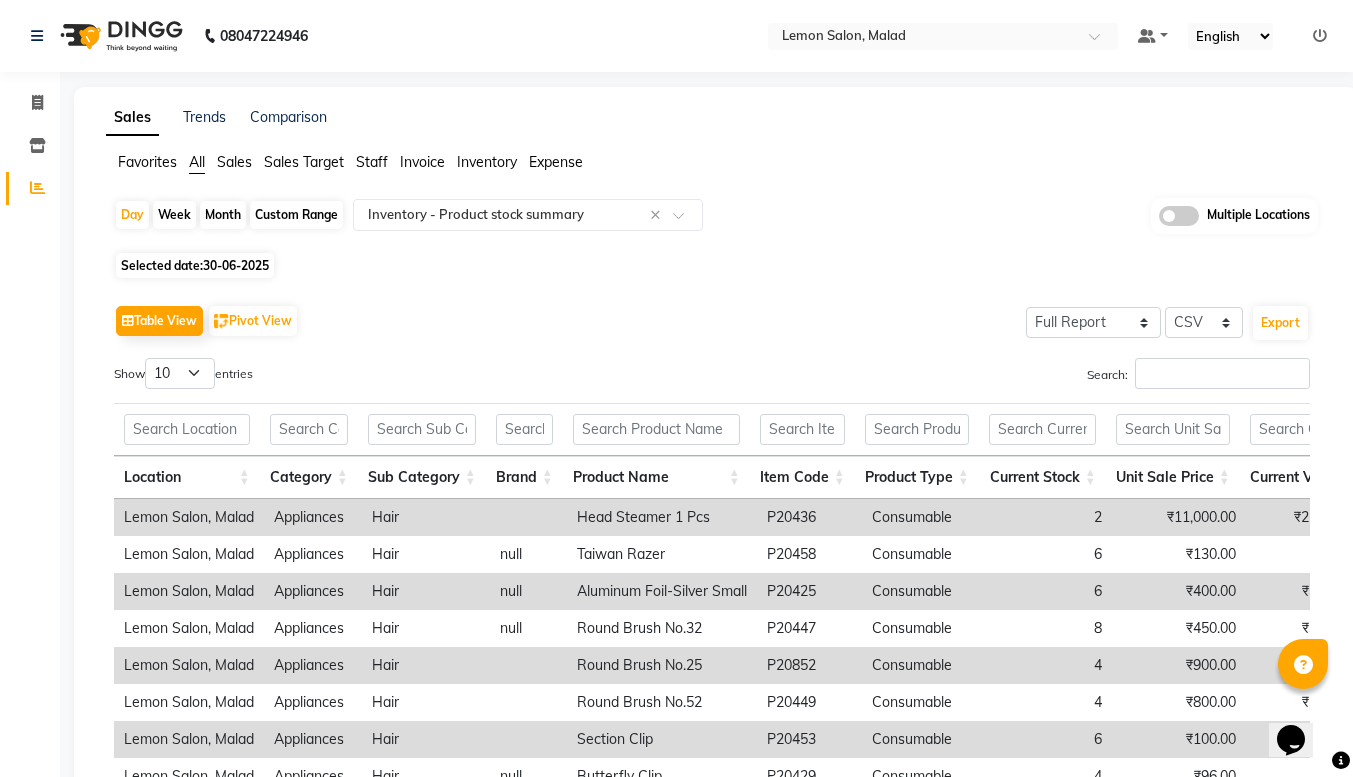 click on "Table View   Pivot View  Select Full Report Filtered Report Select CSV PDF  Export  Show  10 25 50 100  entries Search: Location Category Sub Category Brand Product Name Item Code Product Type Current Stock Unit Sale Price Current Value Unit Purchase Price Weighted Avg Cost Purchase Value Purchase Value As On 2025-06-30 Stock As Per 2025-06-30 Stock In Stock Out Detail Low Quality Measurement Tax Inclusive Sac Code Tax (%) Location Category Sub Category Brand Product Name Item Code Product Type Current Stock Unit Sale Price Current Value Unit Purchase Price Weighted Avg Cost Purchase Value Purchase Value As On 2025-06-30 Stock As Per 2025-06-30 Stock In Stock Out Detail Low Quality Measurement Tax Inclusive Sac Code Tax (%) Total 6125 ₹18,45,614.81 ₹54,59,235.22 ₹12,81,922.20 ₹0 ₹39,64,363.95 ₹20,99,192.50 4174 7564 3390 Lemon Salon, Malad Appliances Hair Head Steamer 1 Pcs P20436 Consumable 2 ₹11,000.00 ₹22,000.00 ₹6,600.00 ₹6,600.00 ₹13,200.00 ₹6,600.00 1 1 0 0 1 pcs Yes Hair null" 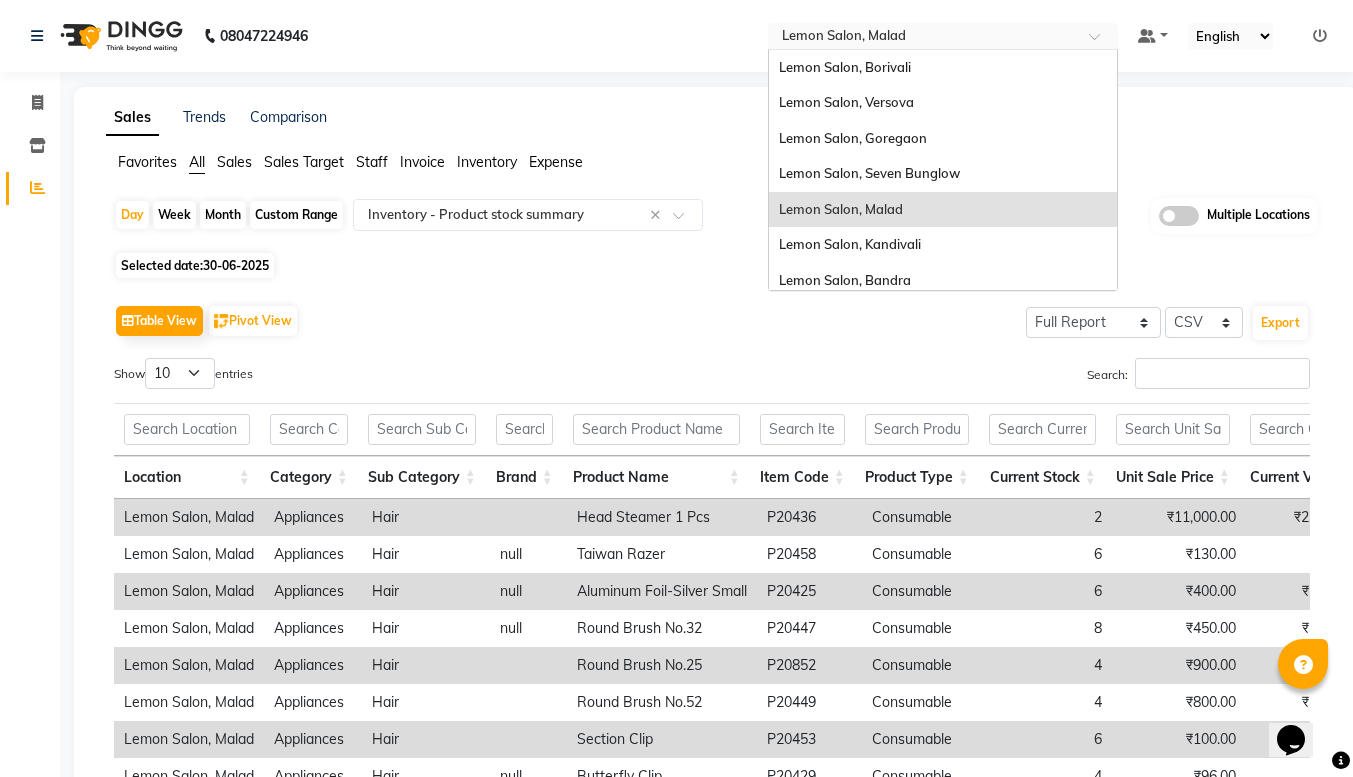 click at bounding box center [923, 38] 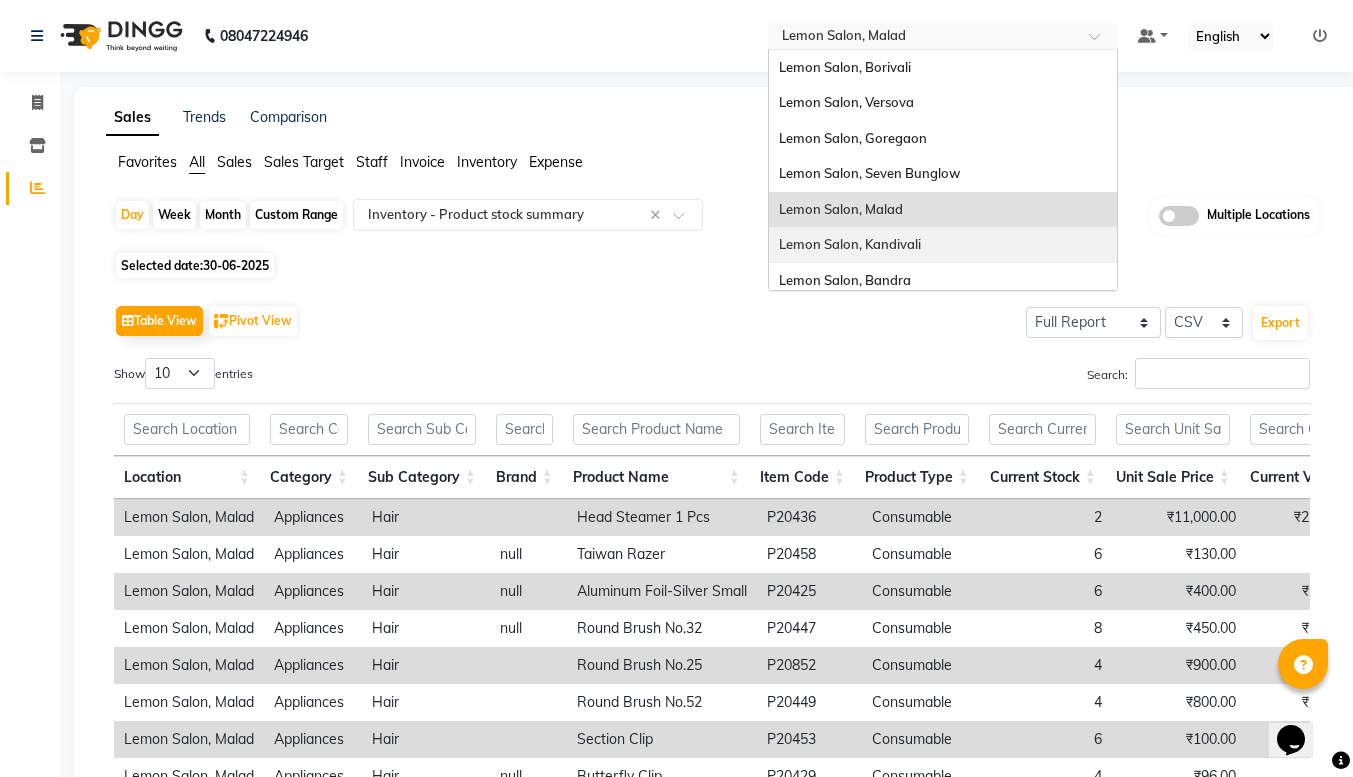 click on "Lemon Salon, Kandivali" at bounding box center [943, 245] 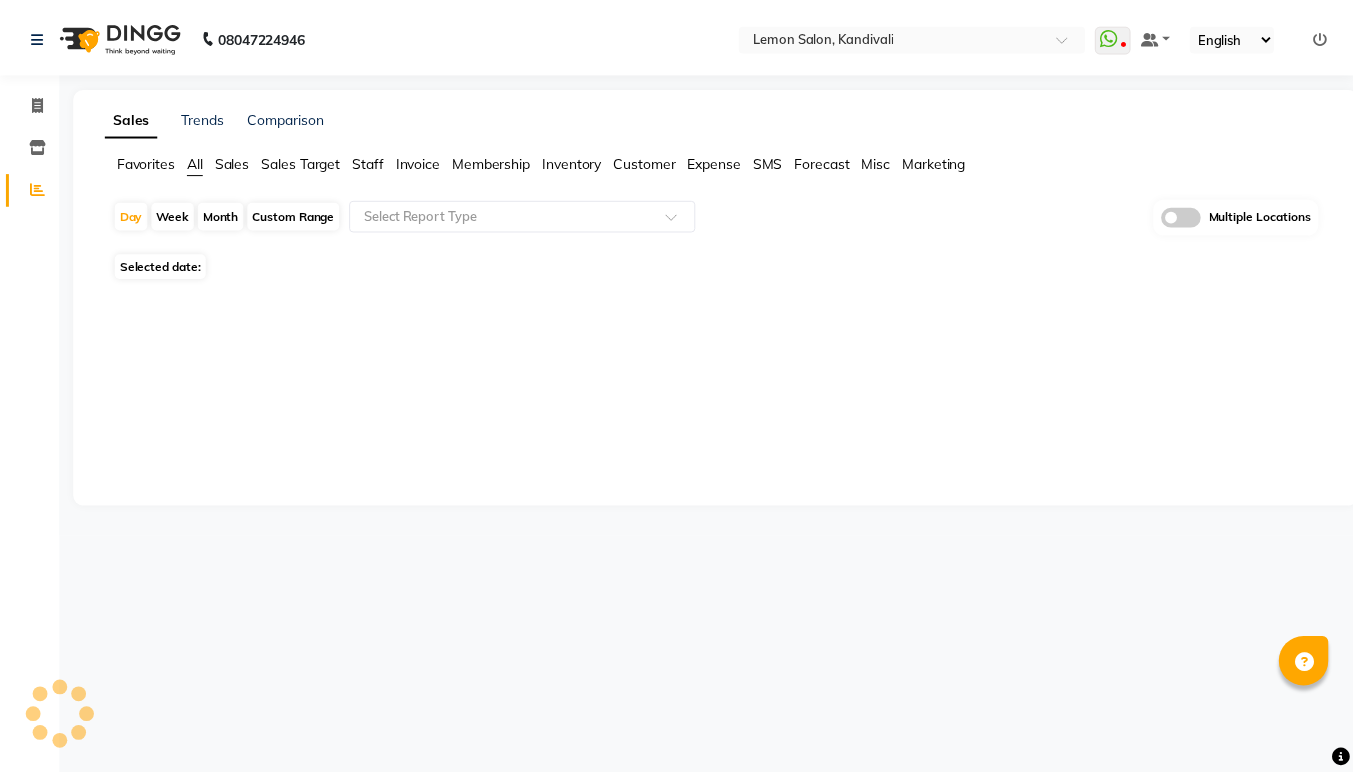 scroll, scrollTop: 0, scrollLeft: 0, axis: both 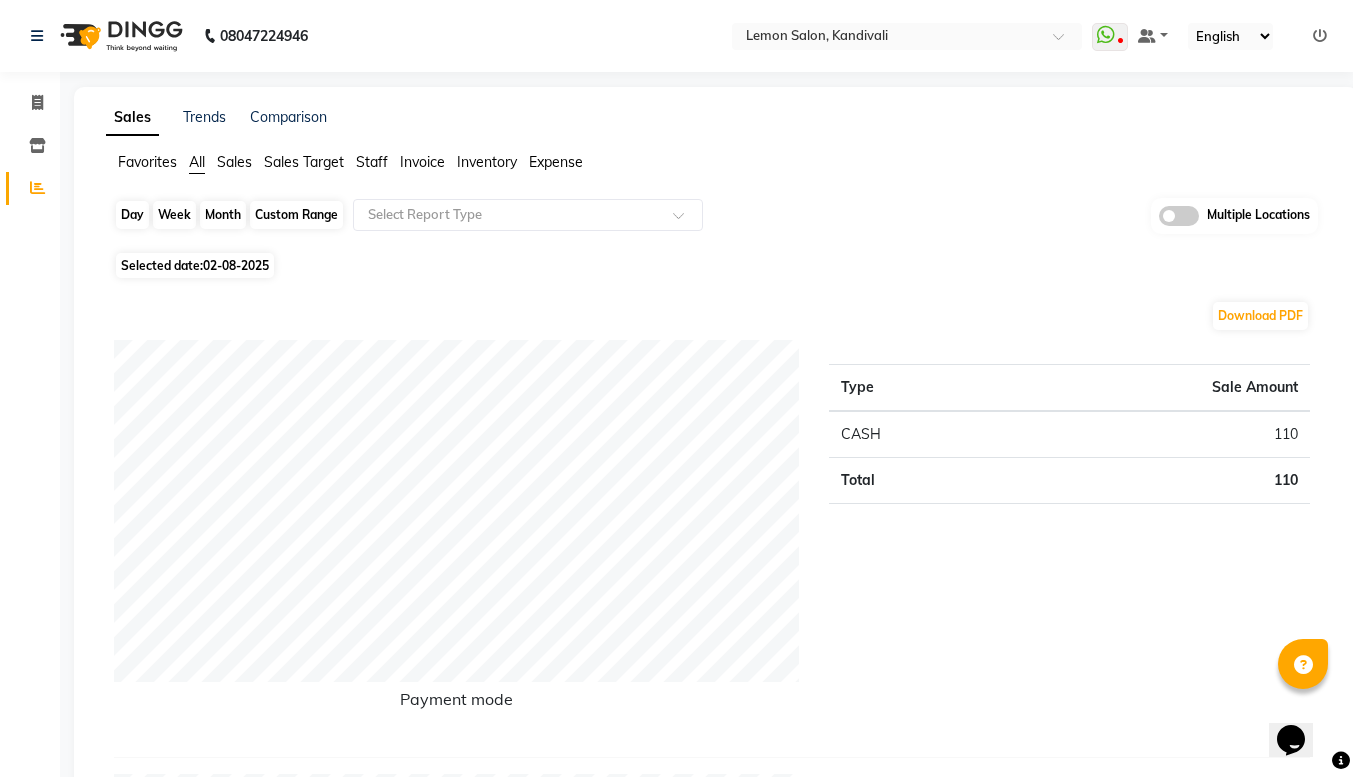 click on "Day" 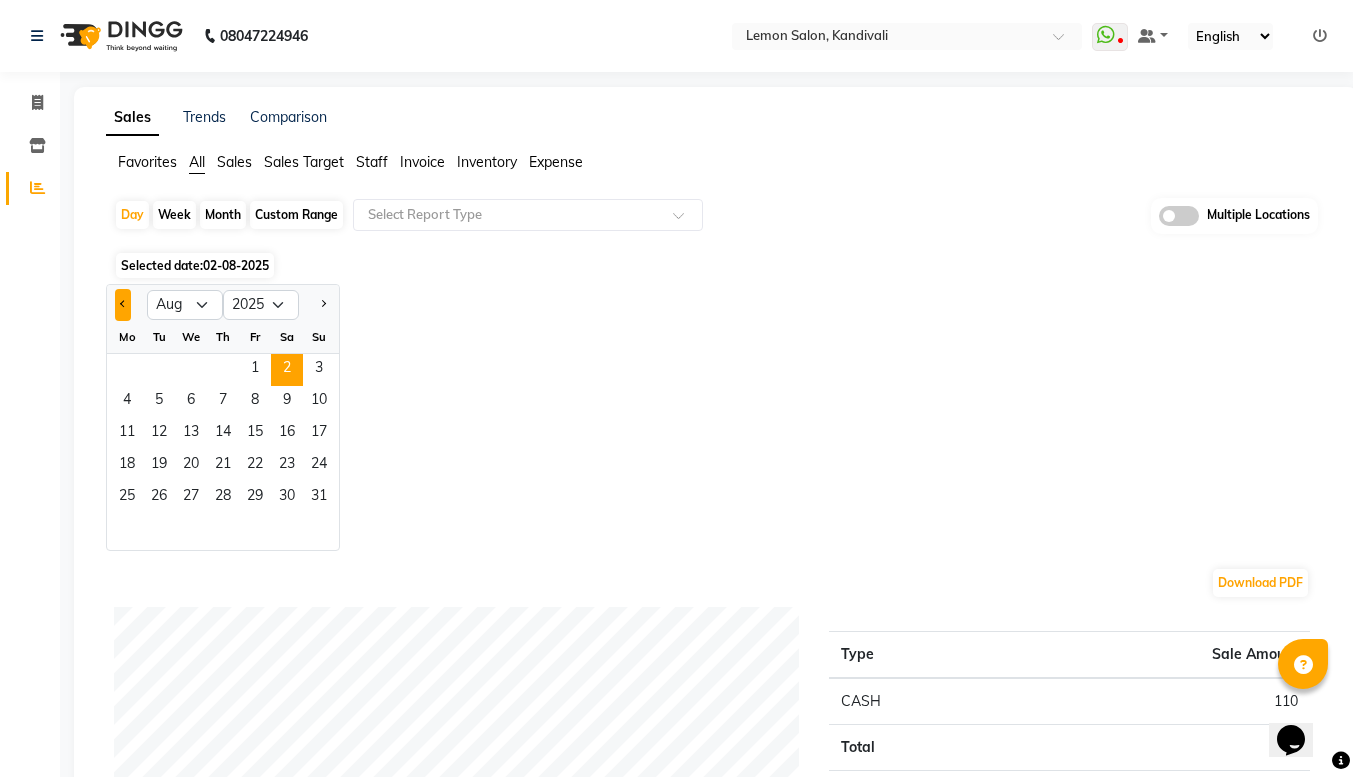 click 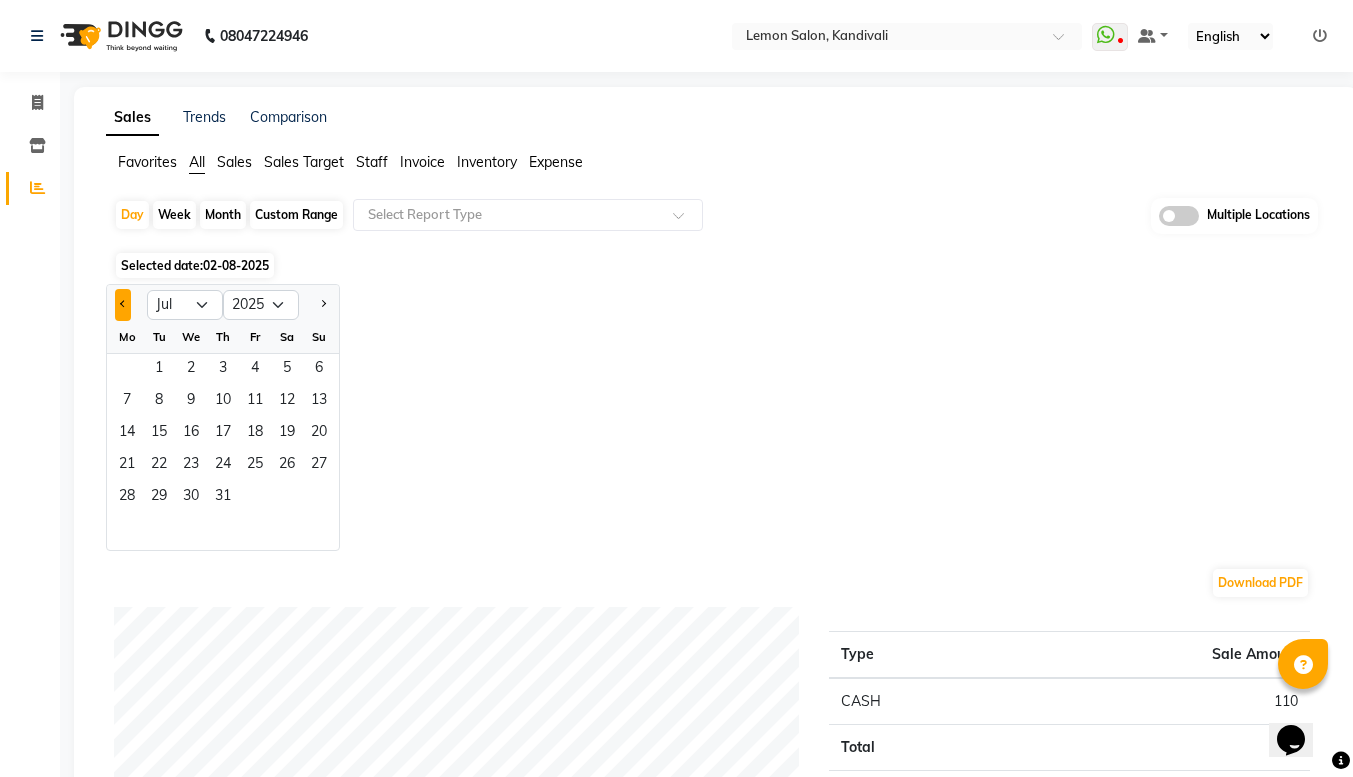 click 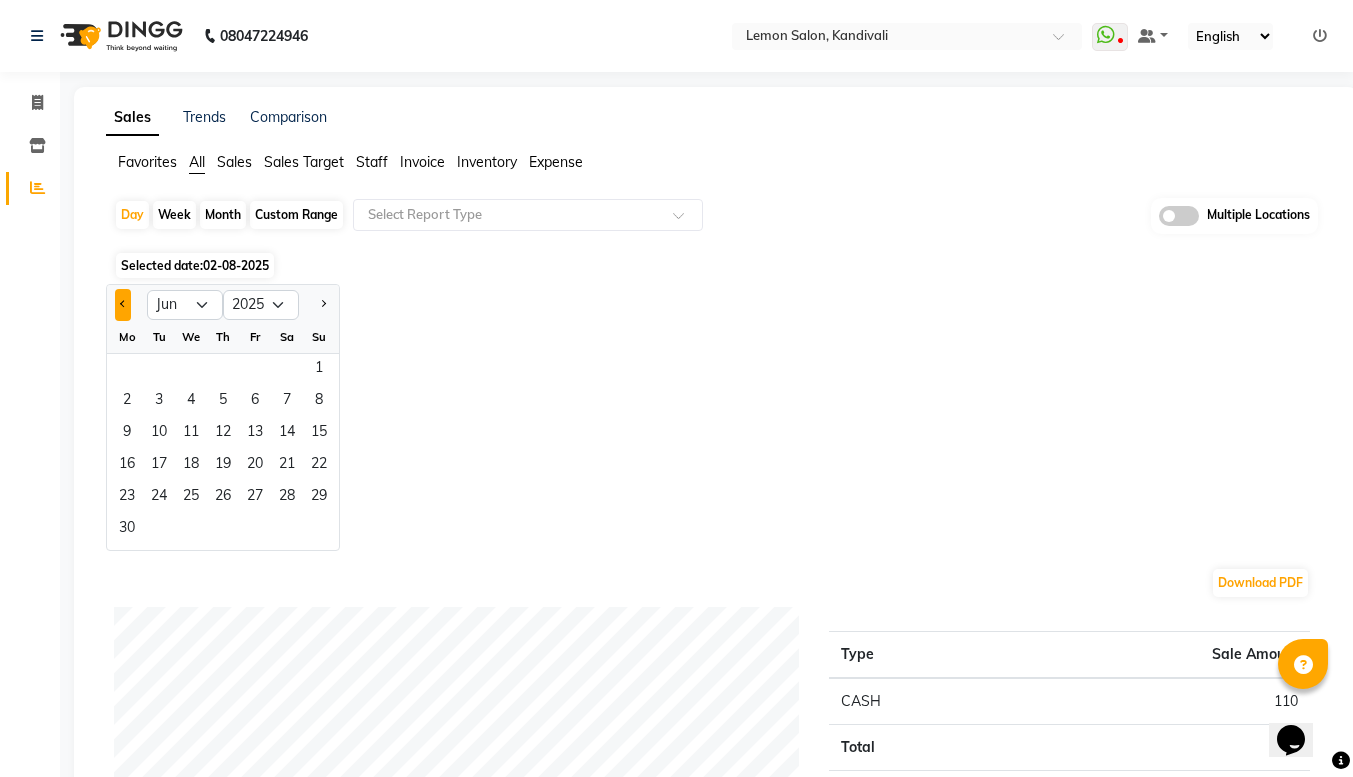 click 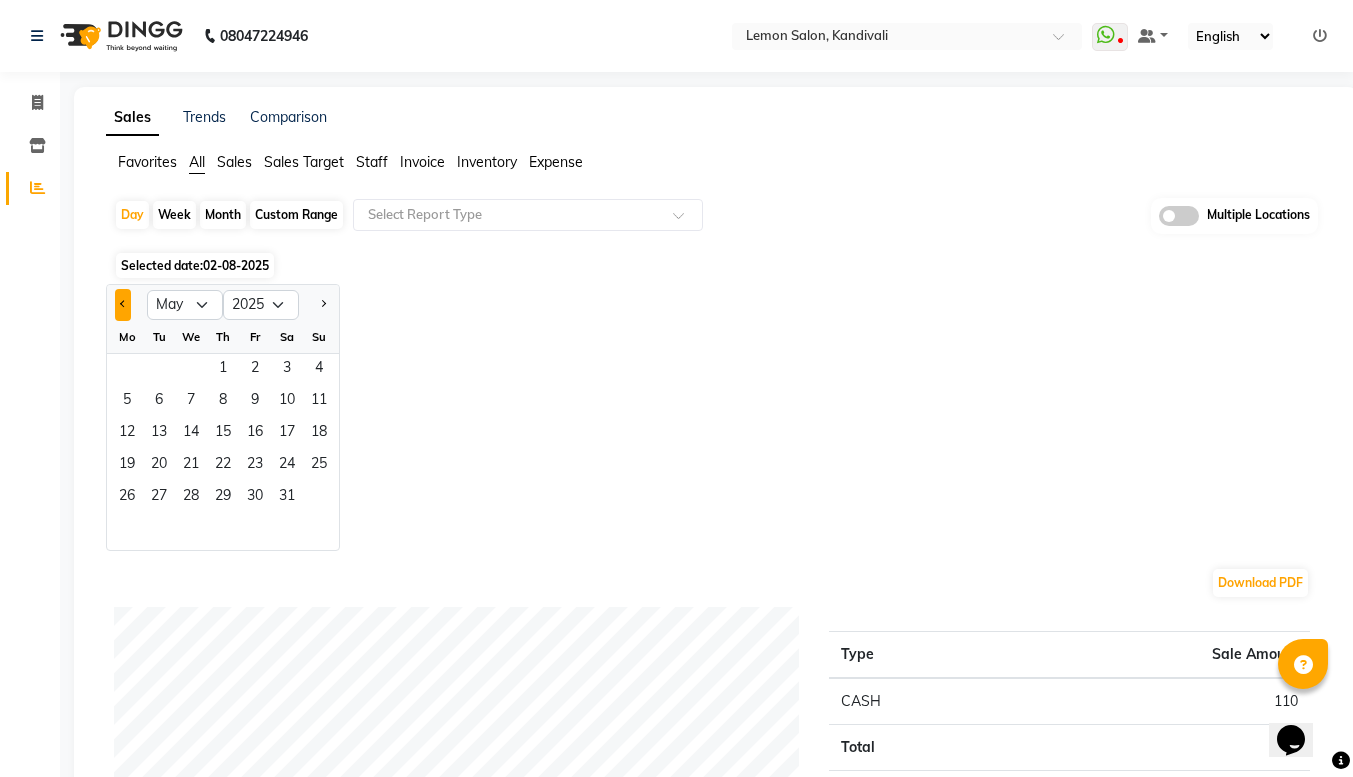 click 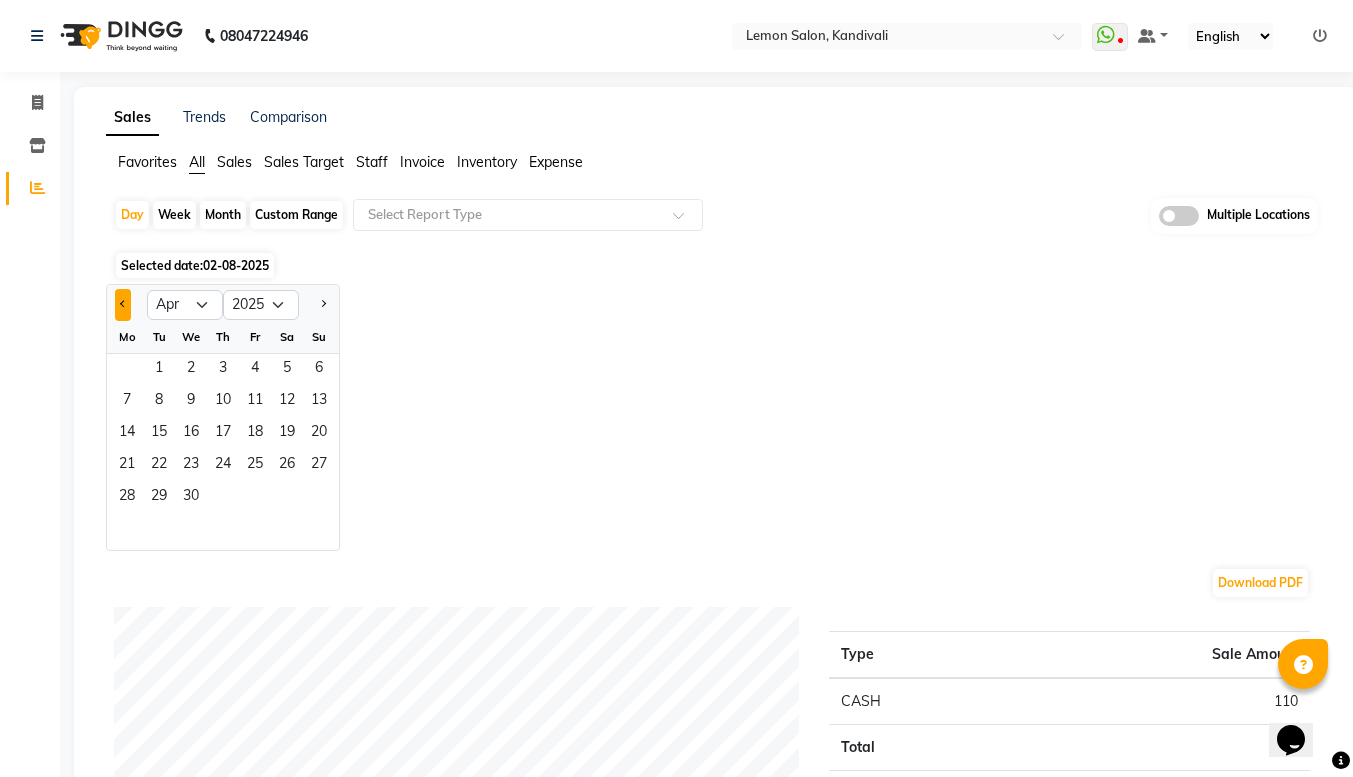 click 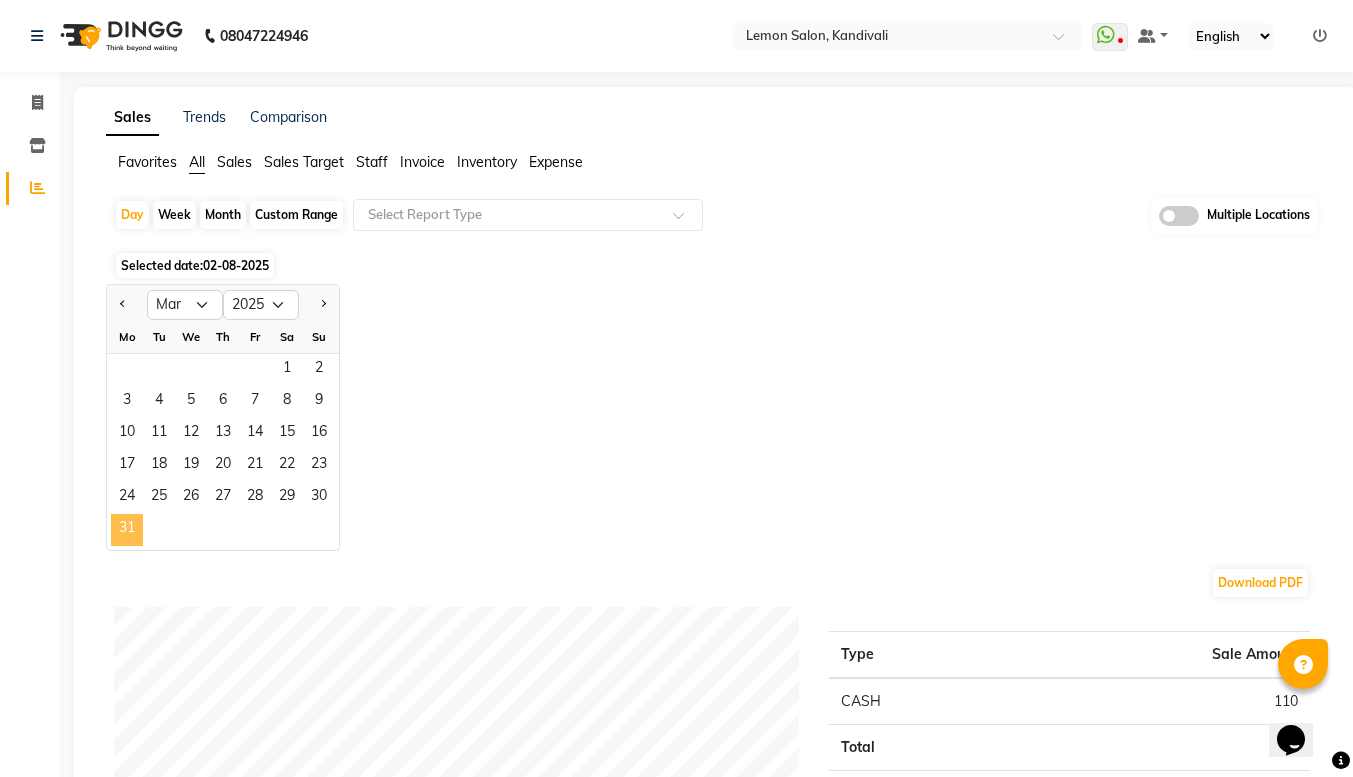 click on "31" 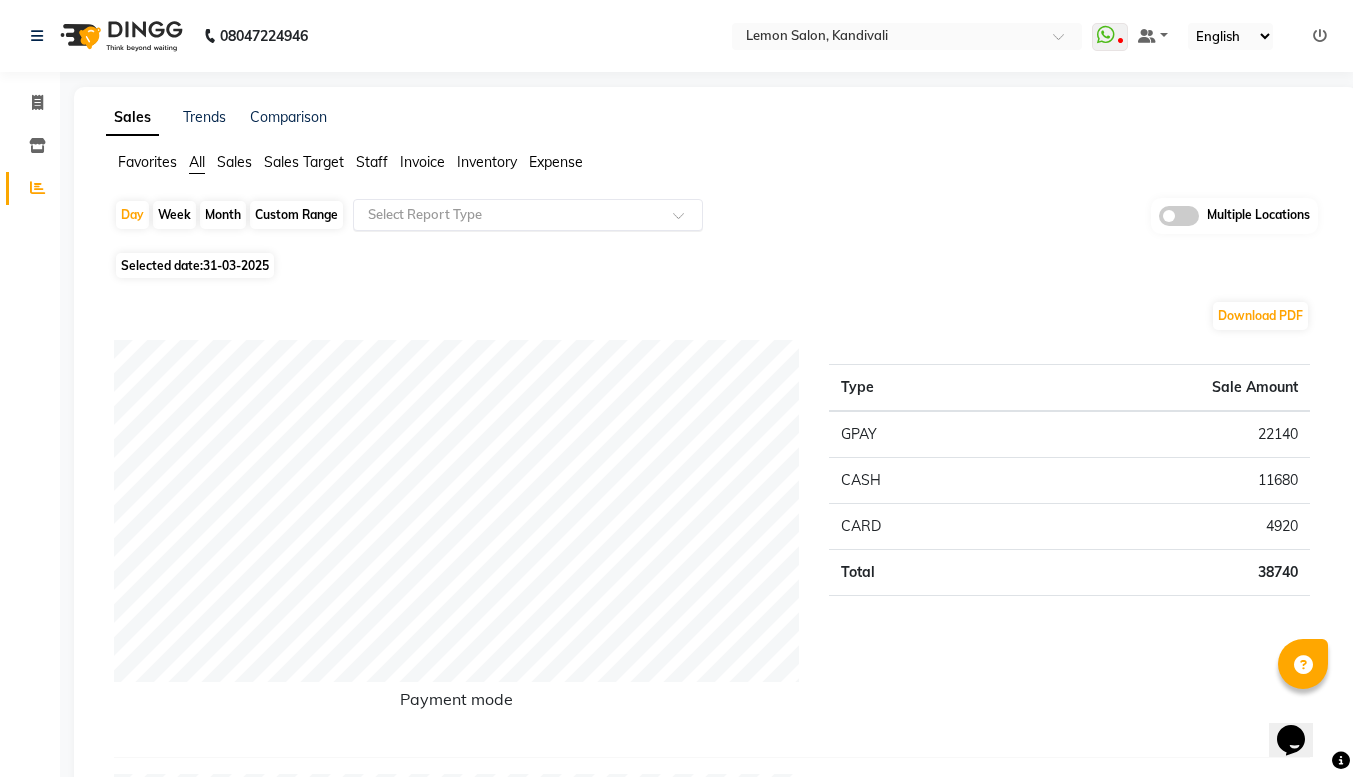 click 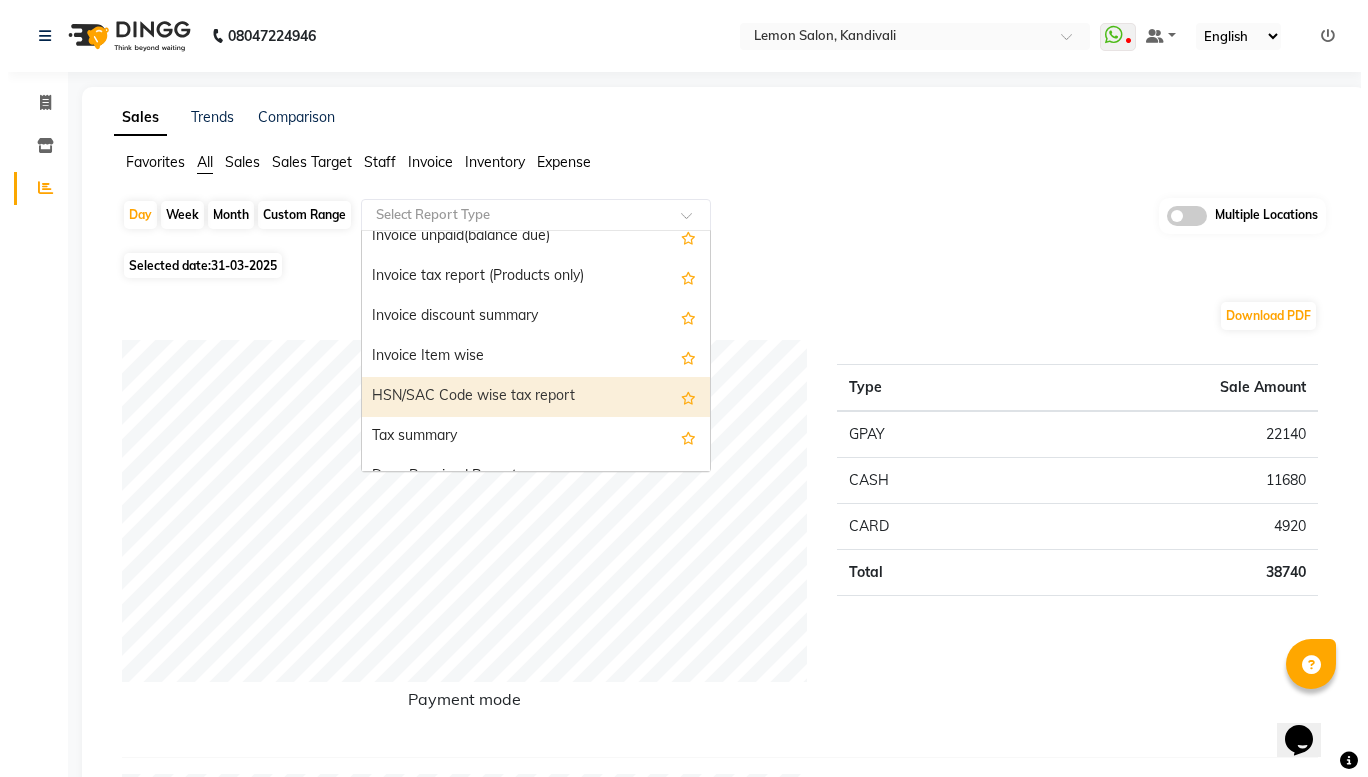 scroll, scrollTop: 1595, scrollLeft: 0, axis: vertical 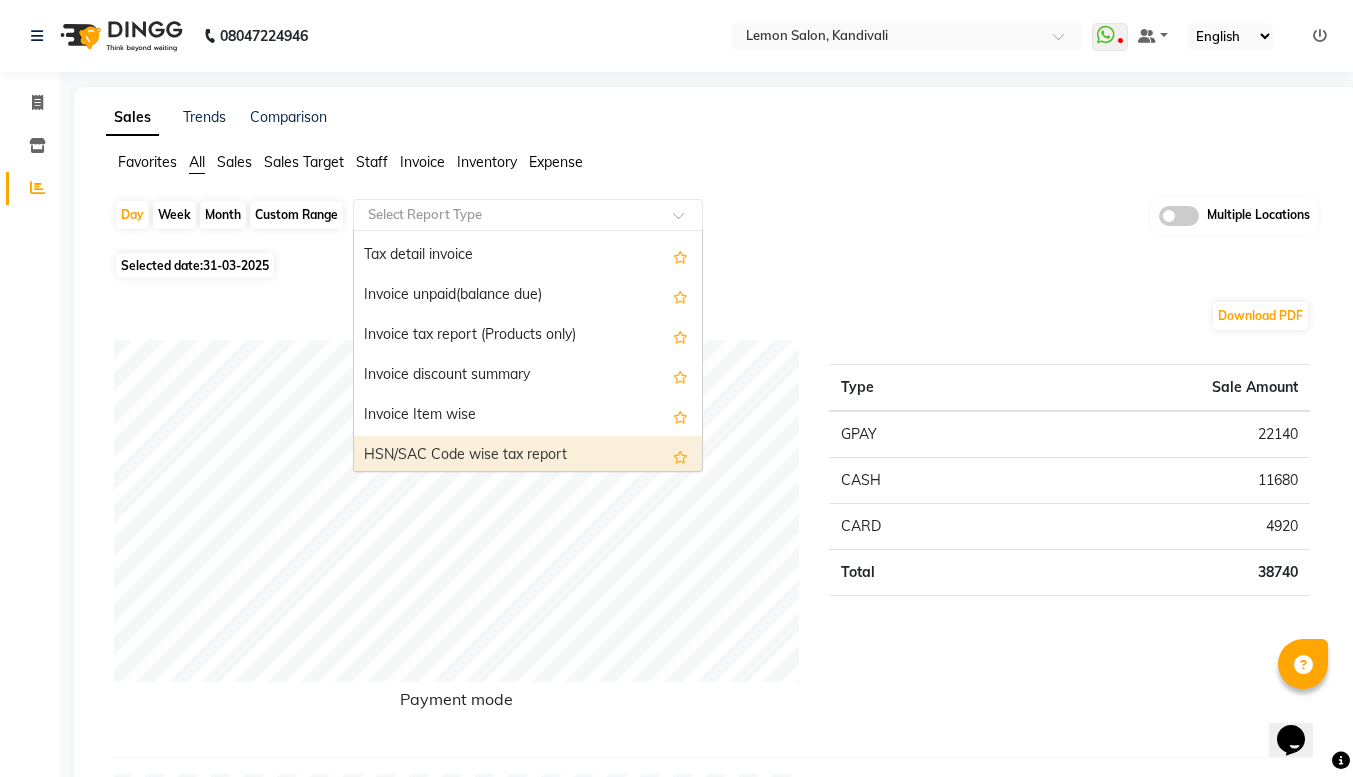 click on "Invoice tax report (Products only)" at bounding box center [528, 336] 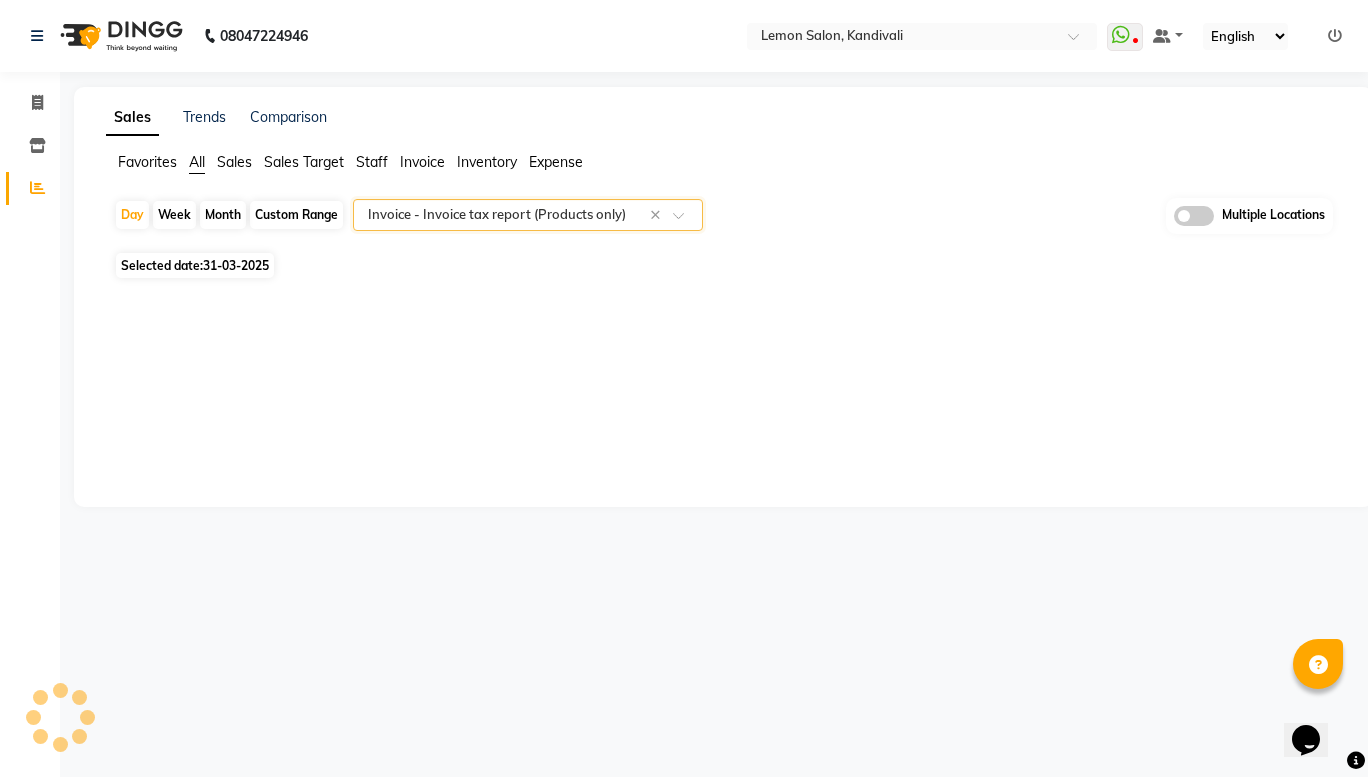 click 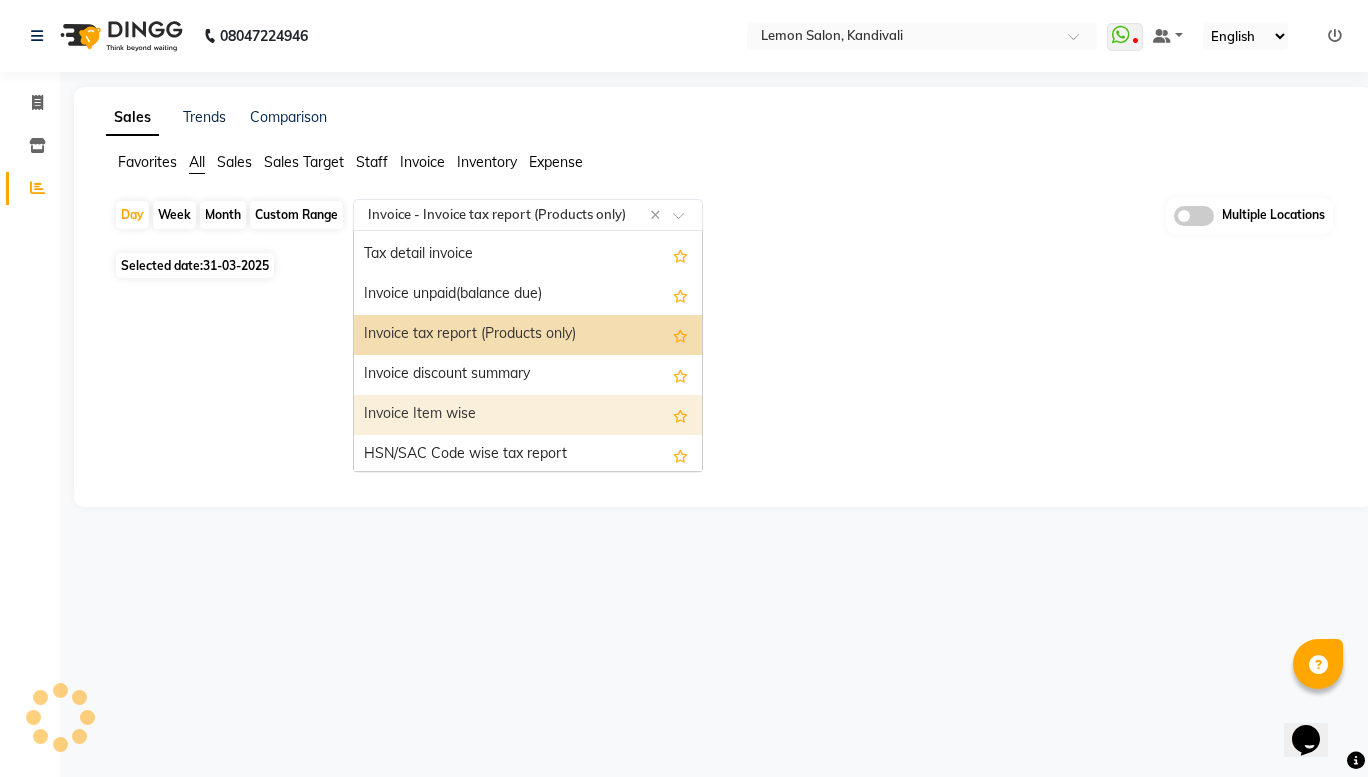 select on "full_report" 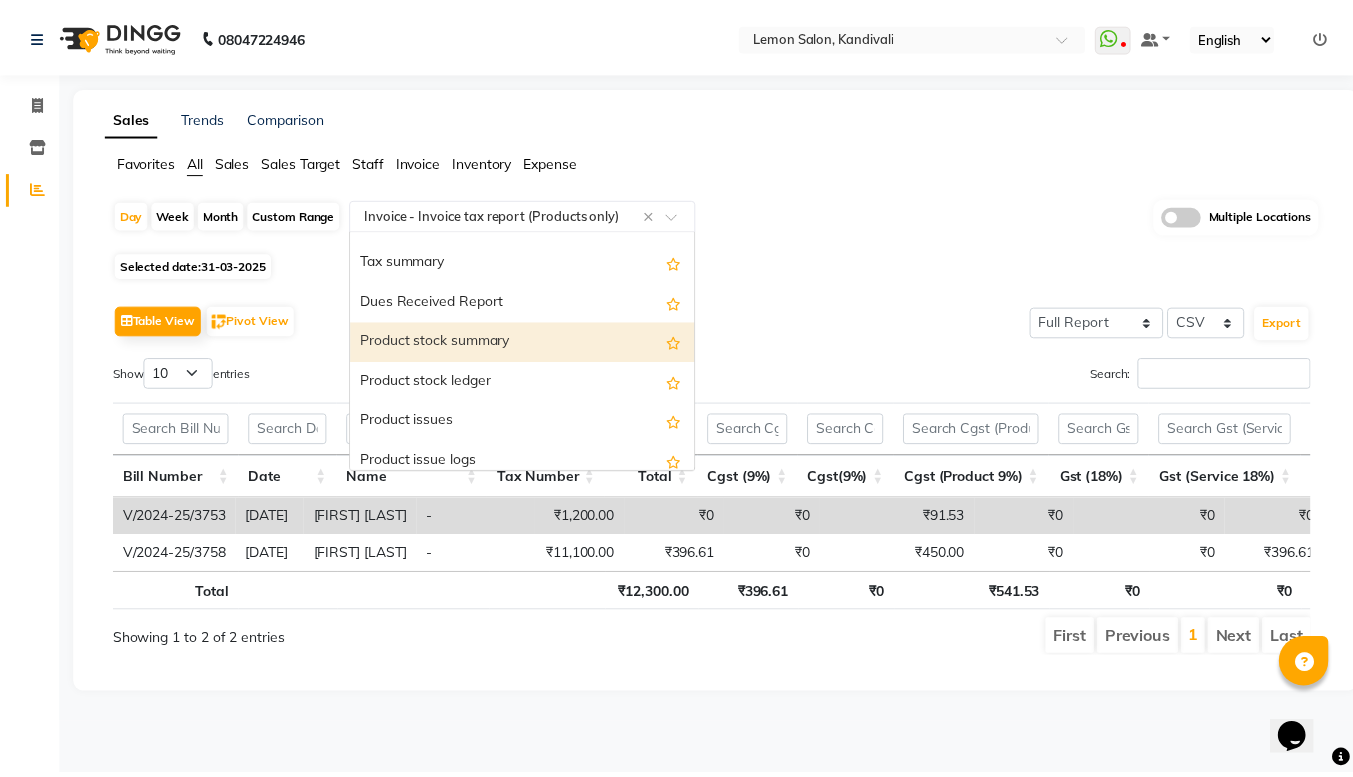 scroll, scrollTop: 1831, scrollLeft: 0, axis: vertical 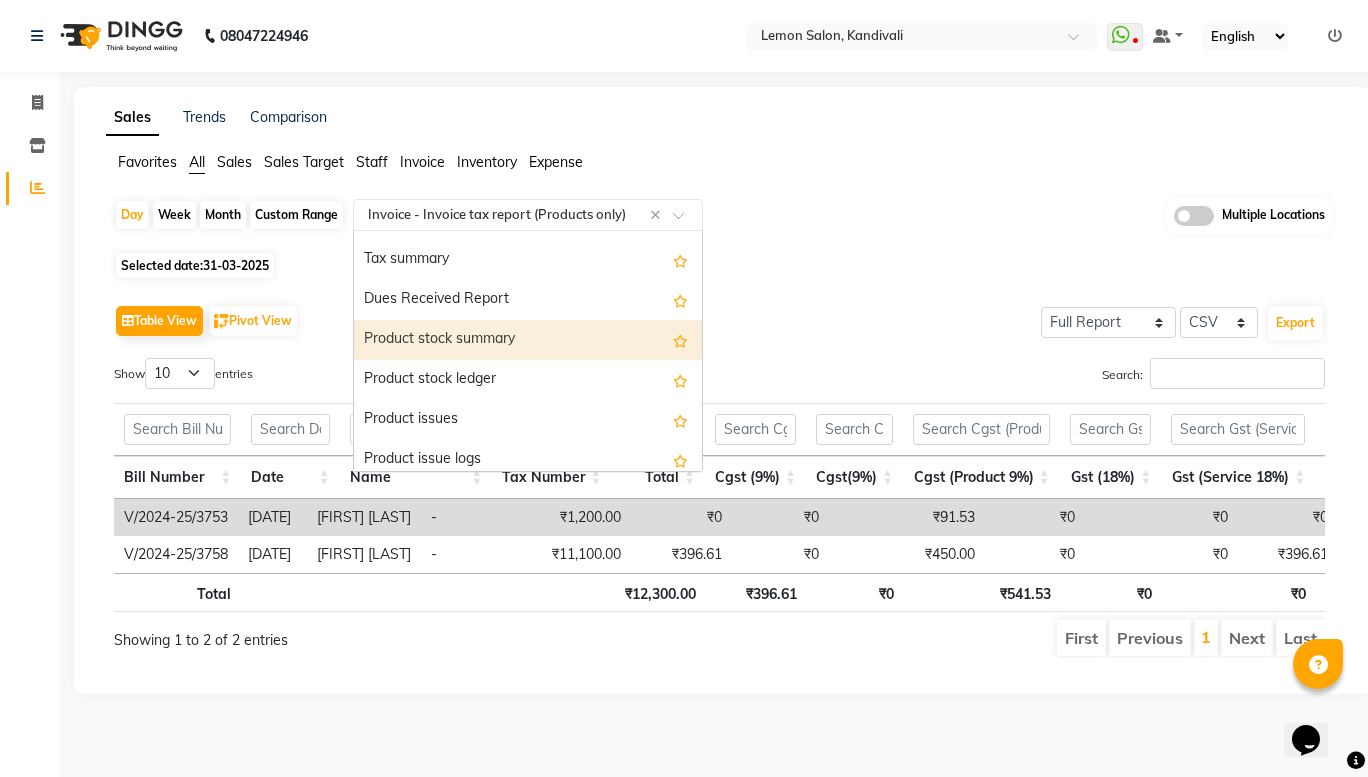 click on "Product stock summary" at bounding box center [528, 340] 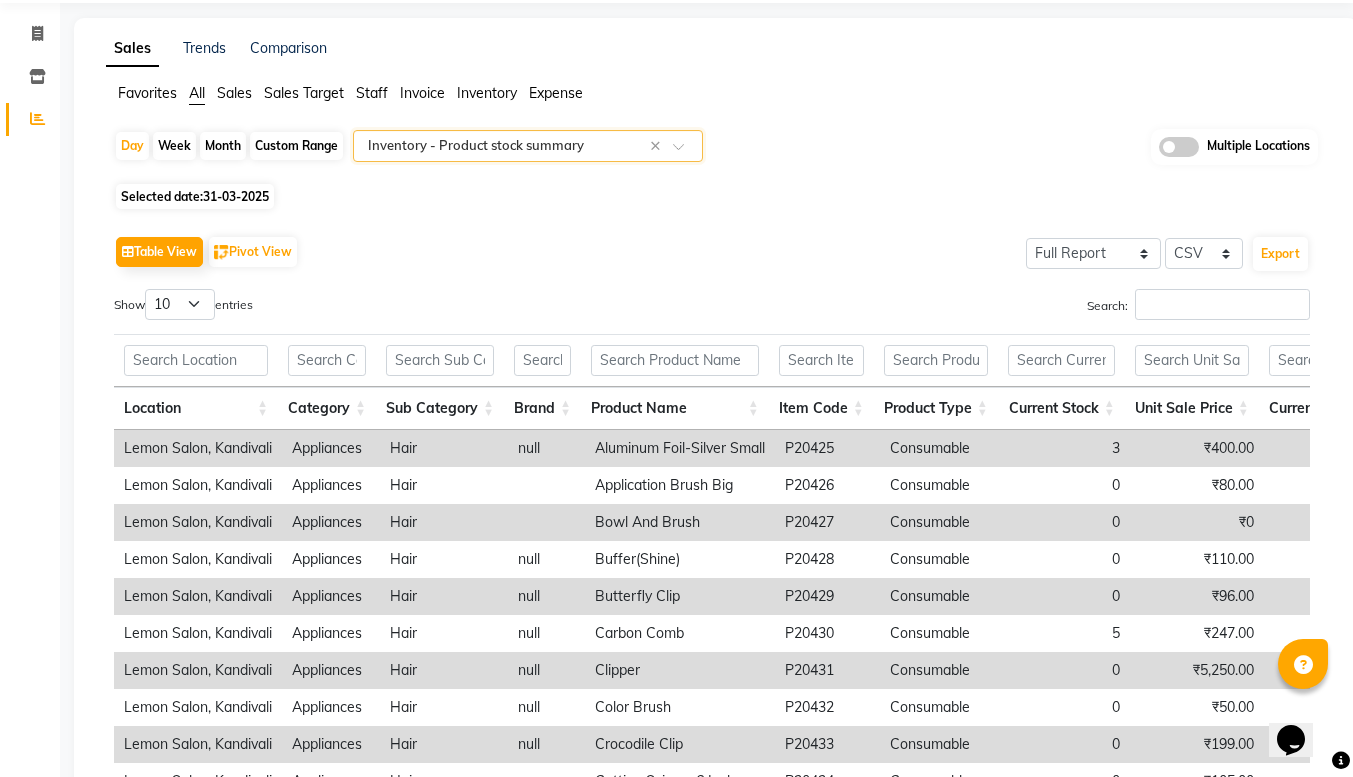 scroll, scrollTop: 0, scrollLeft: 0, axis: both 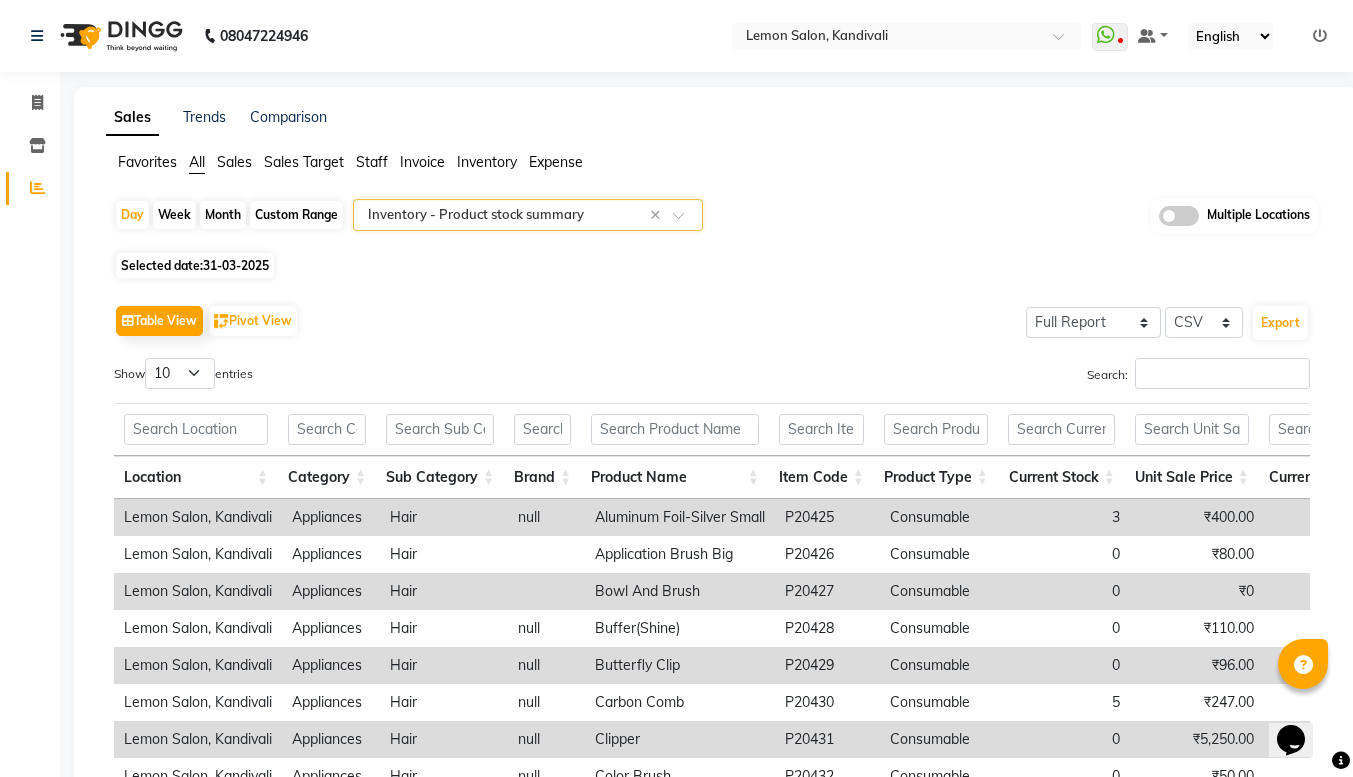 click on "Day   Week   Month   Custom Range  Select Report Type × Inventory -  Product stock summary × Multiple Locations Selected date:  31-03-2025   Table View   Pivot View  Select Full Report Filtered Report Select CSV PDF  Export  Show  10 25 50 100  entries Search: Location Category Sub Category Brand Product Name Item Code Product Type Current Stock Unit Sale Price Current Value Unit Purchase Price Weighted Avg Cost Purchase Value Purchase Value As On 2025-03-31 Stock As Per 2025-03-31 Stock In Stock Out Detail Low Quality Measurement Tax Inclusive Sac Code Tax (%) Location Category Sub Category Brand Product Name Item Code Product Type Current Stock Unit Sale Price Current Value Unit Purchase Price Weighted Avg Cost Purchase Value Purchase Value As On 2025-03-31 Stock As Per 2025-03-31 Stock In Stock Out Detail Low Quality Measurement Tax Inclusive Sac Code Tax (%) Total 2368 ₹14,68,747.44 ₹15,05,550.92 ₹5,48,312.77 ₹0 ₹9,64,561.58 ₹2,17,920.28 3593 6682 3089 Lemon Salon, Kandivali Appliances 3" 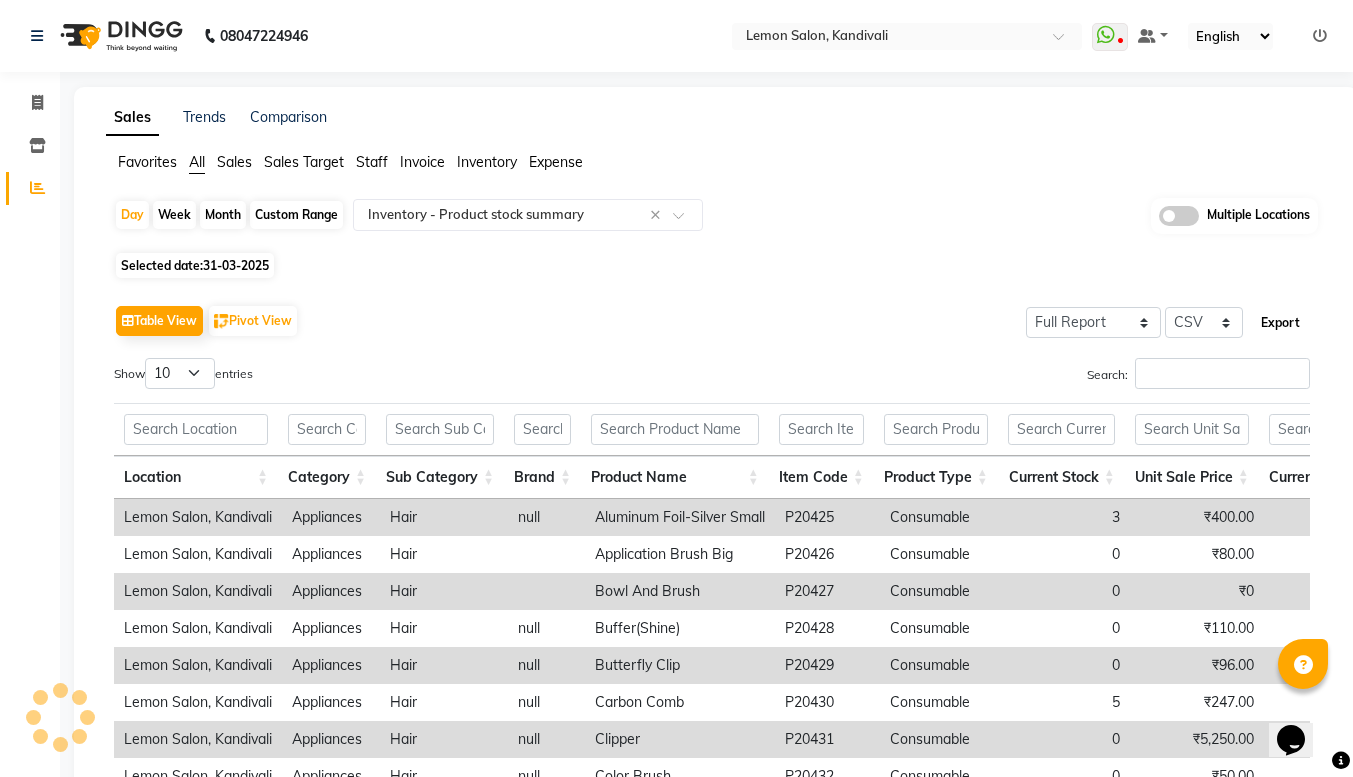click on "Export" 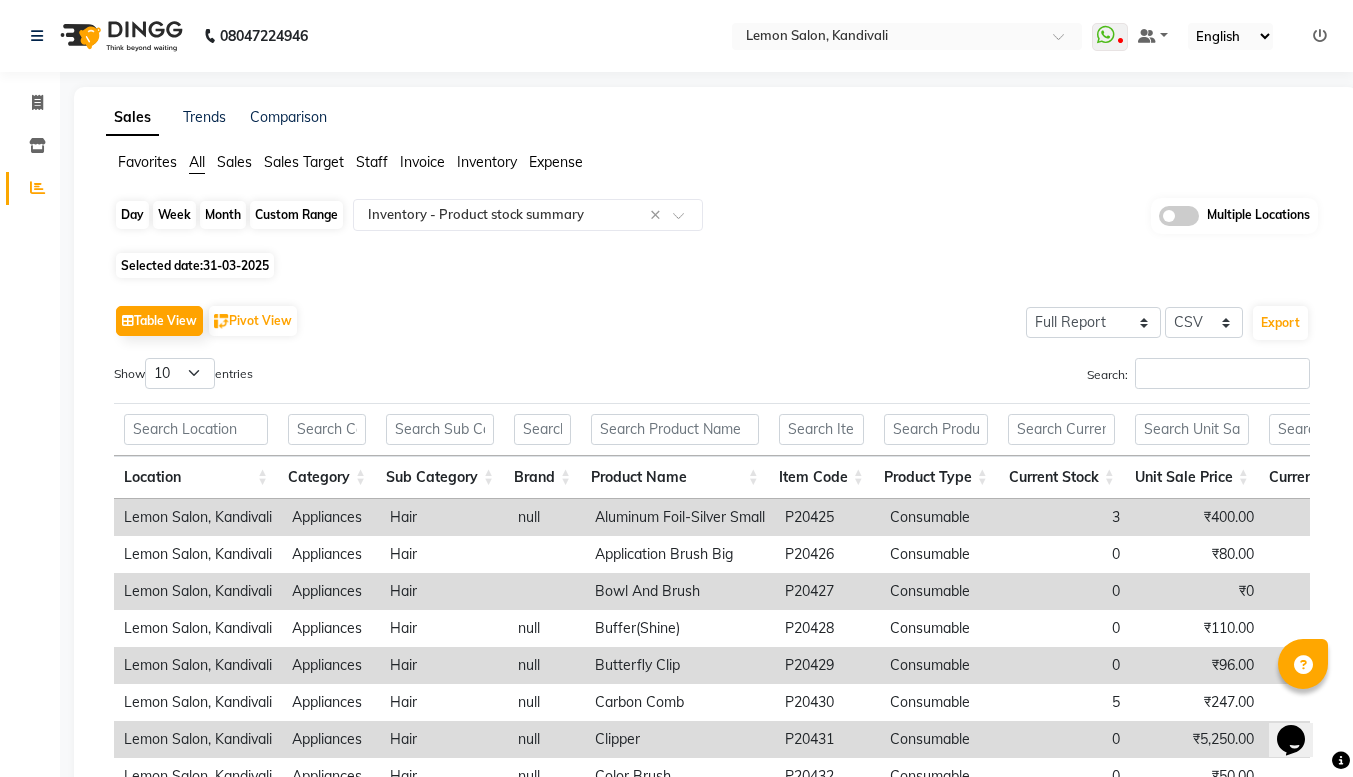 click on "Day" 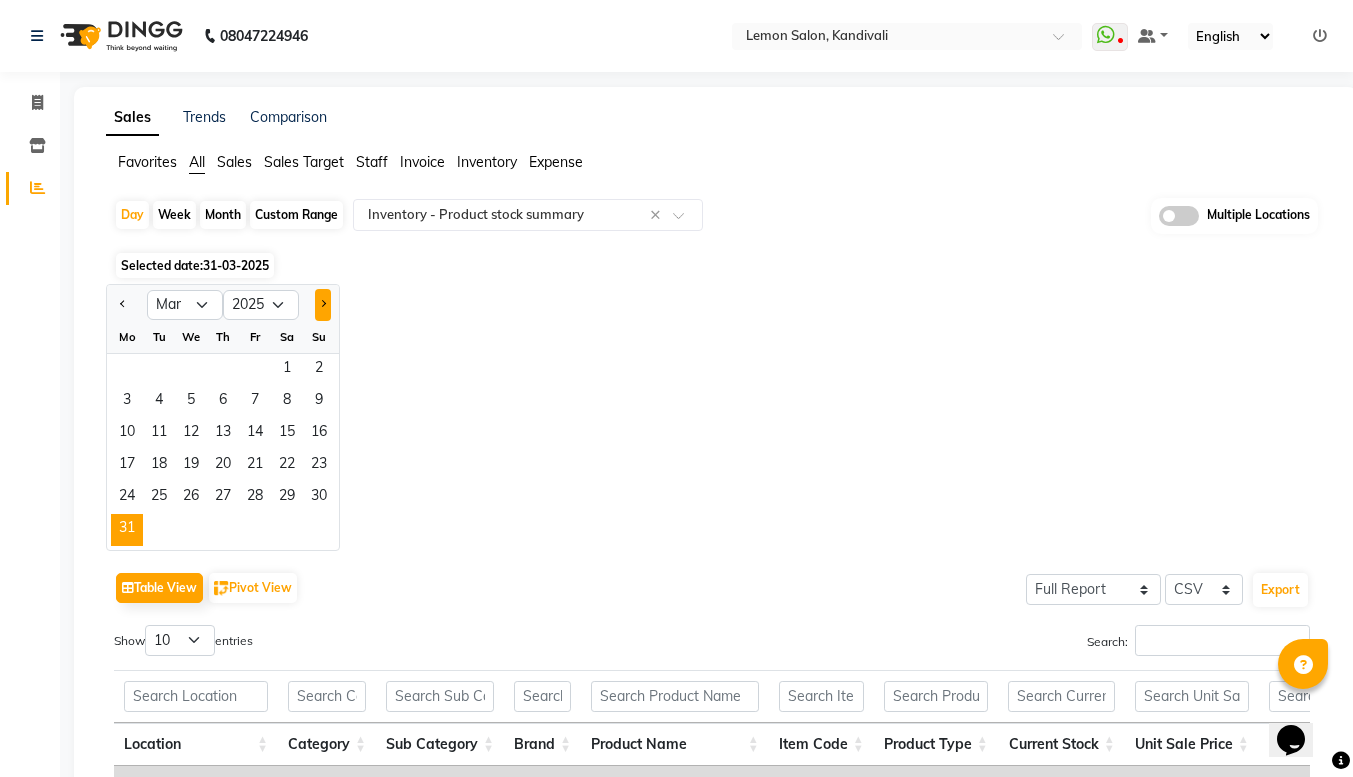 click 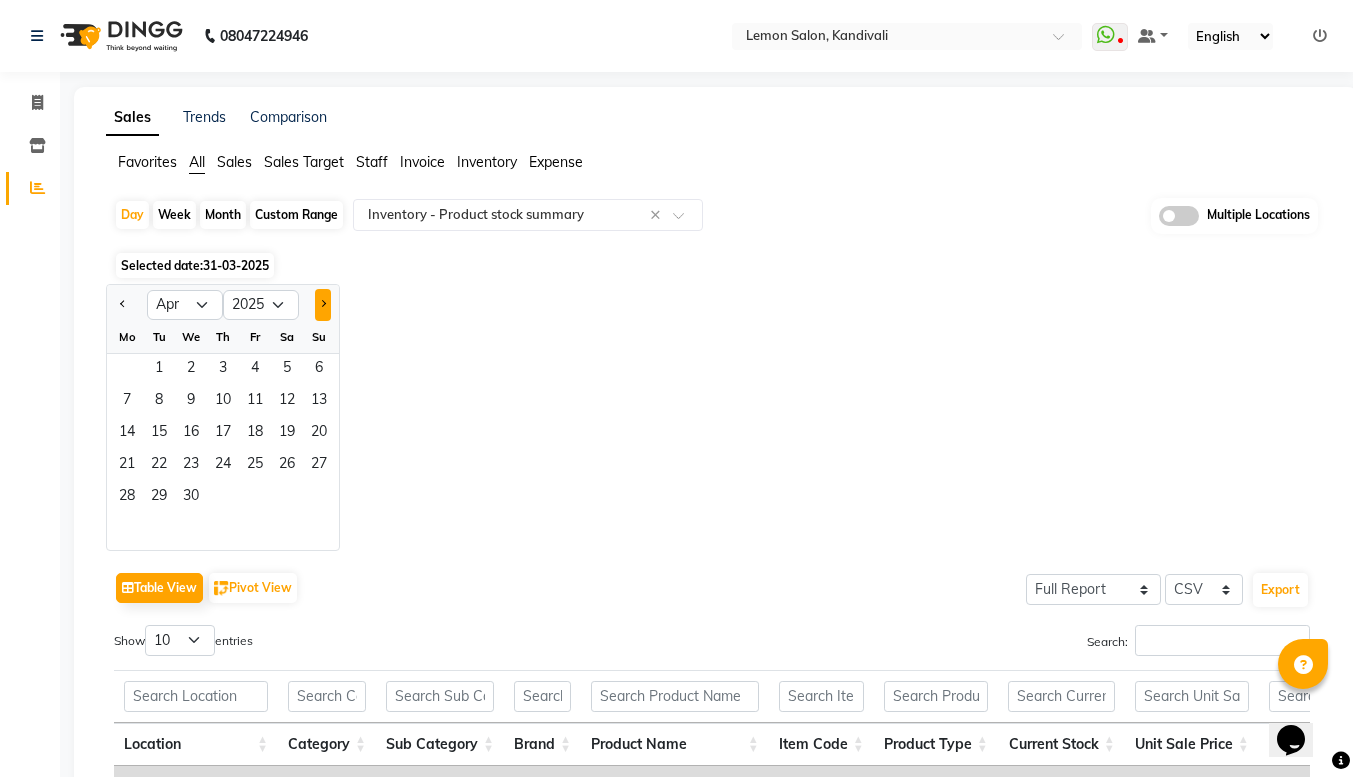 click 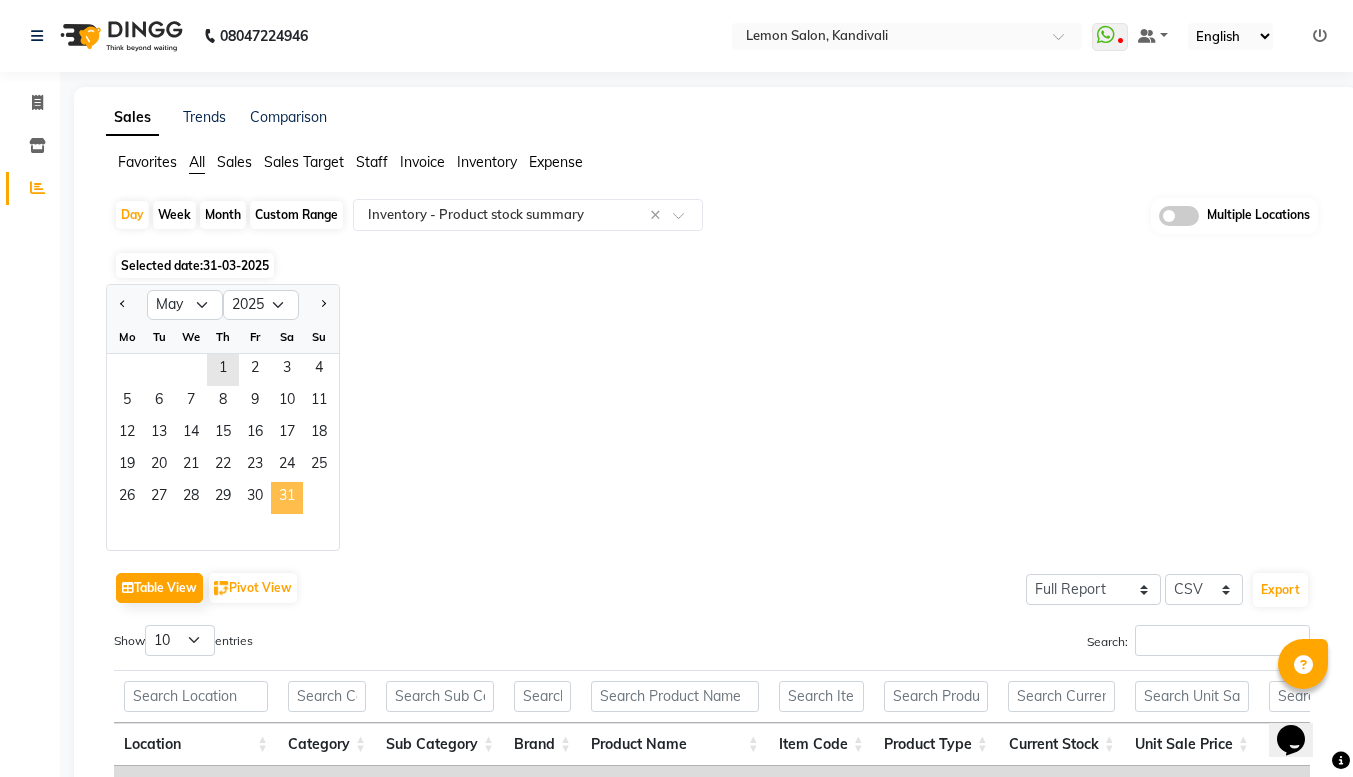 click on "31" 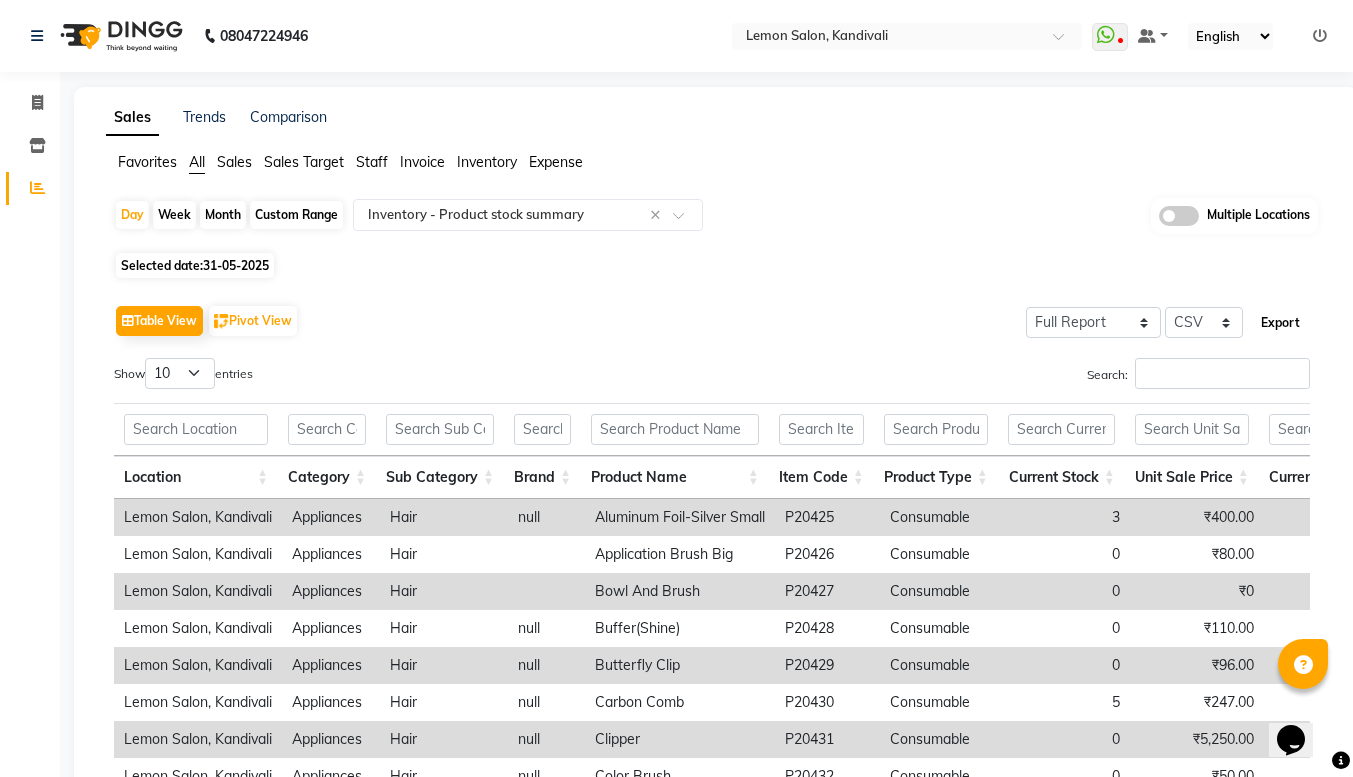 click on "Export" 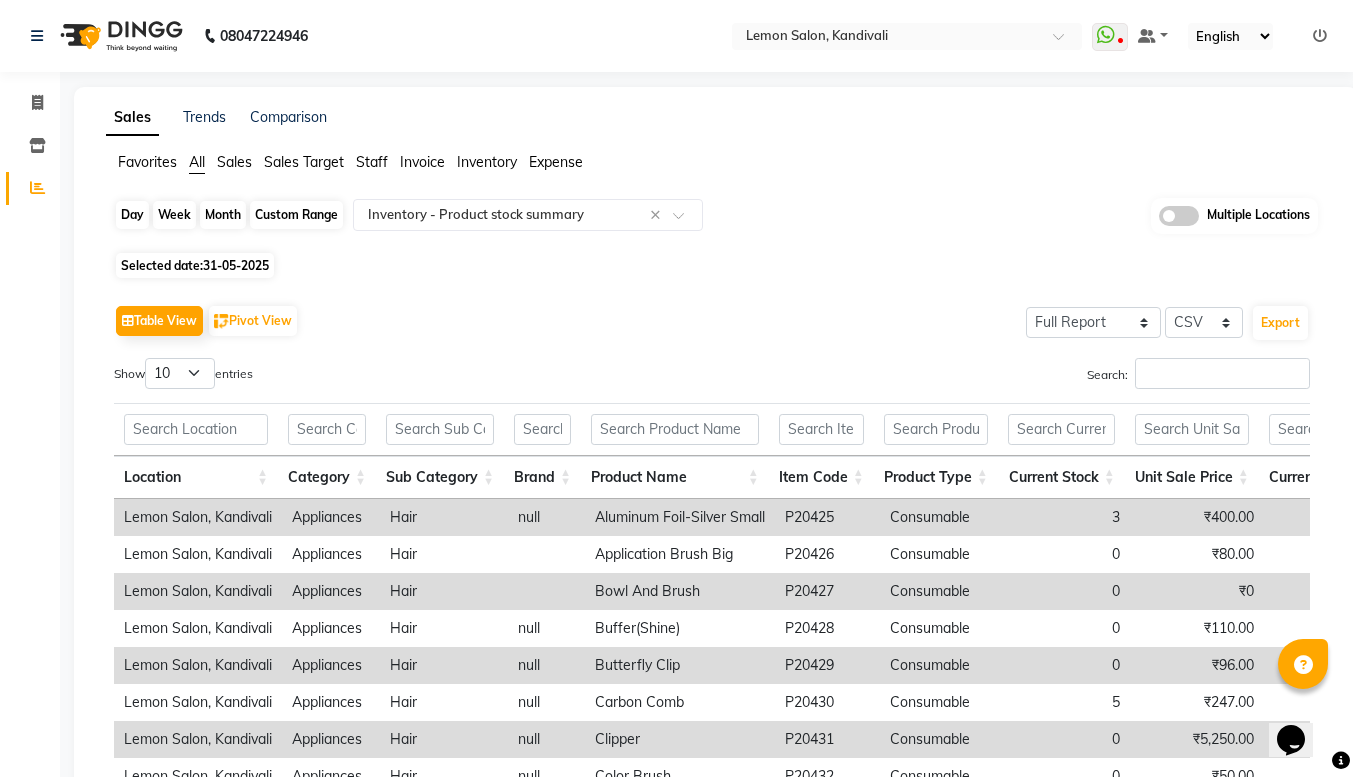 click on "Day" 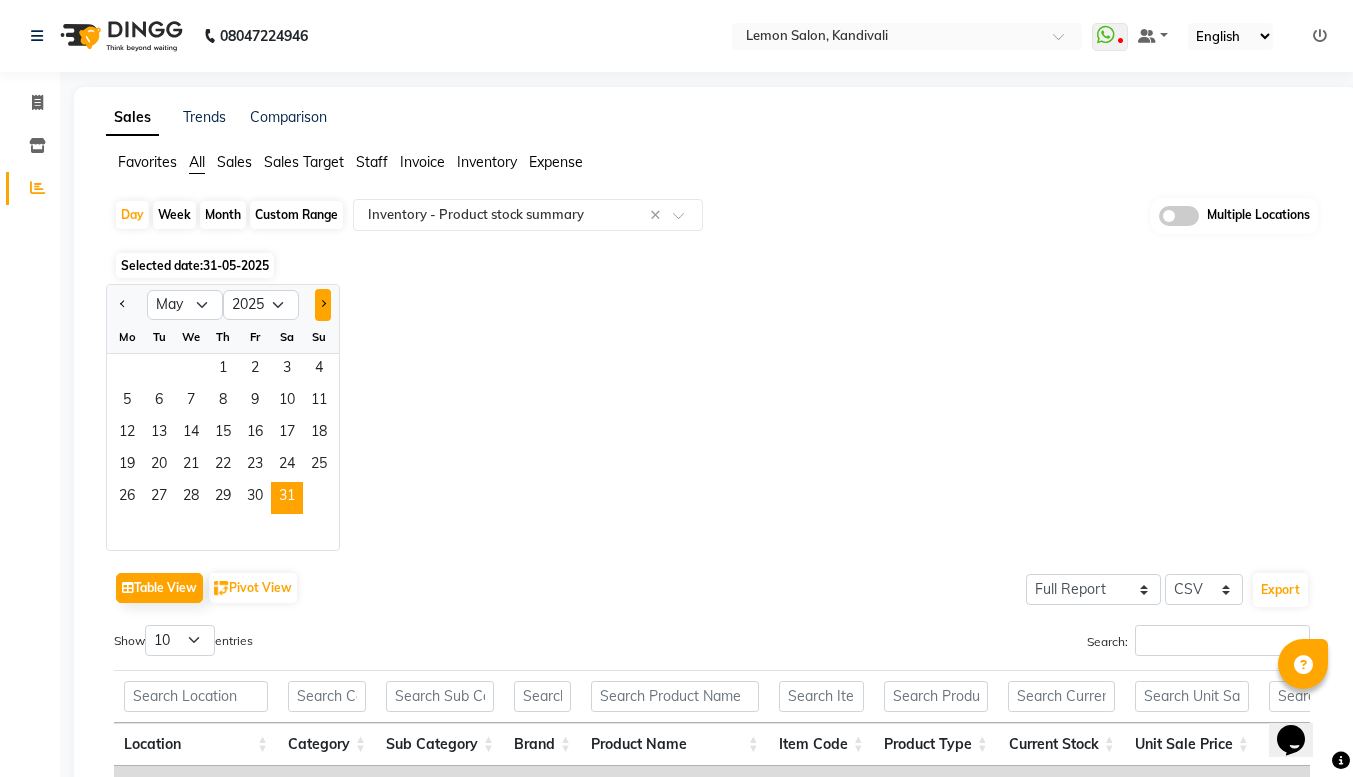 click 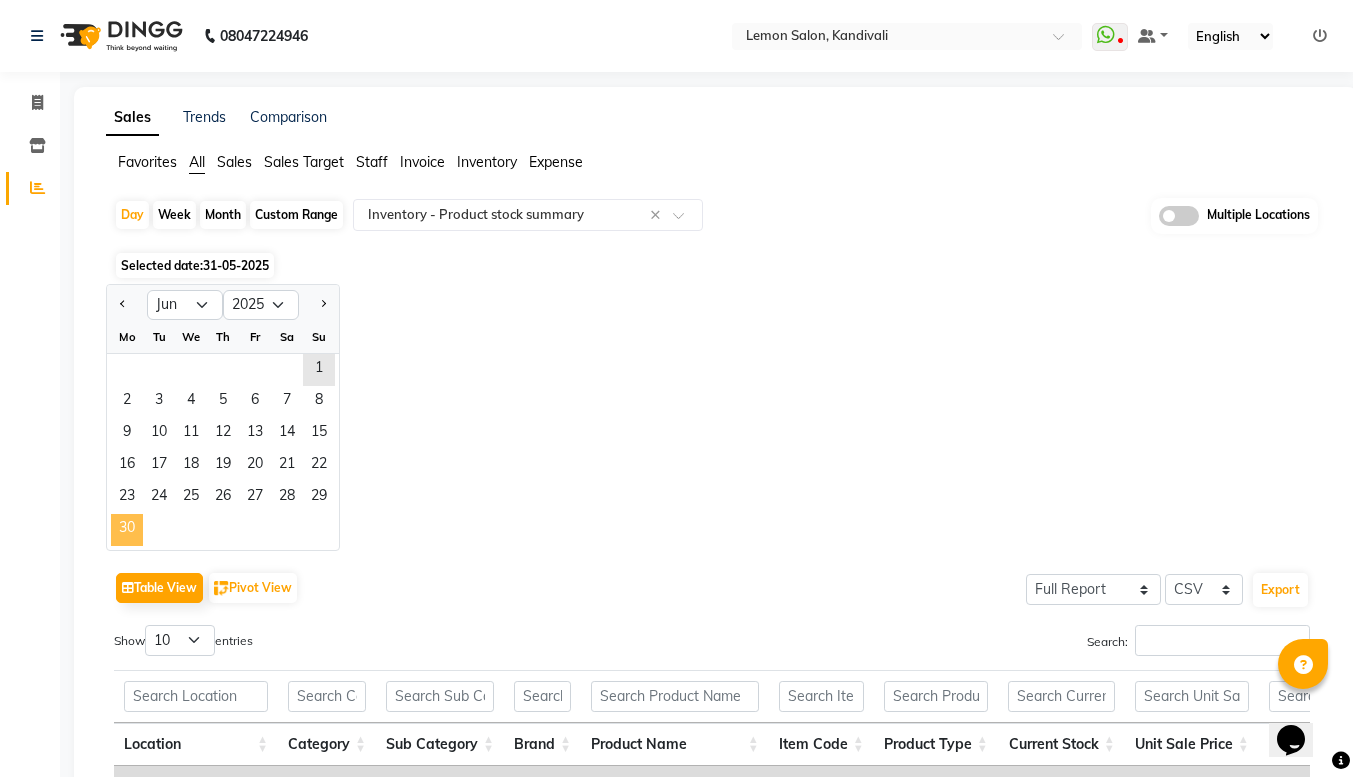 click on "30" 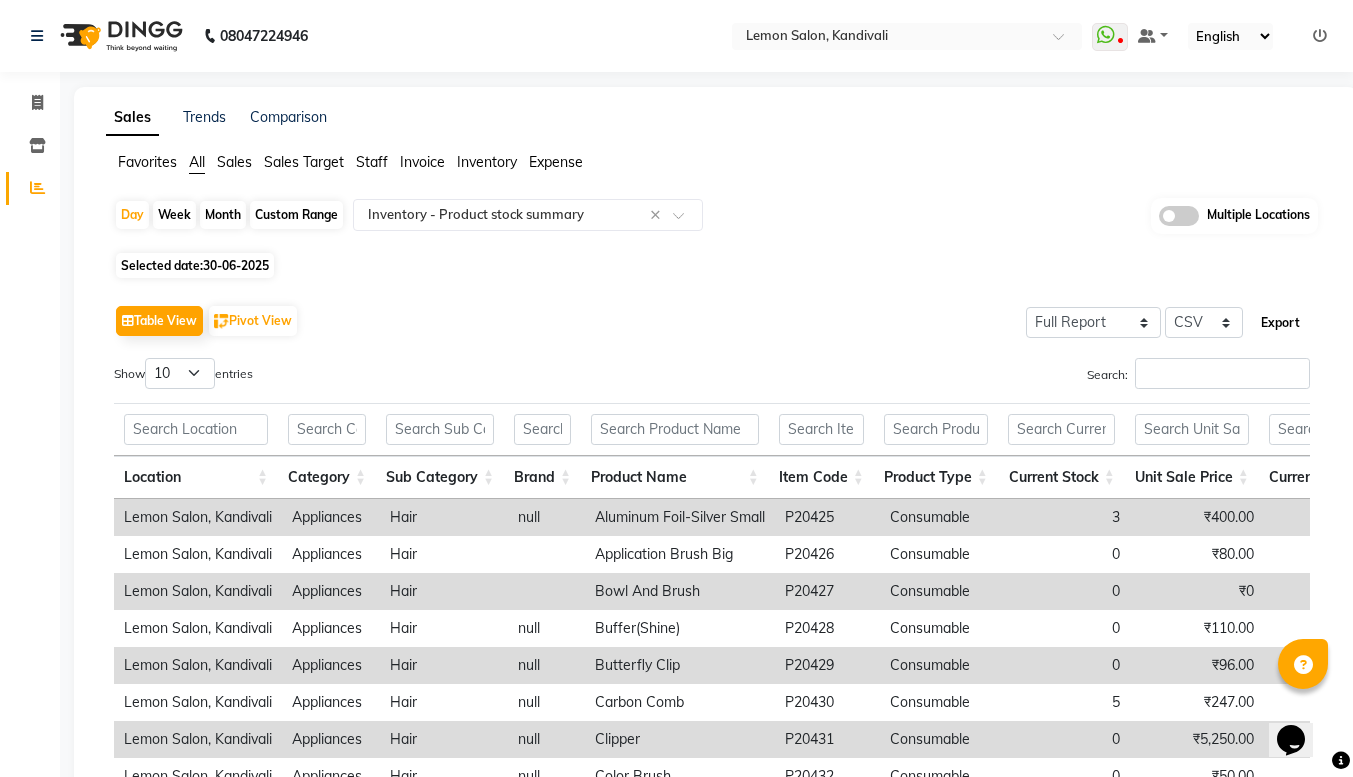 click on "Export" 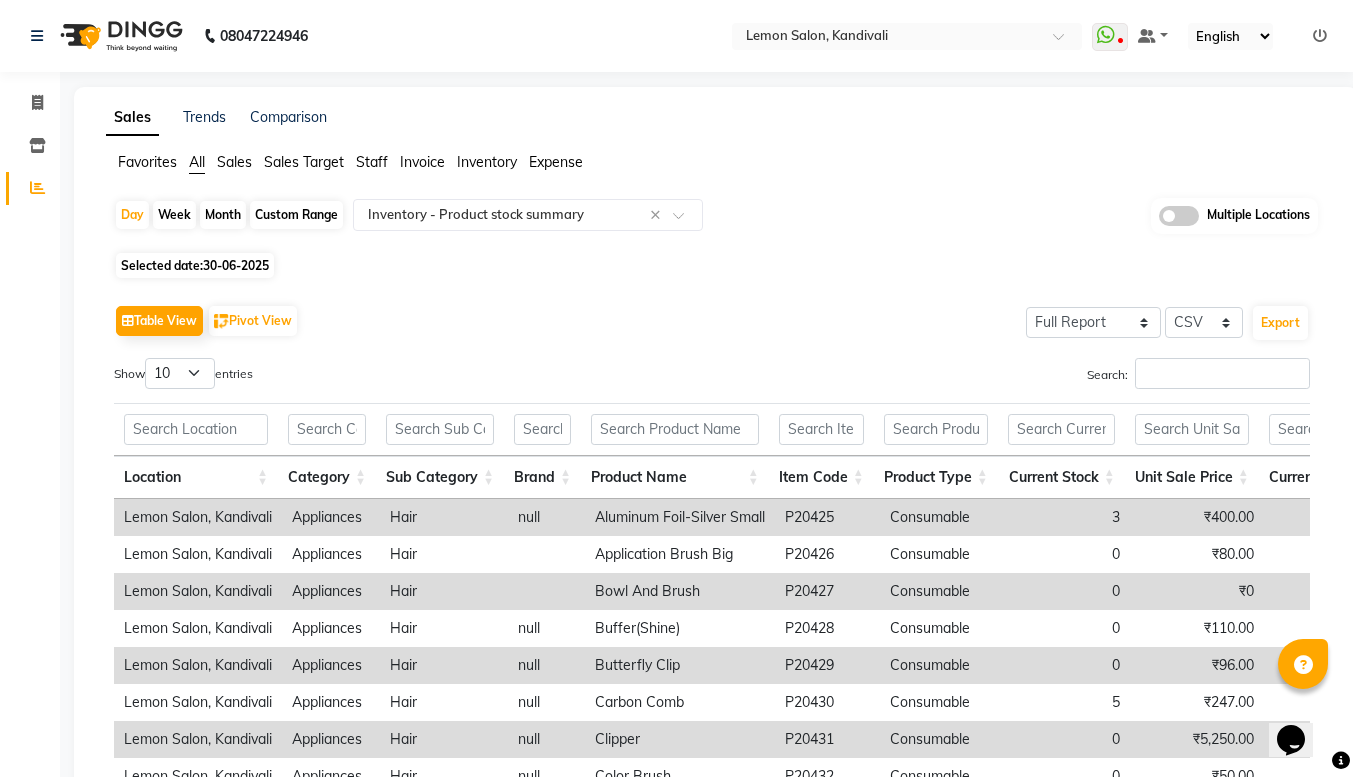 click on "Search:" at bounding box center (1018, 377) 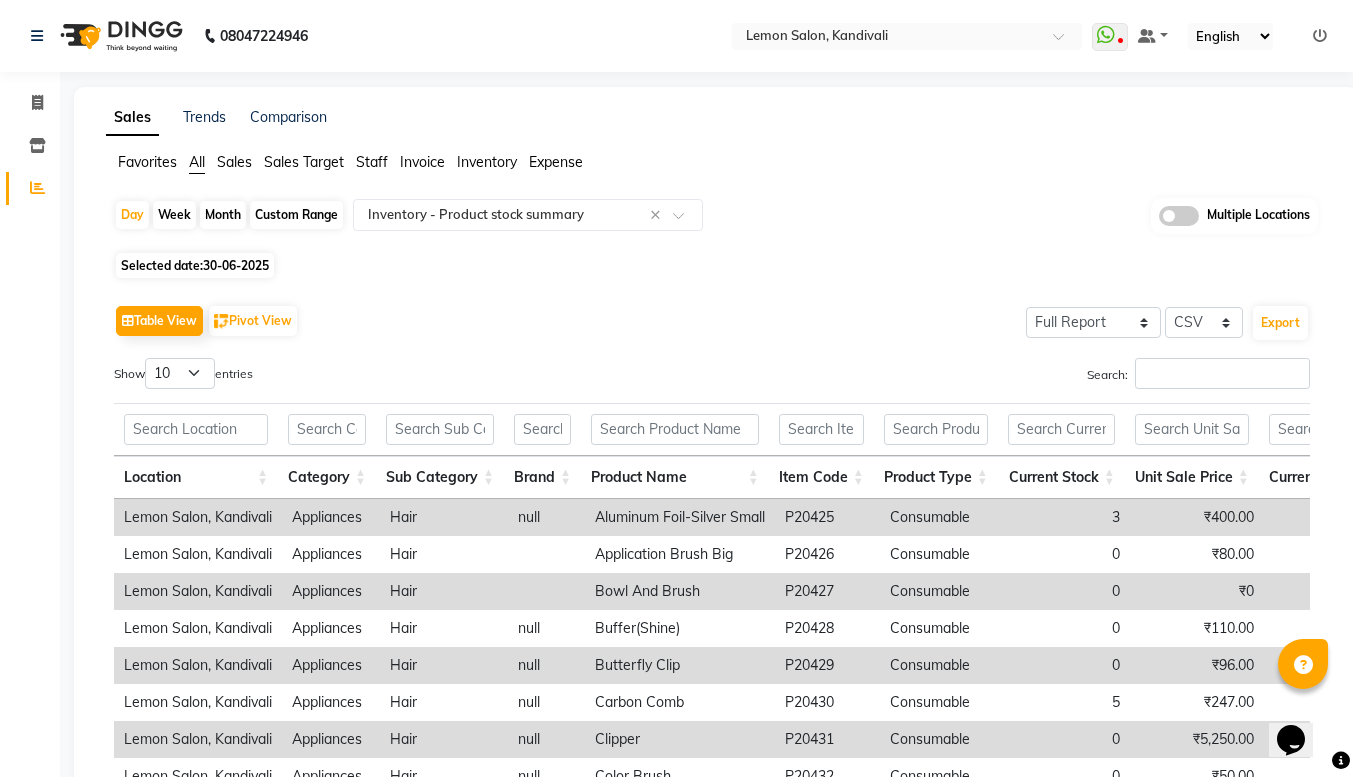 click on "Day   Week   Month   Custom Range  Select Report Type × Inventory -  Product stock summary × Multiple Locations" 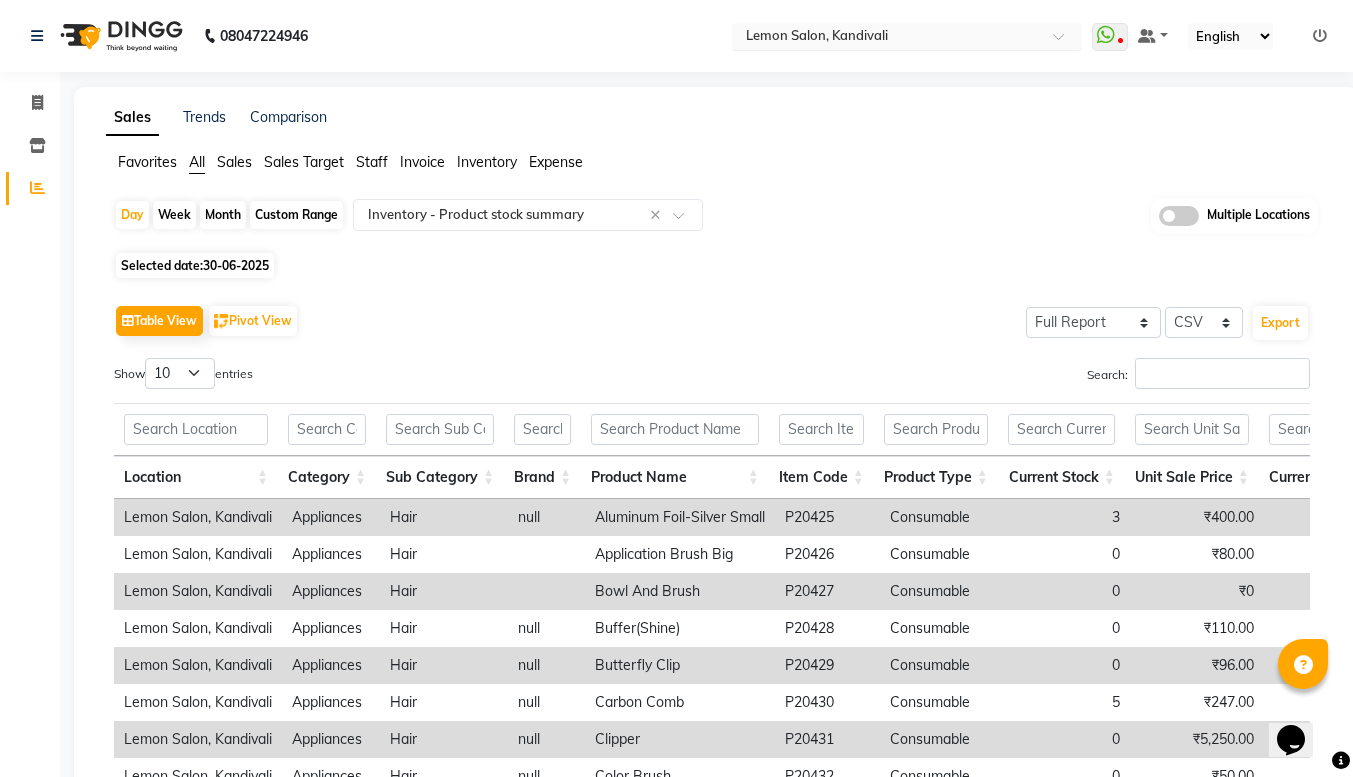 click on "Select Location × Lemon Salon, Kandivali" at bounding box center [907, 36] 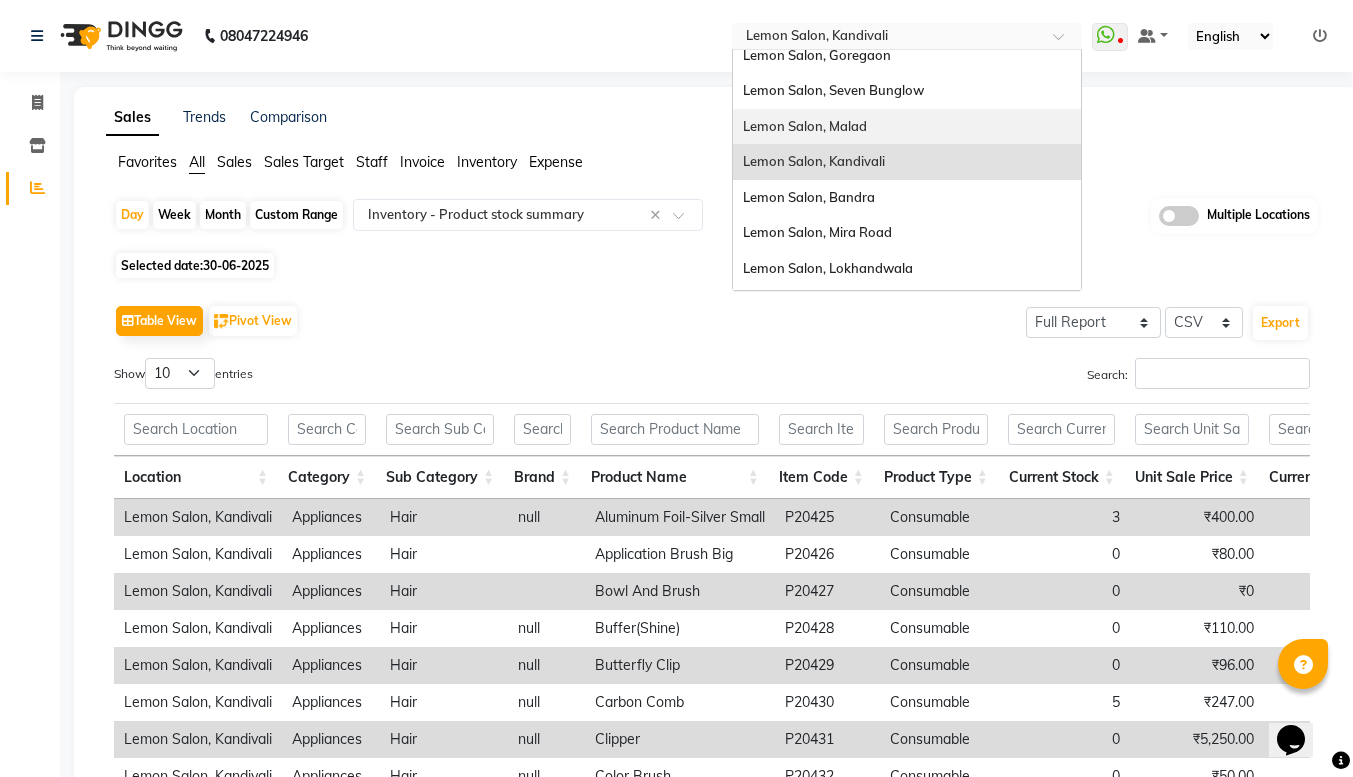 scroll, scrollTop: 84, scrollLeft: 0, axis: vertical 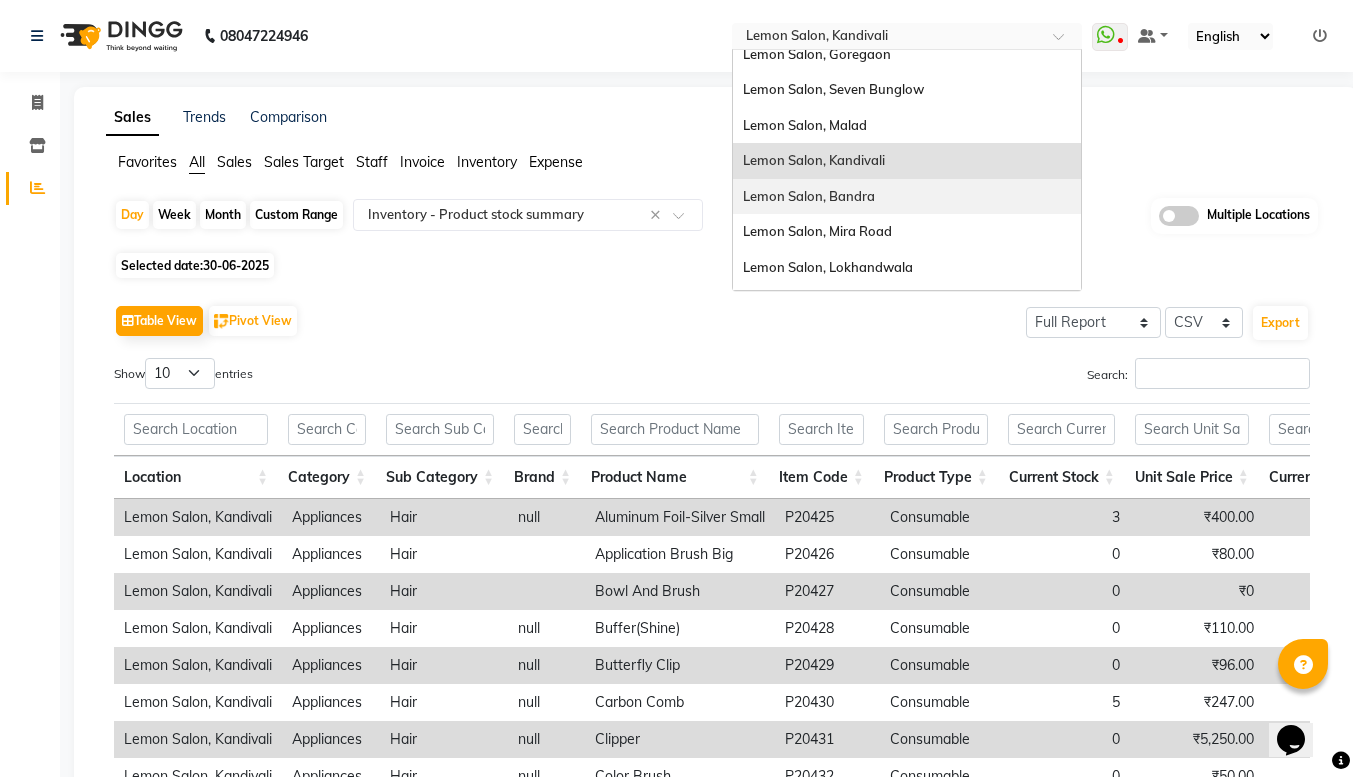 click on "Lemon Salon, Bandra" at bounding box center (907, 197) 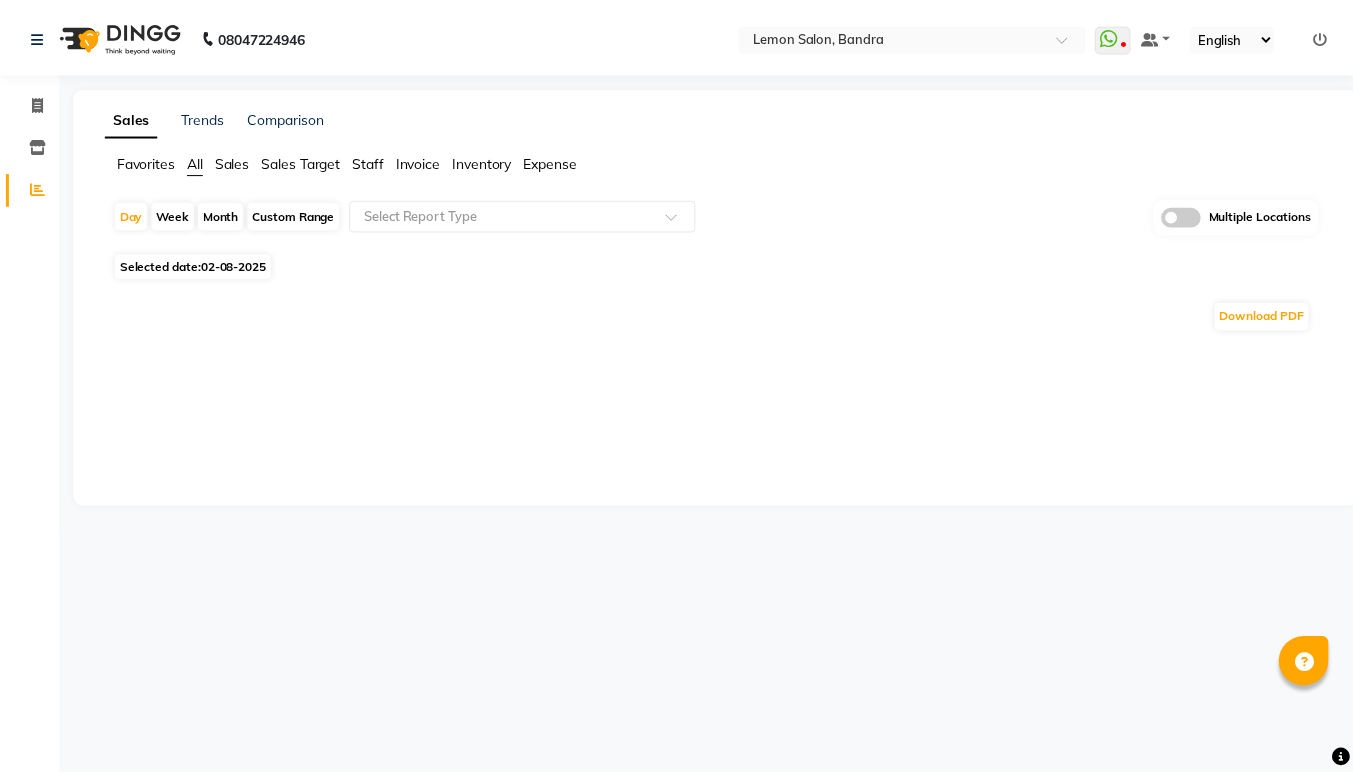 scroll, scrollTop: 0, scrollLeft: 0, axis: both 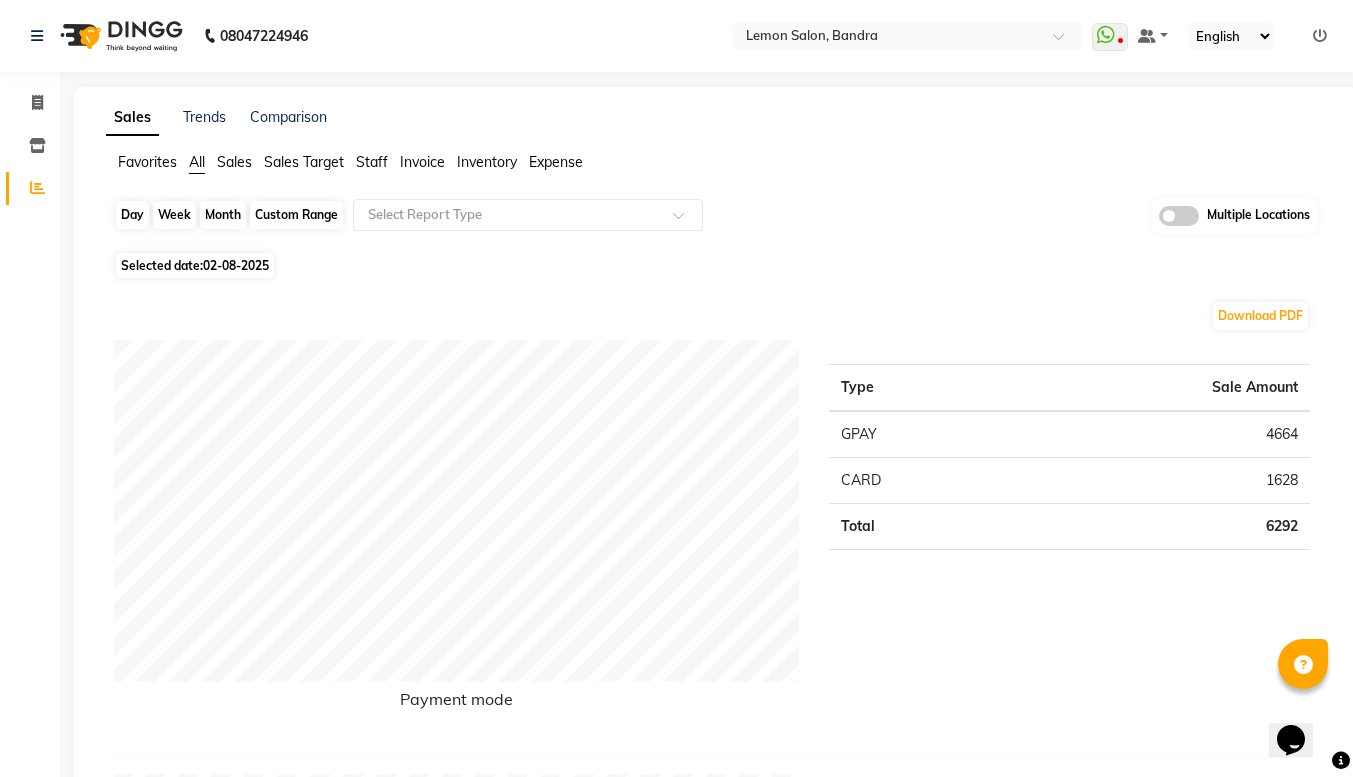 click on "Day" 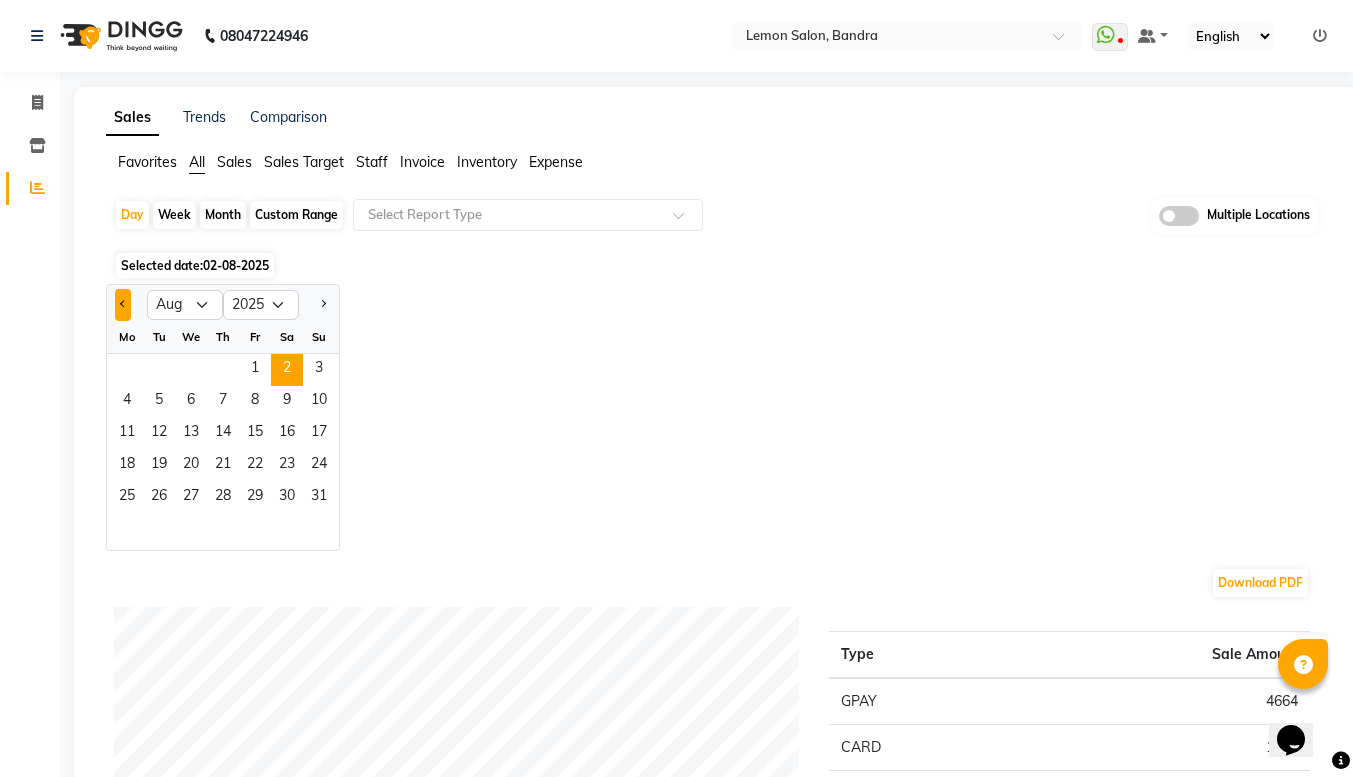 click 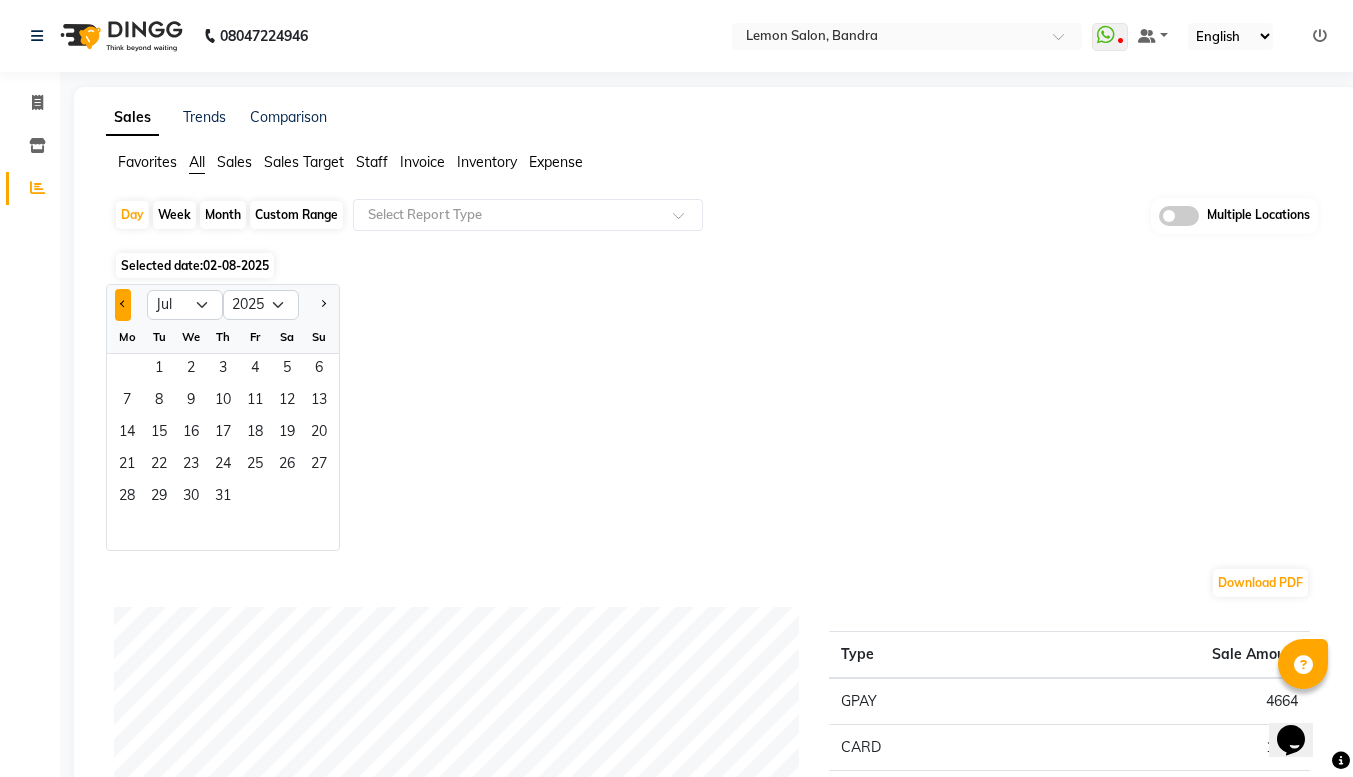 click 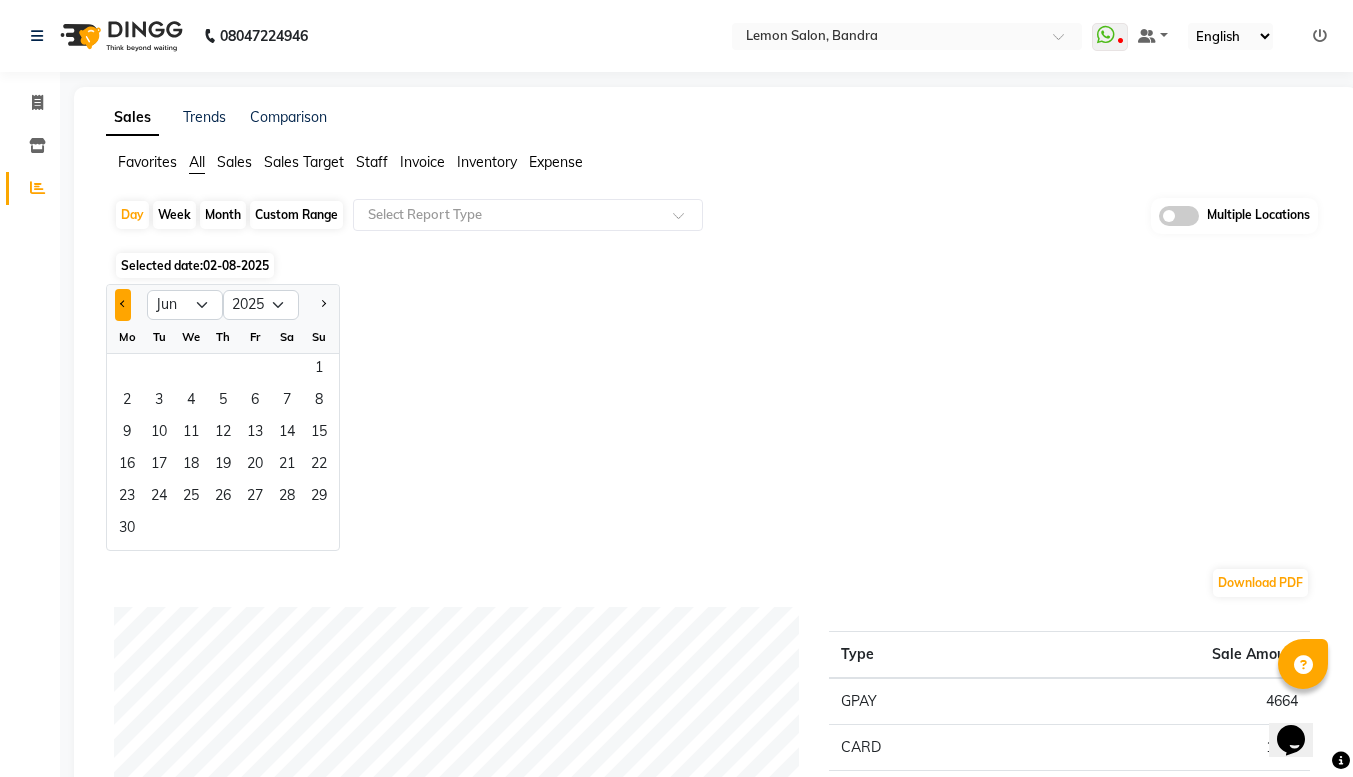 click 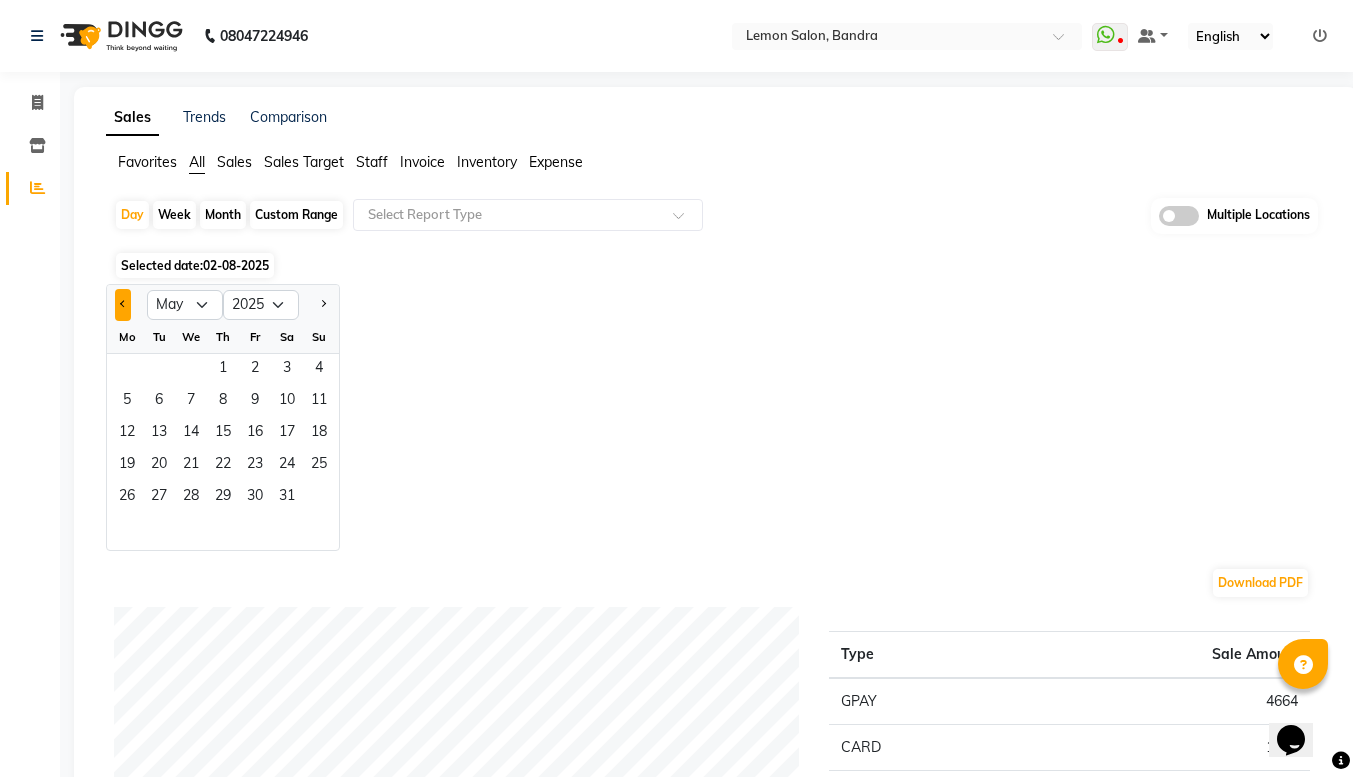 click 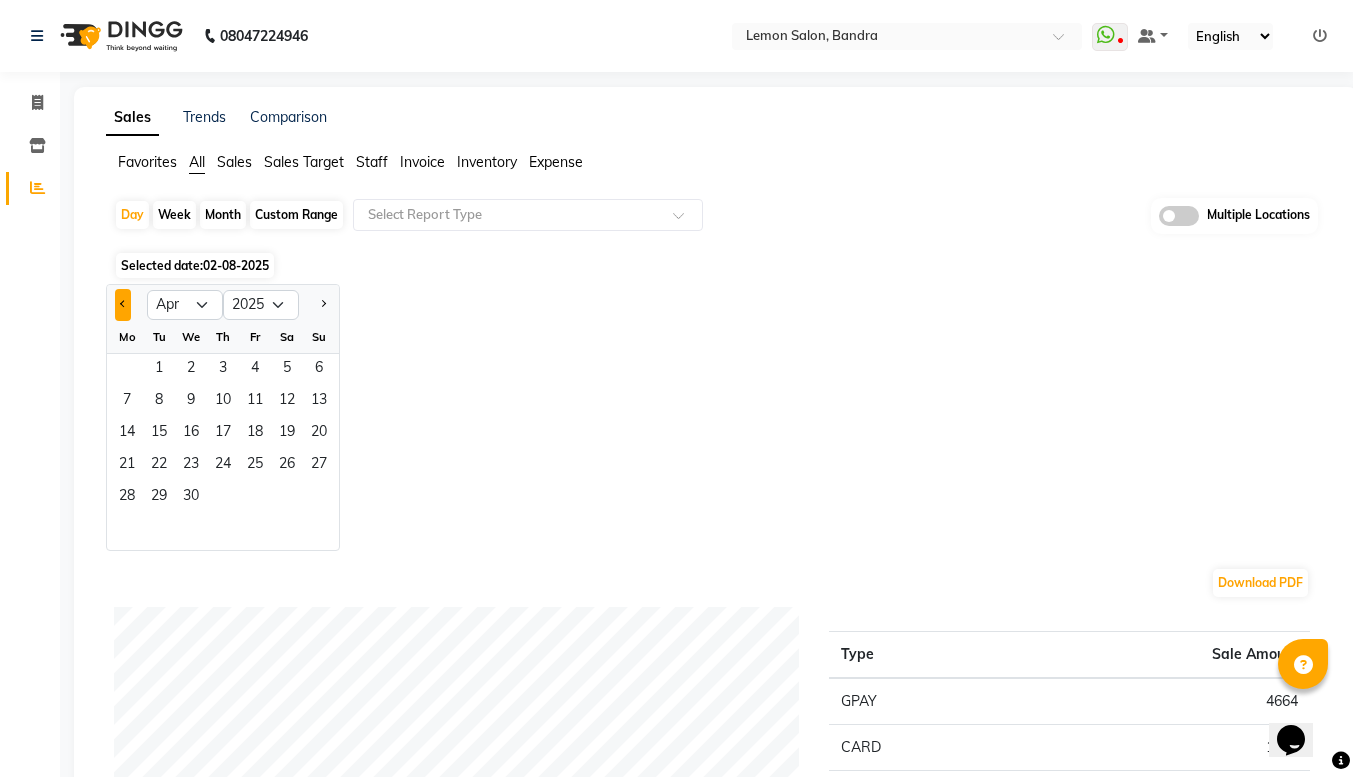 click 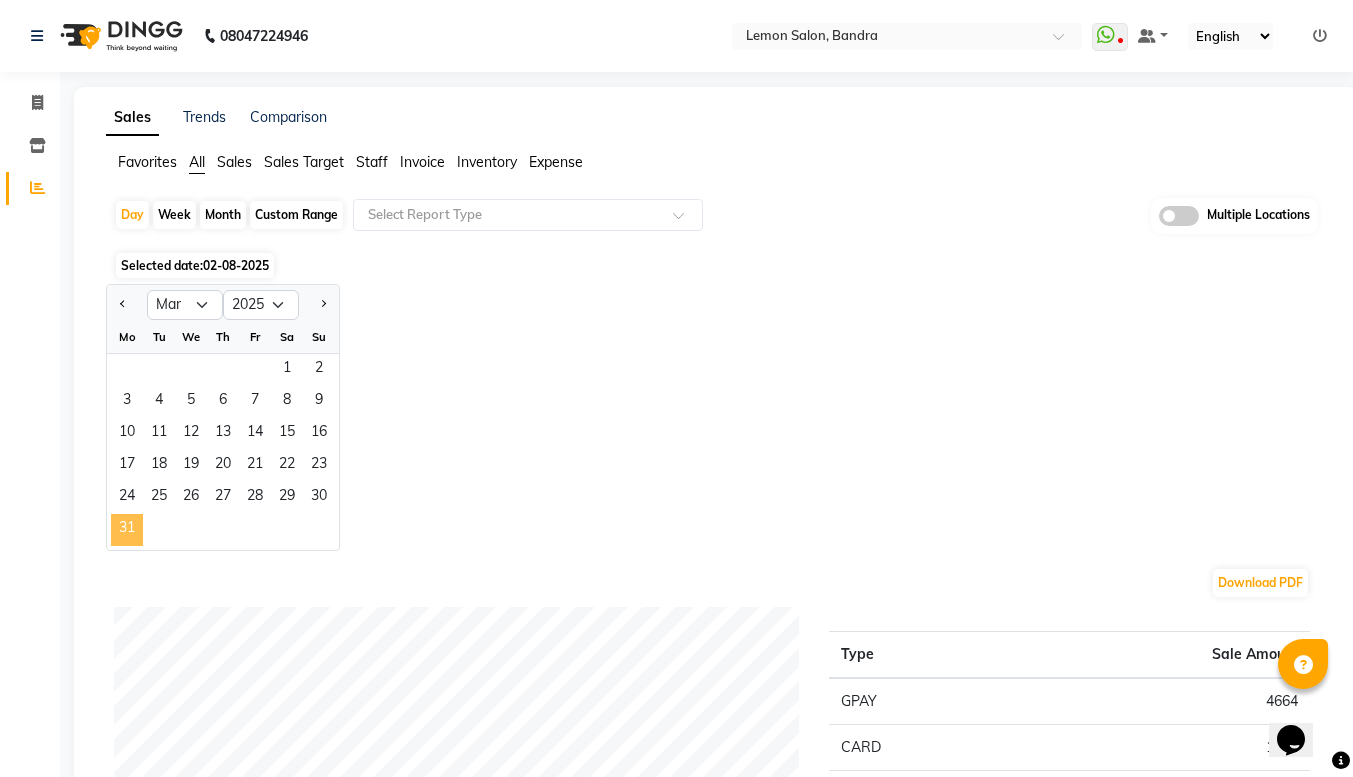 click on "31" 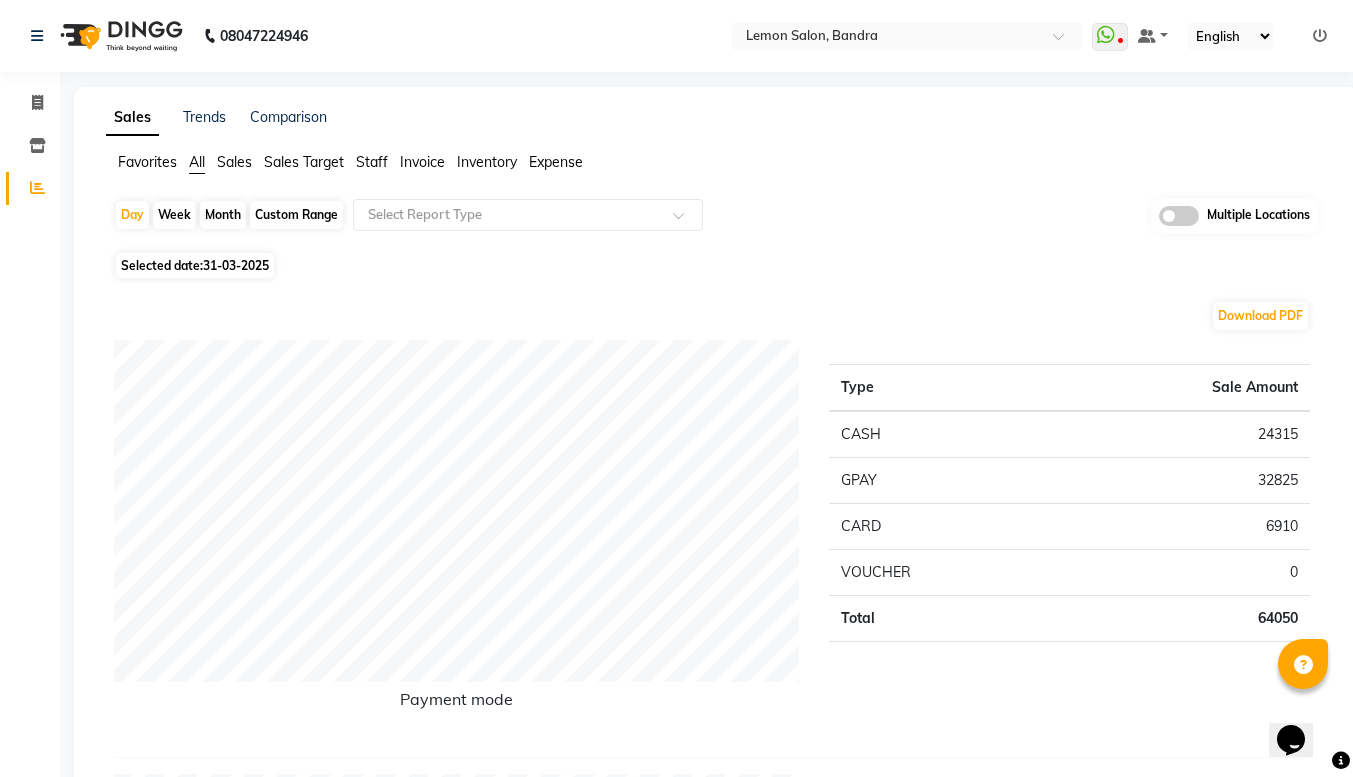 click on "Favorites All Sales Sales Target Staff Invoice Inventory Expense  Day   Week   Month   Custom Range  Select Report Type Multiple Locations Selected date:  31-03-2025  Download PDF Payment mode Type Sale Amount CASH 24315 GPAY 32825 CARD 6910 VOUCHER 0 Total 64050 Staff summary Type Sale Amount Jitendra Chaudhary 11140 Meenakshi Ganesh Bhure 9240 Shahbaz Salmani  7640 Pooja Thakkar 6470 Elma Sunny Bandya 6100 Nitesh Bhandari 6020 Shoaib Salmani  5540 Deepak 4800 Simran Singh 3630 Javed Shaikh 1800 Others 2300 Total 64680 Sales summary Type Sale Amount Prepaid 0 Packages 0 Tips 0 Gift card 0 Services 61460 Products 1670 Memberships 1000 Vouchers 550 Fee 0 Total 64680 Expense by type Type Sale Amount Membership 100 Product 70 Milk 30 Total 200 Service by category Type Sale Amount Hair Service – Haircut MEN 9900 Hand & Feet 8620 Nail Extension 7160 Color 6560 Blow Dry 5100 Massage 4800 Hair Service – Haircut WOMEN 3600 Skin Care Service - Facial 3600 Hair wash with conditioning - Loreal 2580 1980 Others 7560" 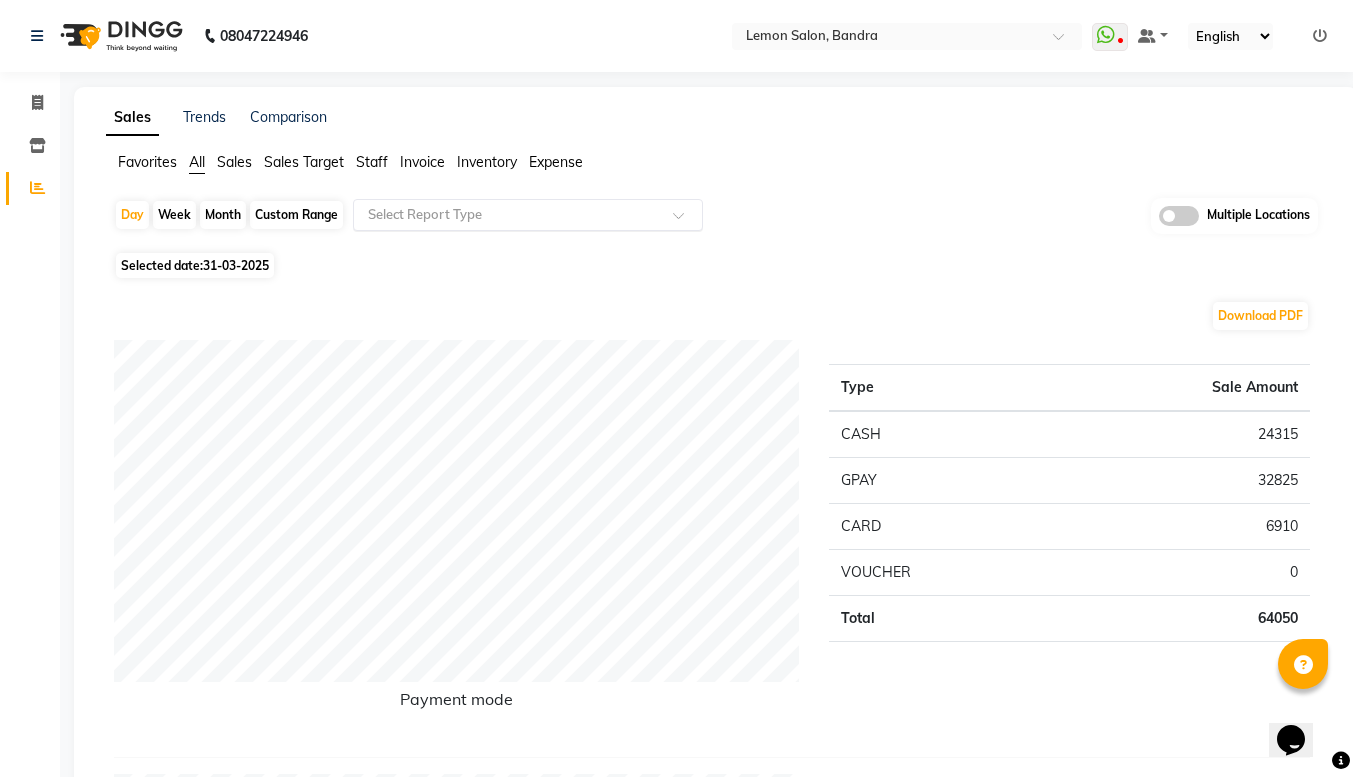 click 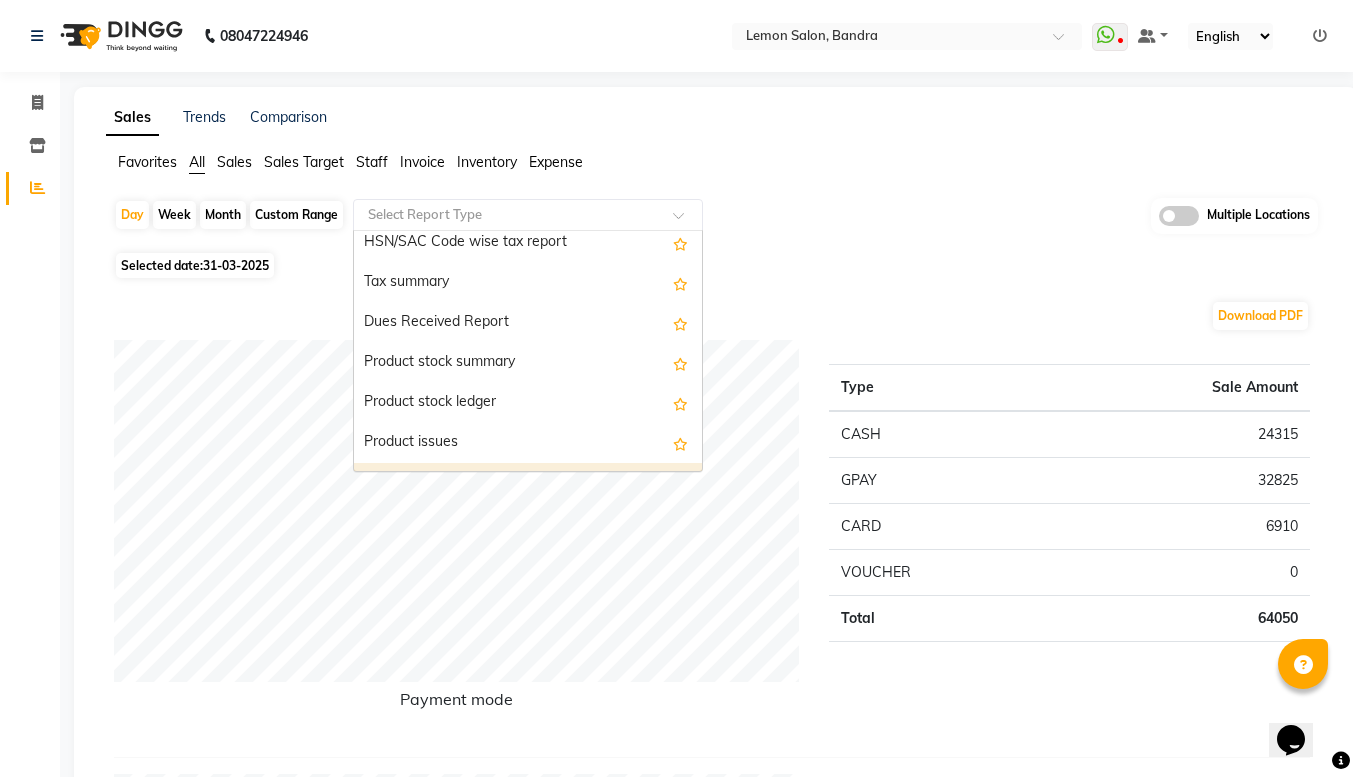 scroll, scrollTop: 1805, scrollLeft: 0, axis: vertical 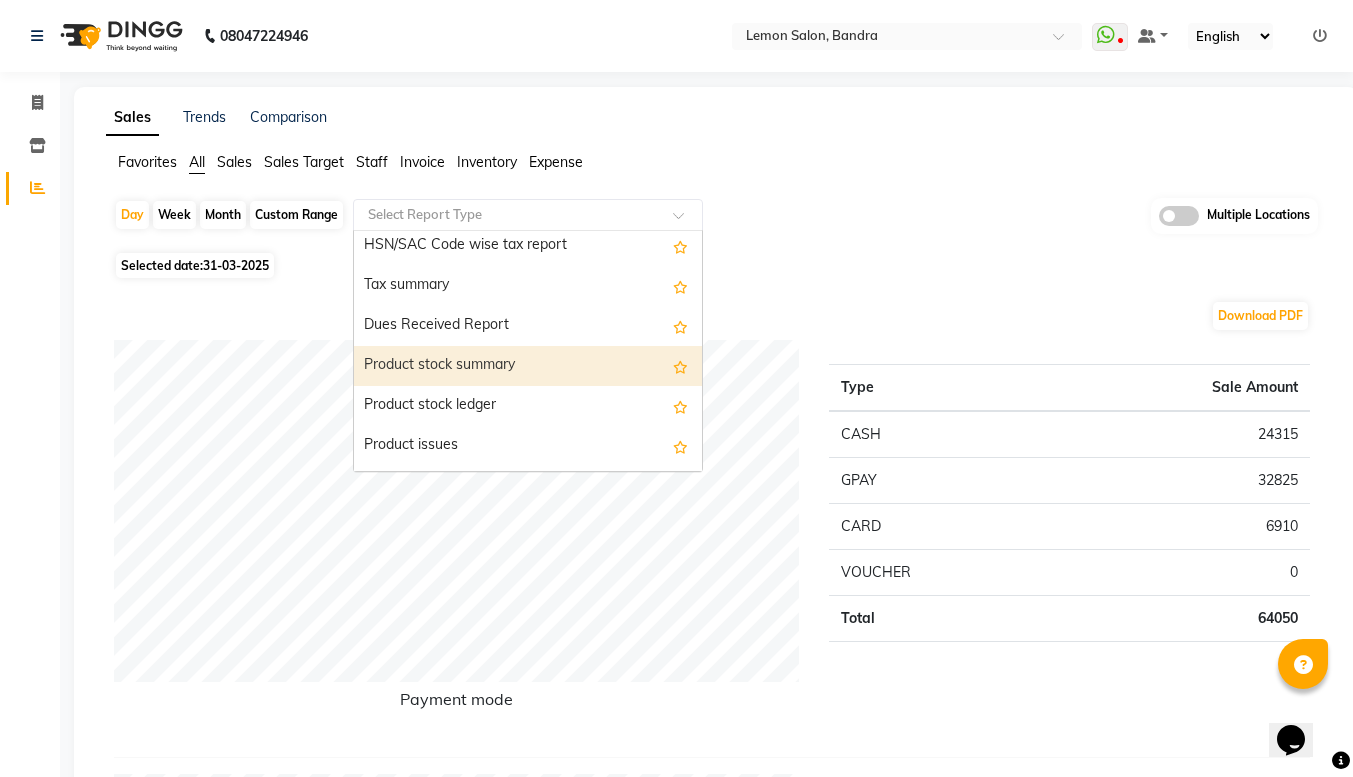 click on "Product stock summary" at bounding box center [528, 366] 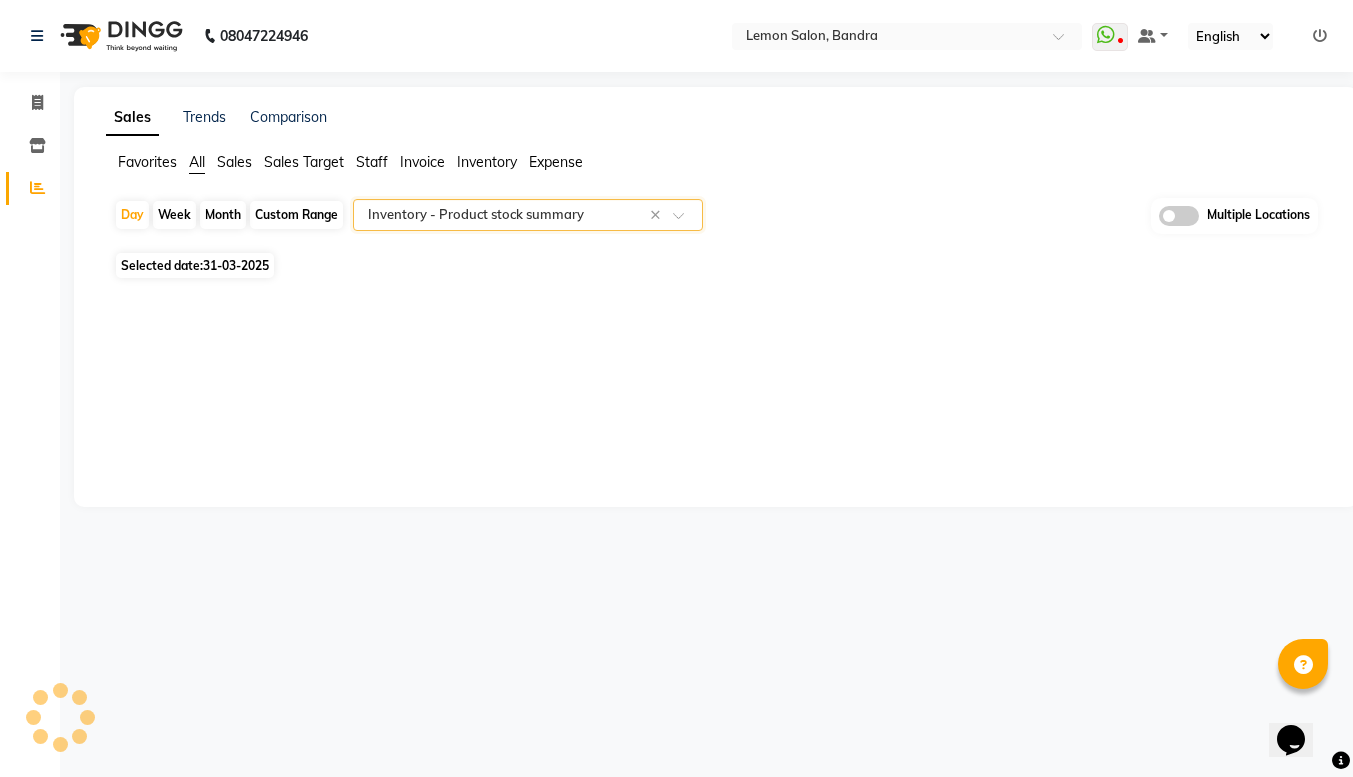 select on "full_report" 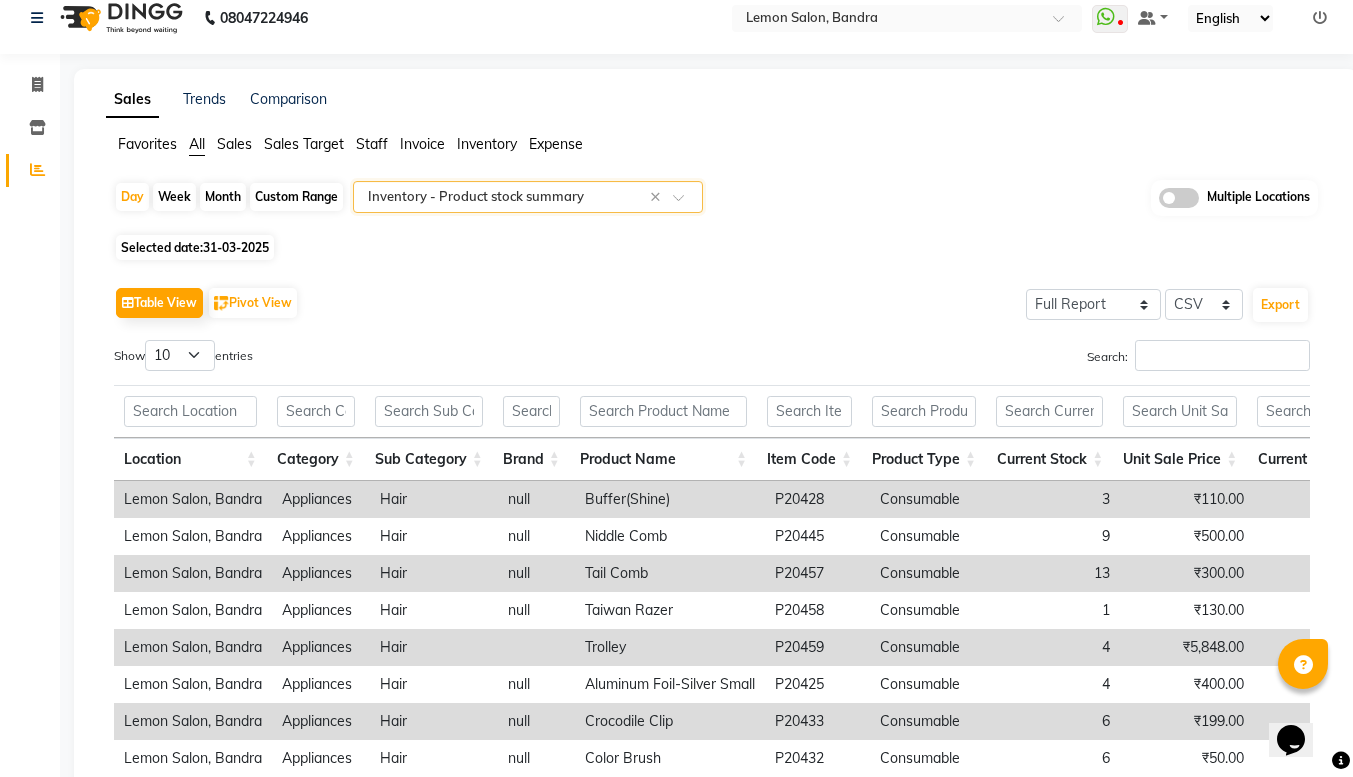 scroll, scrollTop: 12, scrollLeft: 0, axis: vertical 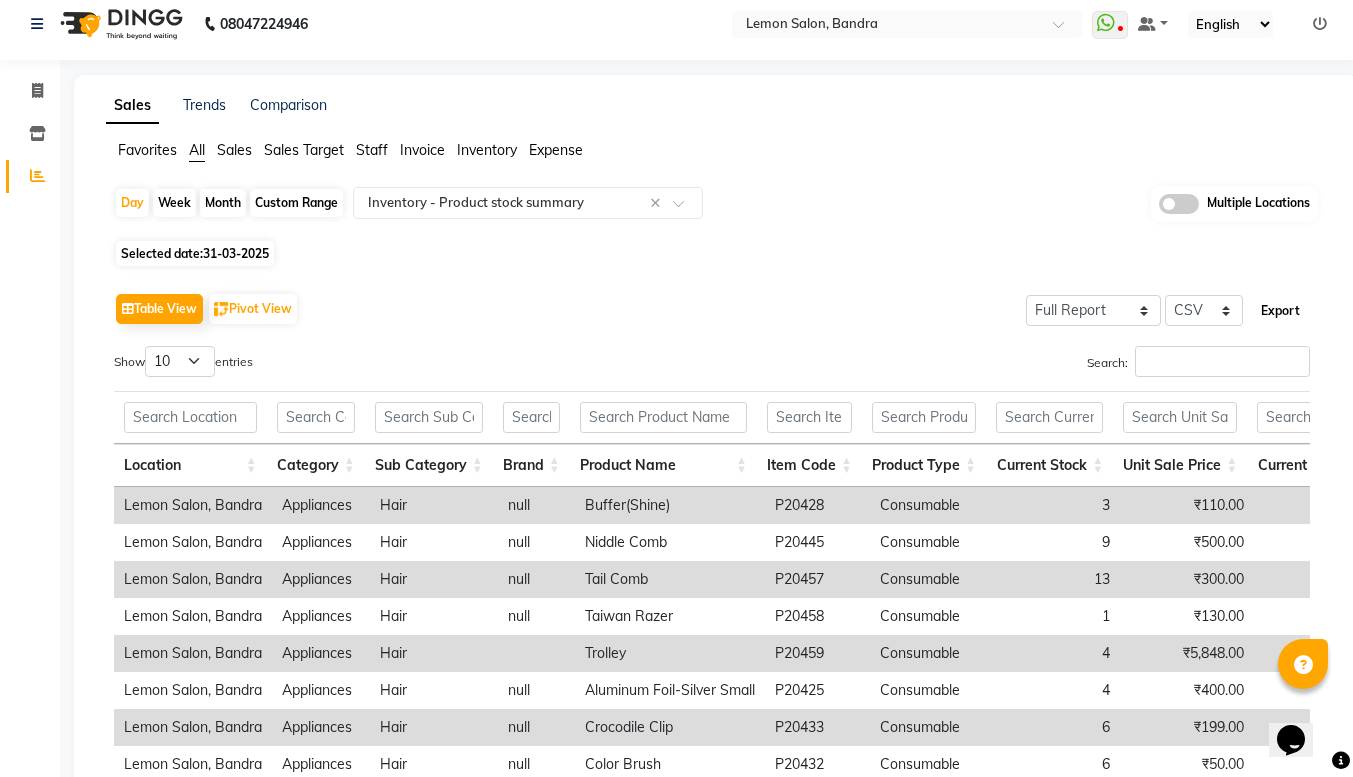 click on "Export" 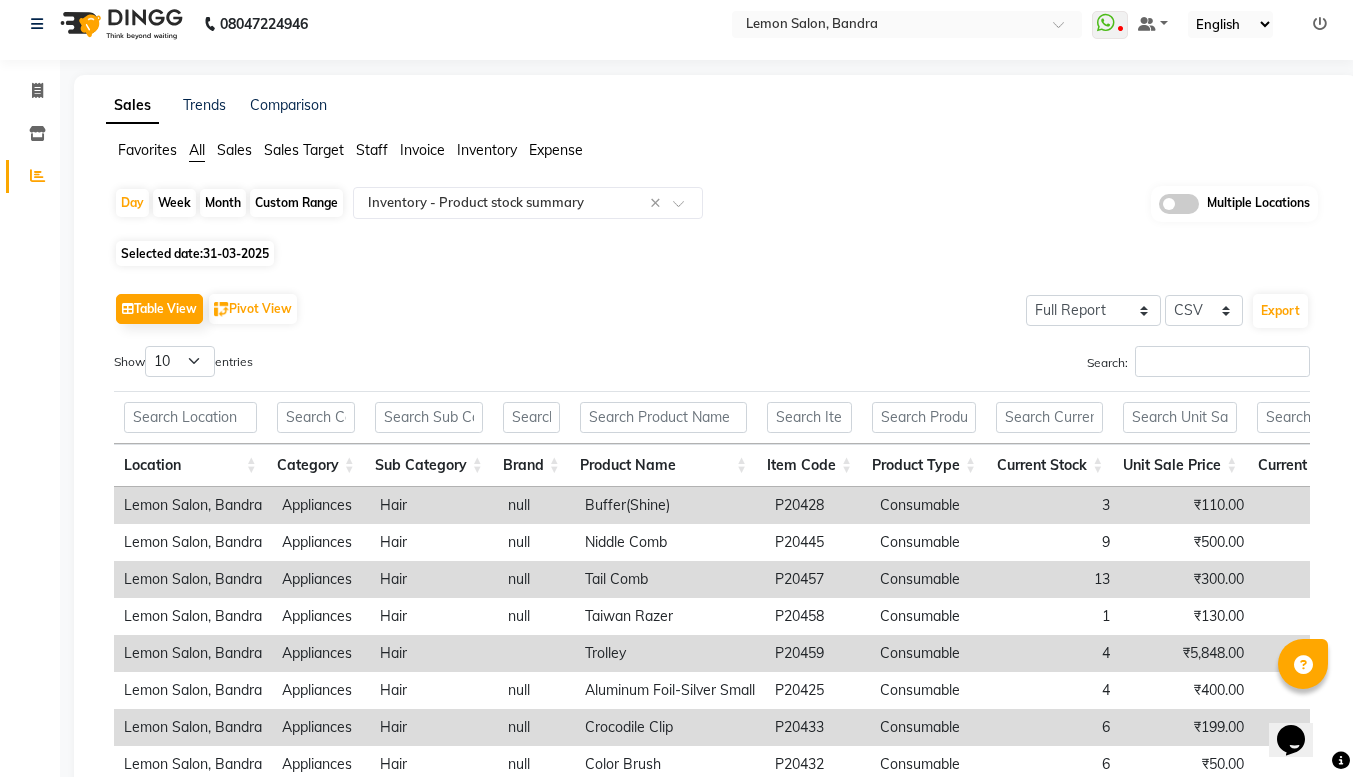 click on "Table View   Pivot View  Select Full Report Filtered Report Select CSV PDF  Export  Show  10 25 50 100  entries Search: Location Category Sub Category Brand Product Name Item Code Product Type Current Stock Unit Sale Price Current Value Unit Purchase Price Weighted Avg Cost Purchase Value Purchase Value As On [DATE] Stock As Per [DATE] Stock In Stock Out Detail Low Quality Measurement Tax Inclusive Sac Code Tax (%) Location Category Sub Category Brand Product Name Item Code Product Type Current Stock Unit Sale Price Current Value Unit Purchase Price Weighted Avg Cost Purchase Value Purchase Value As On [DATE] Stock As Per [DATE] Stock In Stock Out Detail Low Quality Measurement Tax Inclusive Sac Code Tax (%) Total 4310 ₹17,12,793.91 ₹29,28,250.03 ₹8,10,335.08 ₹Infinity. -₹Infinity. -₹Infinity. 6226 16041 9815 Lemon Salon, [CITY], Appliances Hair null Buffer(Shine) P20428 Consumable 3 ₹110.00 ₹330.00 ₹0 ₹0 ₹0 ₹0 3 10 7 0 1 pcs Yes Lemon Salon, [CITY], Appliances Hair 9" 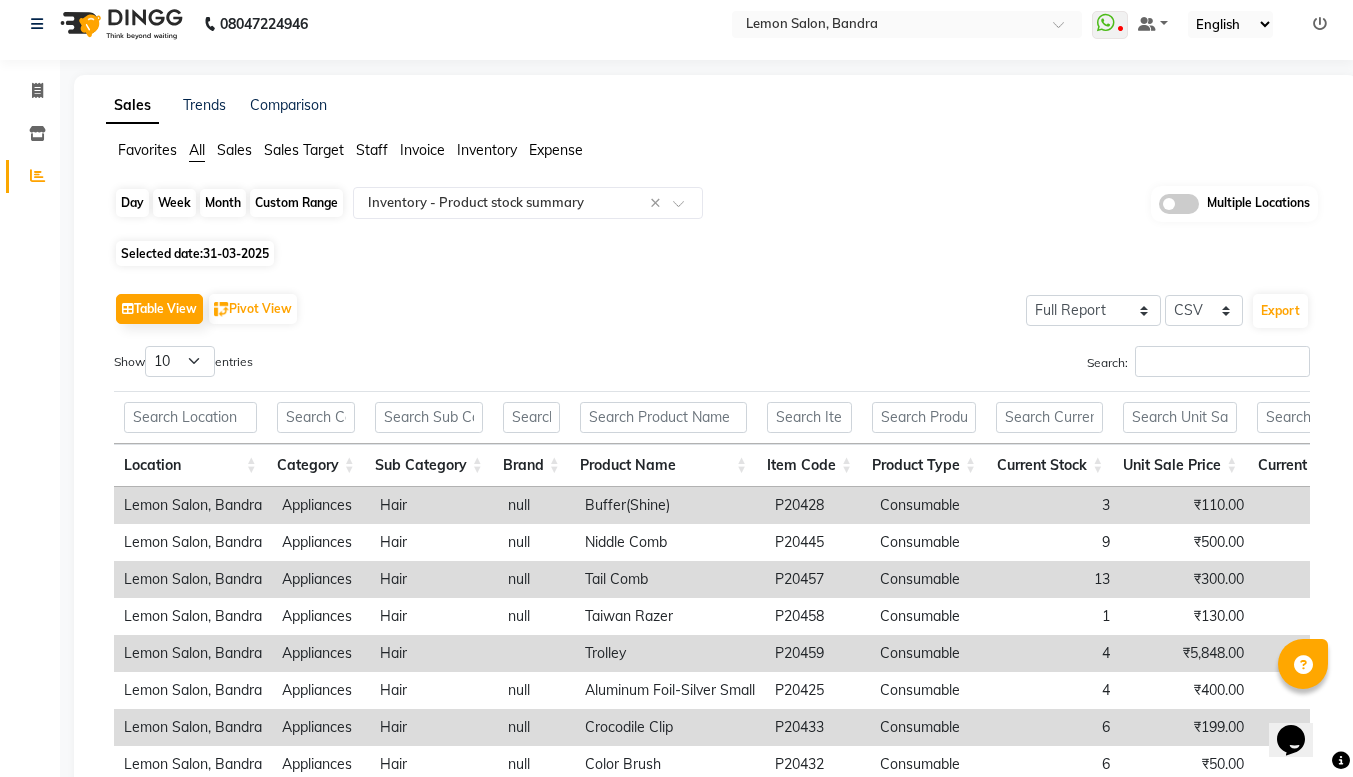 click on "Day" 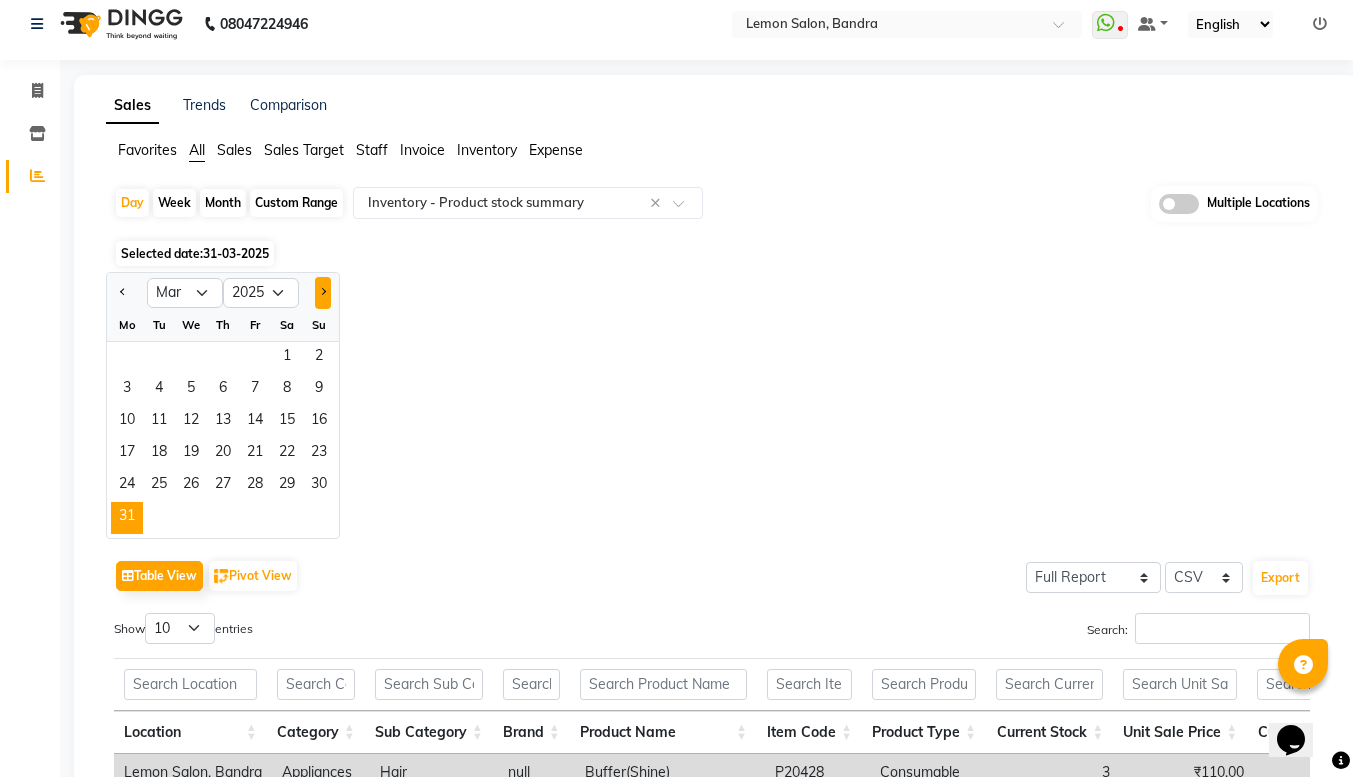 click 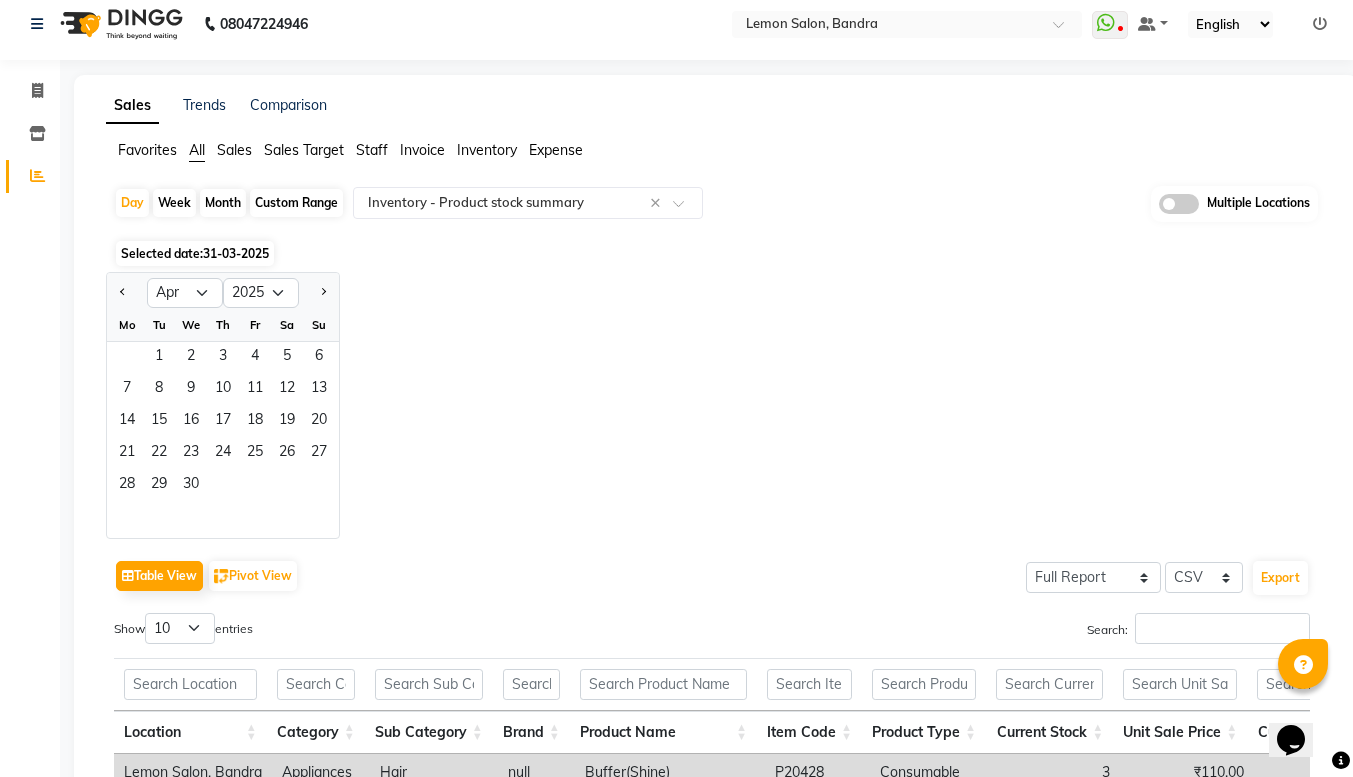 click 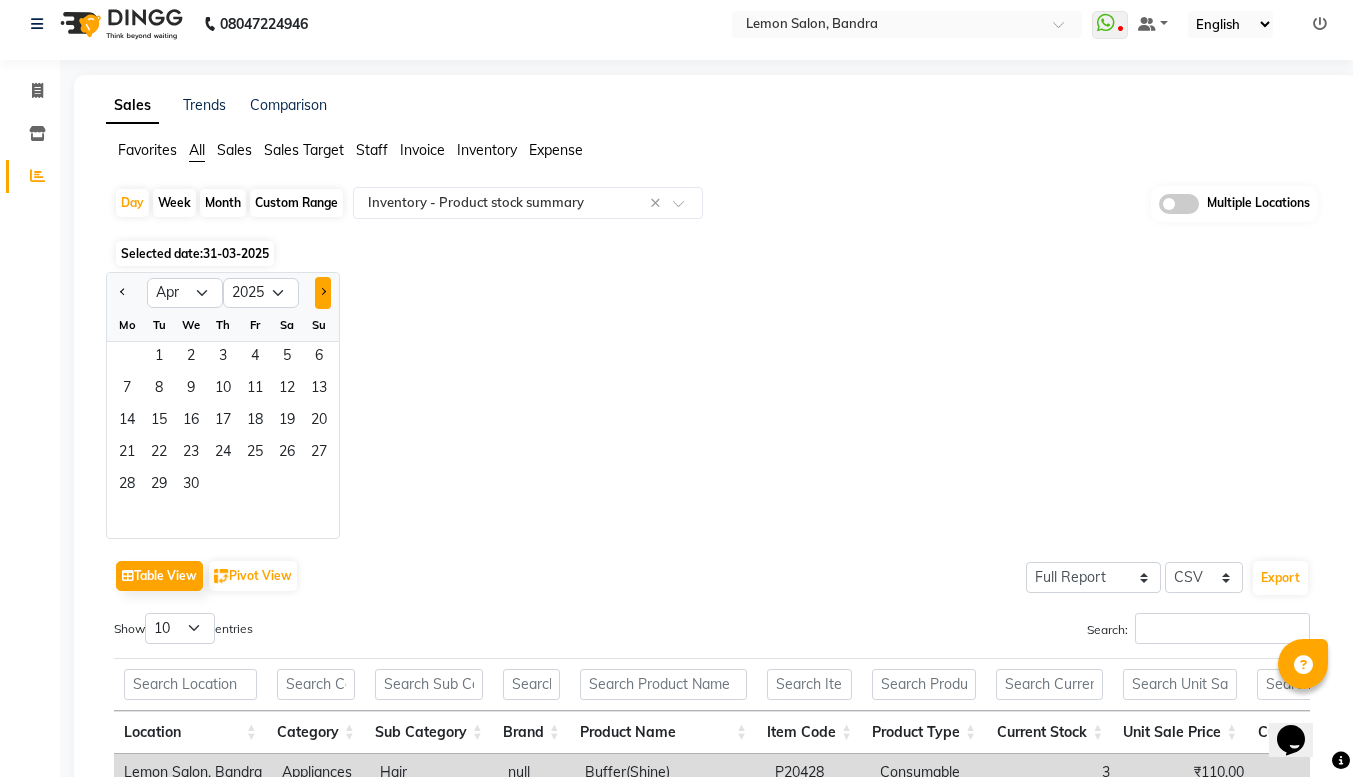 click 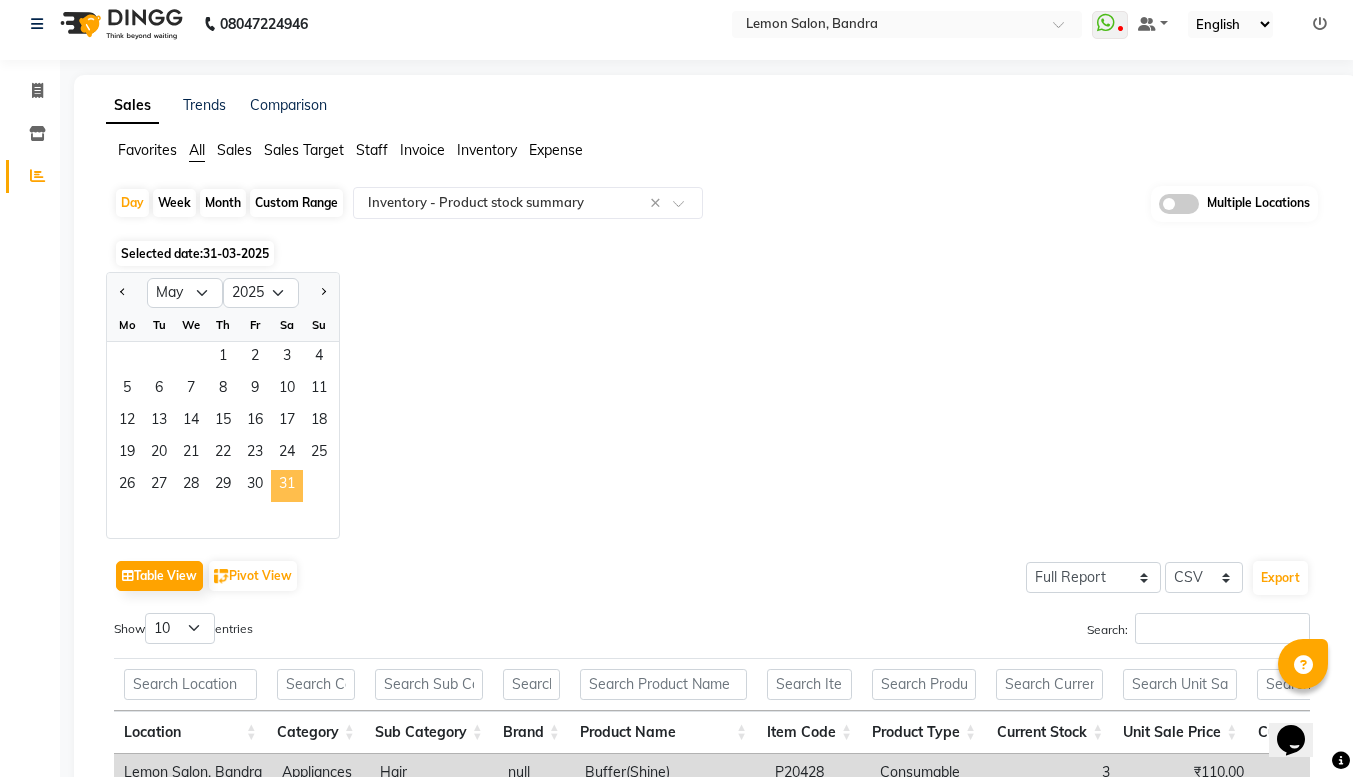click on "31" 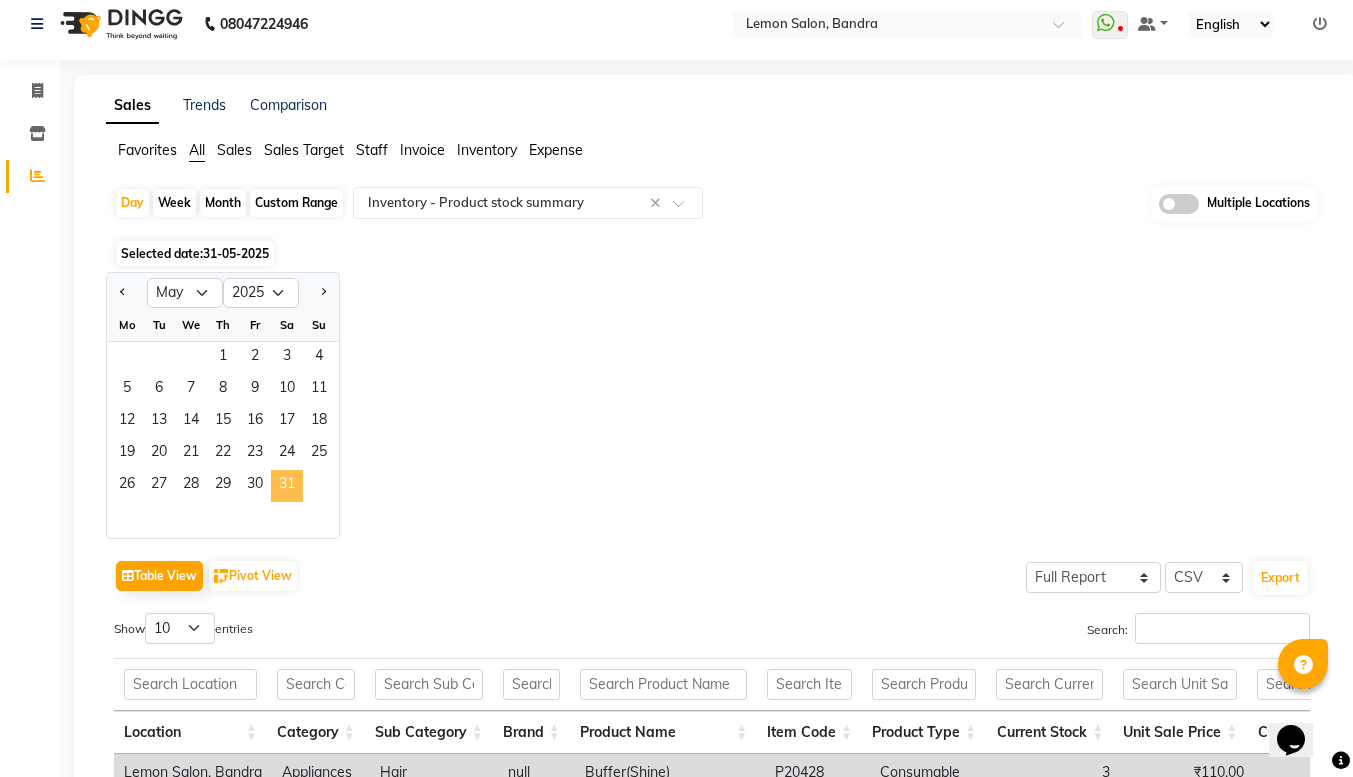 scroll, scrollTop: 0, scrollLeft: 0, axis: both 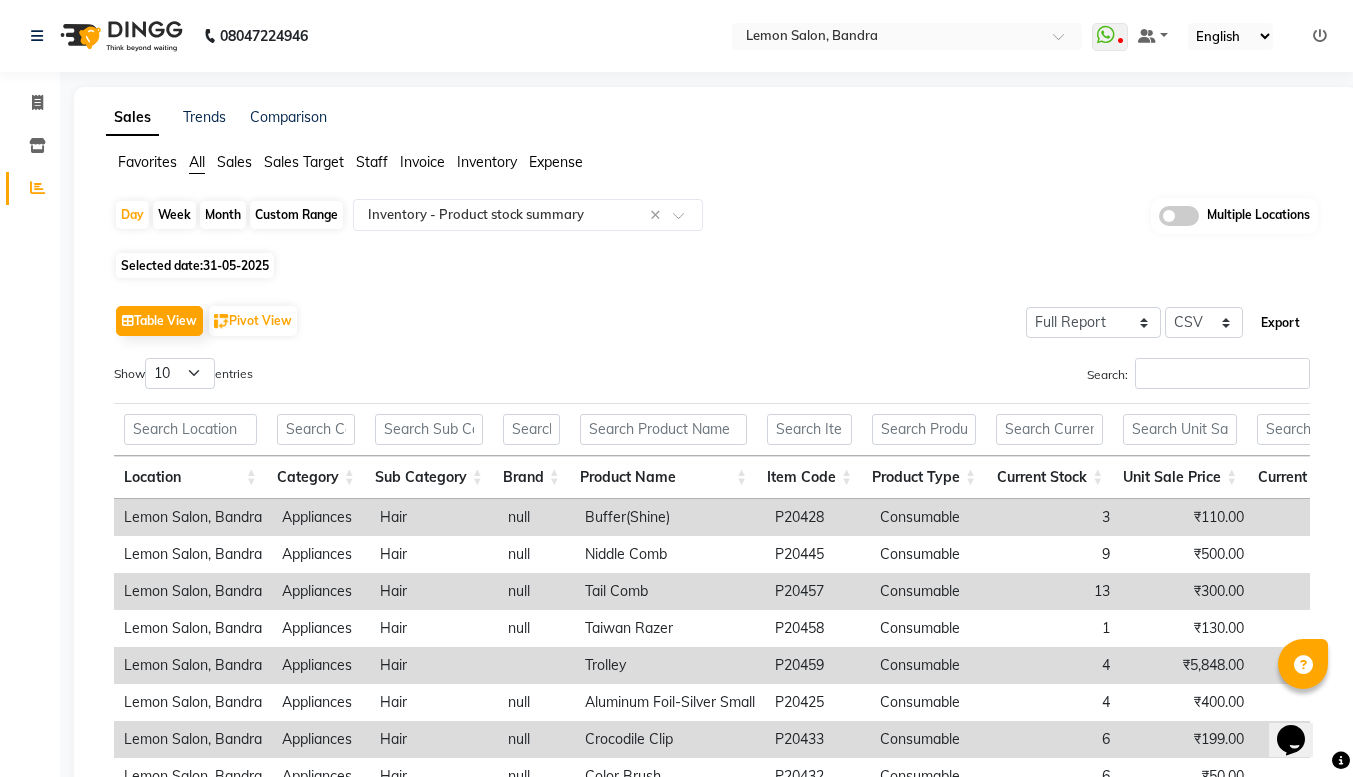 click on "Export" 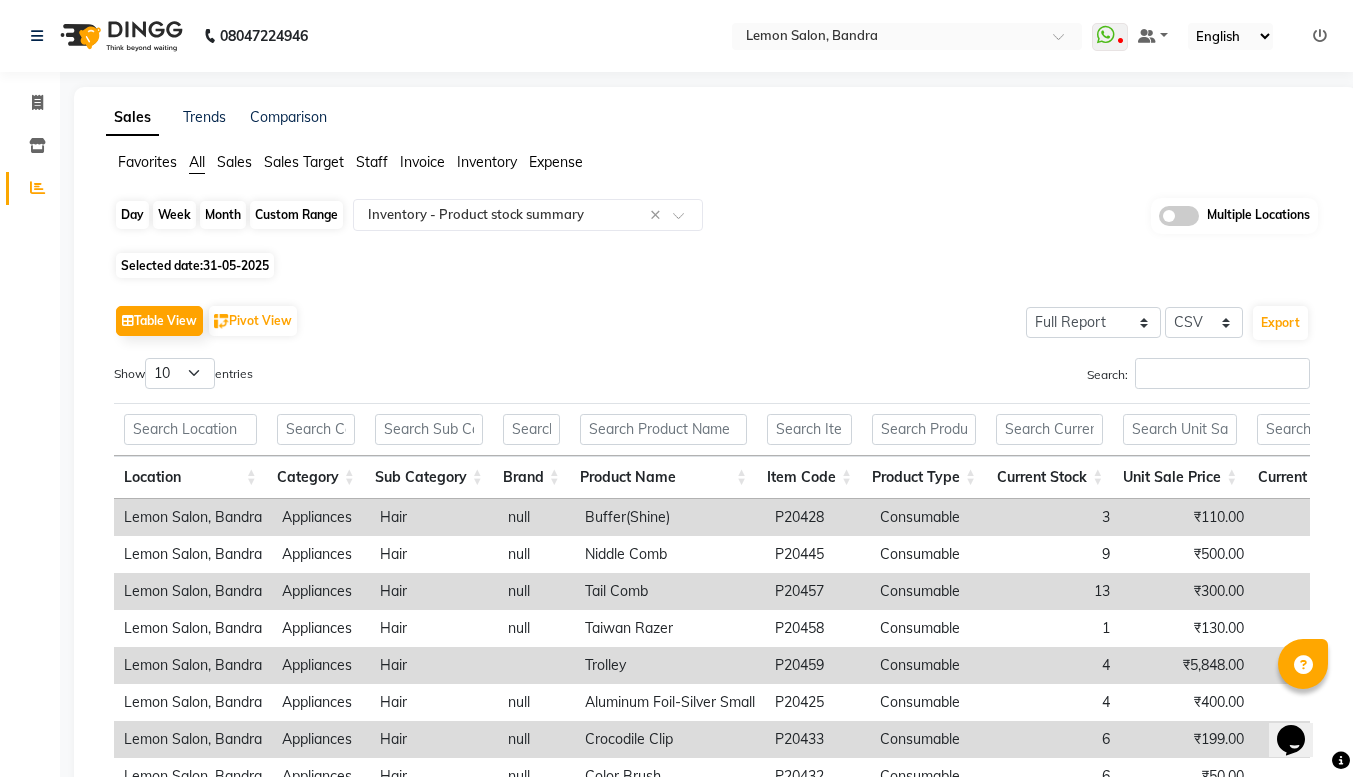 click on "Day" 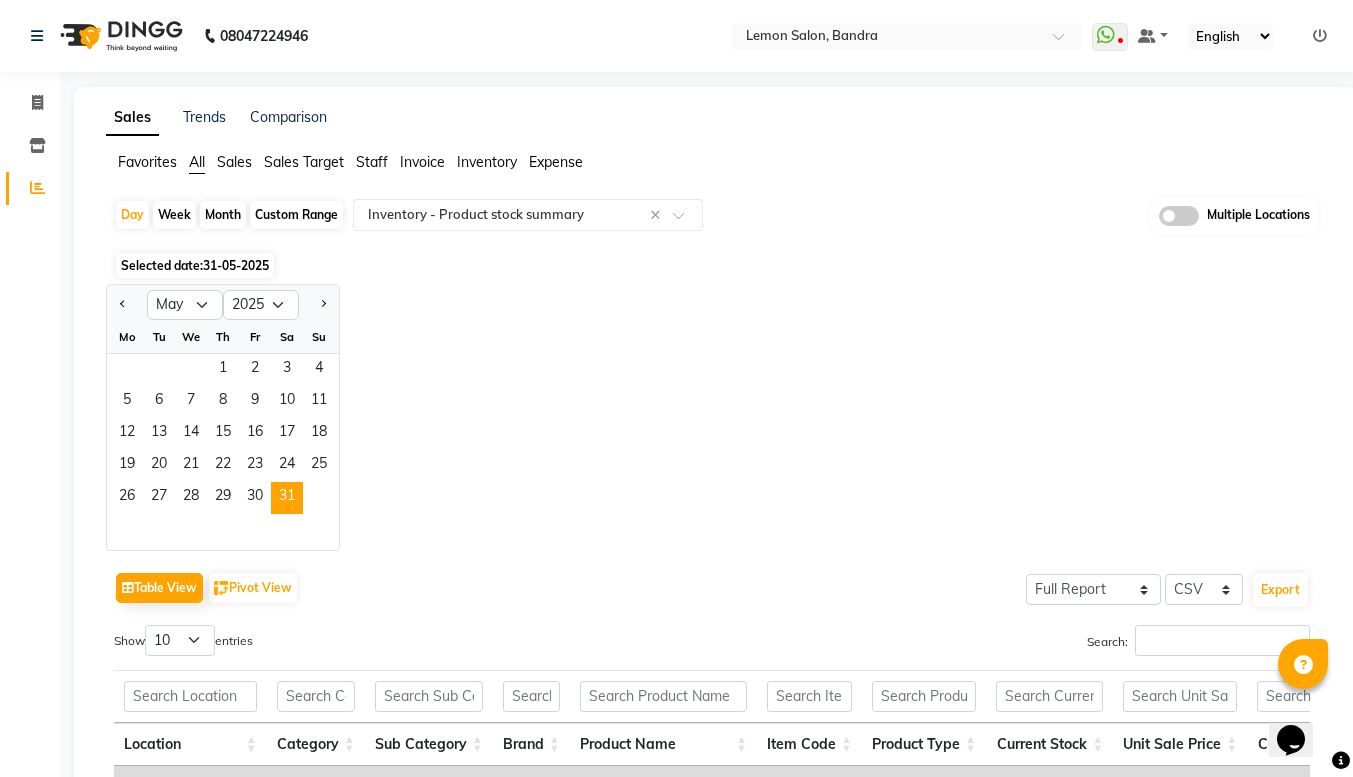 click 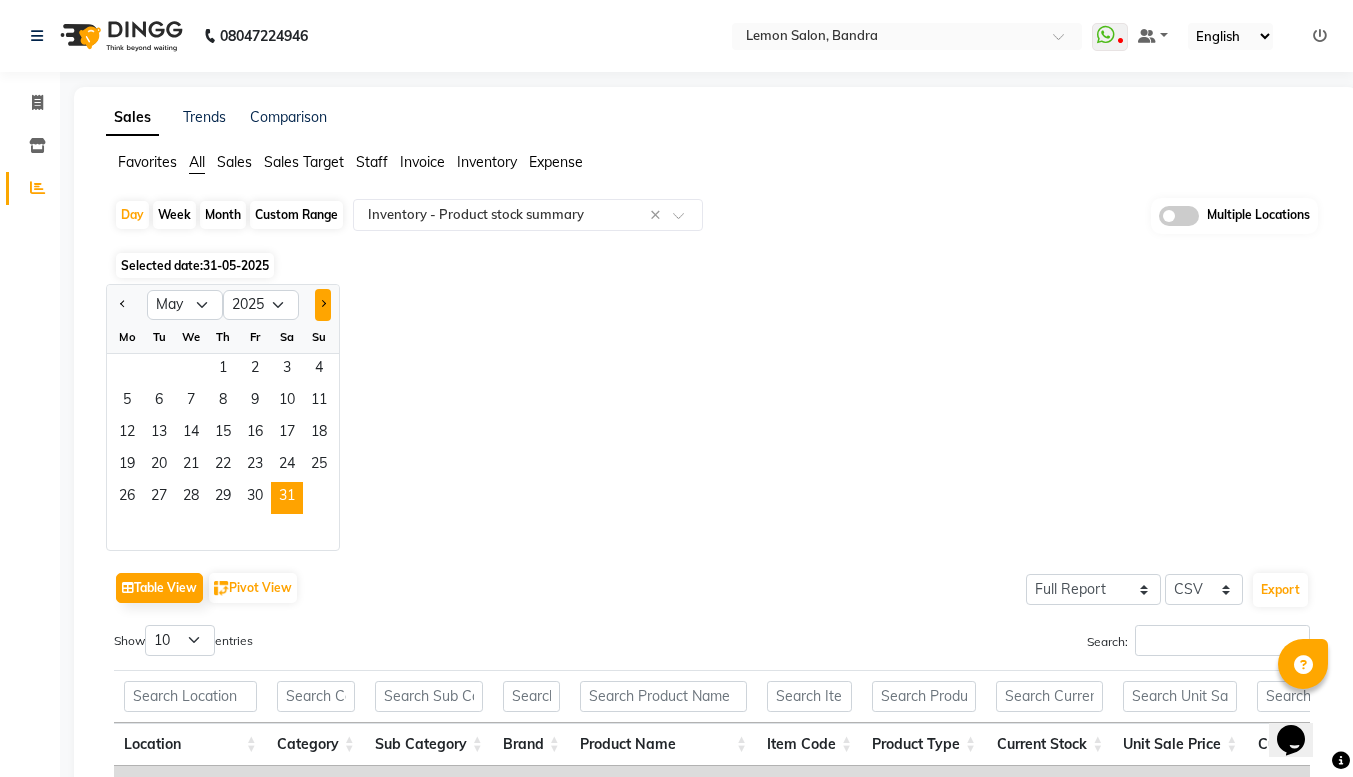 click 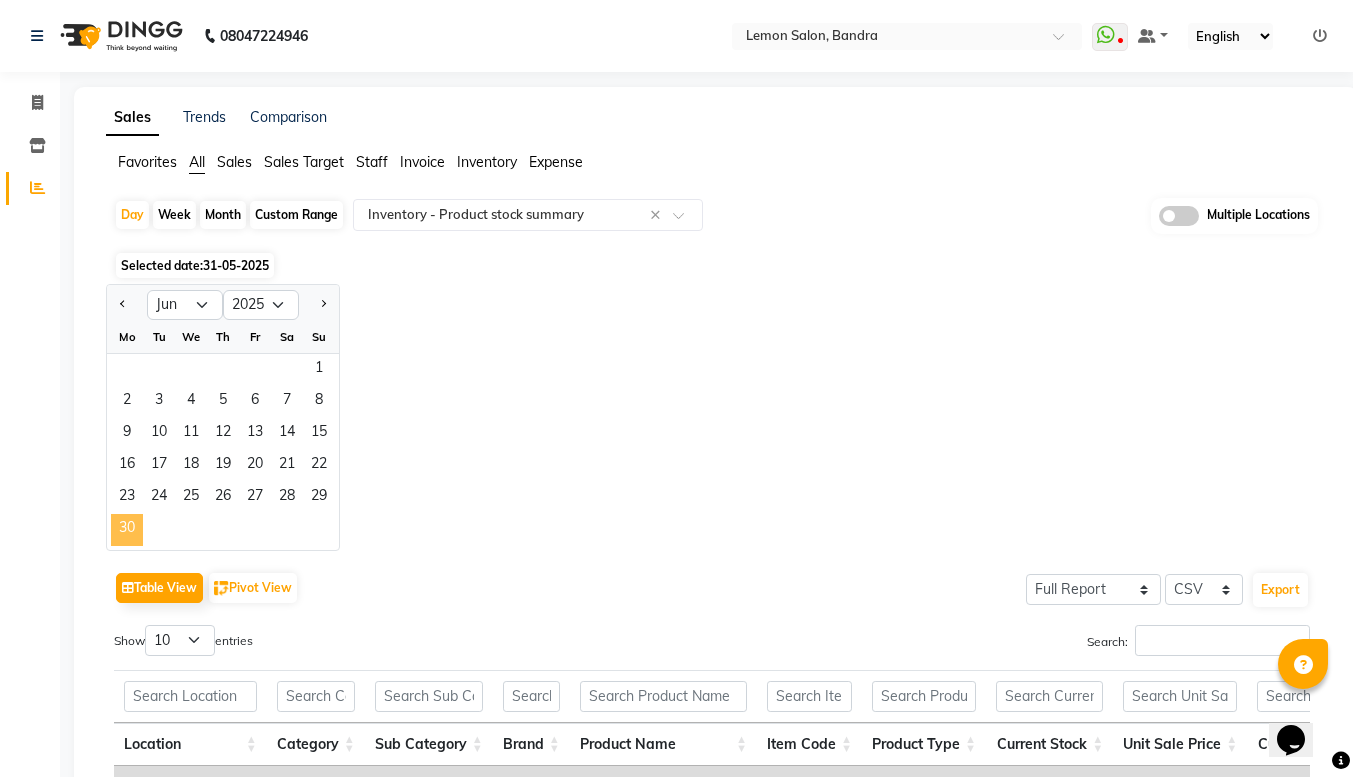 click on "30" 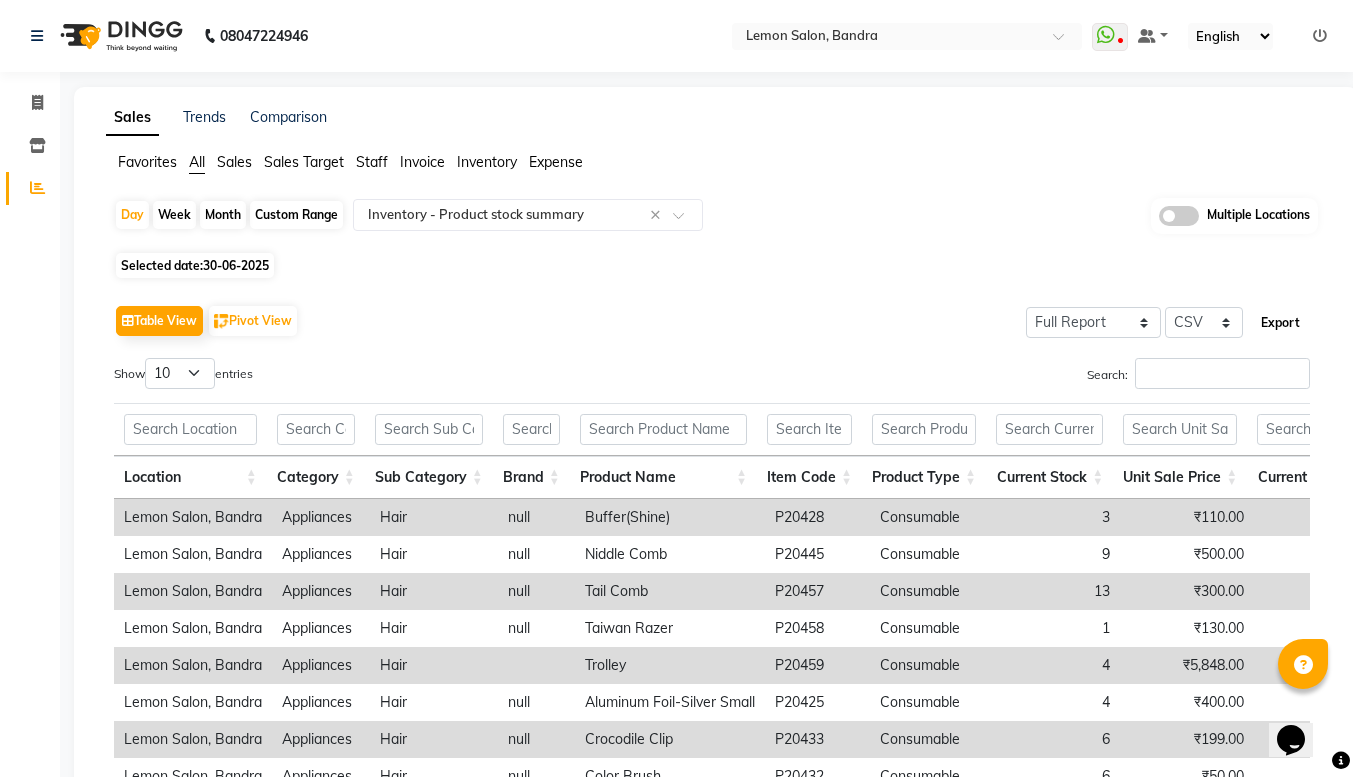 click on "Export" 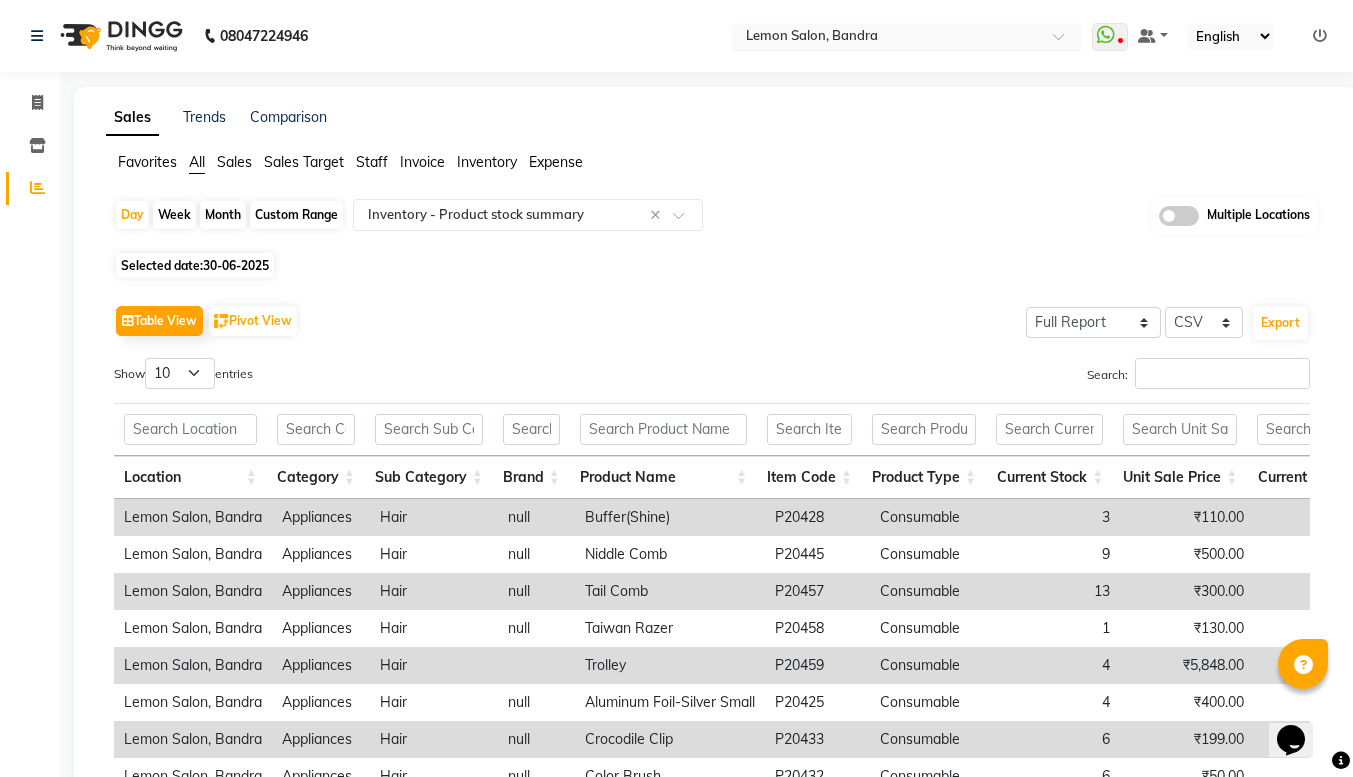 click at bounding box center [887, 38] 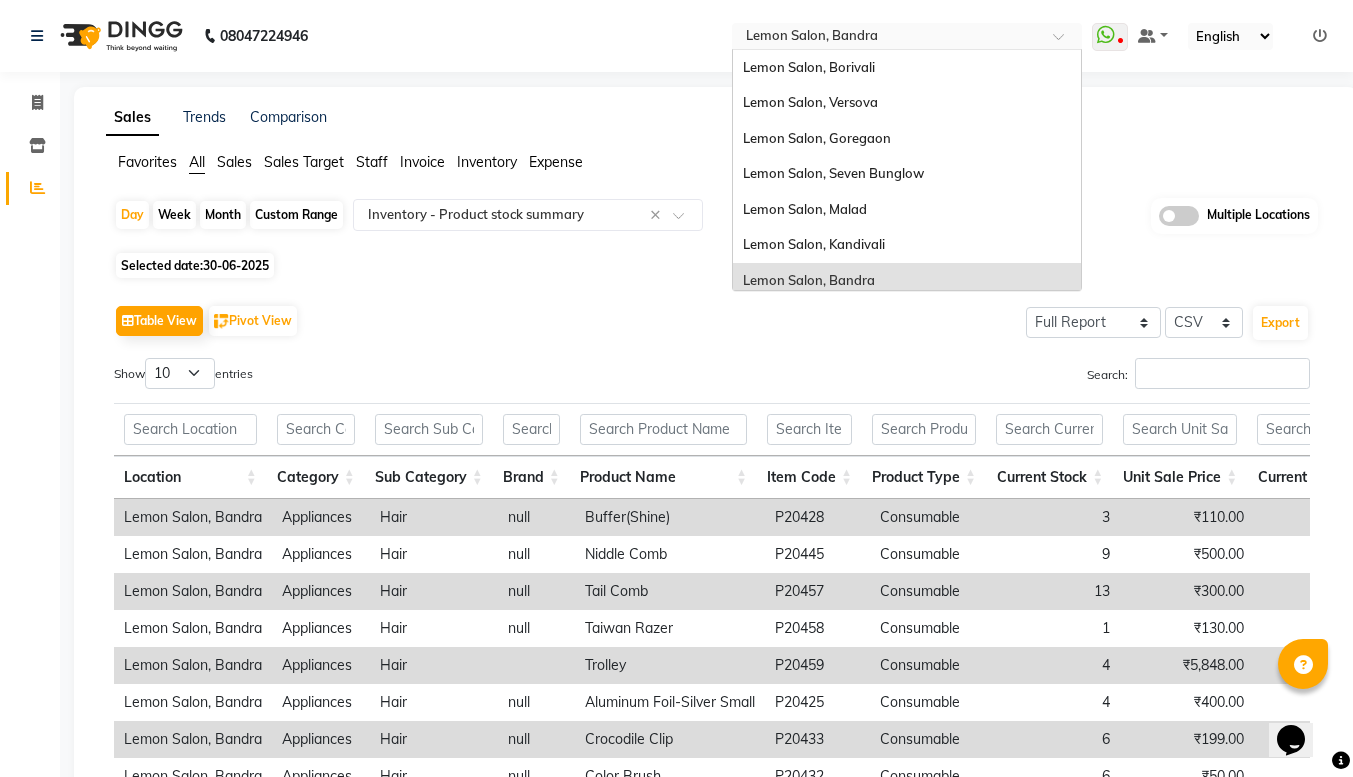 scroll, scrollTop: 186, scrollLeft: 0, axis: vertical 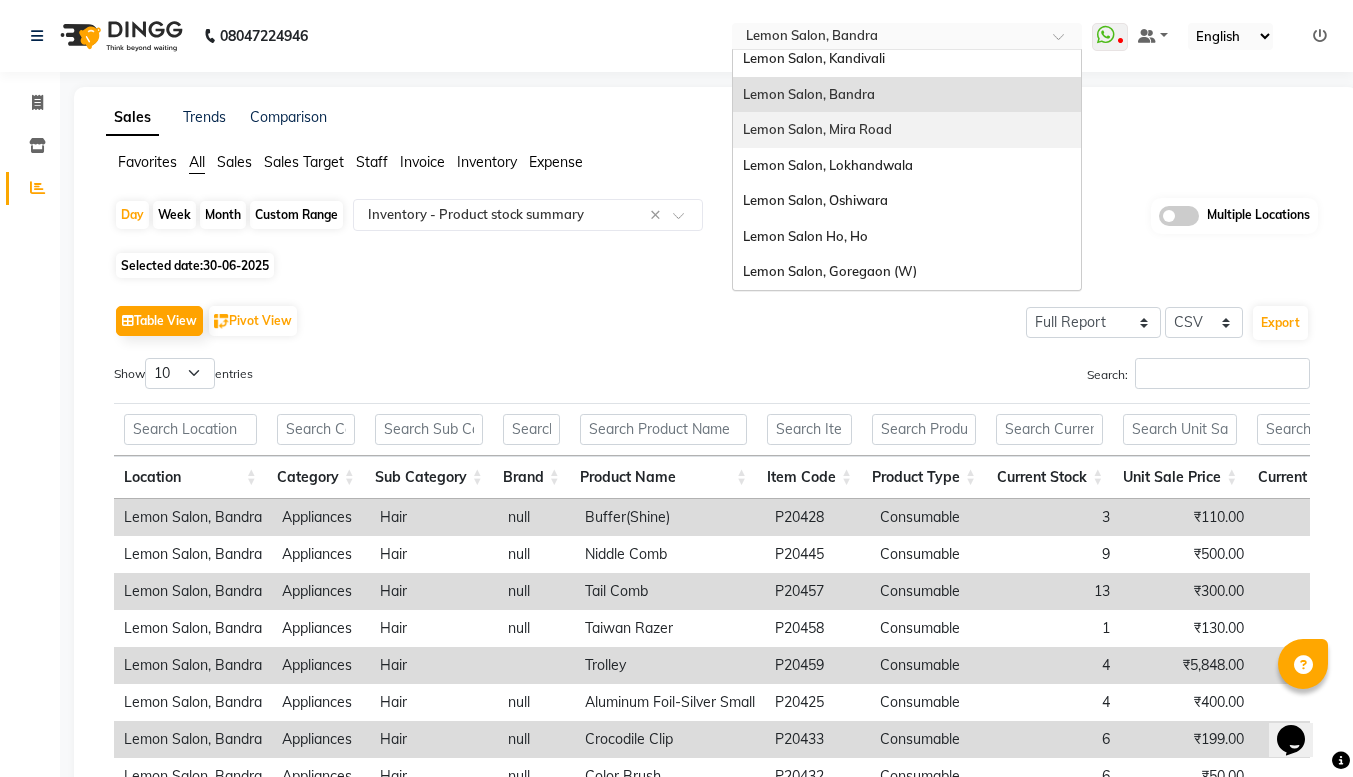 click on "Lemon Salon, Mira Road" at bounding box center (907, 130) 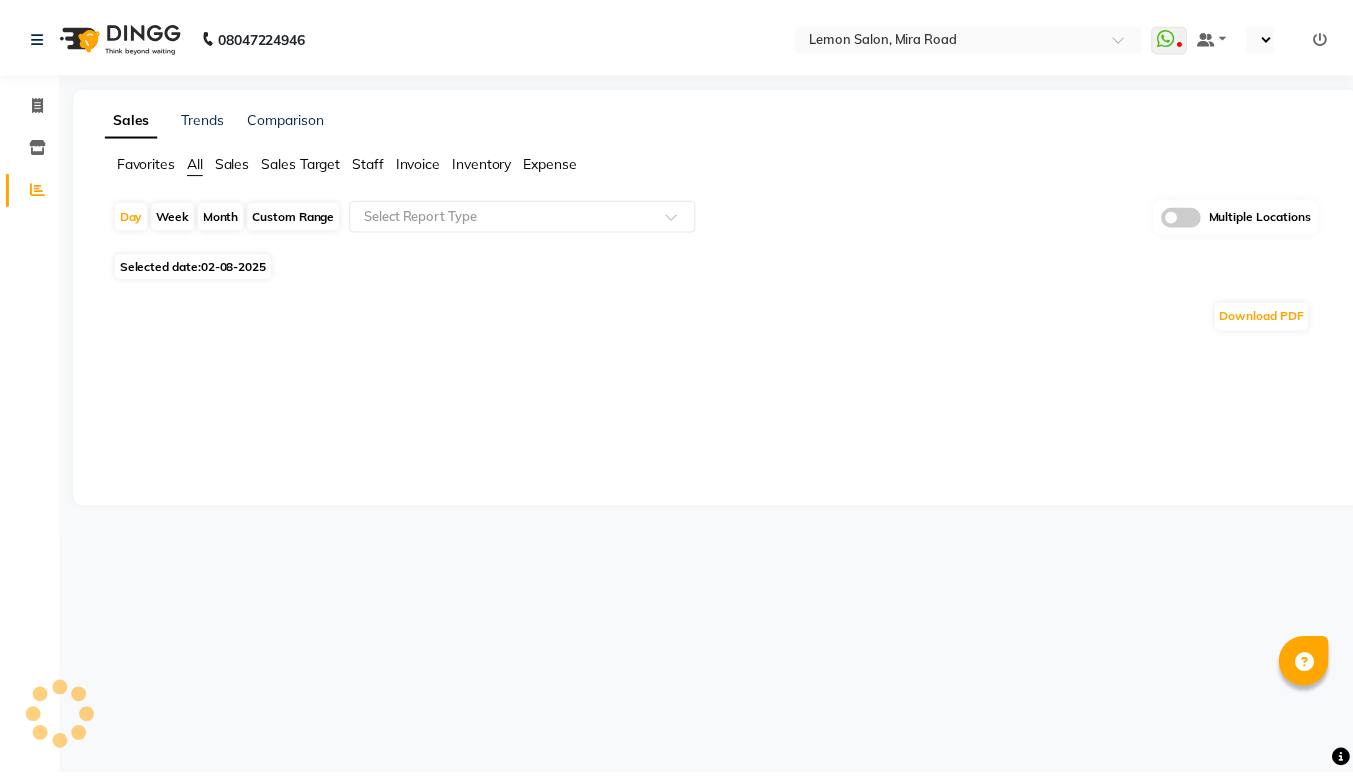 scroll, scrollTop: 0, scrollLeft: 0, axis: both 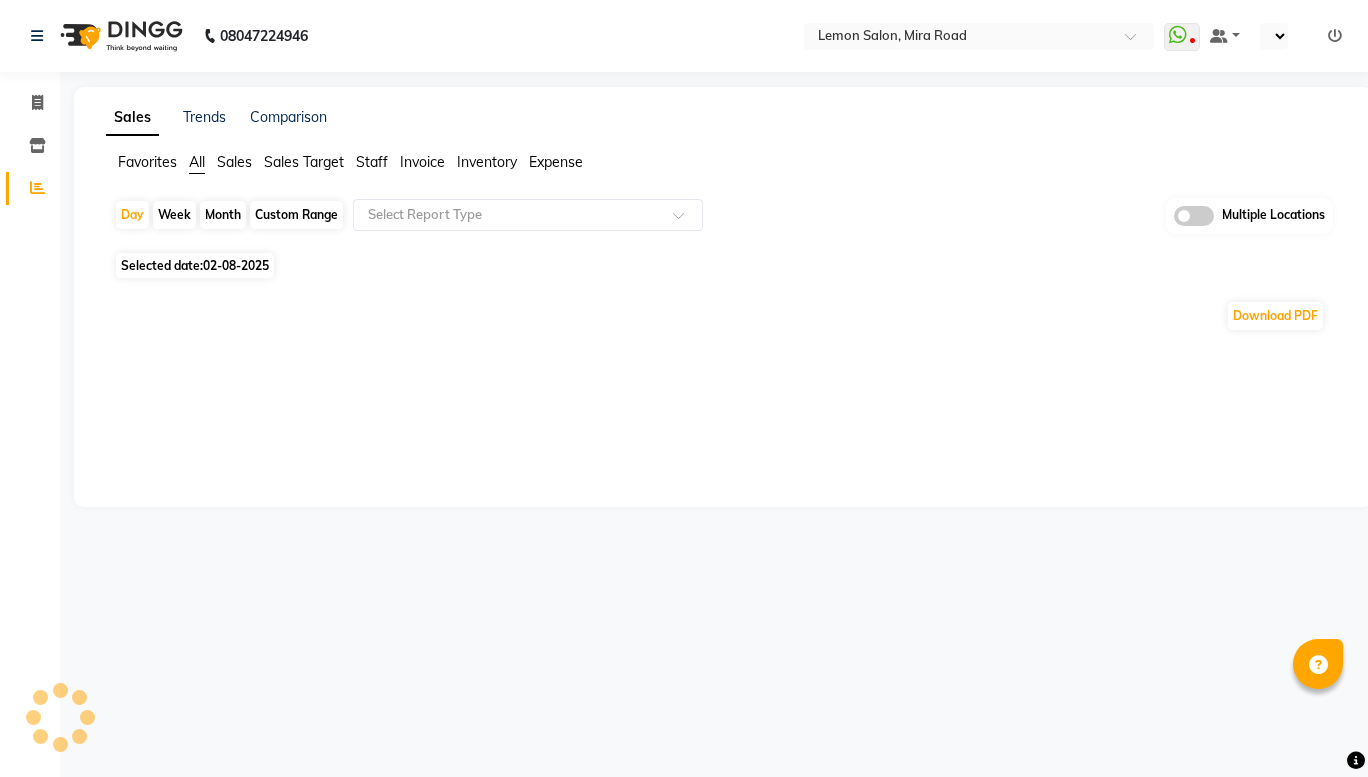 select on "en" 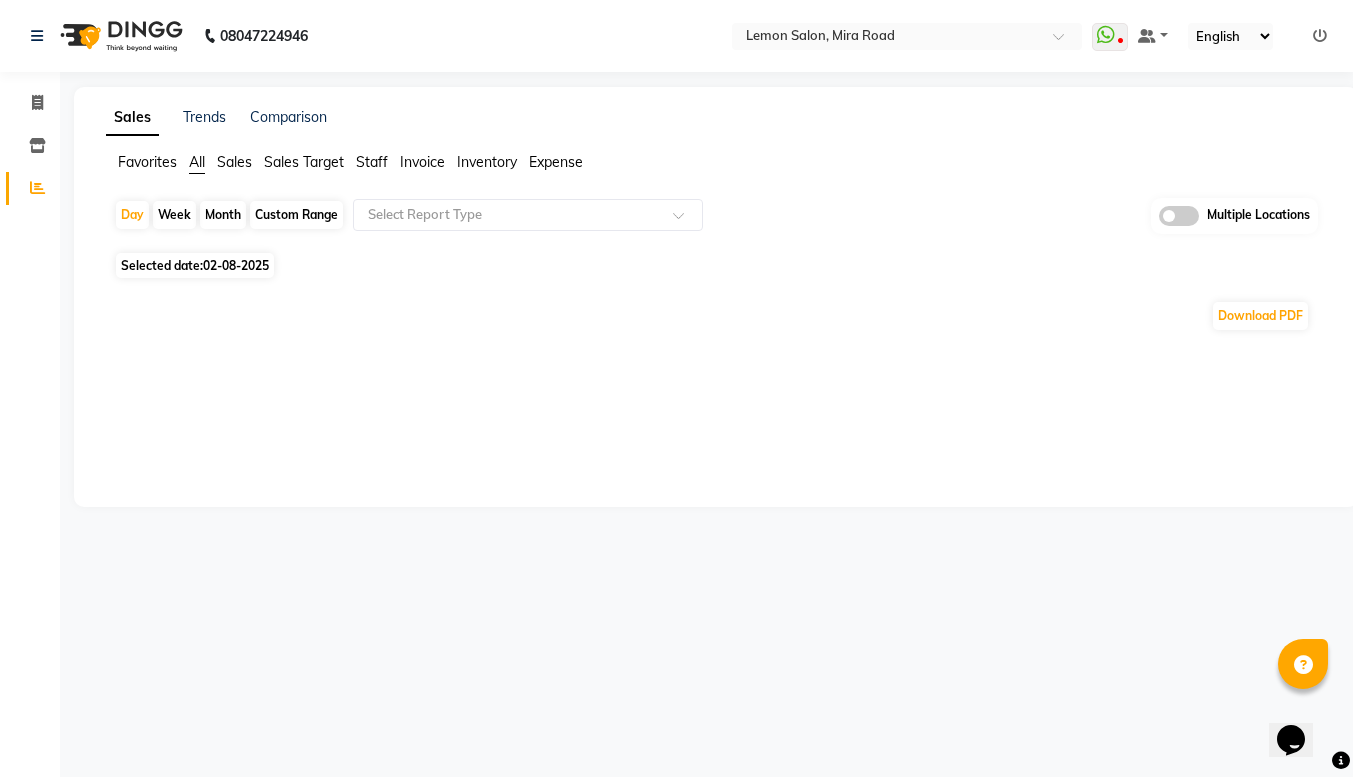 scroll, scrollTop: 0, scrollLeft: 0, axis: both 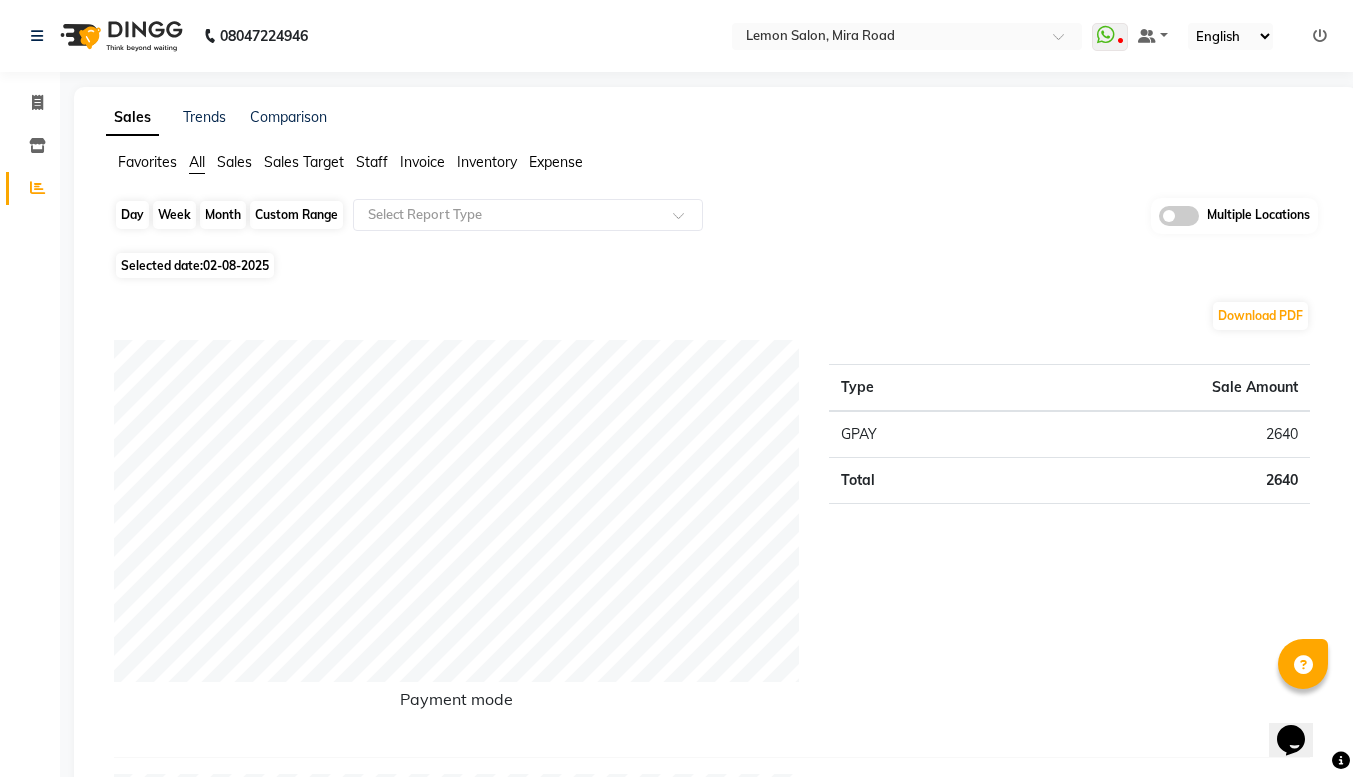 click on "Day" 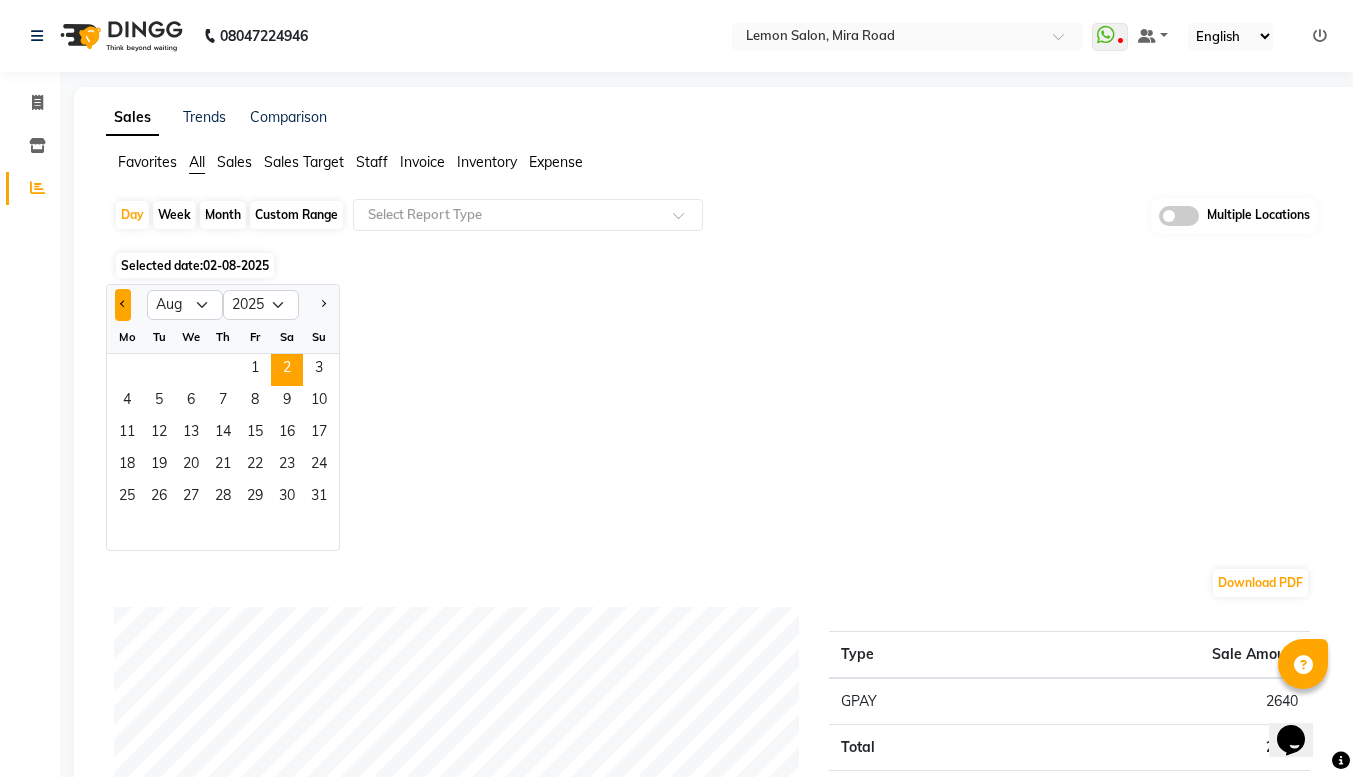 click 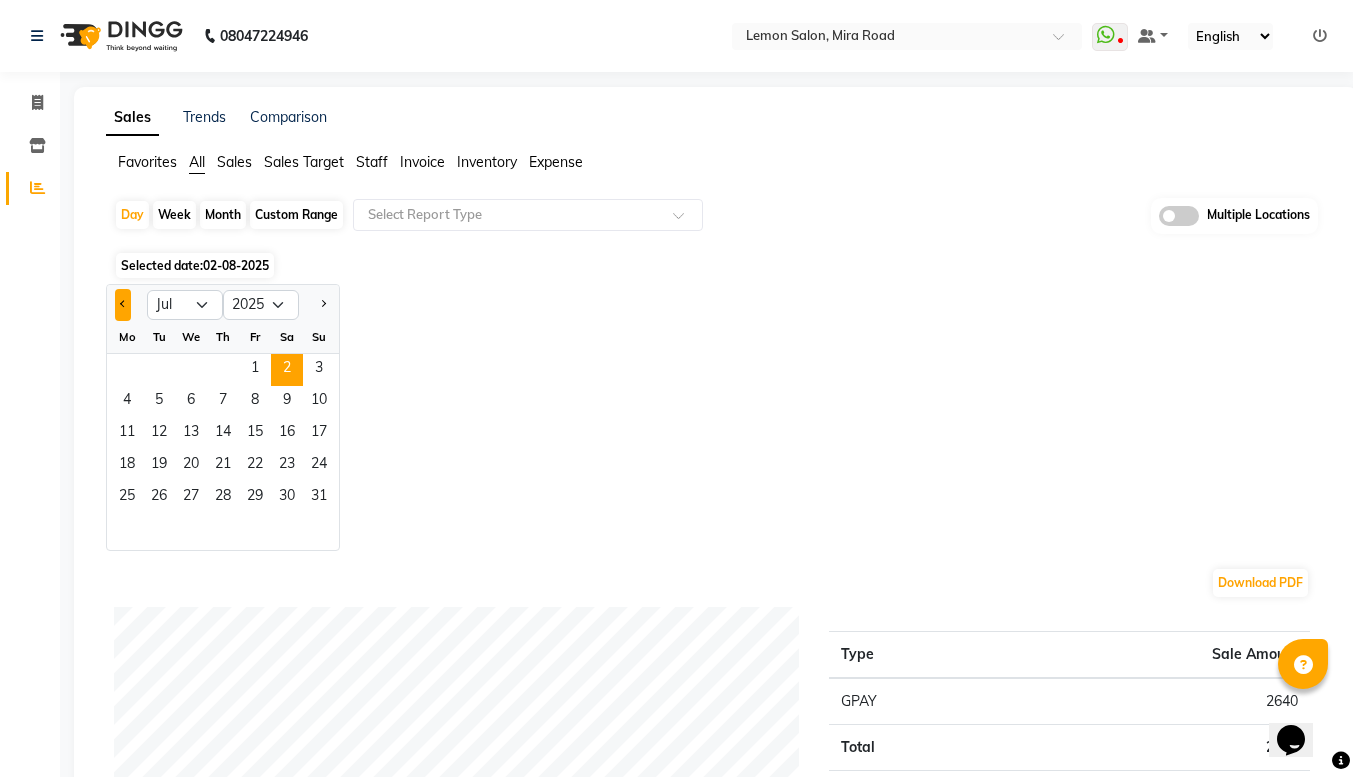 click 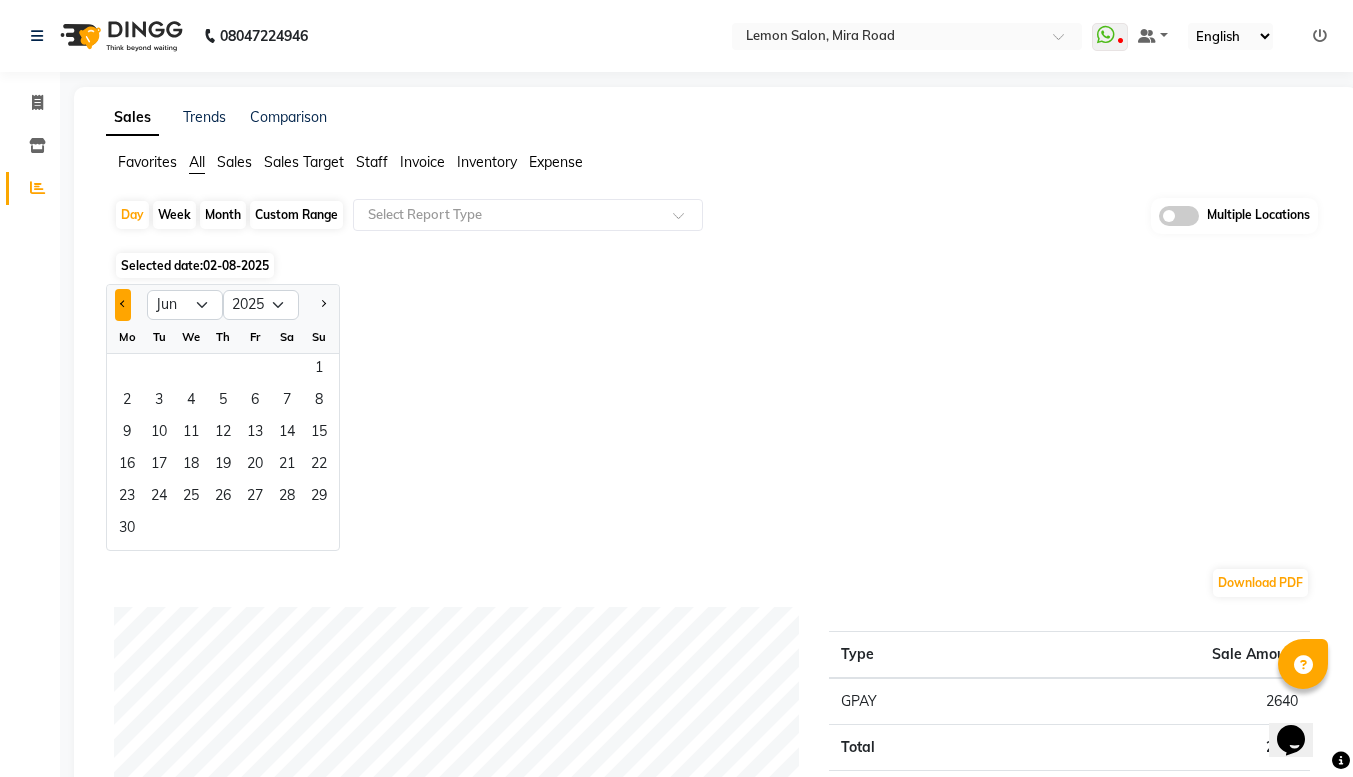 click 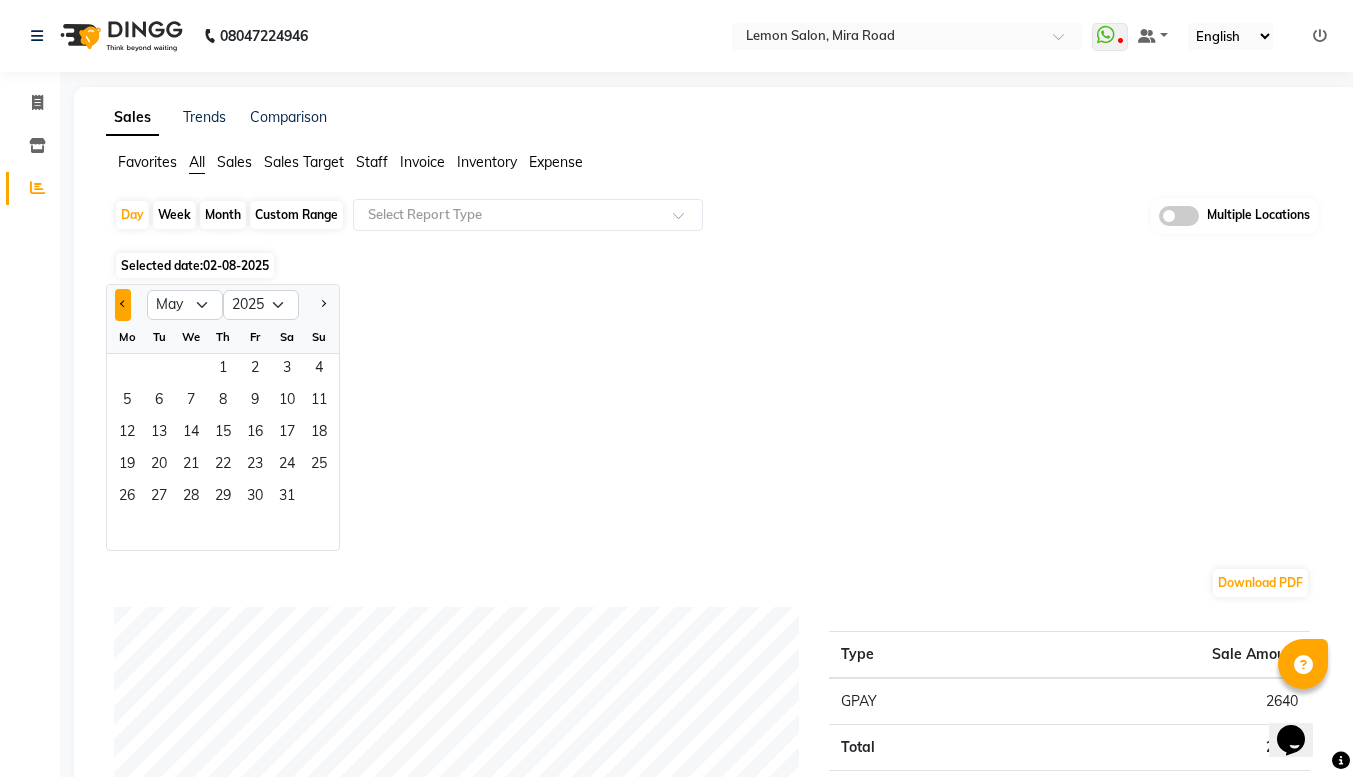 click 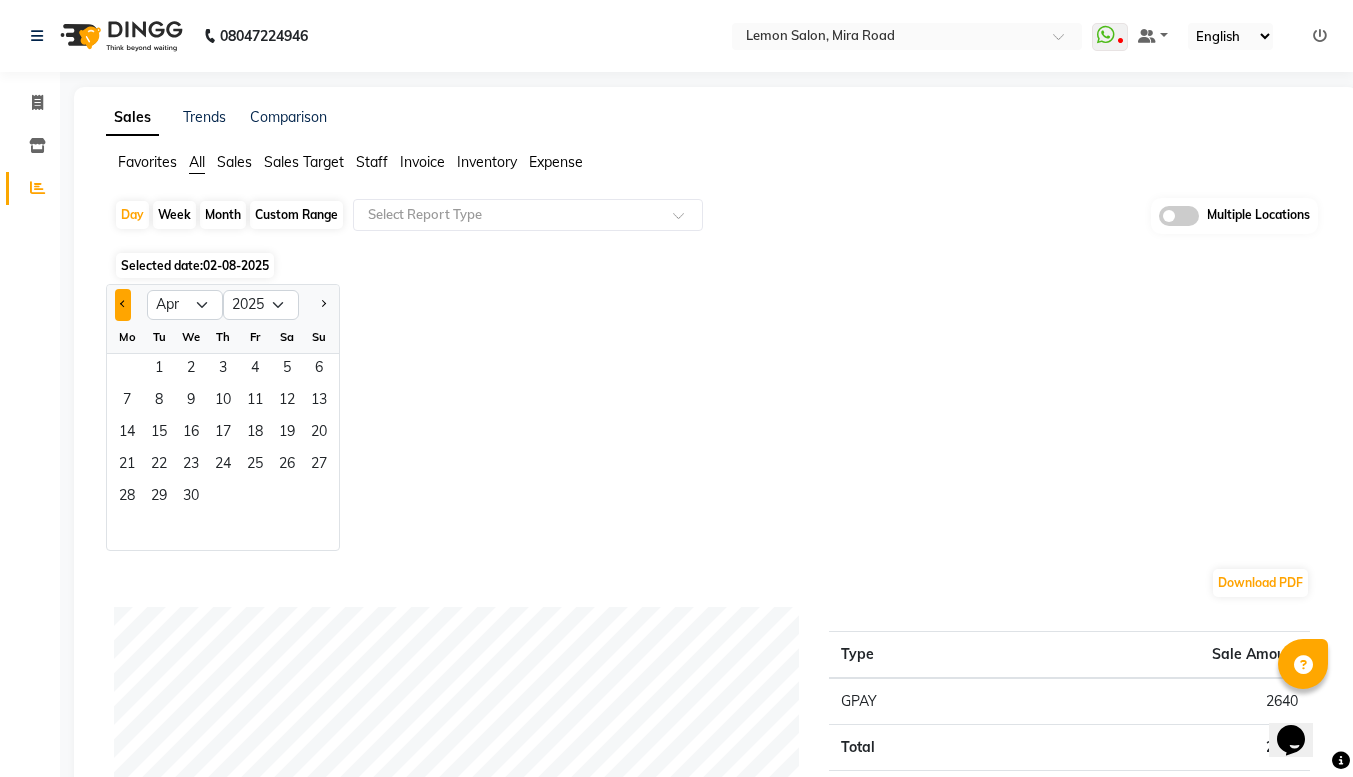 click 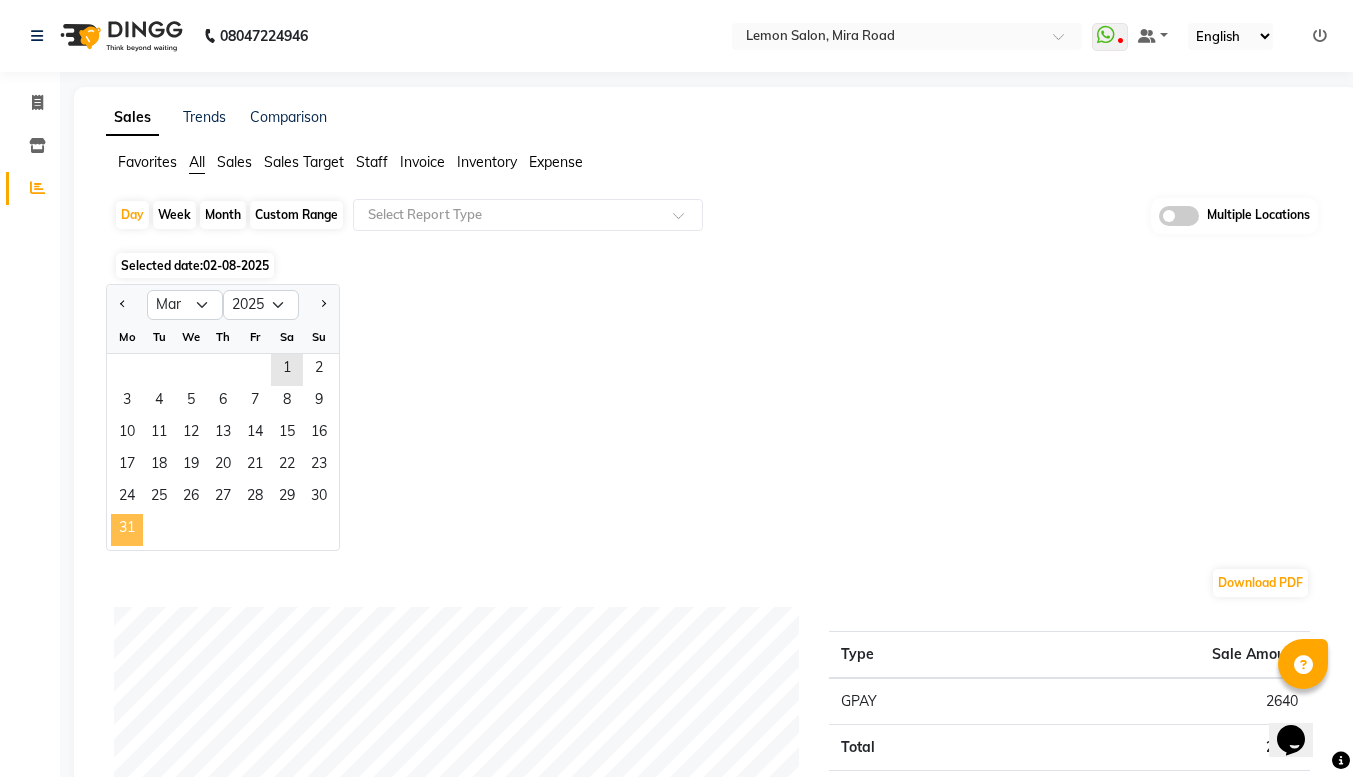 click on "31" 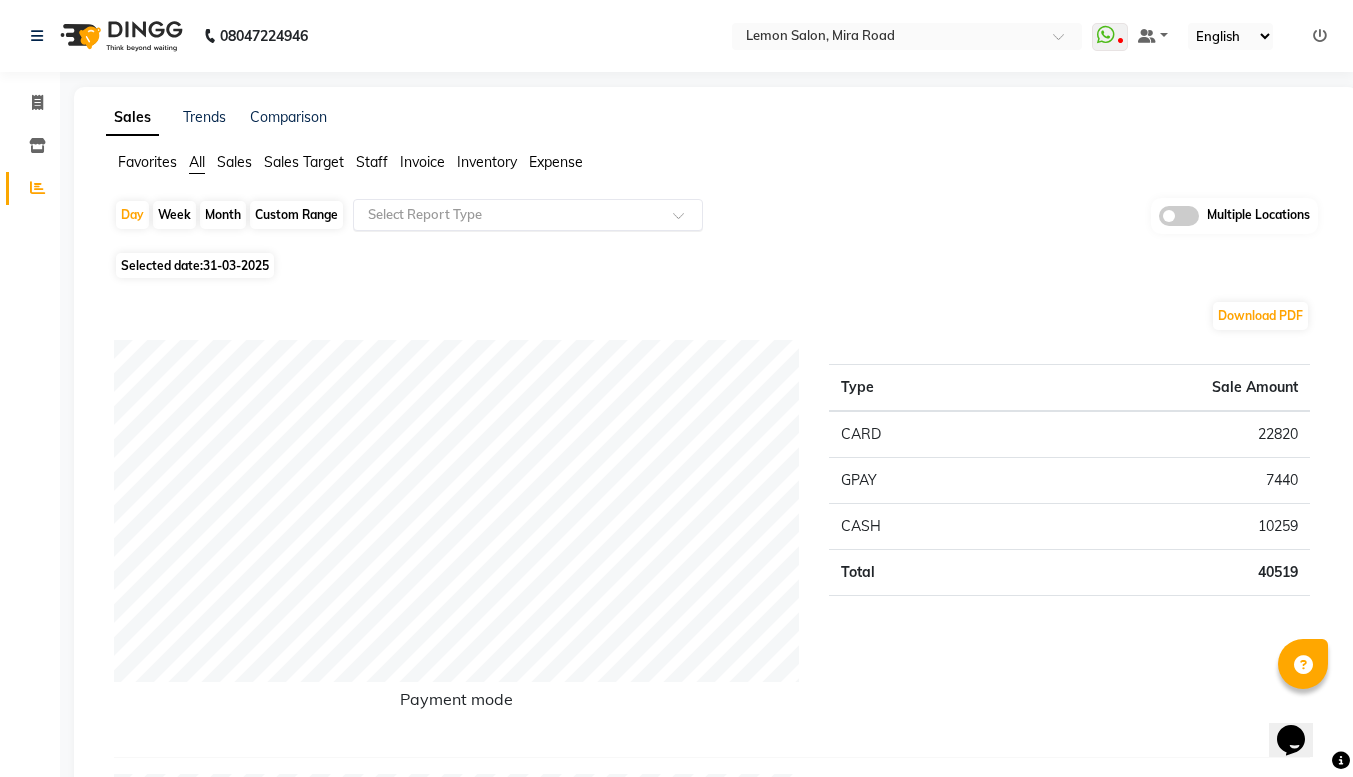 click on "Select Report Type" 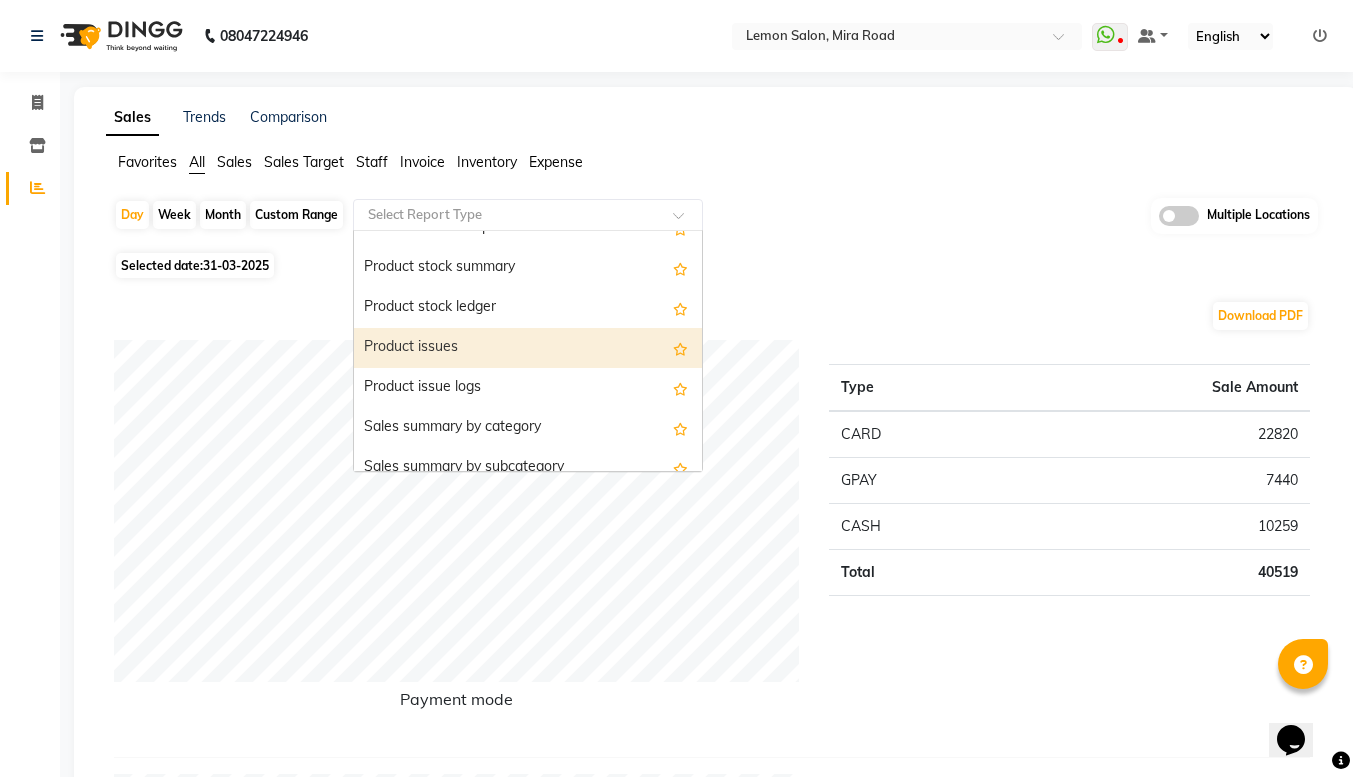 scroll, scrollTop: 1859, scrollLeft: 0, axis: vertical 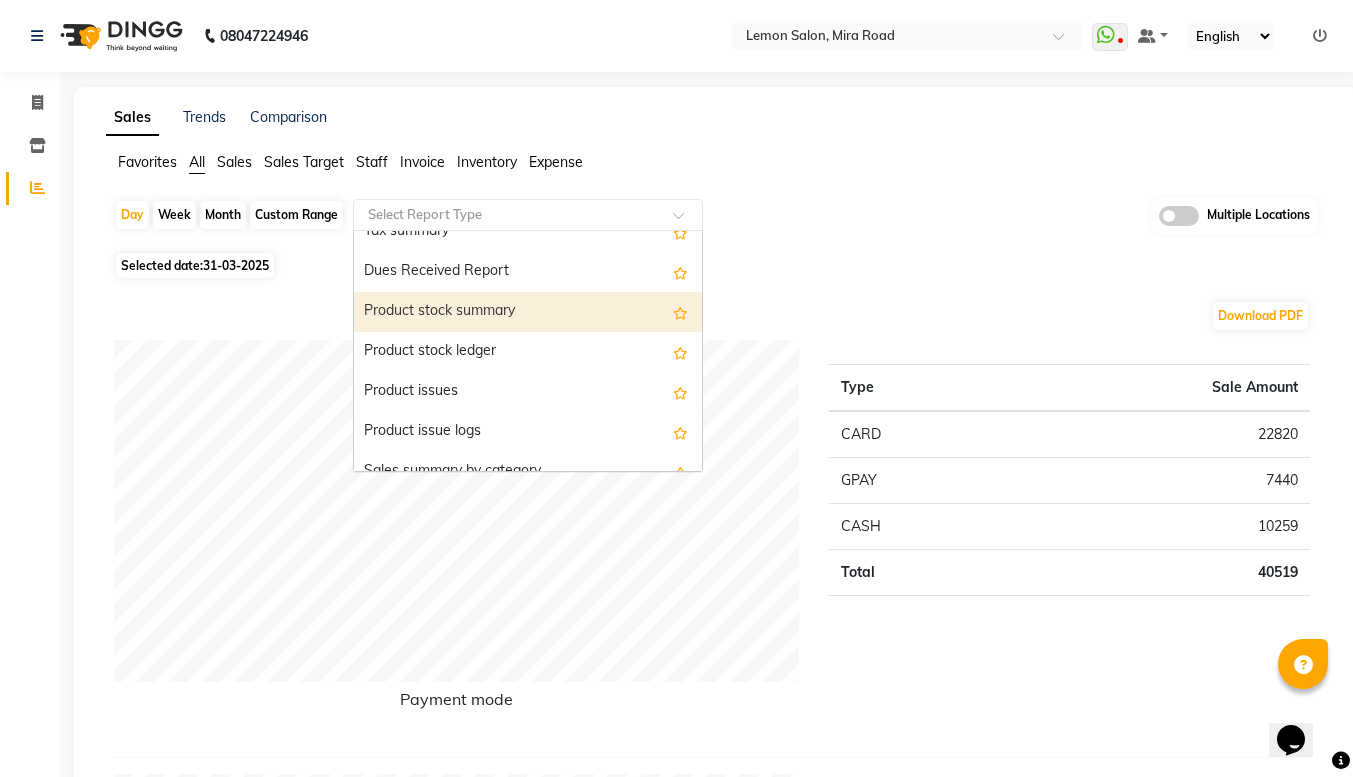 click on "Product stock summary" at bounding box center (528, 312) 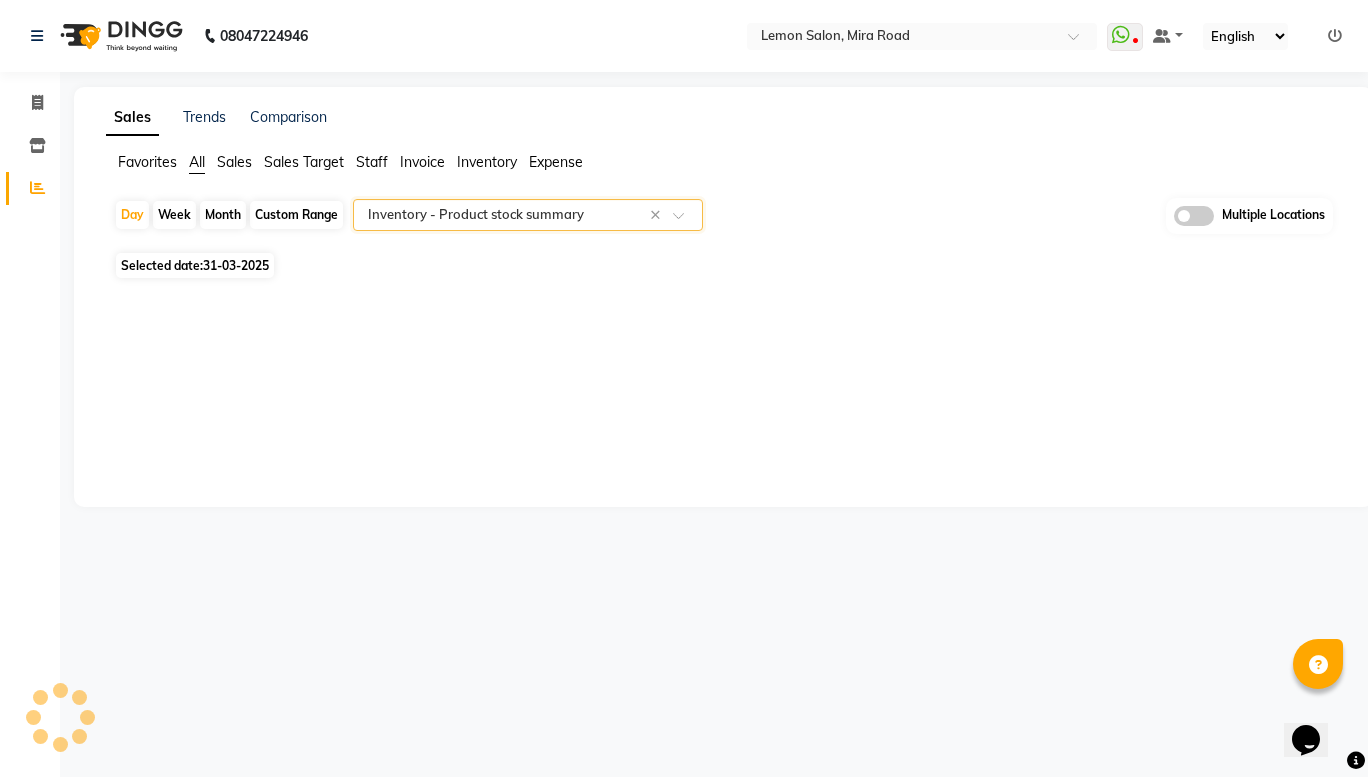 select on "full_report" 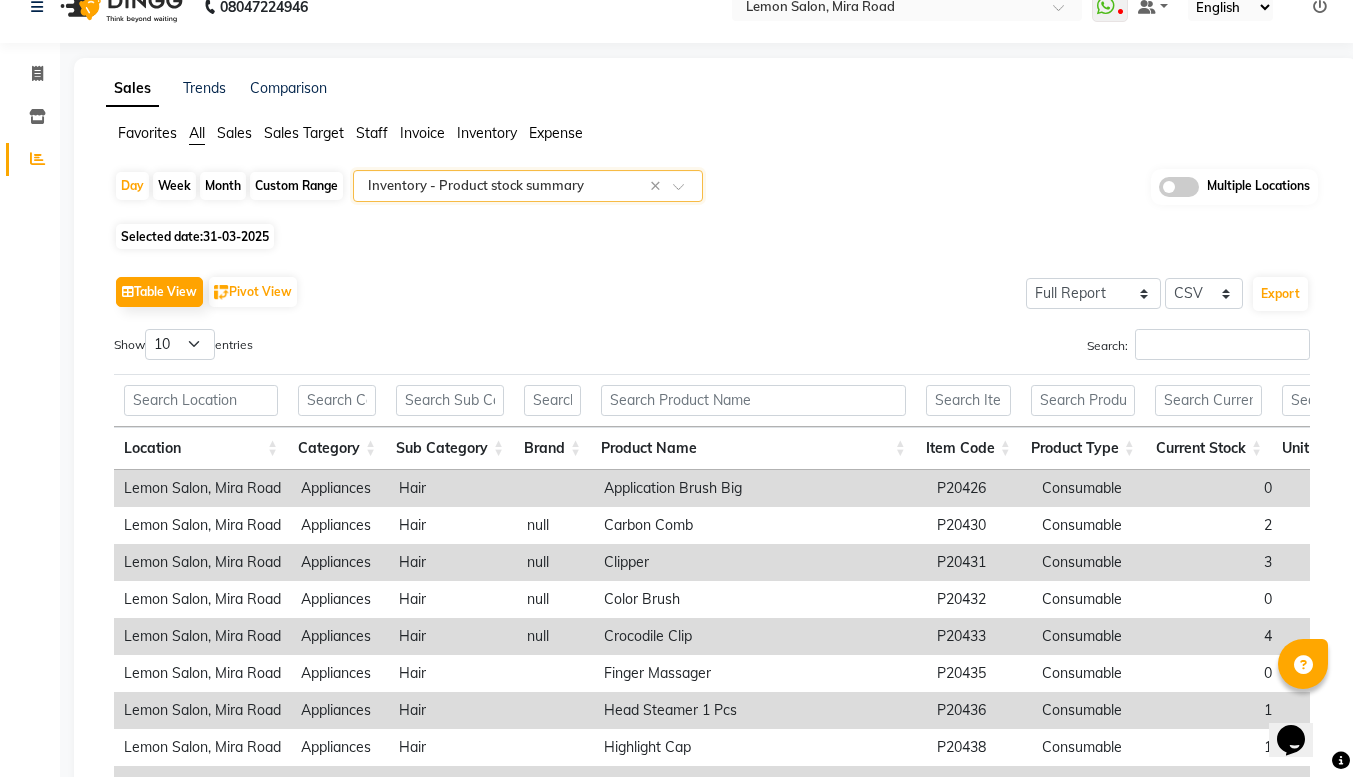 scroll, scrollTop: 28, scrollLeft: 0, axis: vertical 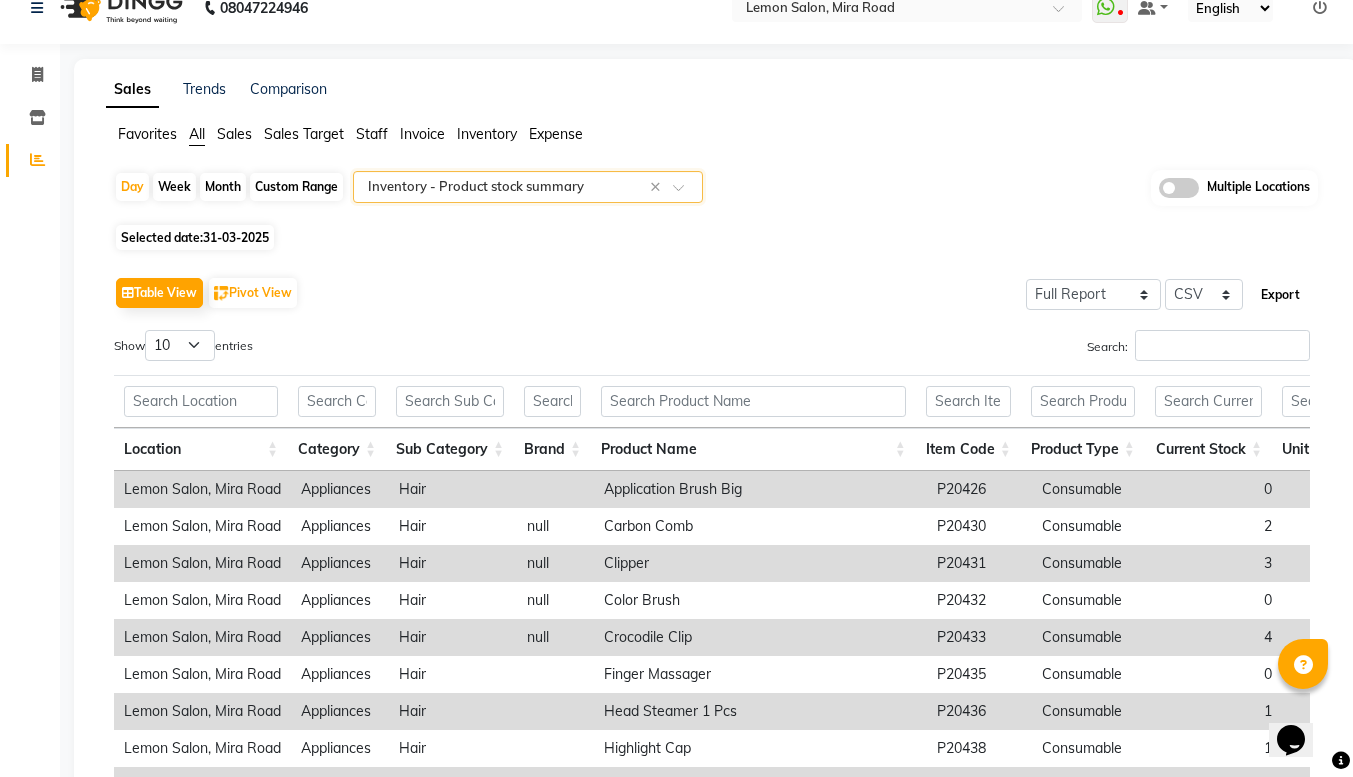 click on "Export" 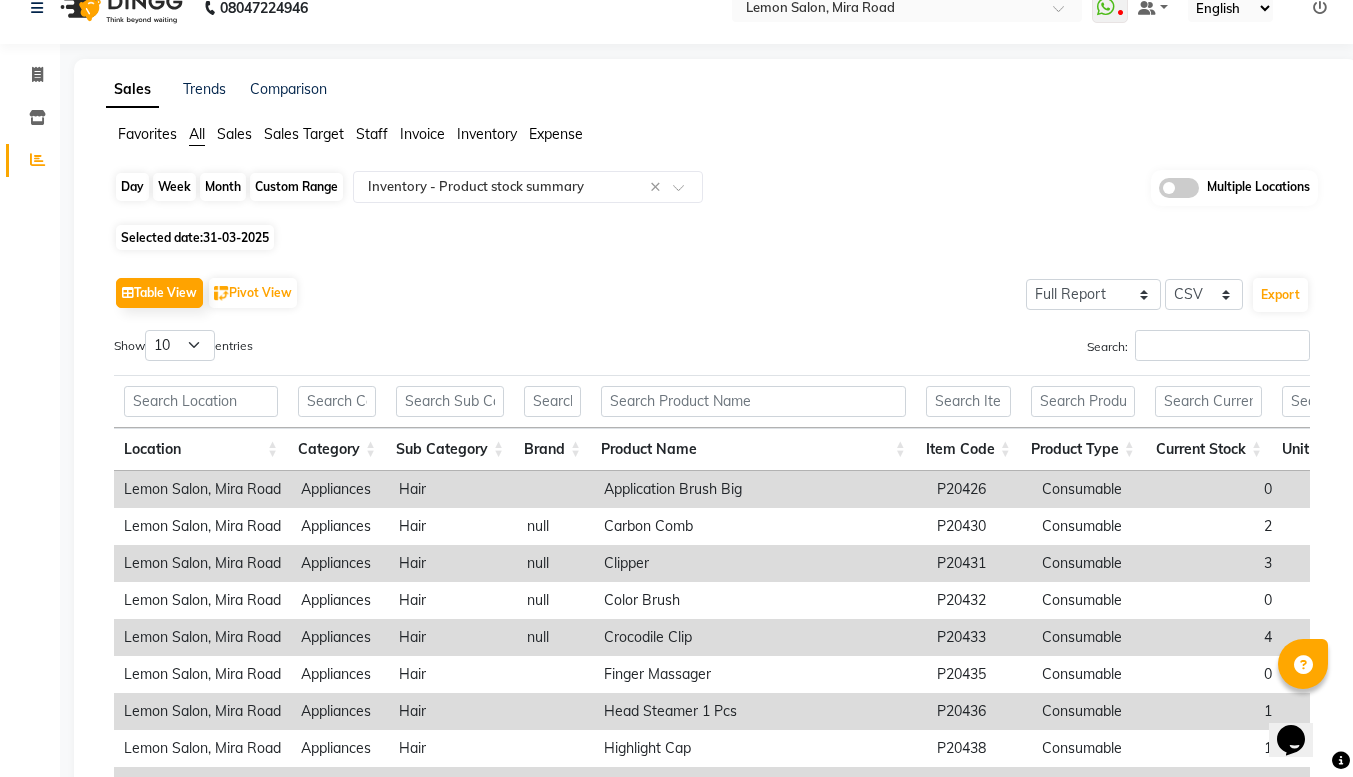 click on "Day" 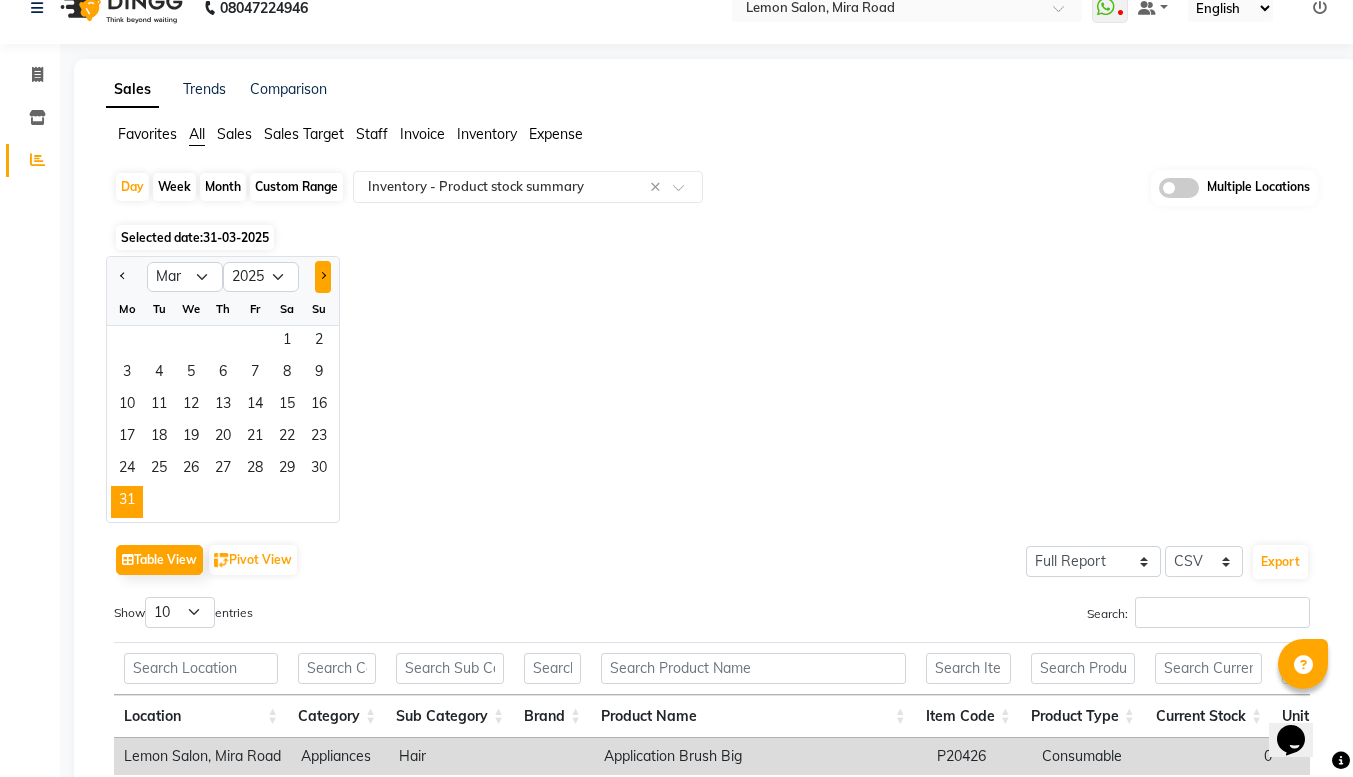 click 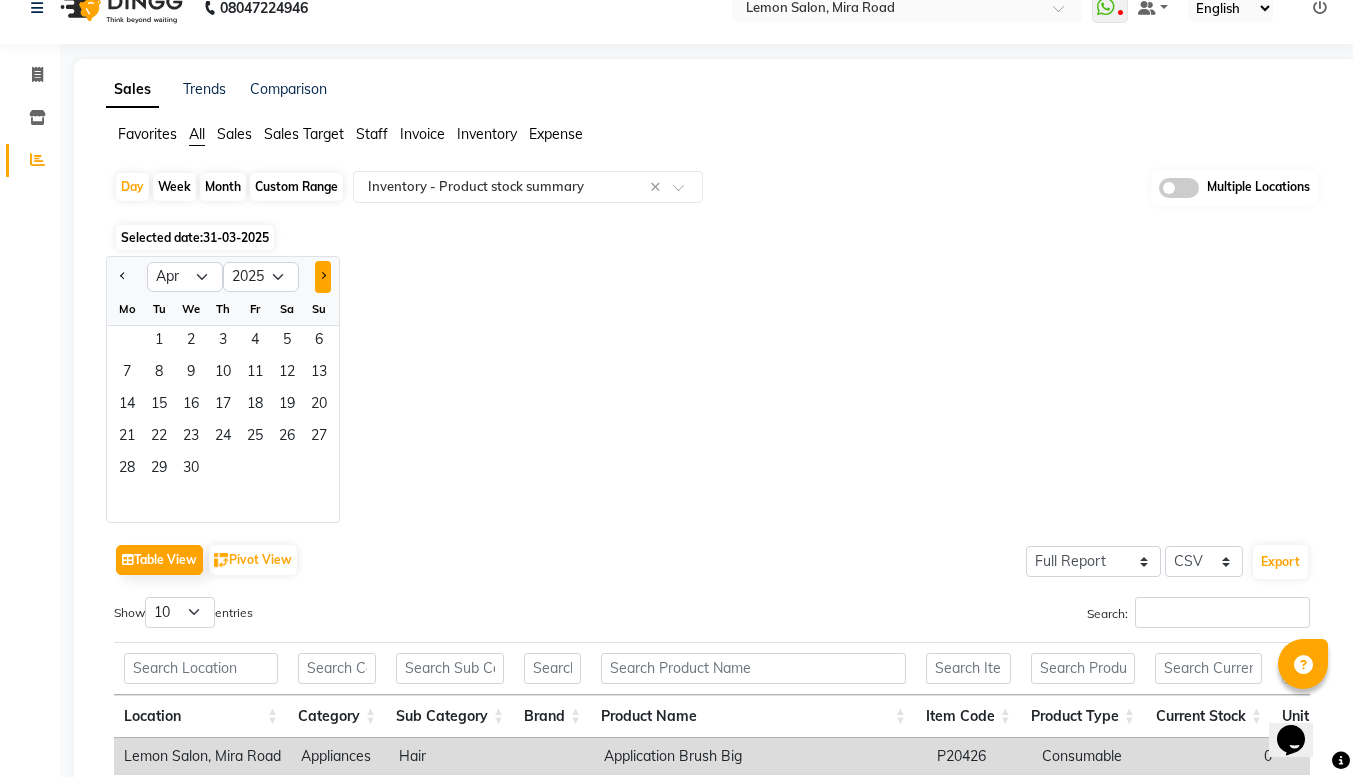 click 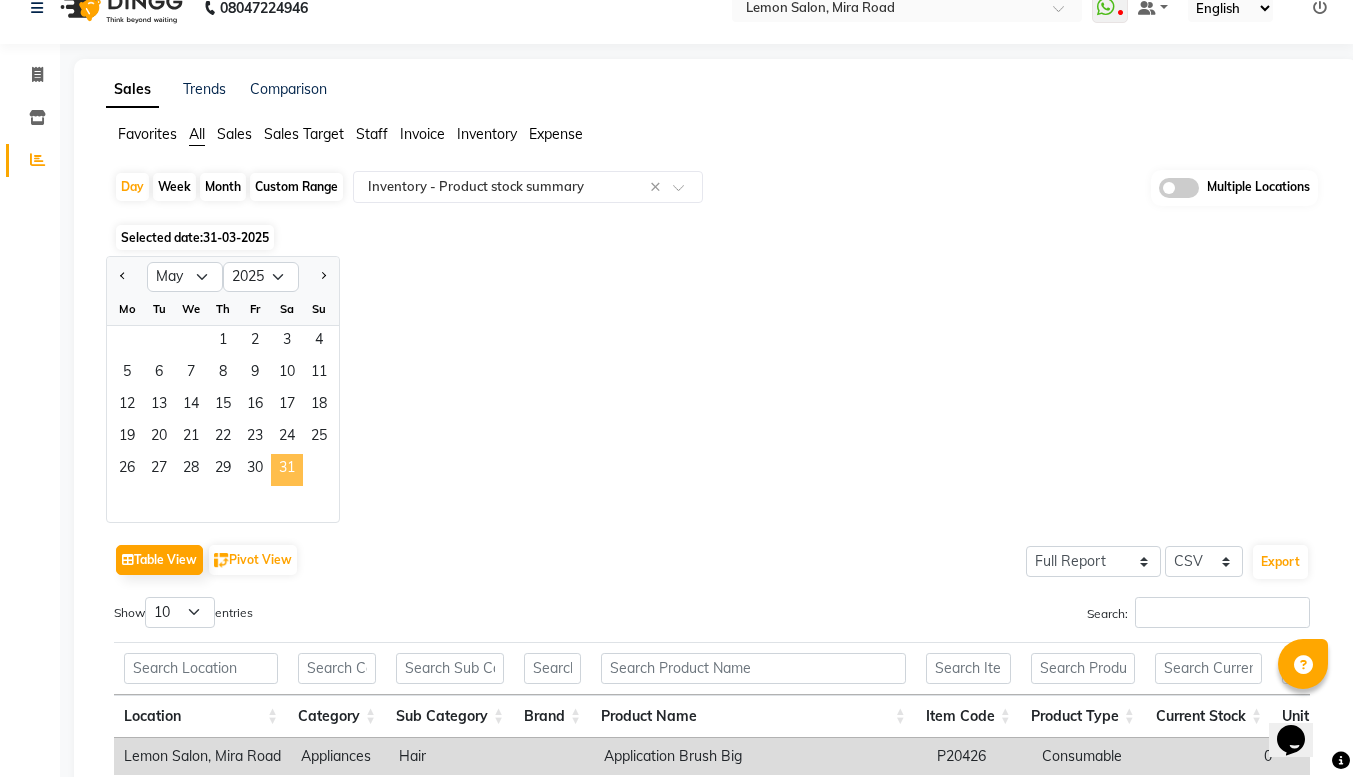 click on "31" 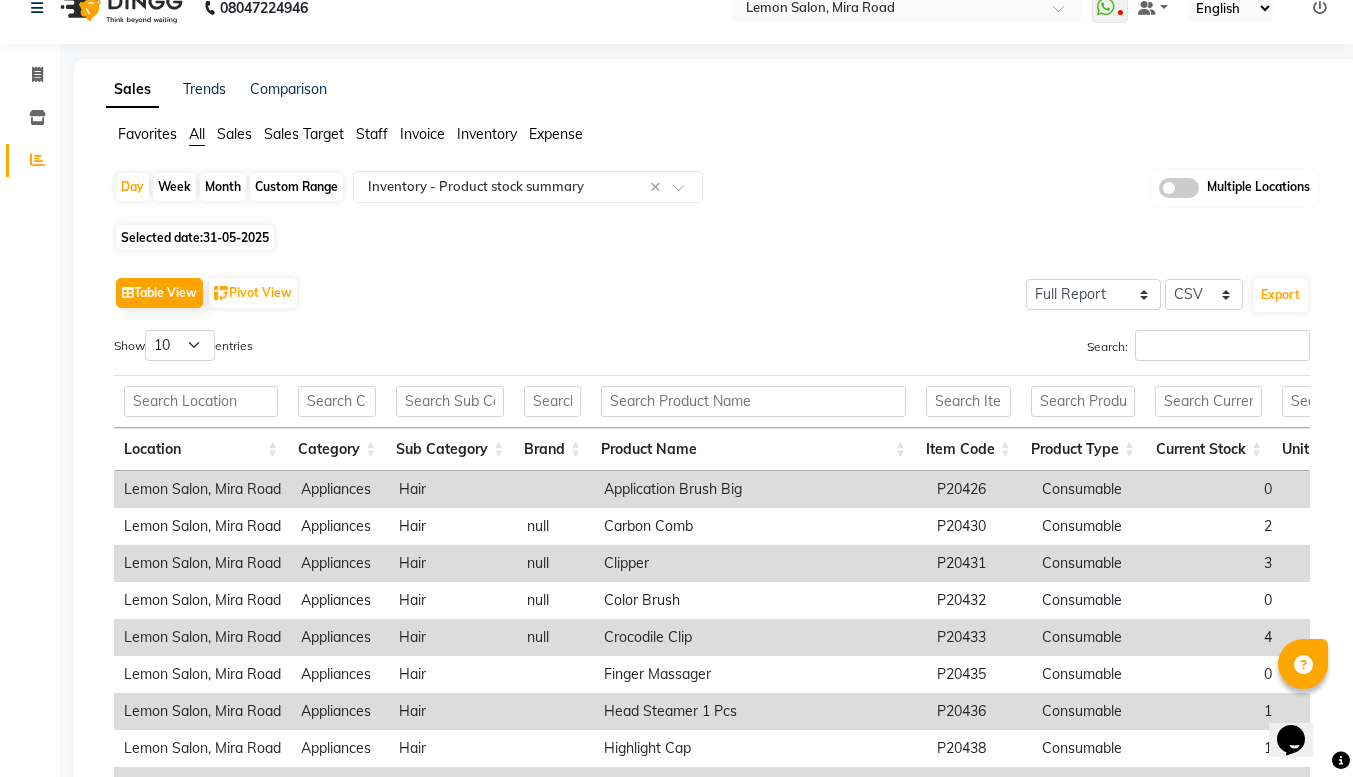 scroll, scrollTop: 0, scrollLeft: 0, axis: both 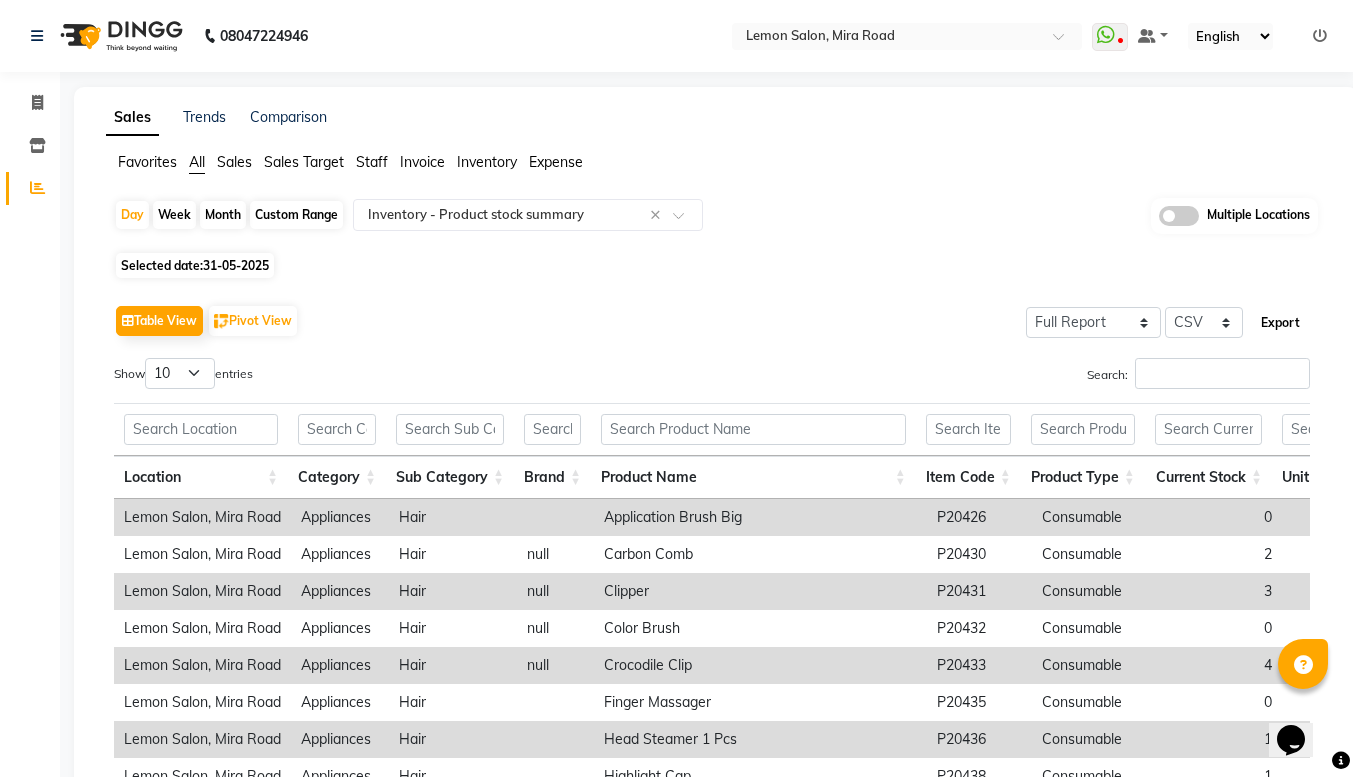 click on "Export" 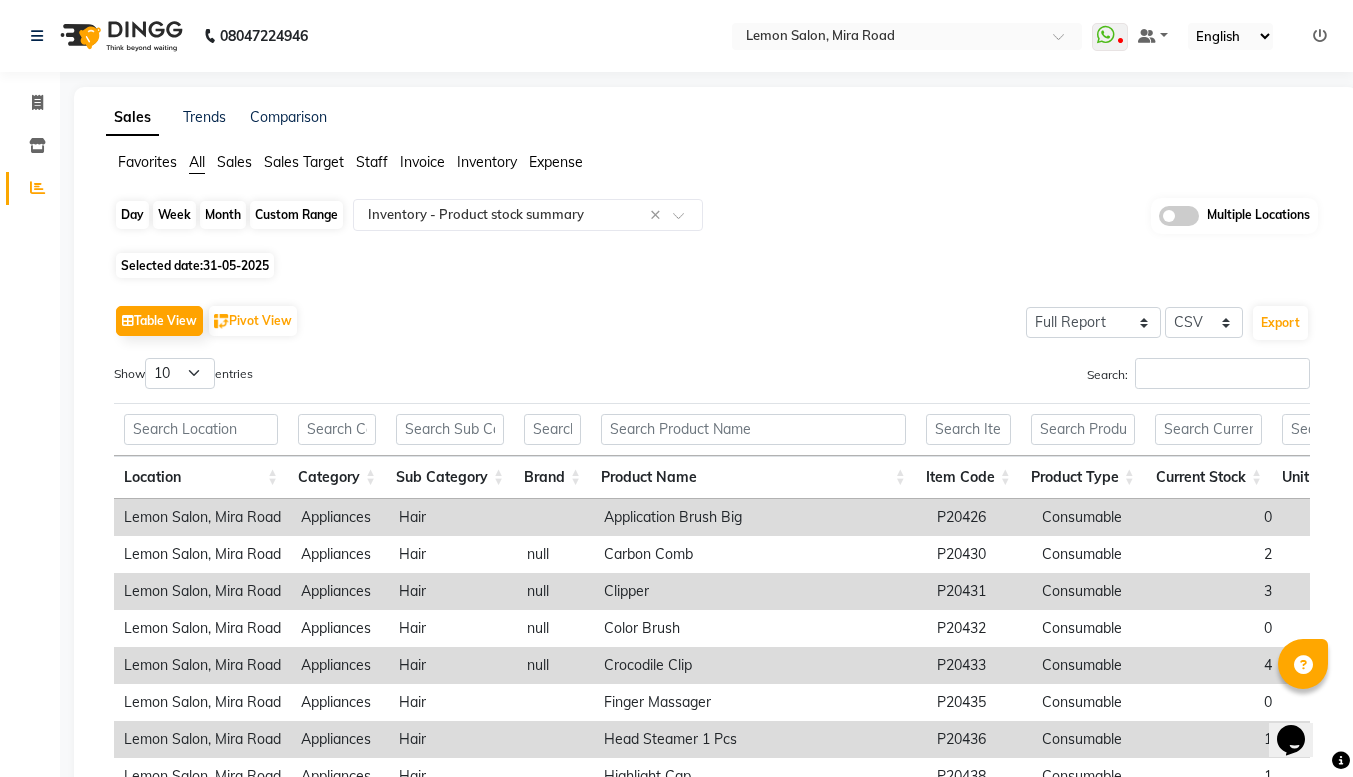 click on "Day" 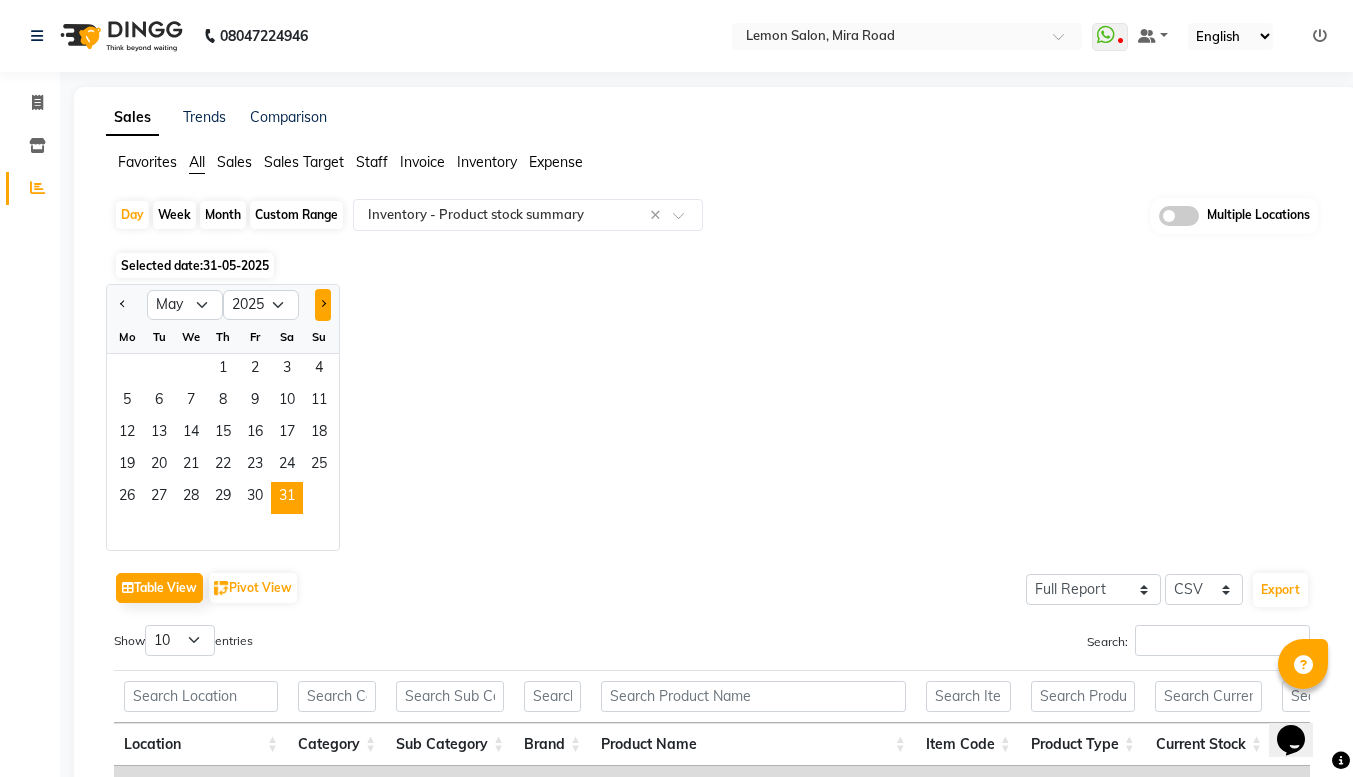 click 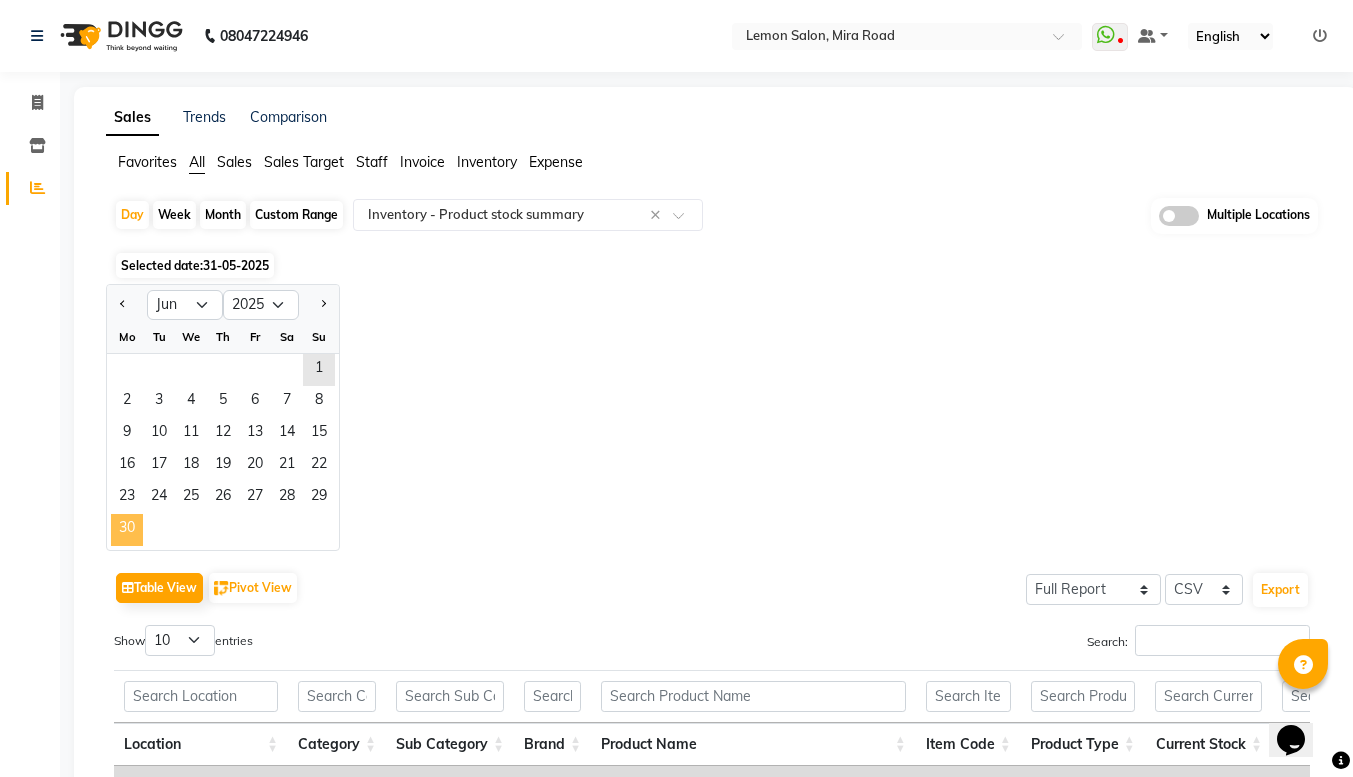 click on "30" 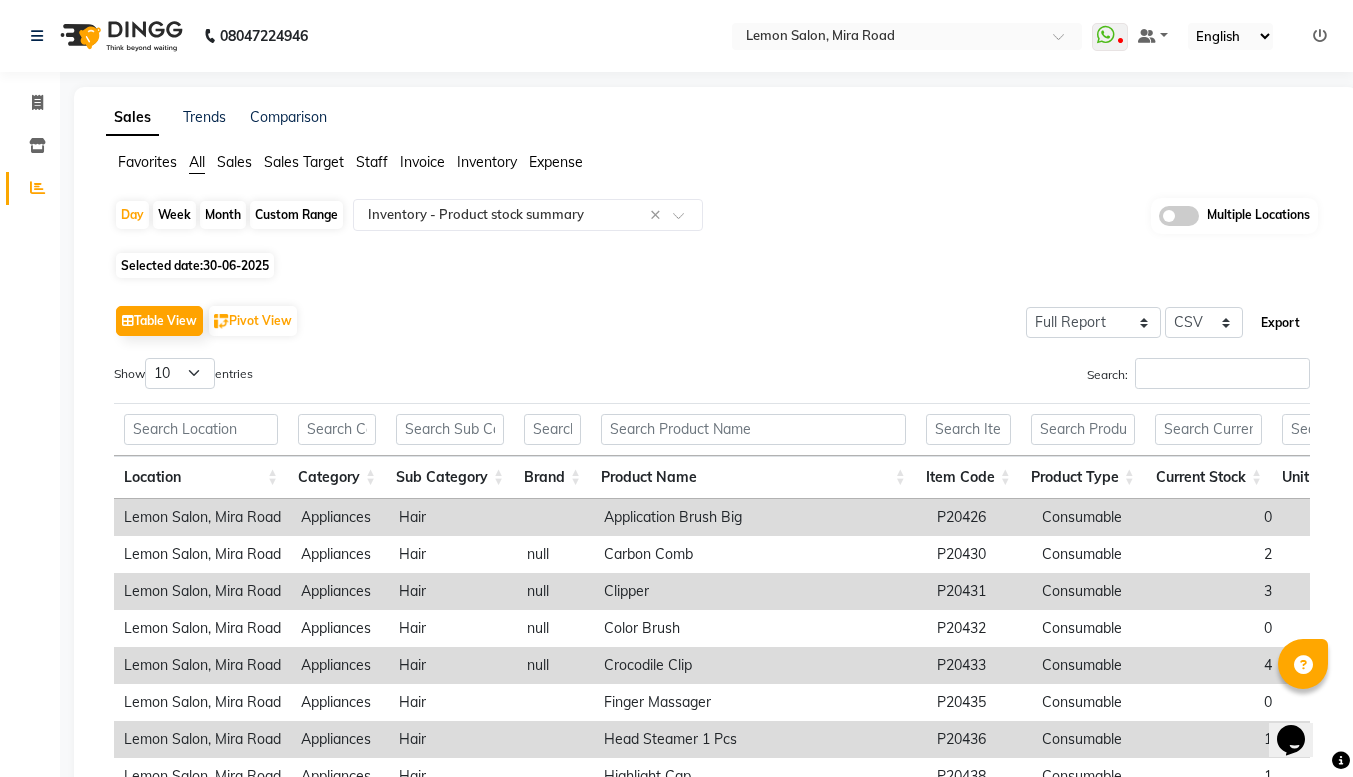 click on "Export" 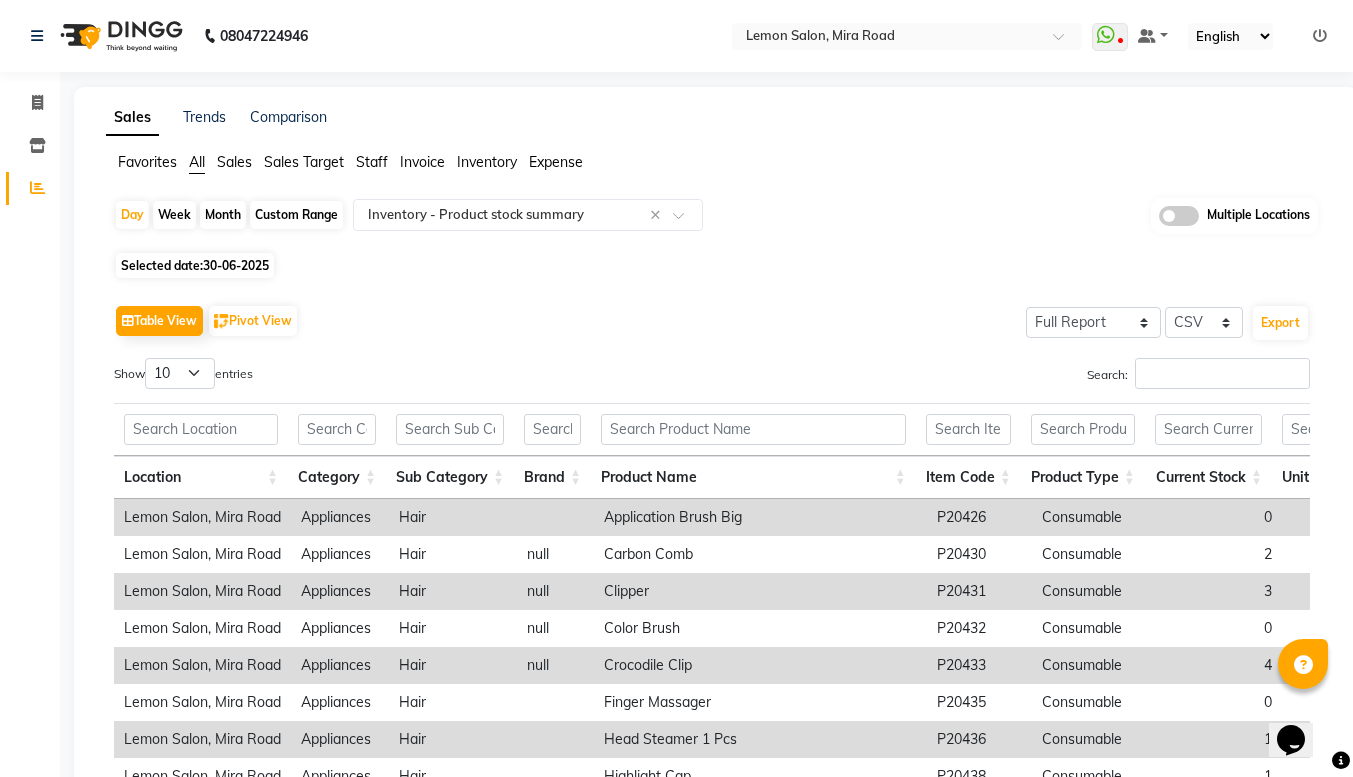 click on "Day   Week   Month   Custom Range  Select Report Type × Inventory -  Product stock summary × Multiple Locations" 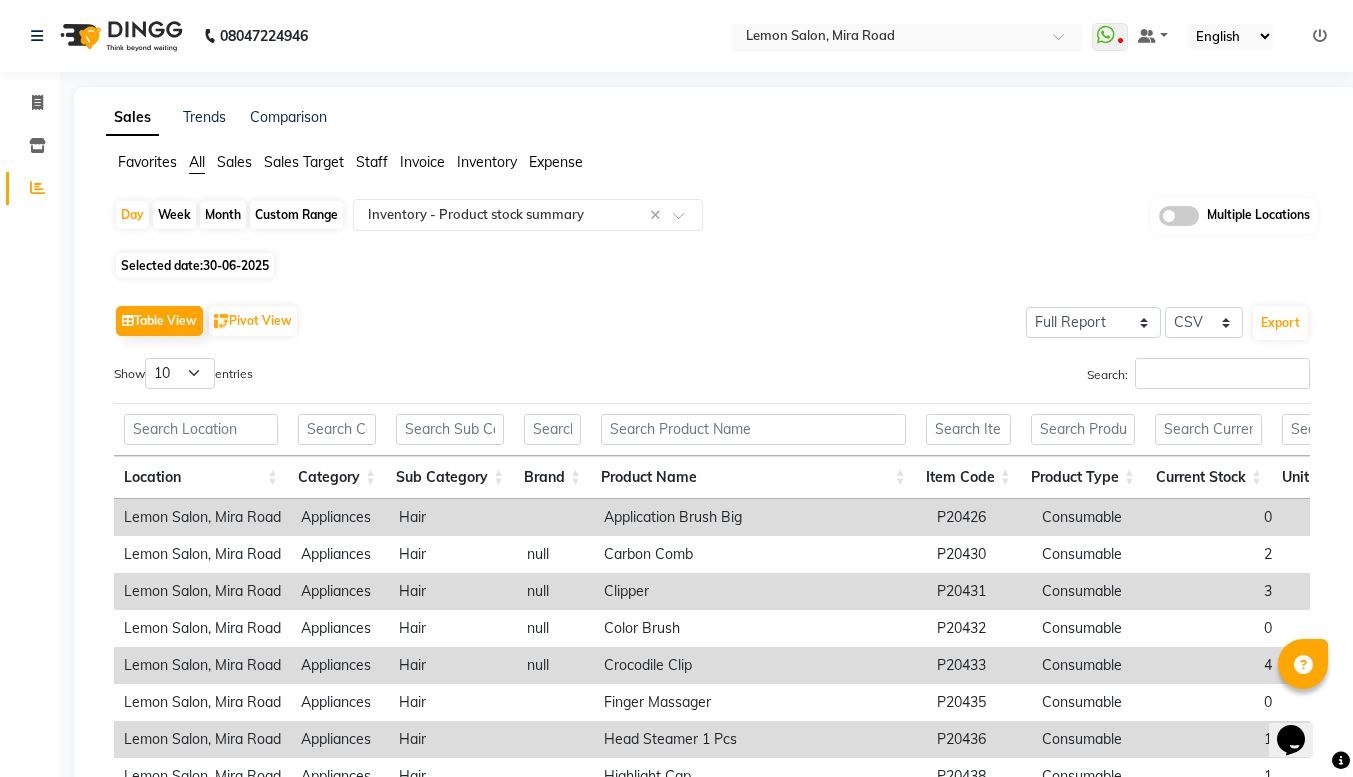 click at bounding box center [1065, 42] 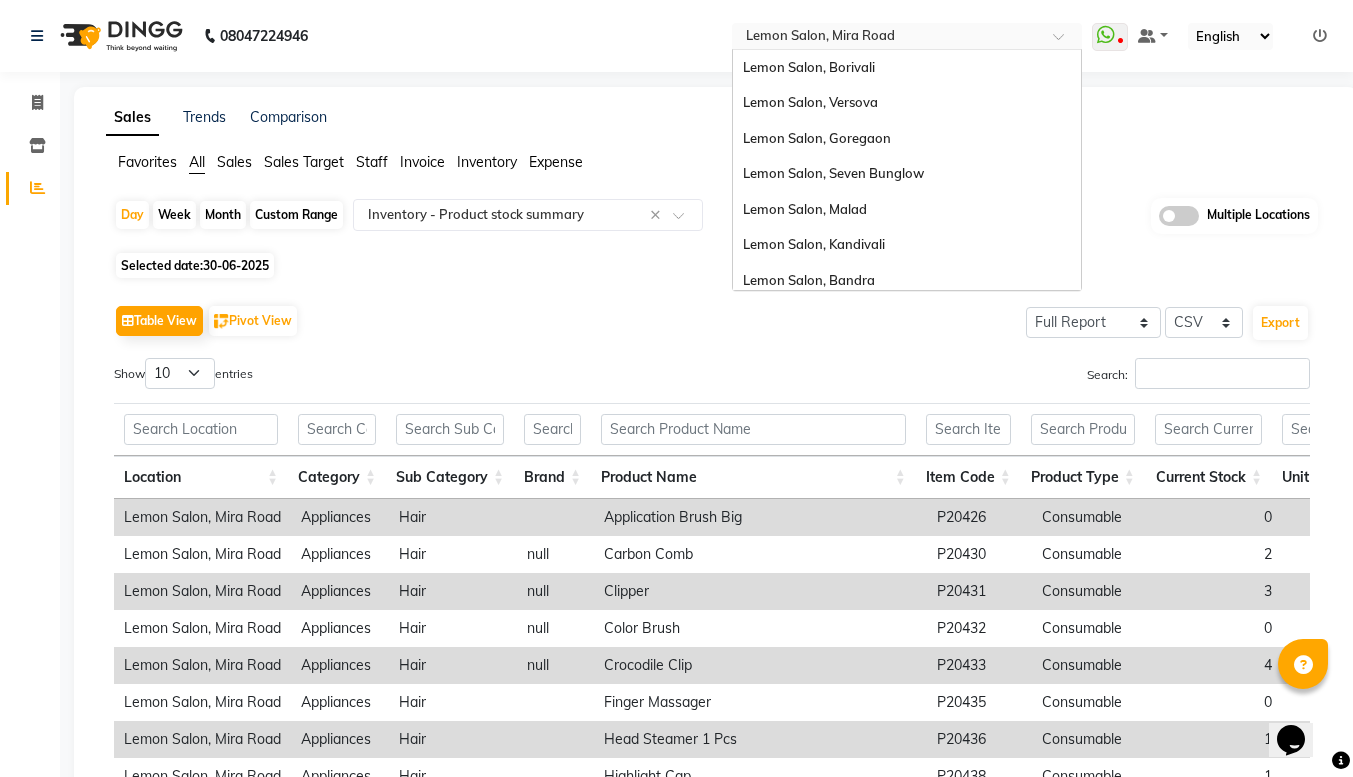 scroll, scrollTop: 186, scrollLeft: 0, axis: vertical 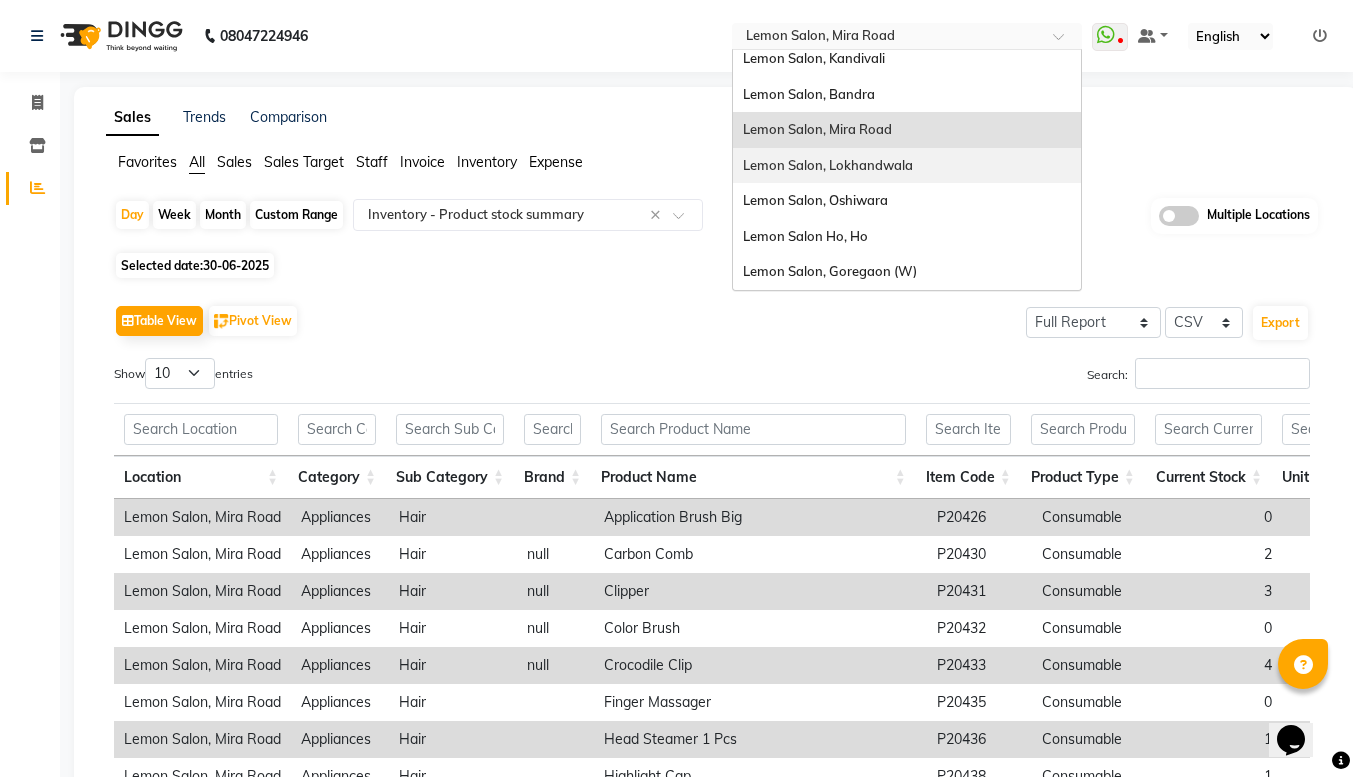 click on "Lemon Salon, Lokhandwala" at bounding box center (907, 166) 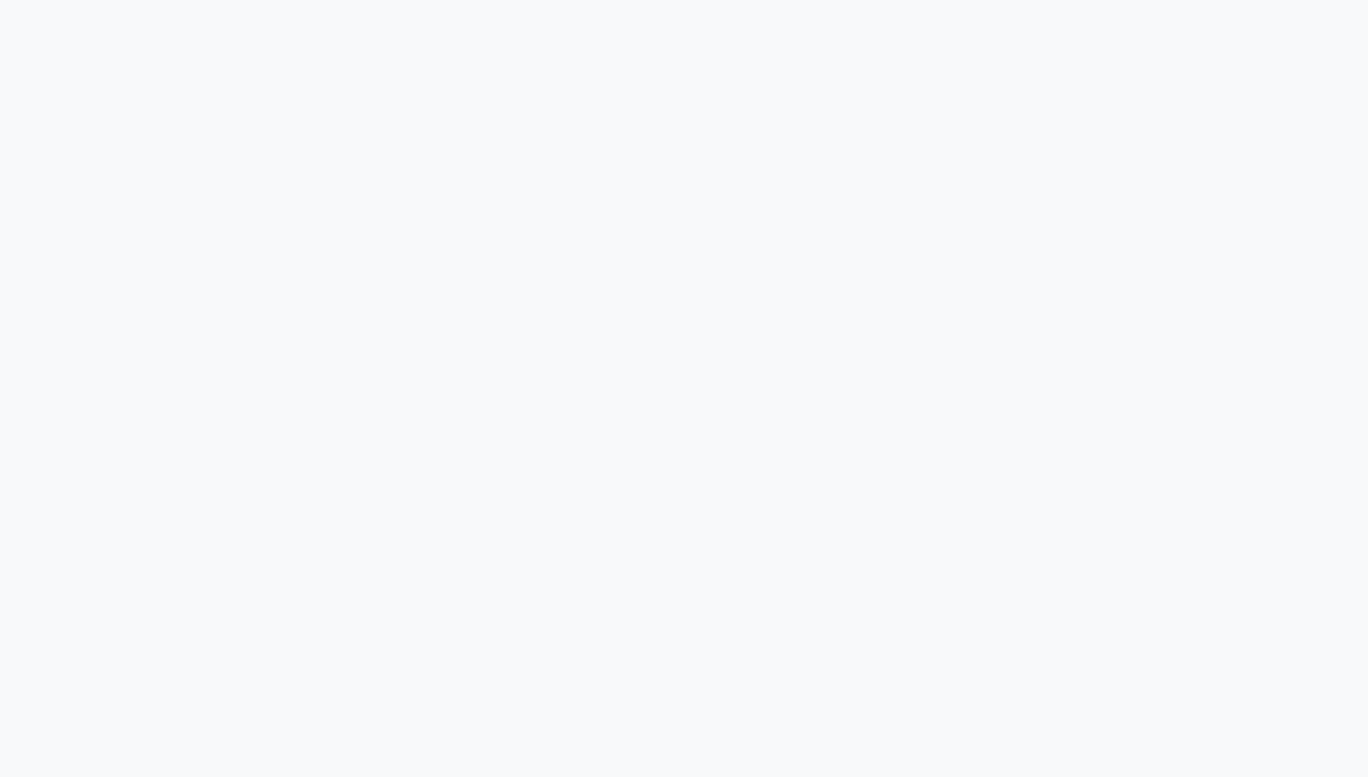 scroll, scrollTop: 0, scrollLeft: 0, axis: both 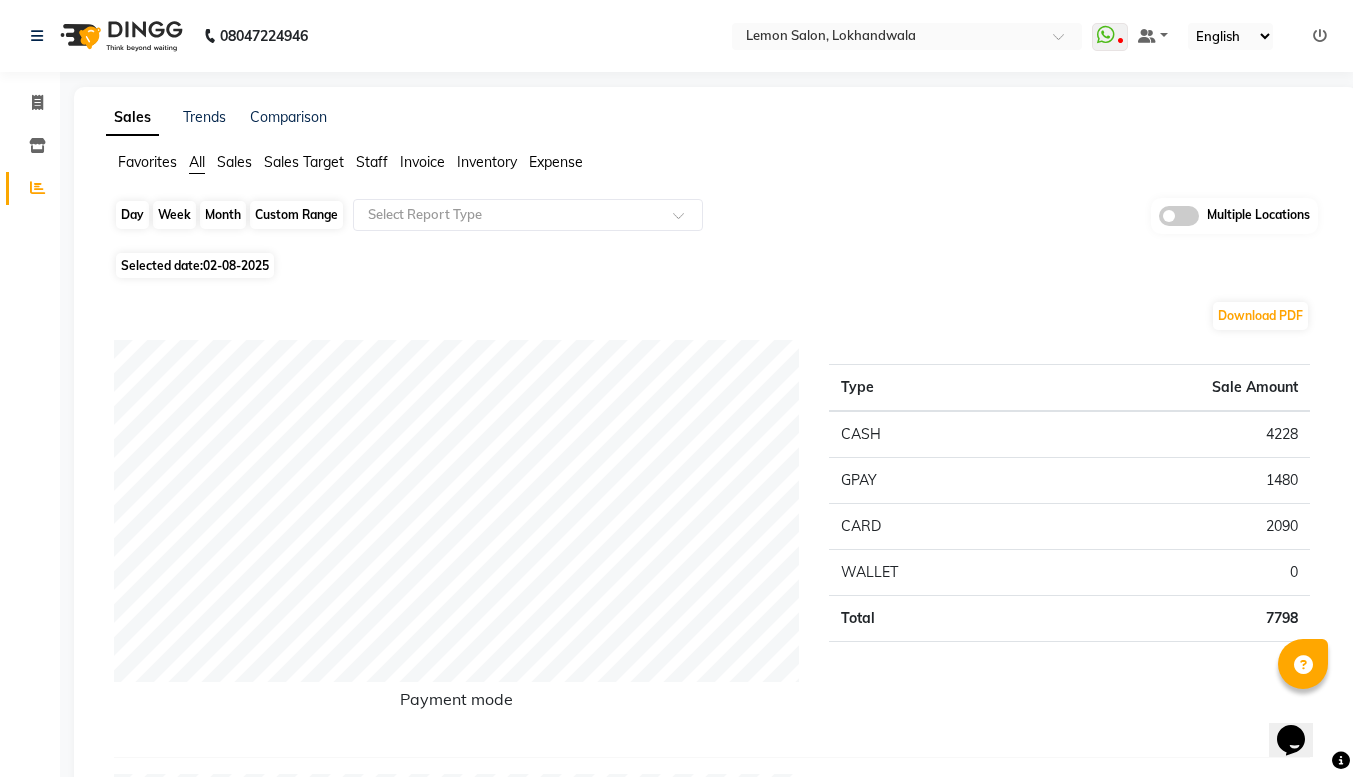 click on "Day" 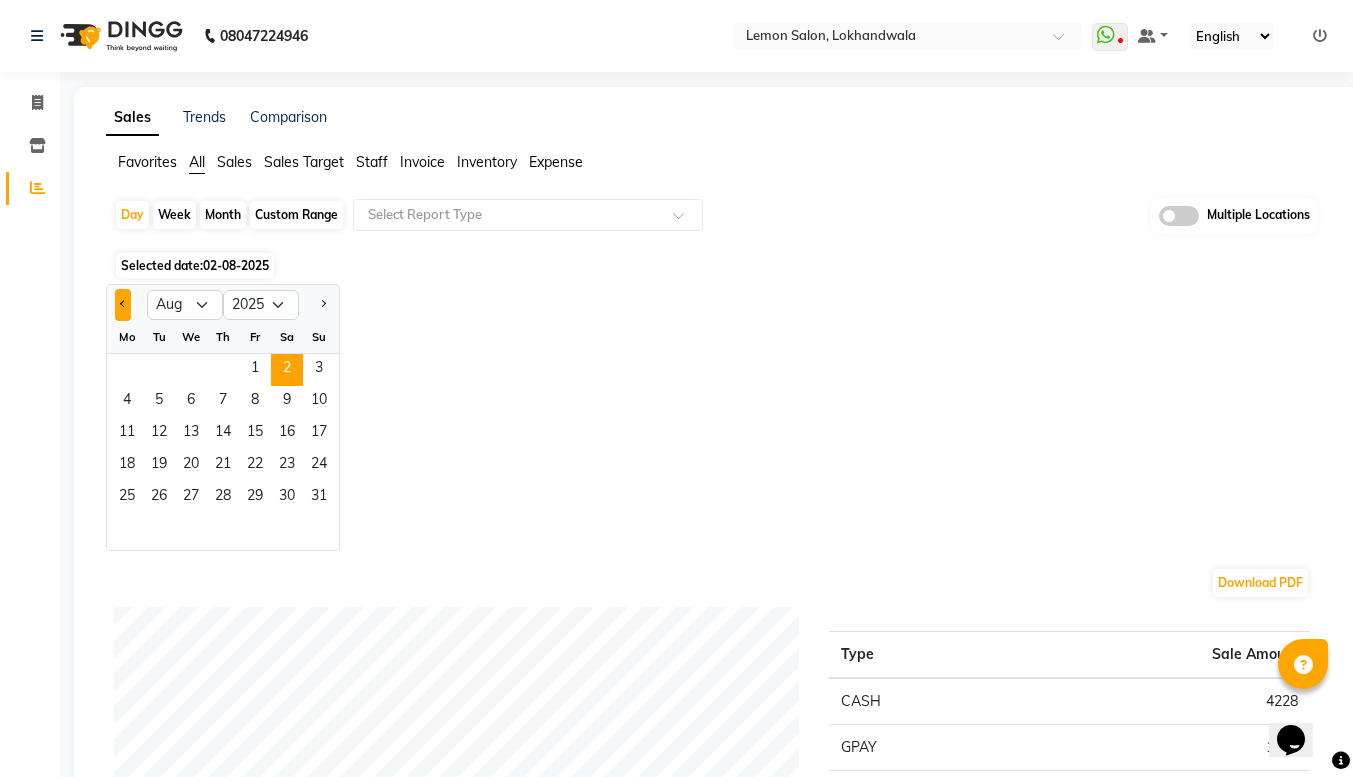 click 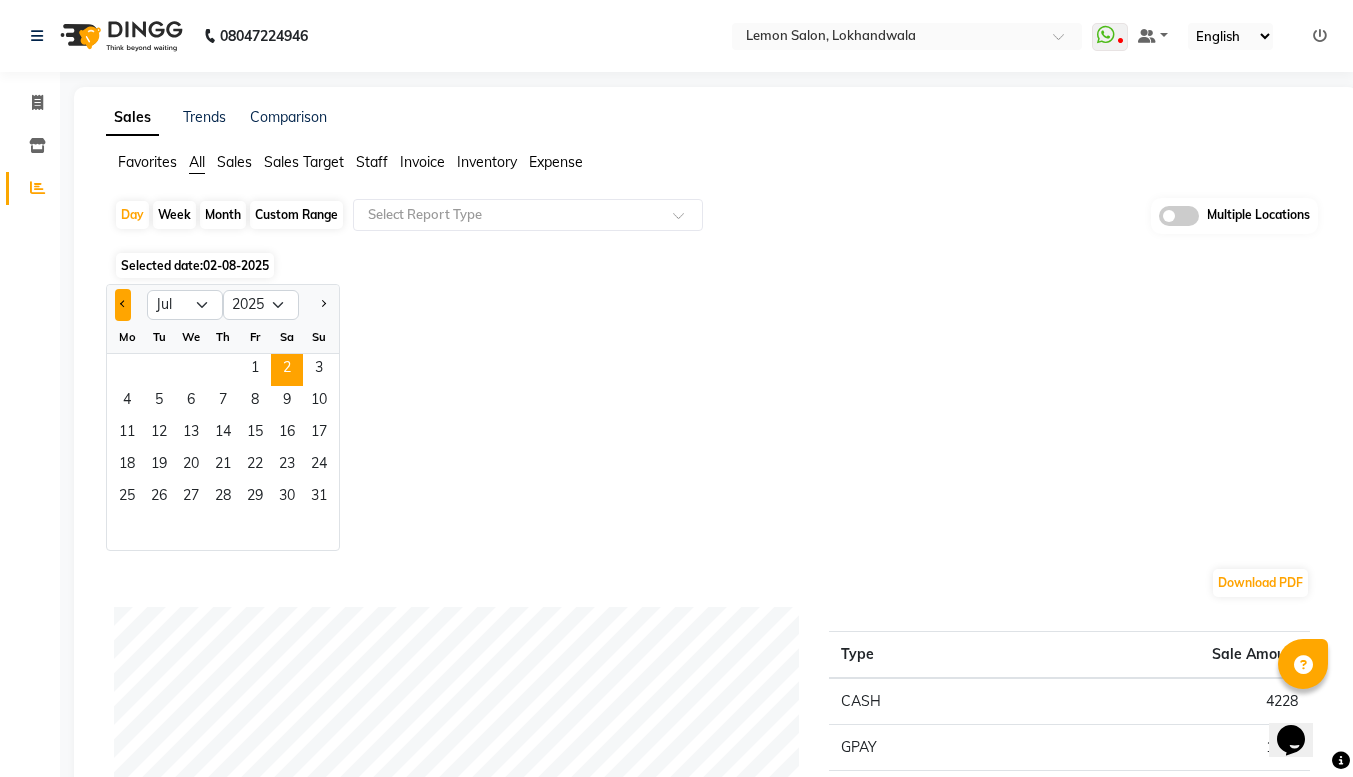 click 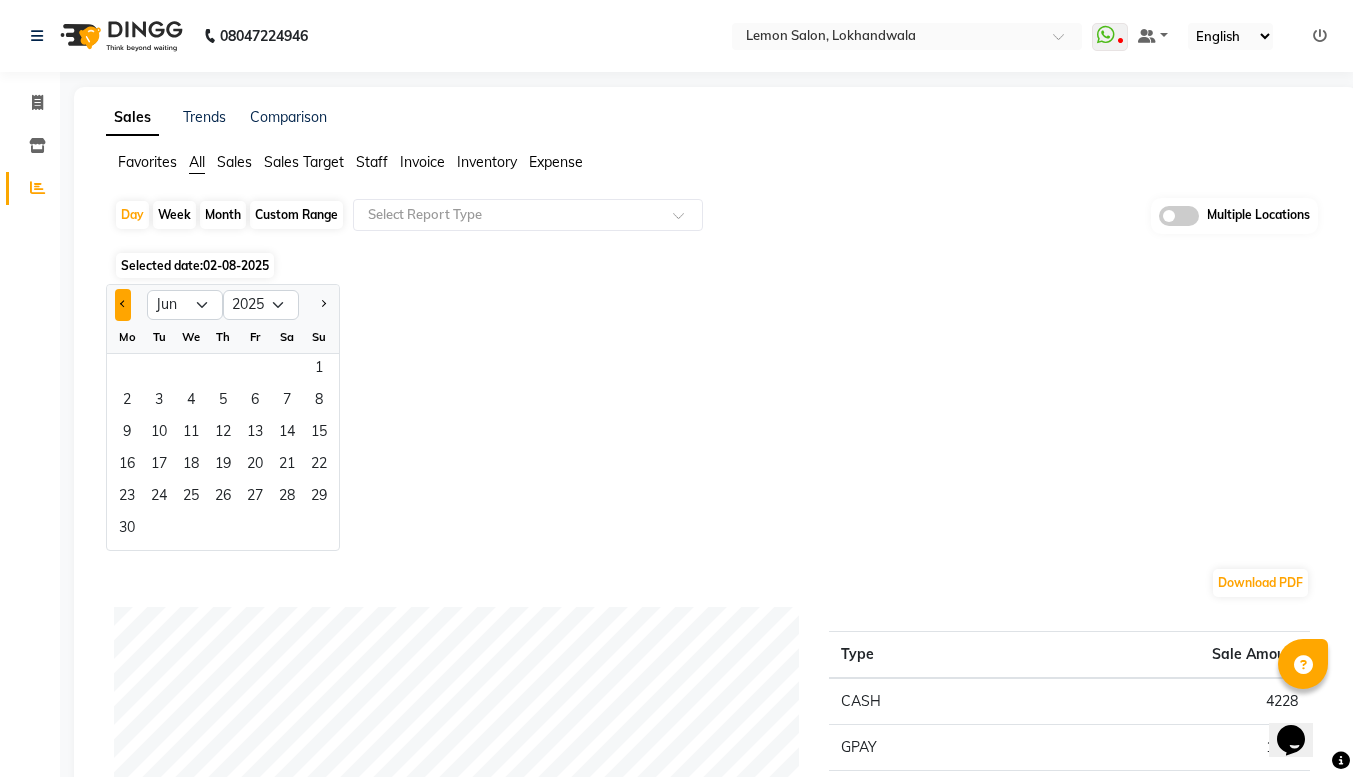 click 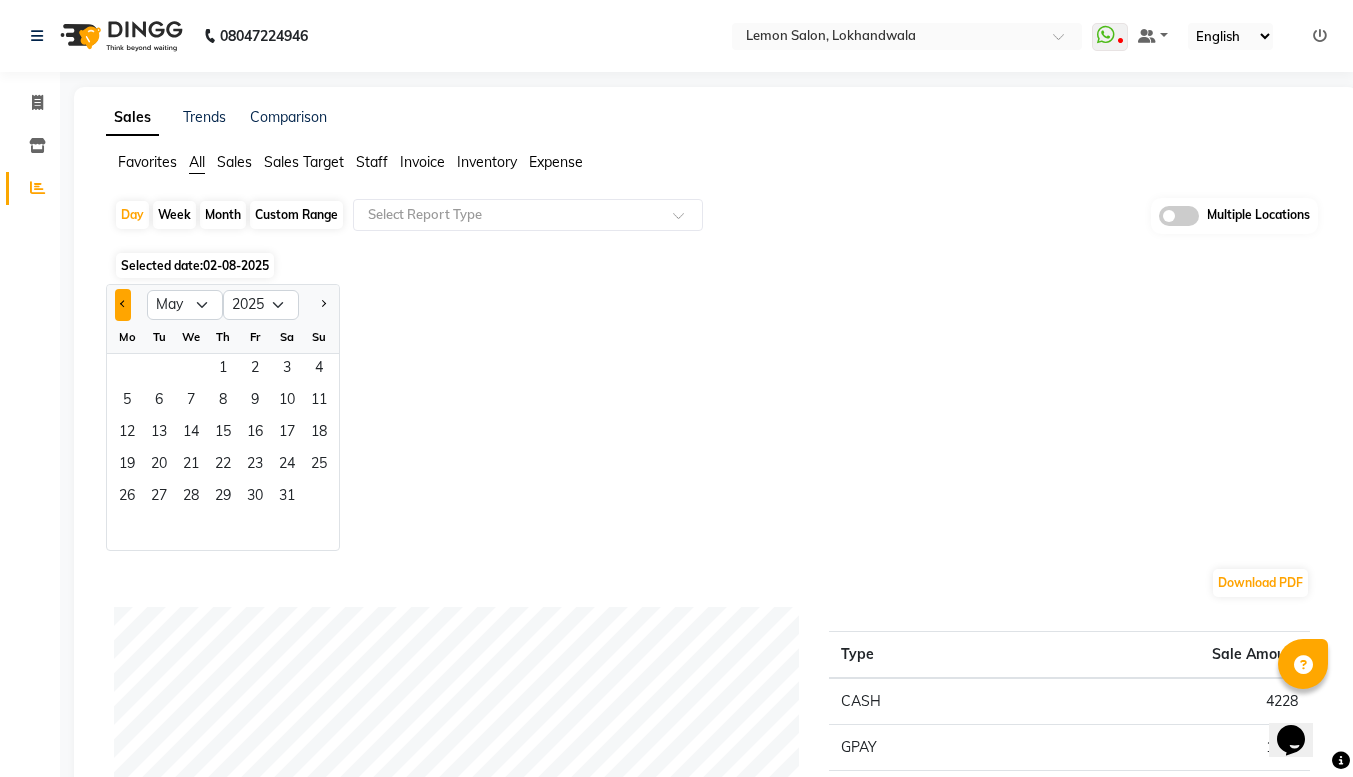 click 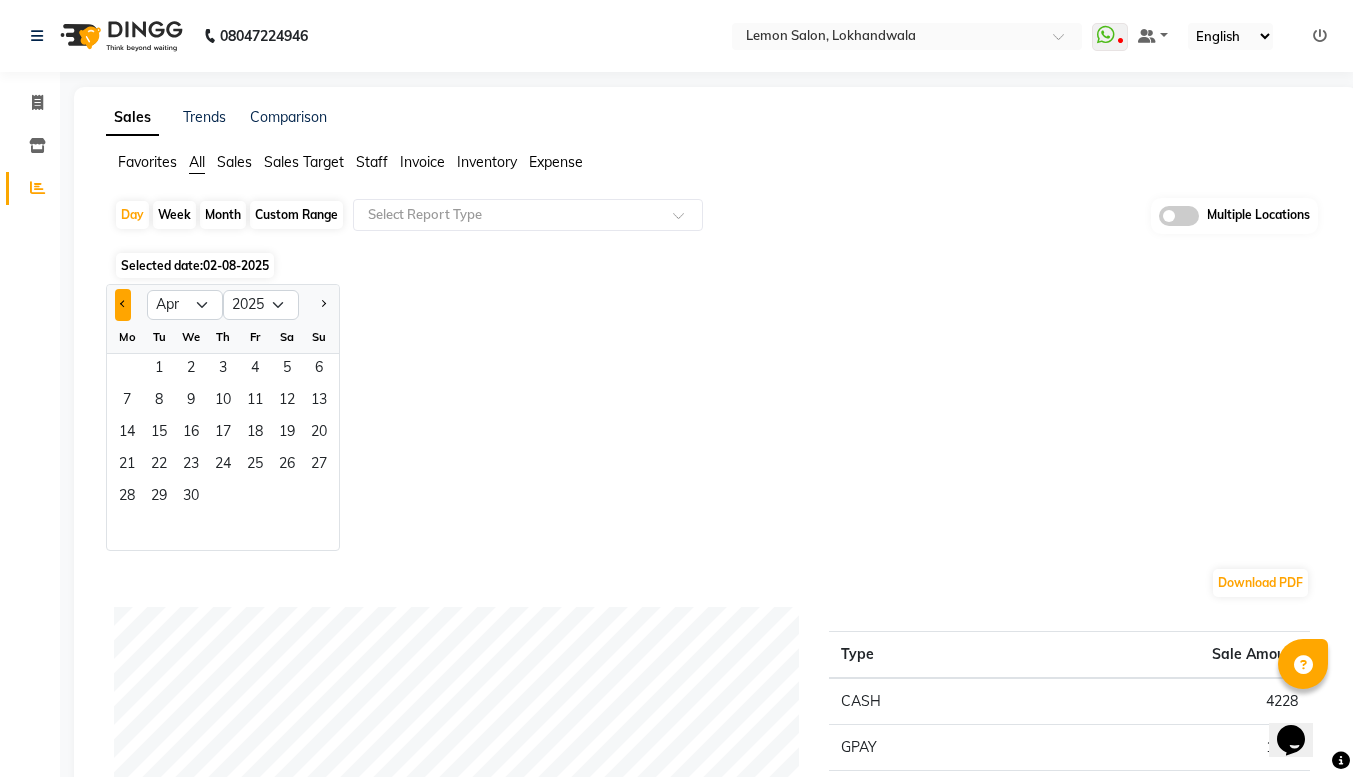 click 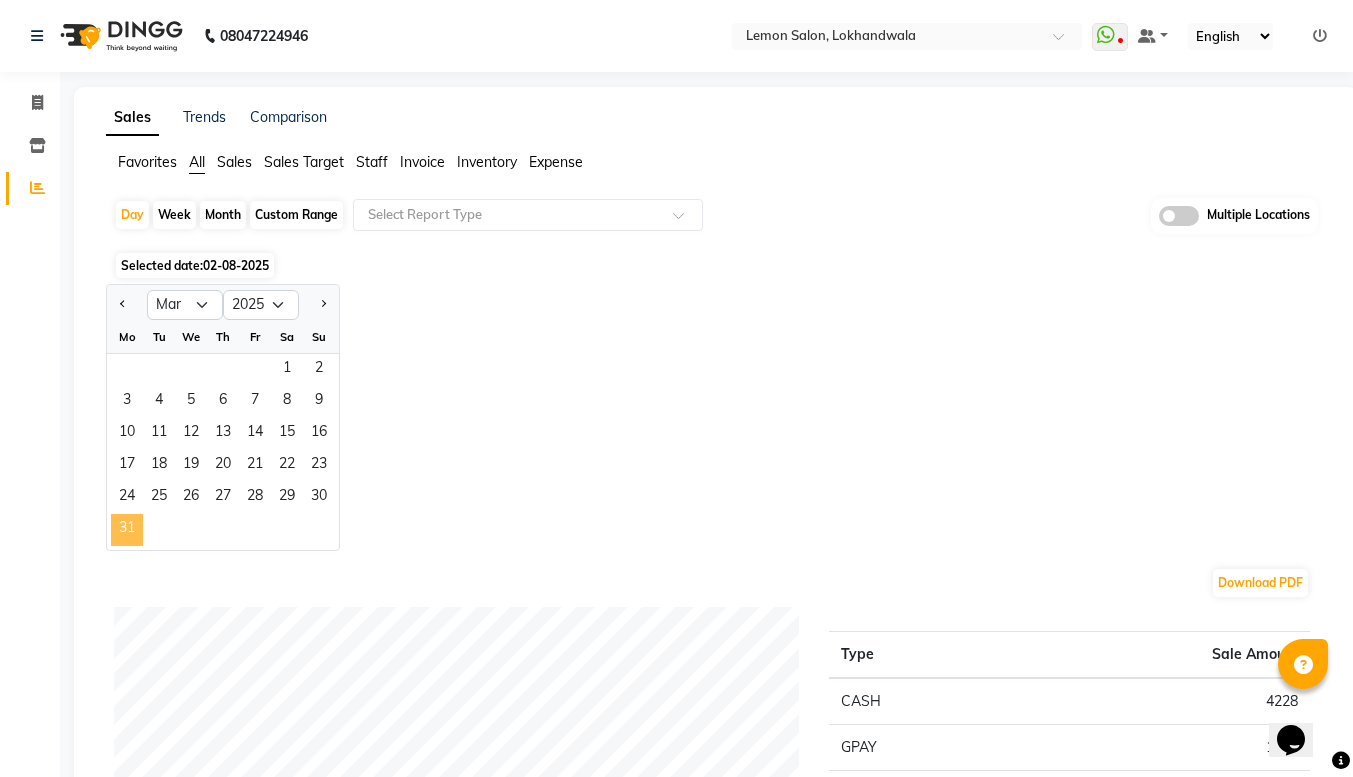 click on "31" 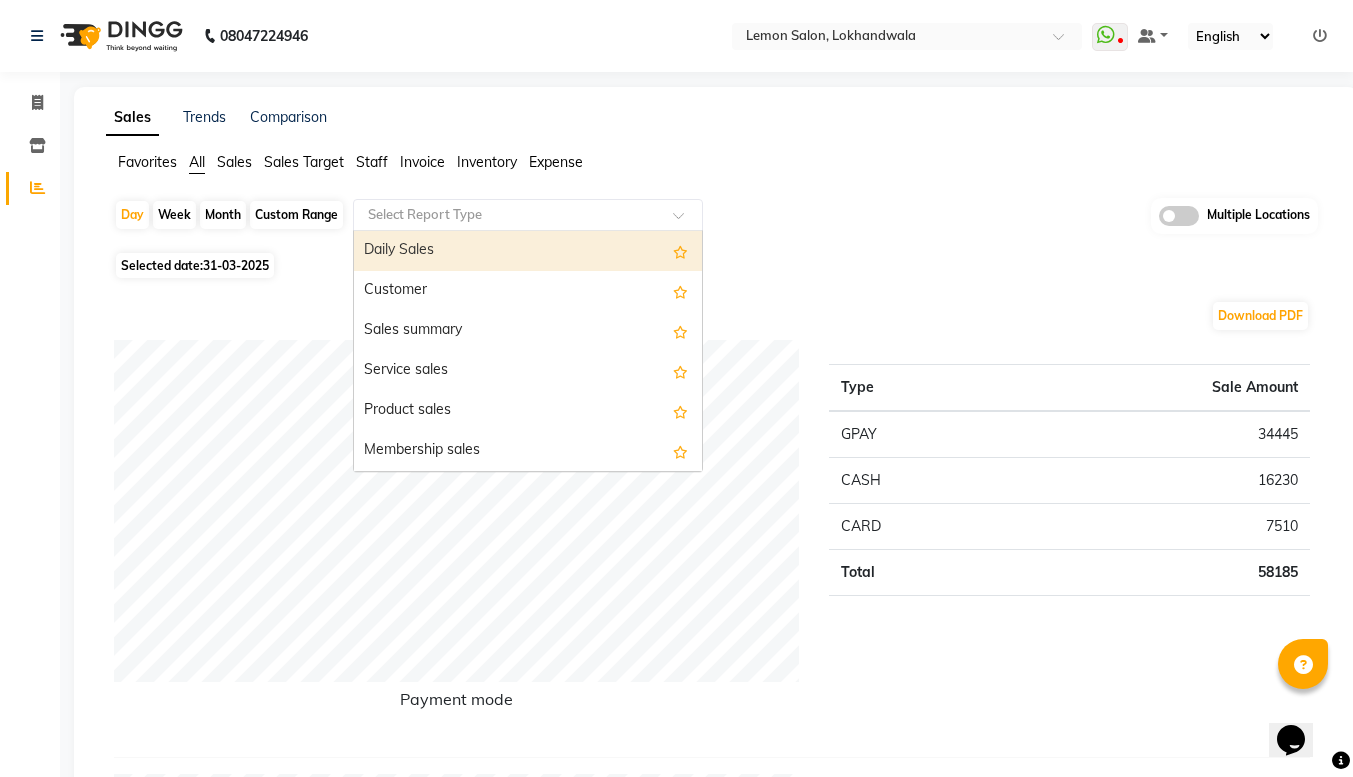 click 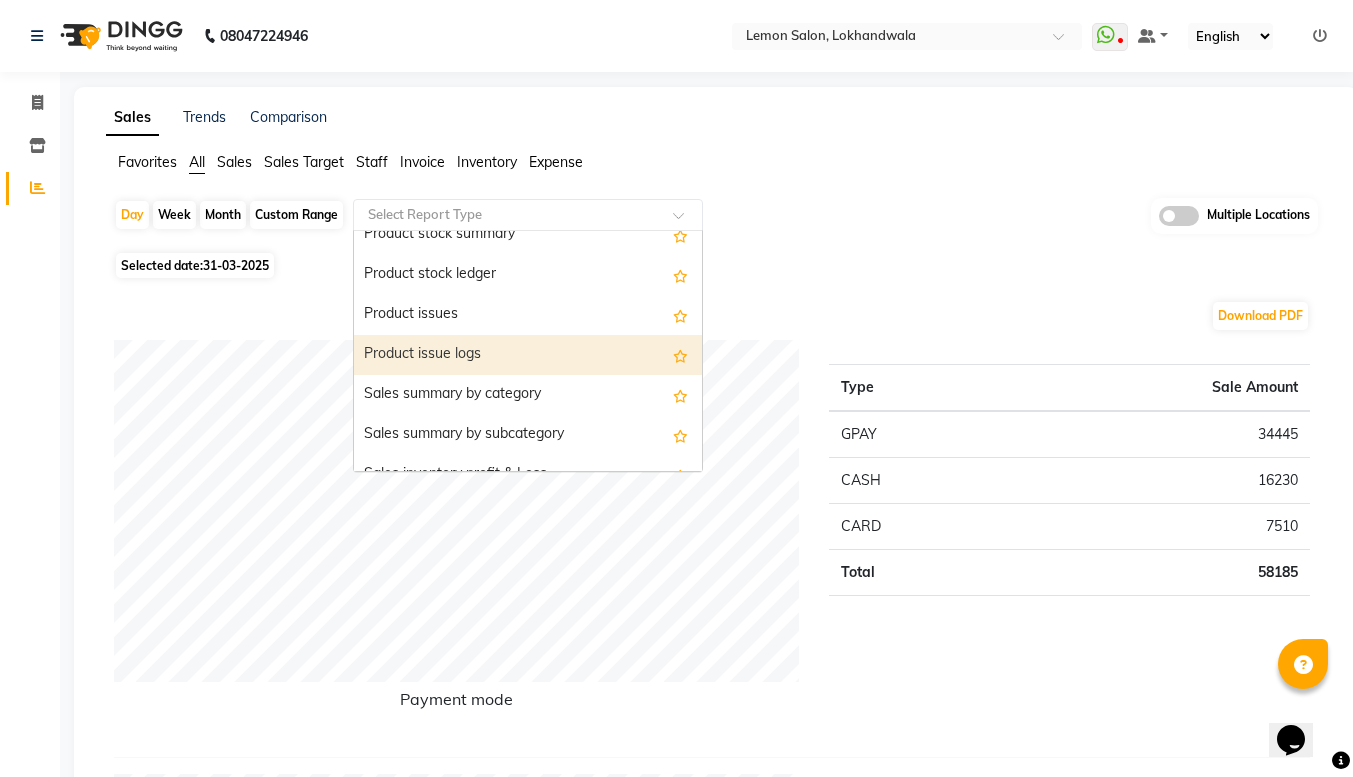 scroll, scrollTop: 1810, scrollLeft: 0, axis: vertical 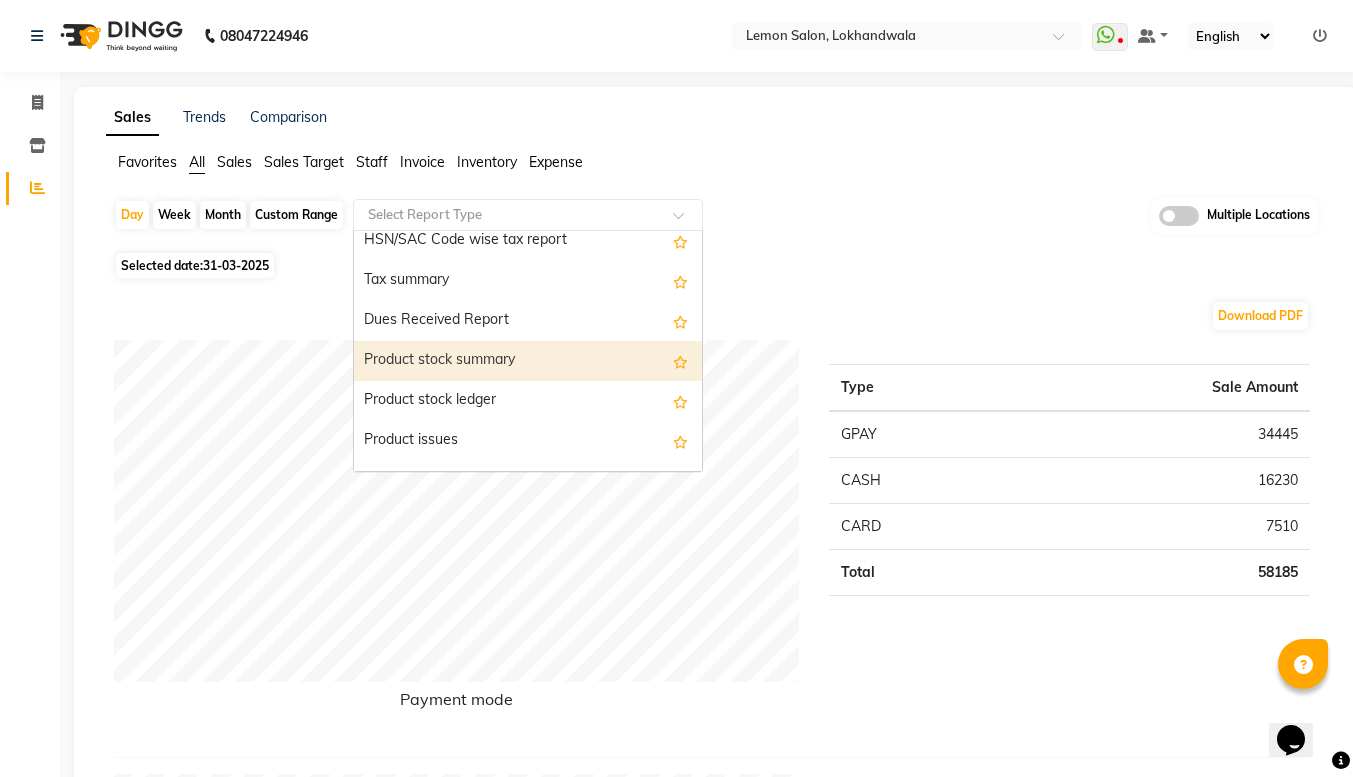 click on "Product stock summary" at bounding box center (528, 361) 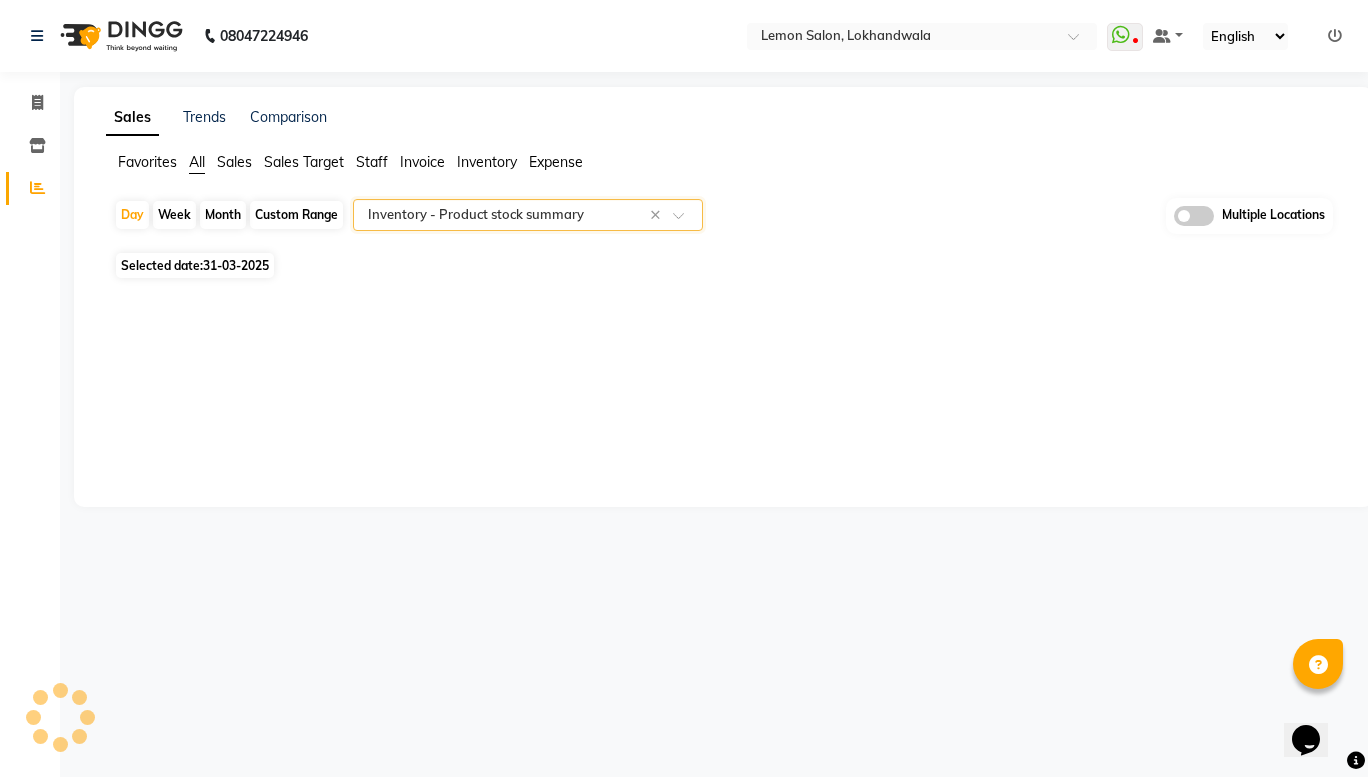 select on "full_report" 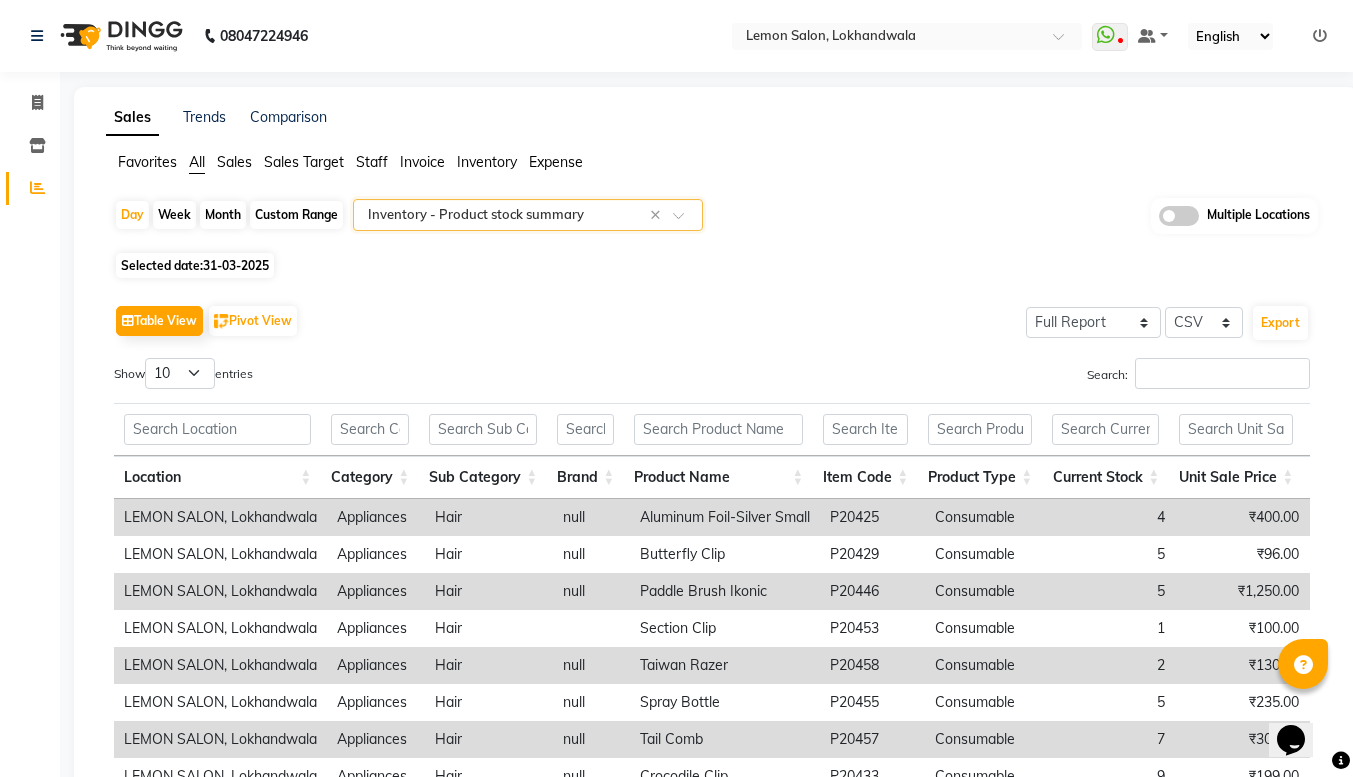 click on "Table View   Pivot View  Select Full Report Filtered Report Select CSV PDF  Export  Show  10 25 50 100  entries Search: Location Category Sub Category Brand Product Name Item Code Product Type Current Stock Unit Sale Price Current Value Unit Purchase Price Weighted Avg Cost Purchase Value Purchase Value As On 2025-03-31 Stock As Per 2025-03-31 Stock In Stock Out Detail Low Quality Measurement Tax Inclusive Sac Code Tax (%) Location Category Sub Category Brand Product Name Item Code Product Type Current Stock Unit Sale Price Current Value Unit Purchase Price Weighted Avg Cost Purchase Value Purchase Value As On 2025-03-31 Stock As Per 2025-03-31 Stock In Stock Out Detail Low Quality Measurement Tax Inclusive Sac Code Tax (%) Total 4069 ₹17,76,699.03 ₹33,83,436.41 ₹8,53,683.62 ₹0 ₹Infinity. ₹Infinity. 3125 17426 14301 LEMON SALON, Lokhandwala  Appliances Hair null Aluminum Foil-Silver Small P20425 Consumable 4 ₹400.00 ₹1,600.00 ₹180.00 ₹180.00 ₹720.00 -₹3,420.00 1 45 44 null 0 1 pcs 5" 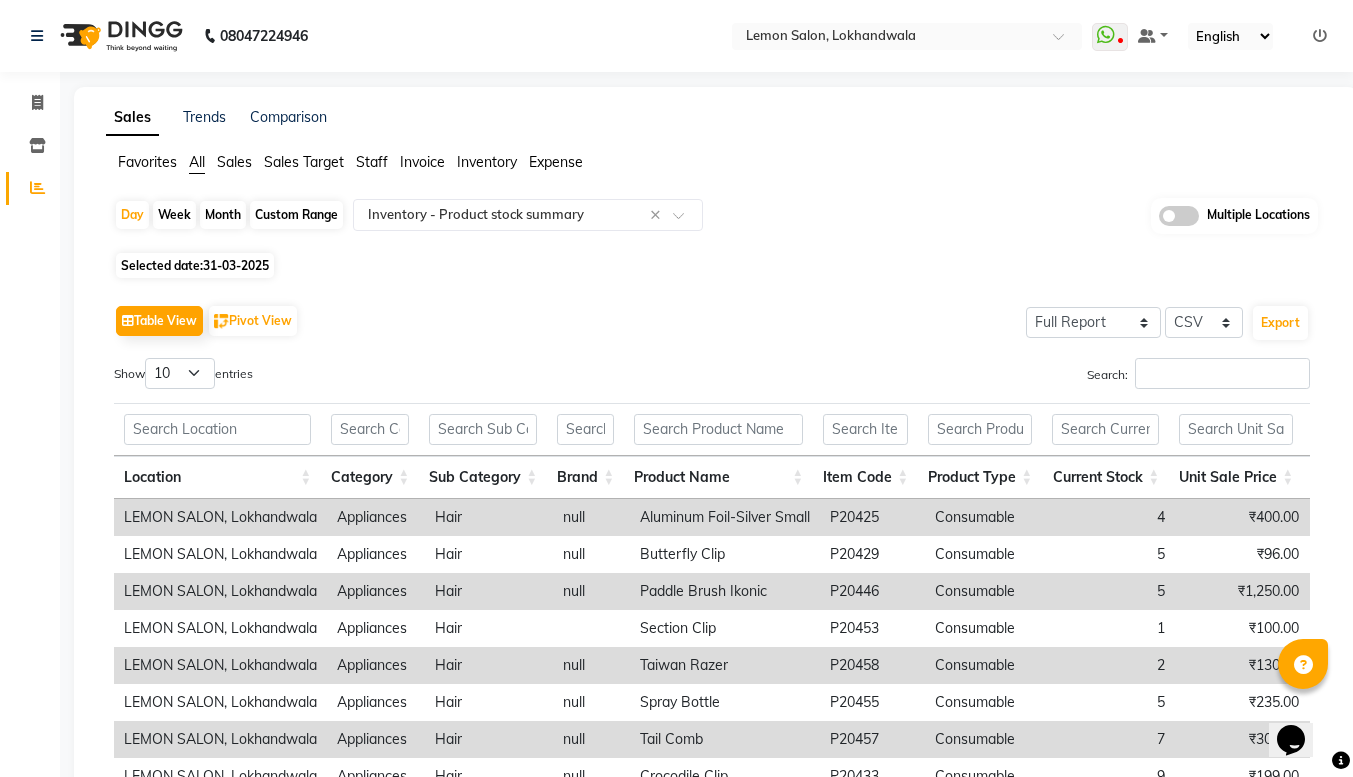 scroll, scrollTop: 273, scrollLeft: 0, axis: vertical 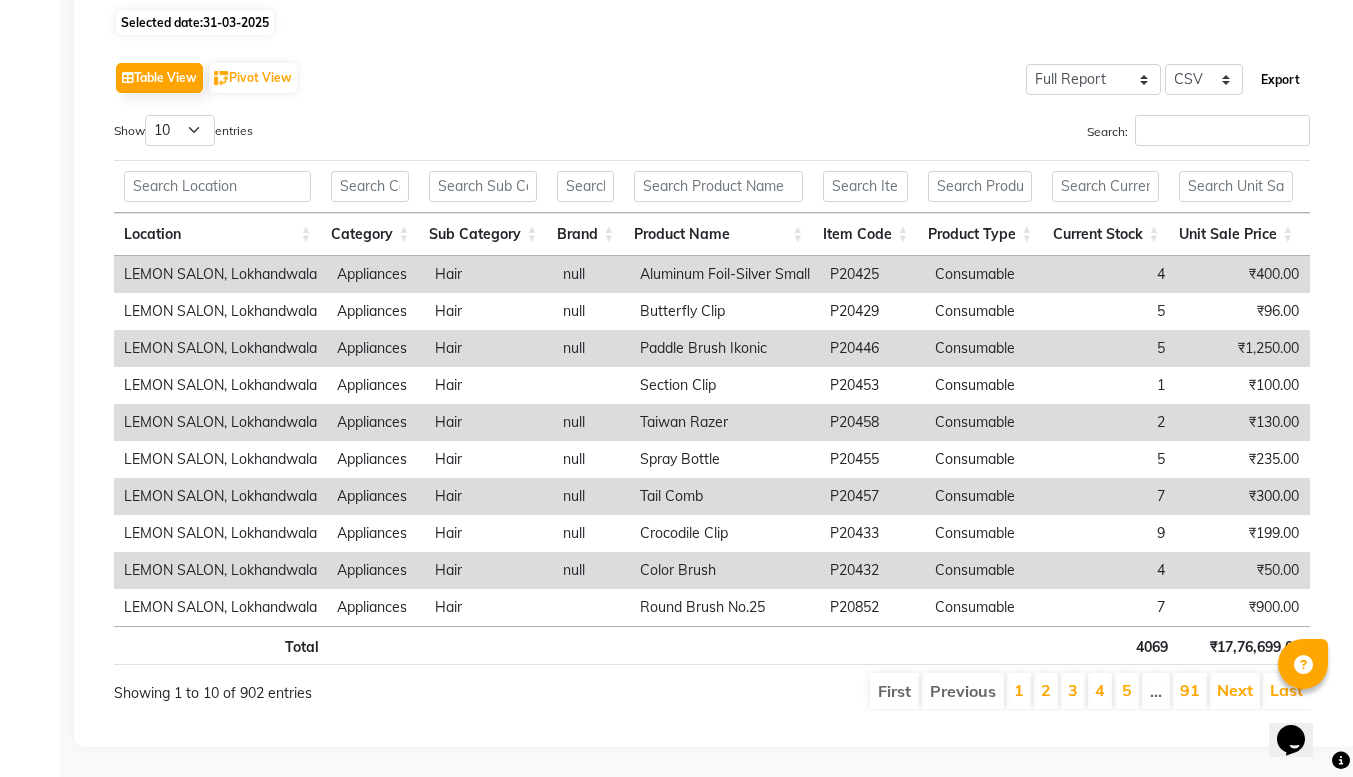 click on "Export" 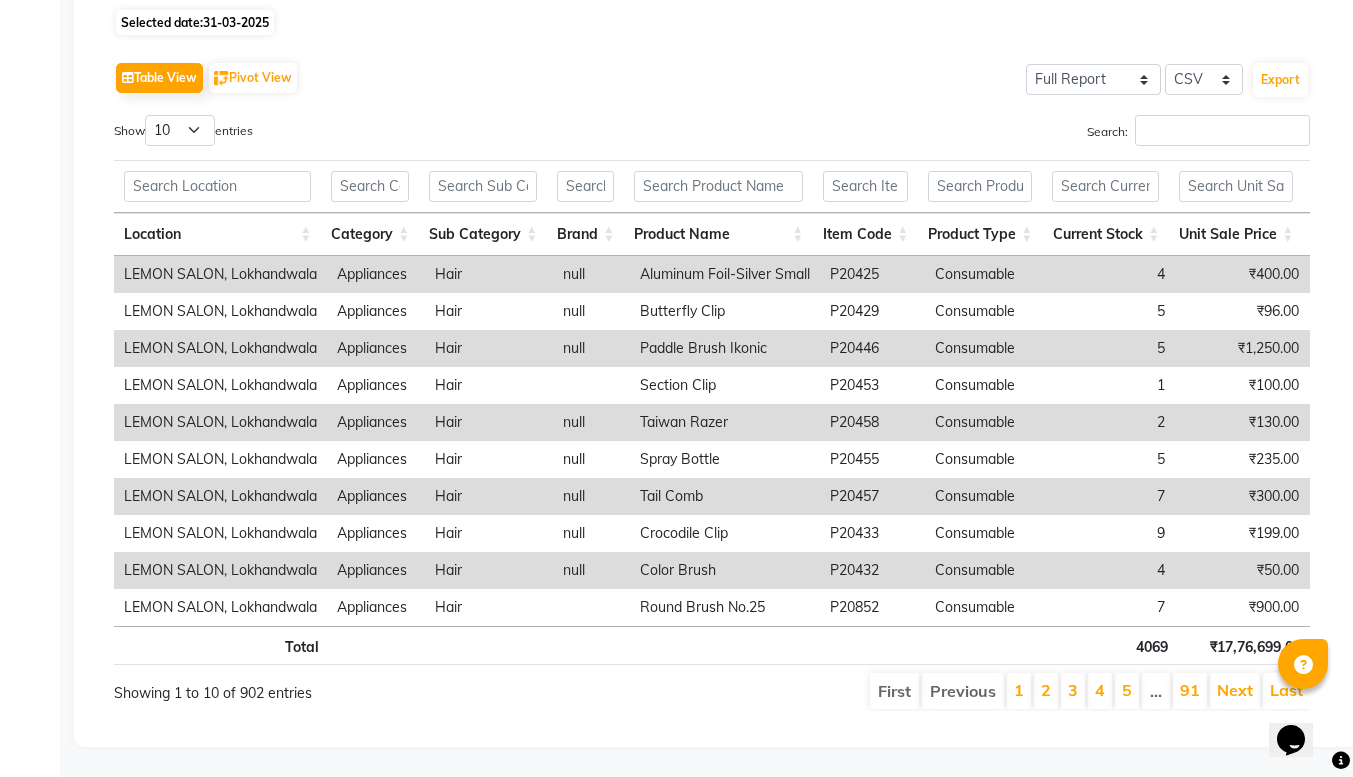 click on "Table View   Pivot View  Select Full Report Filtered Report Select CSV PDF  Export" 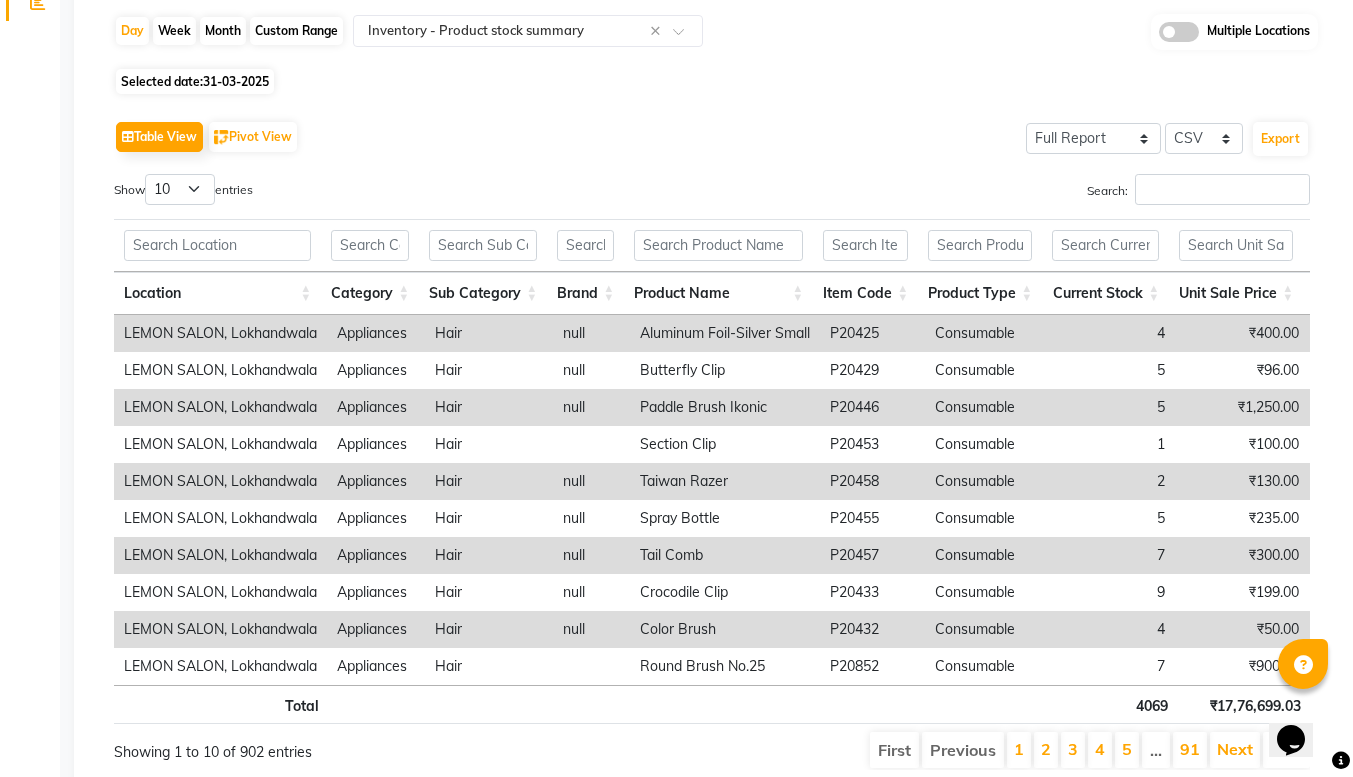 scroll, scrollTop: 132, scrollLeft: 0, axis: vertical 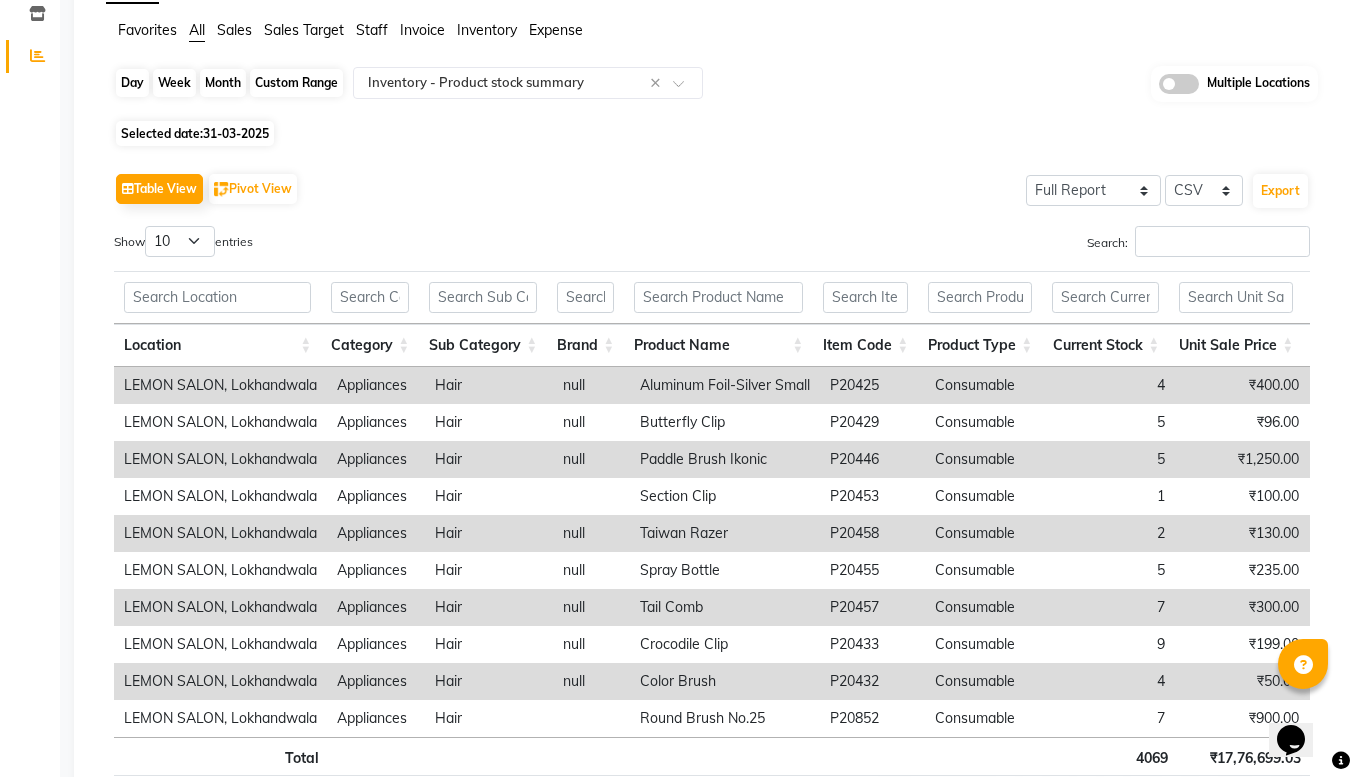 click on "Day" 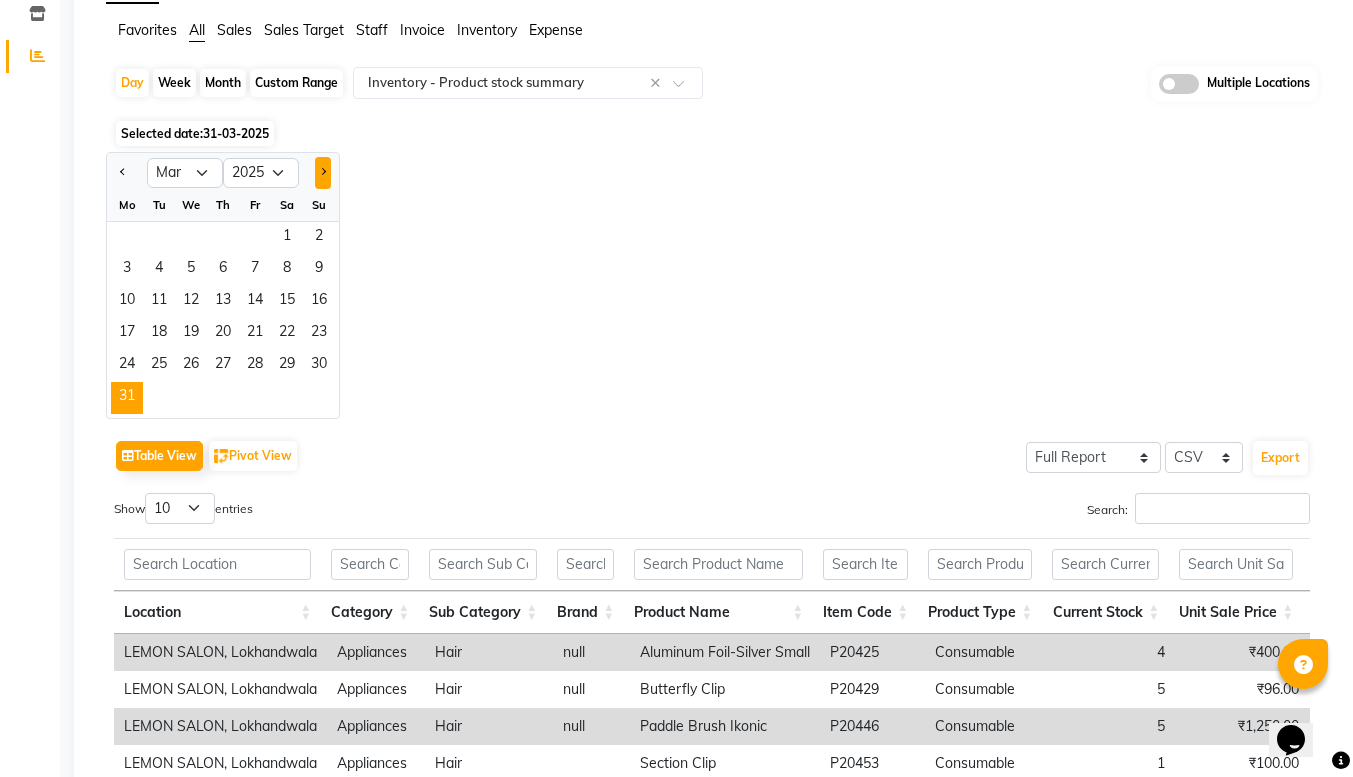 click 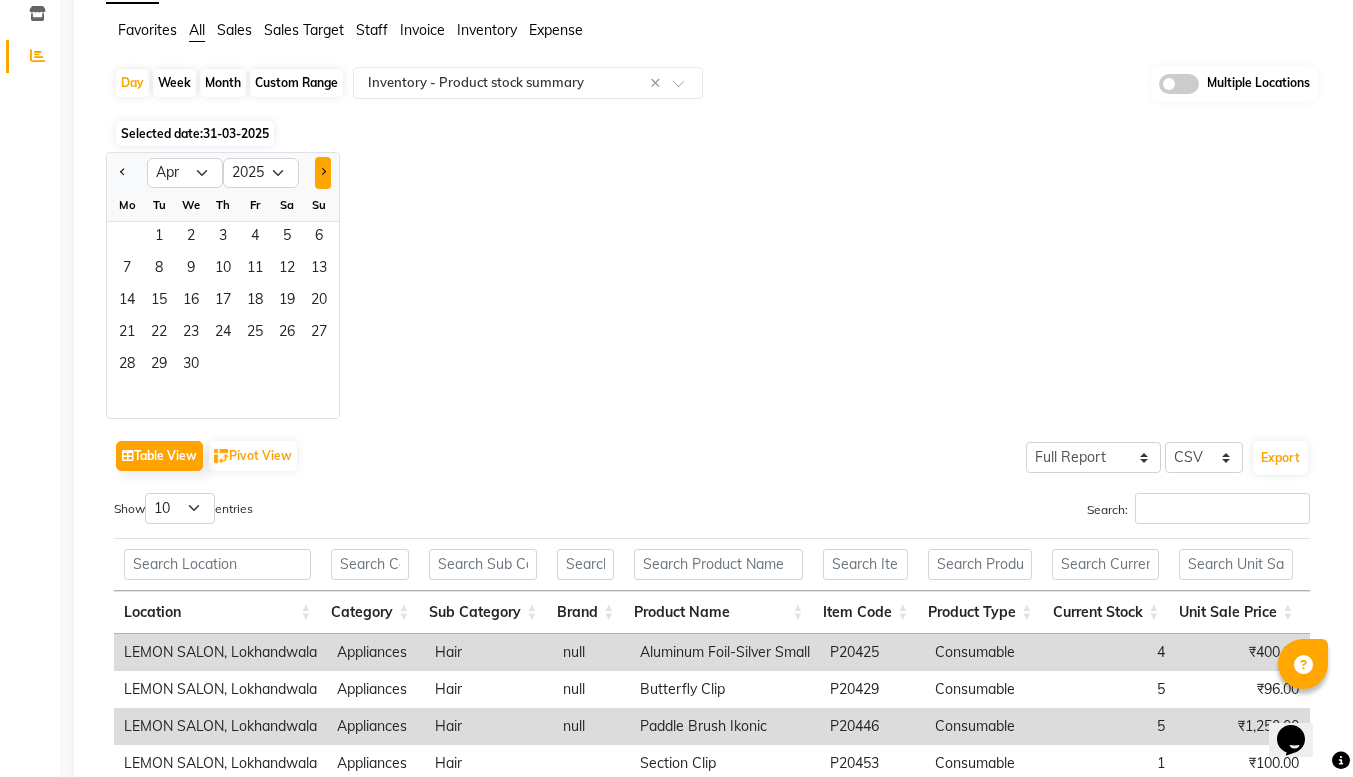 click 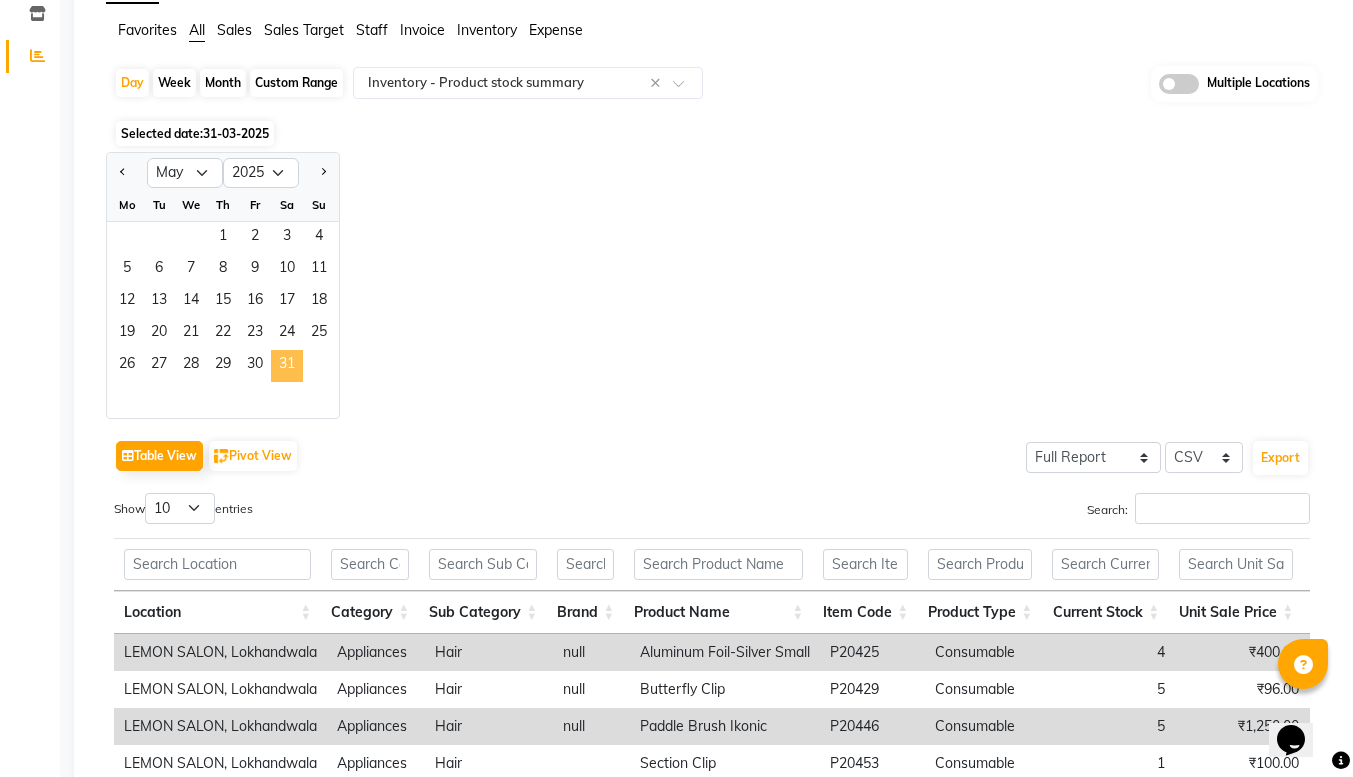 click on "31" 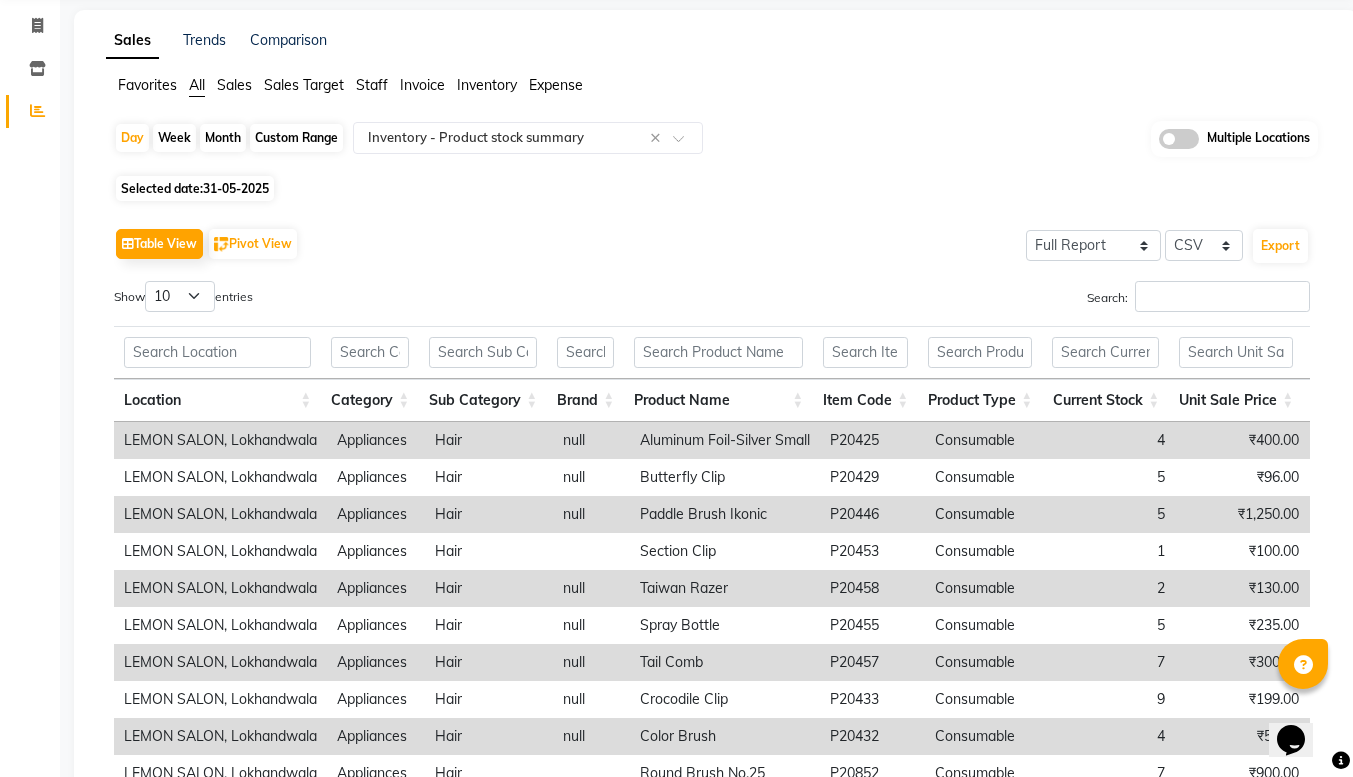 scroll, scrollTop: 73, scrollLeft: 0, axis: vertical 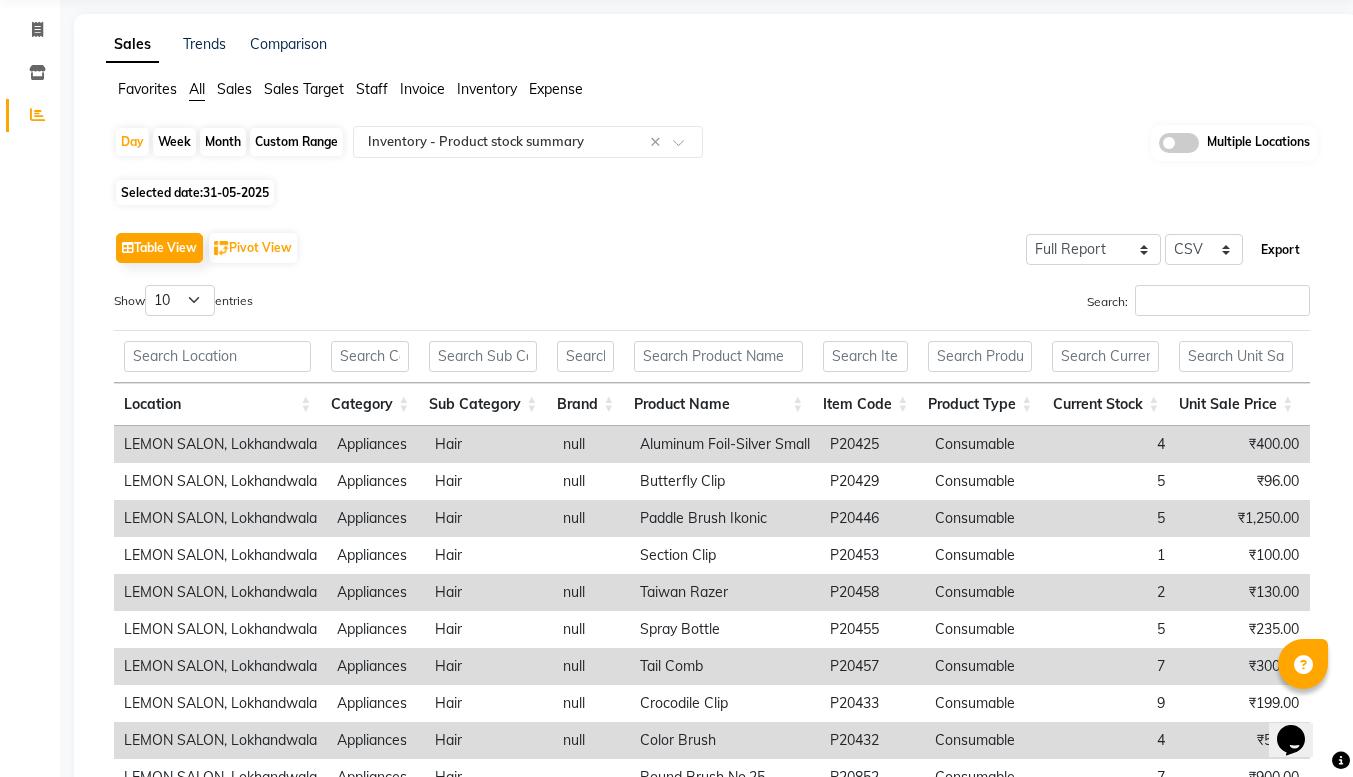 click on "Export" 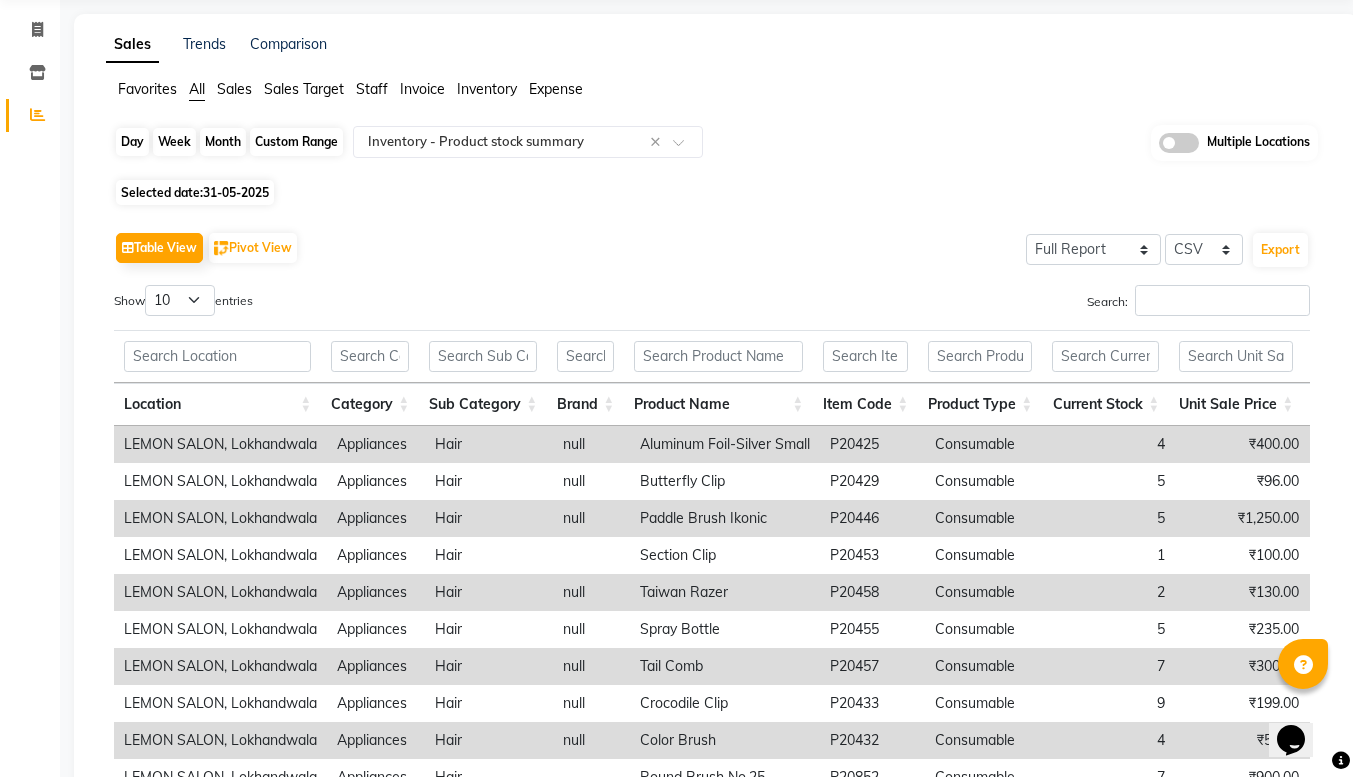 click on "Day" 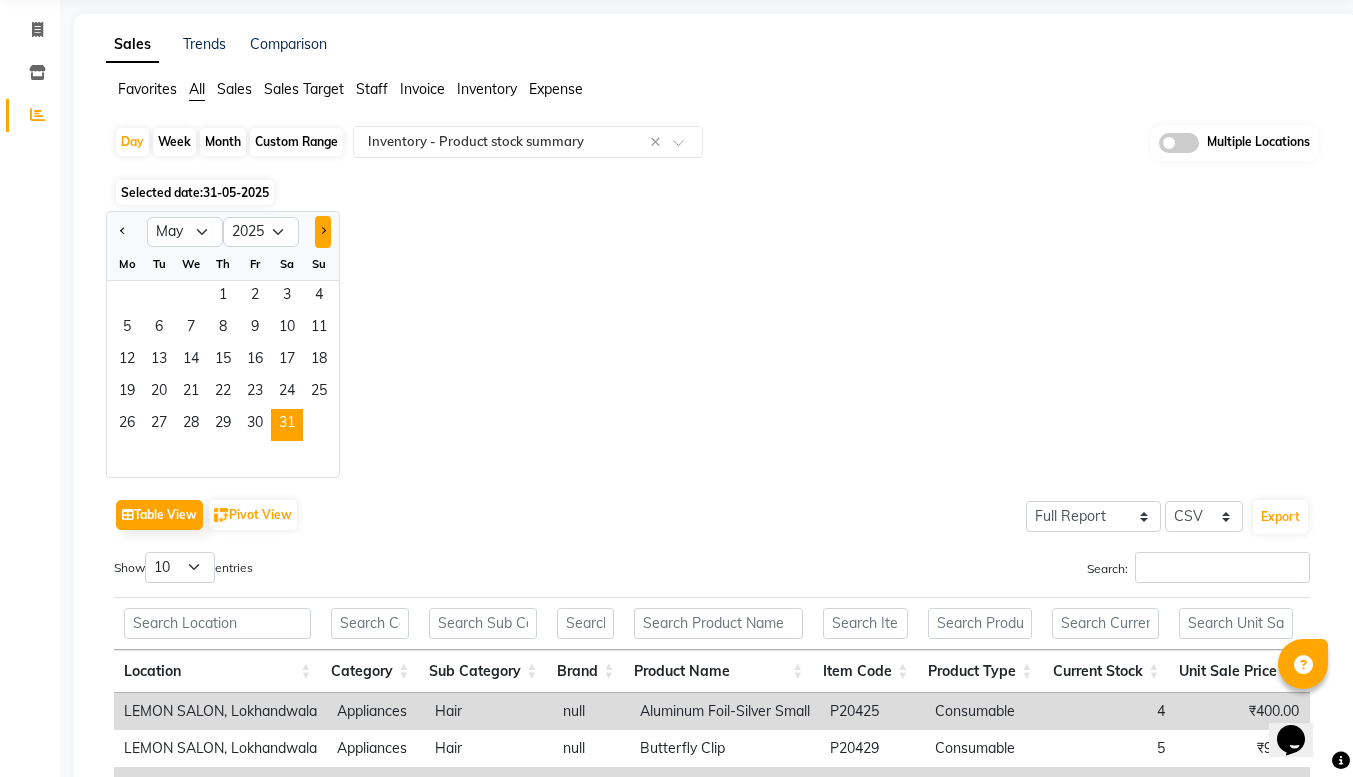 click 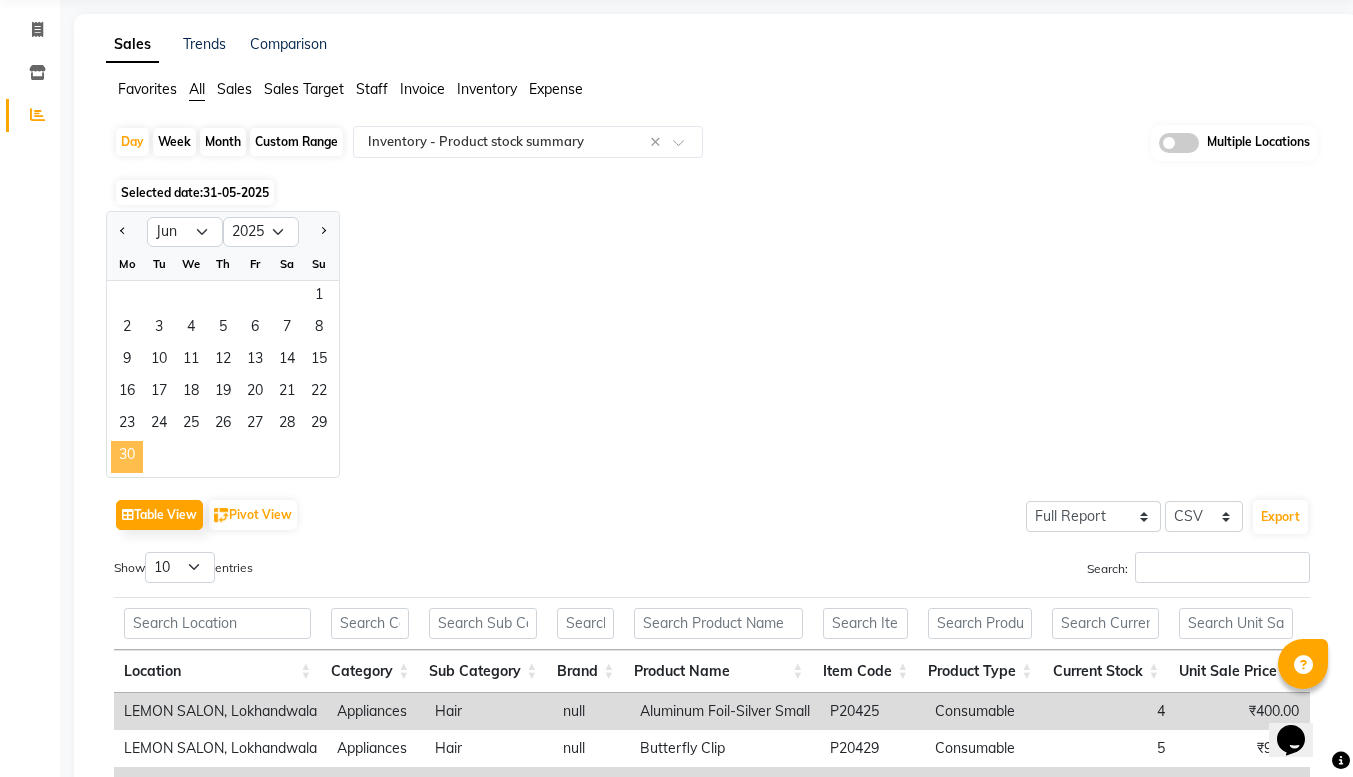 click on "30" 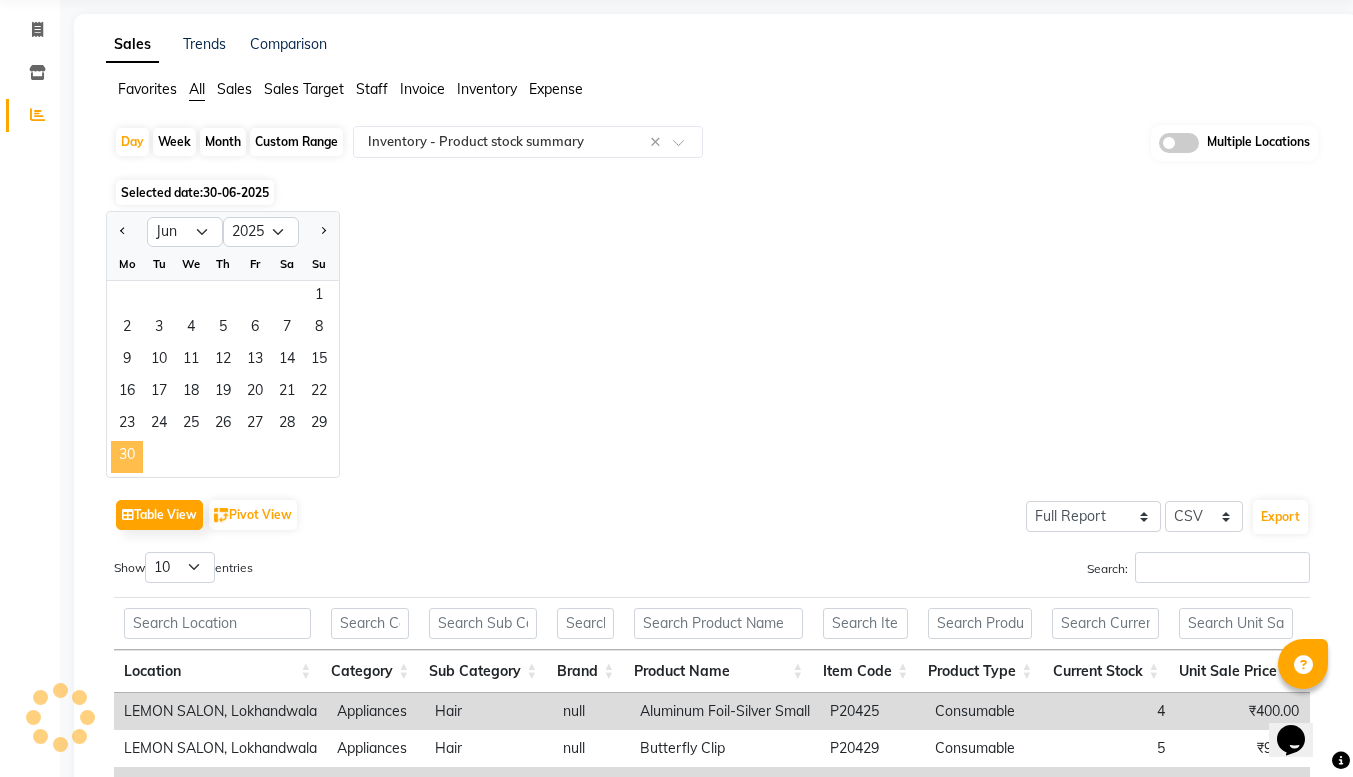 scroll, scrollTop: 0, scrollLeft: 0, axis: both 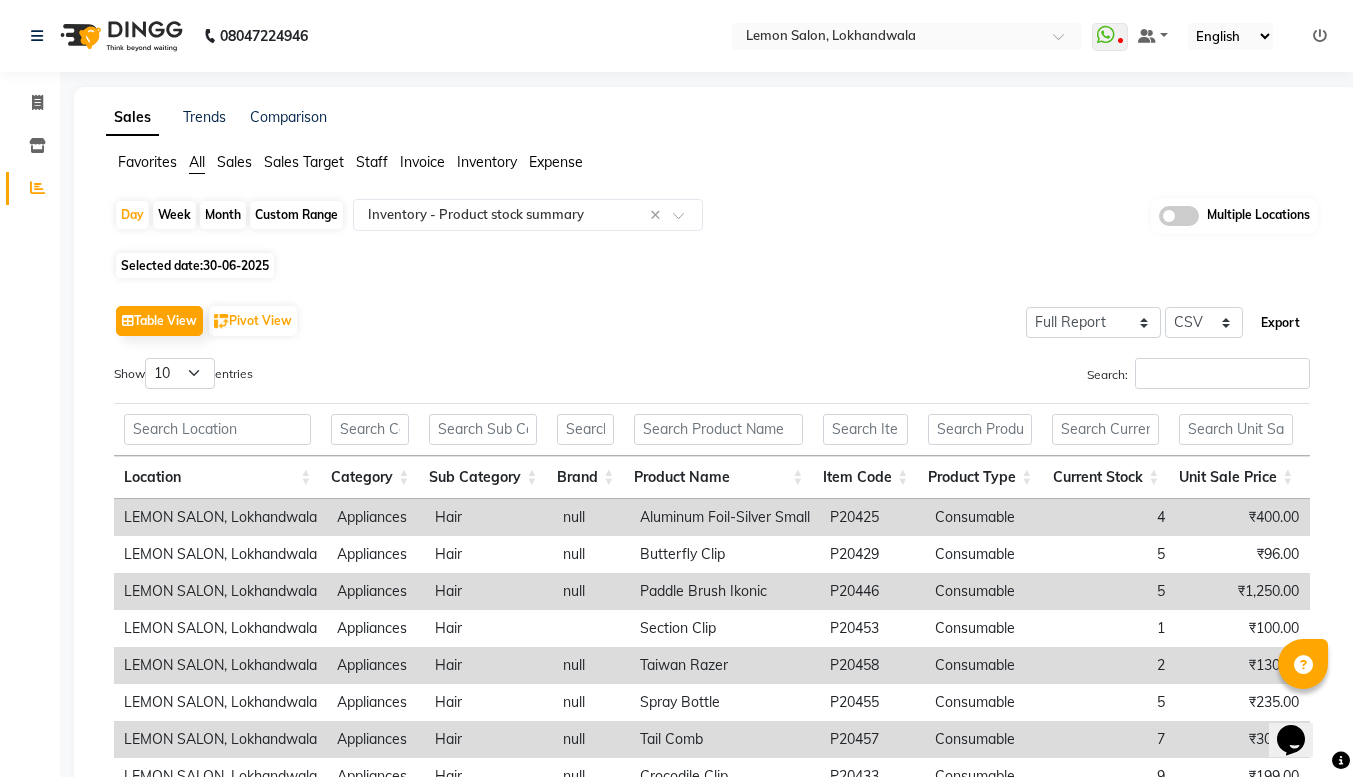 click on "Export" 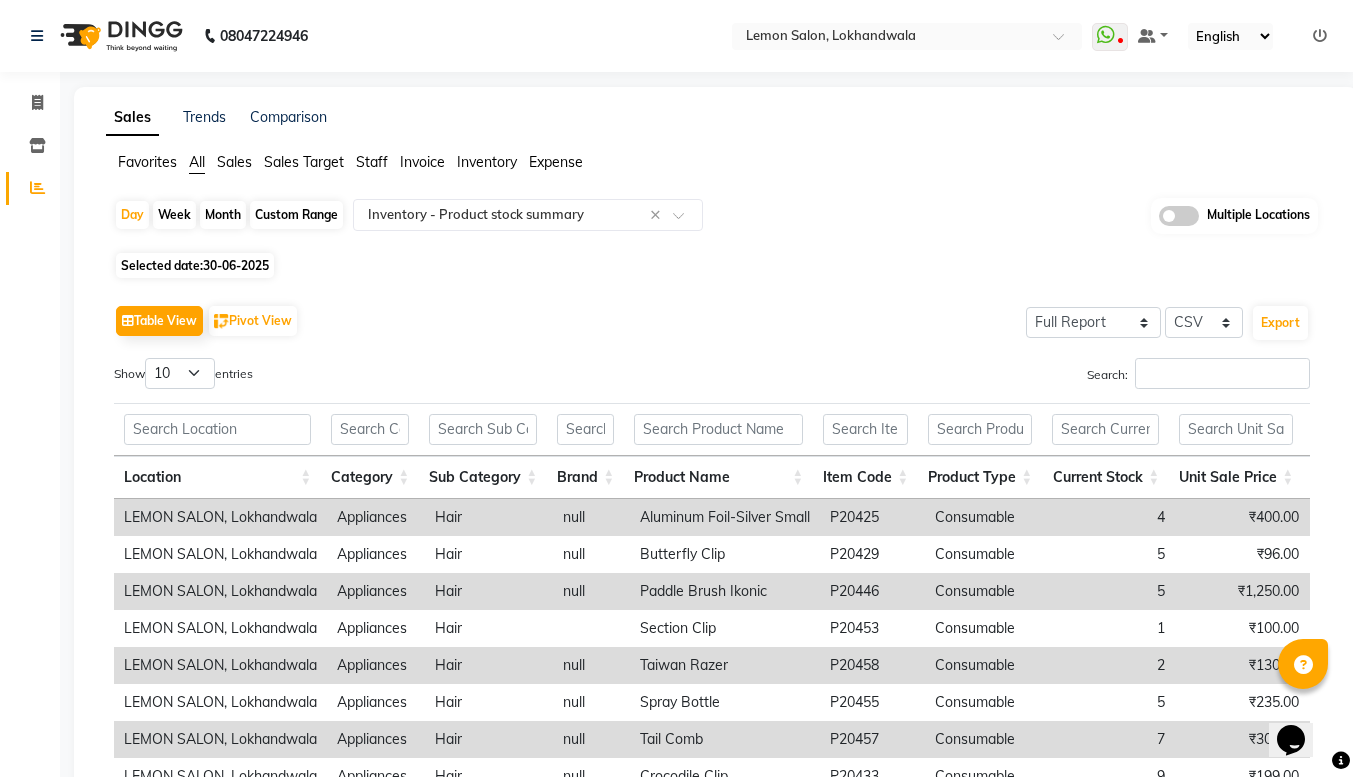 click on "Table View   Pivot View  Select Full Report Filtered Report Select CSV PDF  Export" 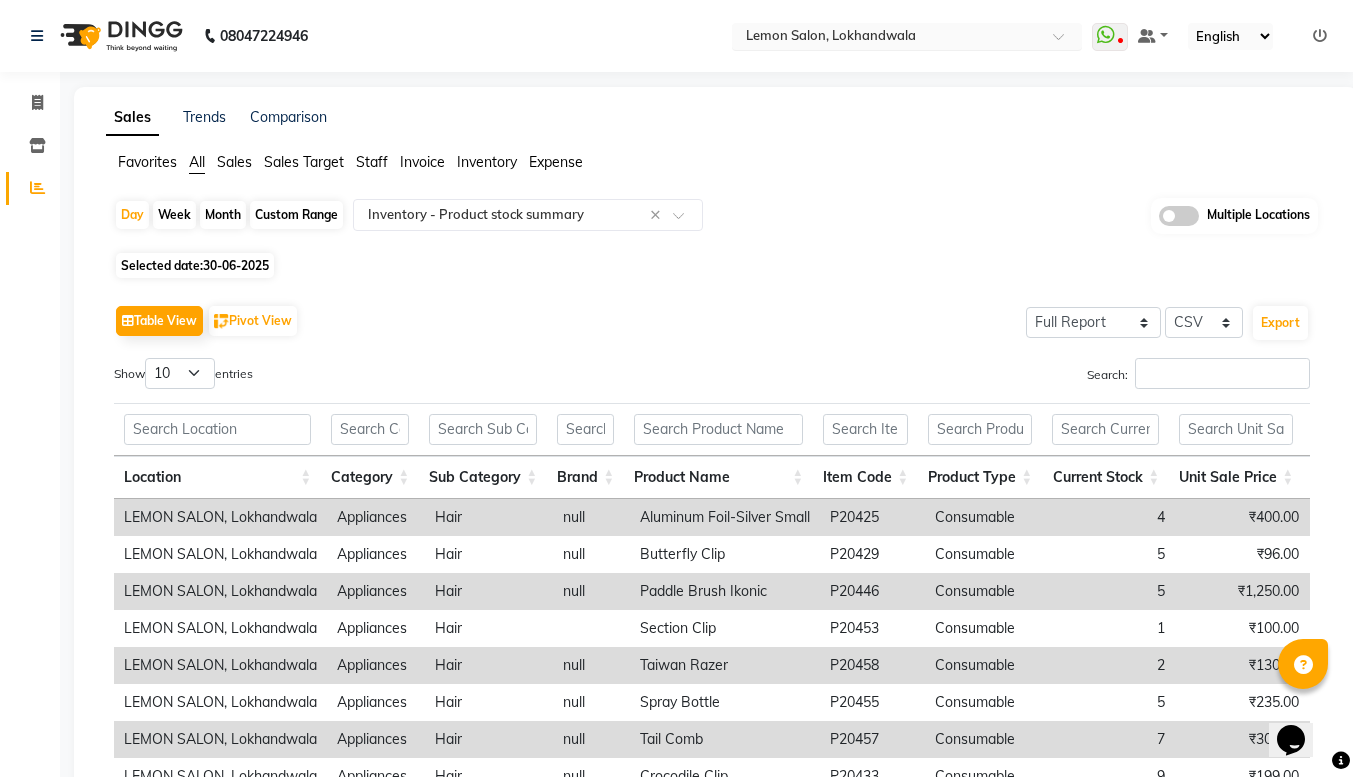 click at bounding box center [907, 38] 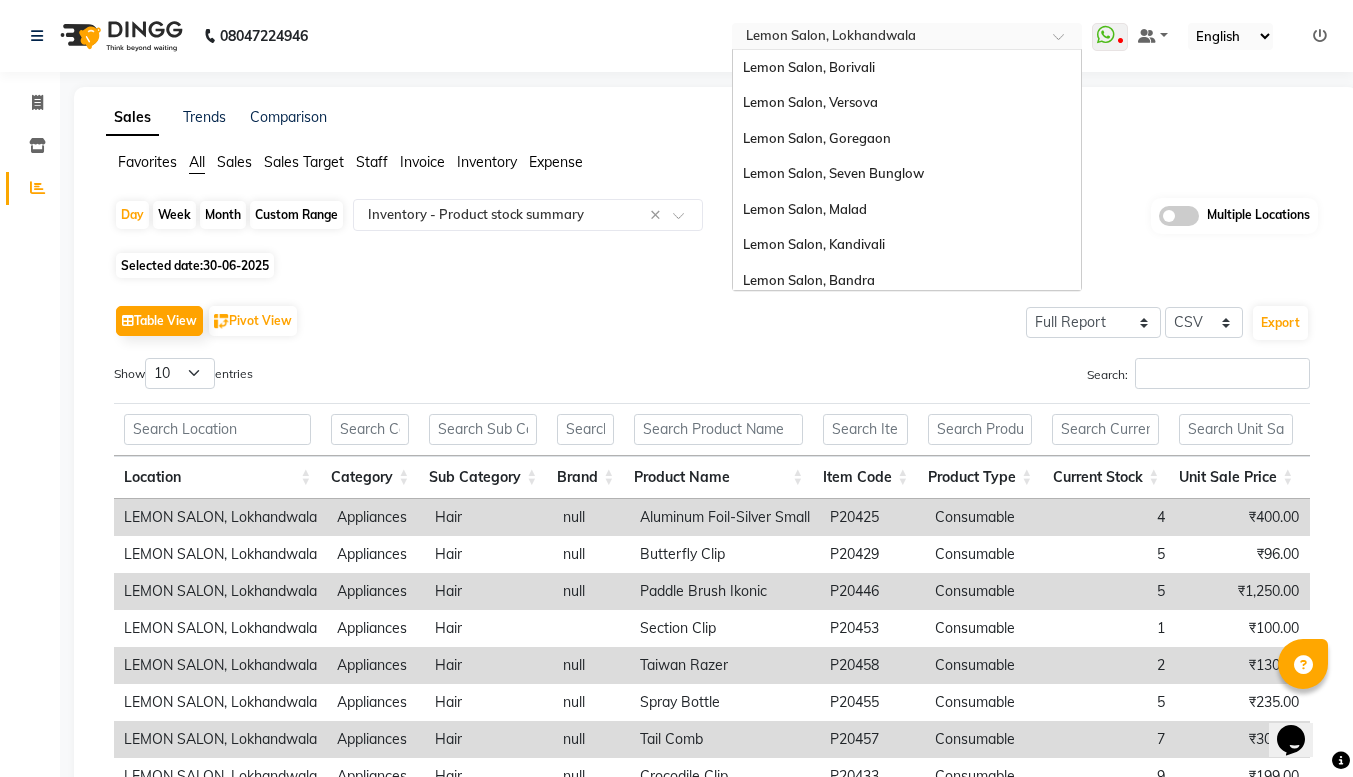 scroll, scrollTop: 186, scrollLeft: 0, axis: vertical 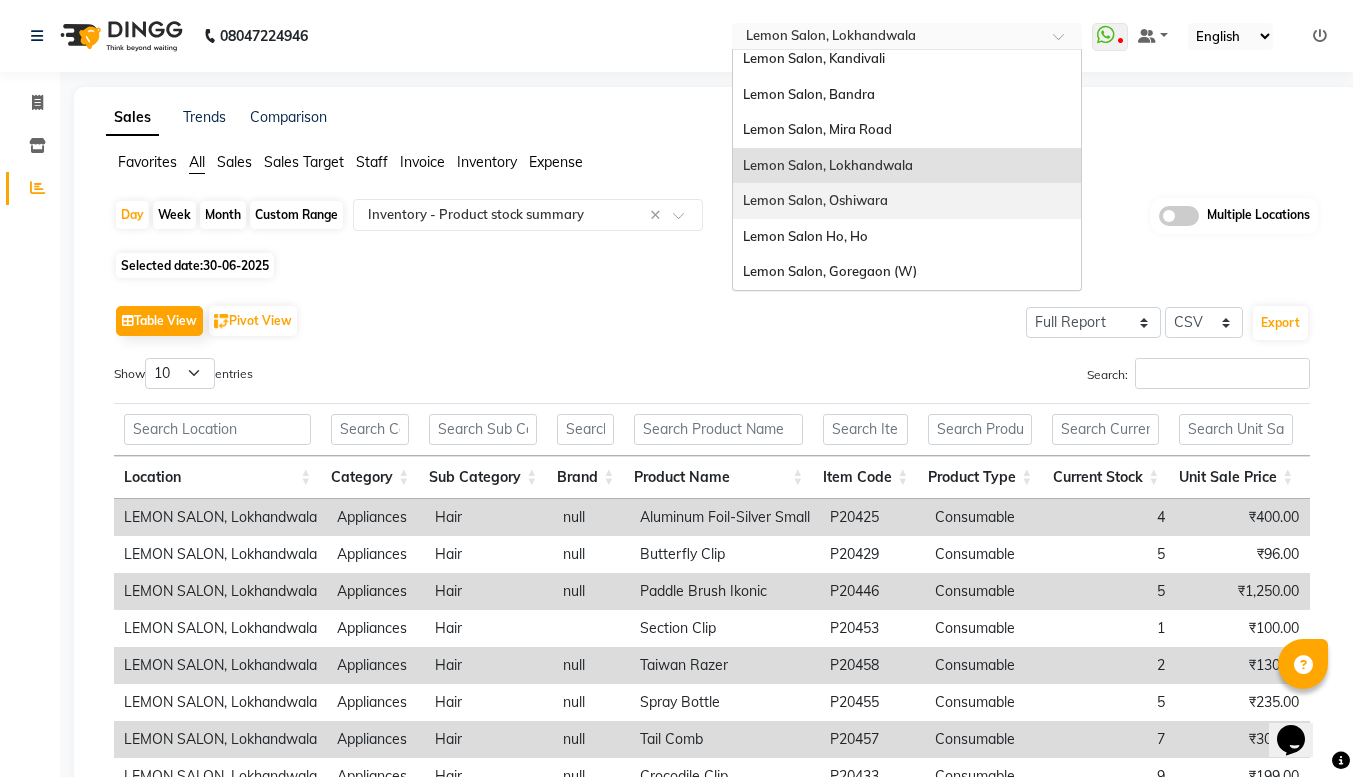 click on "Lemon Salon, Oshiwara" at bounding box center [815, 200] 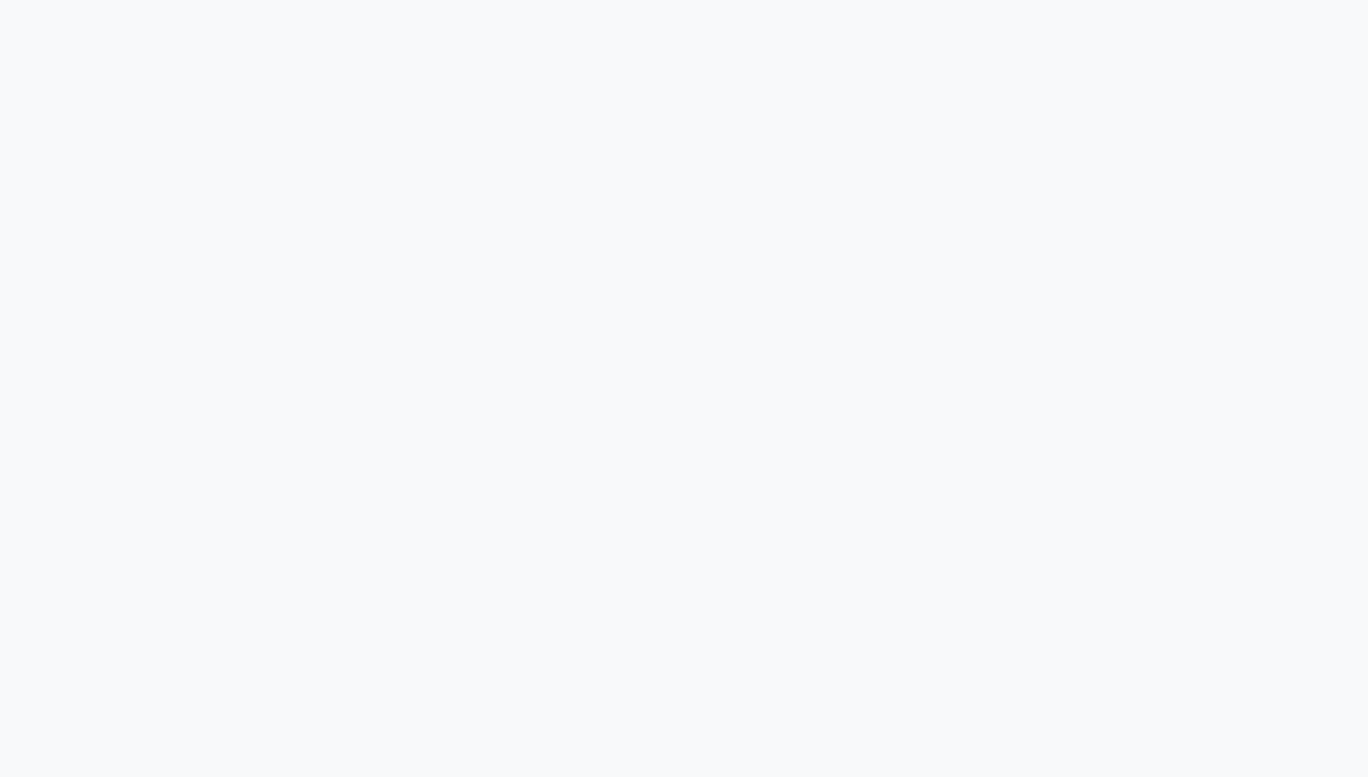 scroll, scrollTop: 0, scrollLeft: 0, axis: both 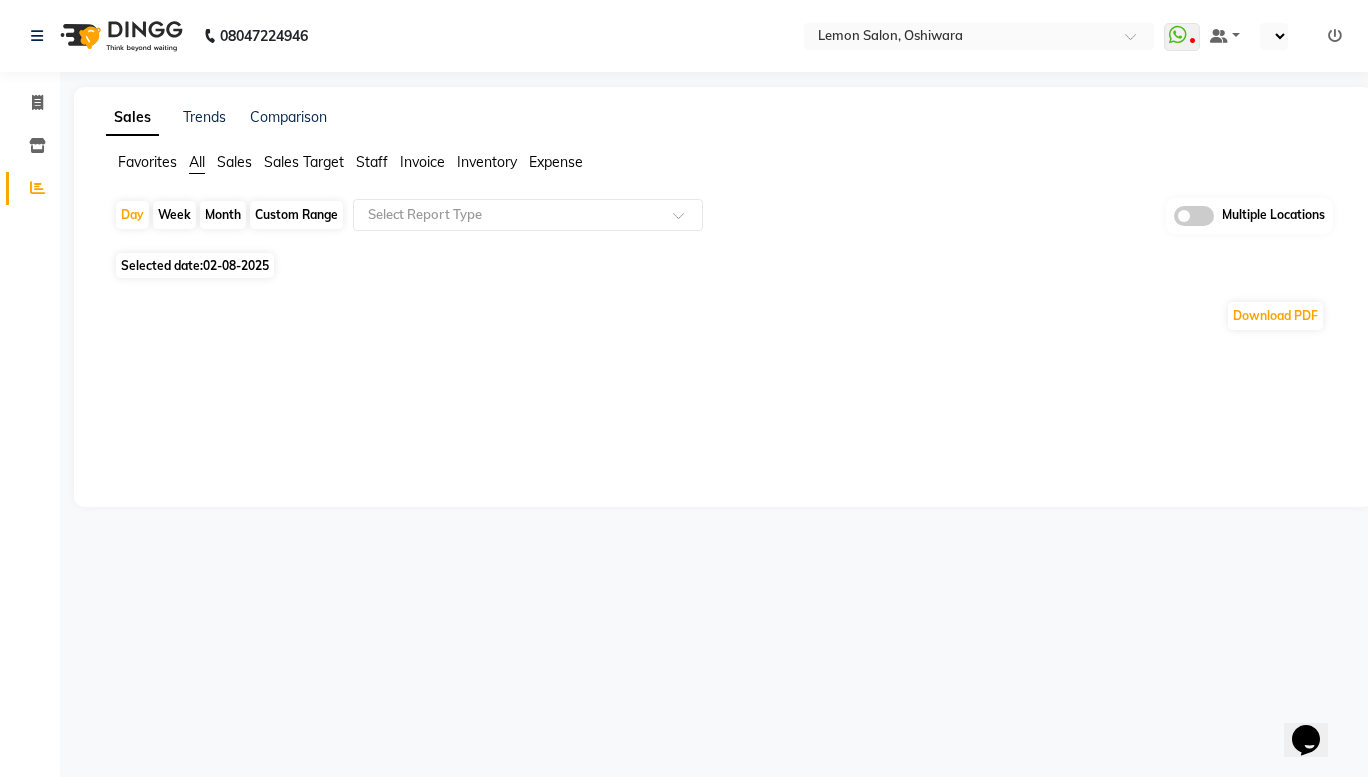 select on "en" 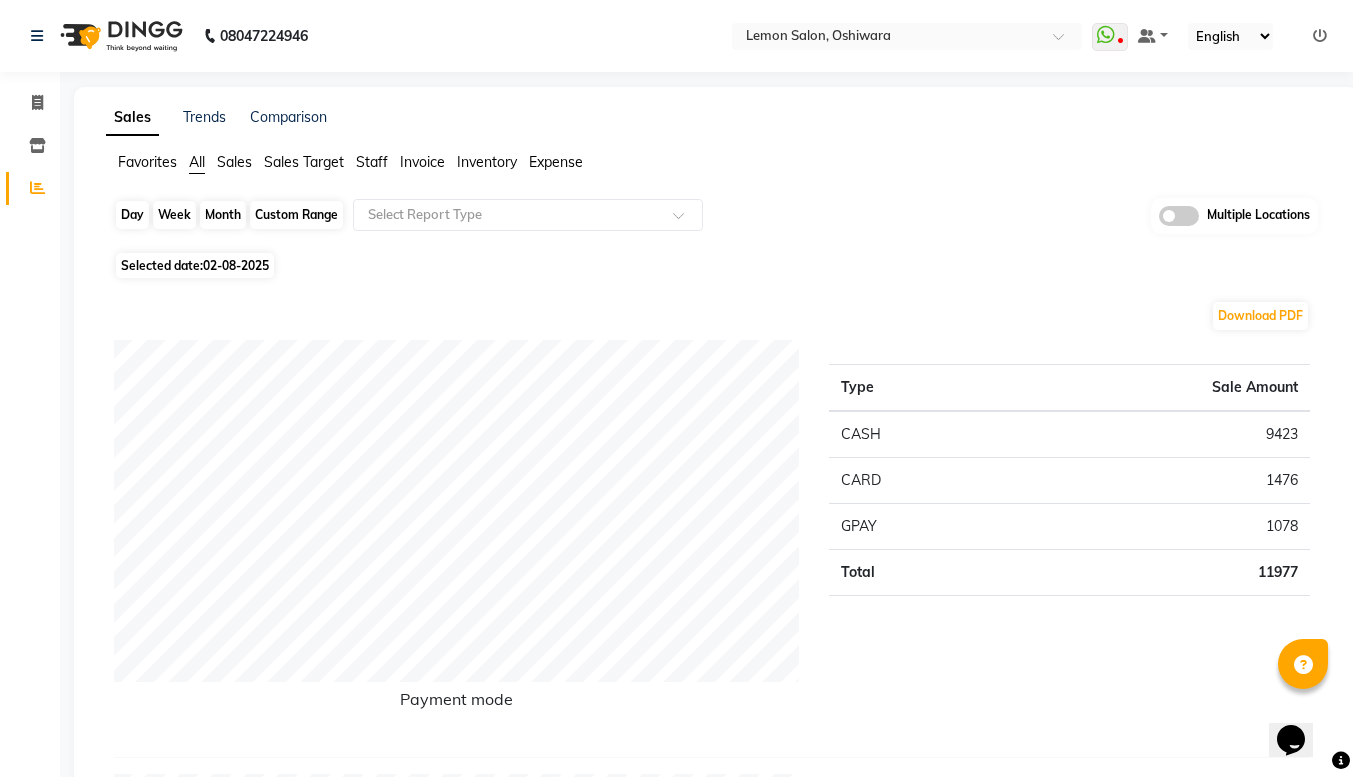 click on "Day" 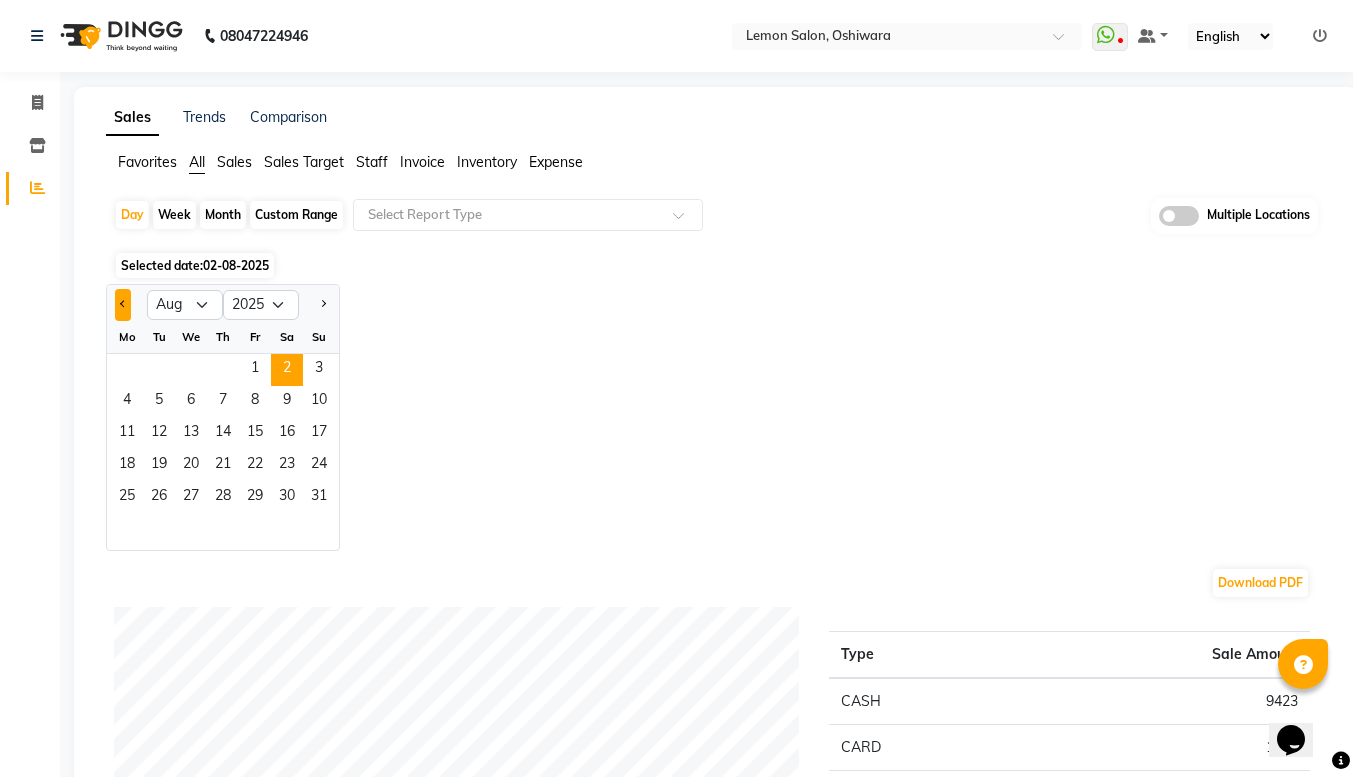click 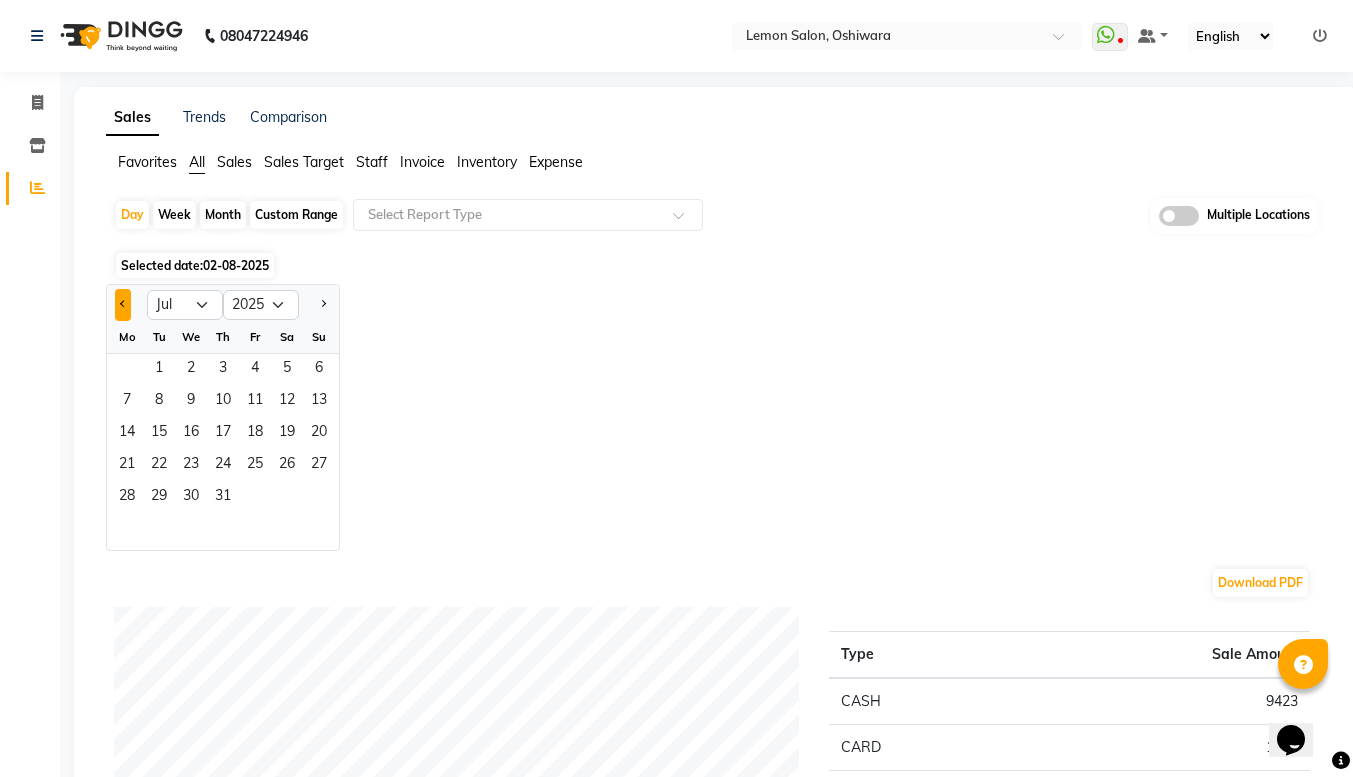 click 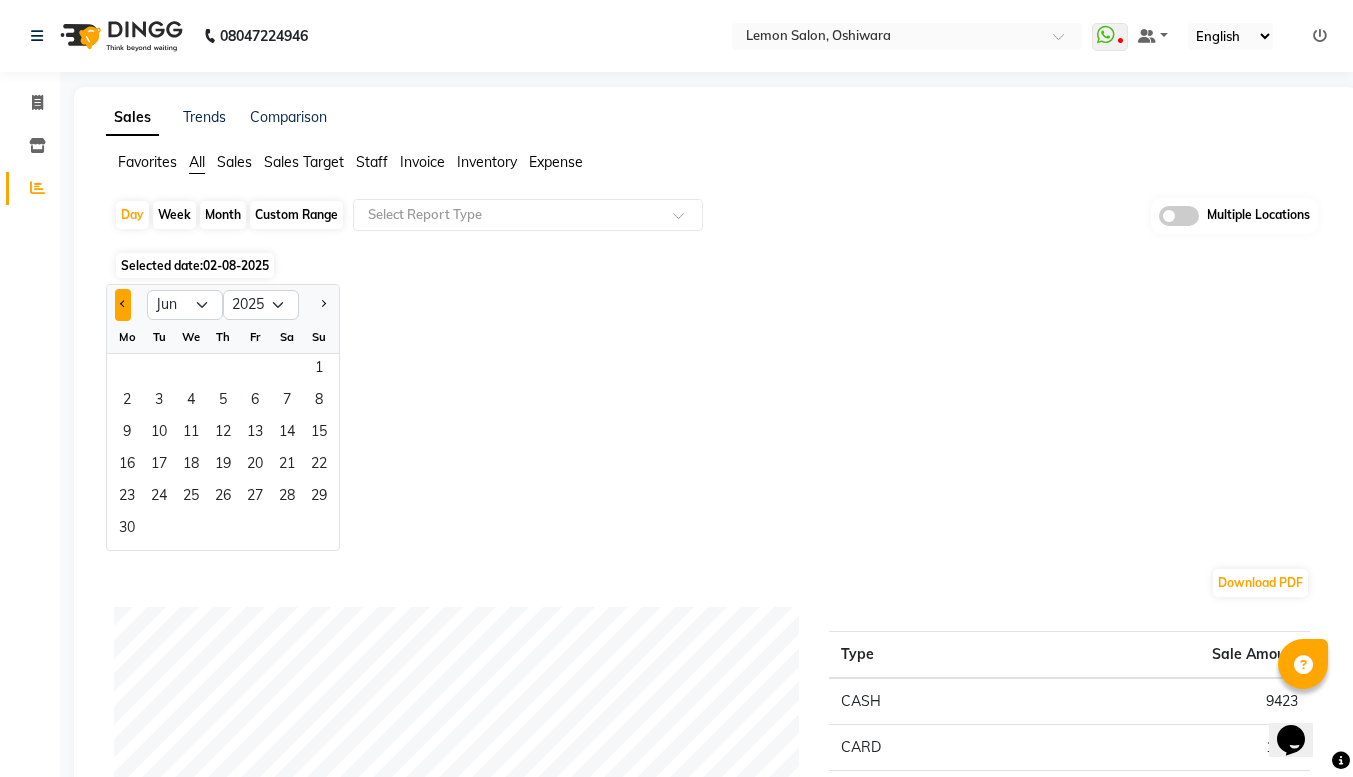 click 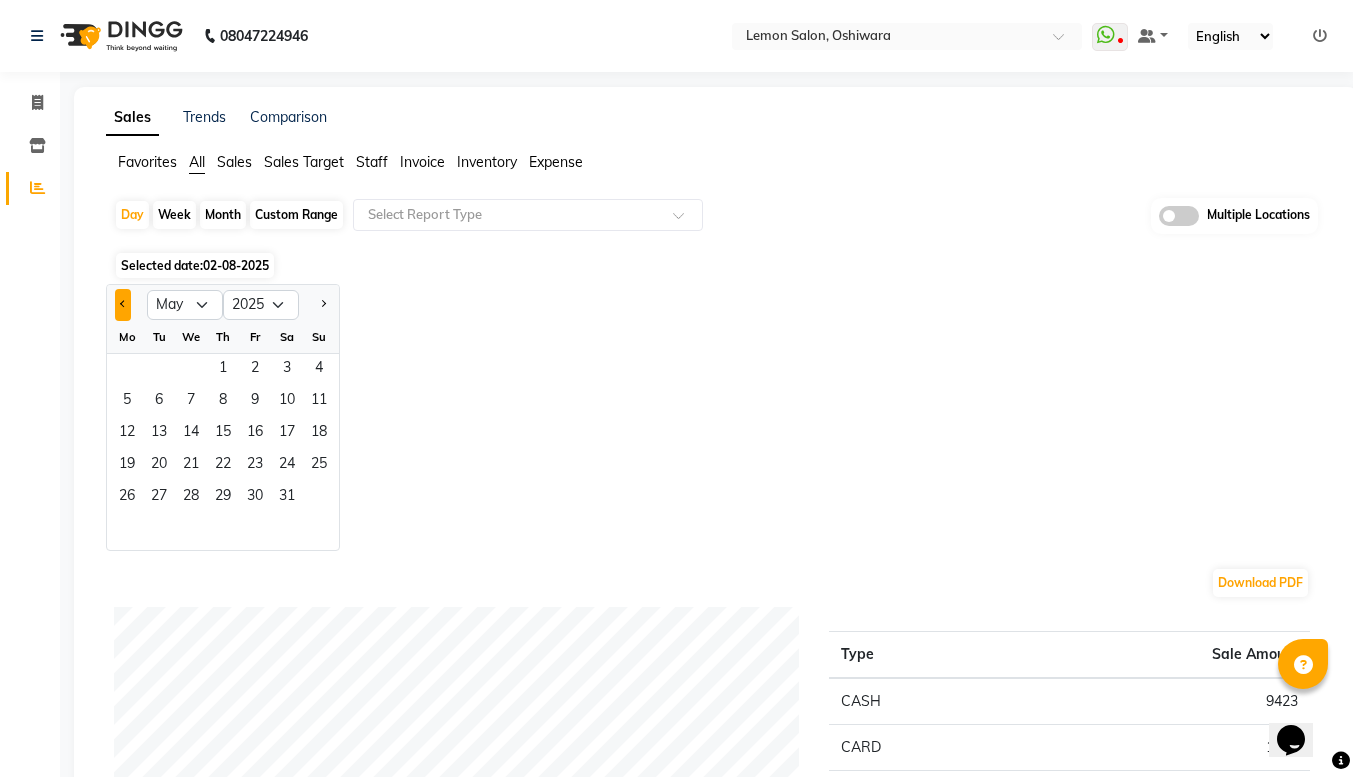 click 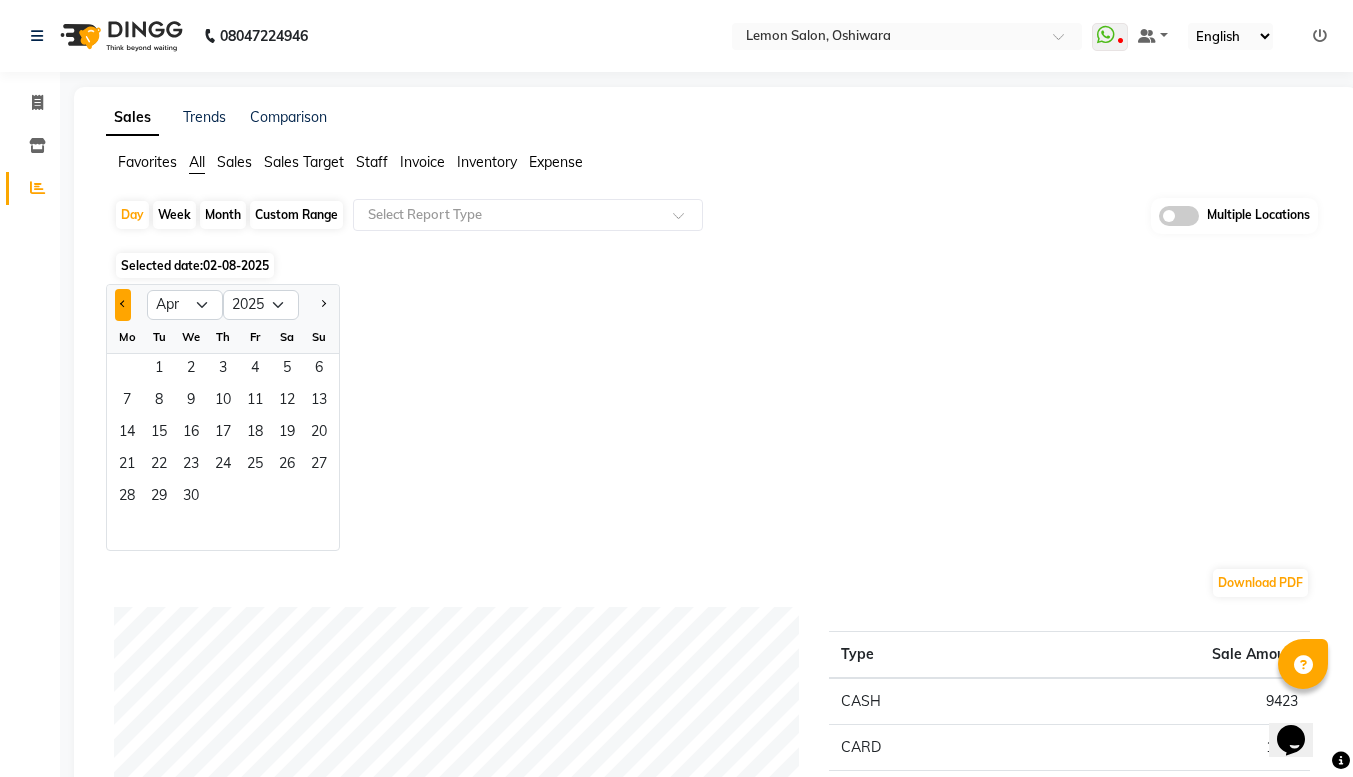 click 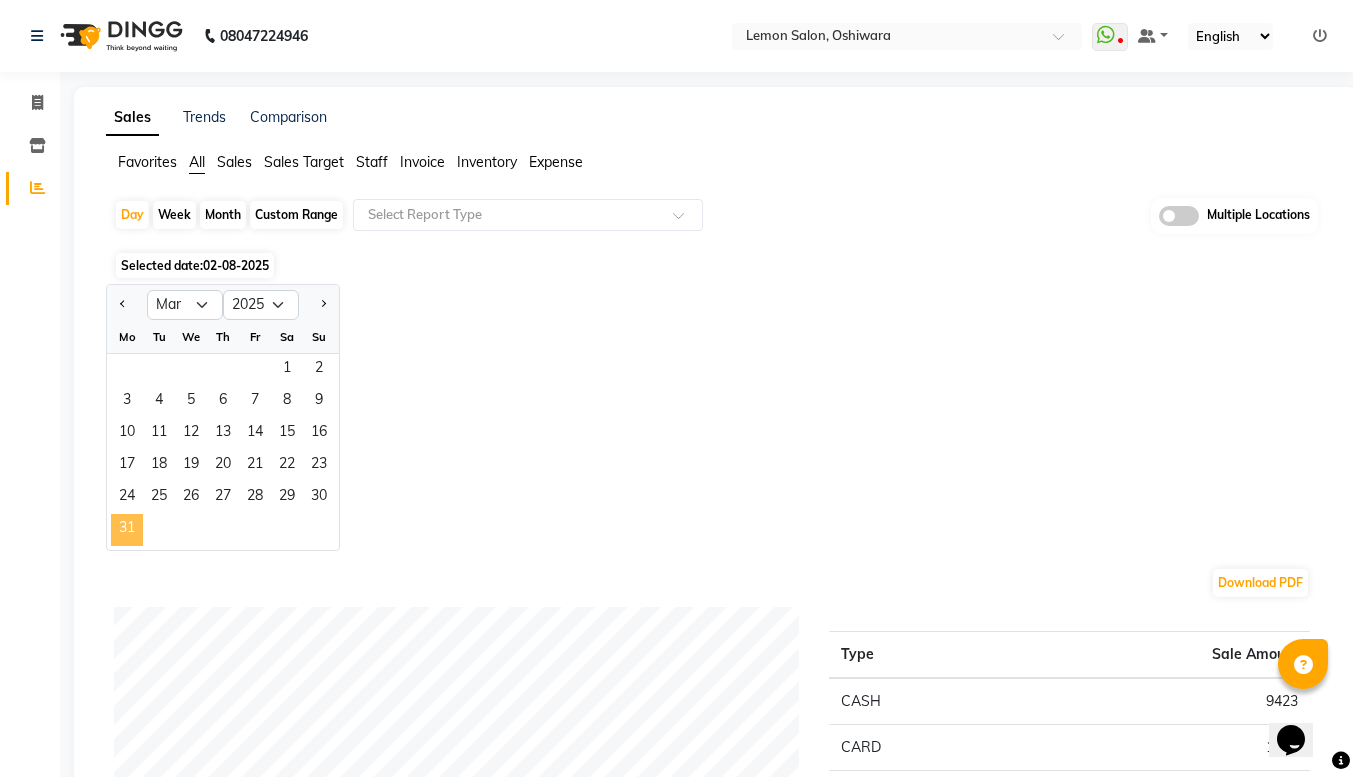 click on "31" 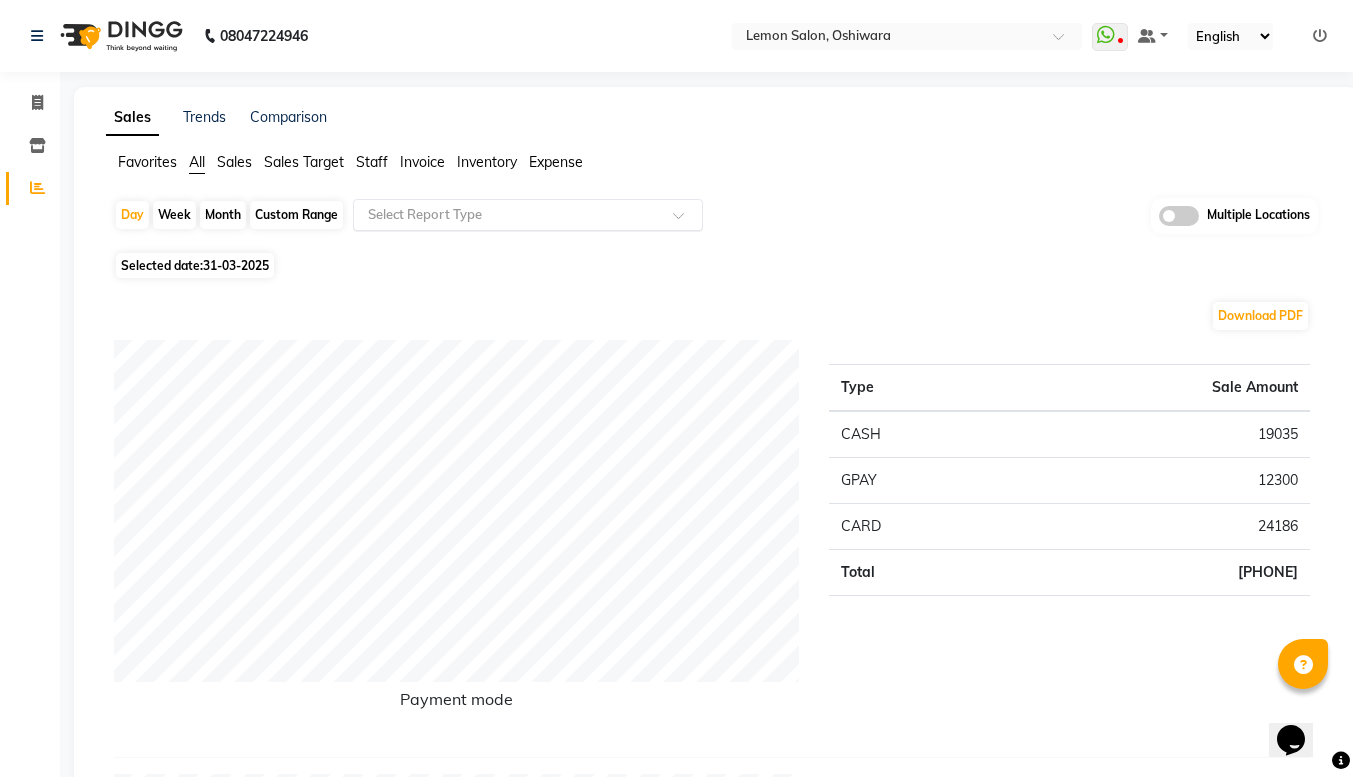 click 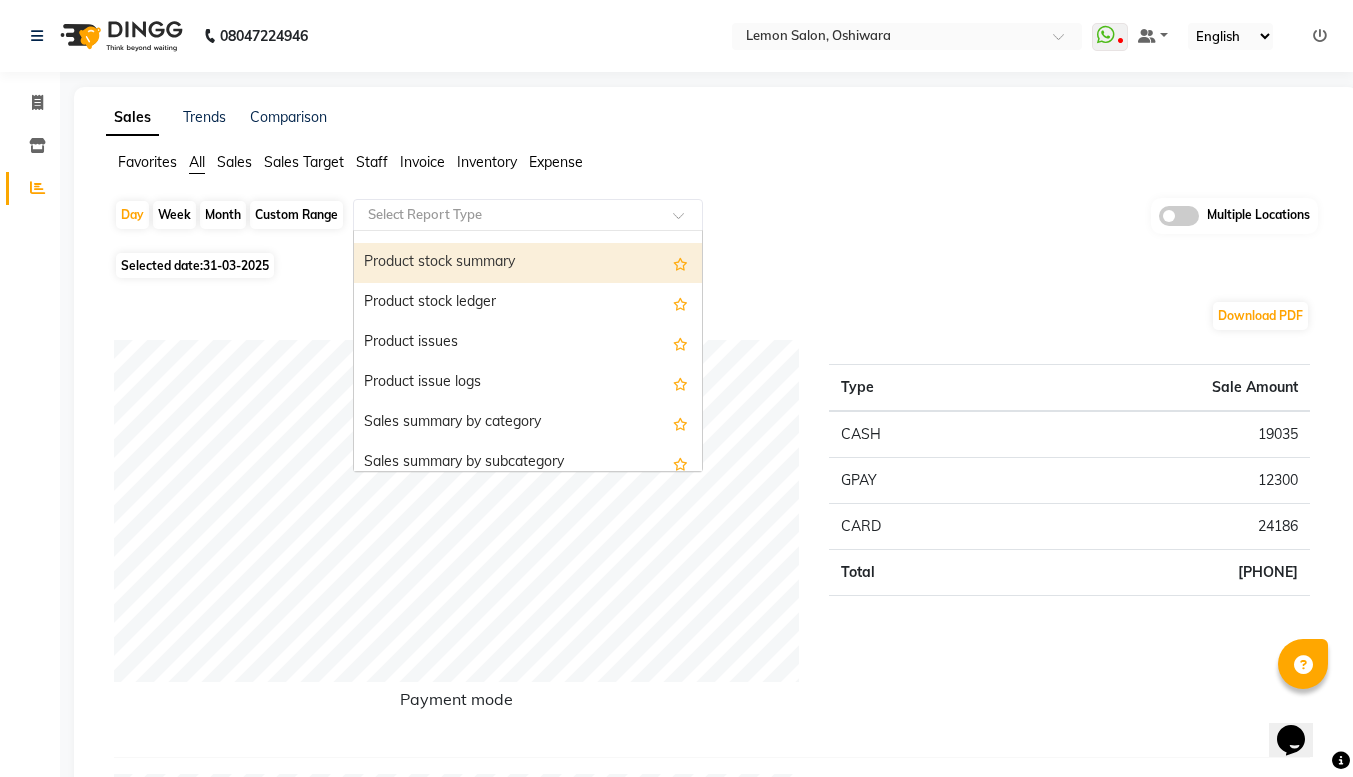scroll, scrollTop: 1909, scrollLeft: 0, axis: vertical 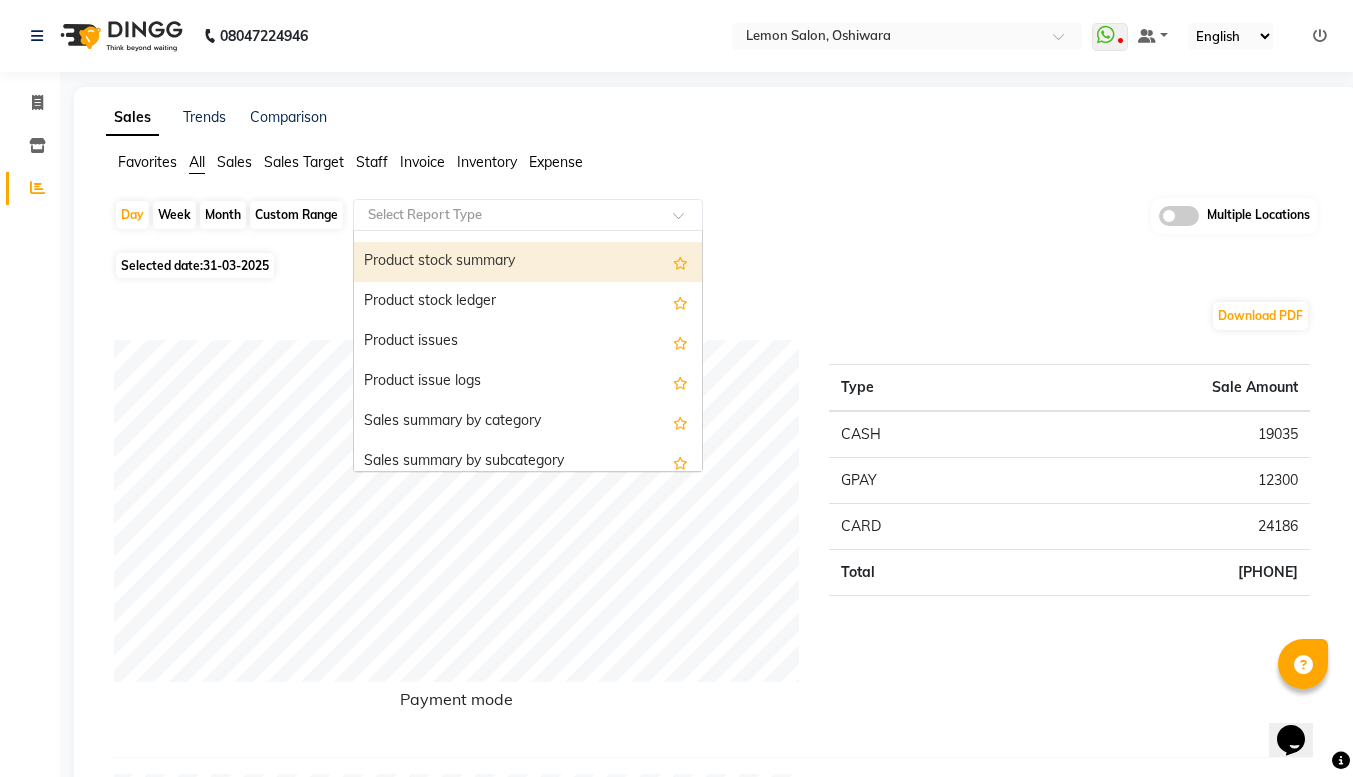 click on "Product stock summary" at bounding box center (528, 262) 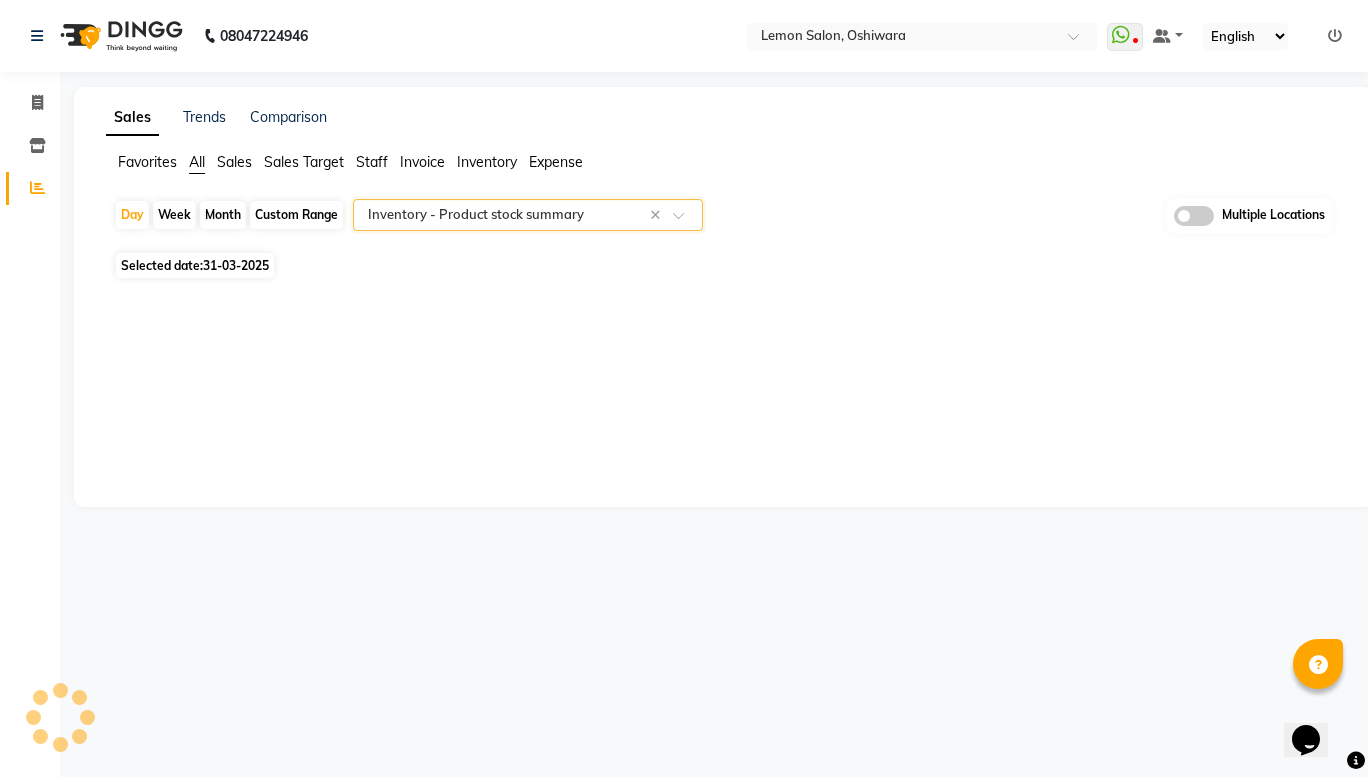 select on "full_report" 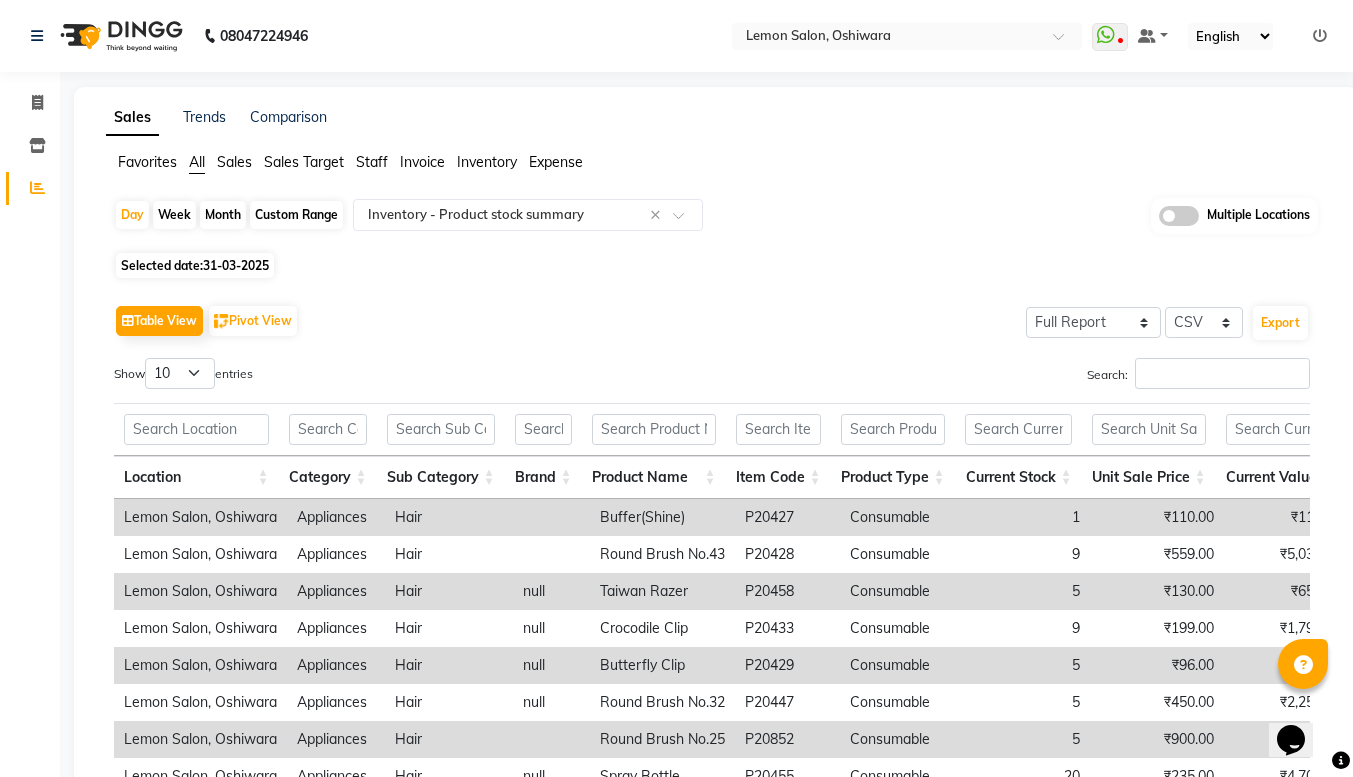 click on "Table View   Pivot View  Select Full Report Filtered Report Select CSV PDF  Export" 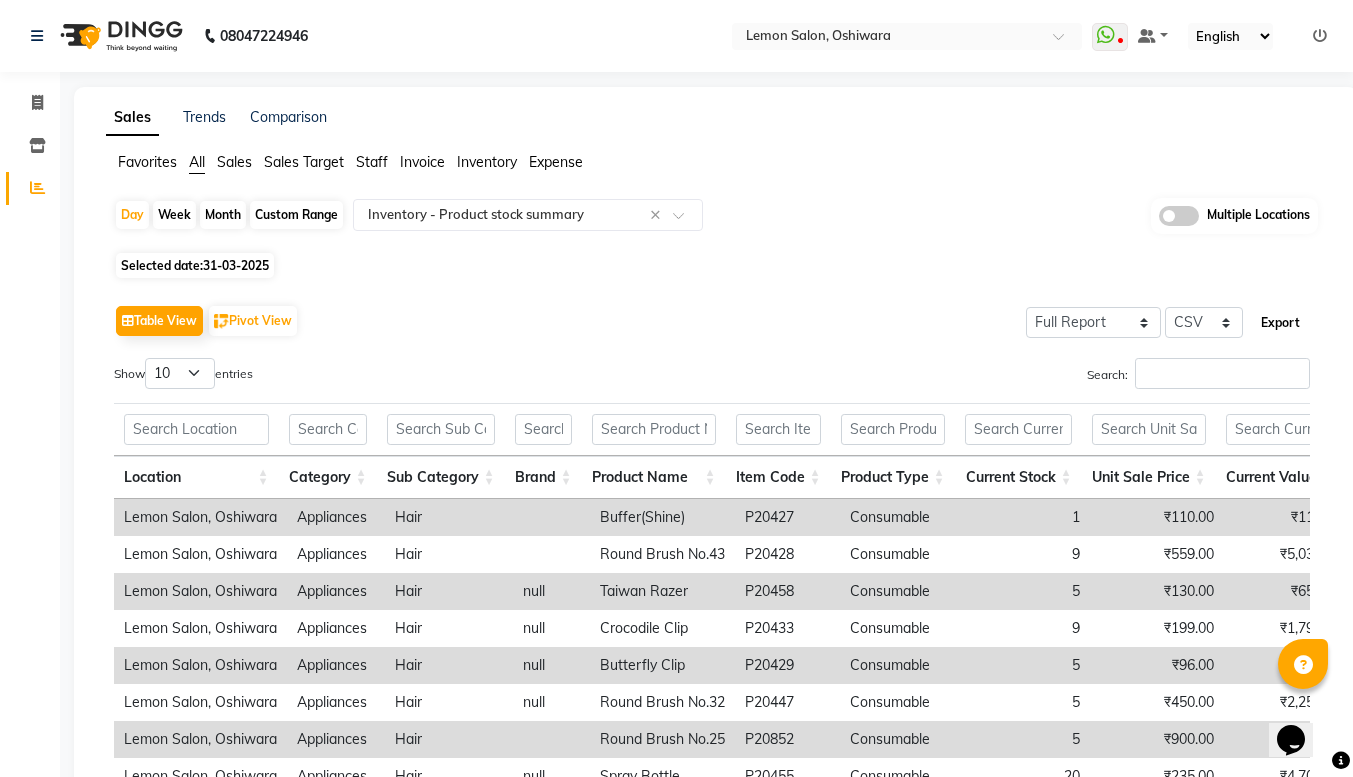 click on "Export" 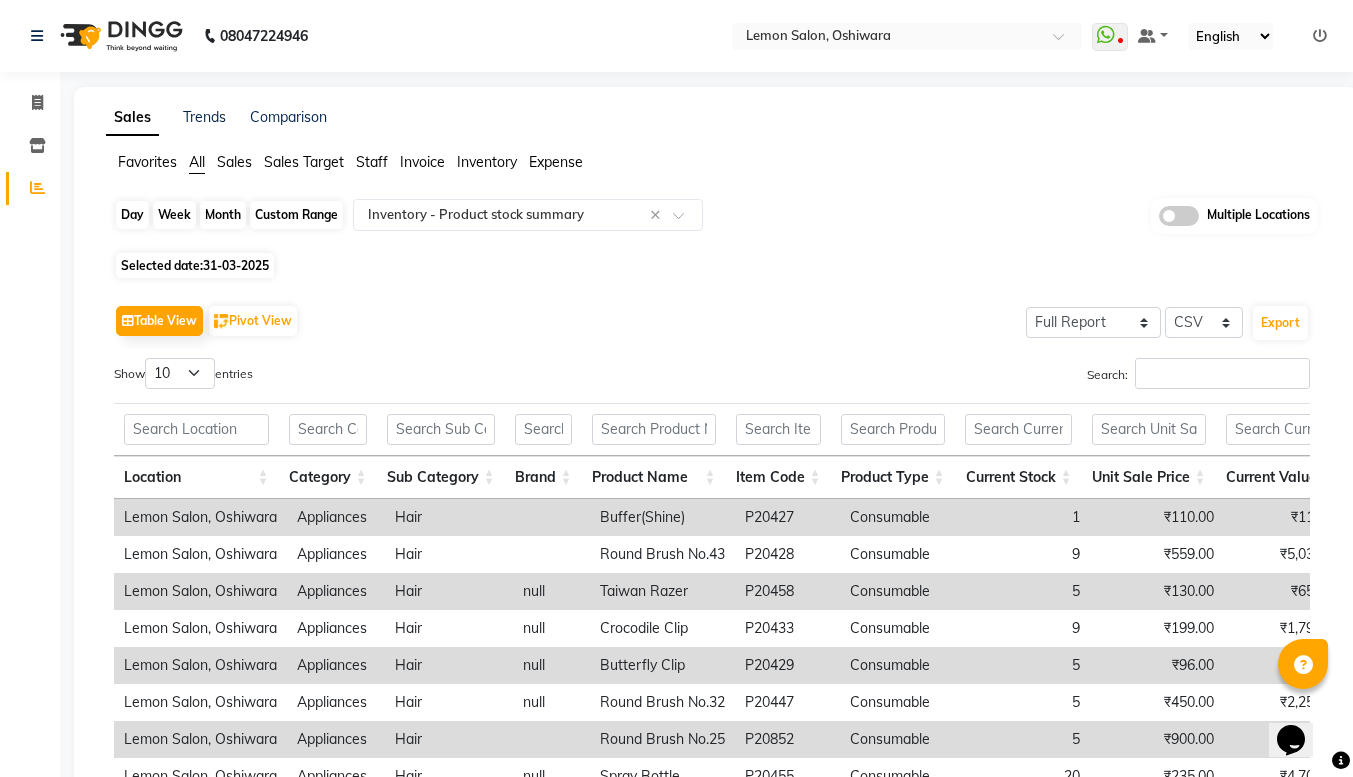 click on "Day" 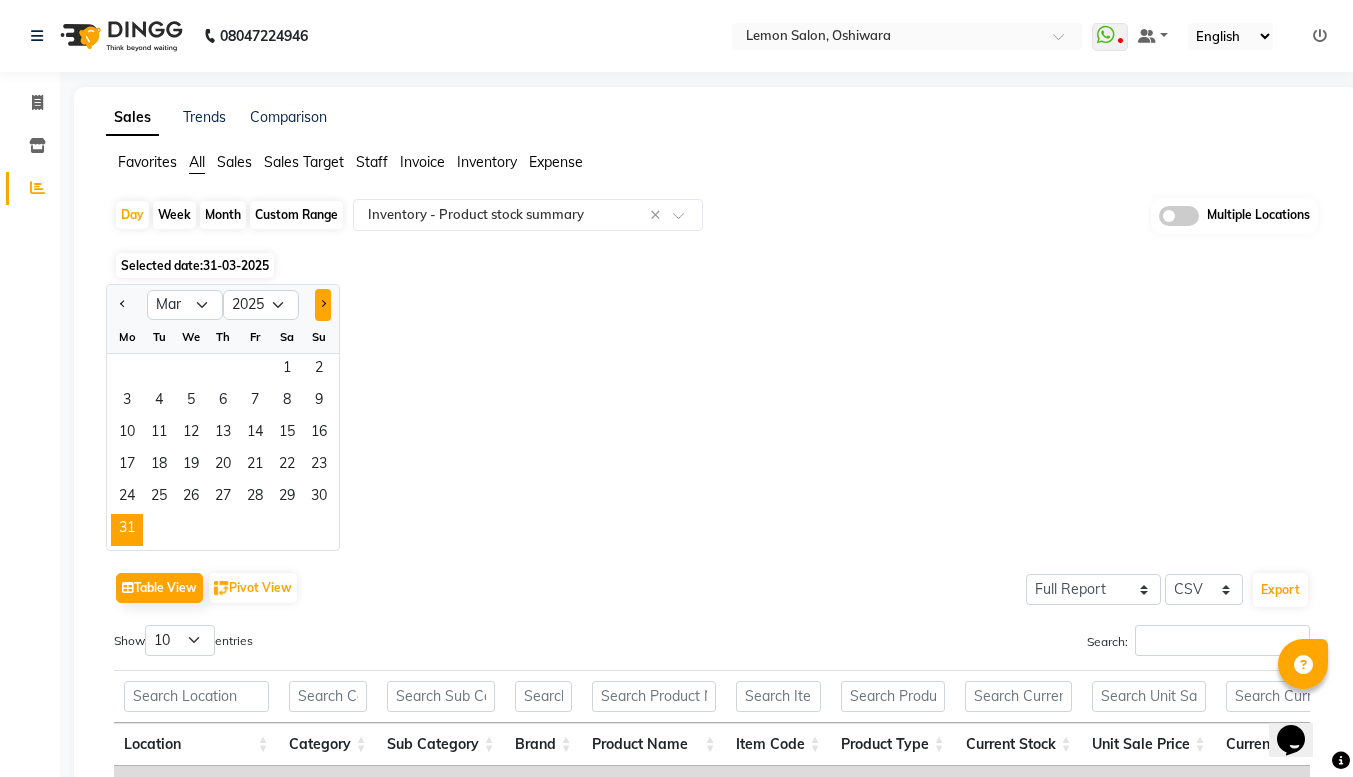 click 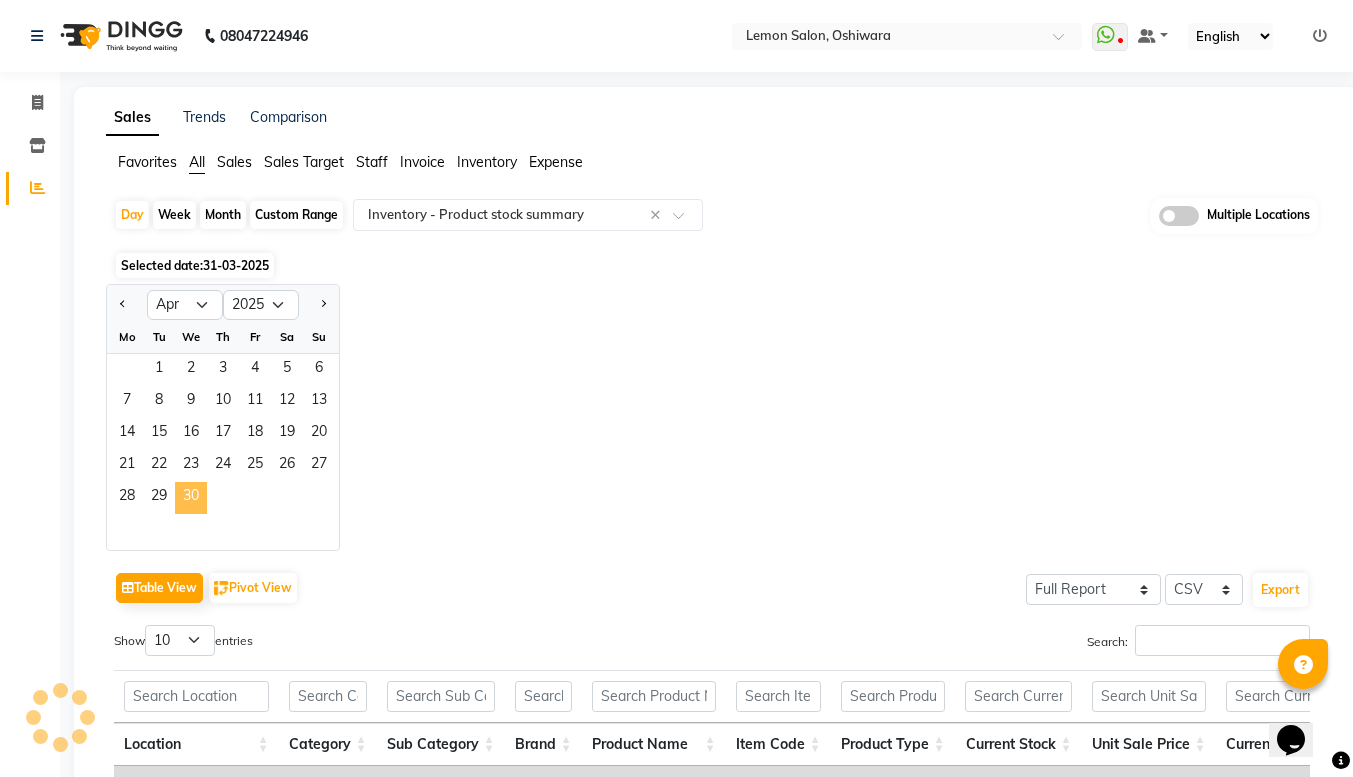 click on "30" 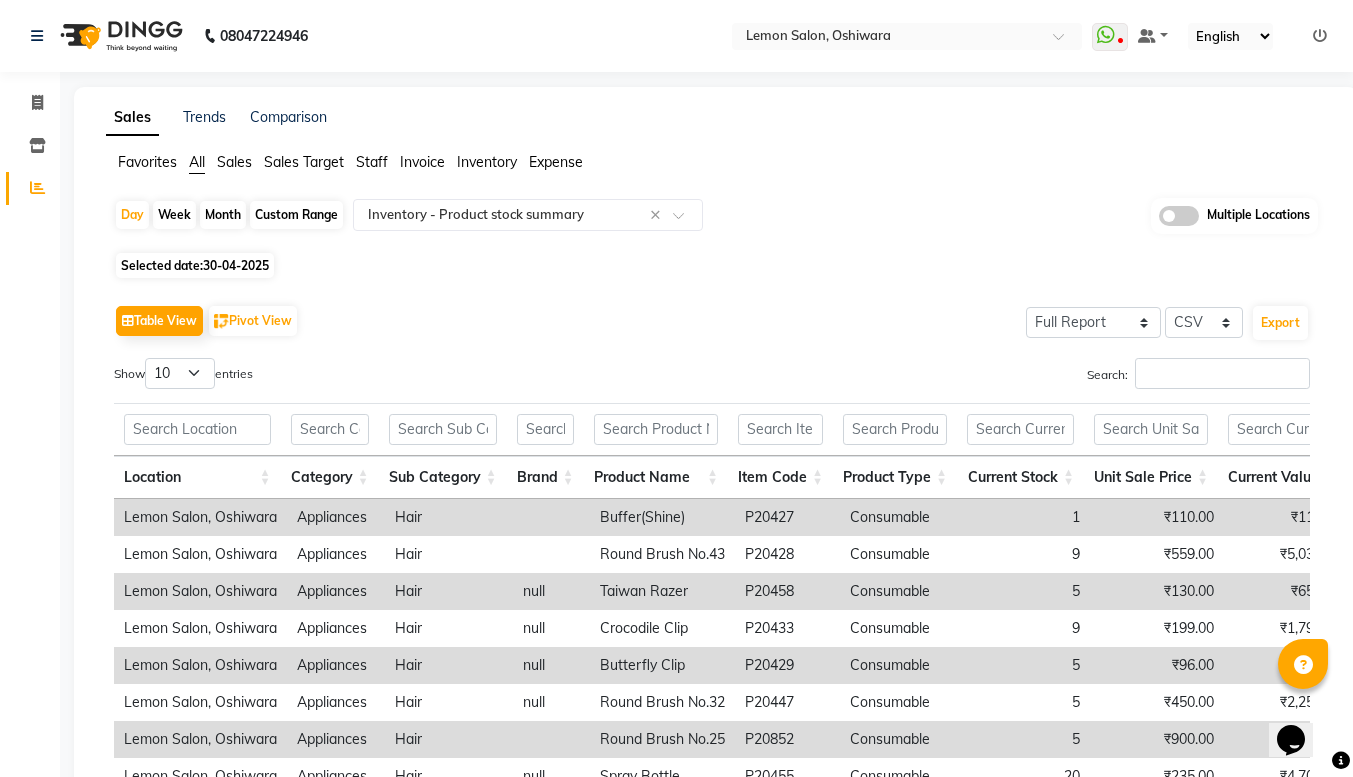 click on "Table View   Pivot View  Select Full Report Filtered Report Select CSV PDF  Export" 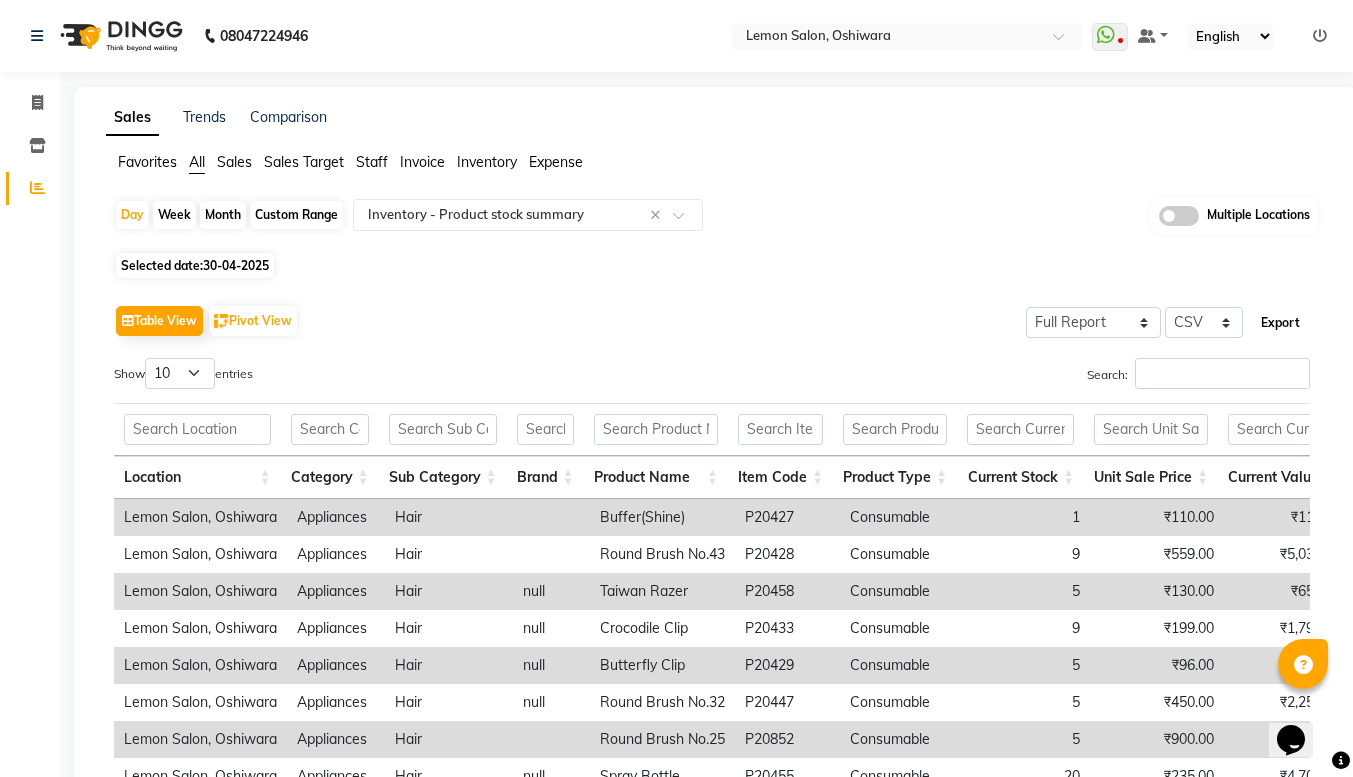 click on "Export" 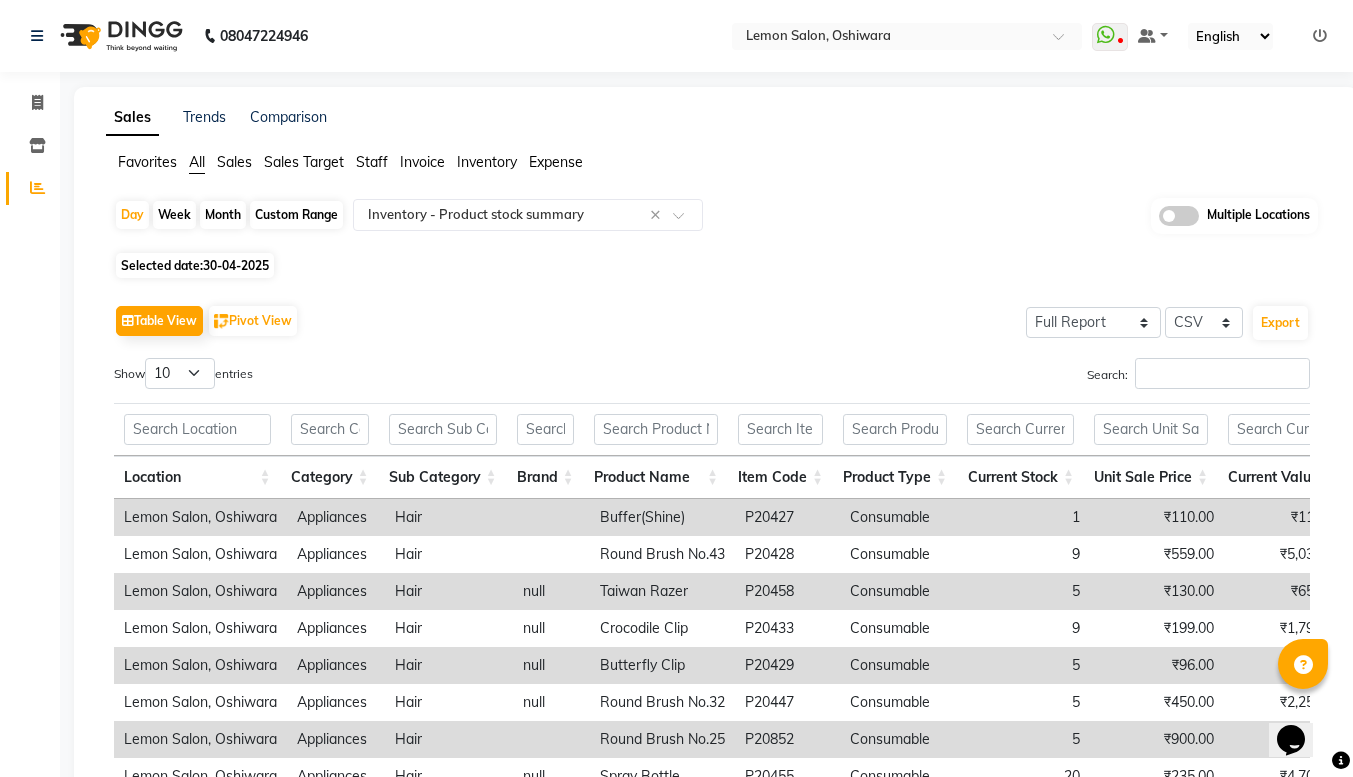 click on "Day   Week   Month   Custom Range  Select Report Type × Inventory -  Product stock summary × Multiple Locations" 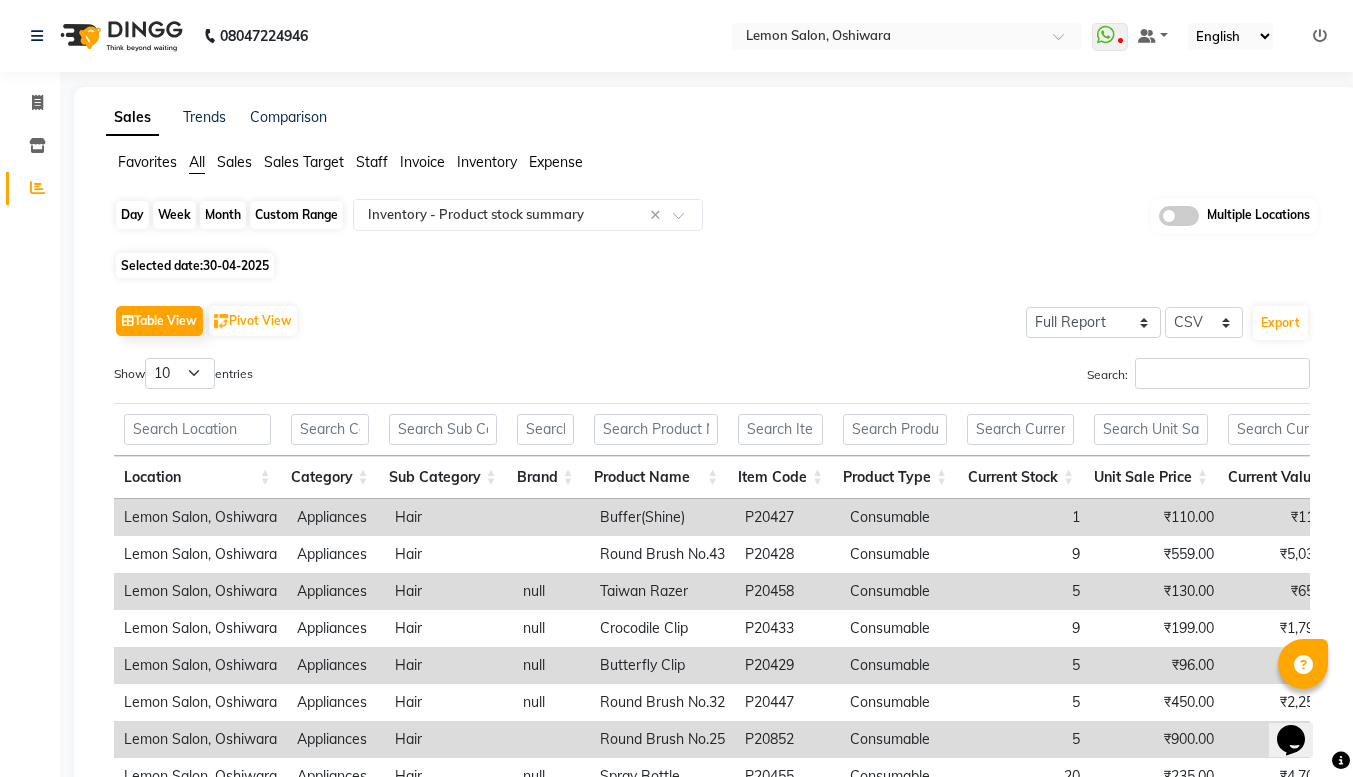 click on "Day" 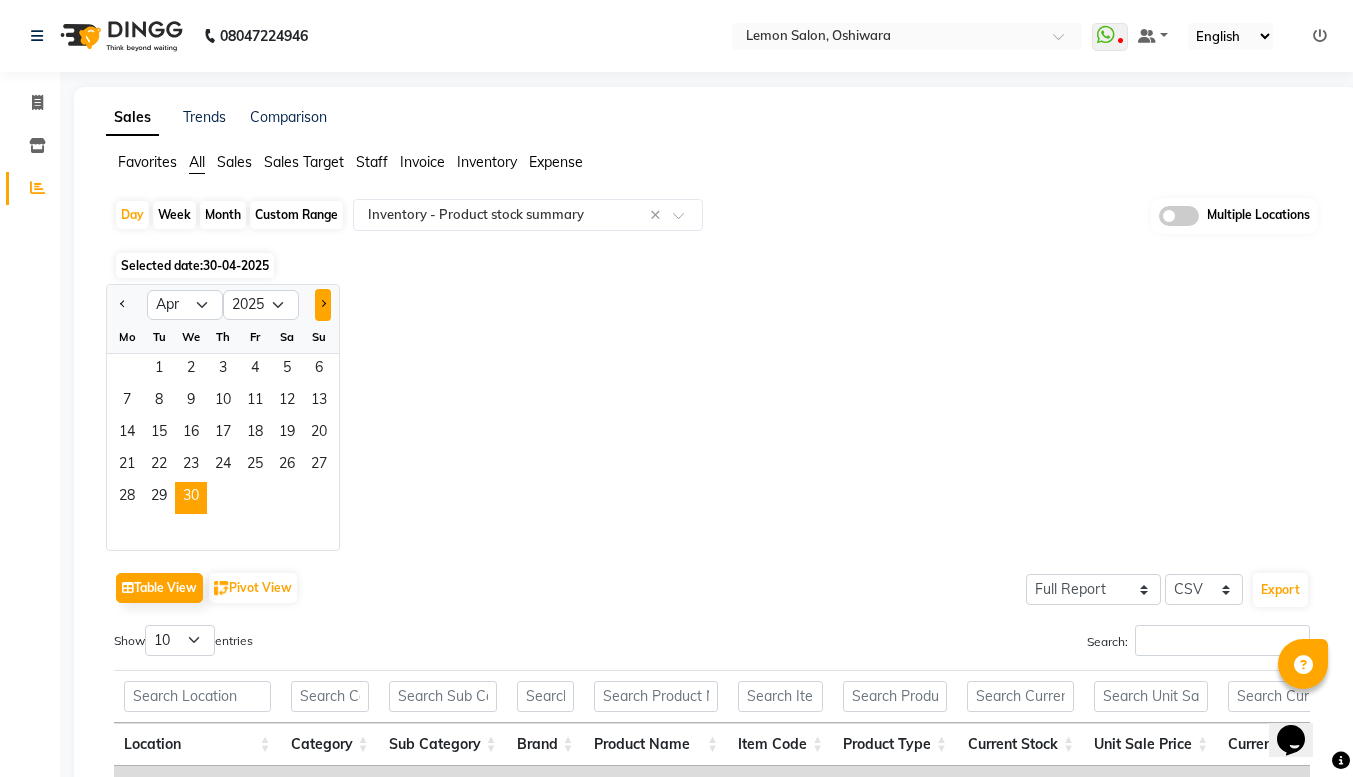 click 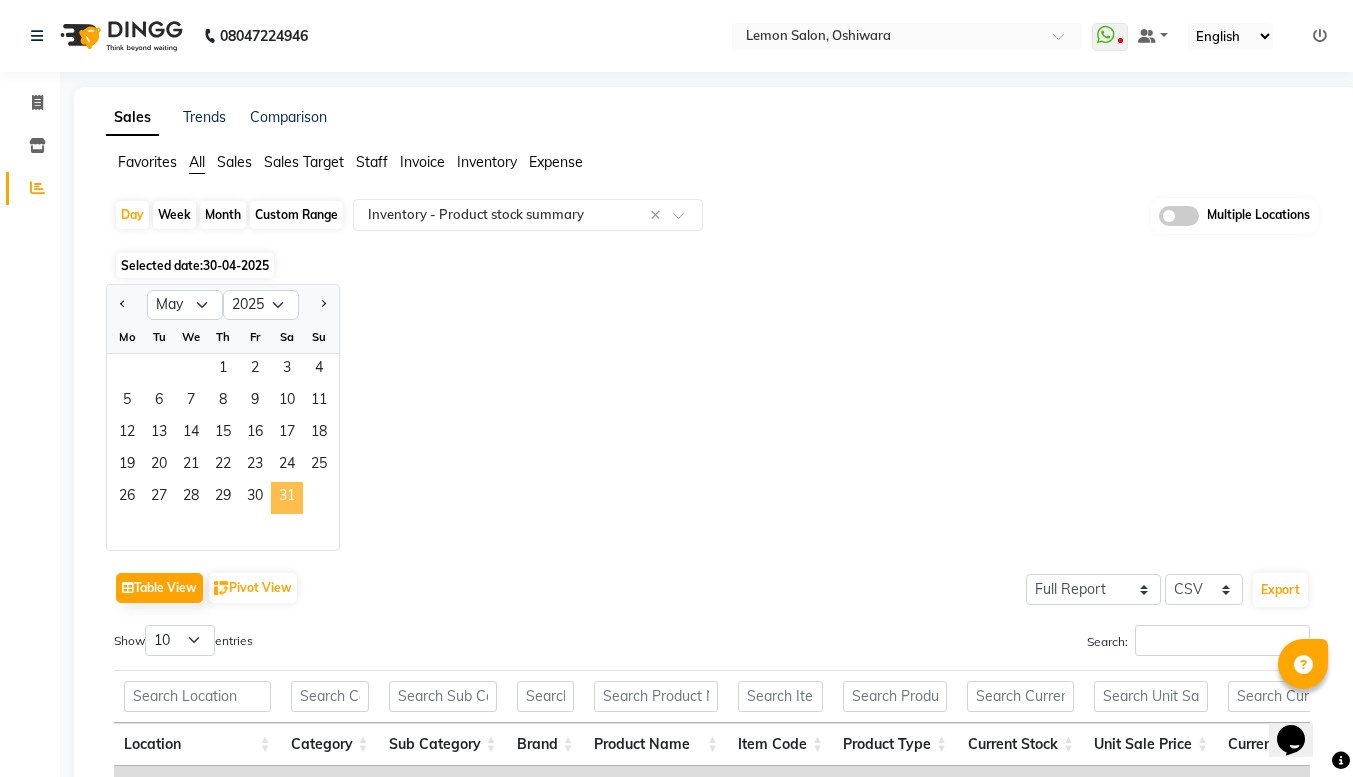 click on "31" 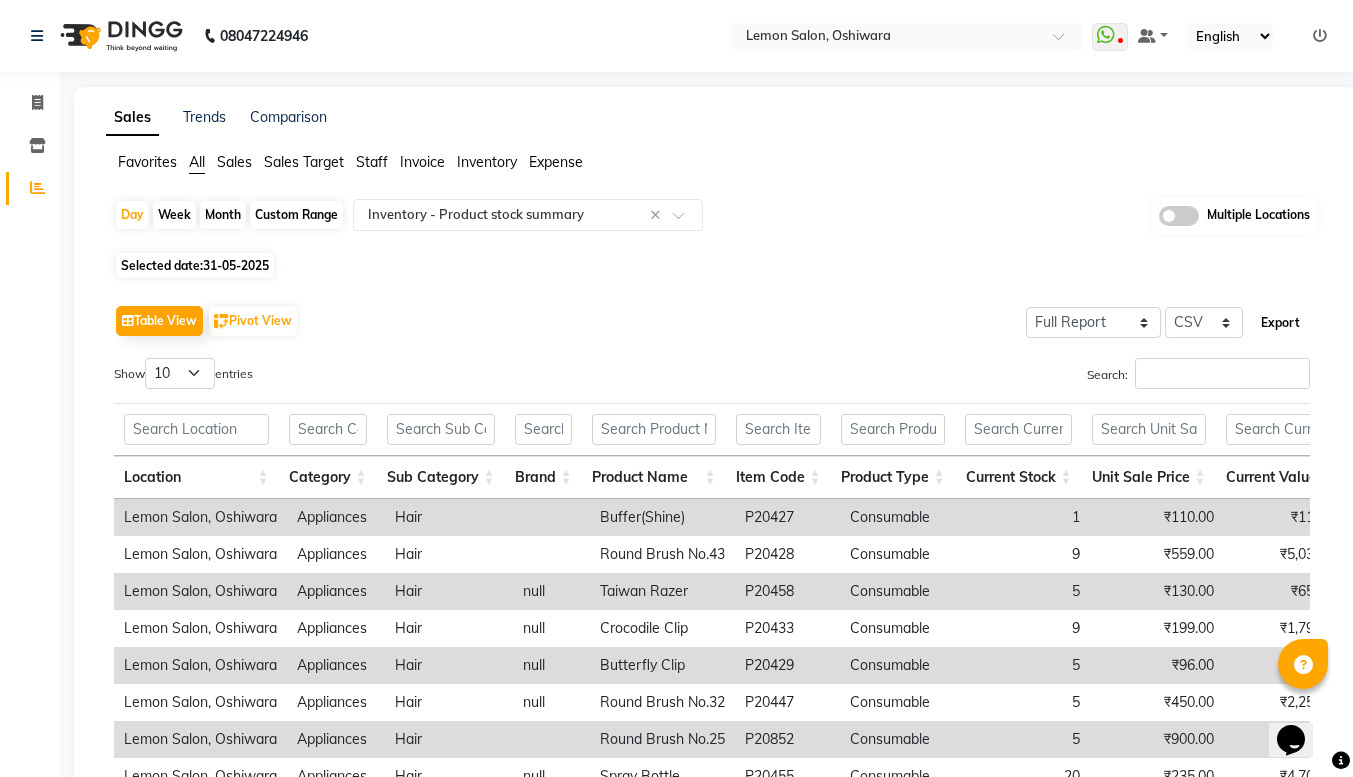 click on "Export" 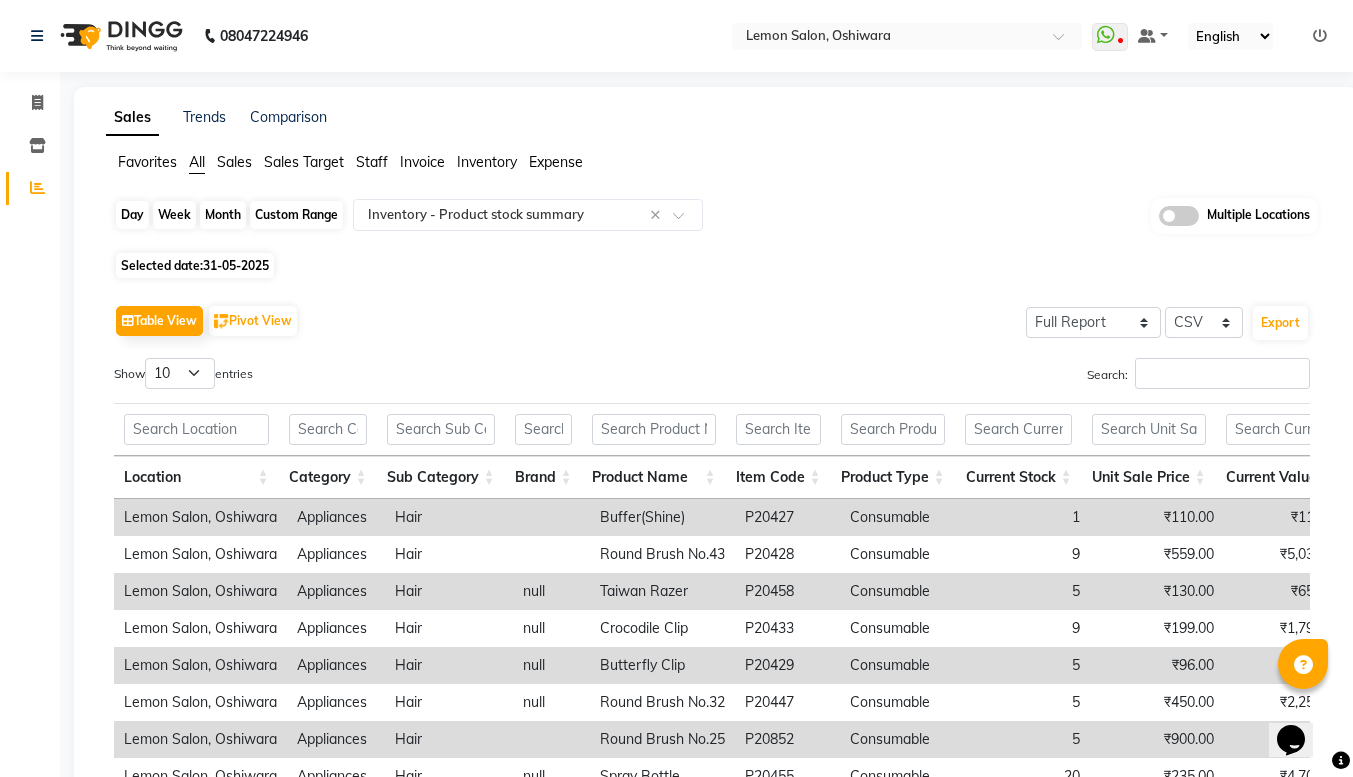 click on "Day" 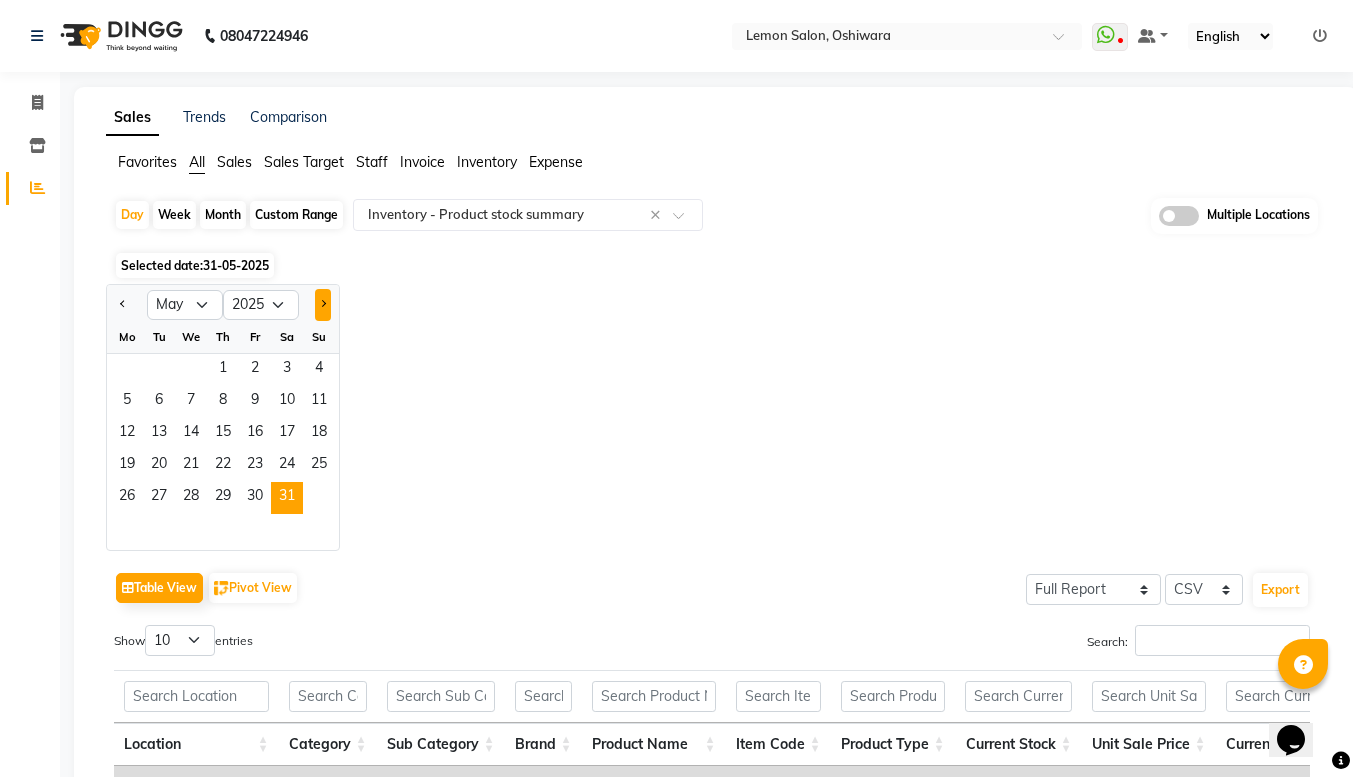 click 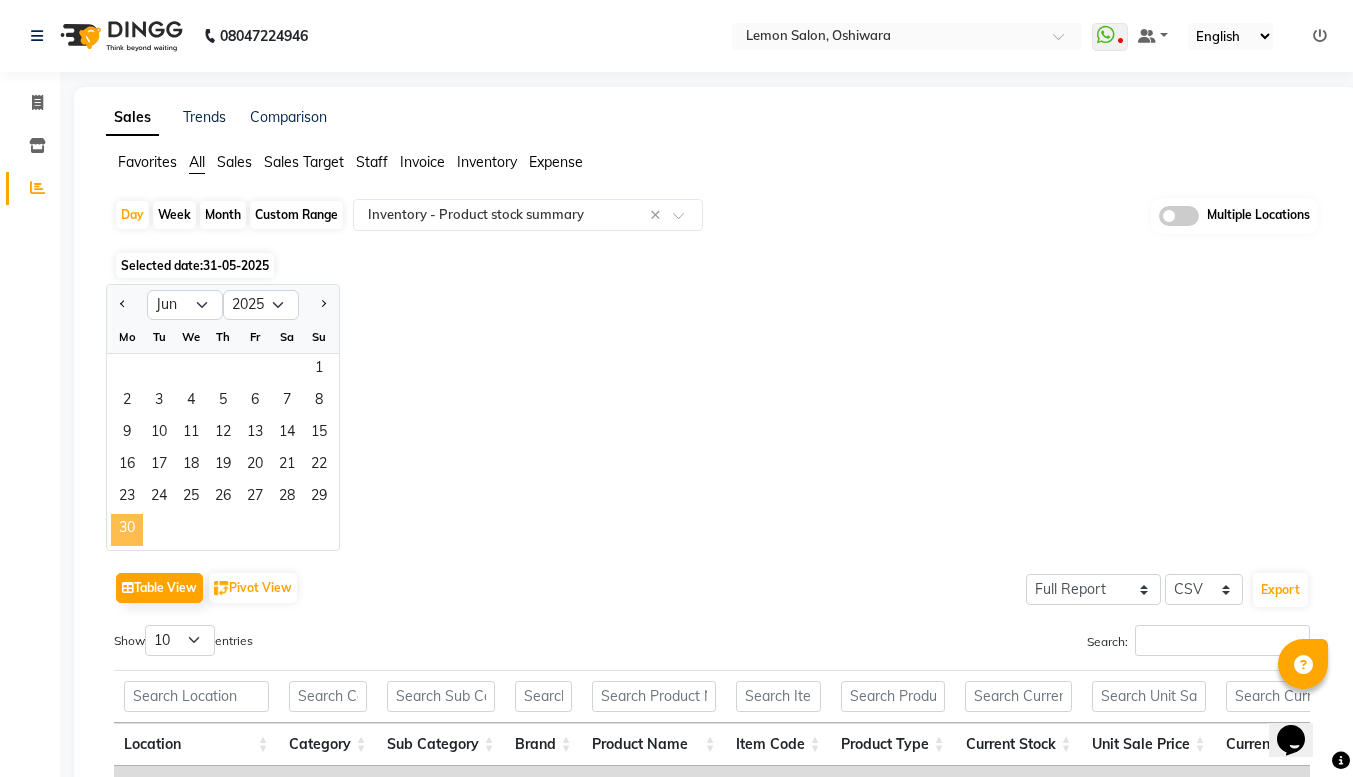 click on "30" 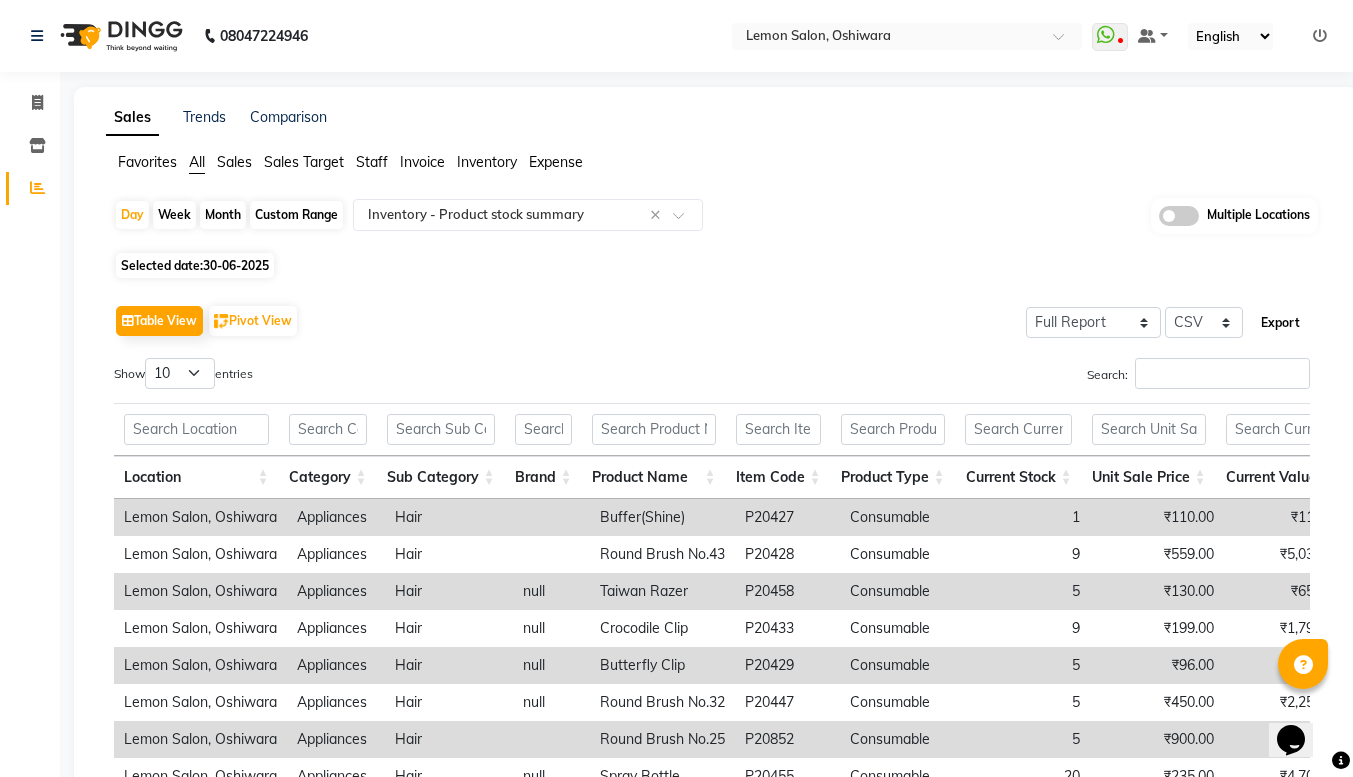 click on "Export" 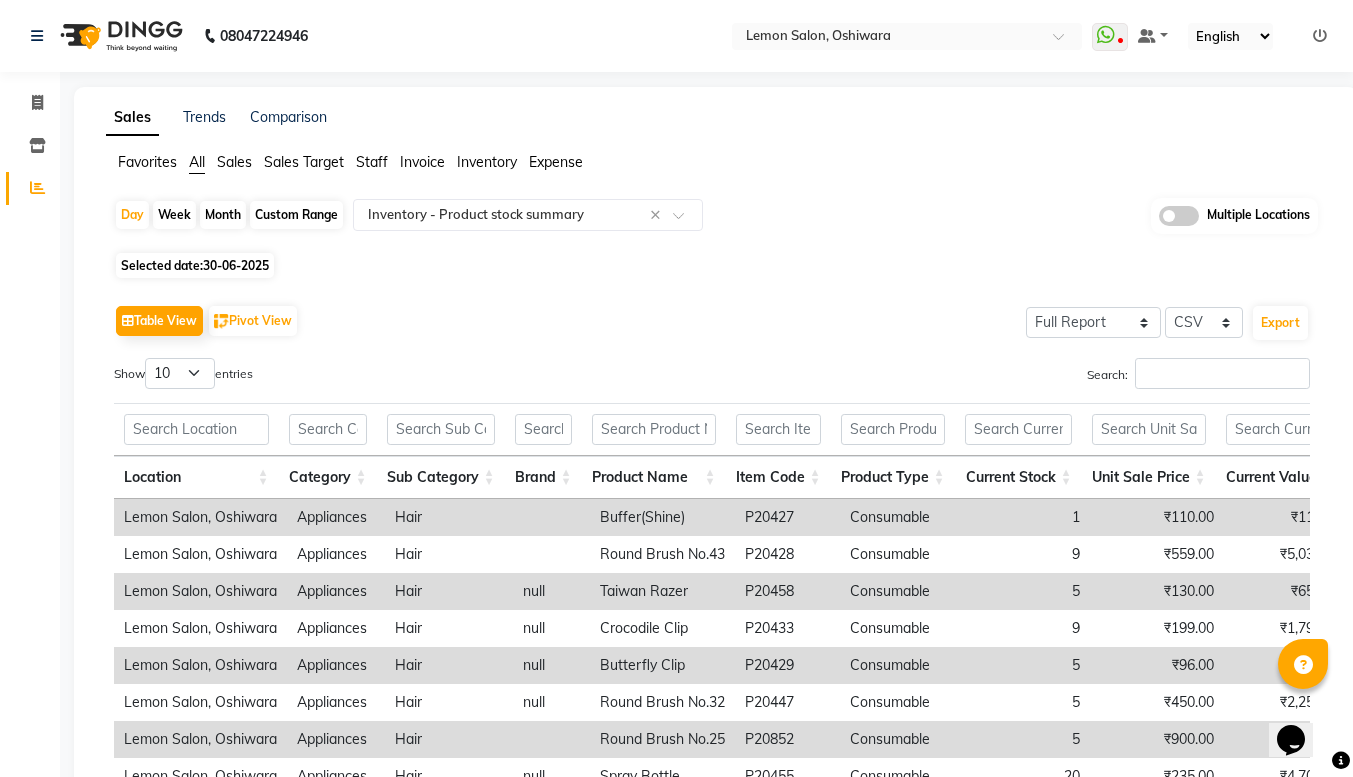 click on "Favorites All Sales Sales Target Staff Invoice Inventory Expense" 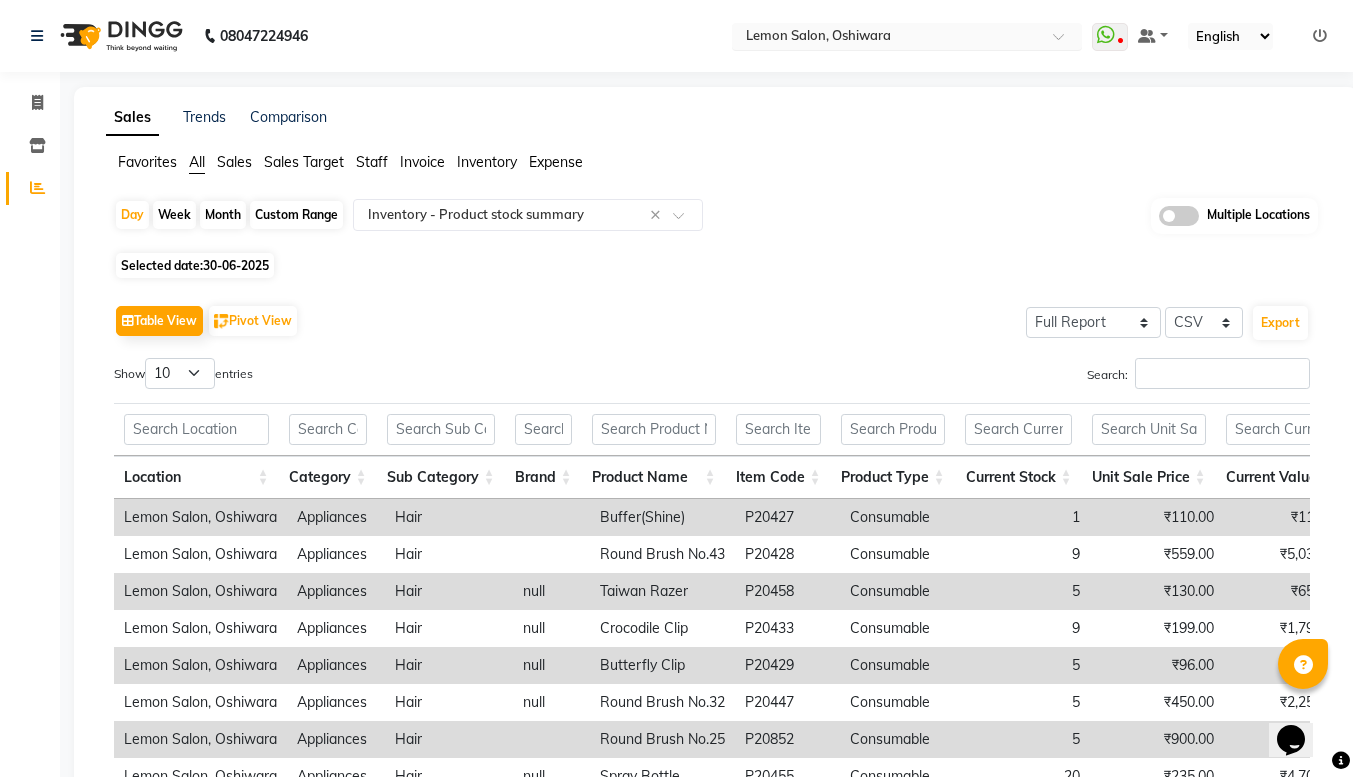 click at bounding box center [1065, 42] 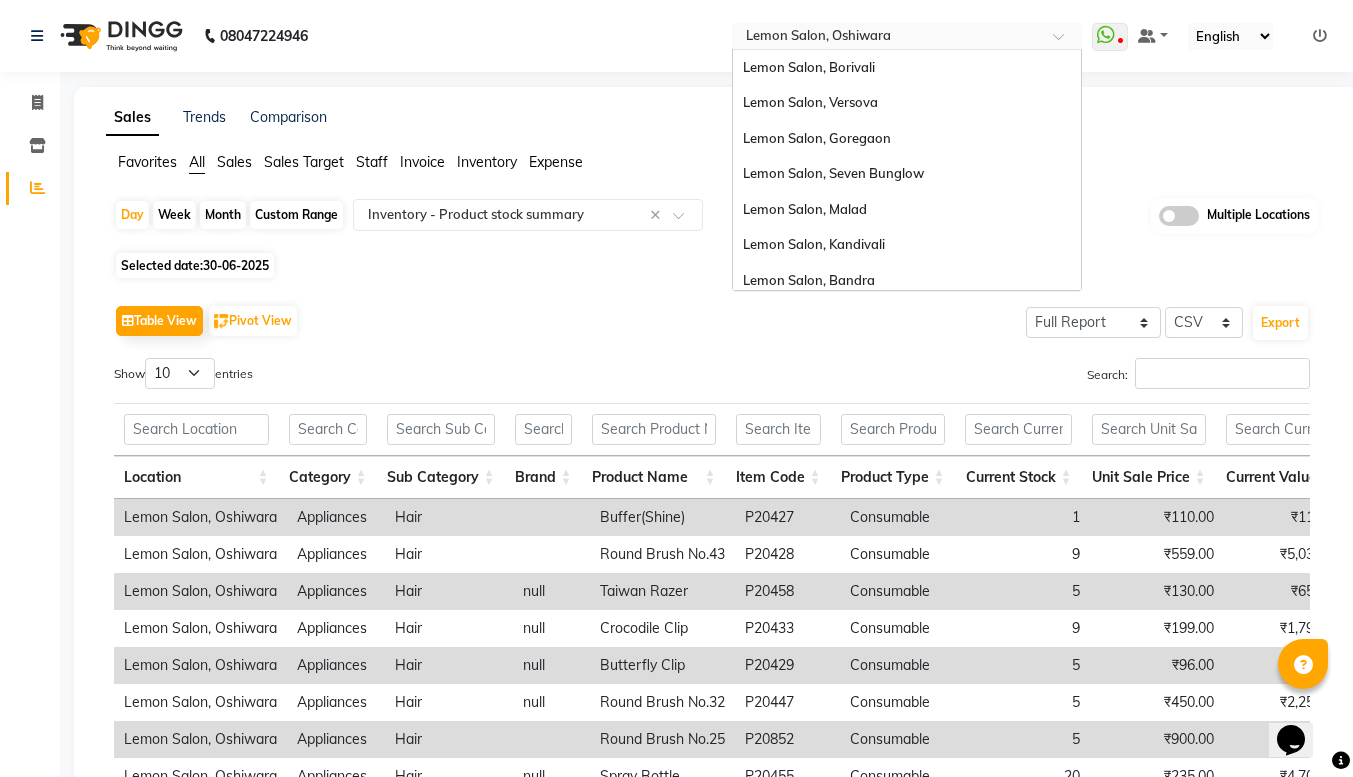 scroll, scrollTop: 186, scrollLeft: 0, axis: vertical 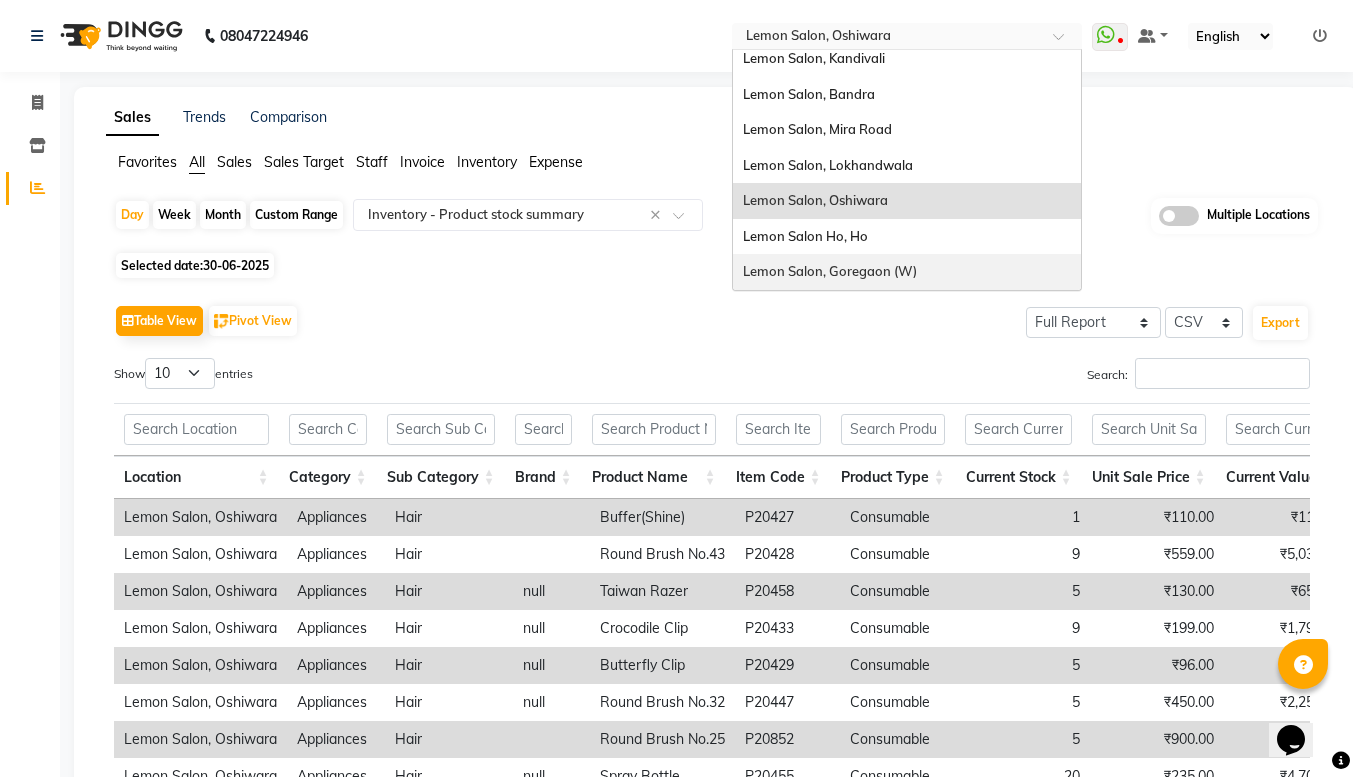 click on "Lemon Salon, Goregaon (W)" at bounding box center (907, 272) 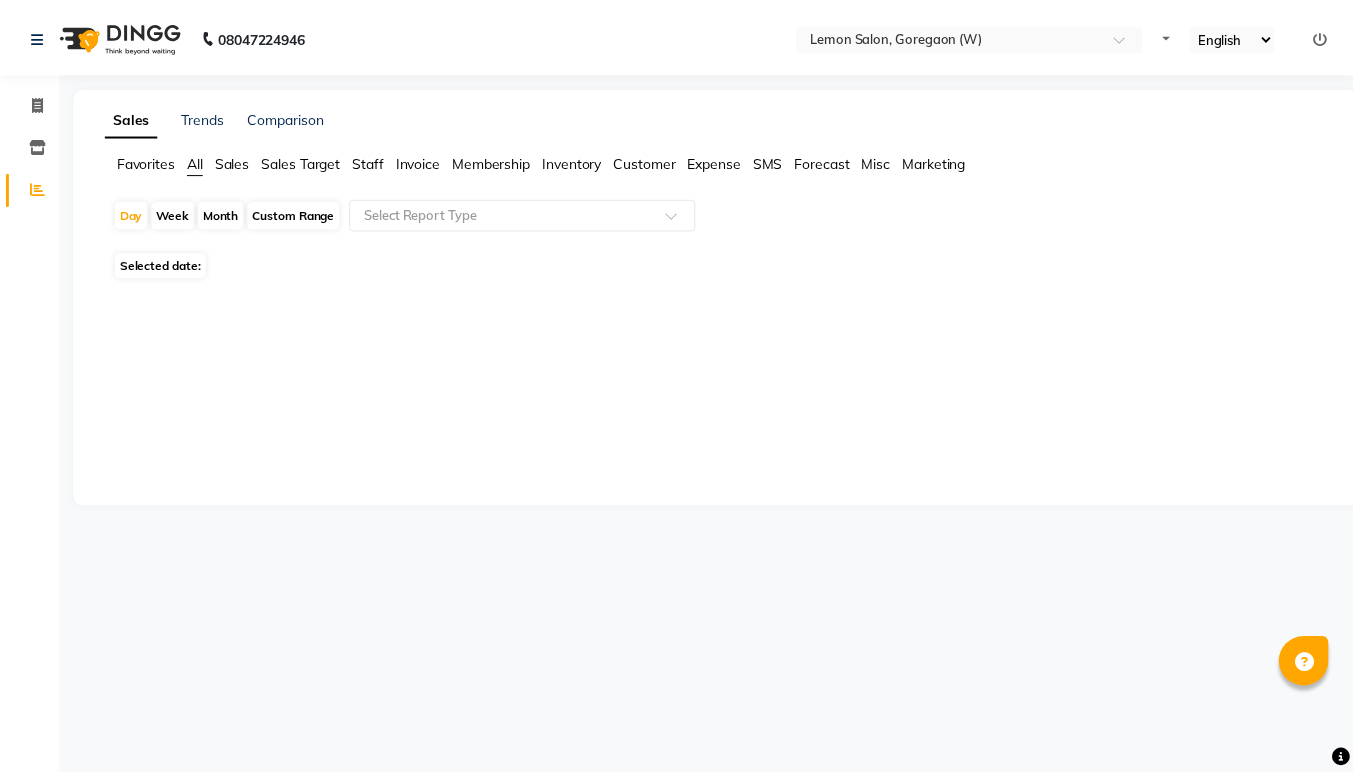 scroll, scrollTop: 0, scrollLeft: 0, axis: both 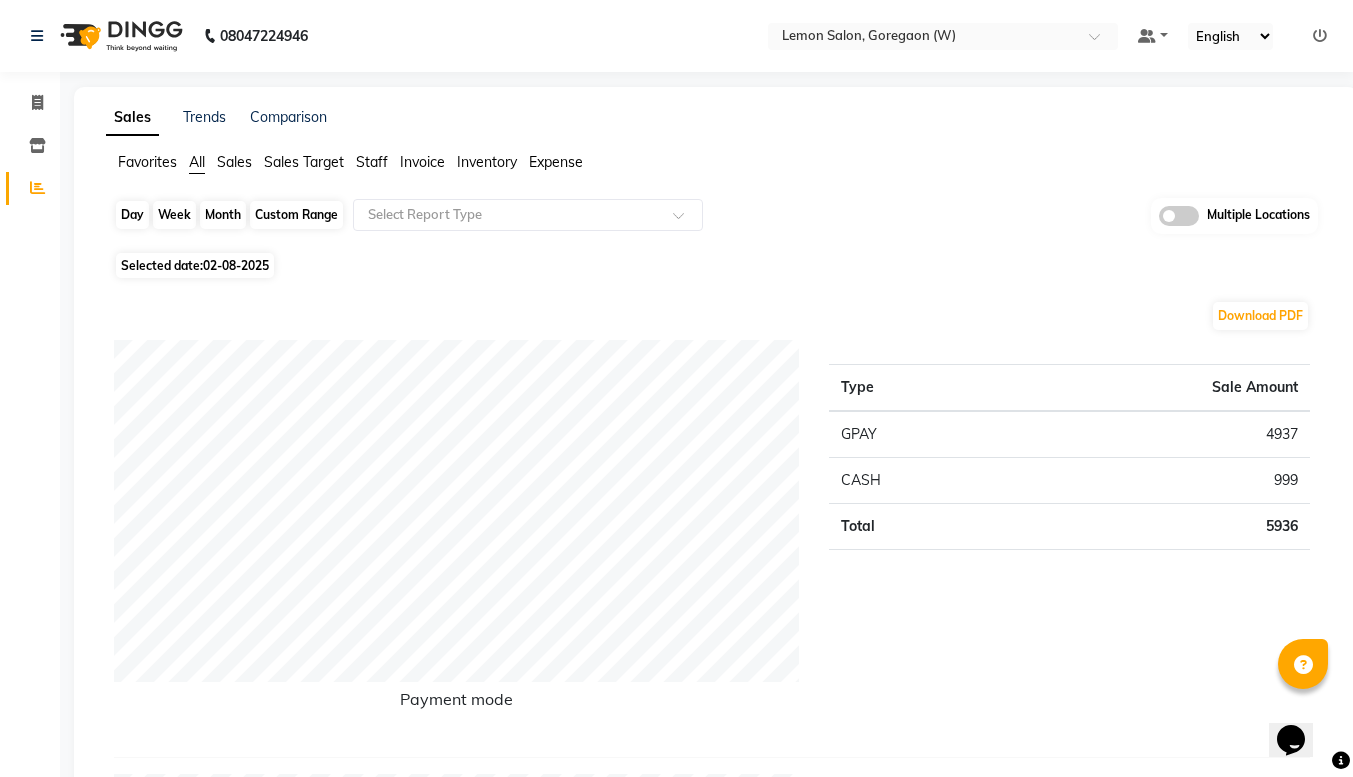 click on "Day" 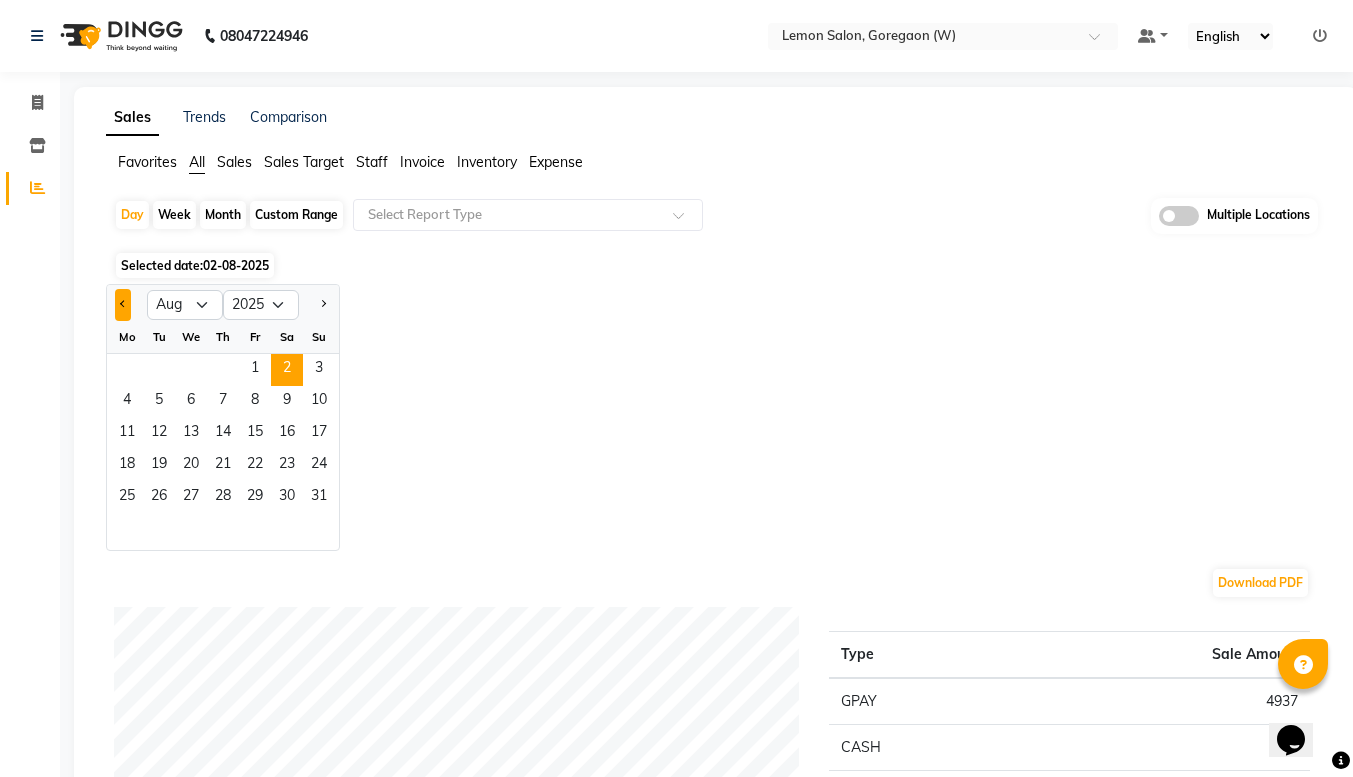 click 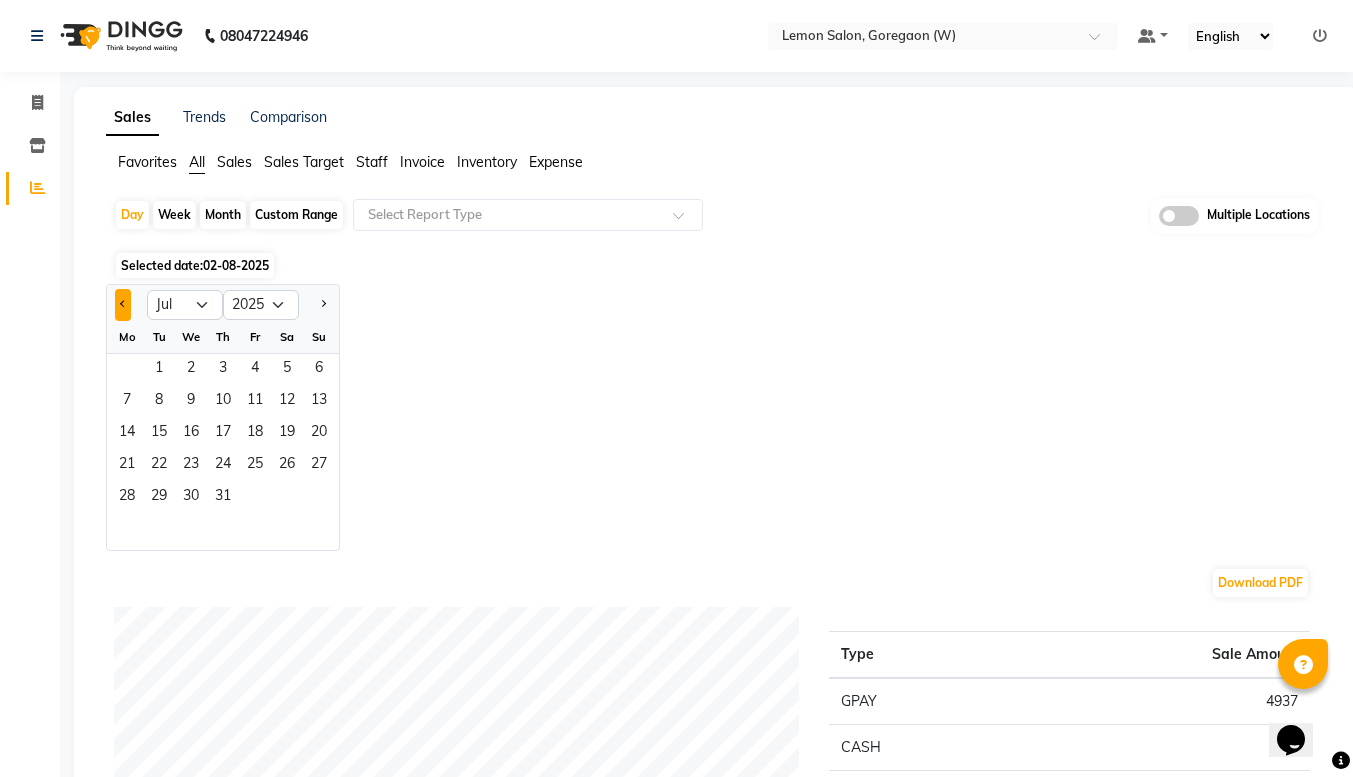 click 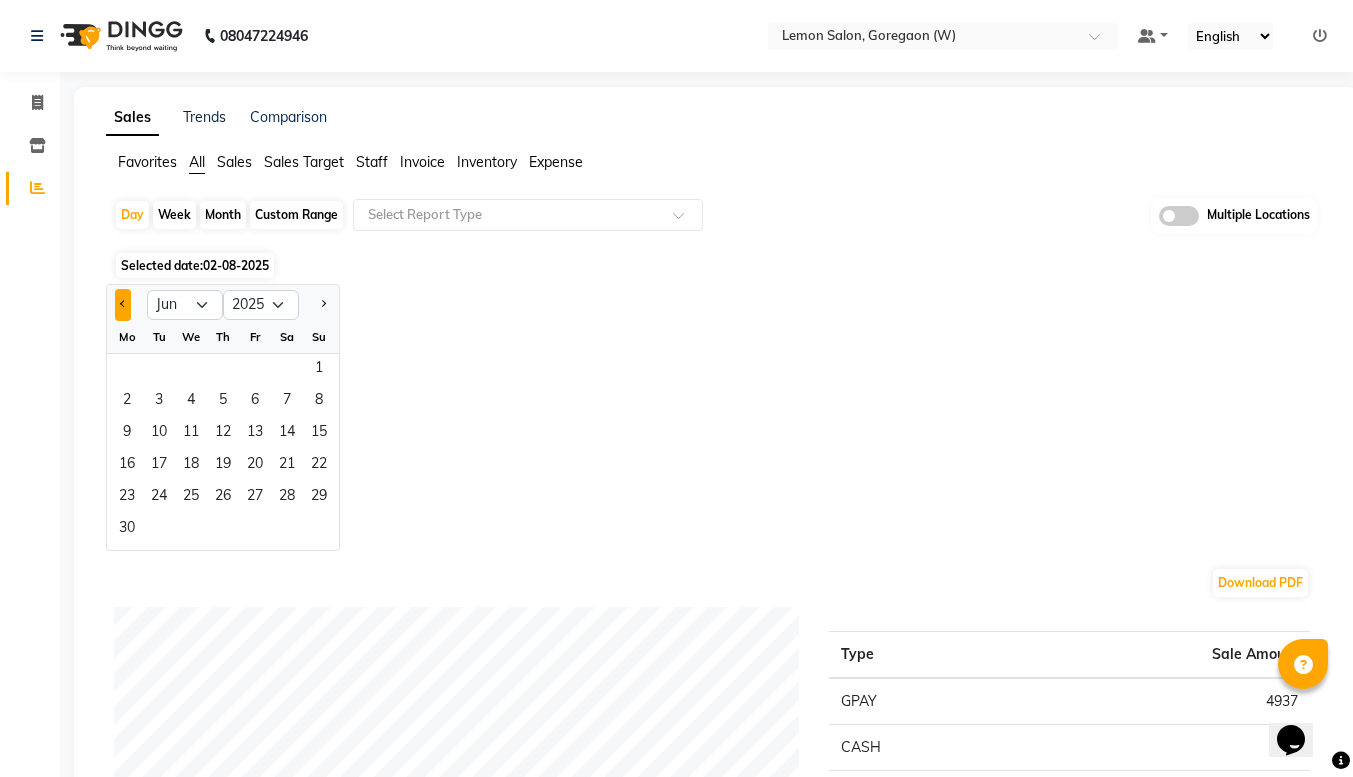 click 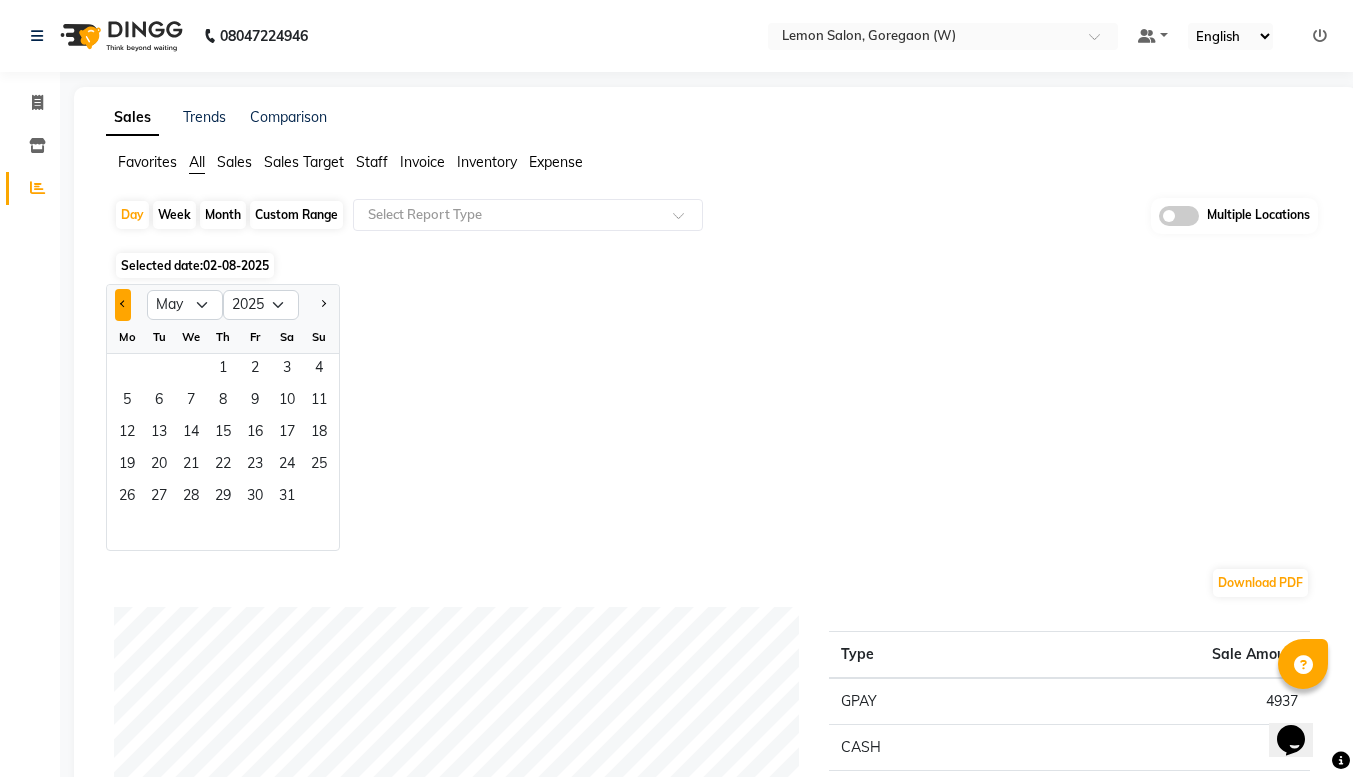 click 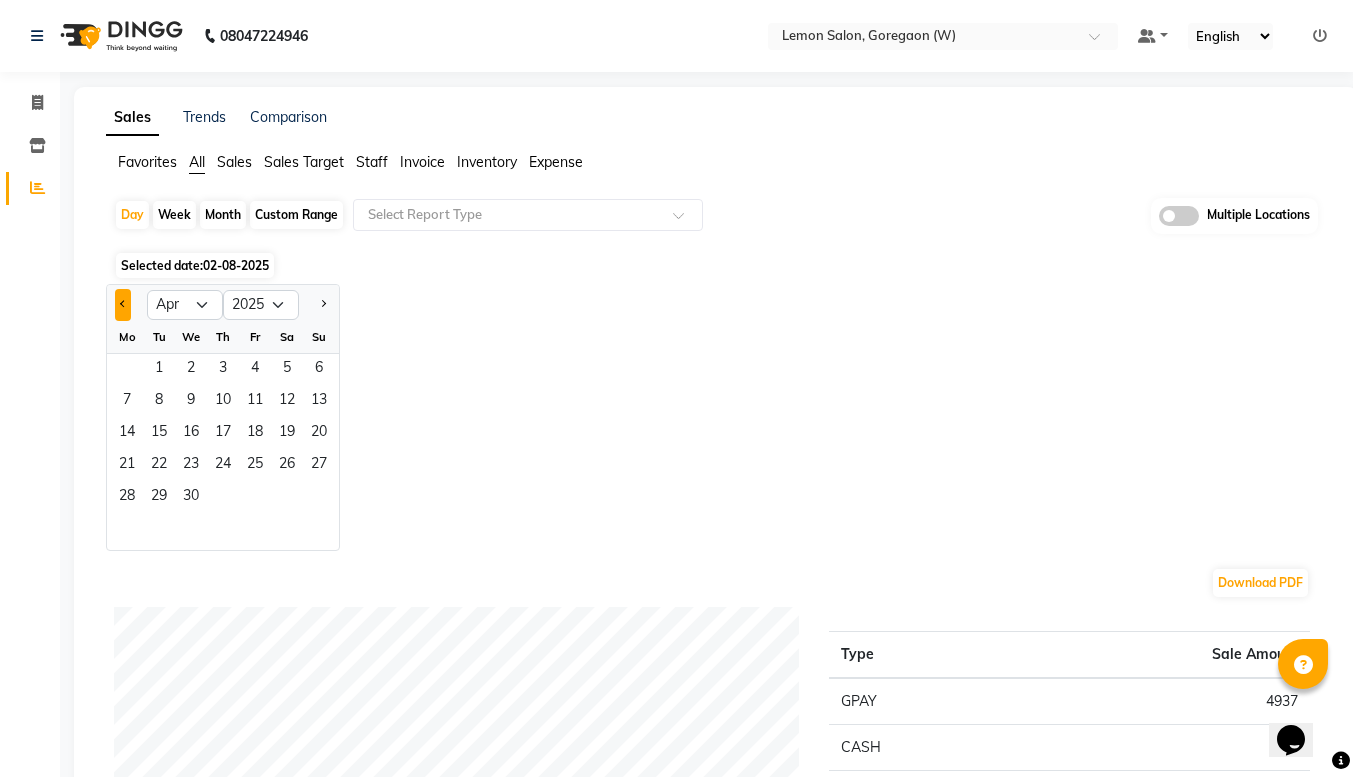 click 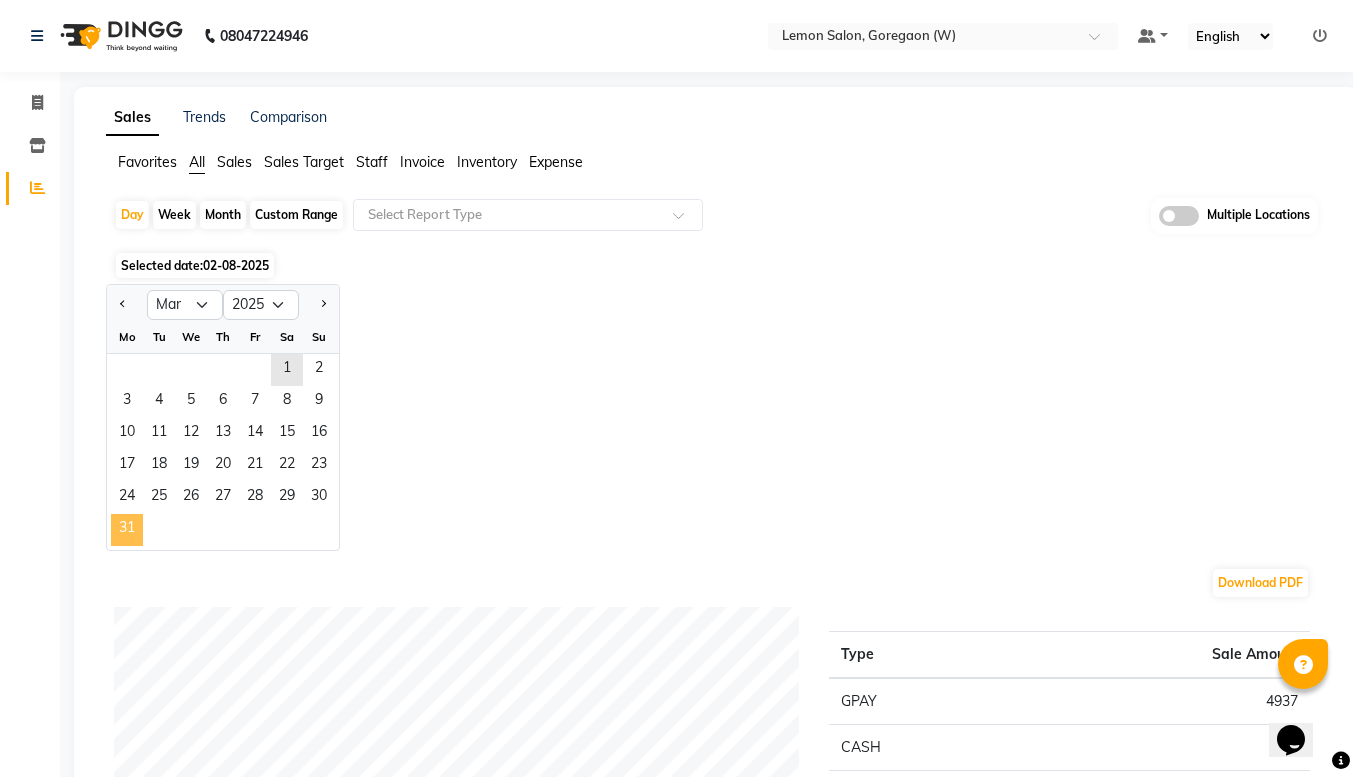 click on "31" 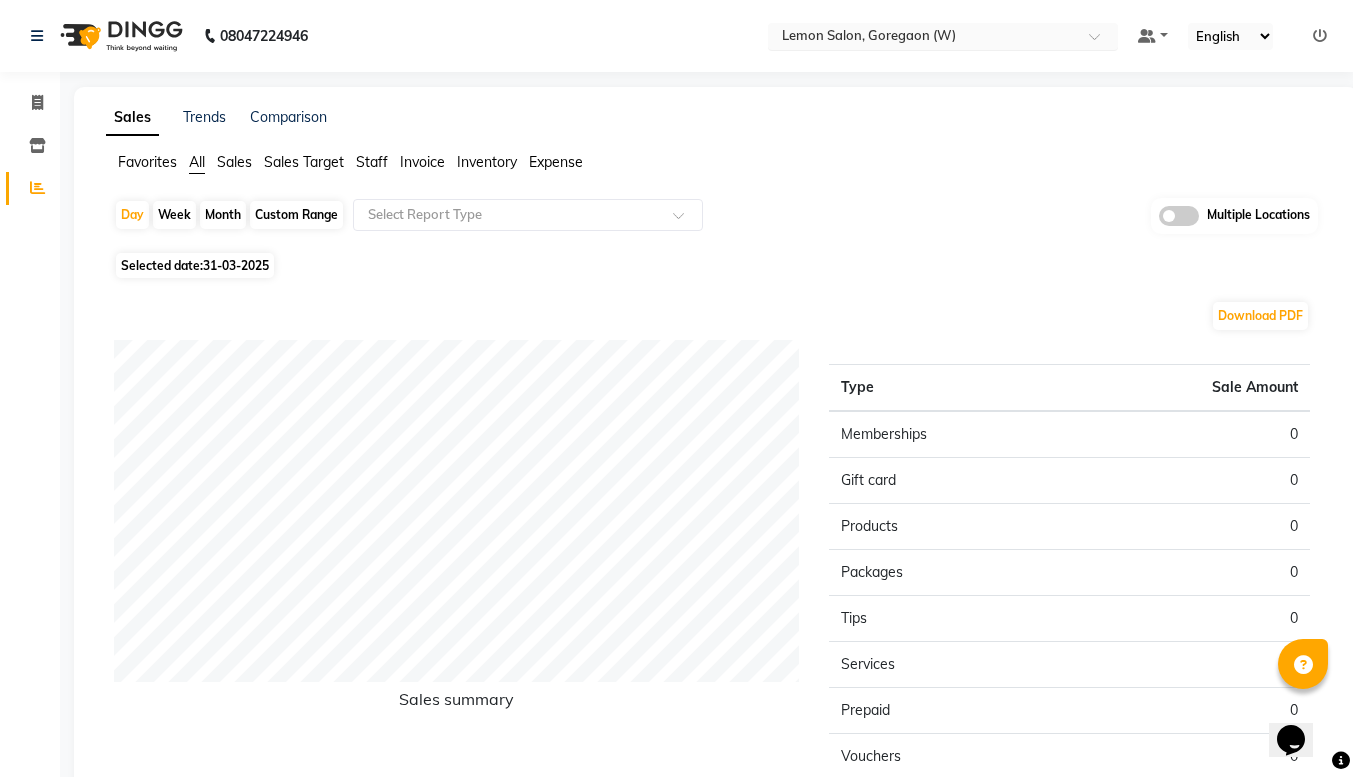 click at bounding box center [923, 38] 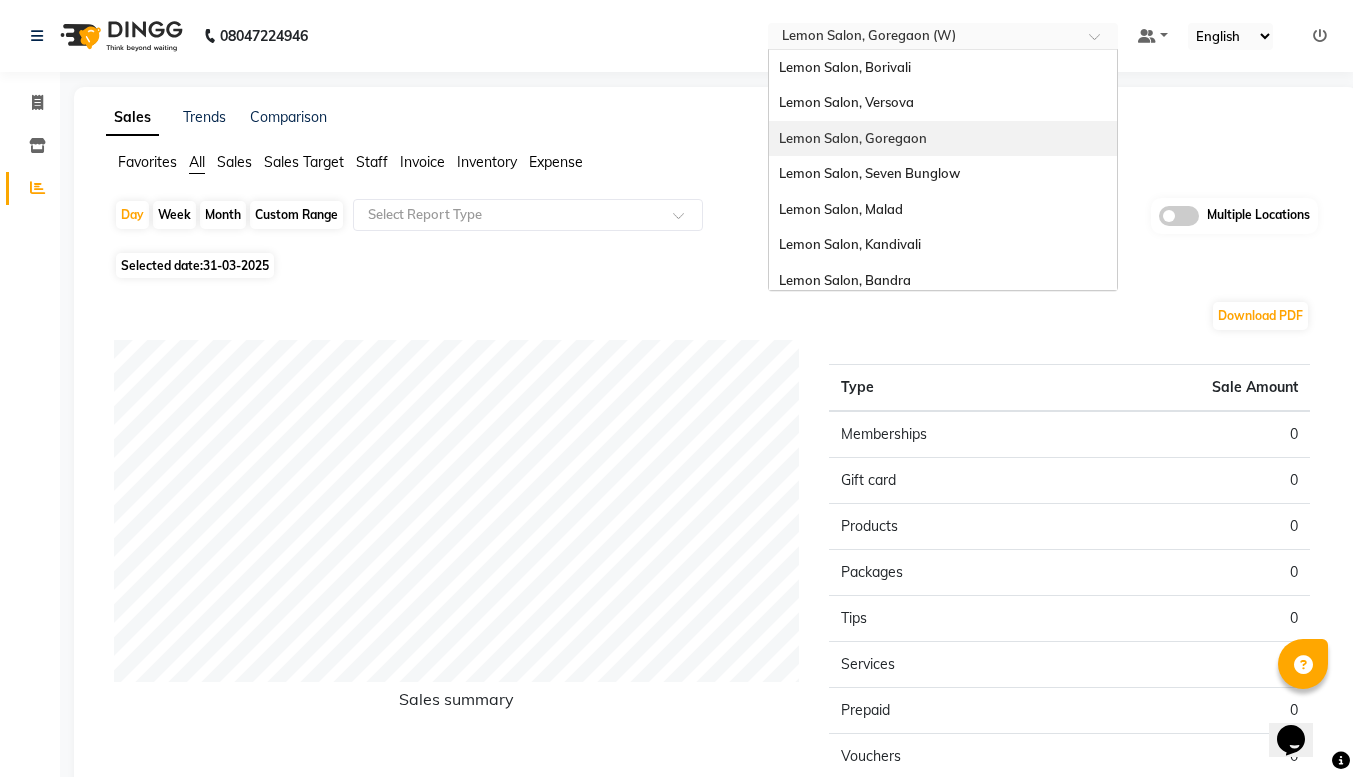 scroll, scrollTop: 186, scrollLeft: 0, axis: vertical 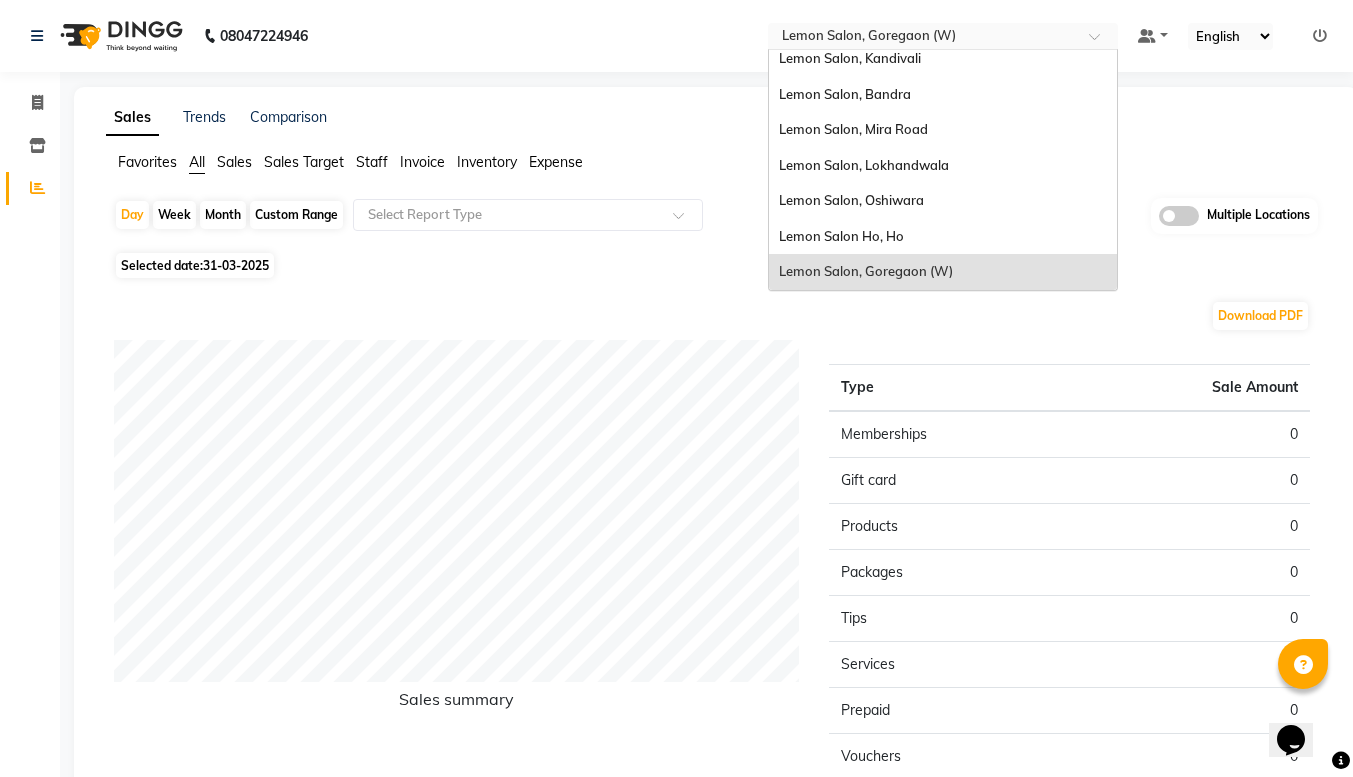 click on "Lemon Salon, Goregaon (W)" at bounding box center (943, 272) 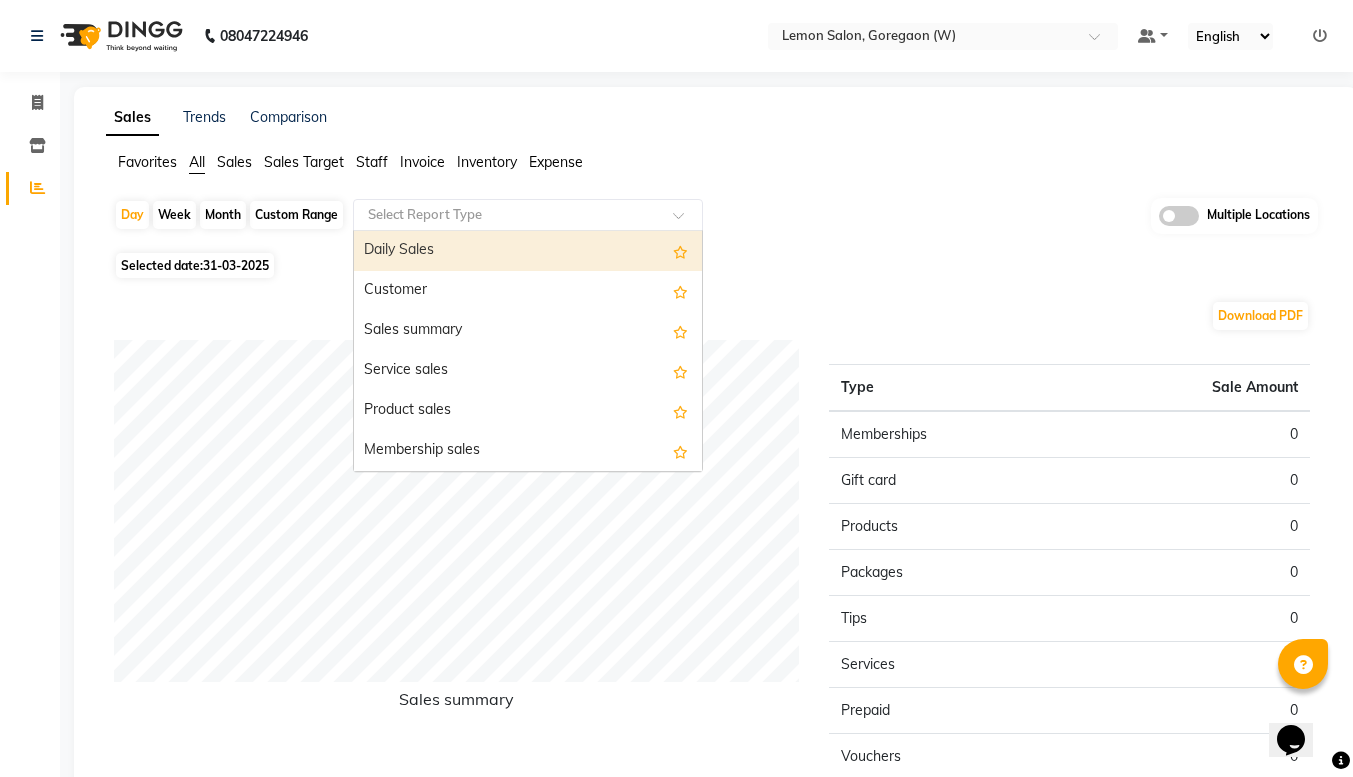 click on "Select Report Type" 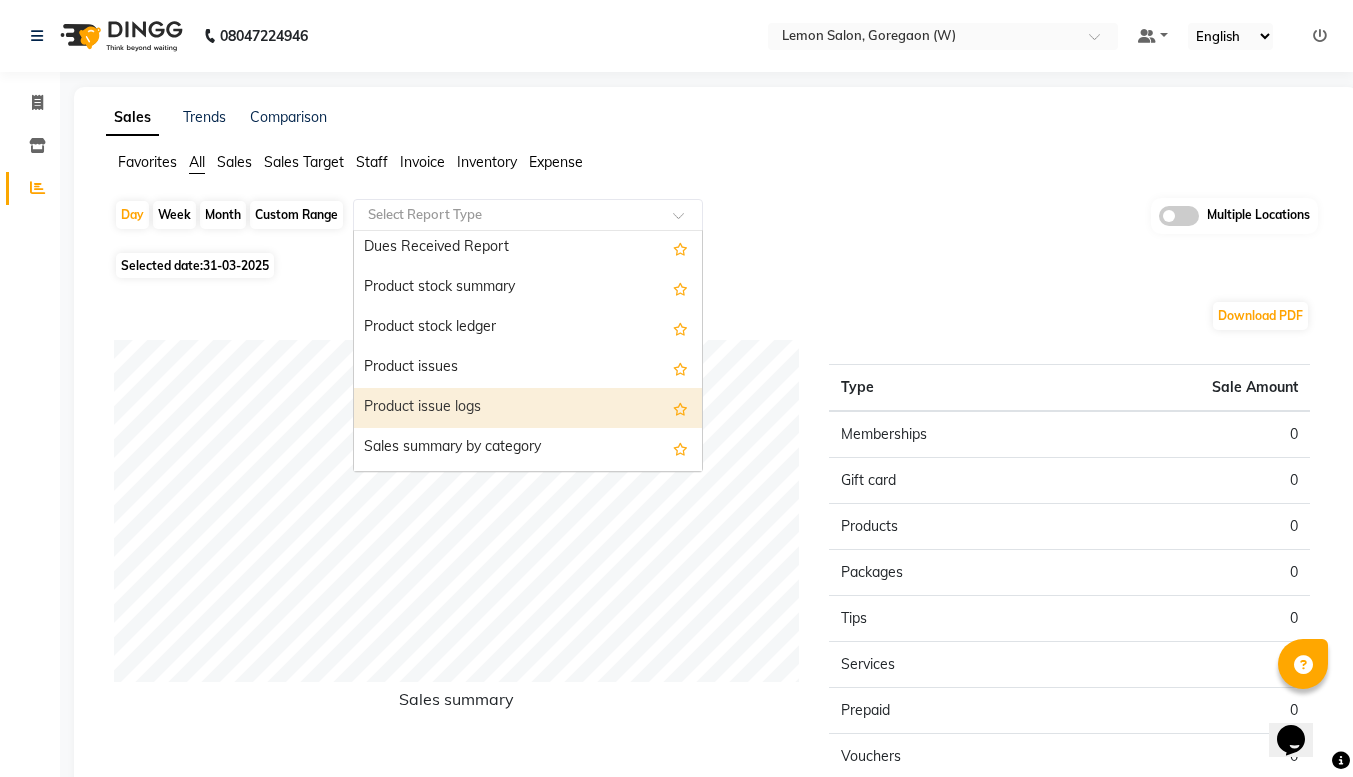 scroll, scrollTop: 1884, scrollLeft: 0, axis: vertical 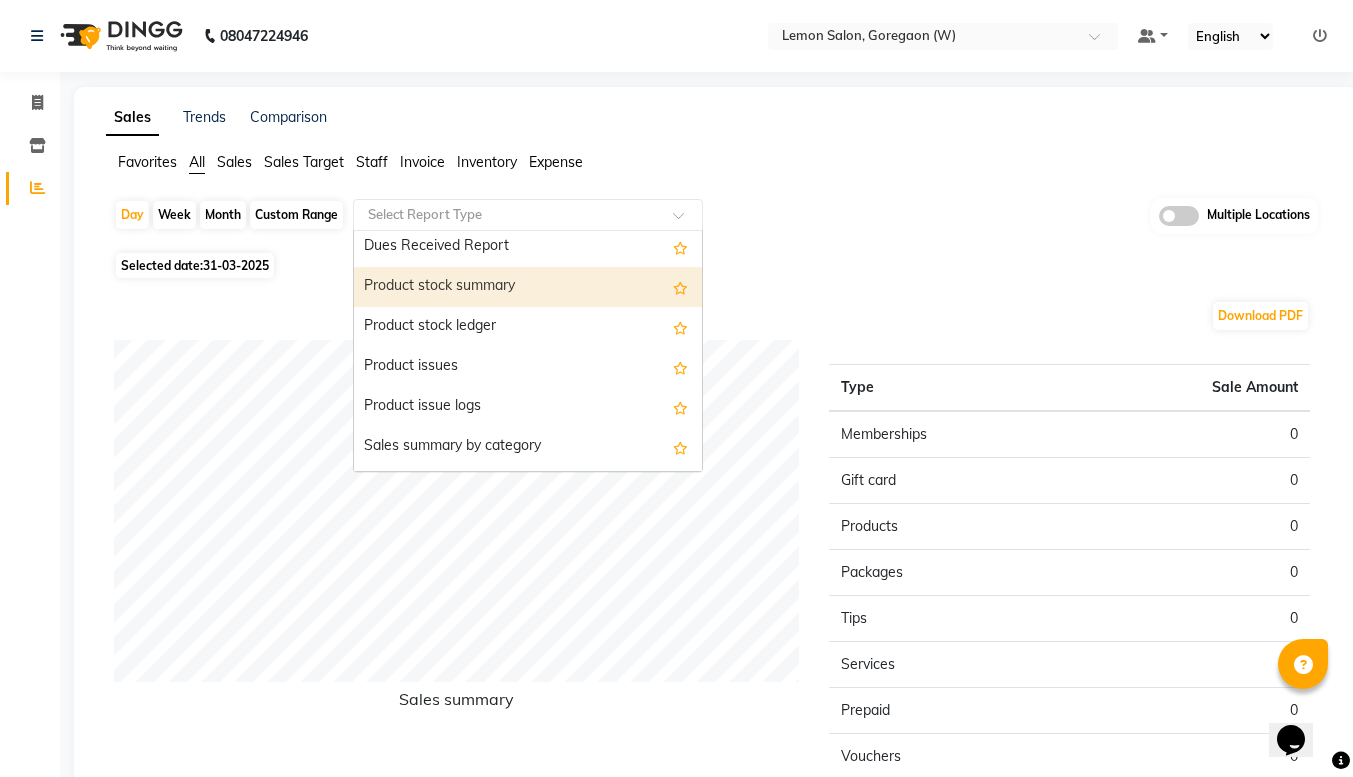 click on "Product stock summary" at bounding box center [528, 287] 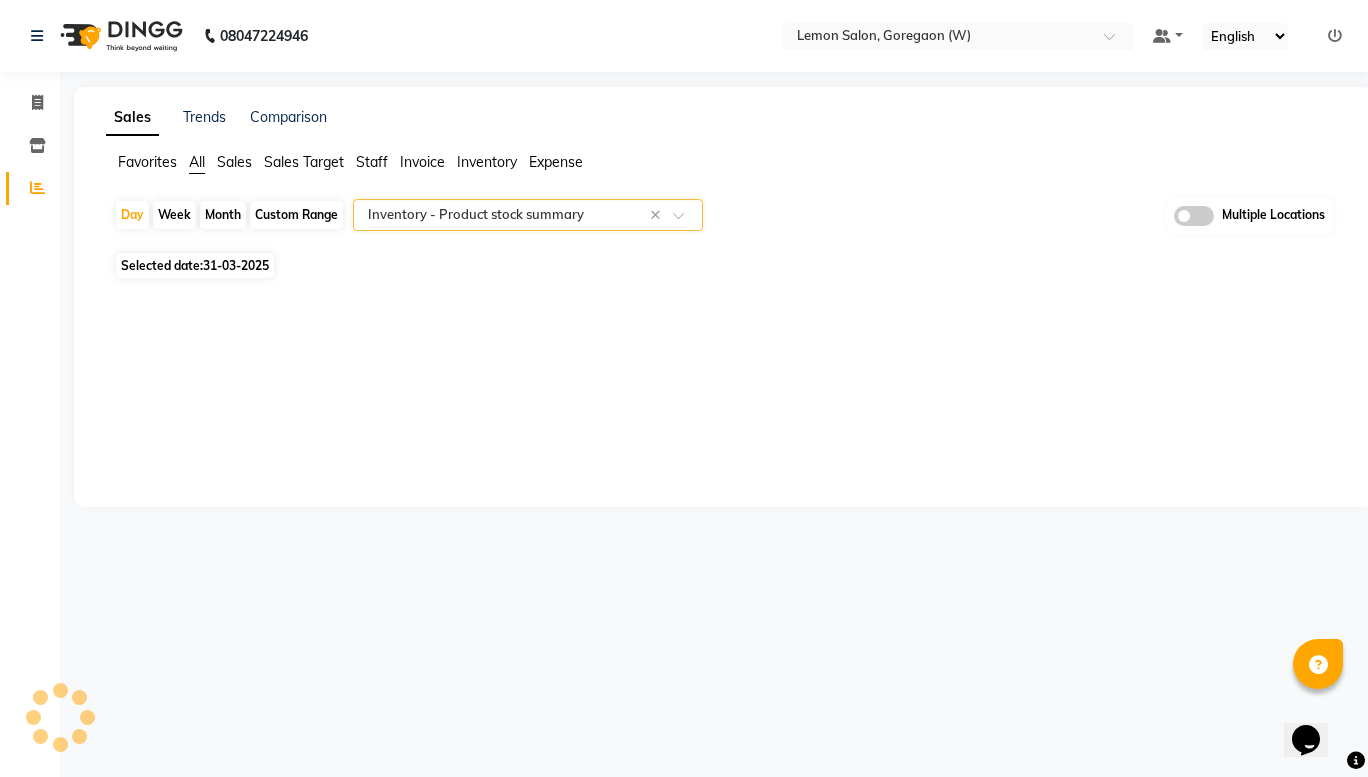 select on "full_report" 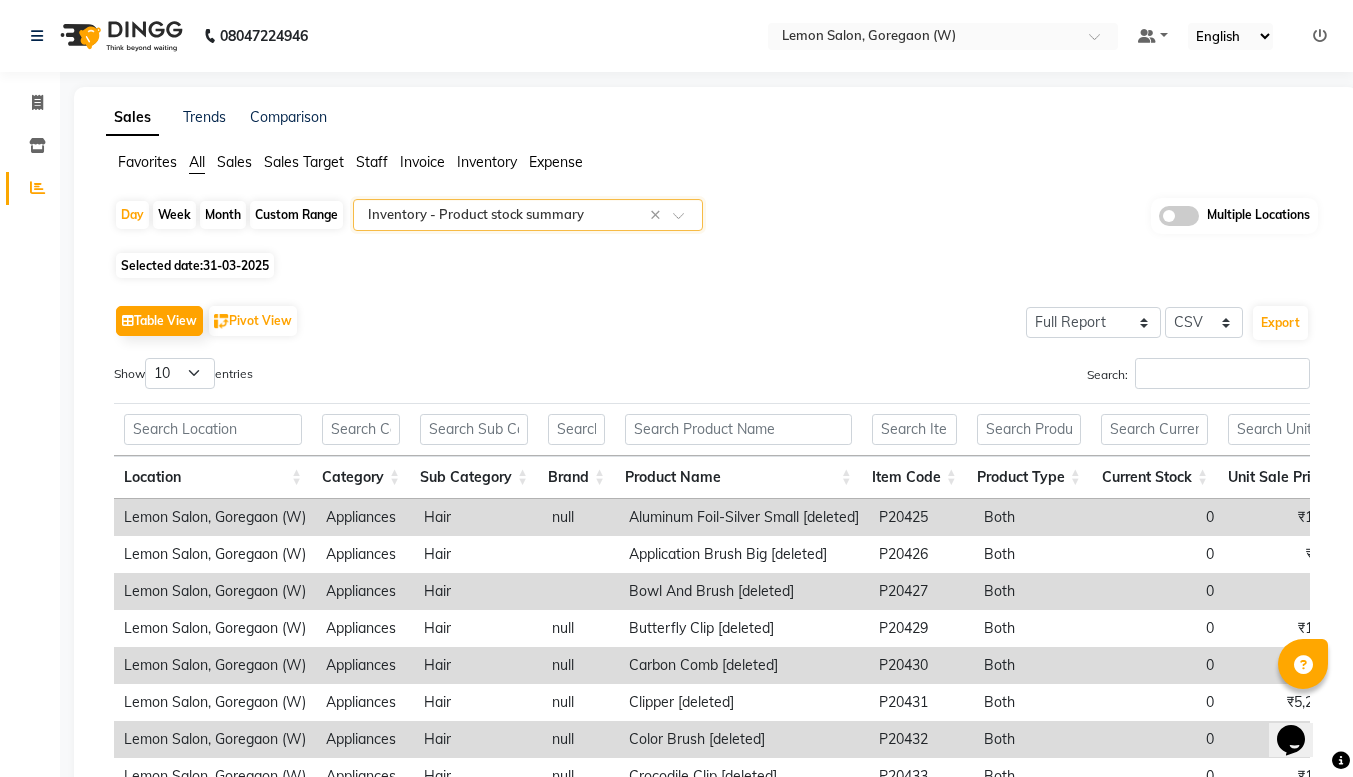 click on "Table View   Pivot View  Select Full Report Filtered Report Select CSV PDF  Export" 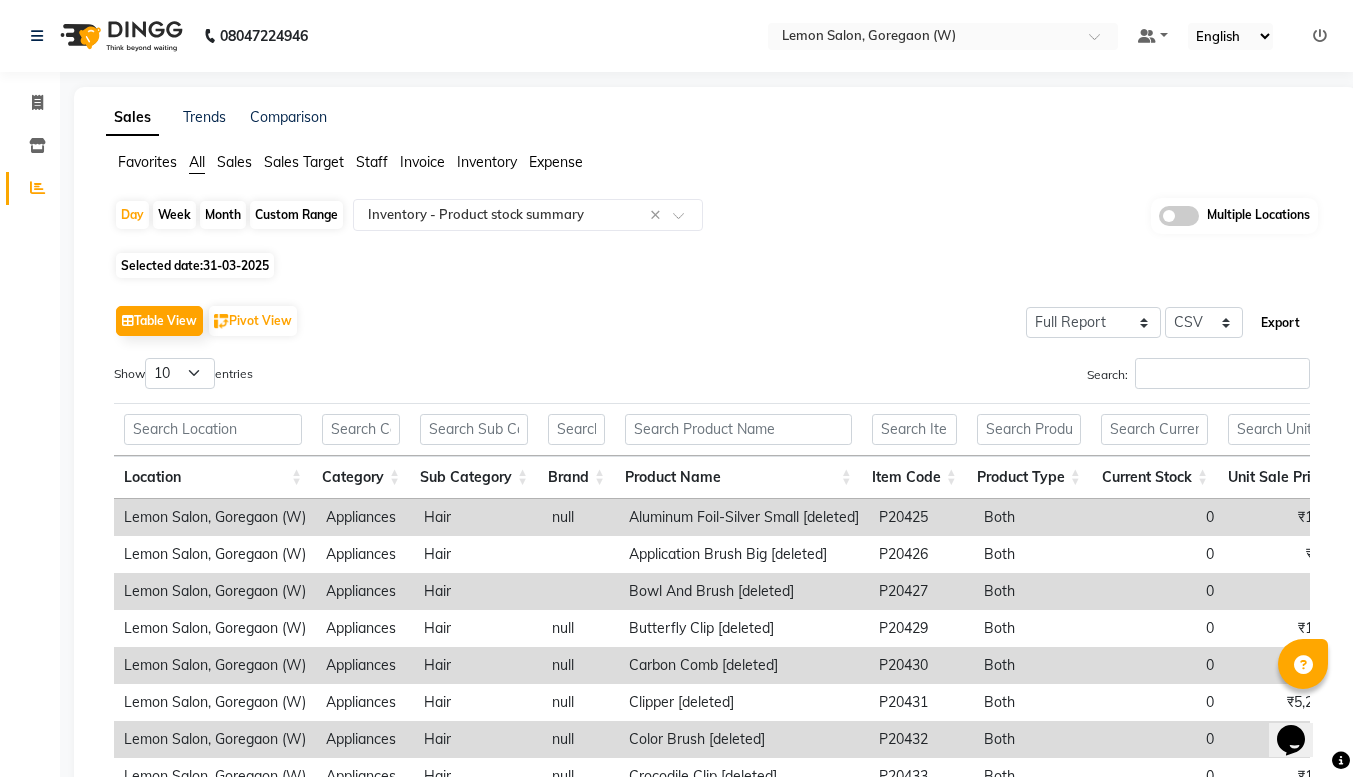 click on "Export" 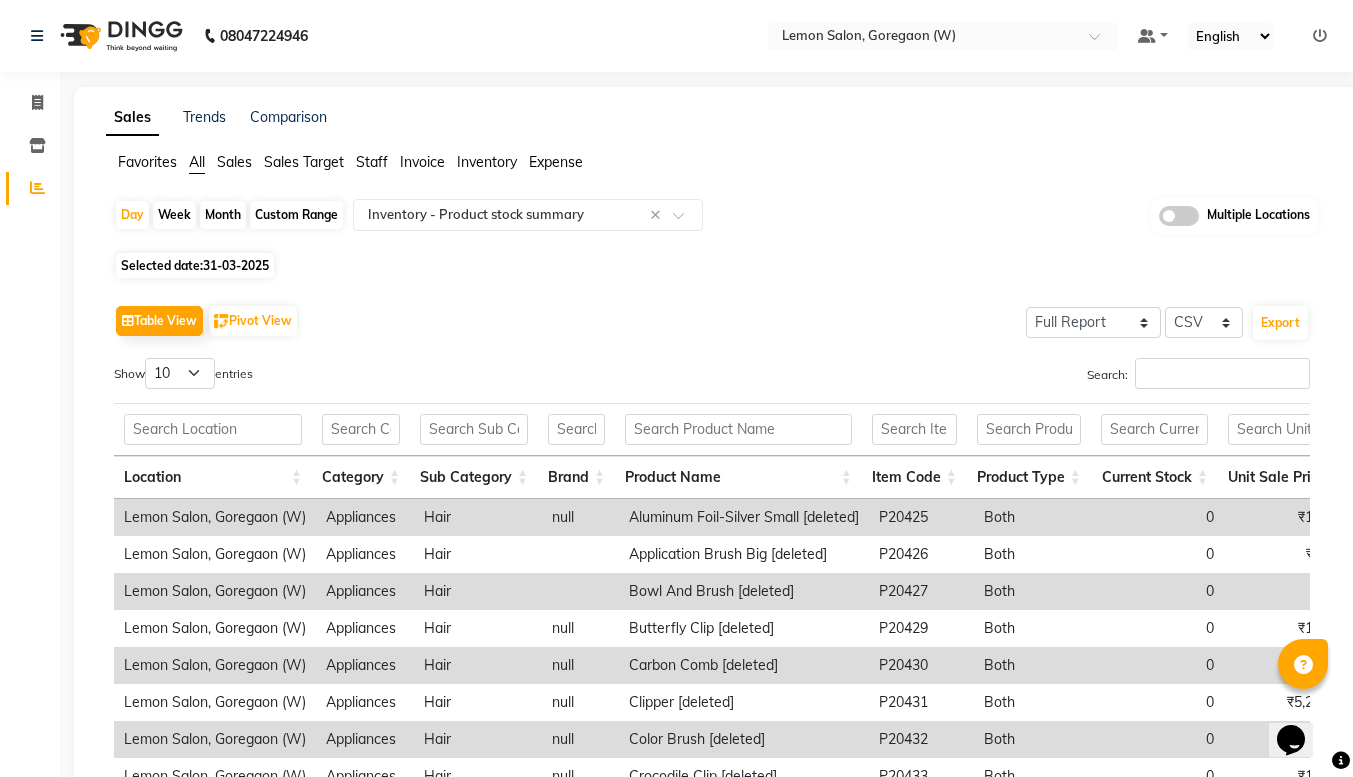 click on "Day   Week   Month   Custom Range  Select Report Type × Inventory -  Product stock summary × Multiple Locations" 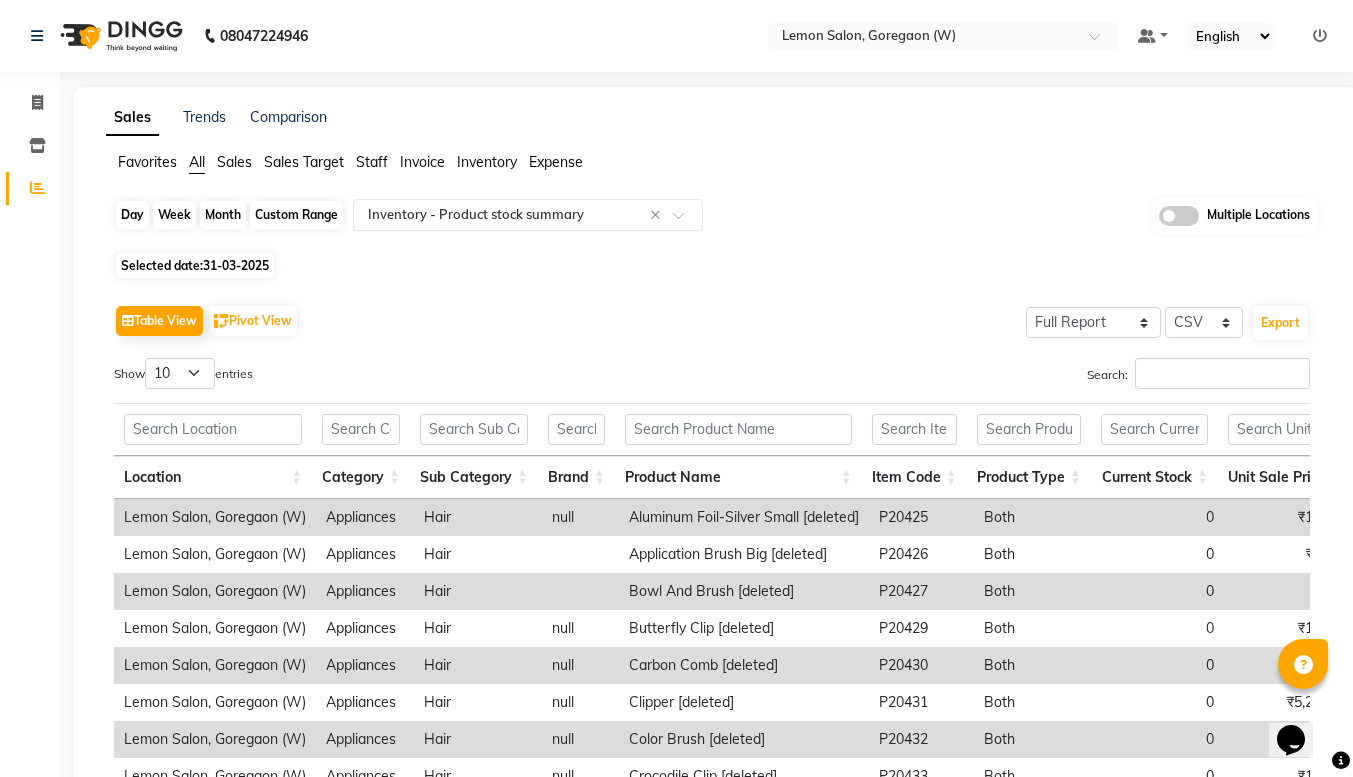 click on "Day" 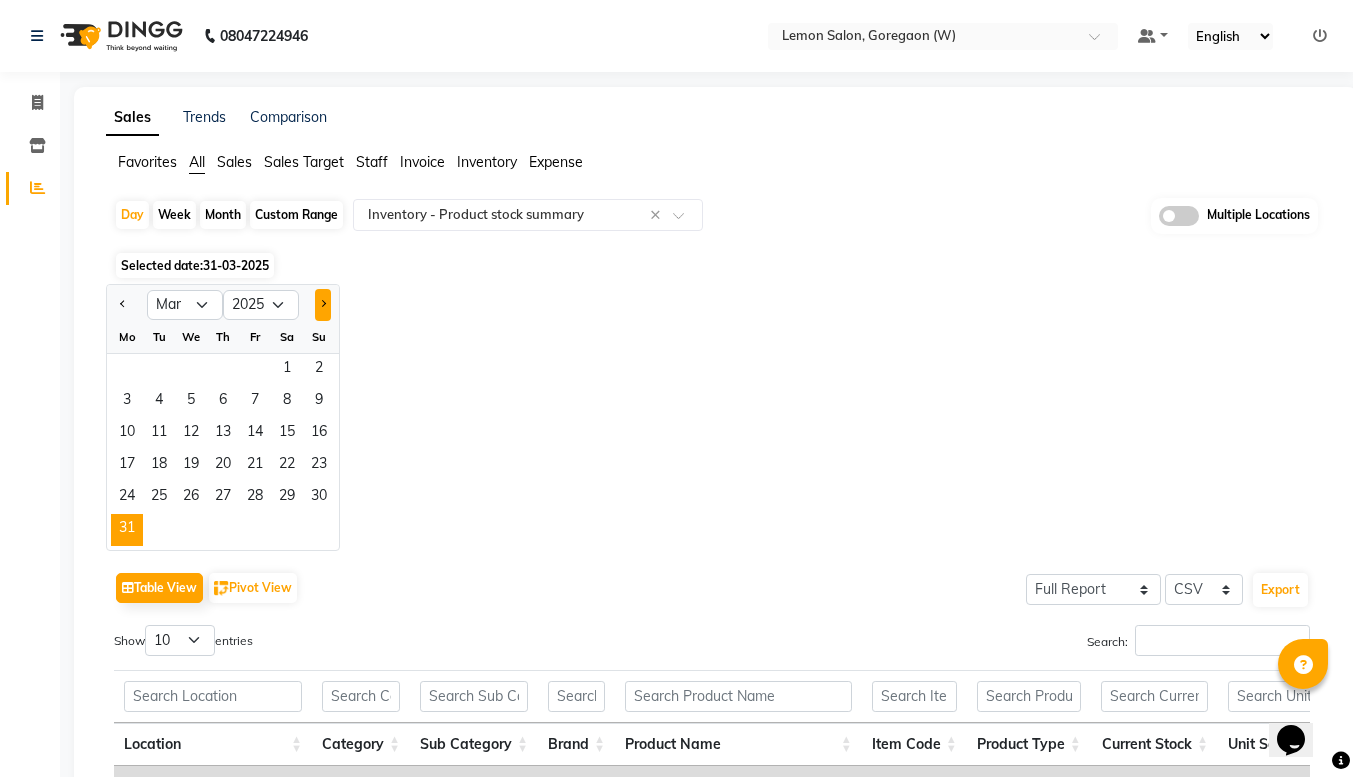 click 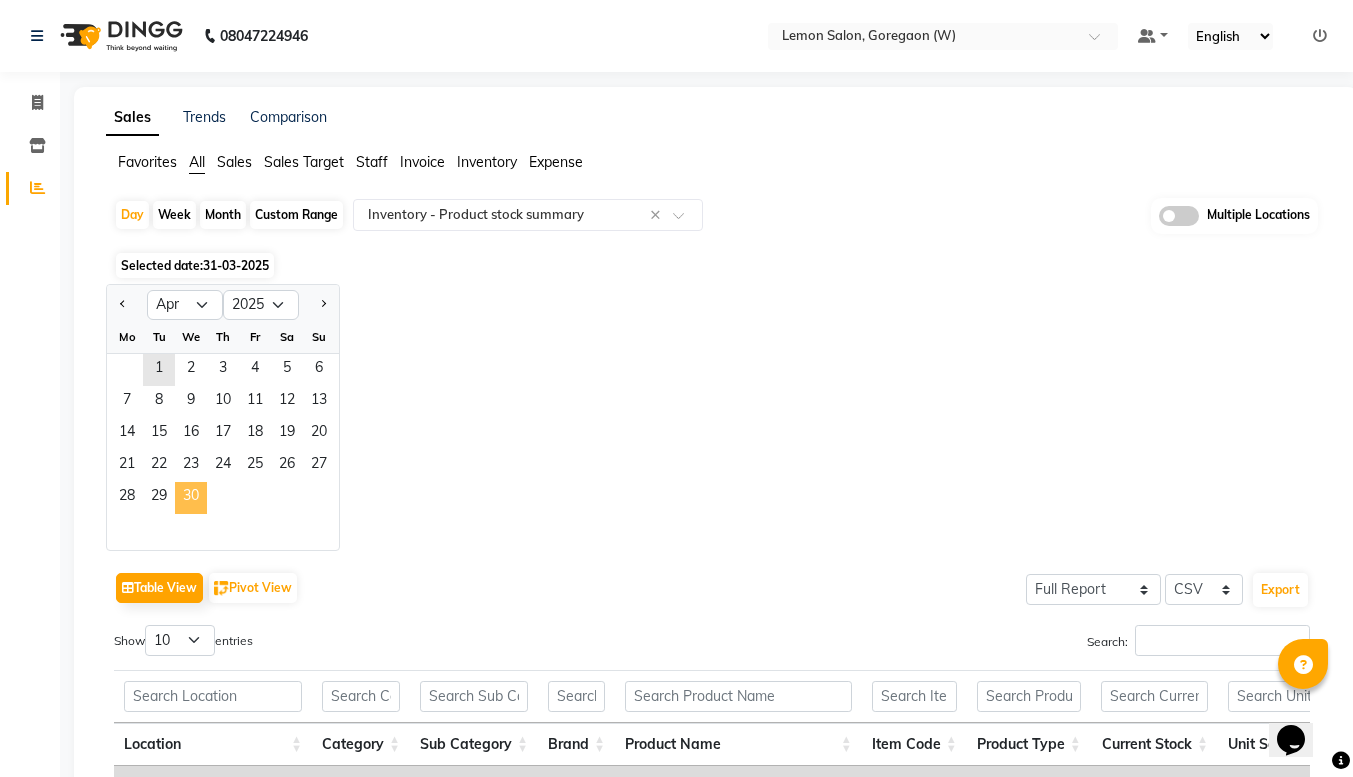 click on "30" 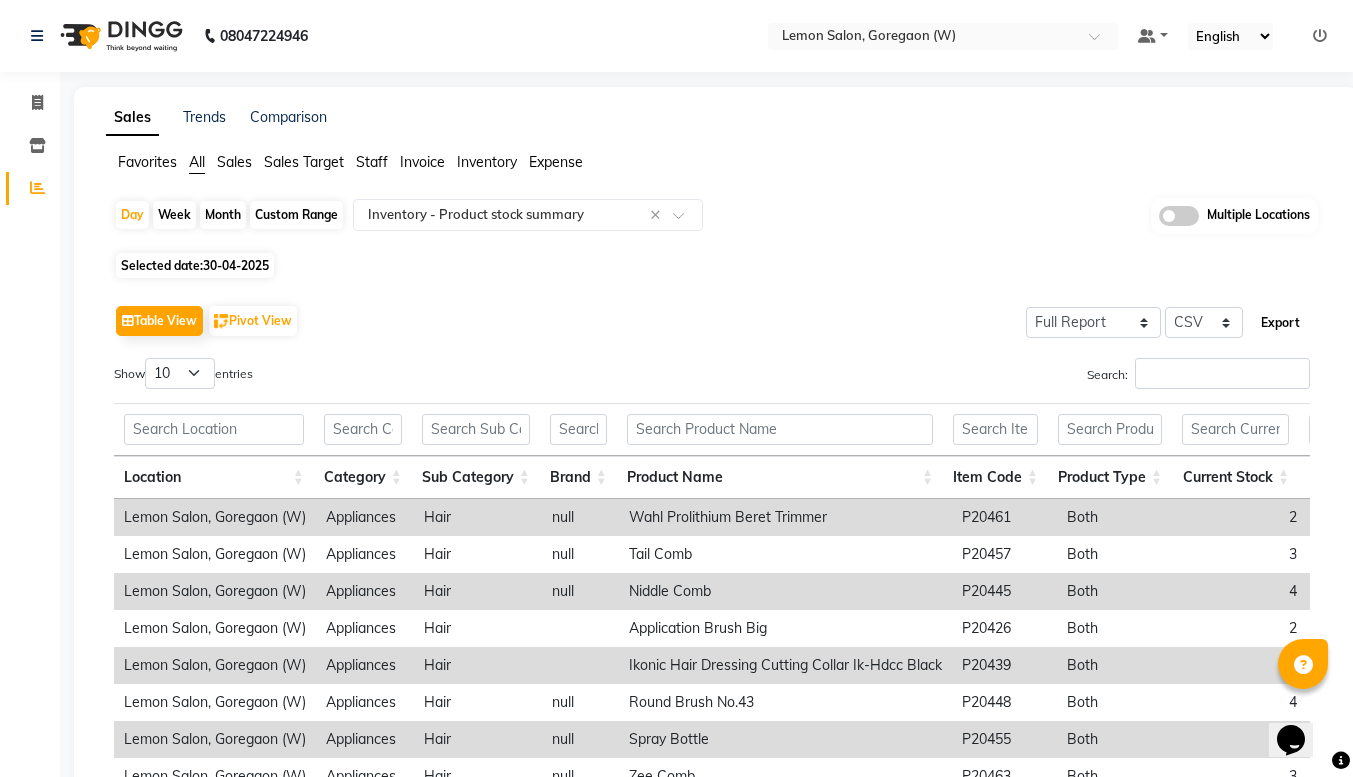 click on "Export" 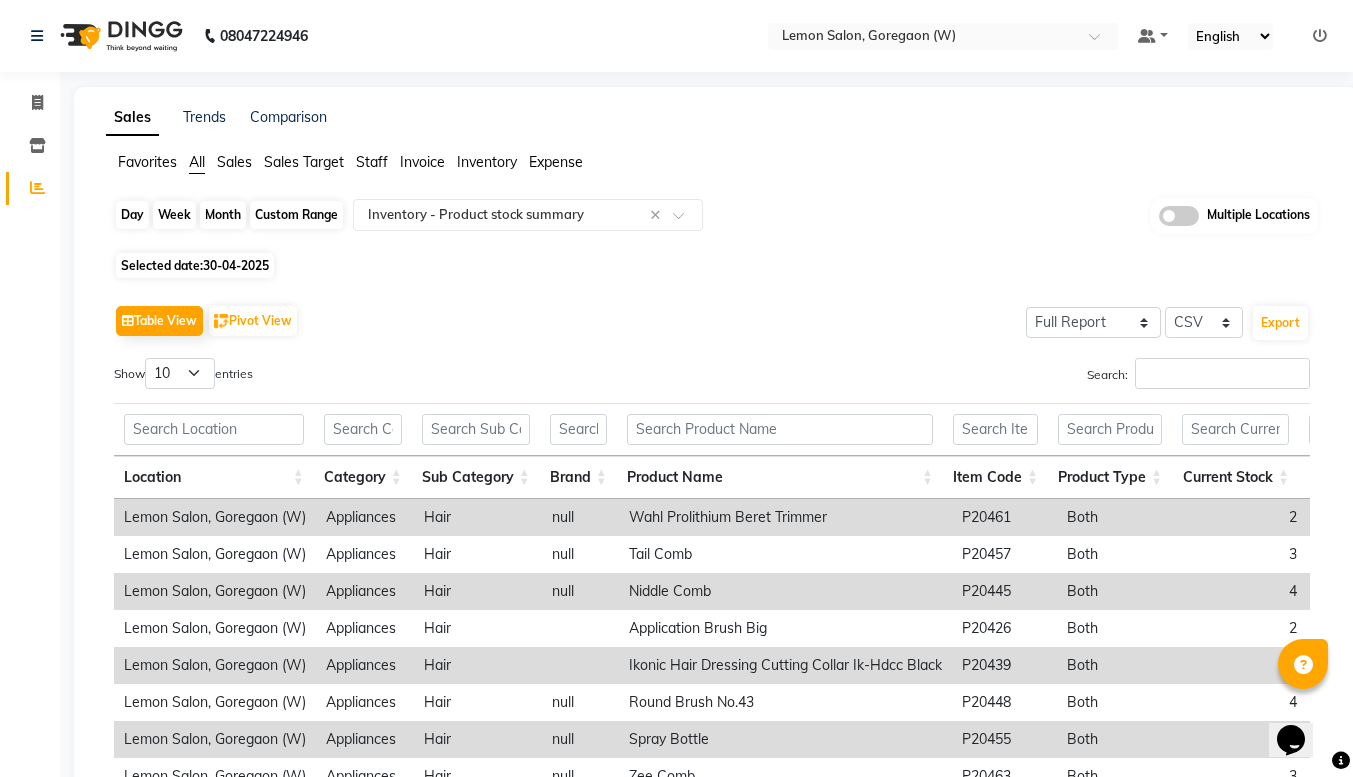 click on "Day" 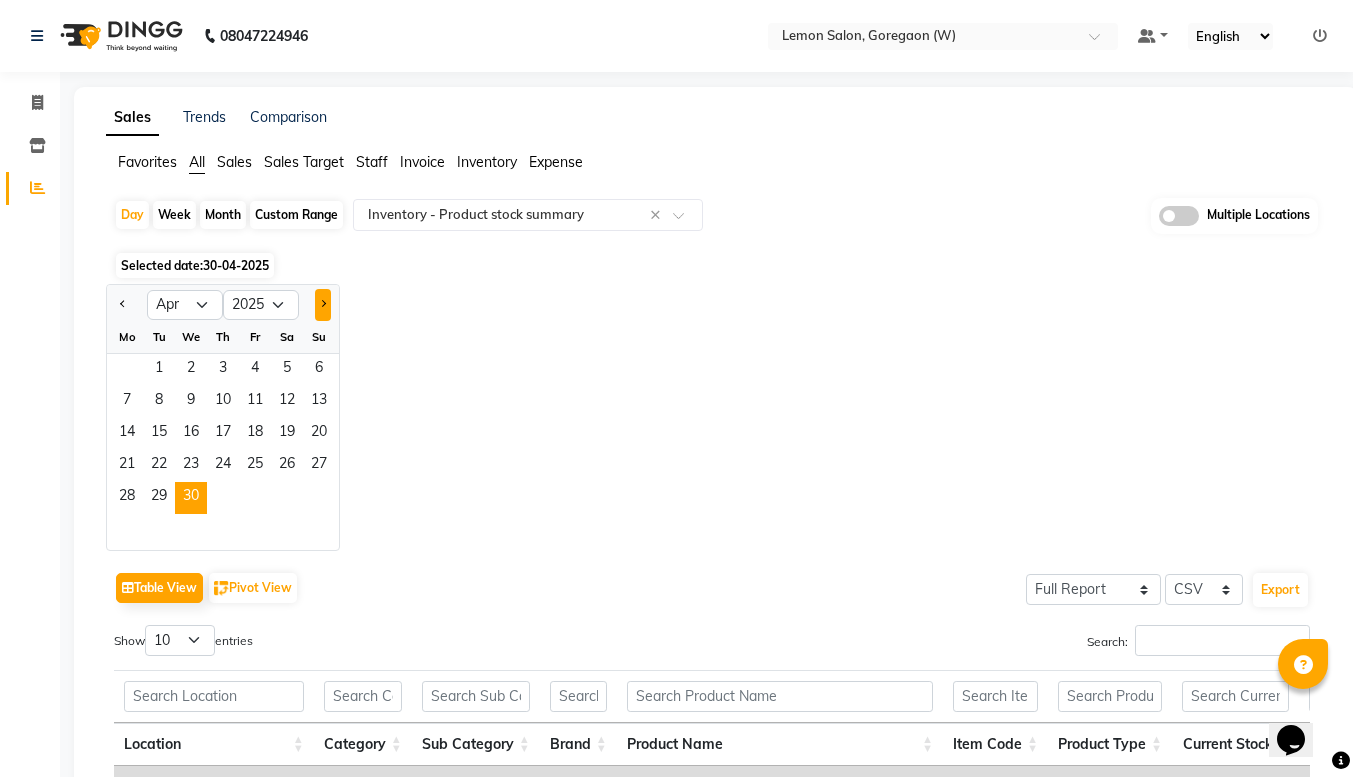 click 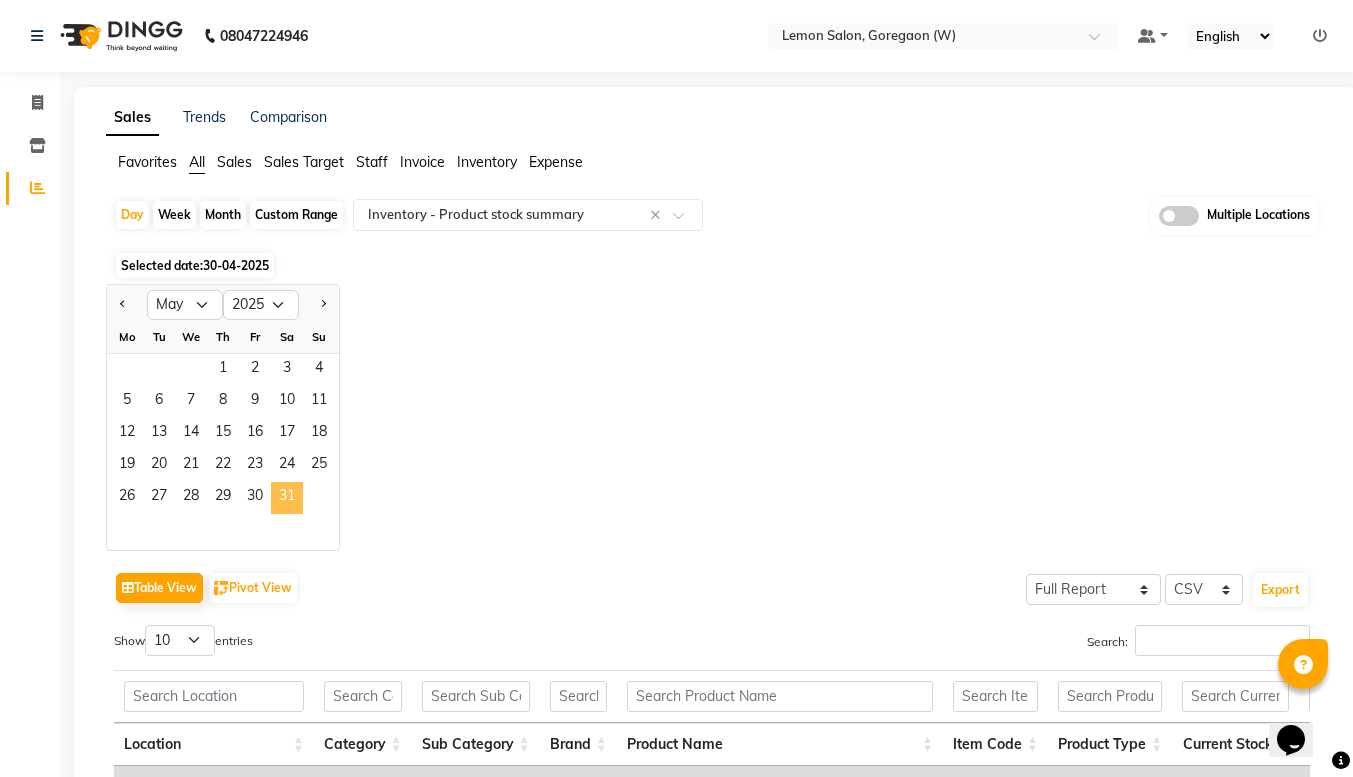 click on "31" 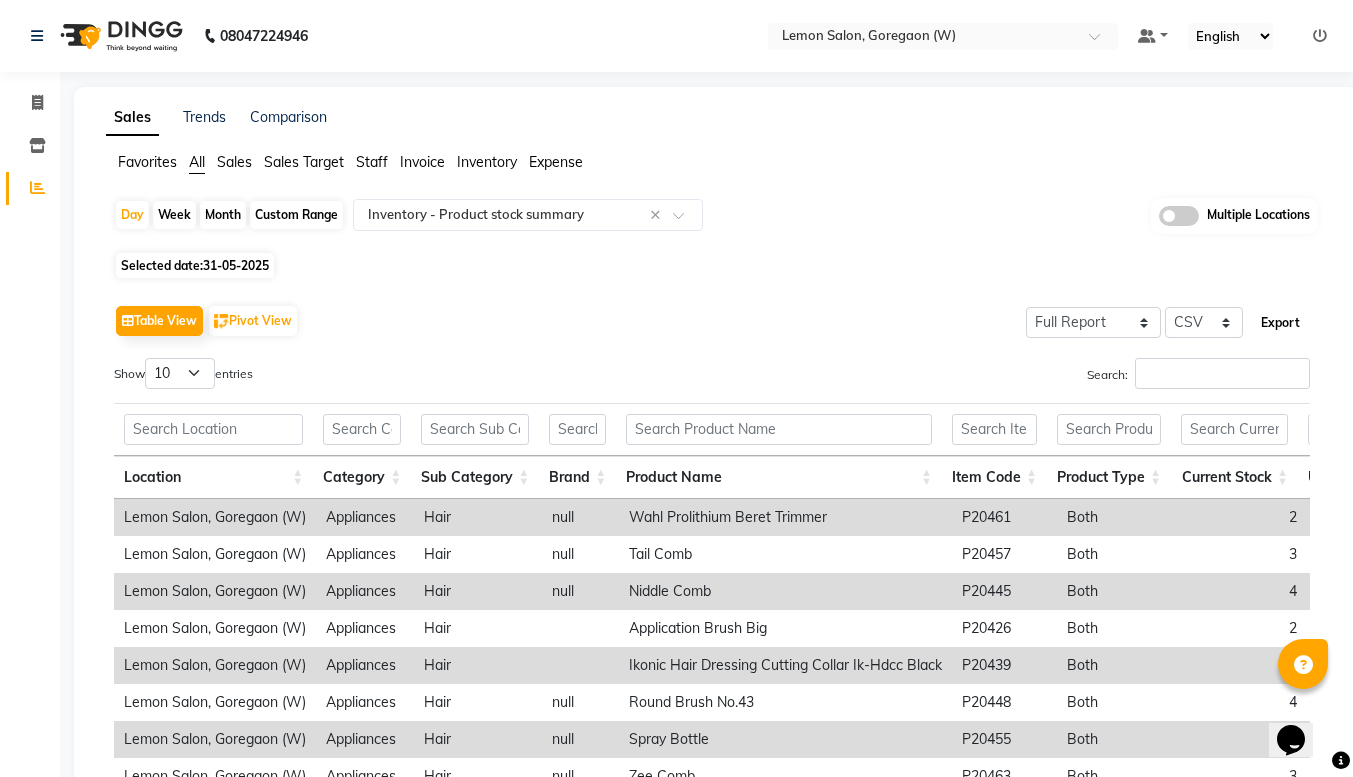 click on "Export" 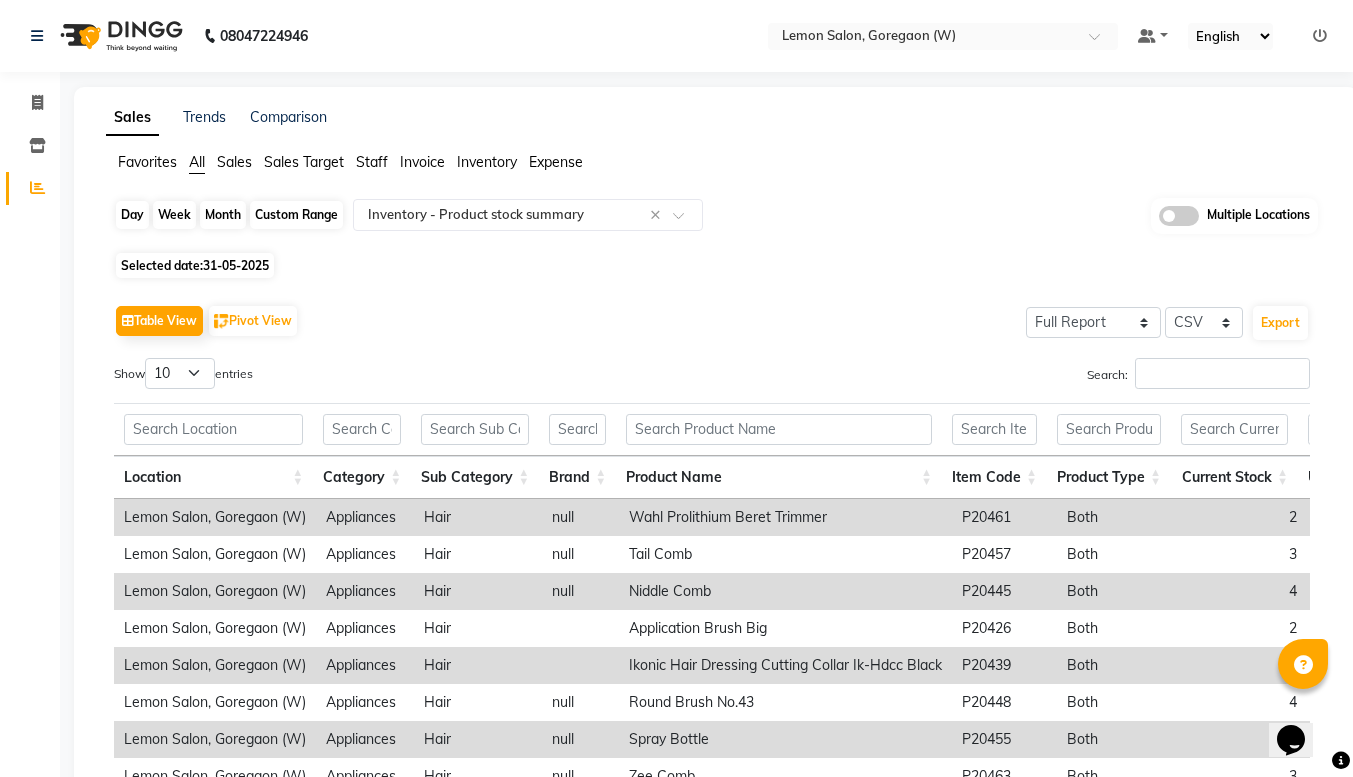 click on "Day" 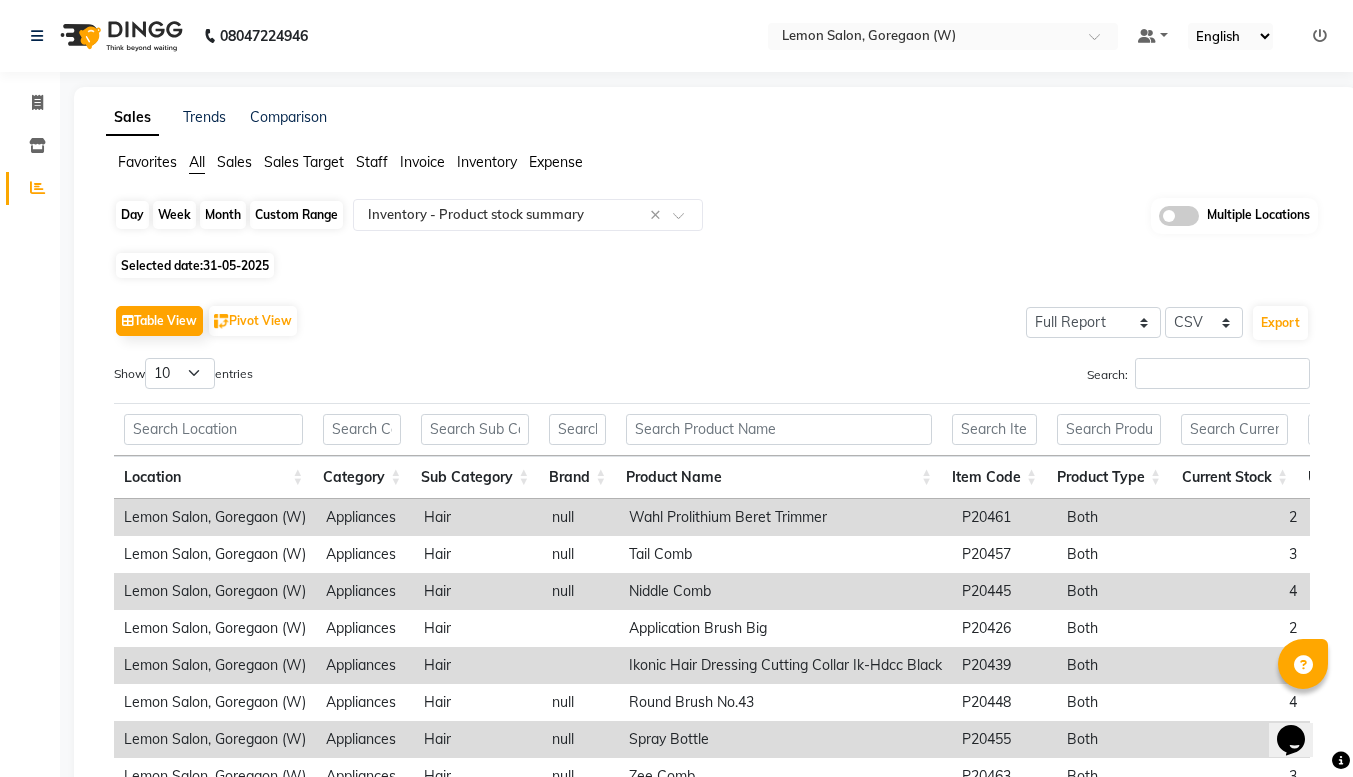 select on "5" 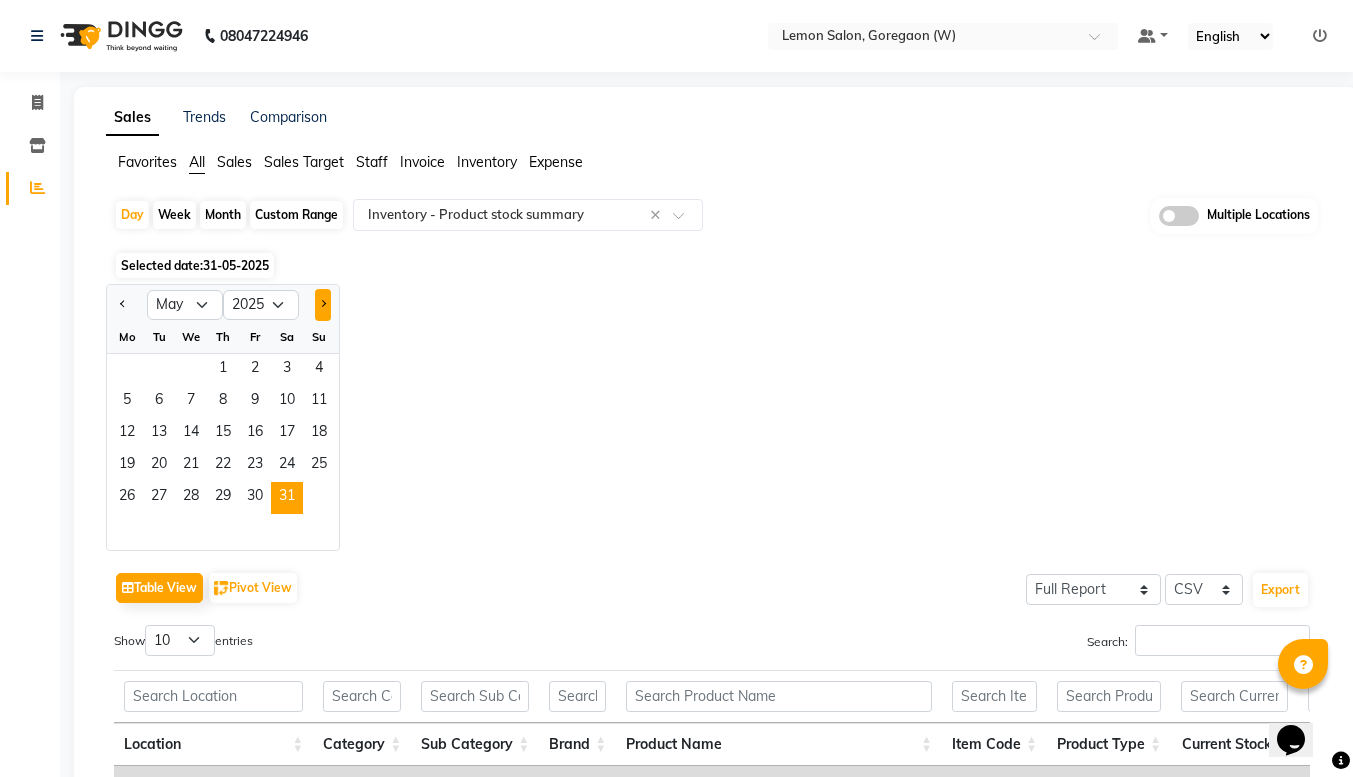 click 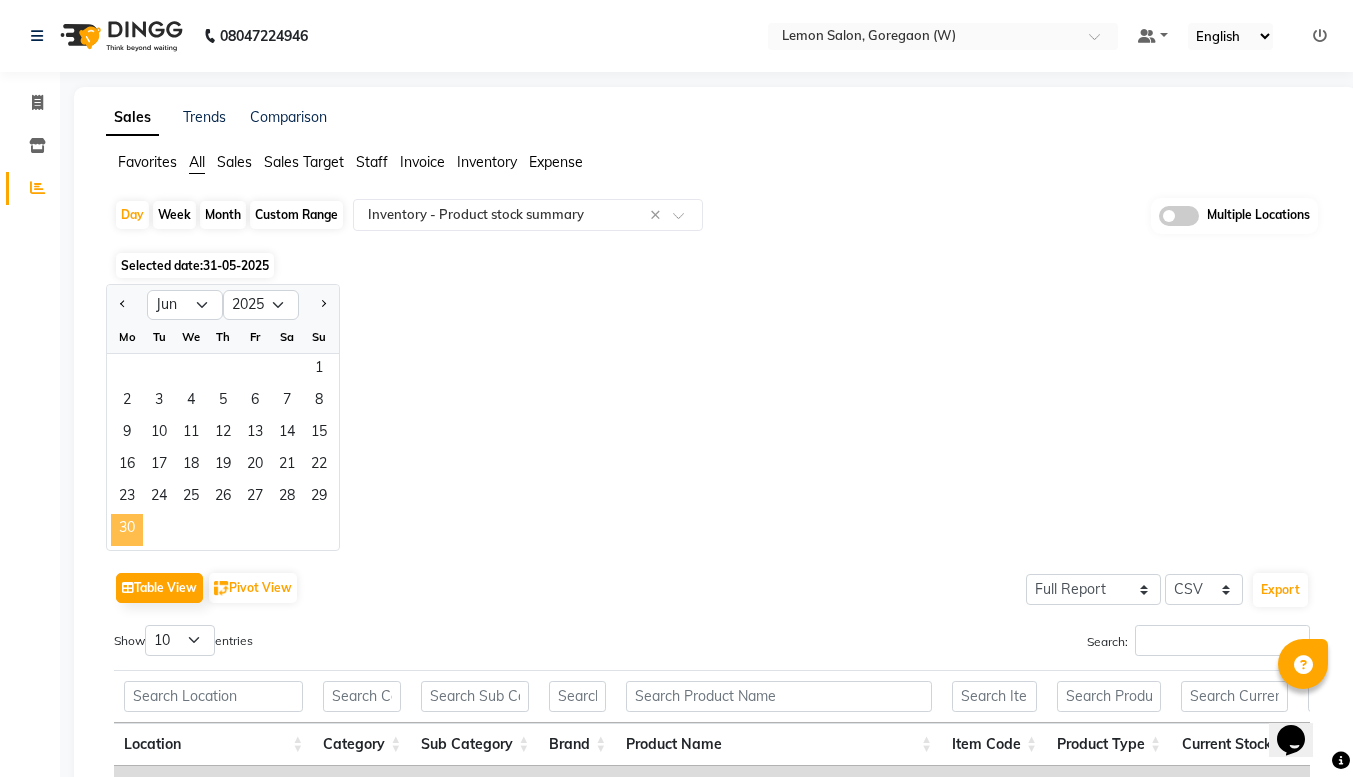 click on "30" 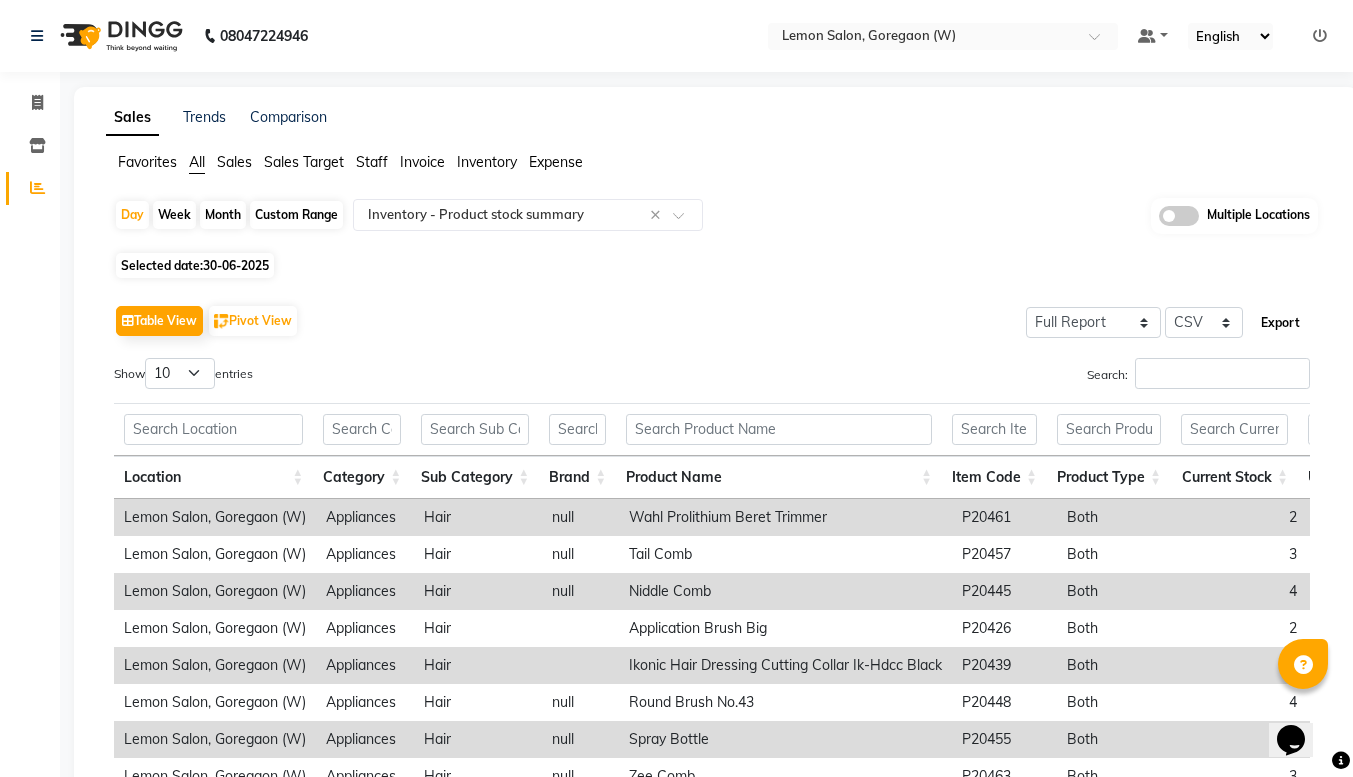 click on "Export" 